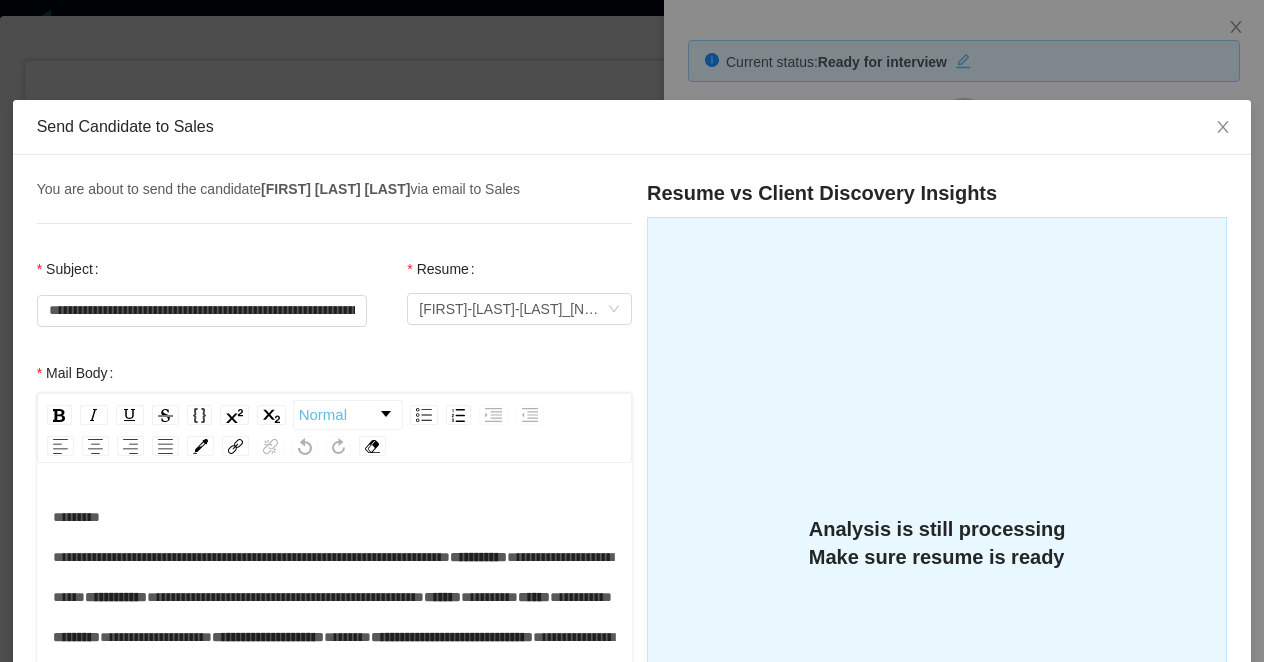 scroll, scrollTop: 0, scrollLeft: 0, axis: both 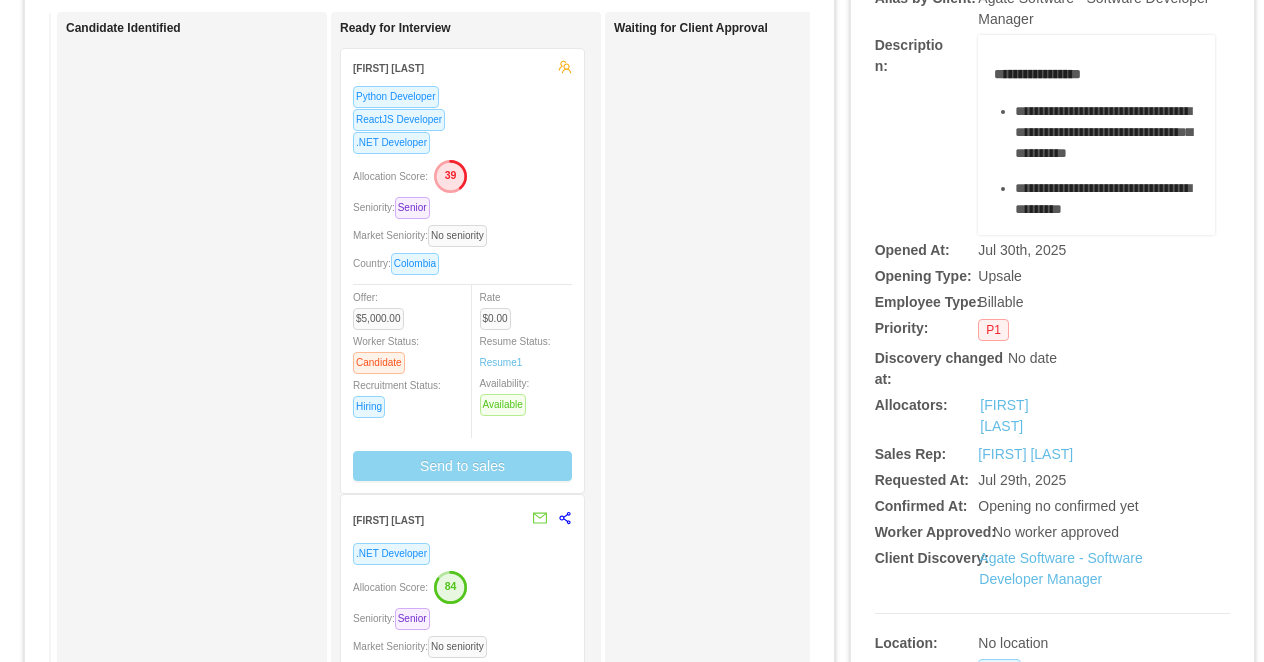 click on "Send to sales" at bounding box center [462, 466] 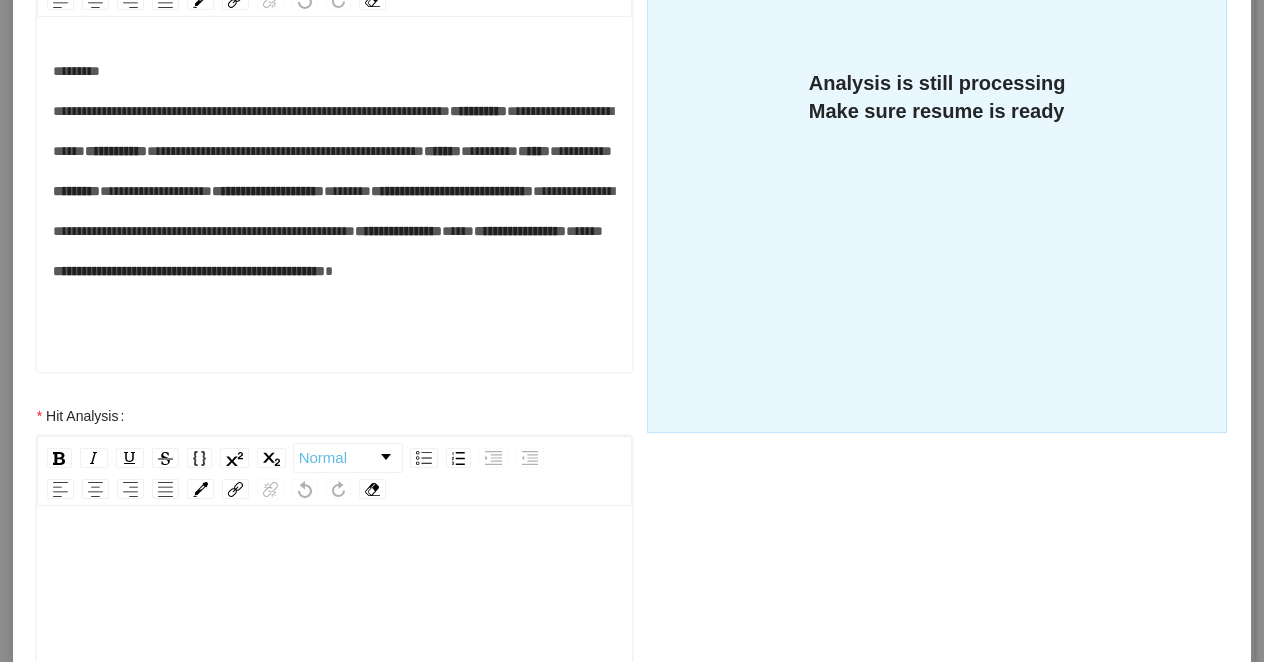 scroll, scrollTop: 524, scrollLeft: 0, axis: vertical 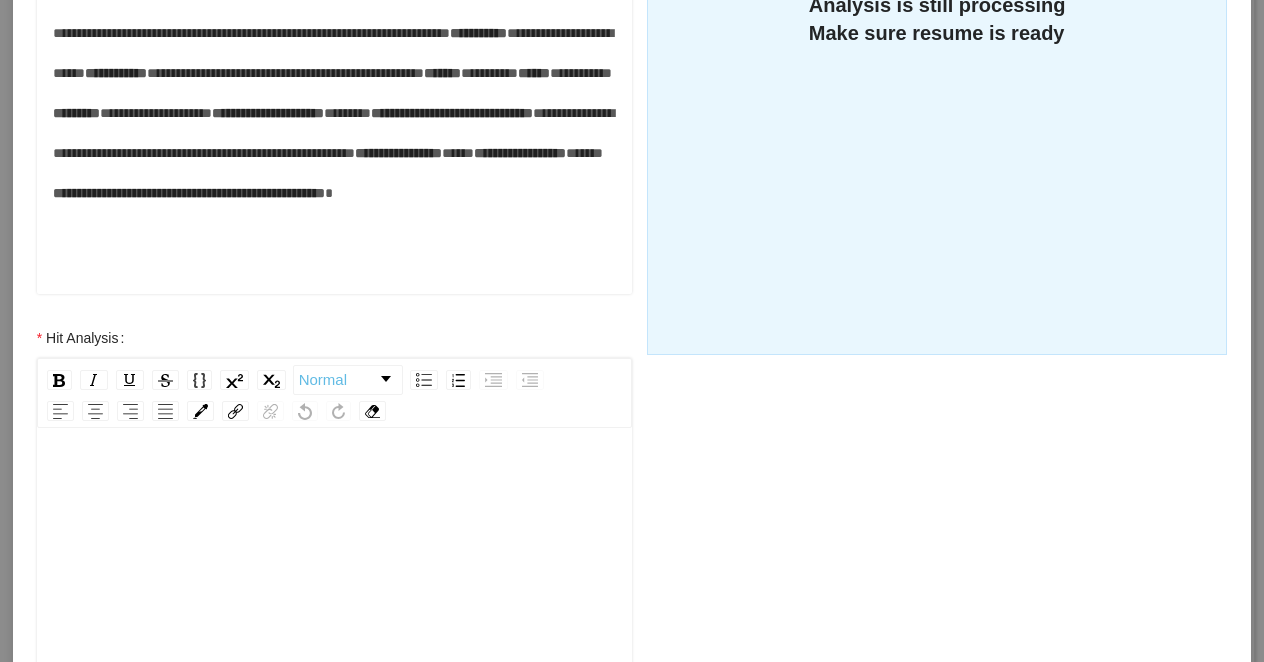 click at bounding box center [335, 637] 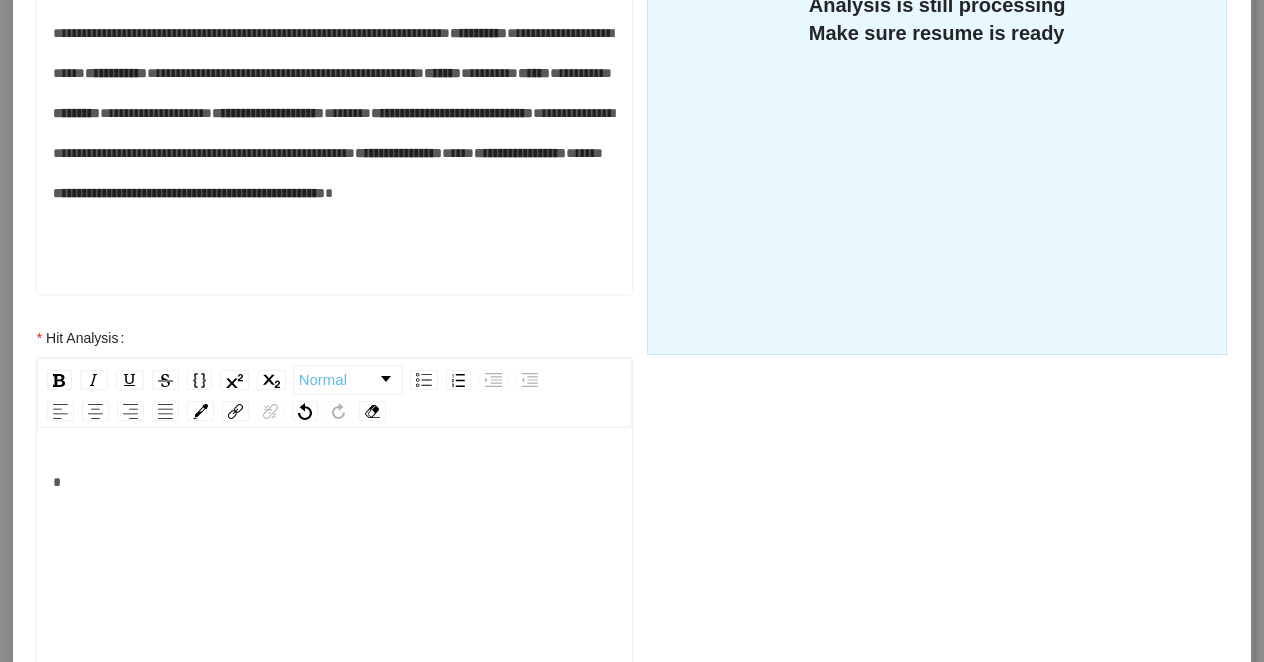 type 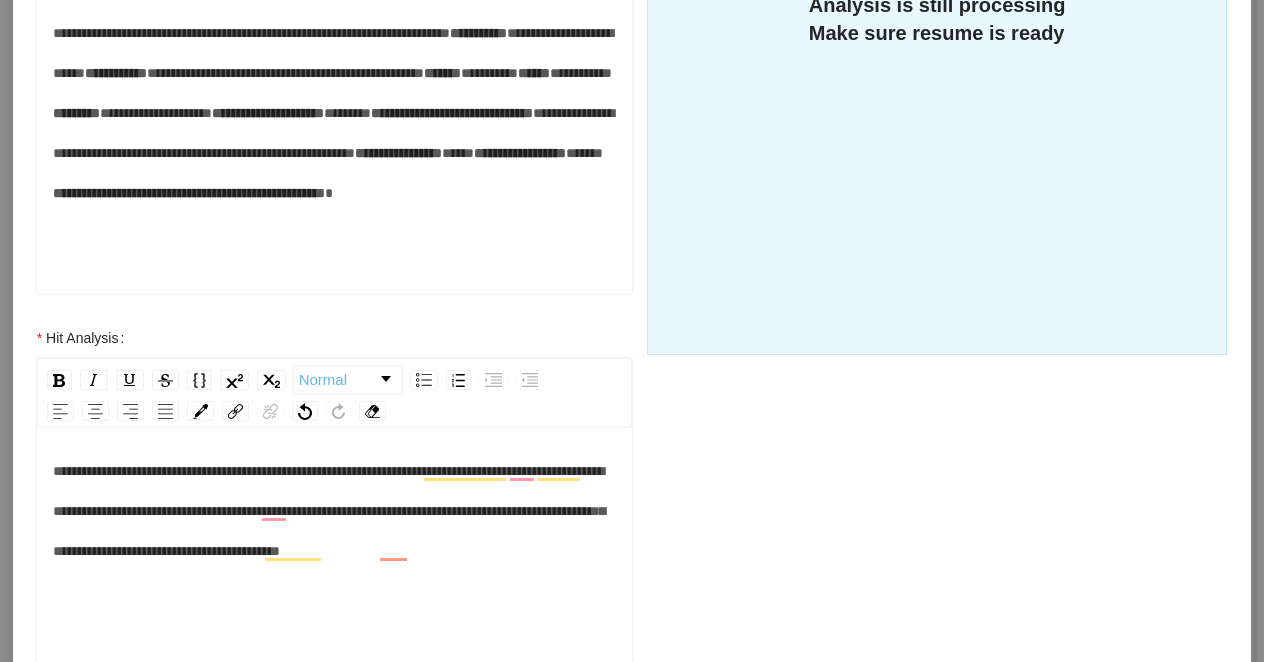 scroll, scrollTop: 44, scrollLeft: 0, axis: vertical 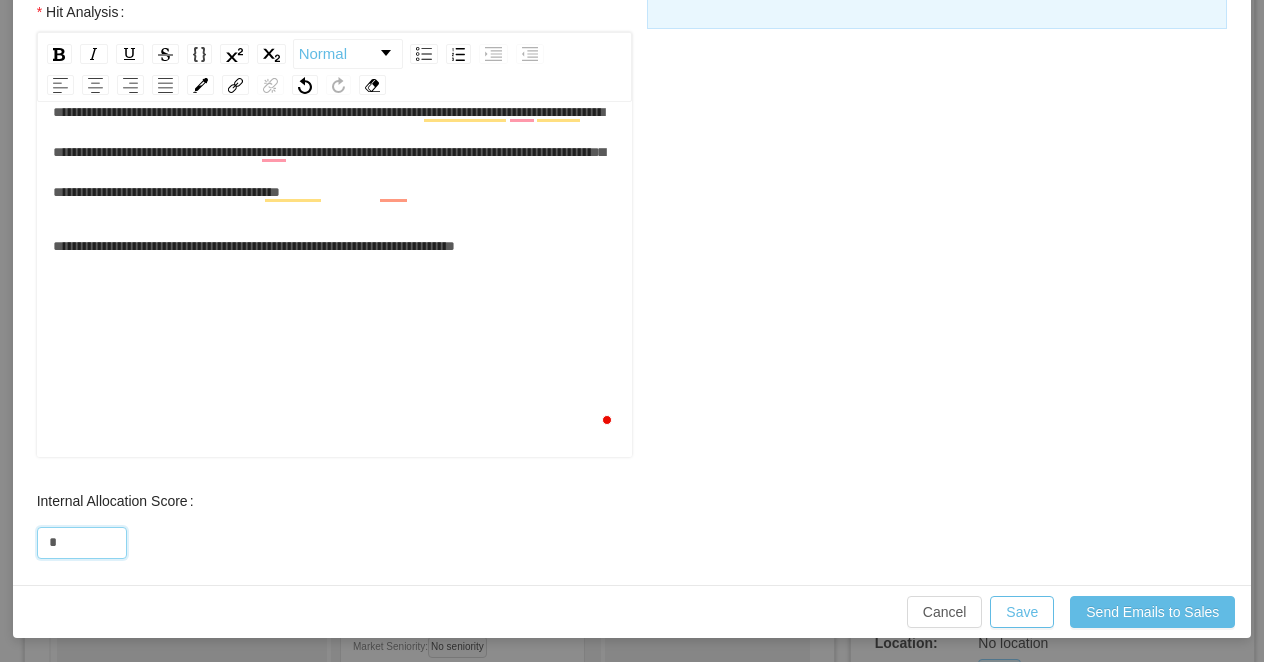 drag, startPoint x: 79, startPoint y: 540, endPoint x: 30, endPoint y: 539, distance: 49.010204 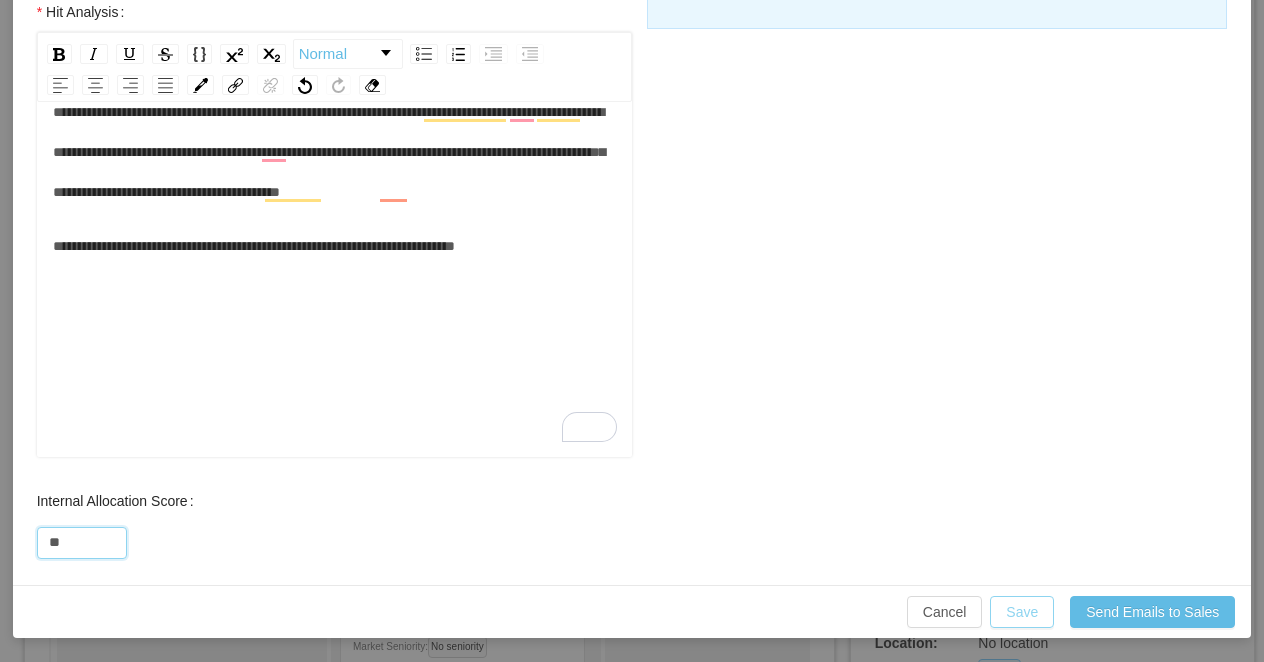type on "**" 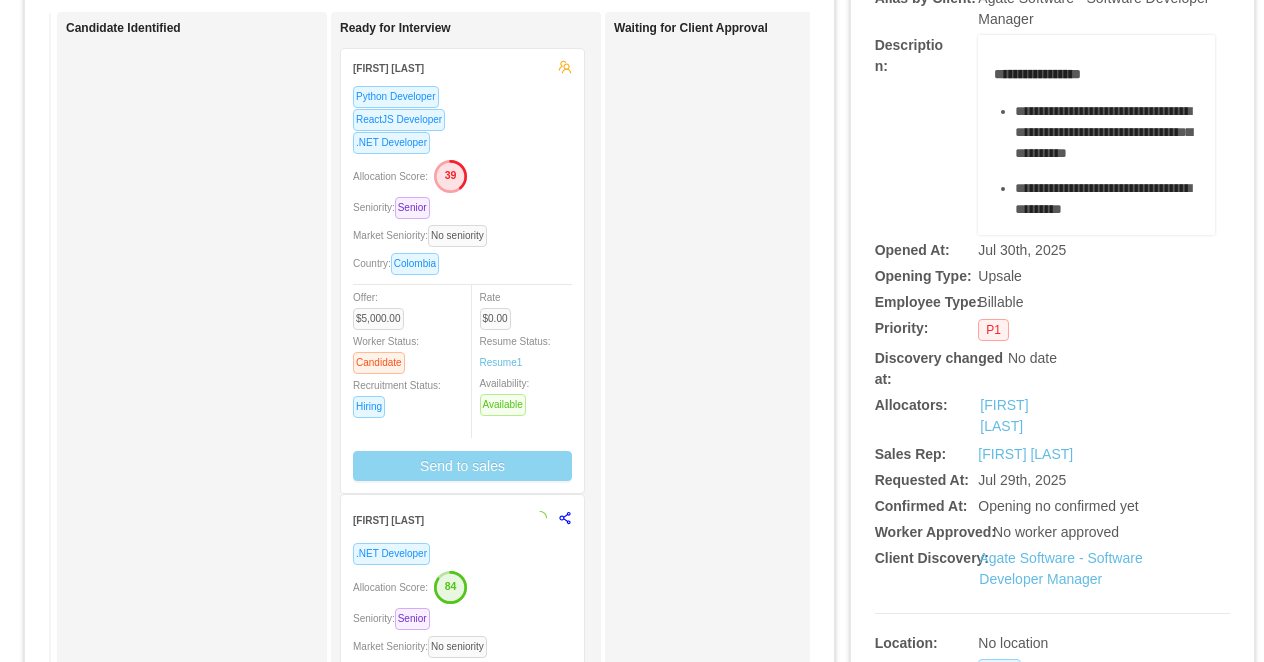 scroll, scrollTop: 750, scrollLeft: 0, axis: vertical 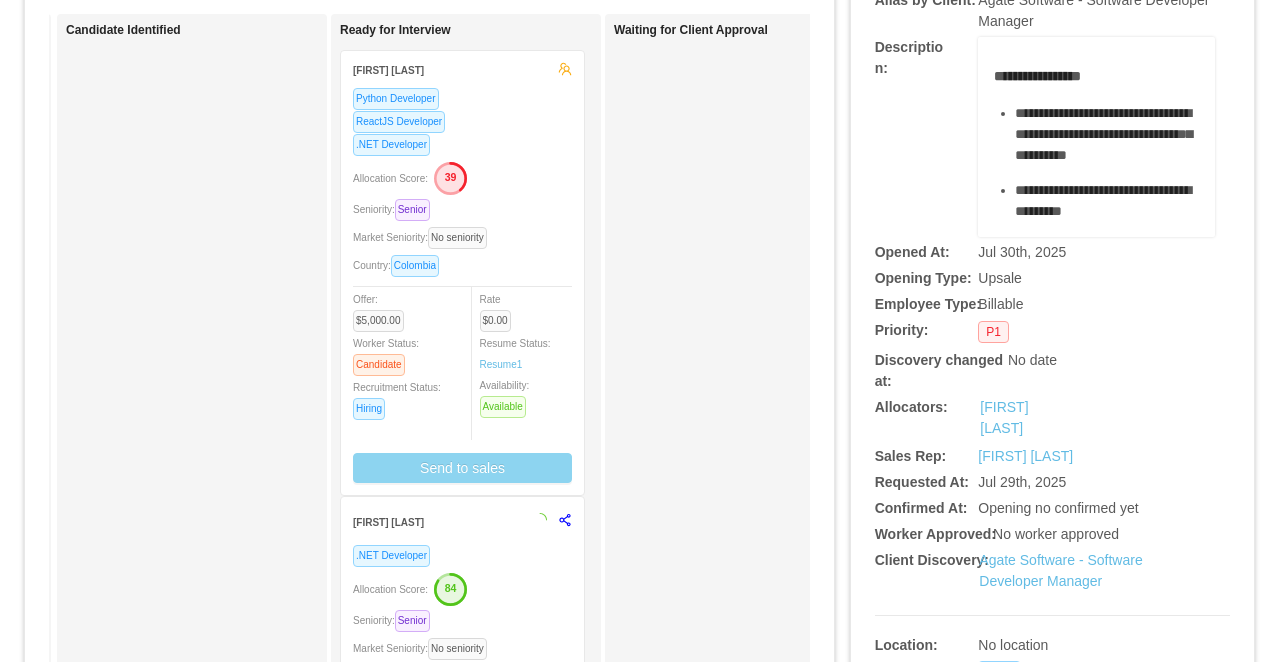 click on ".NET Developer" at bounding box center (462, 144) 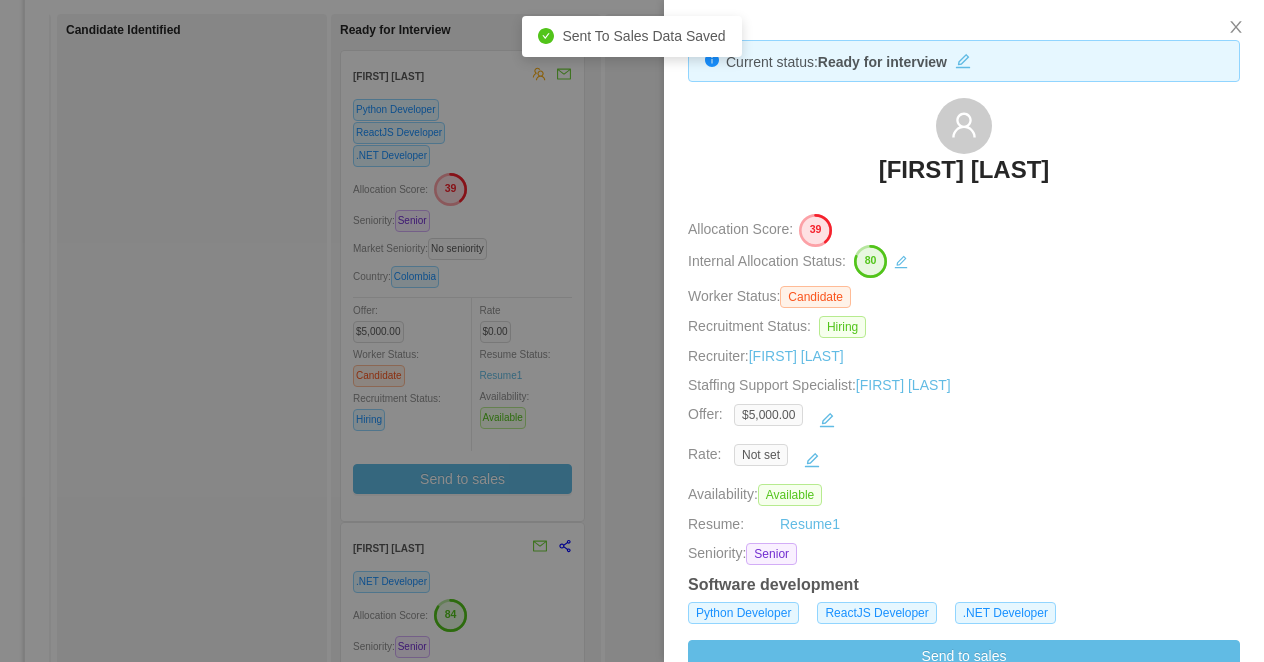 drag, startPoint x: 1128, startPoint y: 165, endPoint x: 702, endPoint y: 165, distance: 426 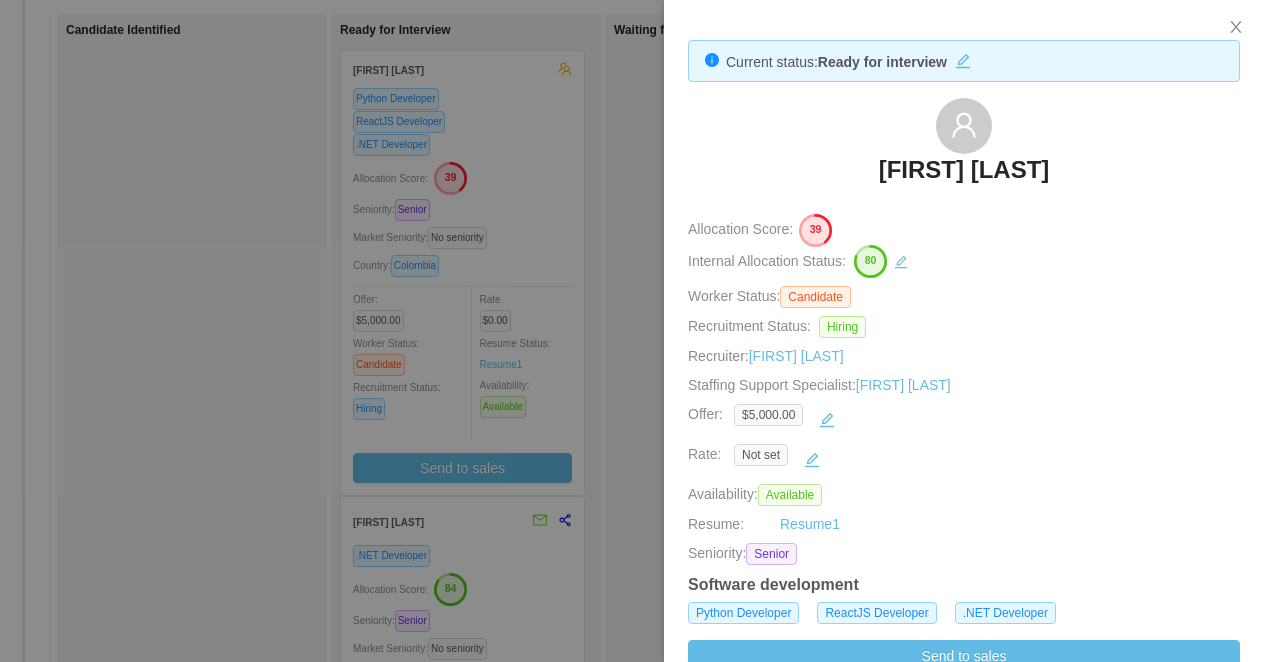 click at bounding box center [632, 331] 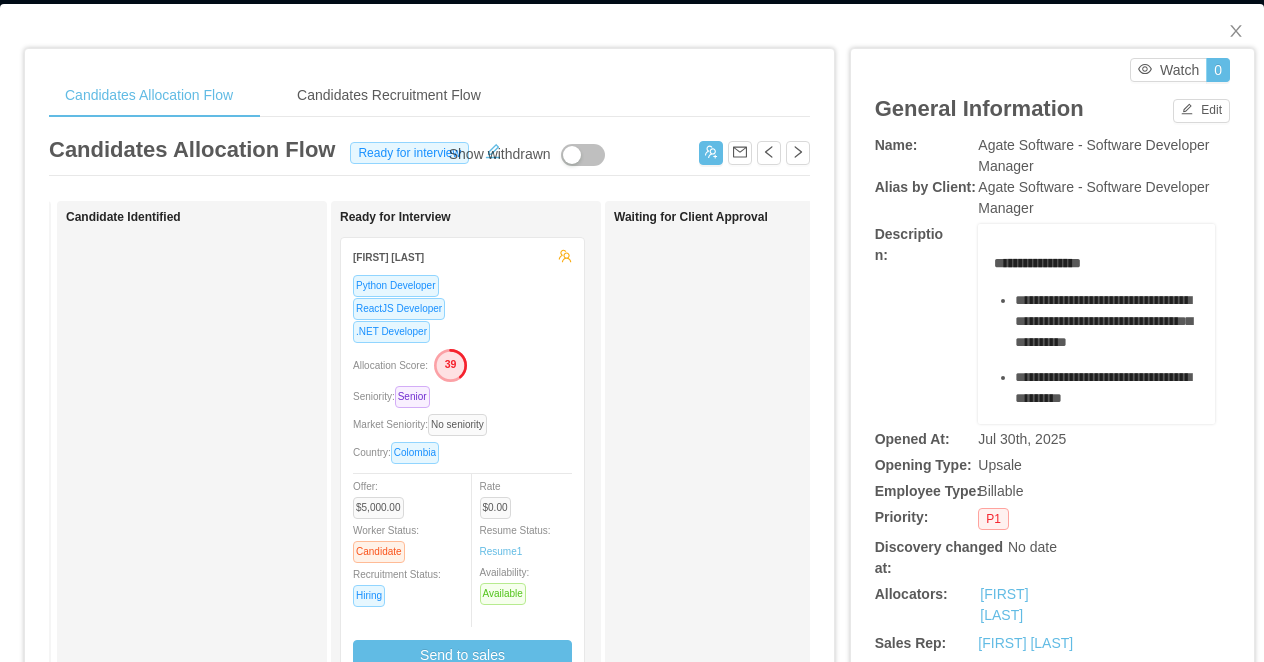 scroll, scrollTop: 0, scrollLeft: 0, axis: both 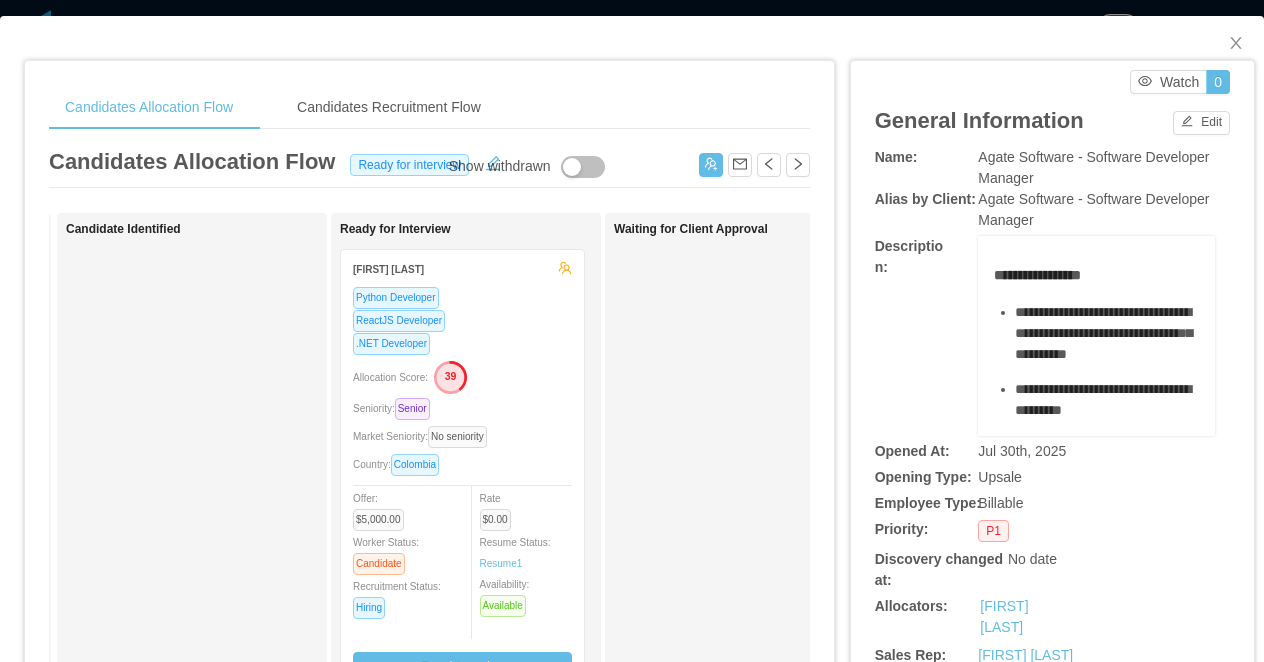 click on "Candidates Allocation Flow Candidates Recruitment Flow  Candidates Allocation Flow   Ready for interview   Show withdrawn Applied Lucas Emiliano Luna .NET Developer ReactJS Developer Seniority:   Senior Market Seniority:   No seniority Country:   Argentina Expected salary:  $6000.00 - $ Worker Status:   Candidate Recruitment Status:   Pre-hiring Rate $0.00 Resume Status:   Resume  1 Availability:     Not Available Martin Bonafede .NET Developer Angular Developer NodeJS Developer Seniority:   Senior Market Seniority:   No seniority Country:   Argentina Offer:  $5,500.00 Worker Status:   Candidate Recruitment Status:   Hiring Rate $0.00 Resume Status:   Resume  1 Availability:     Not Available Candidate Identified Ready for Interview Juan david Velez Herrera Python Developer ReactJS Developer .NET Developer Allocation Score:   39 Seniority:   Senior Market Seniority:   No seniority Country:   Colombia Offer:  $5,000.00 Worker Status:   Candidate Recruitment Status:   Hiring Rate $0.00 1   1" at bounding box center (632, 331) 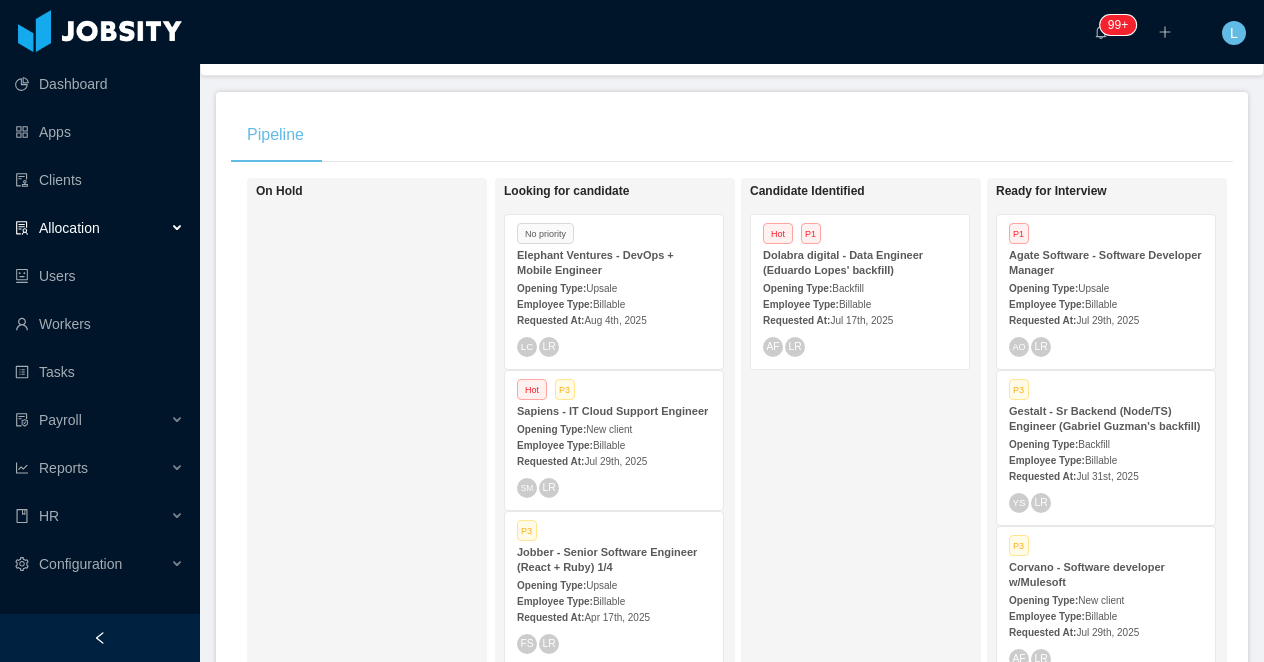 scroll, scrollTop: 327, scrollLeft: 0, axis: vertical 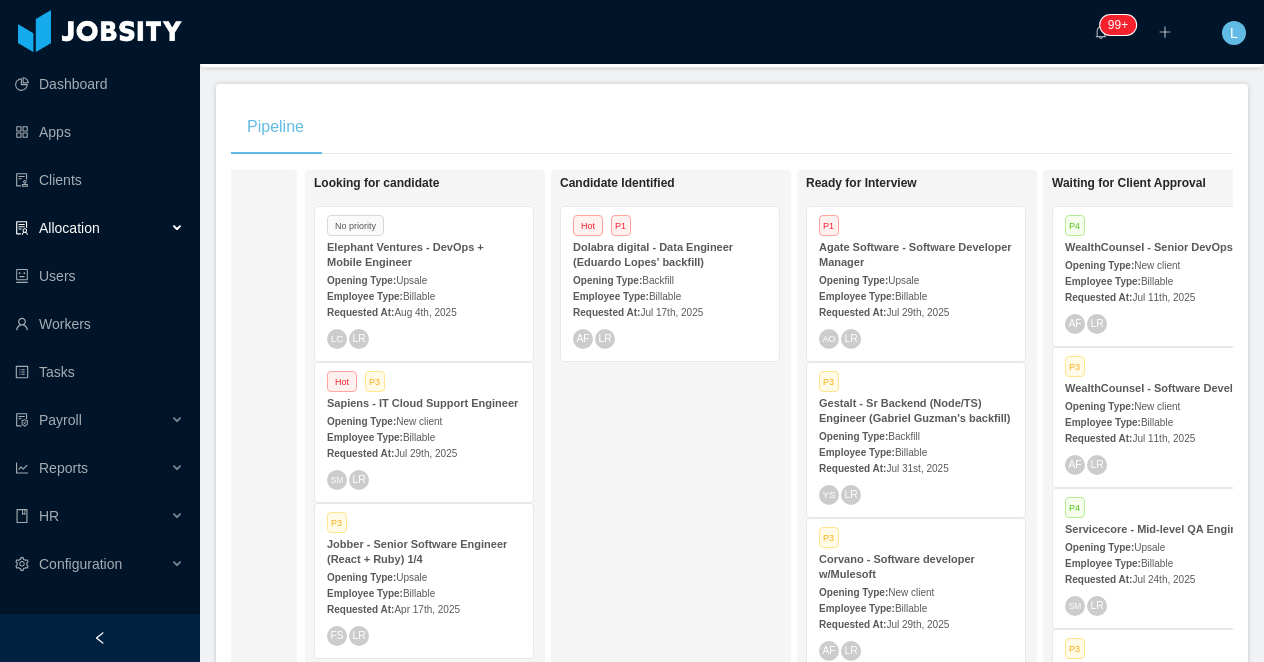 click on "Backfill" at bounding box center (658, 280) 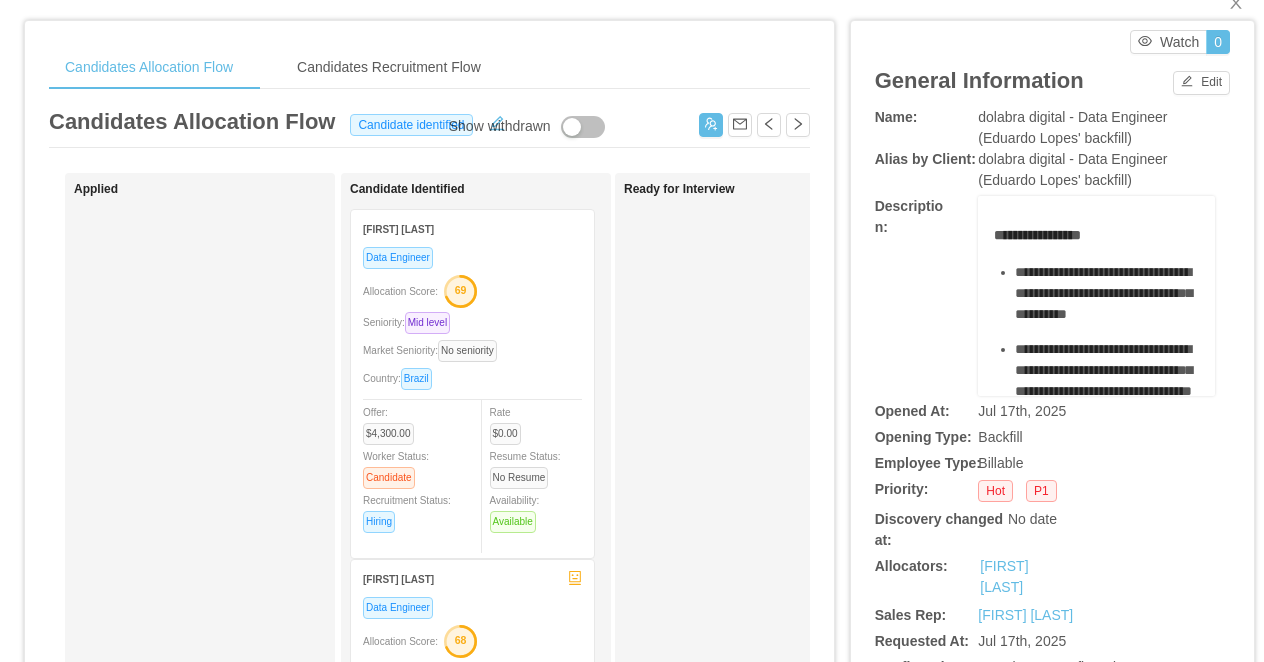 scroll, scrollTop: 47, scrollLeft: 0, axis: vertical 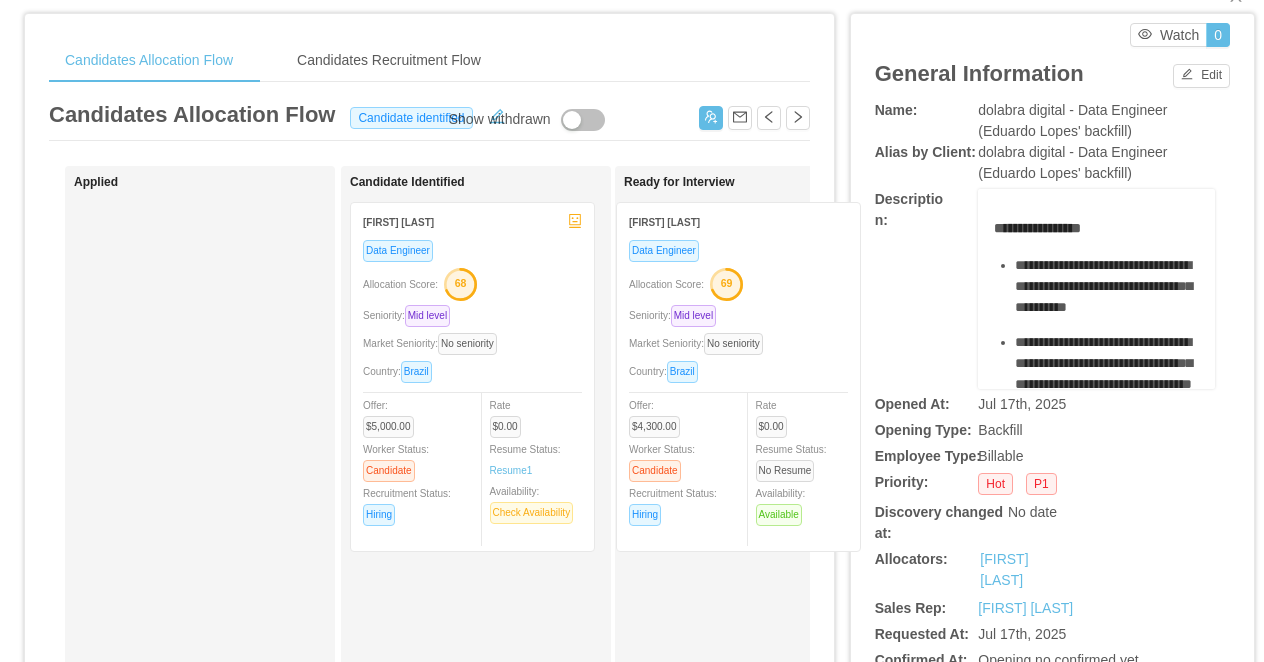 drag, startPoint x: 536, startPoint y: 298, endPoint x: 802, endPoint y: 298, distance: 266 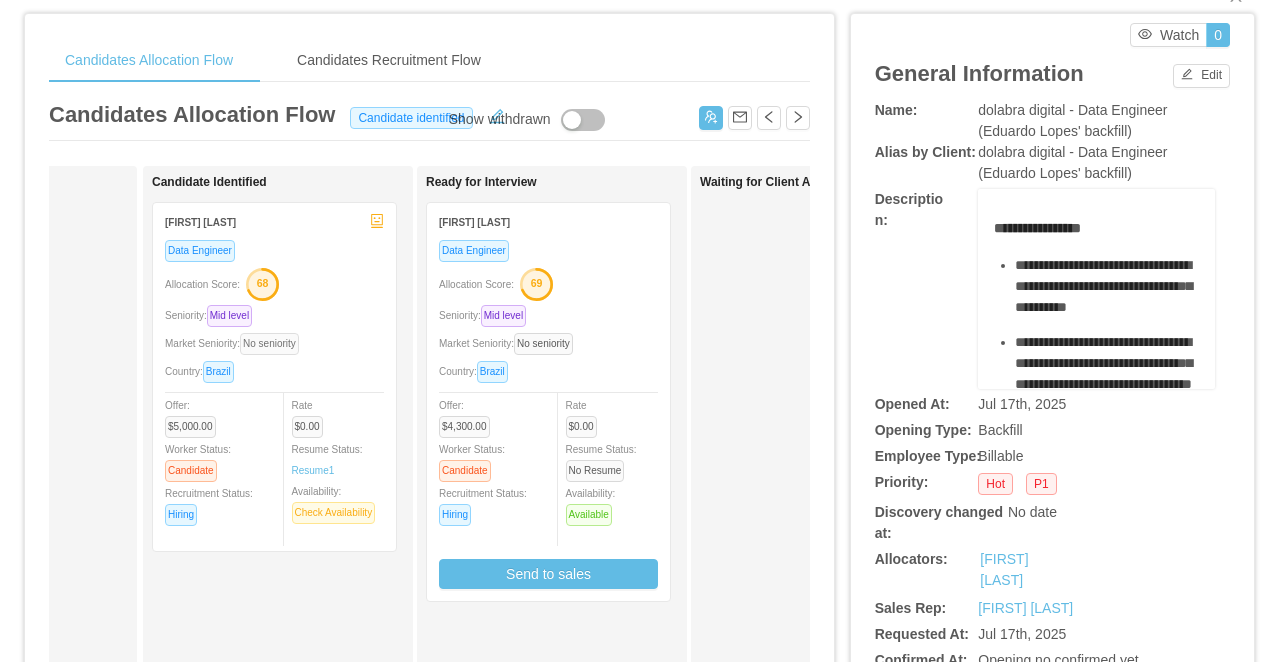 scroll, scrollTop: 0, scrollLeft: 277, axis: horizontal 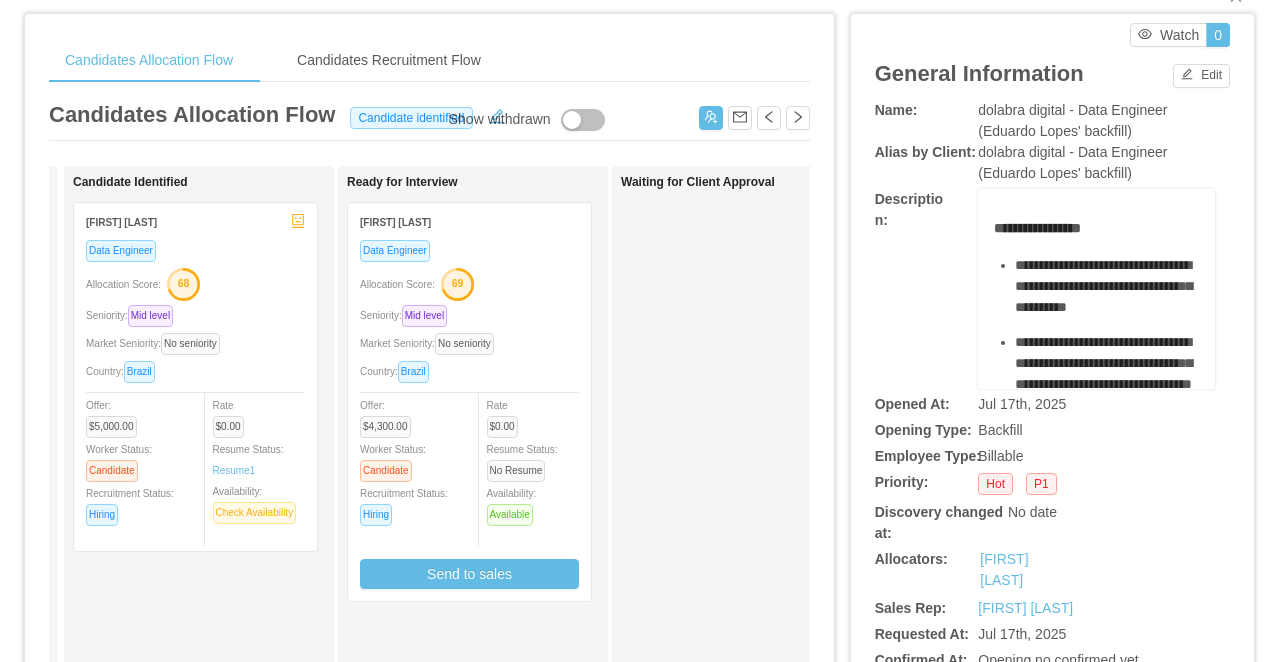 click on "Seniority:   Mid level" at bounding box center [469, 315] 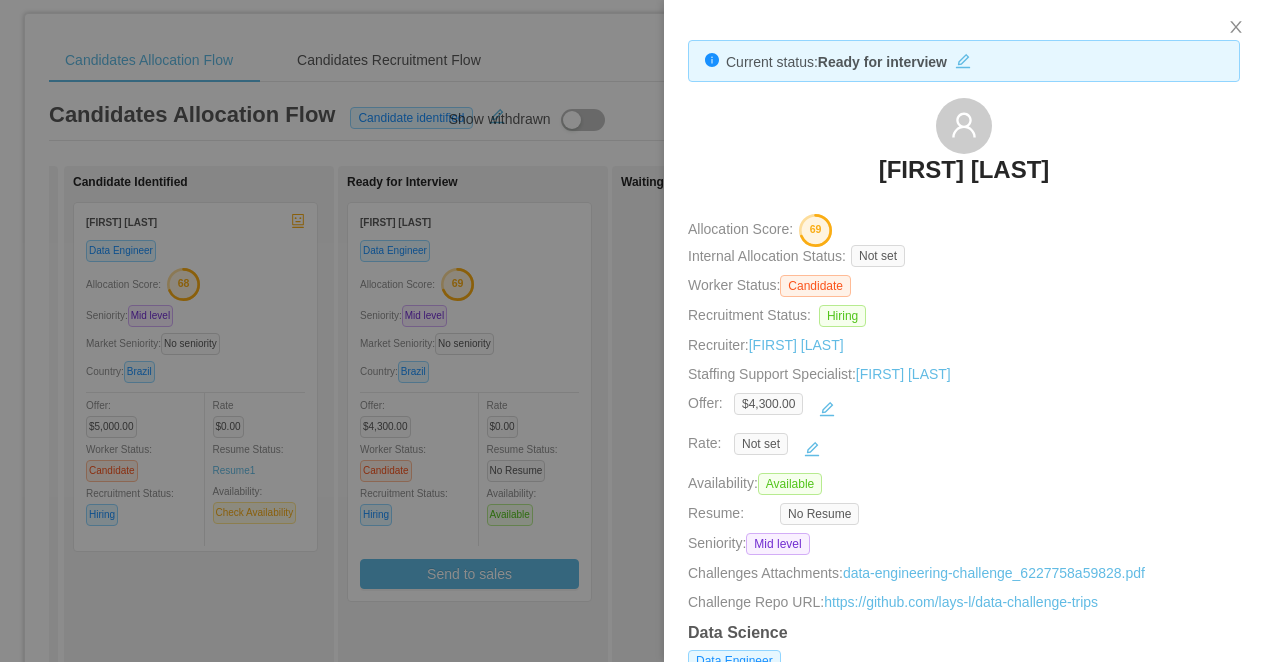 click at bounding box center [632, 331] 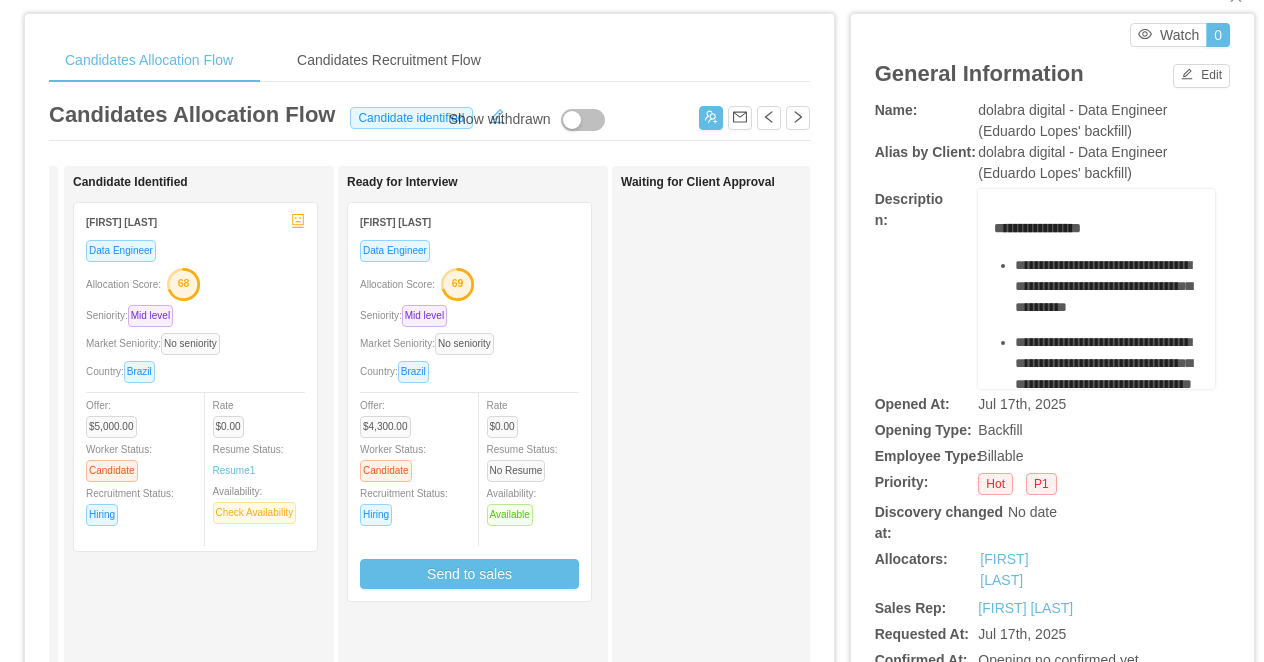 scroll, scrollTop: 0, scrollLeft: 0, axis: both 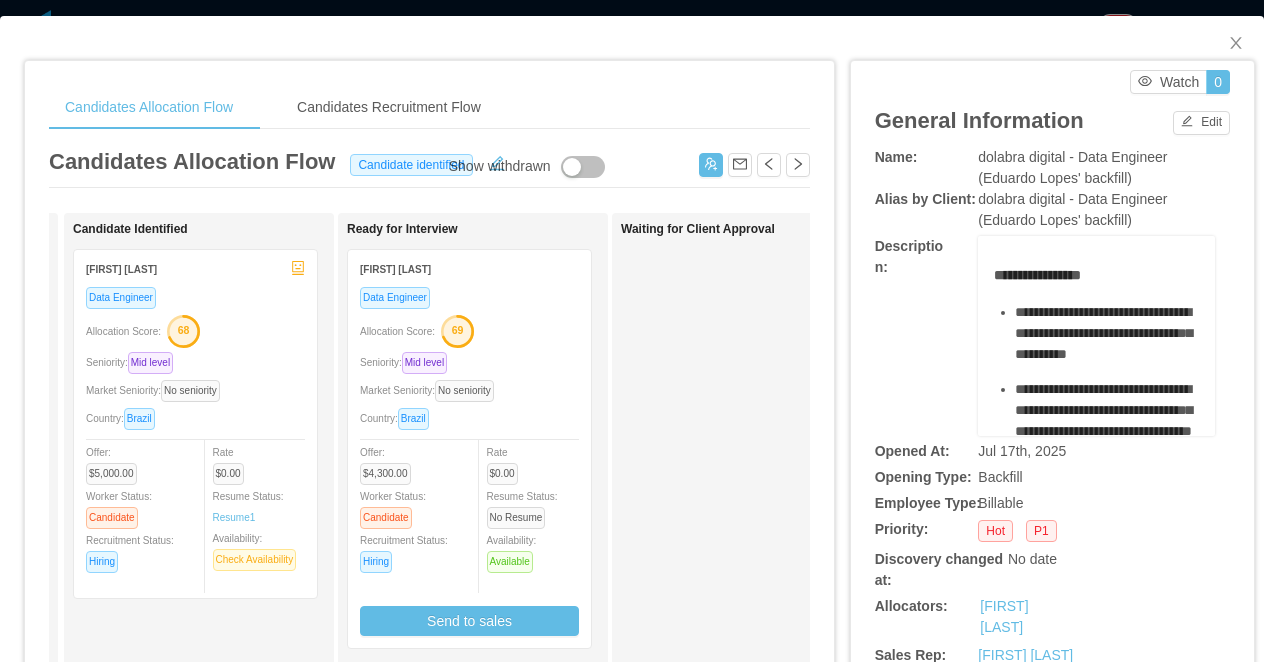 click on "Candidates Allocation Flow Candidates Recruitment Flow  Candidates Allocation Flow   Candidate identified   Show withdrawn Applied Candidate Identified Fernando Nepomuceno Data Engineer Allocation Score:   68 Seniority:   Mid level Market Seniority:   No seniority Country:   Brazil Offer:  $5,000.00 Worker Status:   Candidate Recruitment Status:   Hiring Rate $0.00 Resume Status:   Resume  1 Availability:     Check Availability Ready for Interview Lays Lima Data Engineer Allocation Score:   69 Seniority:   Mid level Market Seniority:   No seniority Country:   Brazil Offer:  $4,300.00 Worker Status:   Candidate Recruitment Status:   Hiring Rate $0.00 Resume Status:   No Resume Availability:     Available Send to sales Waiting for Client Approval Approved Discarded Rejected Johnny Rodriguez Monge Data Engineer Allocation Score:   42 Seniority:   Mid level Market Seniority:   No seniority Country:   No country Offer:  $5,500.00 Worker Status:   Candidate Recruitment Status:   Hiring Rate 1" at bounding box center [632, 331] 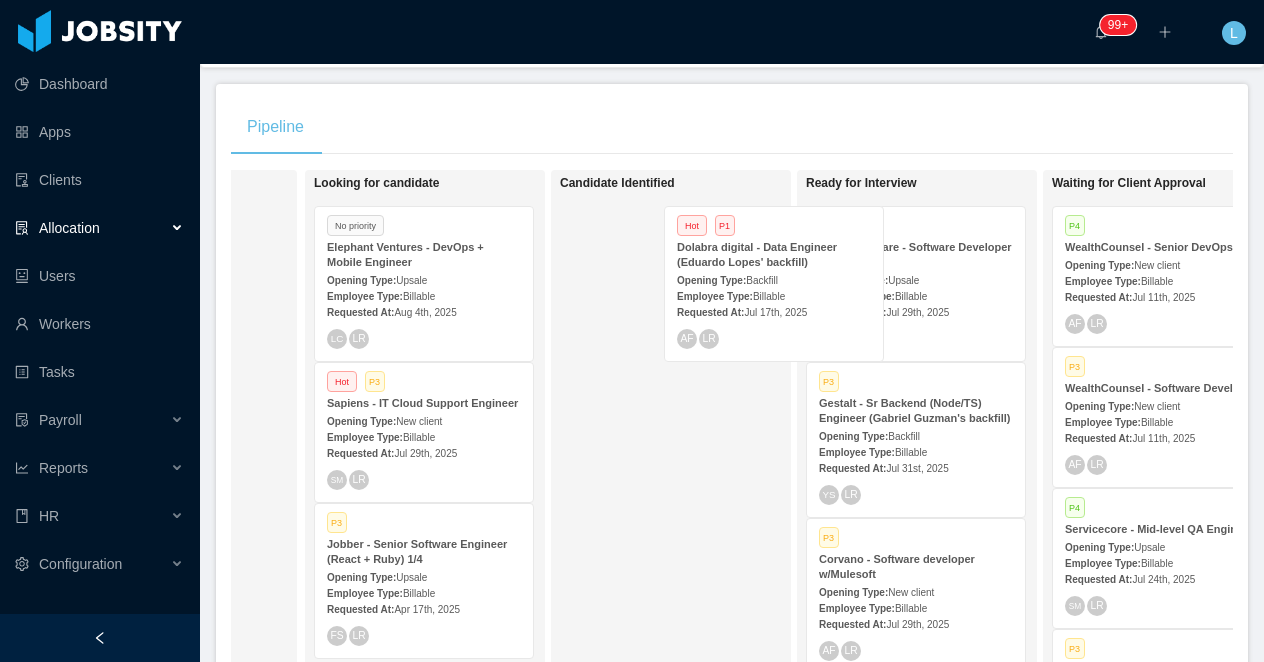 drag, startPoint x: 684, startPoint y: 287, endPoint x: 894, endPoint y: 287, distance: 210 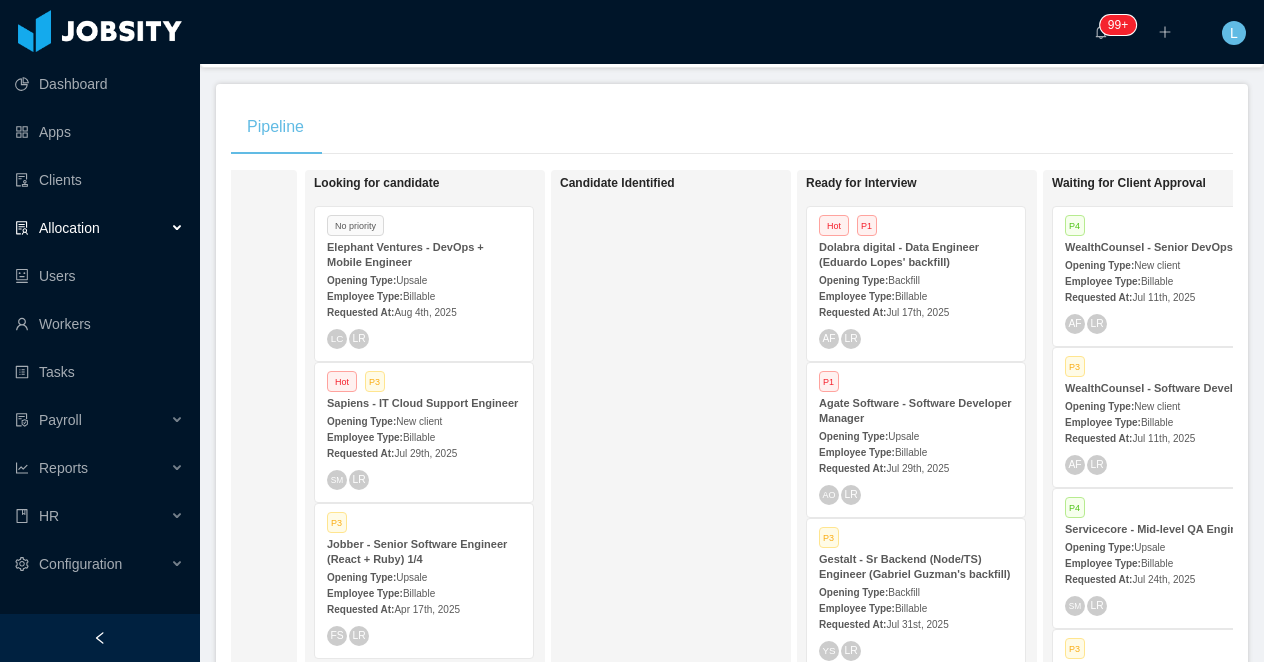 click on "Dolabra digital - Data Engineer (Eduardo Lopes' backfill)" at bounding box center (899, 254) 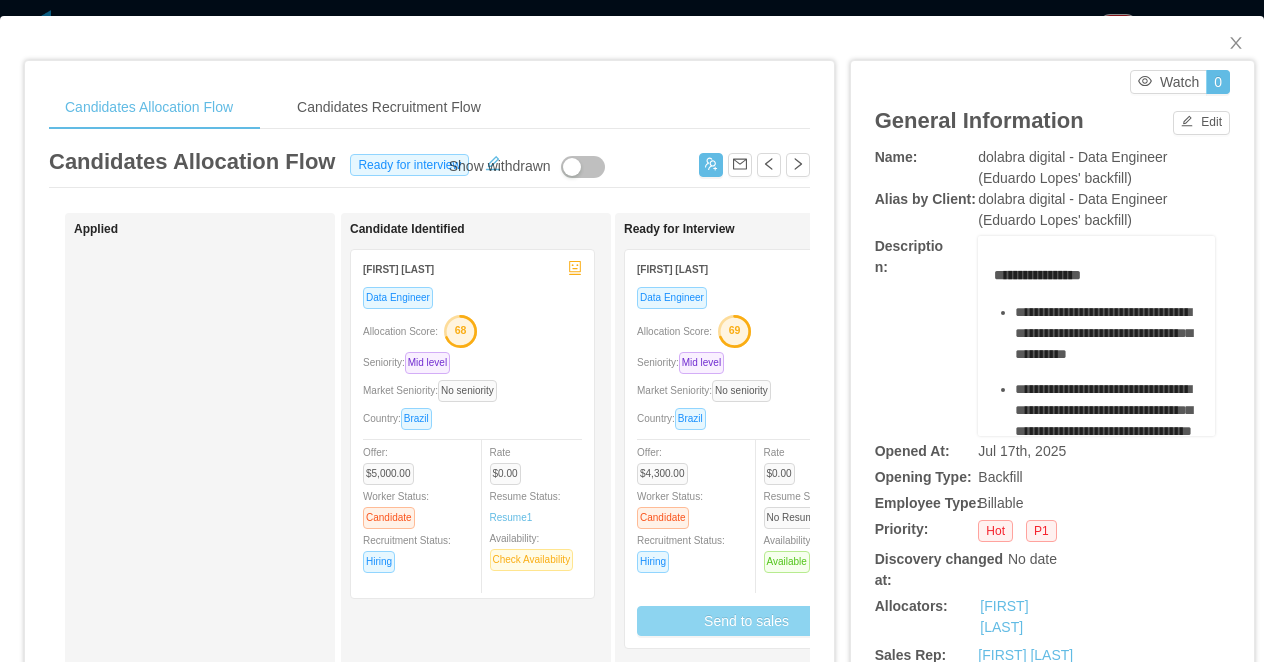 click on "Send to sales" at bounding box center (746, 621) 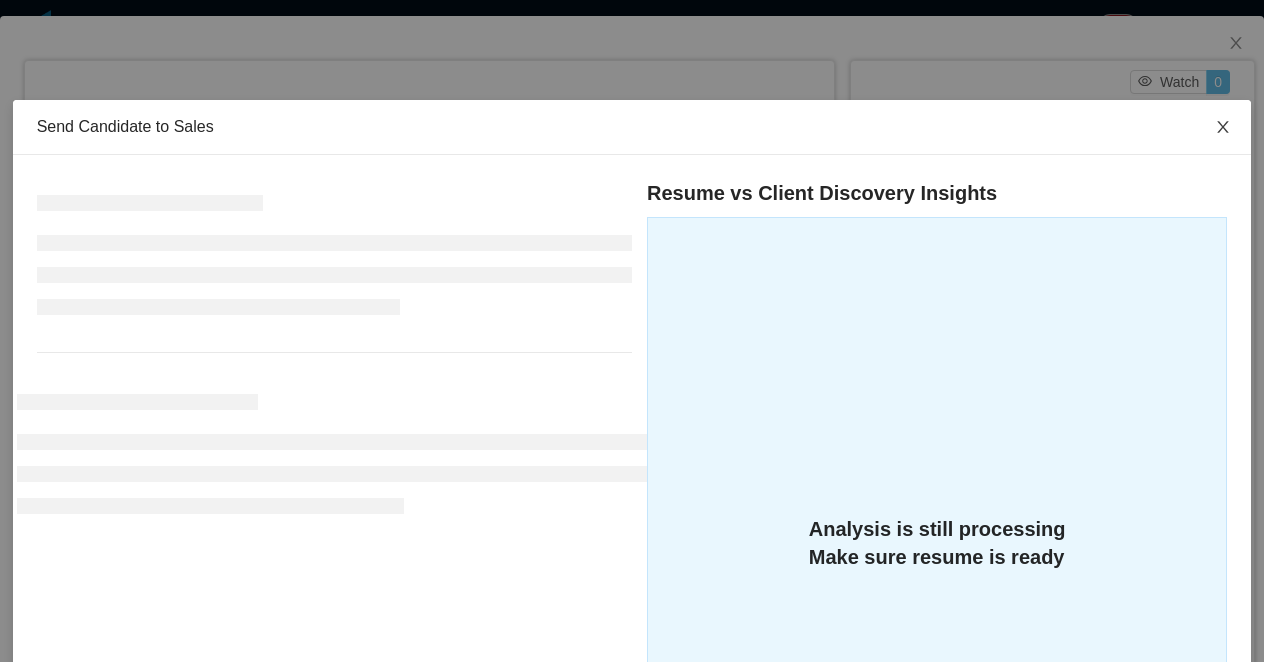 click 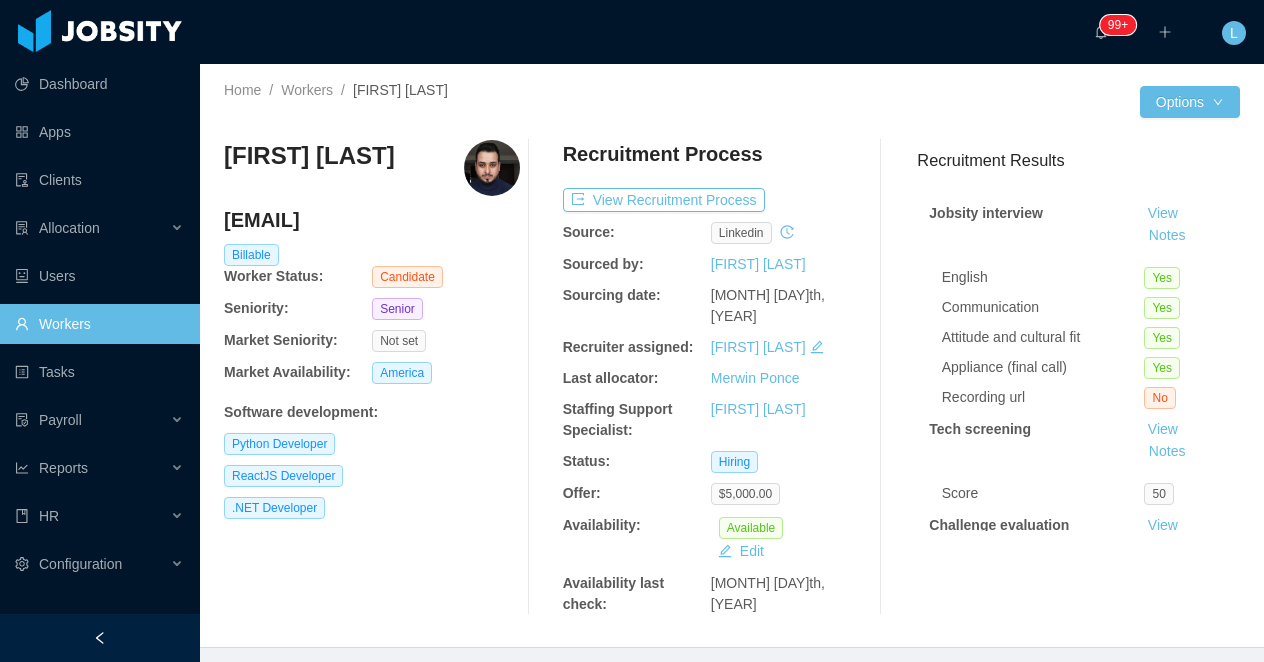 scroll, scrollTop: 0, scrollLeft: 0, axis: both 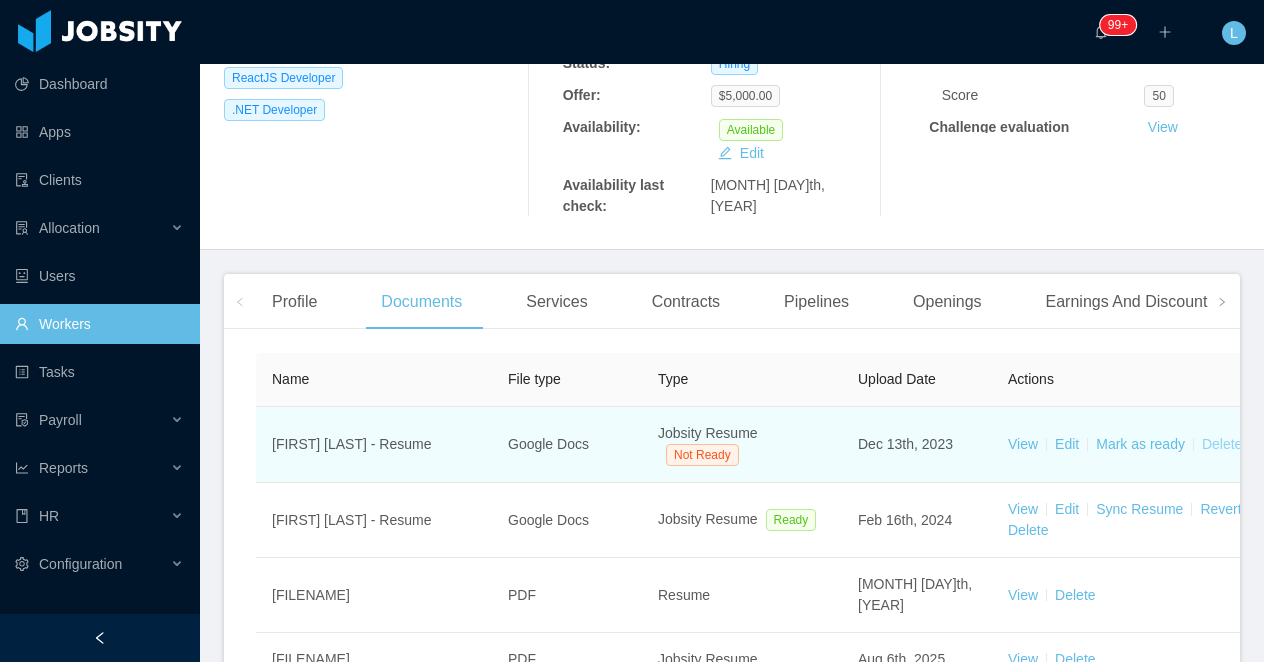 click on "Delete" at bounding box center (1222, 444) 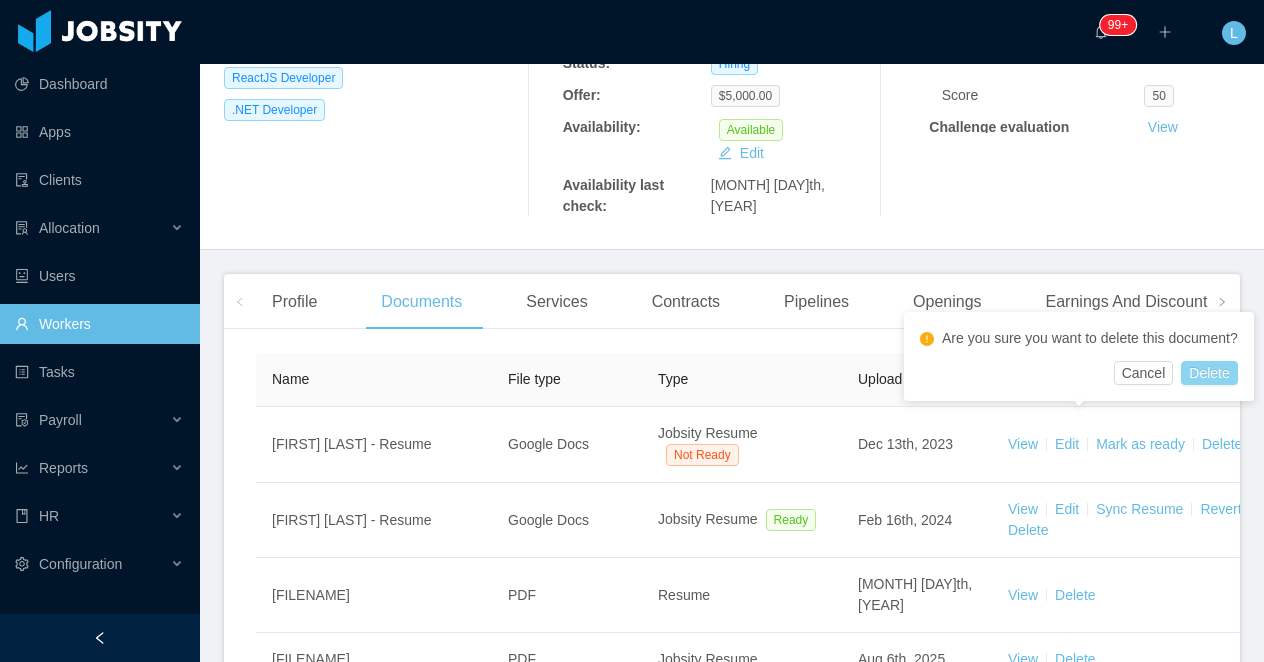click on "Delete" at bounding box center (1209, 373) 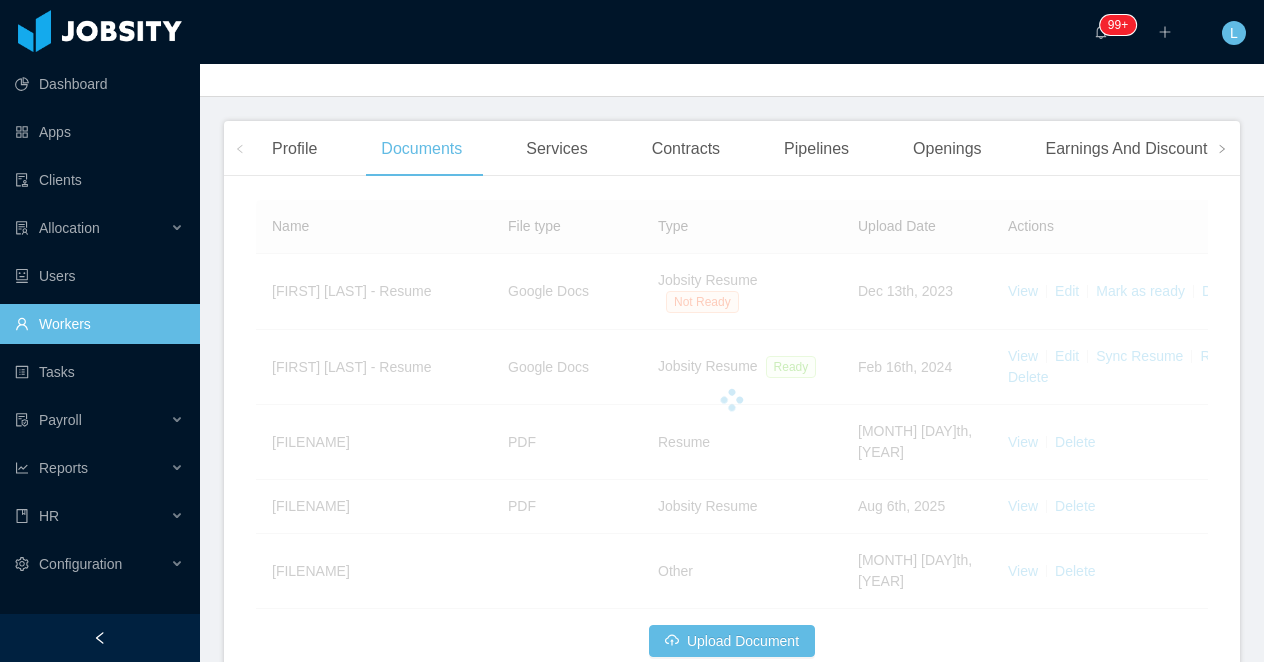 scroll, scrollTop: 596, scrollLeft: 0, axis: vertical 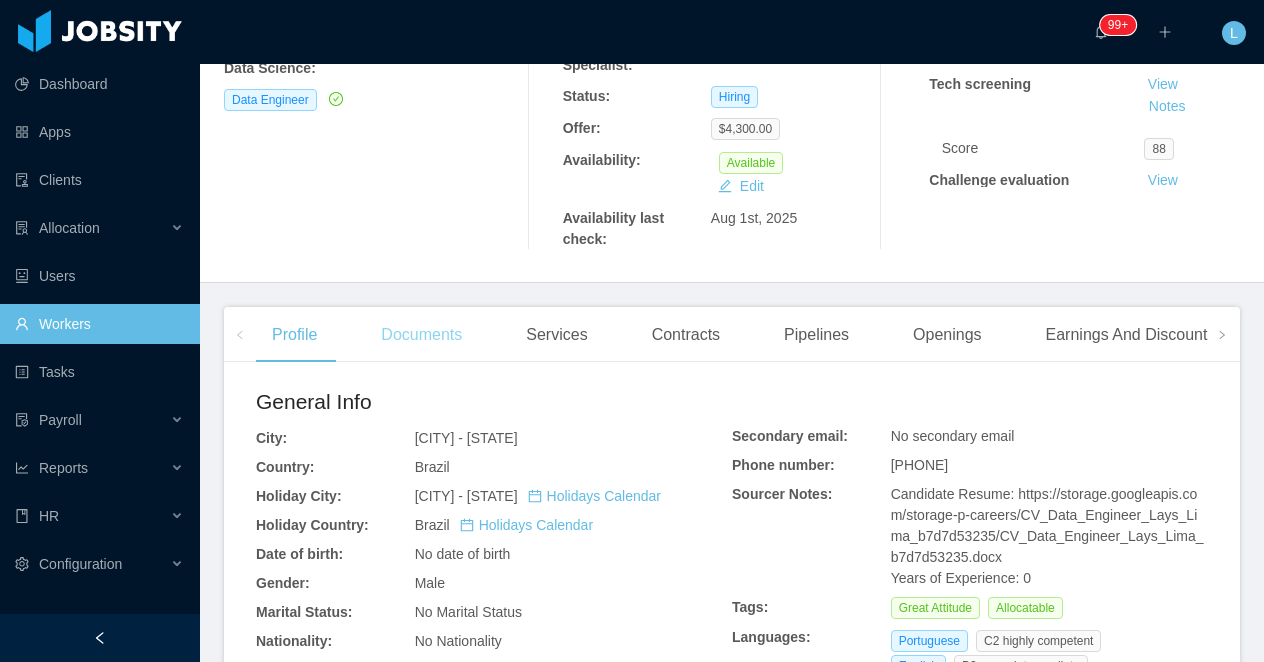 click on "Documents" at bounding box center (421, 335) 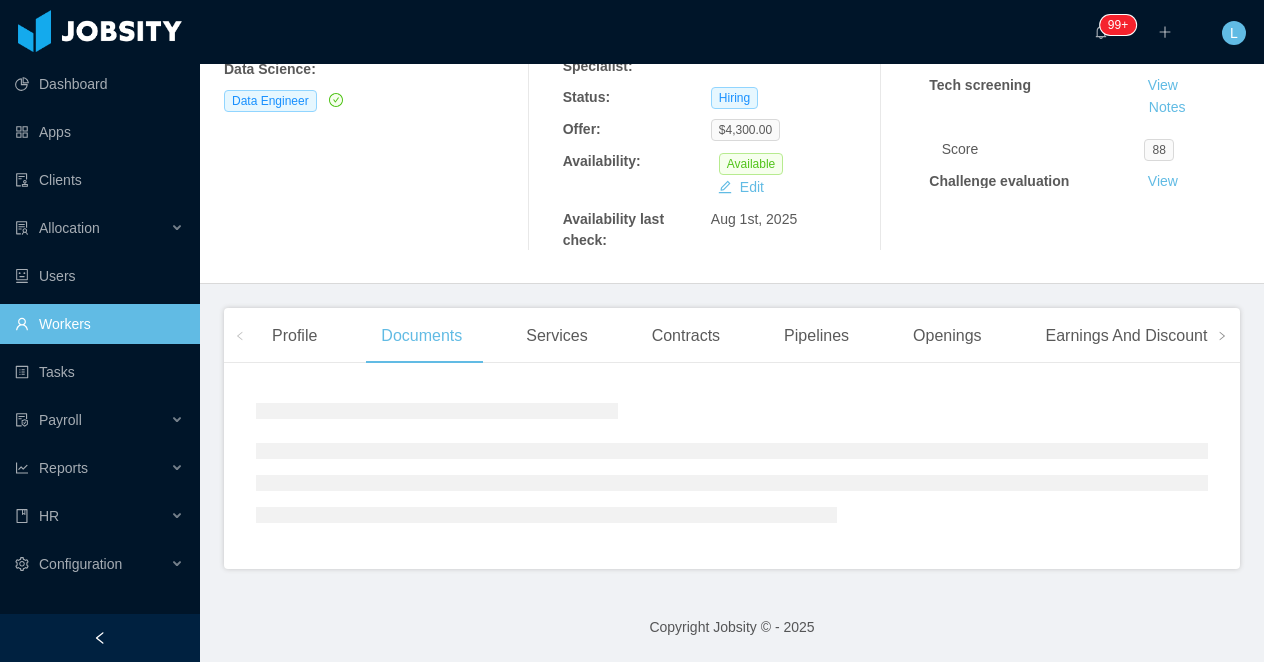 scroll, scrollTop: 344, scrollLeft: 0, axis: vertical 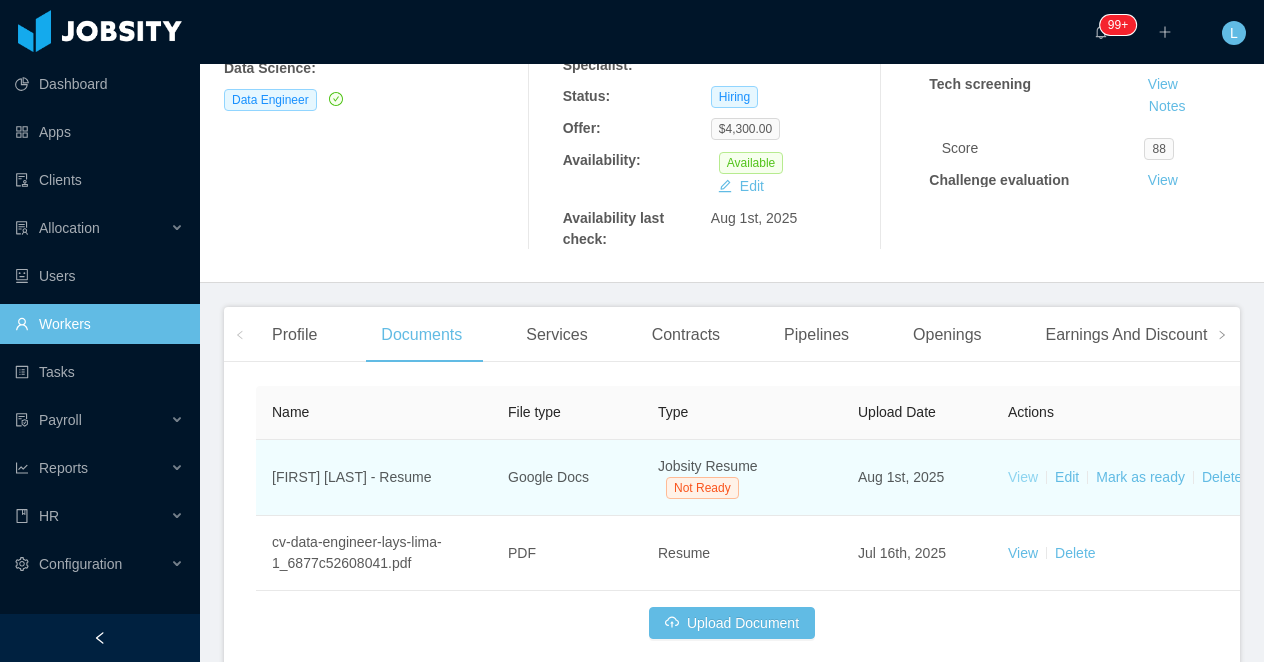 click on "View" at bounding box center [1023, 477] 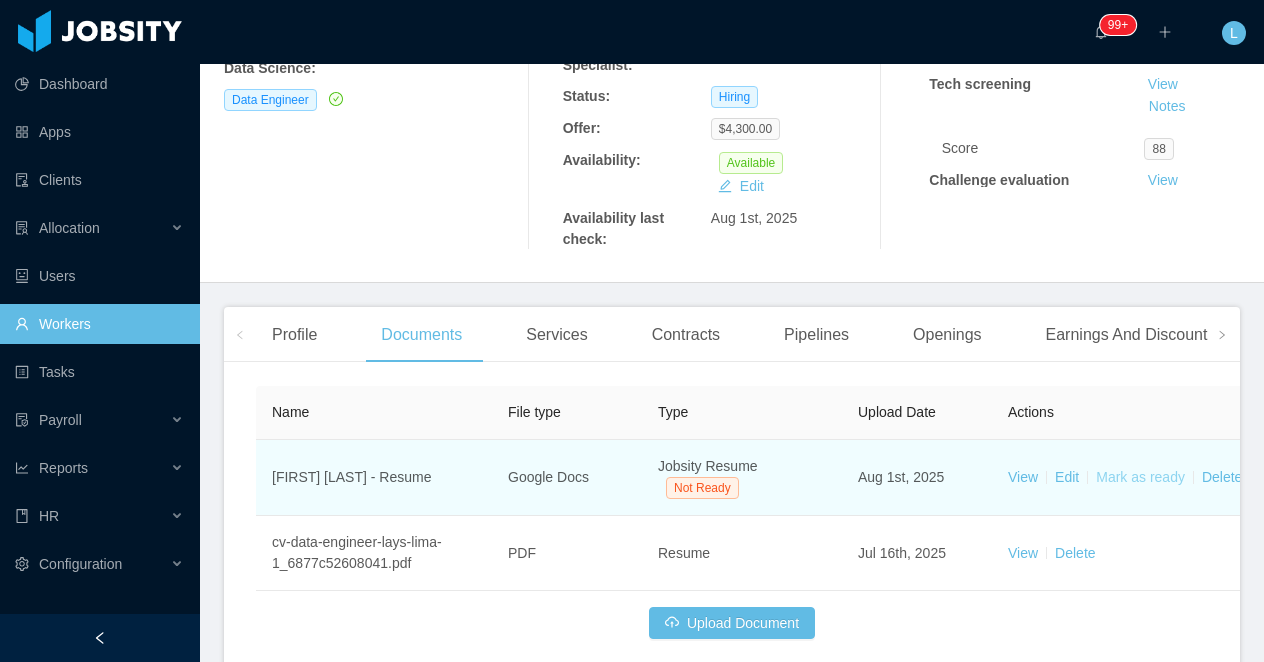 click on "Mark as ready" at bounding box center (1140, 477) 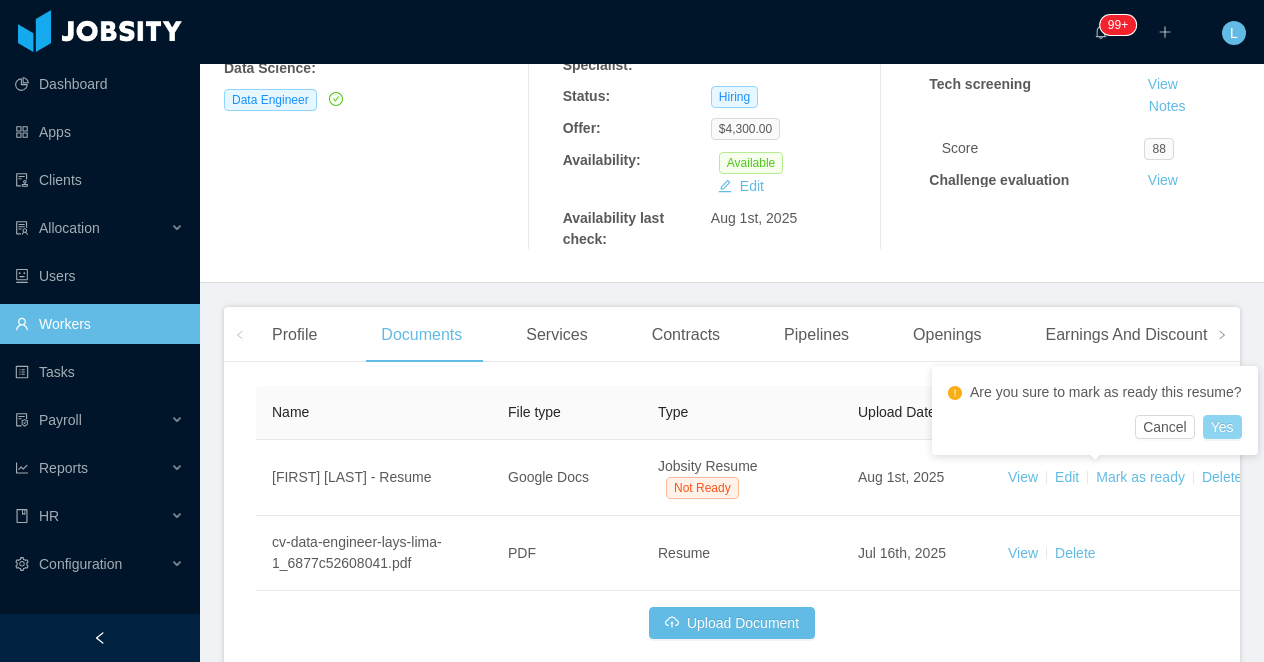 click on "Yes" at bounding box center [1222, 427] 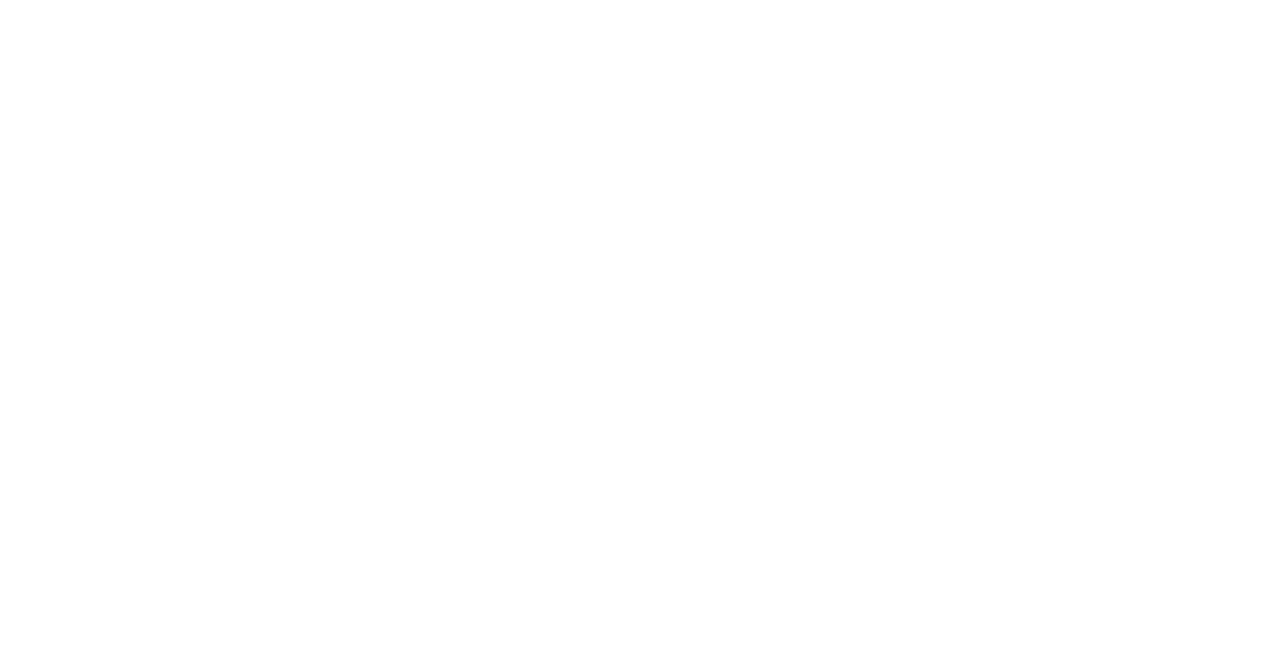 scroll, scrollTop: 0, scrollLeft: 0, axis: both 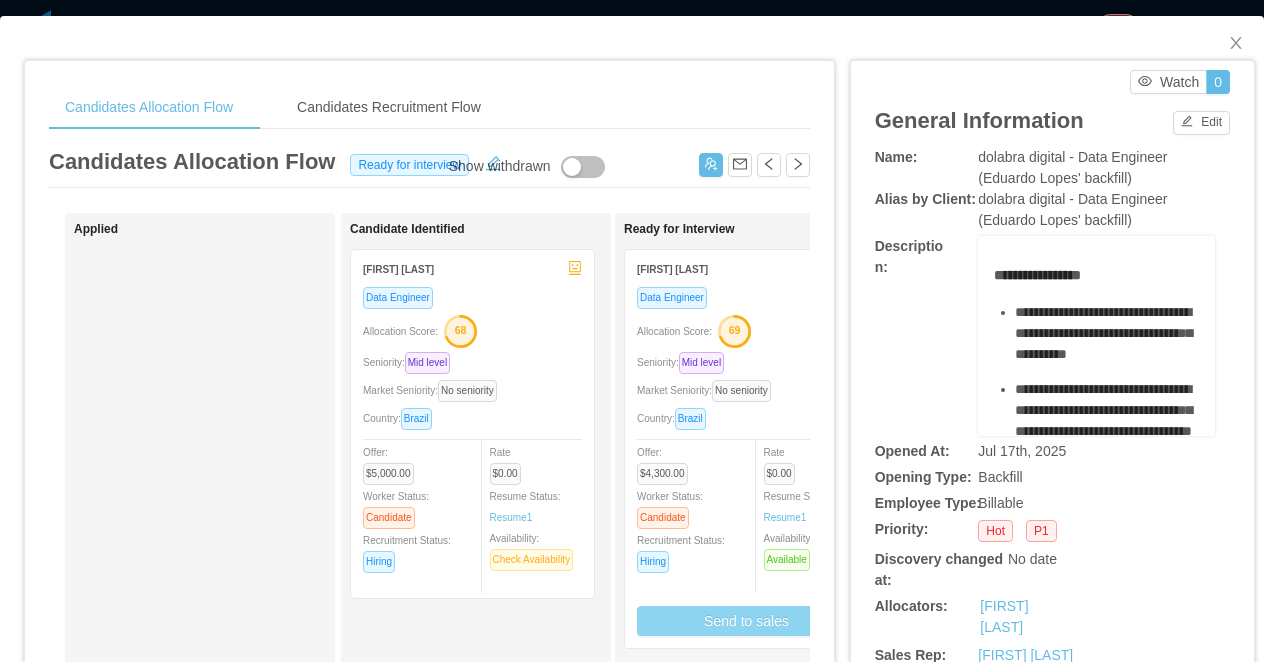 click on "Send to sales" at bounding box center [746, 621] 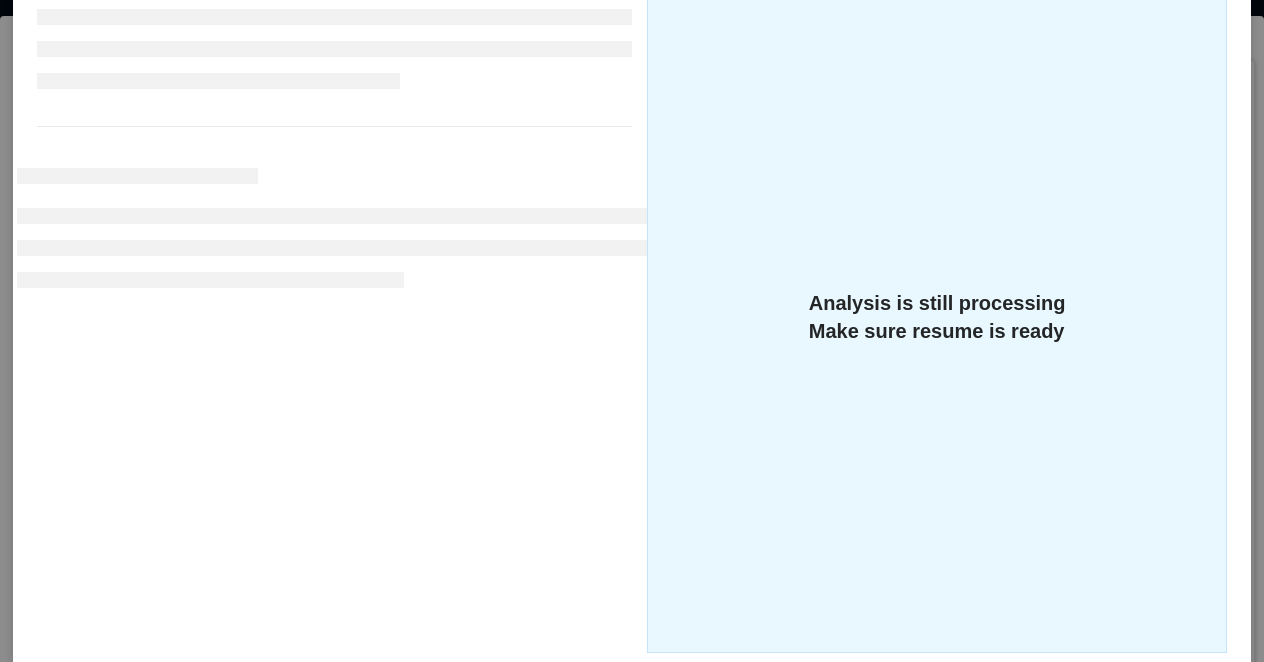 scroll, scrollTop: 298, scrollLeft: 0, axis: vertical 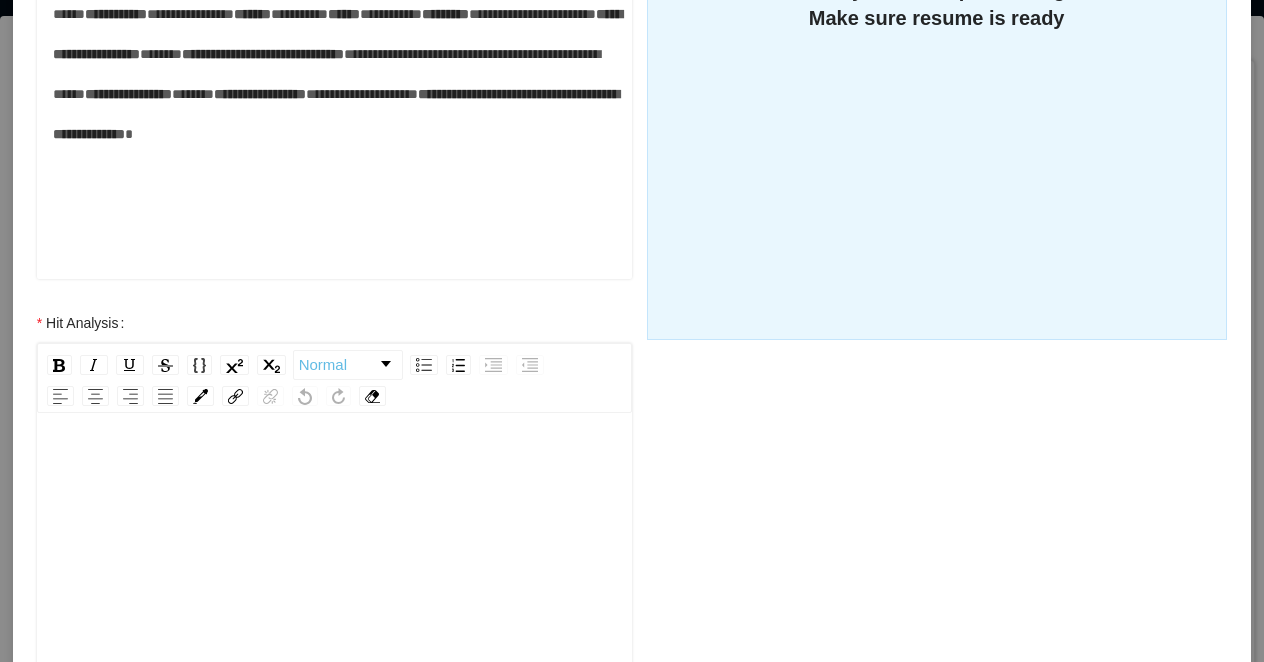click at bounding box center [335, 622] 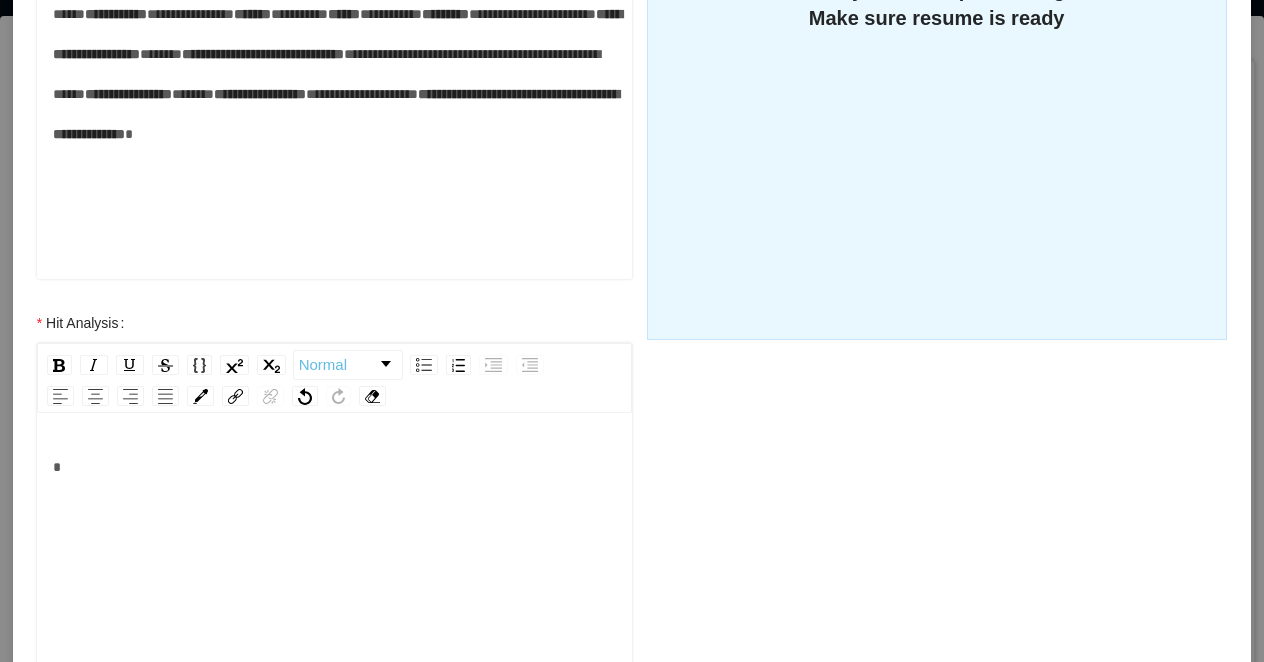 type 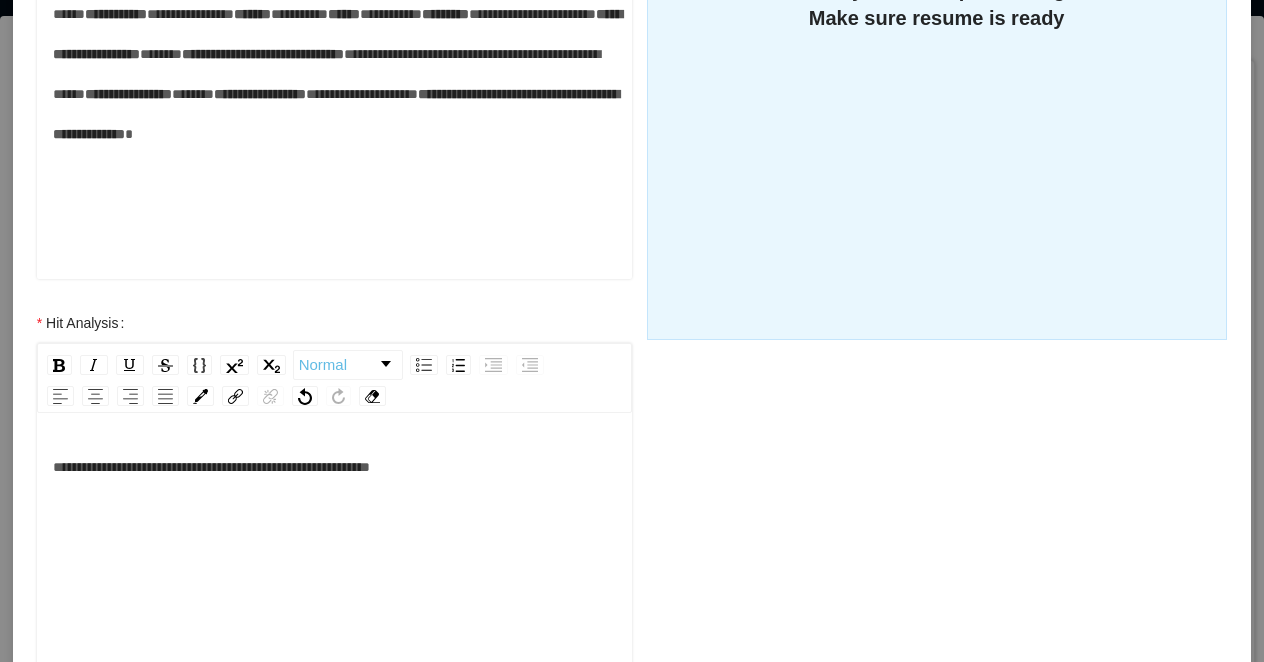click on "**********" at bounding box center (211, 467) 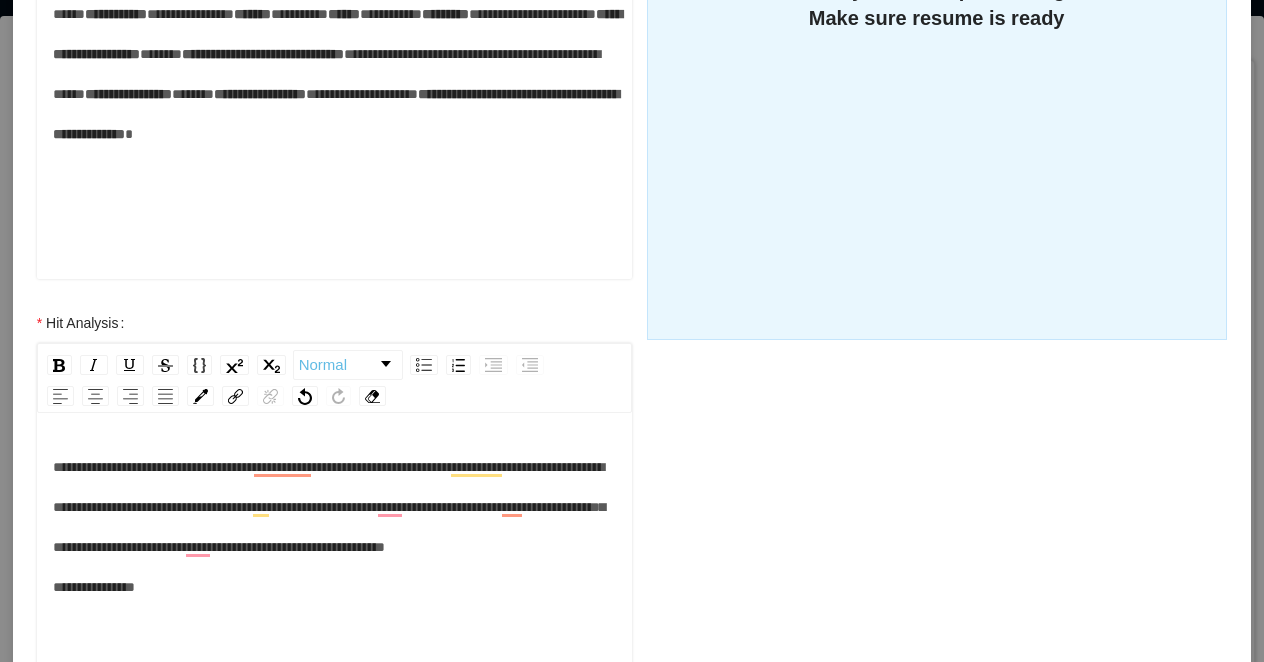 click on "**********" at bounding box center (329, 527) 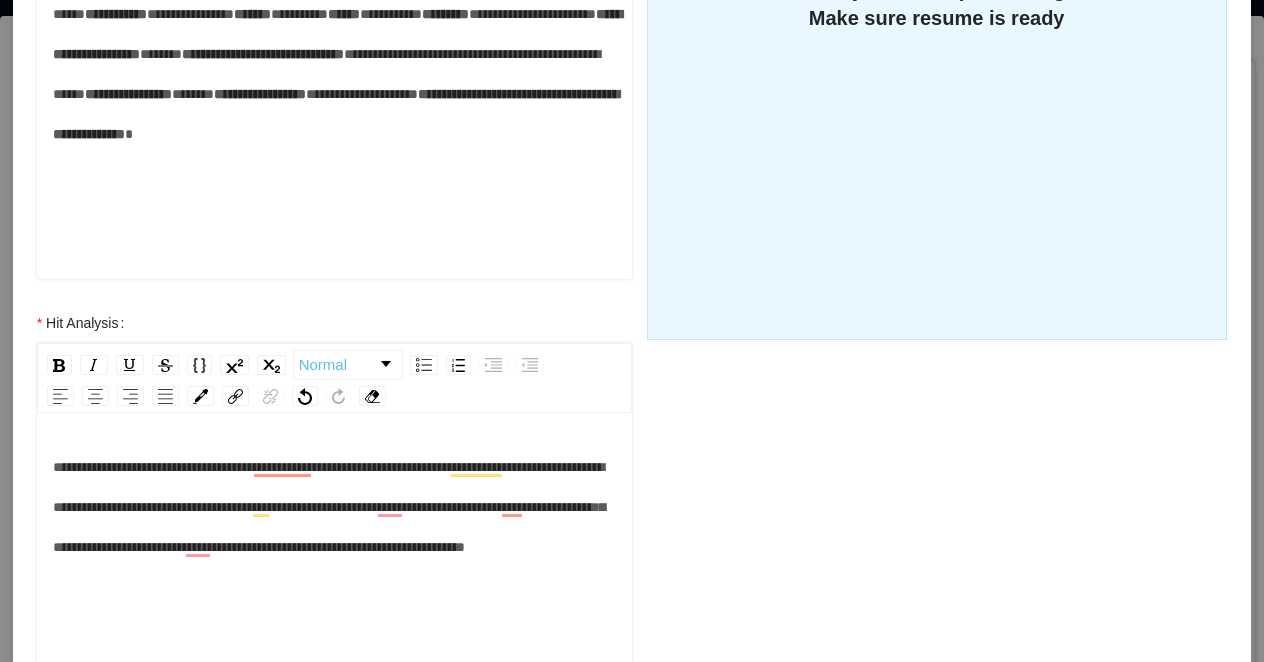 click on "**********" at bounding box center [335, 507] 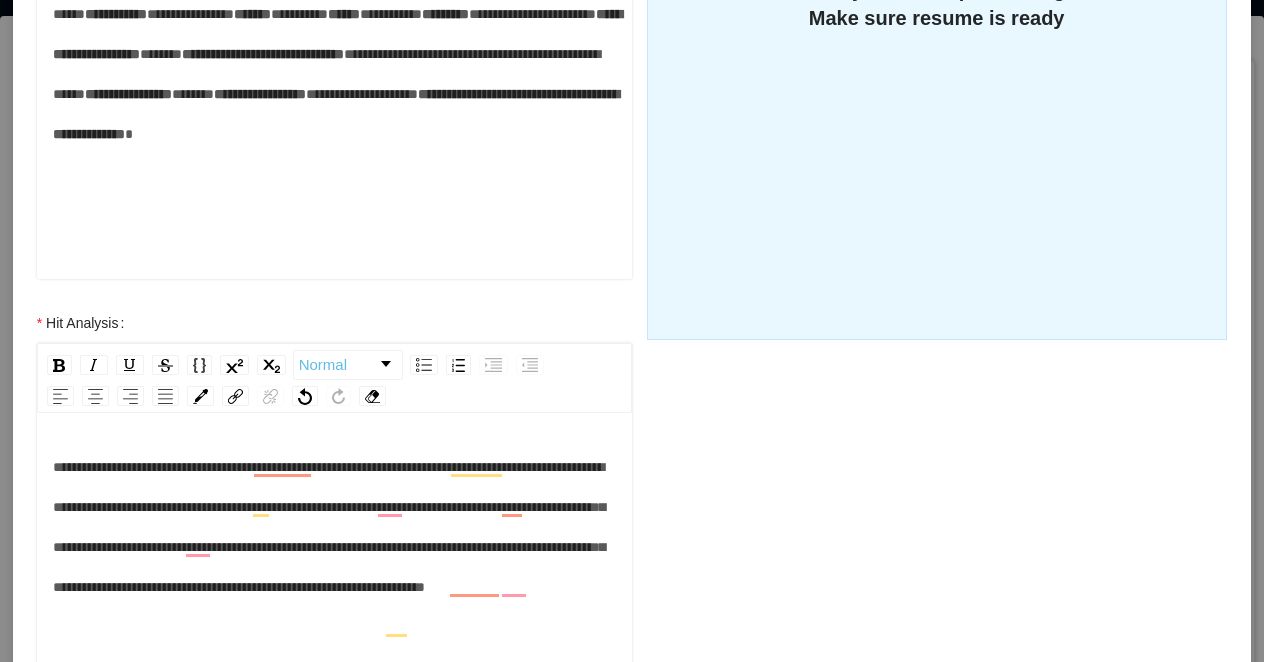 scroll, scrollTop: 44, scrollLeft: 0, axis: vertical 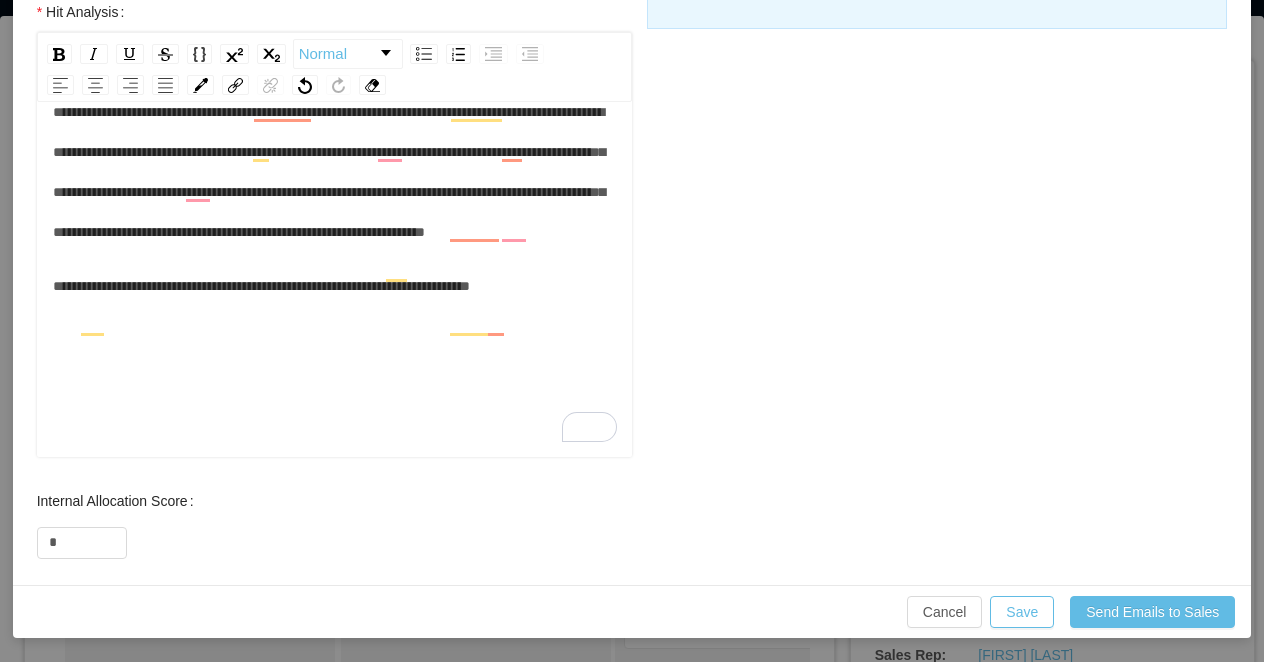 drag, startPoint x: 75, startPoint y: 537, endPoint x: 8, endPoint y: 538, distance: 67.00746 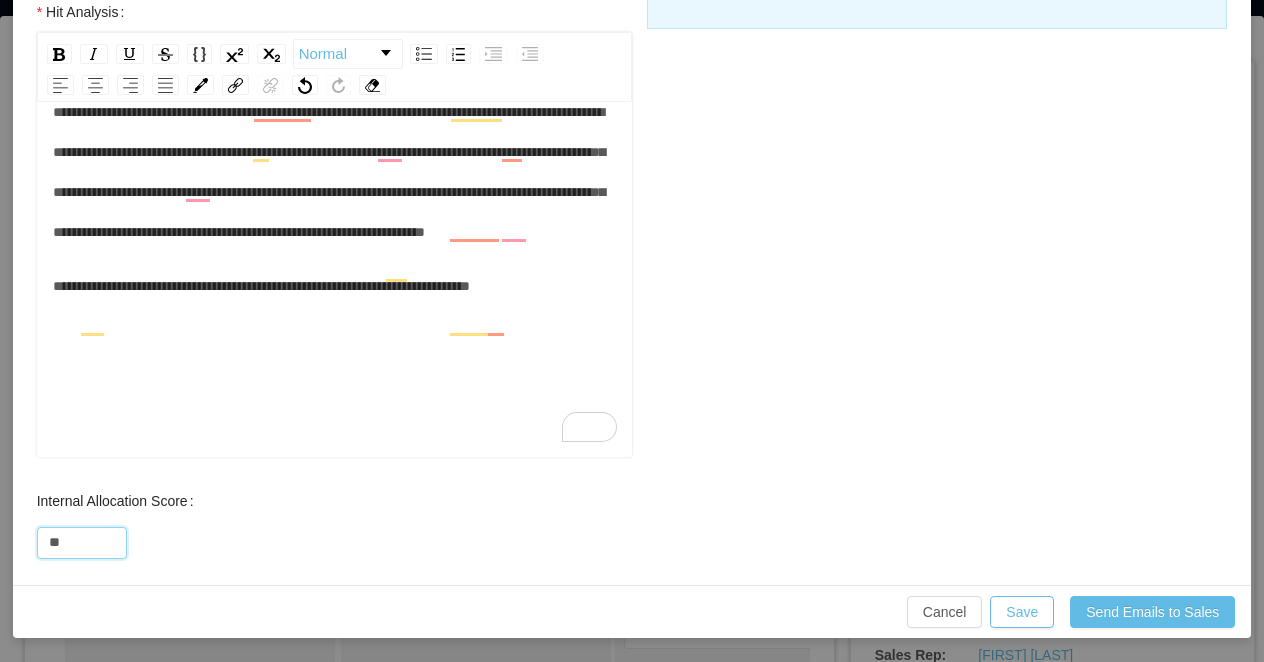 type on "*" 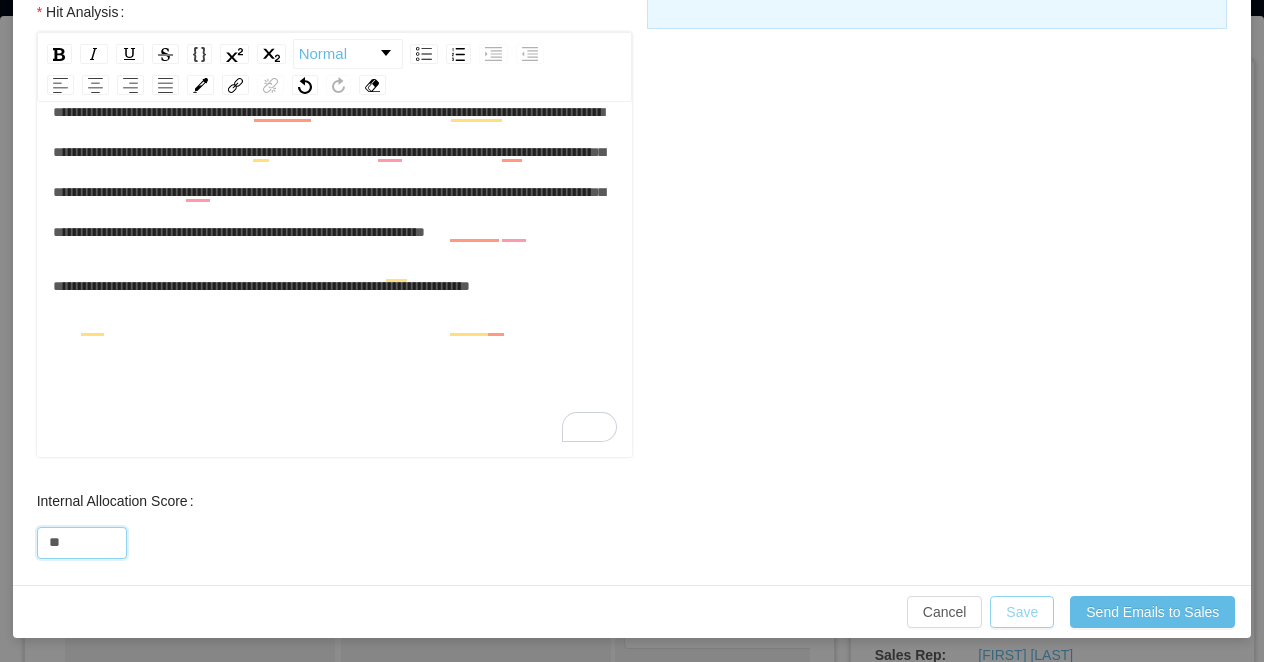 type on "**" 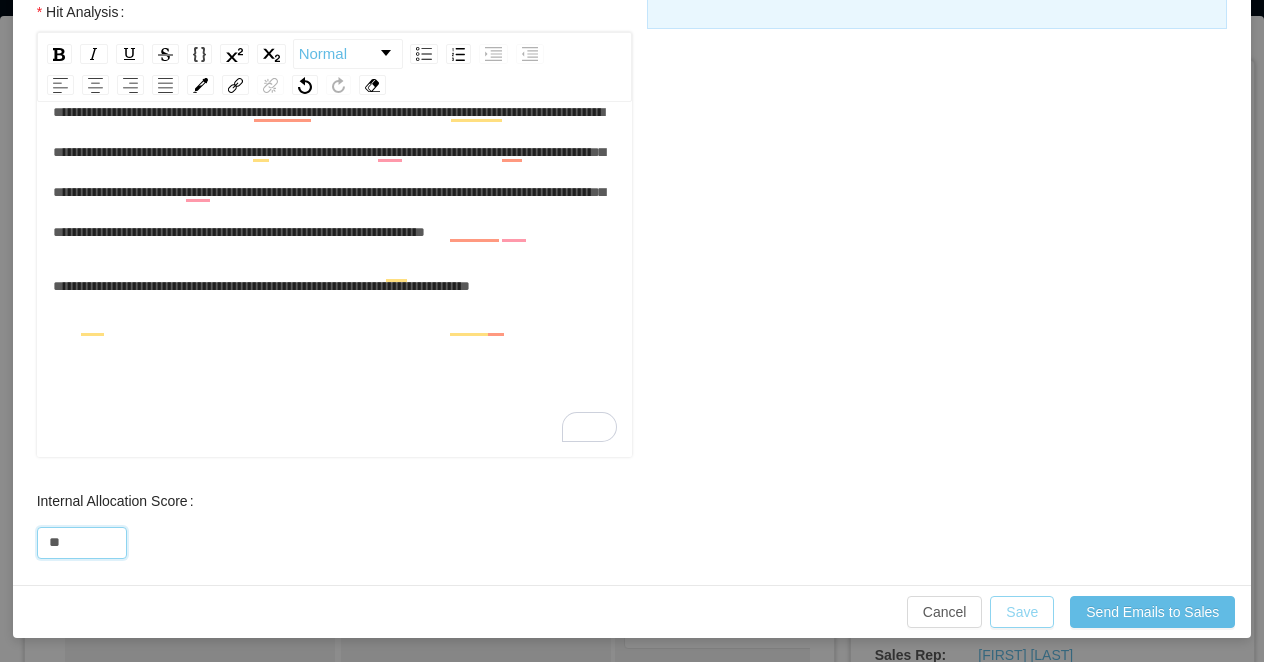 click on "Save" at bounding box center [1022, 612] 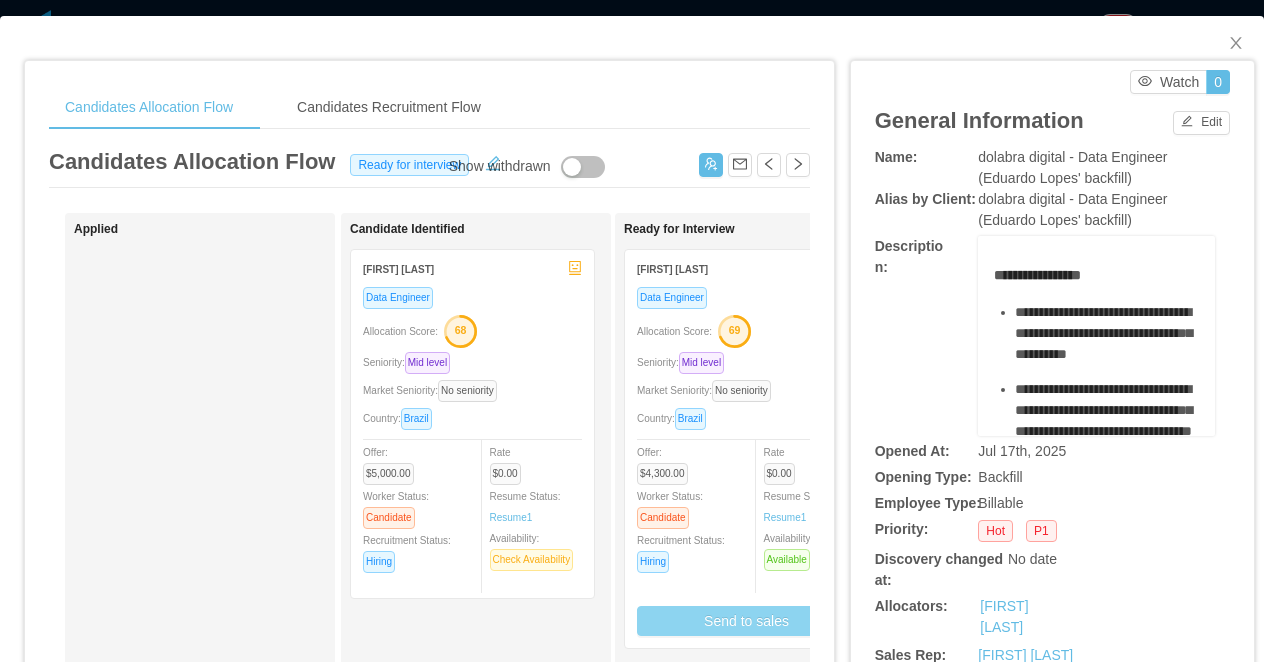 scroll, scrollTop: 750, scrollLeft: 0, axis: vertical 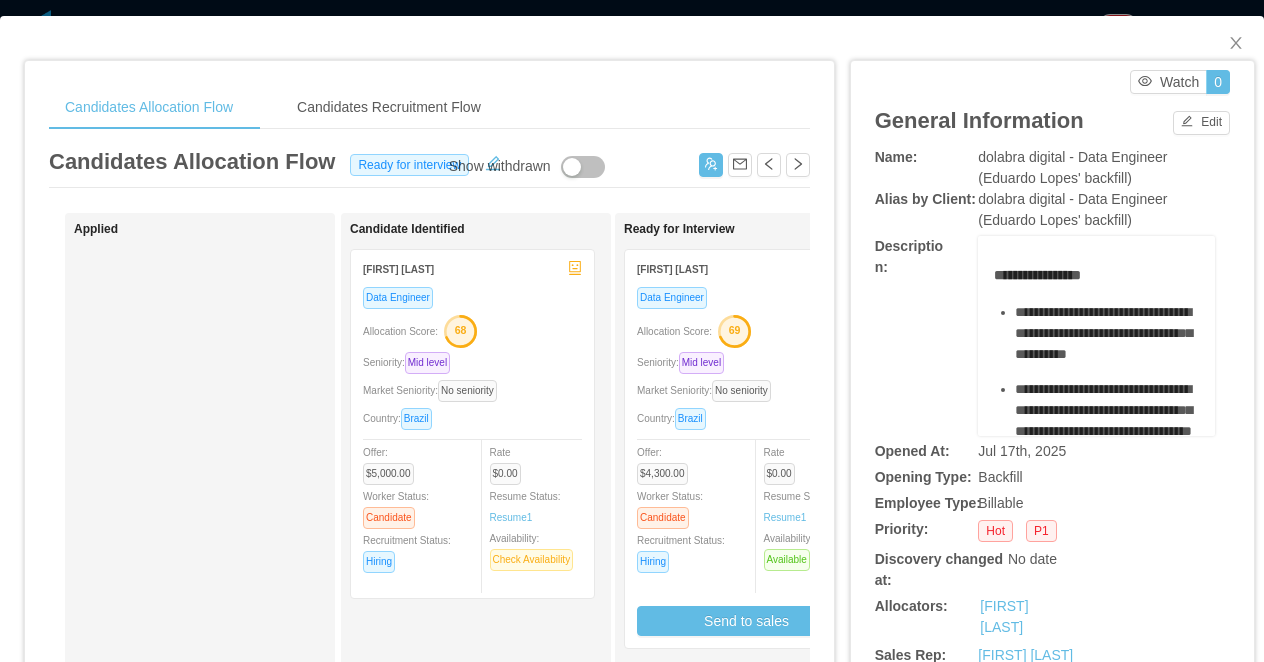 click 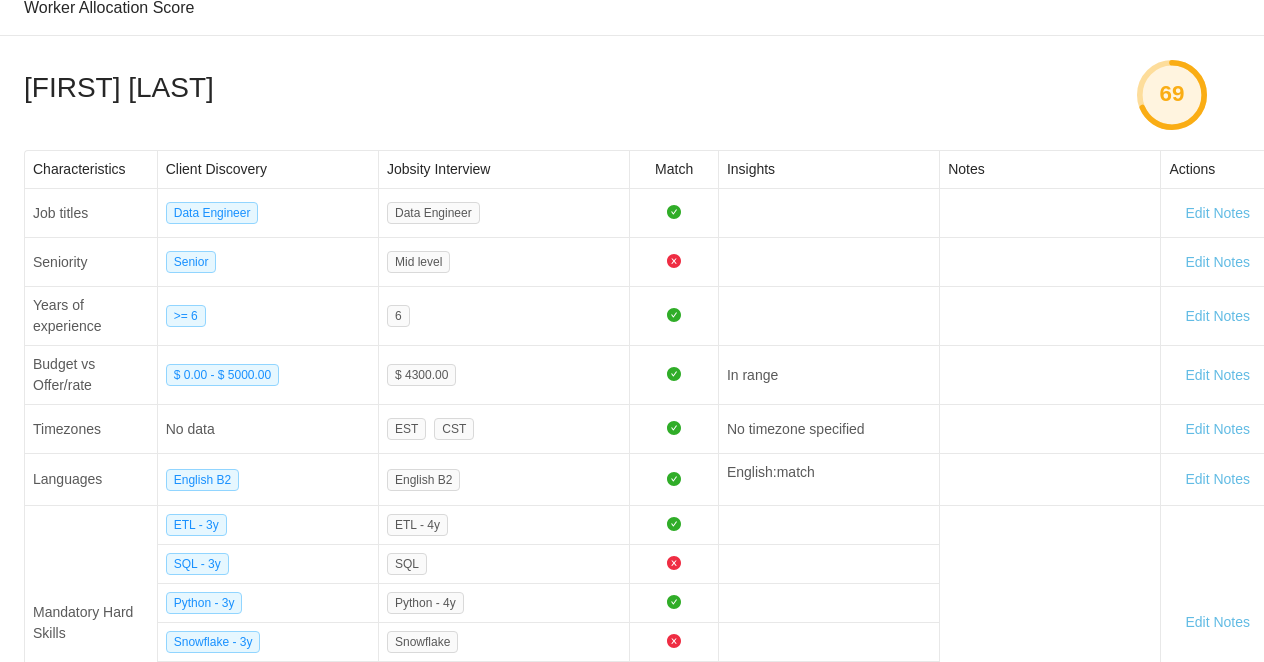 scroll, scrollTop: 58, scrollLeft: 0, axis: vertical 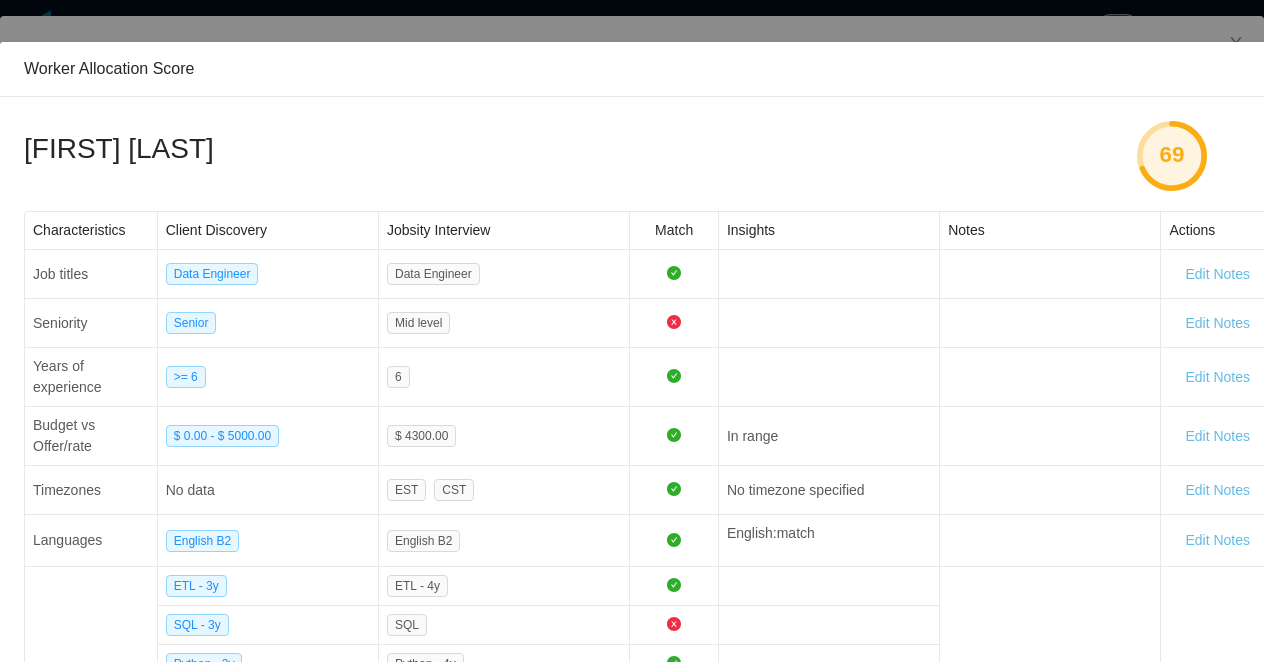 click on "Worker Allocation Score Lays Lima 69 Characteristics Client Discovery Jobsity Interview Match Insights Notes Actions Job titles Data Engineer Data Engineer Edit Notes Seniority Senior Mid level Edit Notes Years of experience >= 6 6 Edit Notes Budget vs Offer/rate $ 0.00 - $ 5000.00 $ 4300.00 In range Edit Notes Timezones No data EST CST No timezone specified Edit Notes Languages English   B2 English   B2 English :  match Edit Notes Mandatory Hard Skills ETL - 3y ETL - 4y Edit Notes SQL - 3y SQL Python - 3y Python - 4y Snowflake - 3y Snowflake AWS AWS Apache Airflow - 2y Apache Airflow Soft Skills Priority  -  not able to be compared Edit Notes Optional Hard Skills Databricks Databricks Edit Notes Hadoop Hadoop Industries No Data Fintech Banking Financial Services No industry required Edit Notes Junior Gems no No Data Worker with lower seniority Edit Notes Generalist or Specialist unknown Specialist Edit Notes Big or Small teams No preferences No preferences Edit Notes Managerial or Operational Operational" at bounding box center (632, 331) 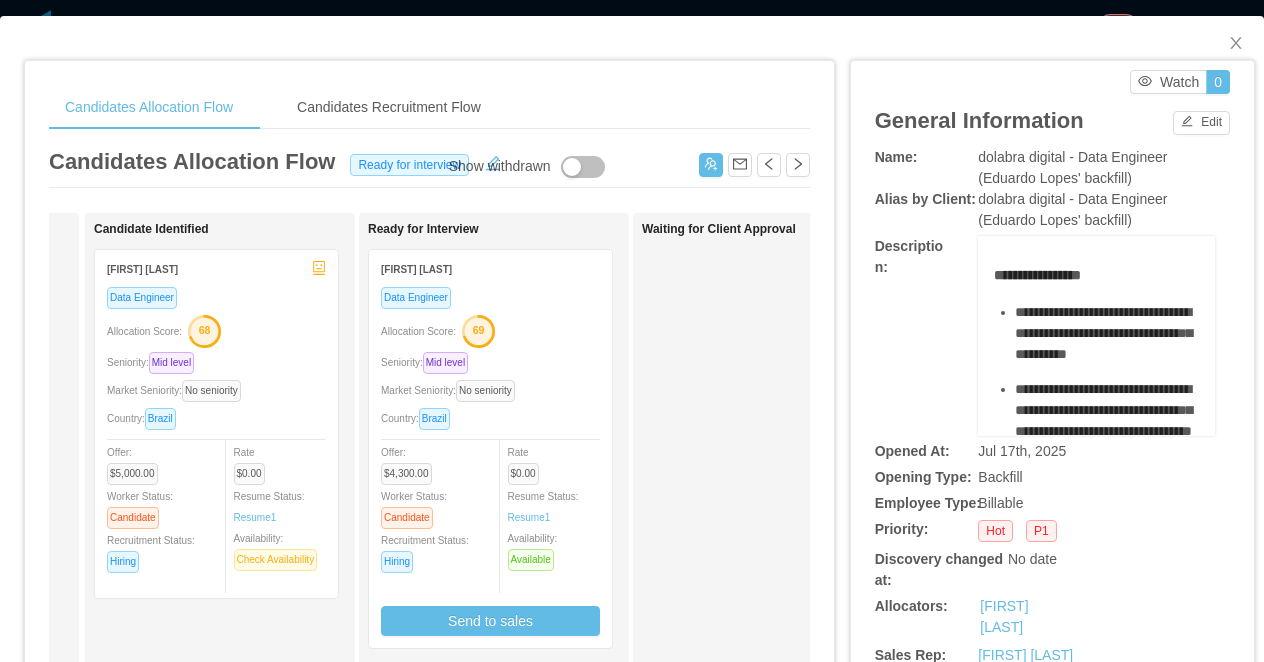 scroll, scrollTop: 0, scrollLeft: 410, axis: horizontal 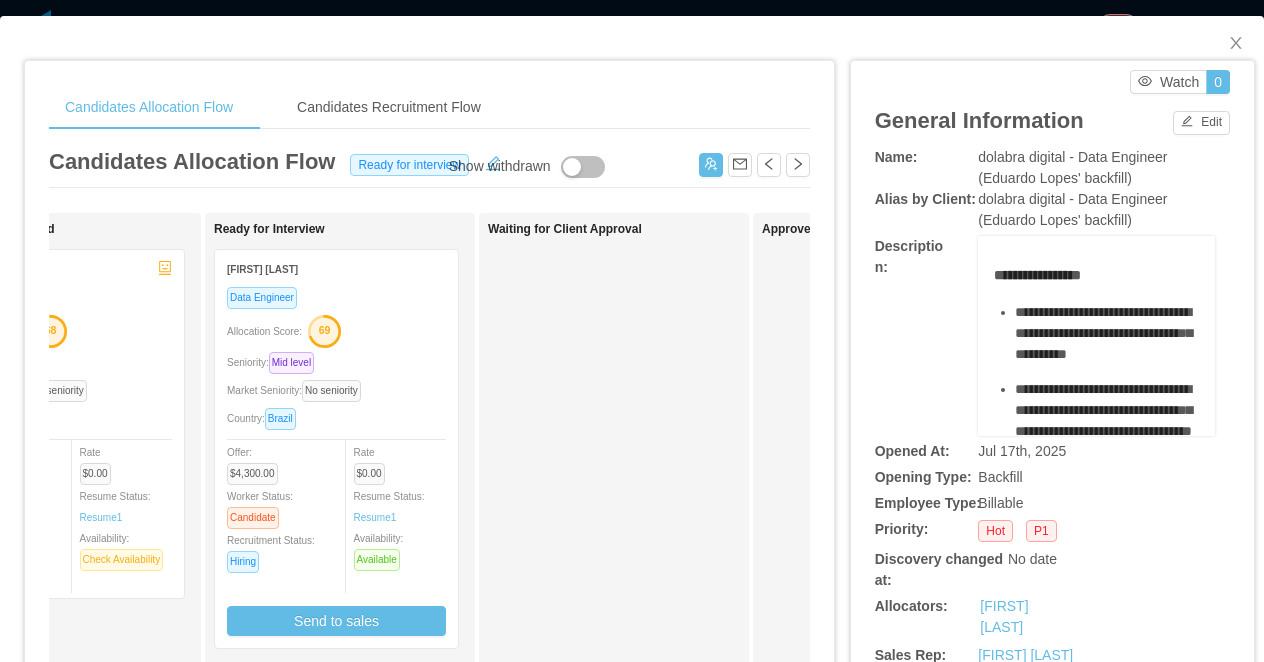 click on "Data Engineer Allocation Score:   69 Seniority:   Mid level Market Seniority:   No seniority Country:   Brazil Offer:  $4,300.00 Worker Status:   Candidate Recruitment Status:   Hiring Rate $0.00 Resume Status:   Resume  1 Availability:     Available Send to sales" at bounding box center (336, 467) 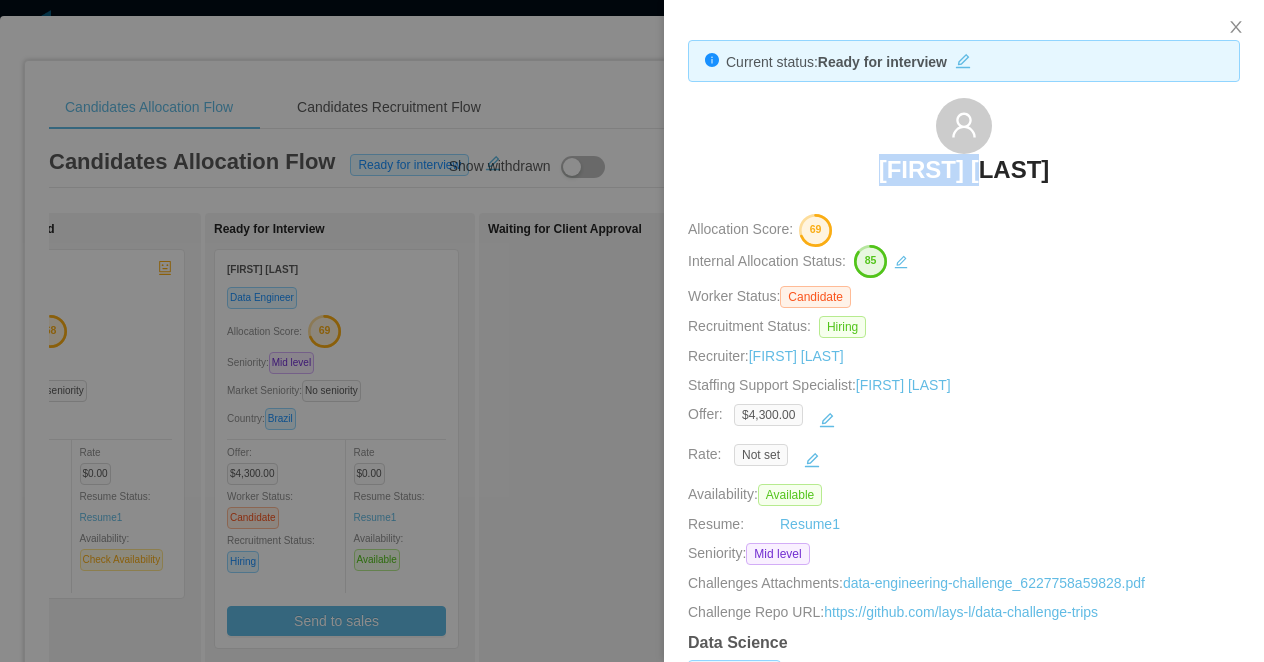 drag, startPoint x: 1147, startPoint y: 173, endPoint x: 873, endPoint y: 173, distance: 274 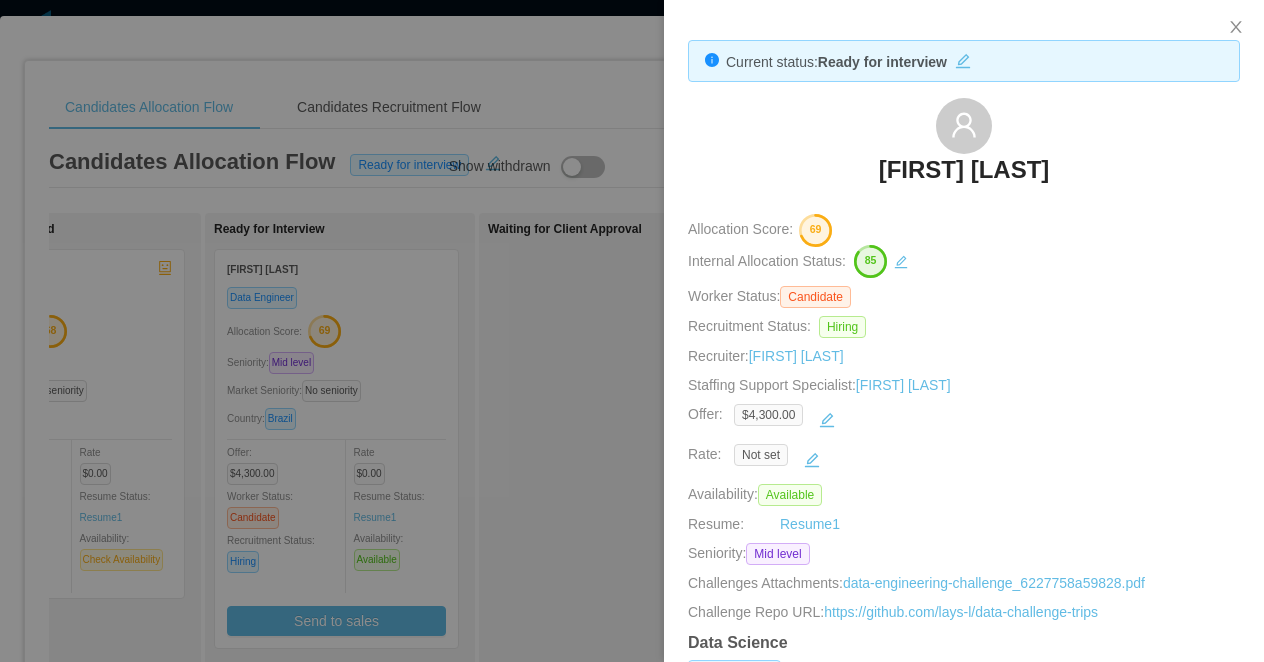 click at bounding box center [632, 331] 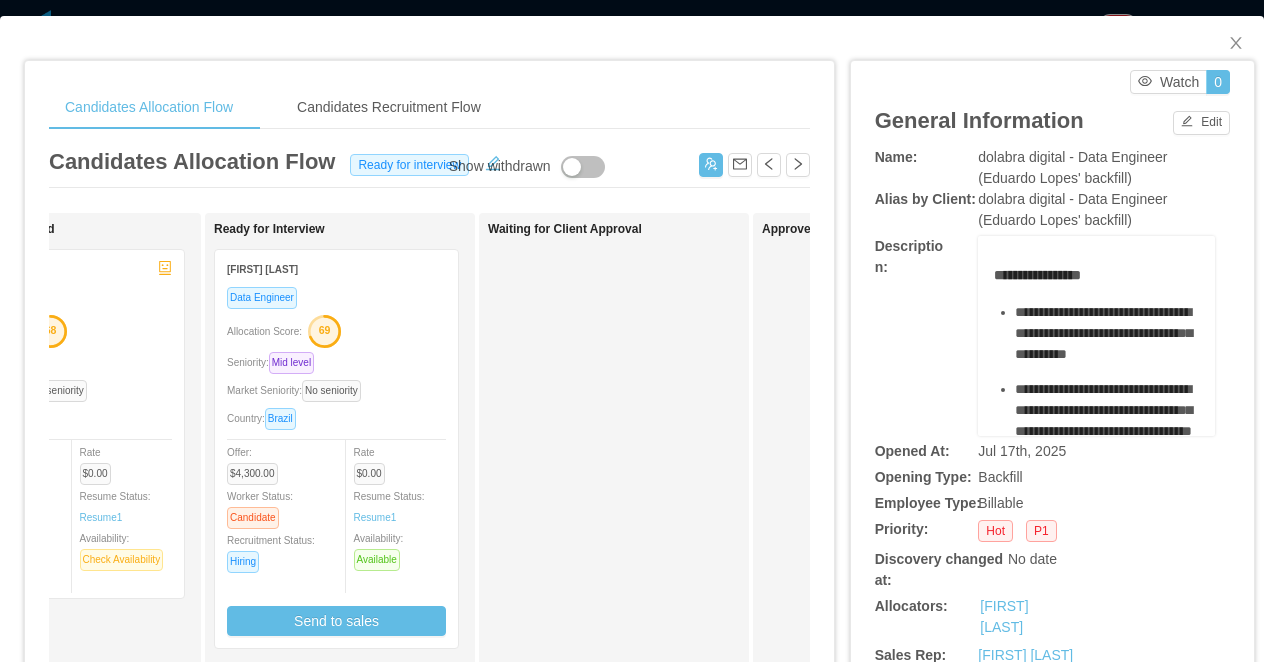 click on "Candidates Allocation Flow Candidates Recruitment Flow  Candidates Allocation Flow   Ready for interview   Show withdrawn Applied Candidate Identified Fernando Nepomuceno Data Engineer Allocation Score:   68 Seniority:   Mid level Market Seniority:   No seniority Country:   Brazil Offer:  $5,000.00 Worker Status:   Candidate Recruitment Status:   Hiring Rate $0.00 Resume Status:   Resume  1 Availability:     Check Availability Ready for Interview Lays Lima Data Engineer Allocation Score:   69 Seniority:   Mid level Market Seniority:   No seniority Country:   Brazil Offer:  $4,300.00 Worker Status:   Candidate Recruitment Status:   Hiring Rate $0.00 Resume Status:   Resume  1 Availability:     Available Send to sales Waiting for Client Approval Approved Discarded Rejected Johnny Rodriguez Monge Data Engineer Allocation Score:   42 Seniority:   Mid level Market Seniority:   No seniority Country:   No country Offer:  $5,500.00 Worker Status:   Candidate Recruitment Status:   Hiring Rate 1" at bounding box center [632, 331] 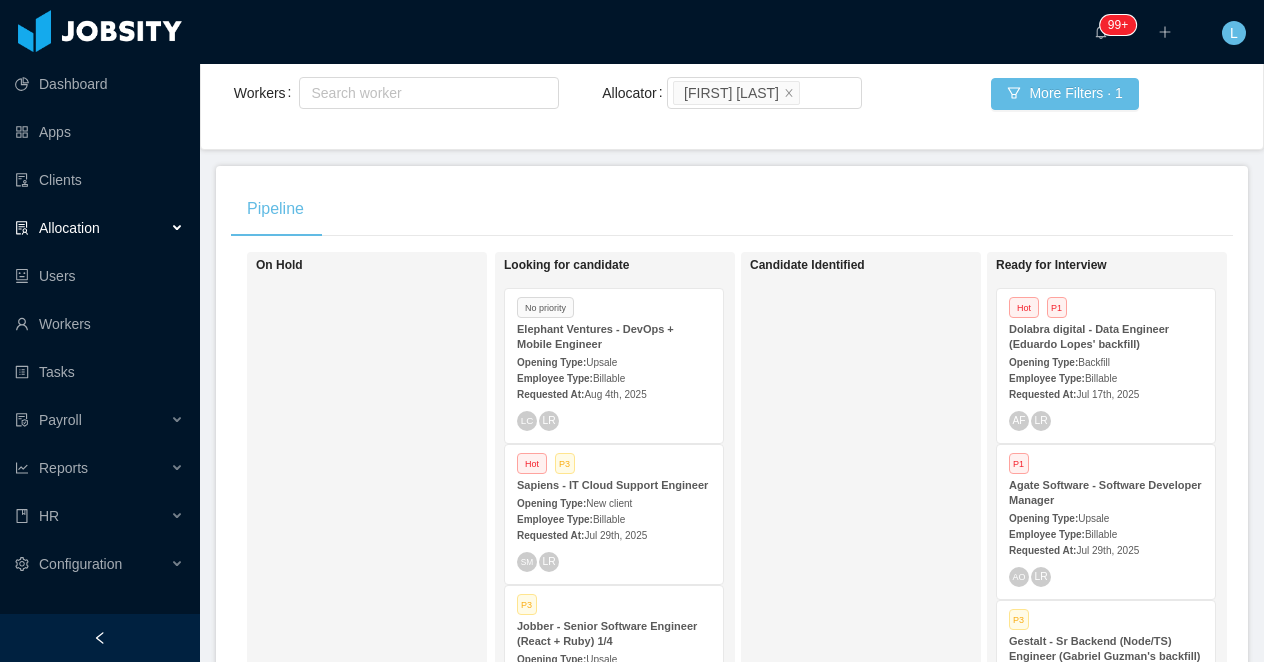 scroll, scrollTop: 267, scrollLeft: 0, axis: vertical 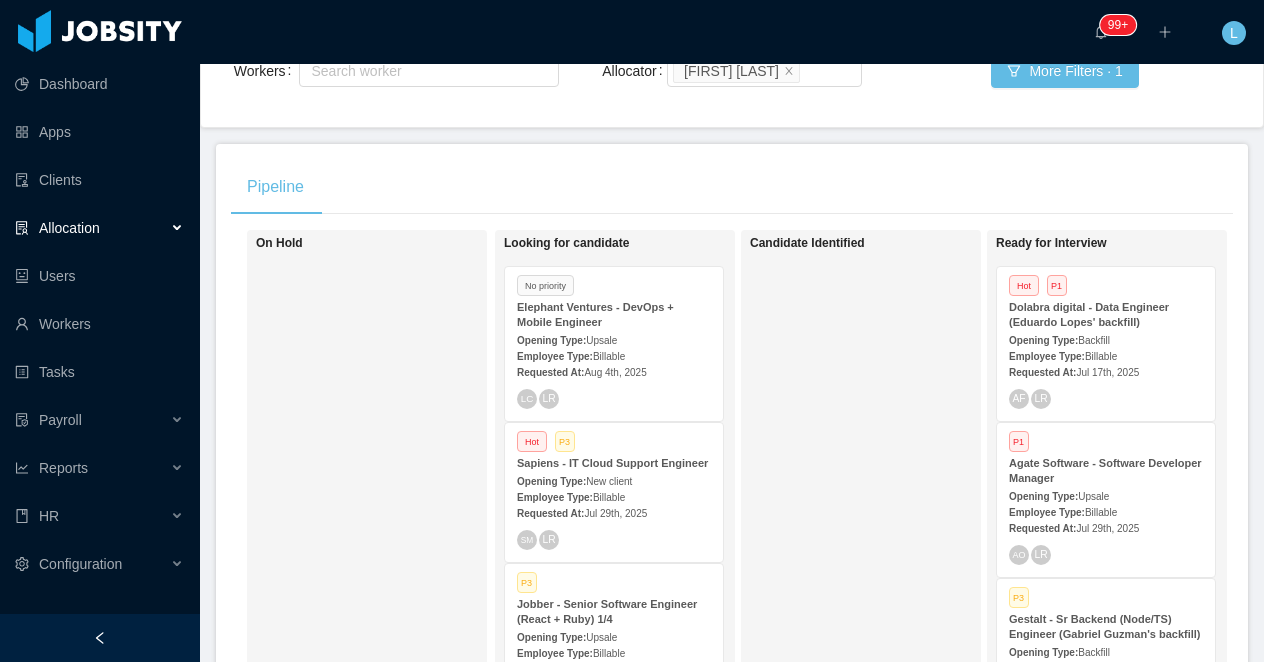 click on "Dolabra digital - Data Engineer (Eduardo Lopes' backfill)" at bounding box center [1089, 314] 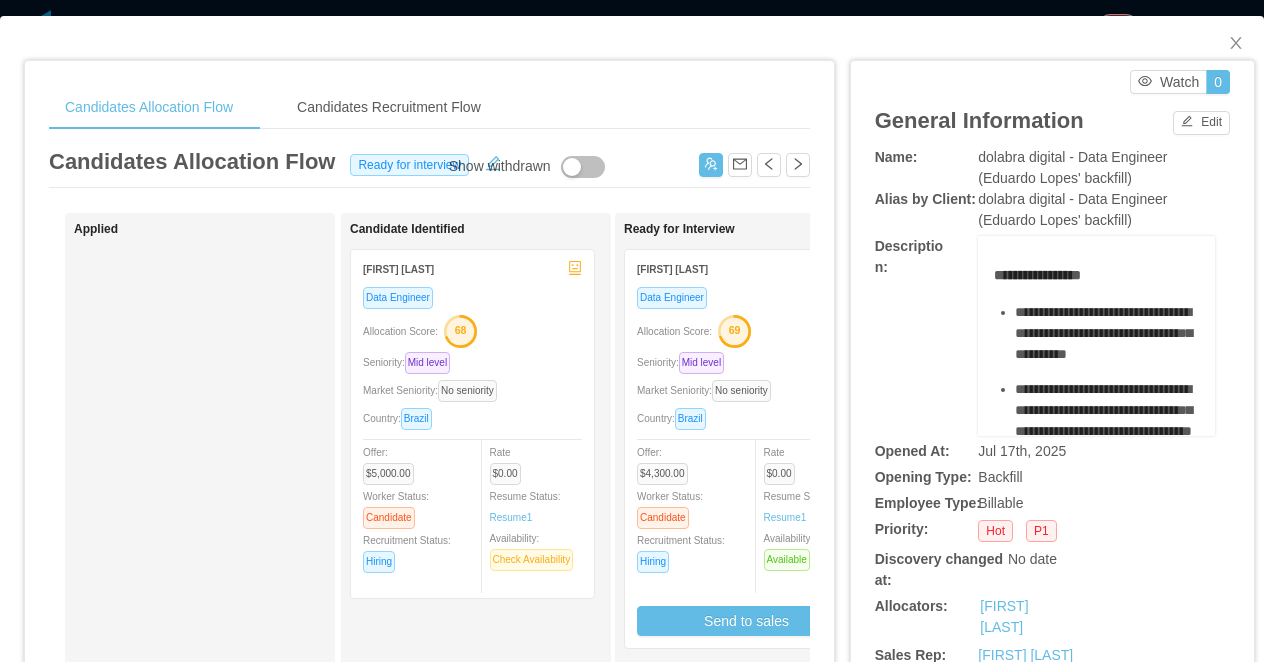 click on "Candidates Allocation Flow Candidates Recruitment Flow  Candidates Allocation Flow   Ready for interview   Show withdrawn Applied Candidate Identified Fernando Nepomuceno Data Engineer Allocation Score:   68 Seniority:   Mid level Market Seniority:   No seniority Country:   Brazil Offer:  $5,000.00 Worker Status:   Candidate Recruitment Status:   Hiring Rate $0.00 Resume Status:   Resume  1 Availability:     Check Availability Ready for Interview Lays Lima Data Engineer Allocation Score:   69 Seniority:   Mid level Market Seniority:   No seniority Country:   Brazil Offer:  $4,300.00 Worker Status:   Candidate Recruitment Status:   Hiring Rate $0.00 Resume Status:   Resume  1 Availability:     Available Send to sales Waiting for Client Approval Approved Discarded Rejected Johnny Rodriguez Monge Data Engineer Allocation Score:   42 Seniority:   Mid level Market Seniority:   No seniority Country:   No country Offer:  $5,500.00 Worker Status:   Candidate Recruitment Status:   Hiring Rate 1" at bounding box center (632, 331) 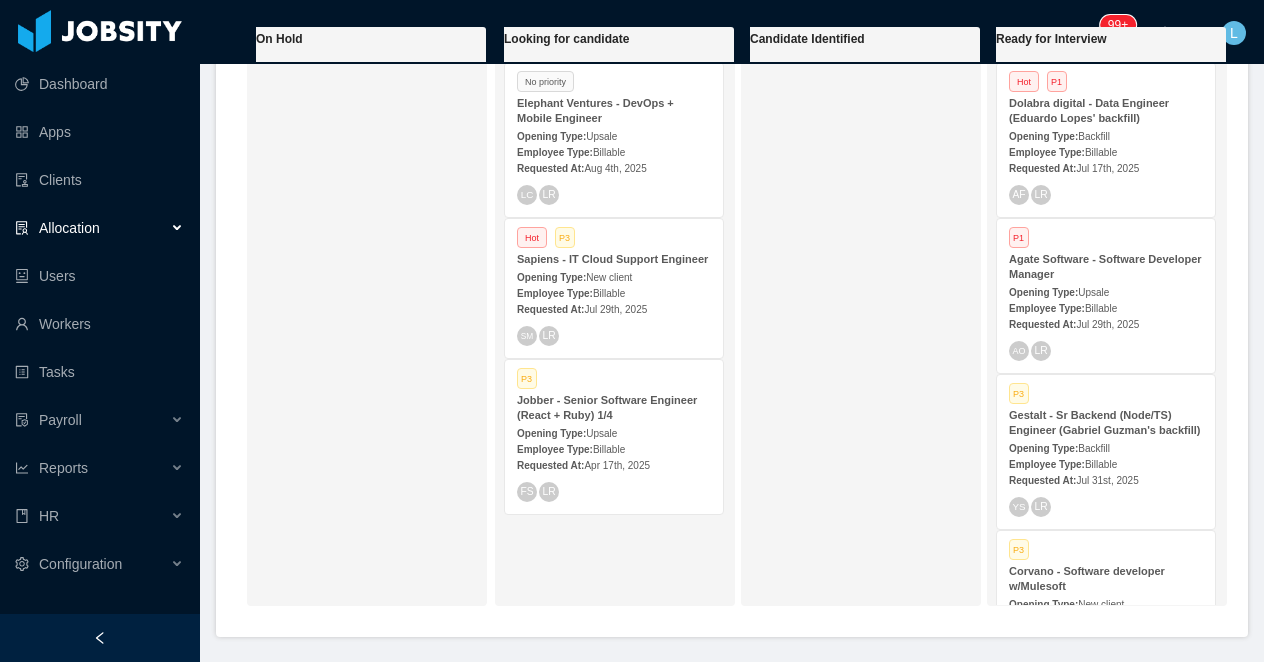 scroll, scrollTop: 442, scrollLeft: 0, axis: vertical 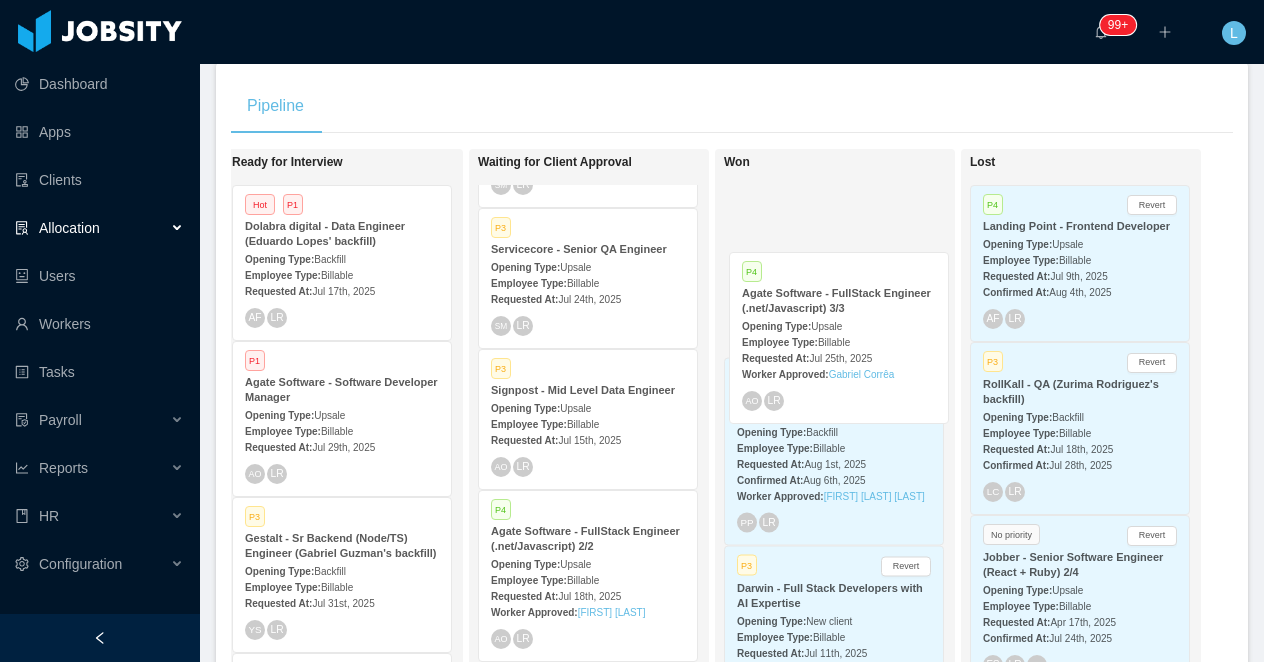 drag, startPoint x: 565, startPoint y: 446, endPoint x: 836, endPoint y: 278, distance: 318.8495 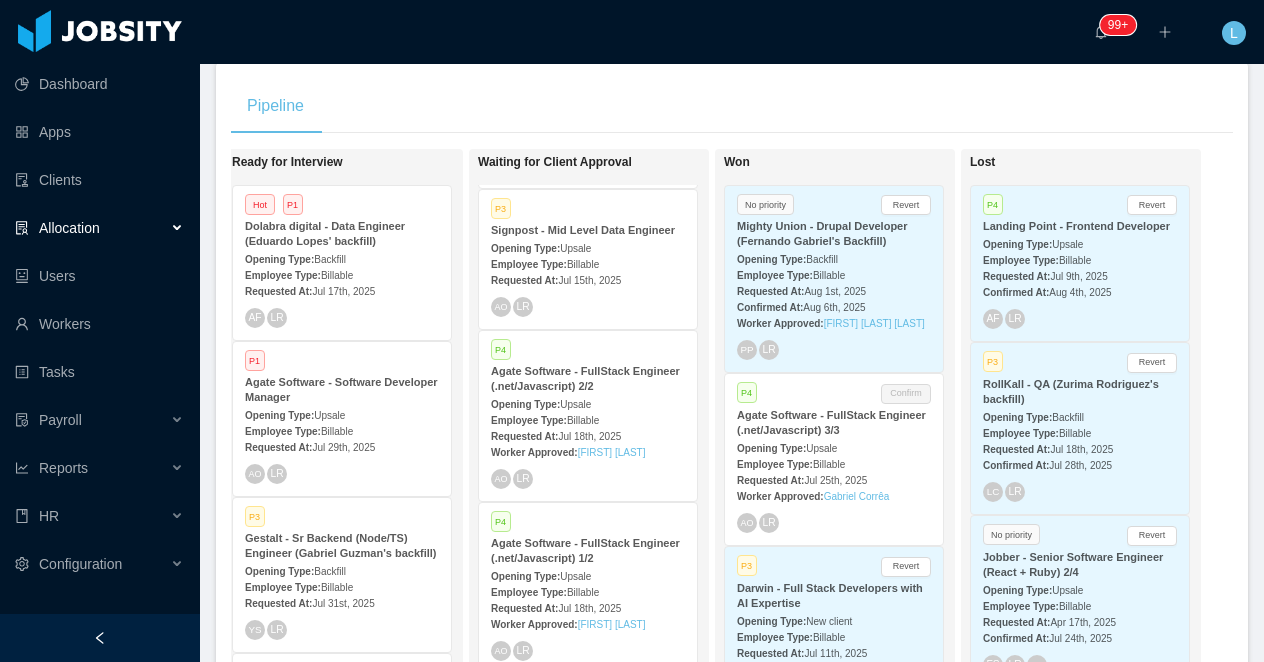 scroll, scrollTop: 671, scrollLeft: 0, axis: vertical 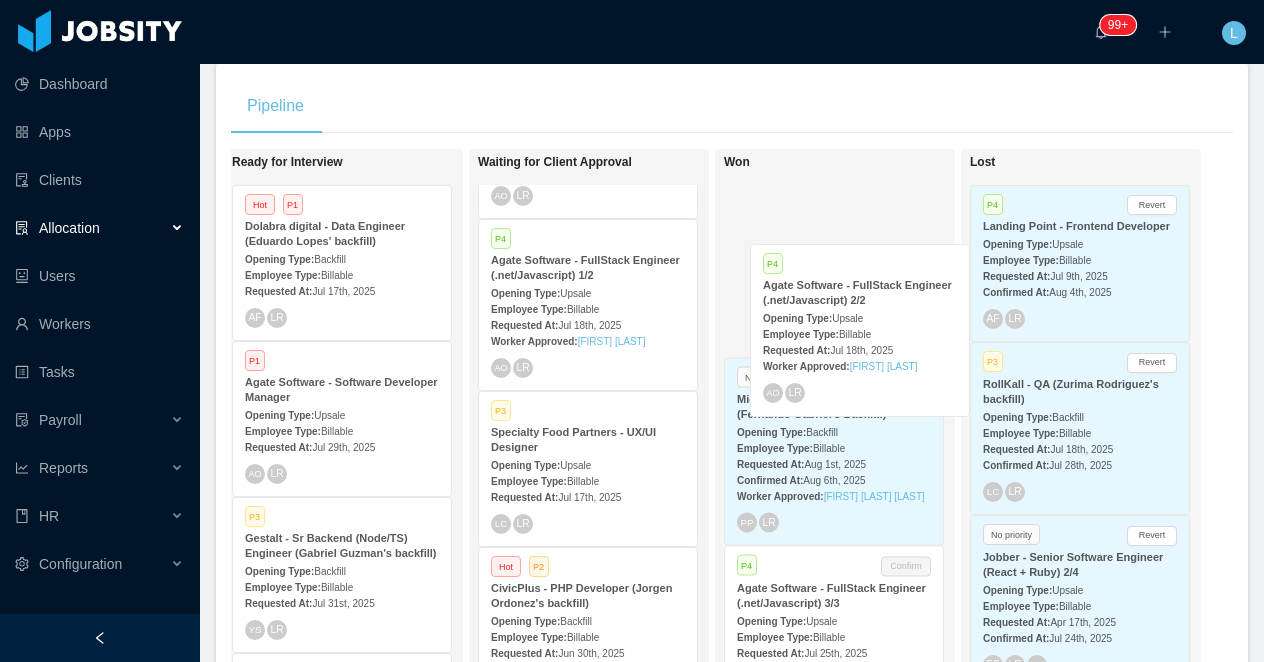 drag, startPoint x: 542, startPoint y: 331, endPoint x: 842, endPoint y: 302, distance: 301.3984 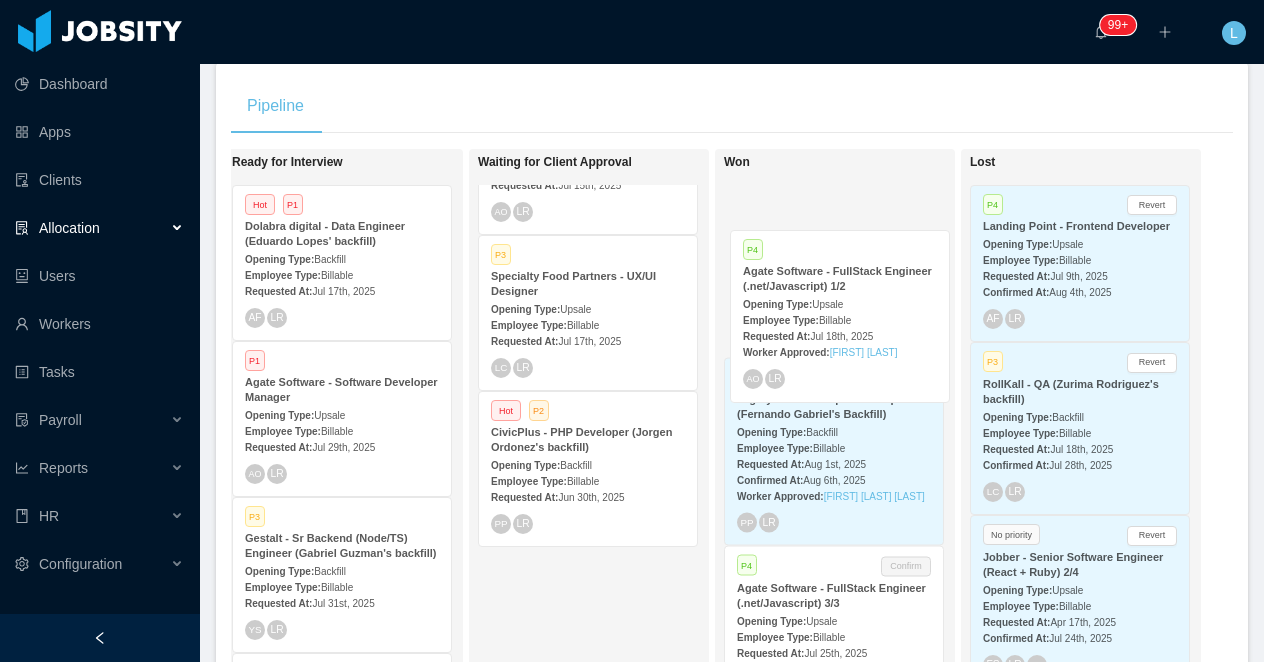 drag, startPoint x: 593, startPoint y: 276, endPoint x: 844, endPoint y: 272, distance: 251.03188 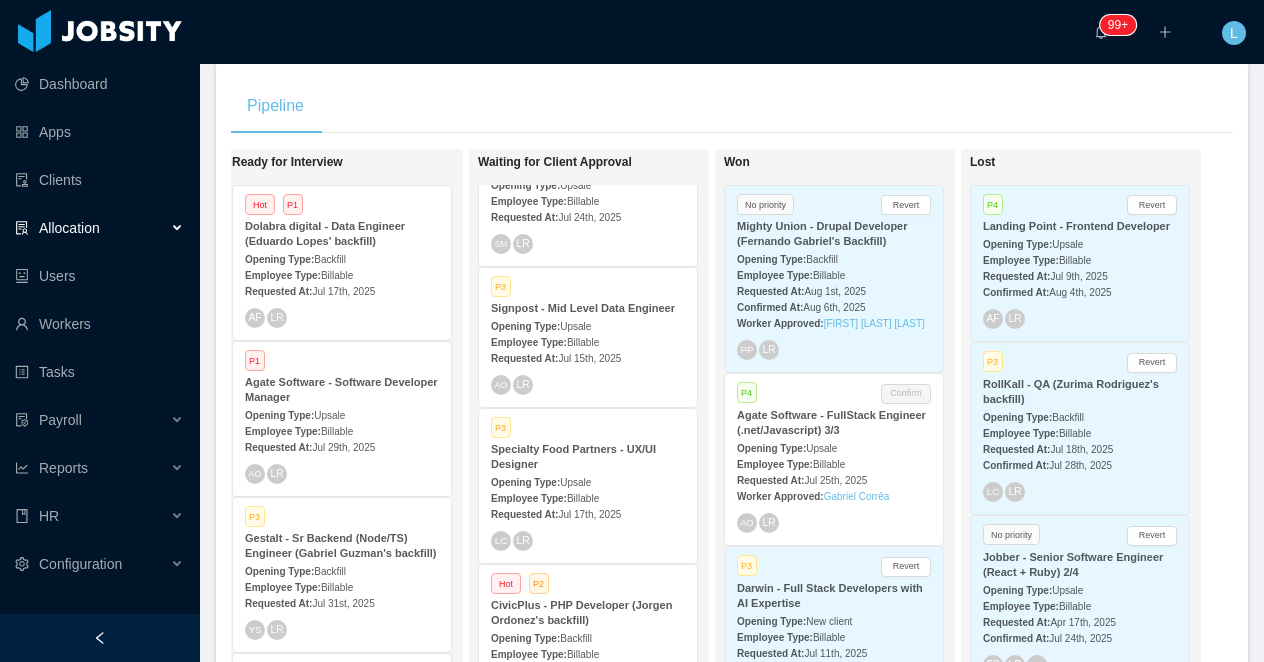 scroll, scrollTop: 530, scrollLeft: 0, axis: vertical 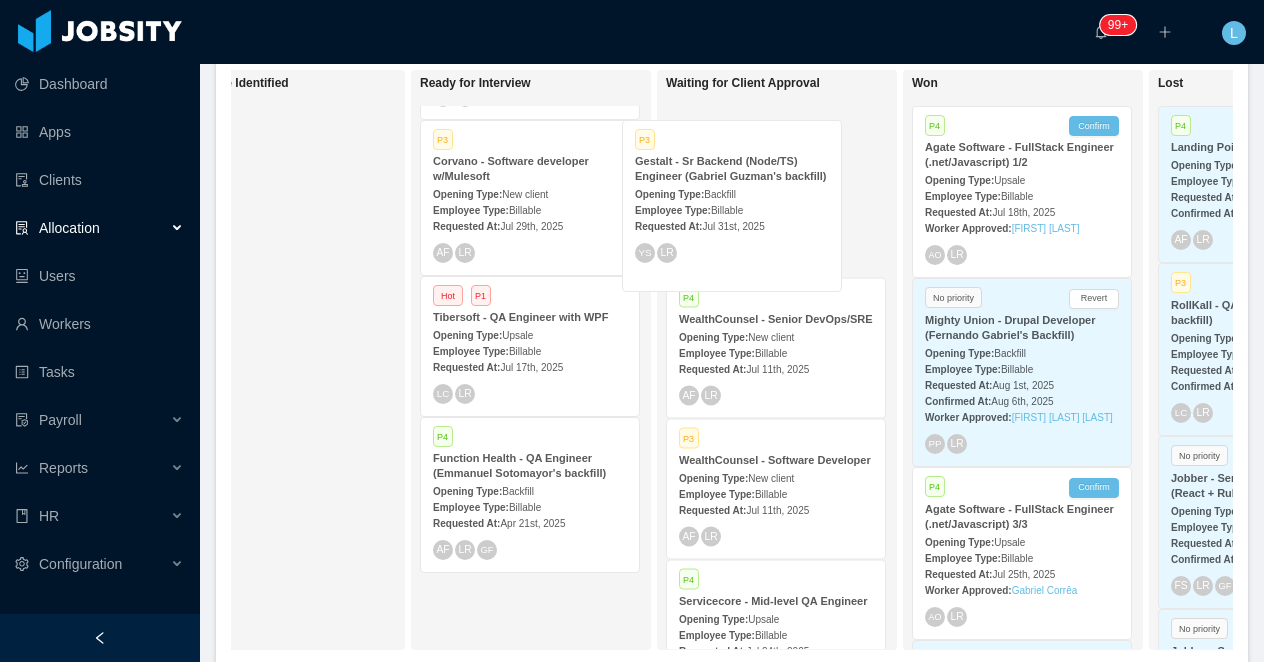 drag, startPoint x: 554, startPoint y: 236, endPoint x: 777, endPoint y: 235, distance: 223.00224 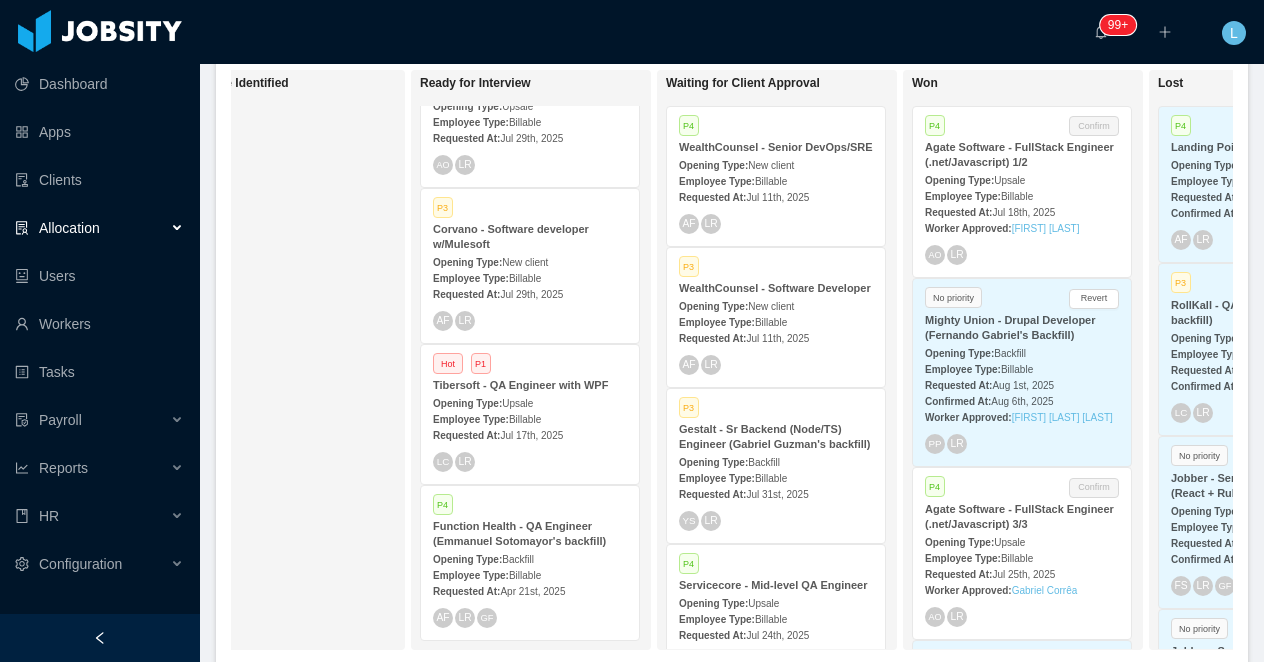 scroll, scrollTop: 232, scrollLeft: 0, axis: vertical 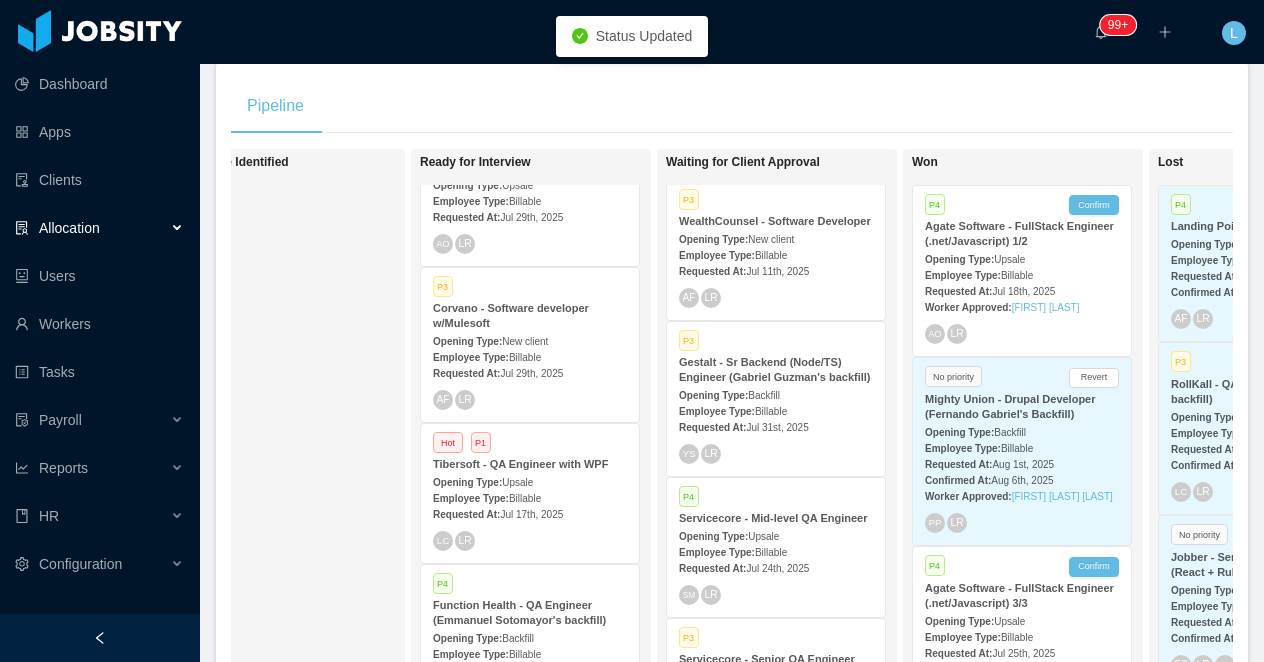 click on "Gestalt - Sr Backend (Node/TS) Engineer (Gabriel Guzman's backfill)" at bounding box center (776, 370) 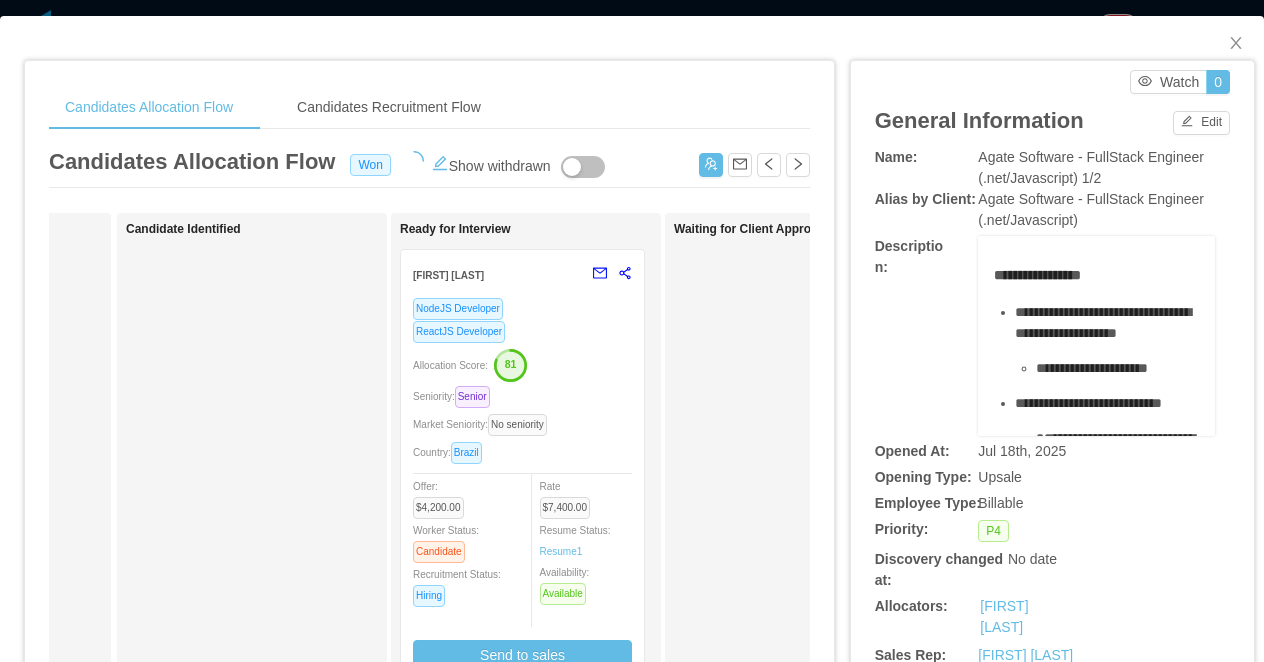 scroll, scrollTop: 0, scrollLeft: 263, axis: horizontal 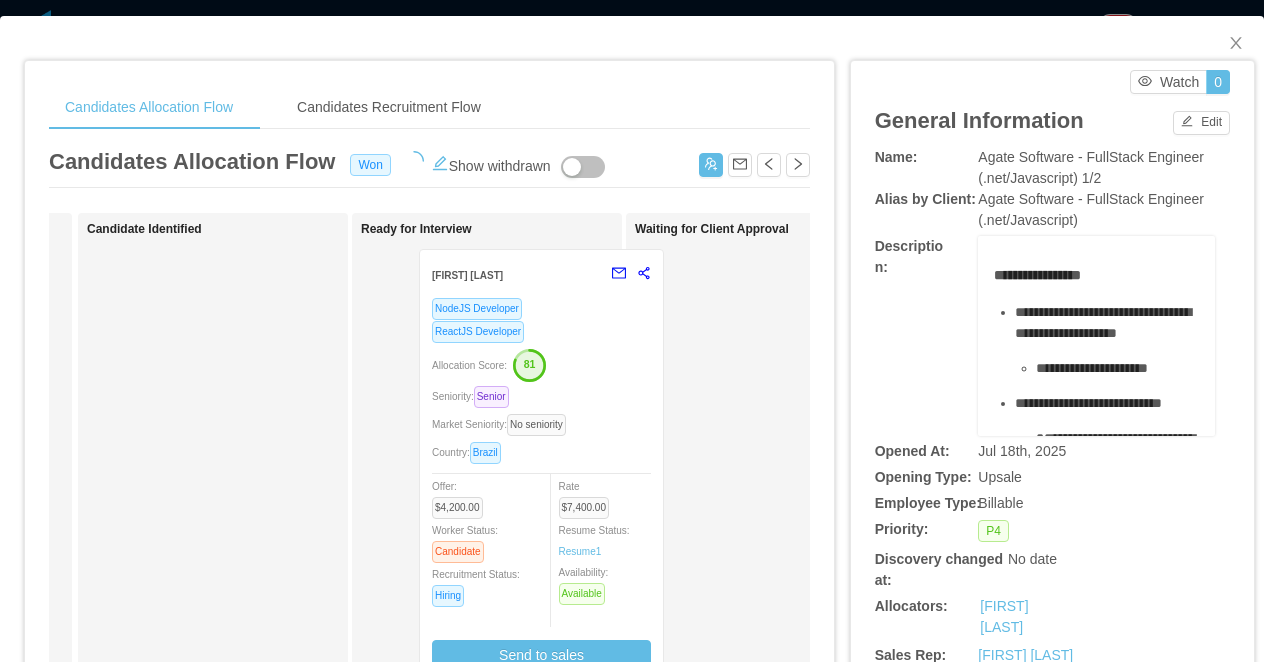 drag, startPoint x: 537, startPoint y: 346, endPoint x: 734, endPoint y: 351, distance: 197.06345 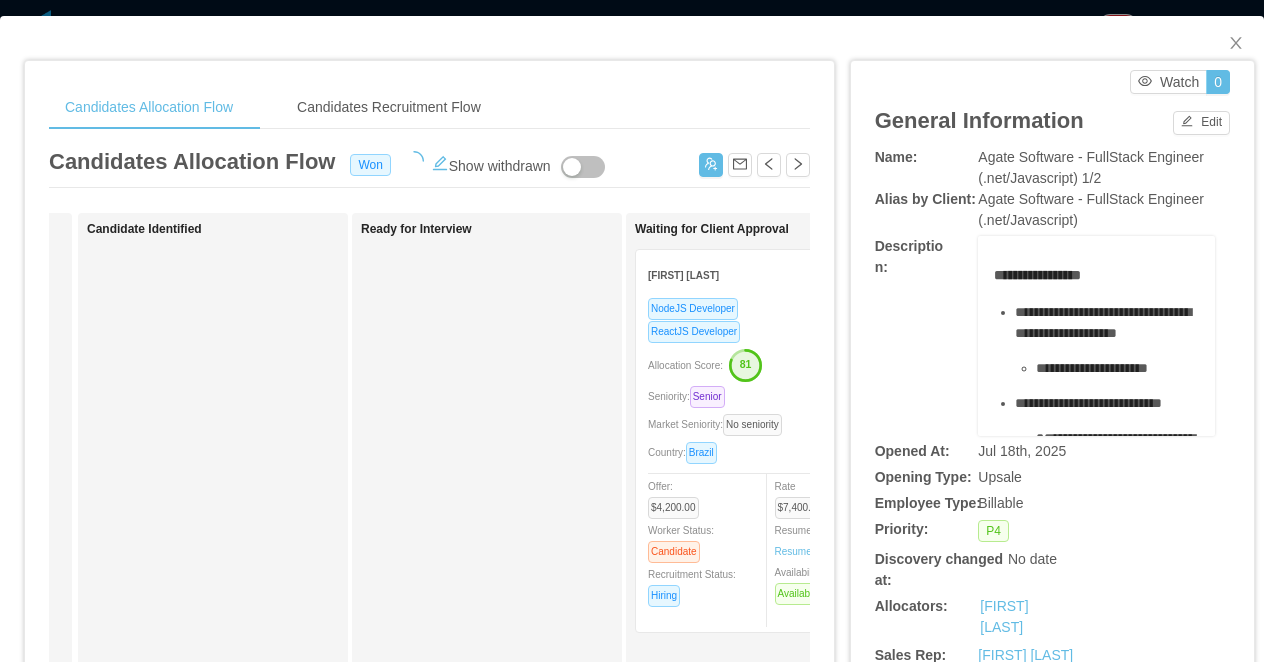 click on "**********" at bounding box center [632, 331] 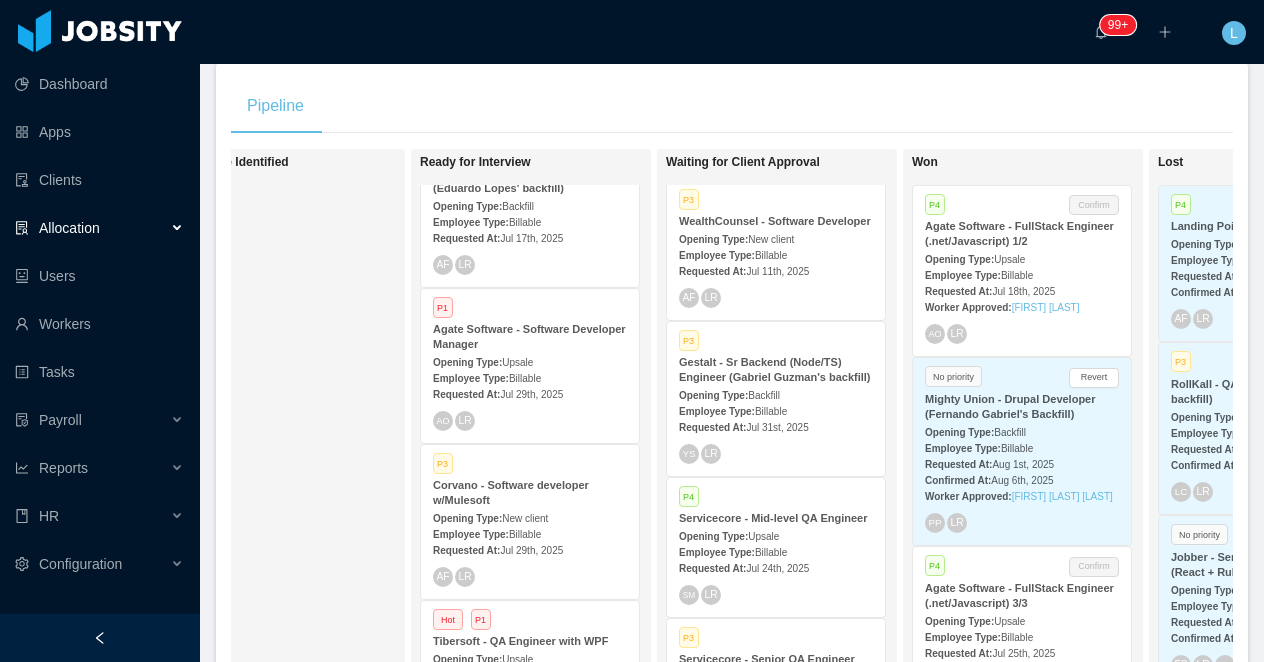 scroll, scrollTop: 0, scrollLeft: 0, axis: both 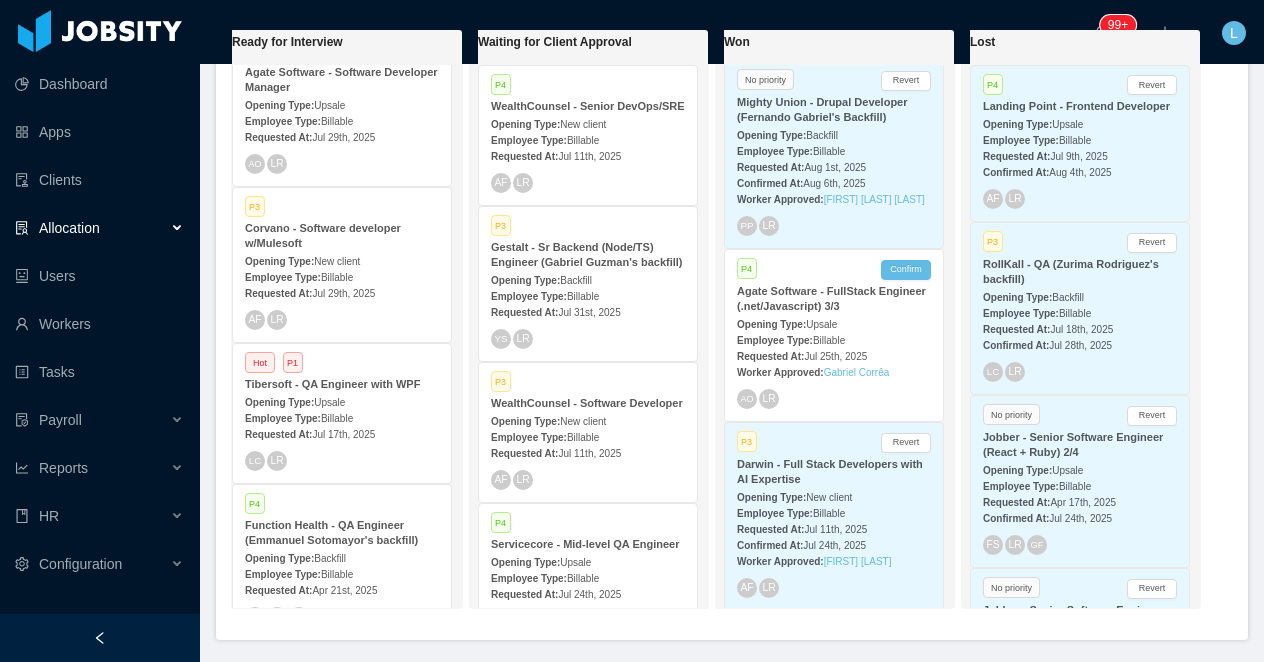 click on "Agate Software - FullStack Engineer (.net/Javascript) 3/3" at bounding box center [831, 298] 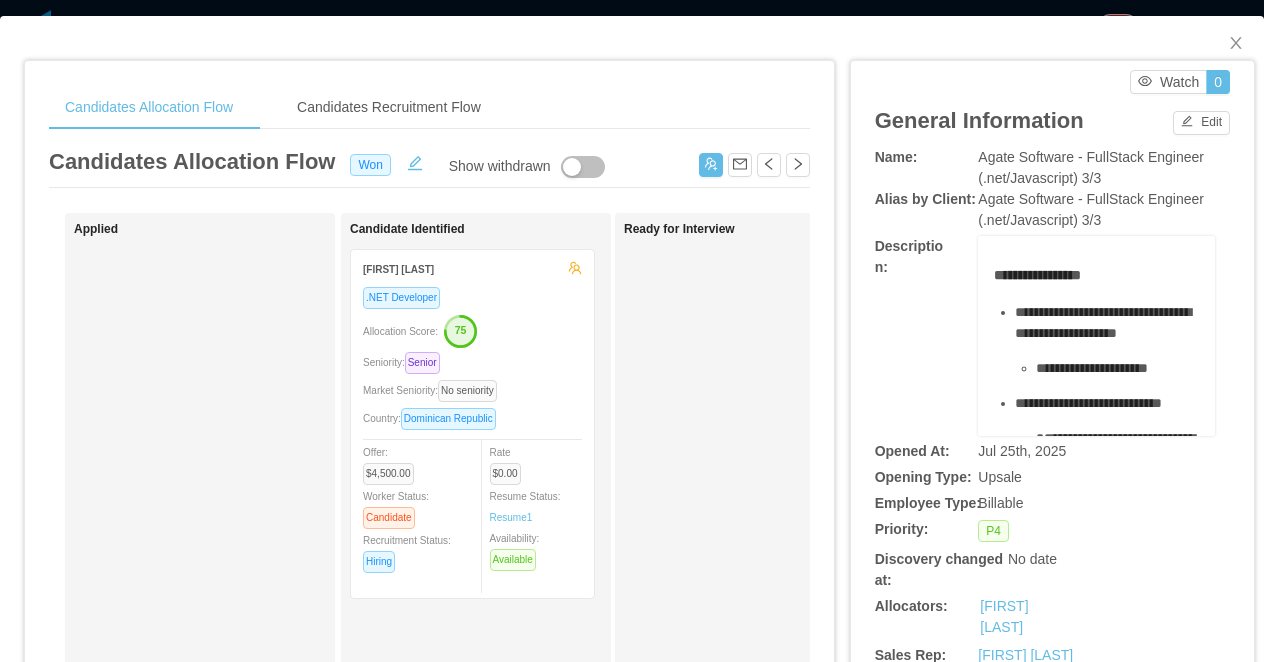 click on "Candidates Allocation Flow Candidates Recruitment Flow  Candidates Allocation Flow   Won   Show withdrawn Applied Candidate Identified Boadil Jones Luis .NET Developer Allocation Score:   75 Seniority:   Senior Market Seniority:   No seniority Country:   Dominican Republic Offer:  $4,500.00 Worker Status:   Candidate Recruitment Status:   Hiring Rate $0.00 Resume Status:   Resume  1 Availability:     Available Ready for Interview Waiting for Client Approval Yves Gregório Java Developer .NET Developer ReactJS Developer Seniority:   Mid level Market Seniority:   Mid level Country:   Brazil Former salary:  $4,000.00 Worker Status:   Former employee Recruitment Status:   Hired Rate $6,800.00 Resume Status:   Resume  1 Availability:     Check Availability Approved Gabriel Corrêa Angular Developer .NET Developer Seniority:   Mid level Market Seniority:   No seniority Country:   Brazil Offer:  $4,000.00 Worker Status:   Candidate Recruitment Status:   Hiring Rate $6,800.00 Resume Status:   1" at bounding box center [632, 331] 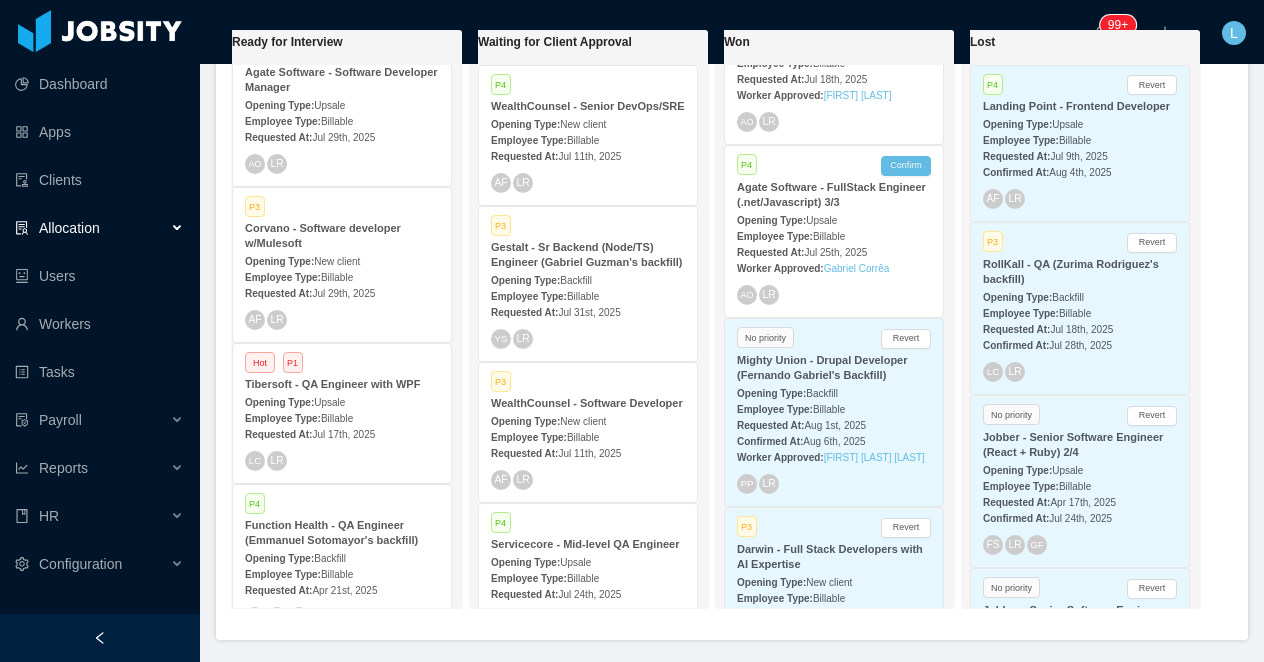 scroll, scrollTop: 0, scrollLeft: 0, axis: both 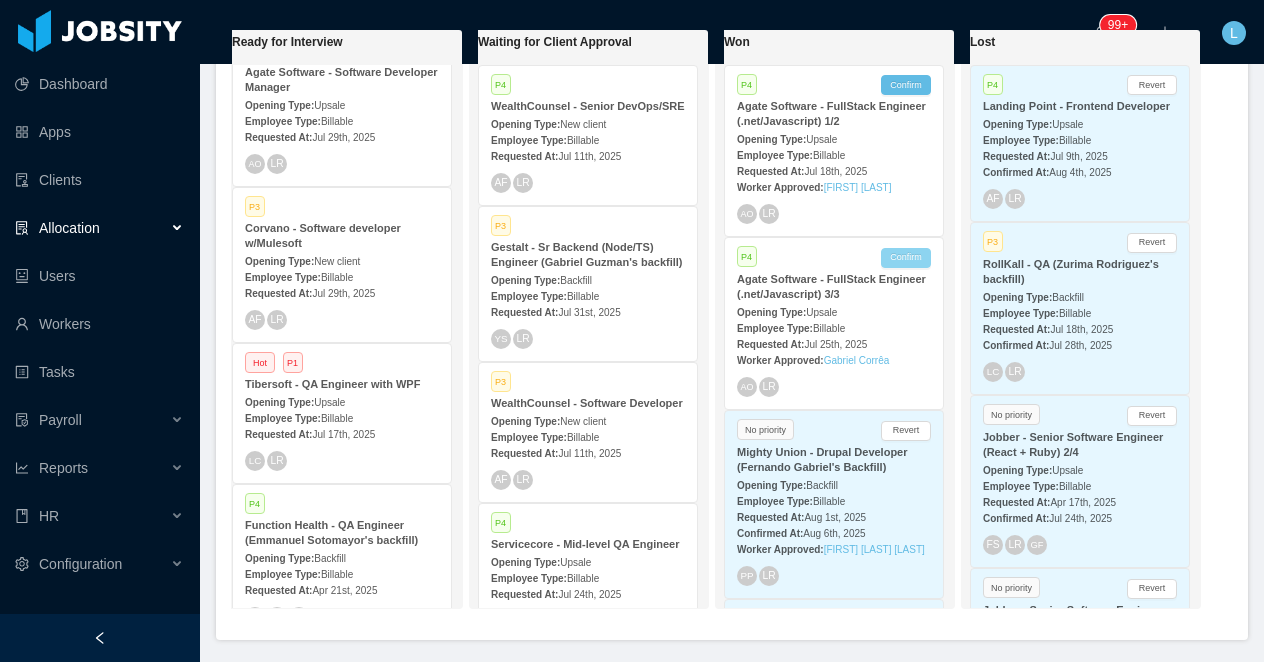click on "Confirm" at bounding box center (906, 258) 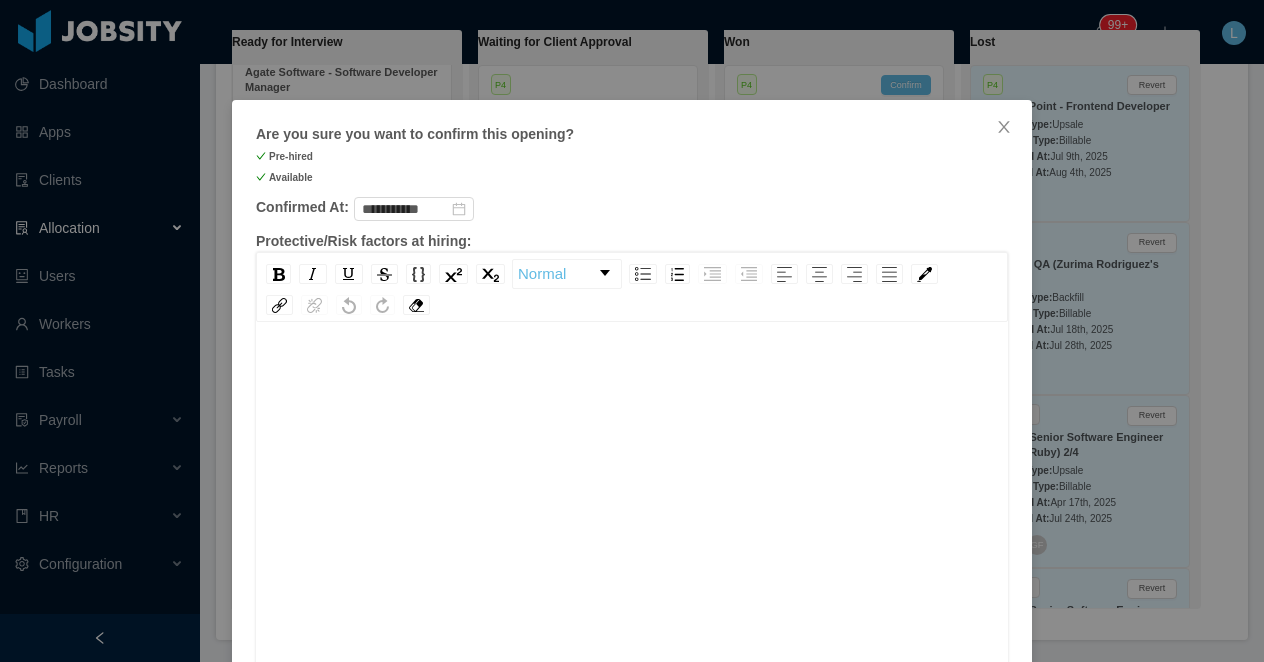 click at bounding box center (632, 531) 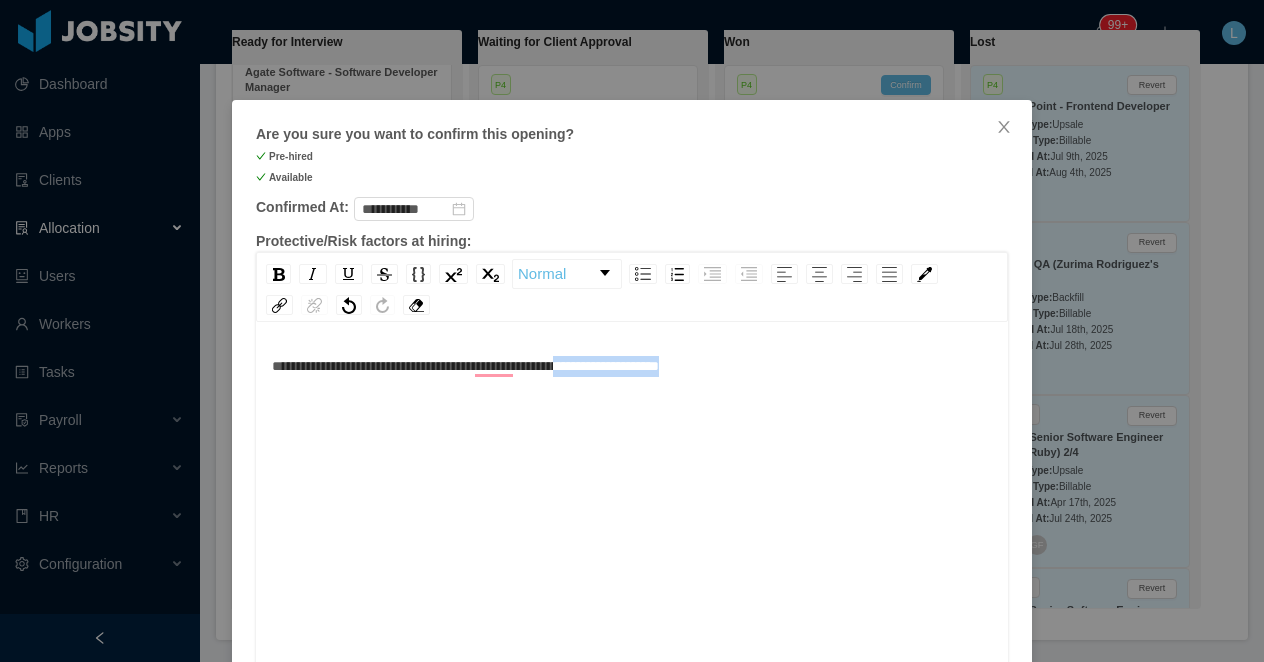 drag, startPoint x: 776, startPoint y: 370, endPoint x: 621, endPoint y: 372, distance: 155.01291 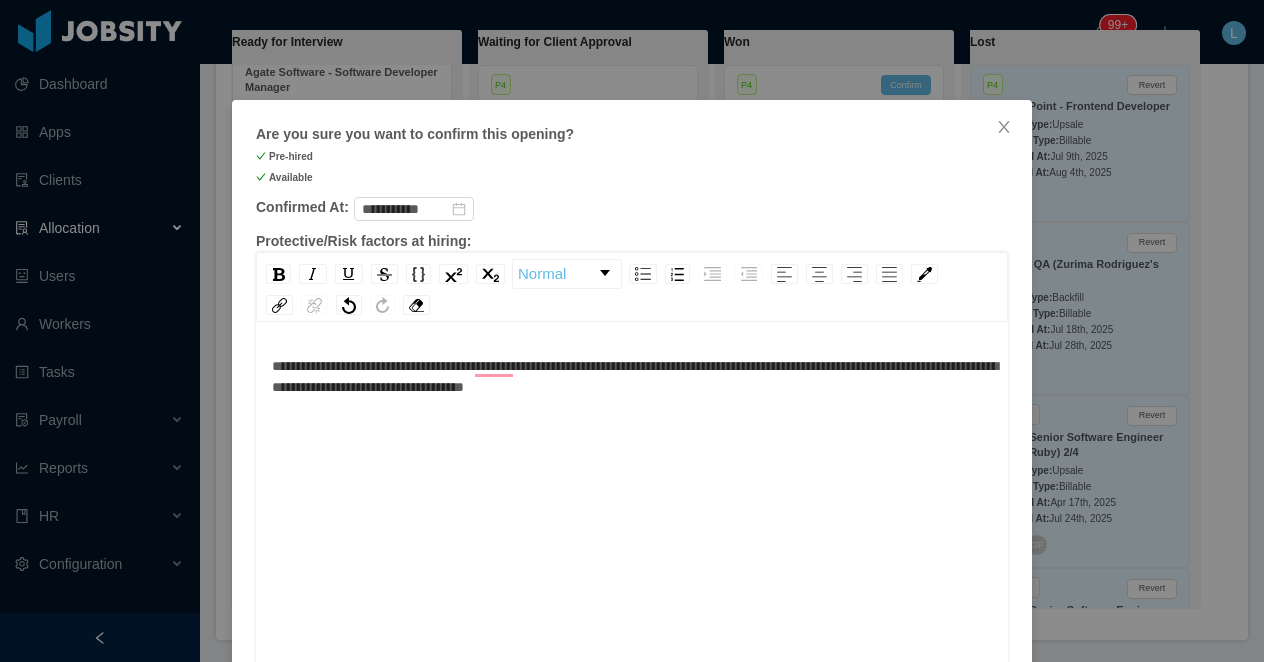click on "**********" at bounding box center [635, 376] 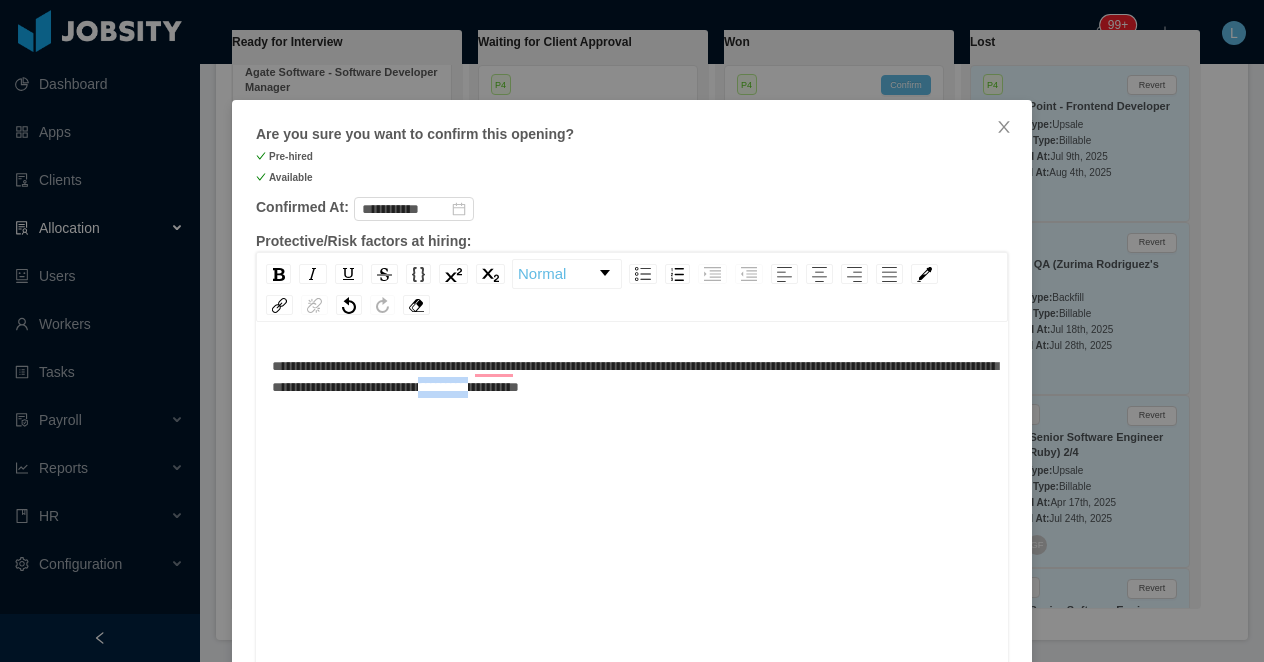 drag, startPoint x: 783, startPoint y: 393, endPoint x: 713, endPoint y: 393, distance: 70 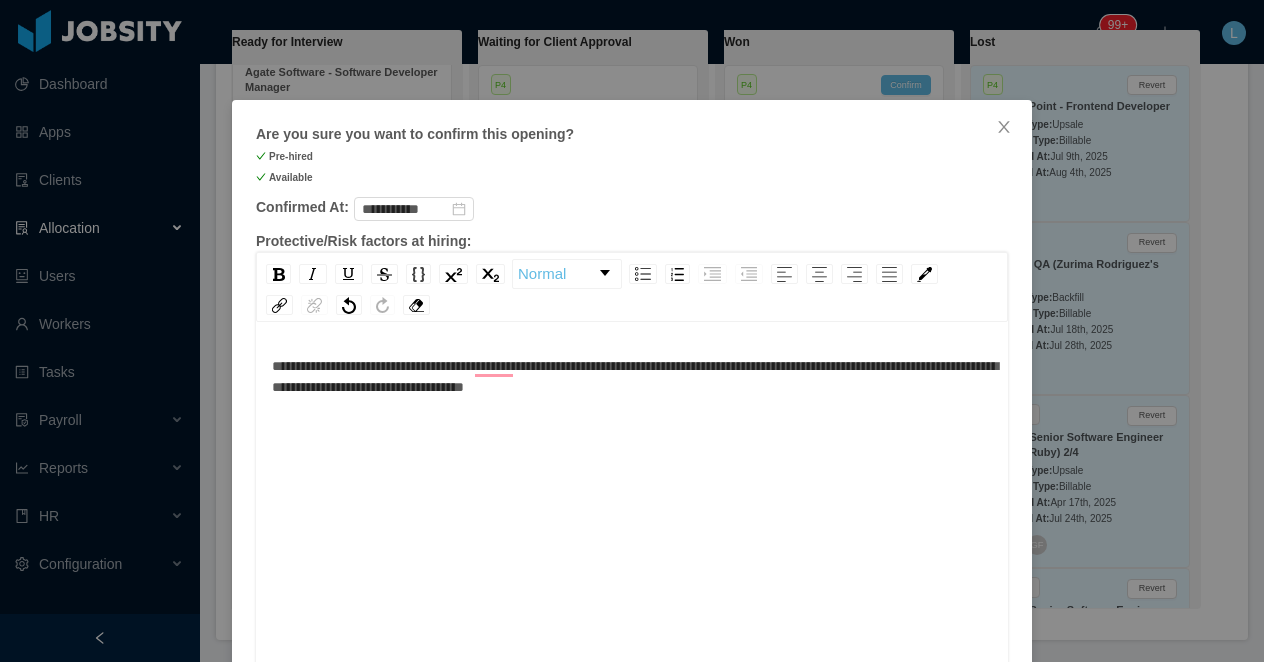 click on "**********" at bounding box center [632, 377] 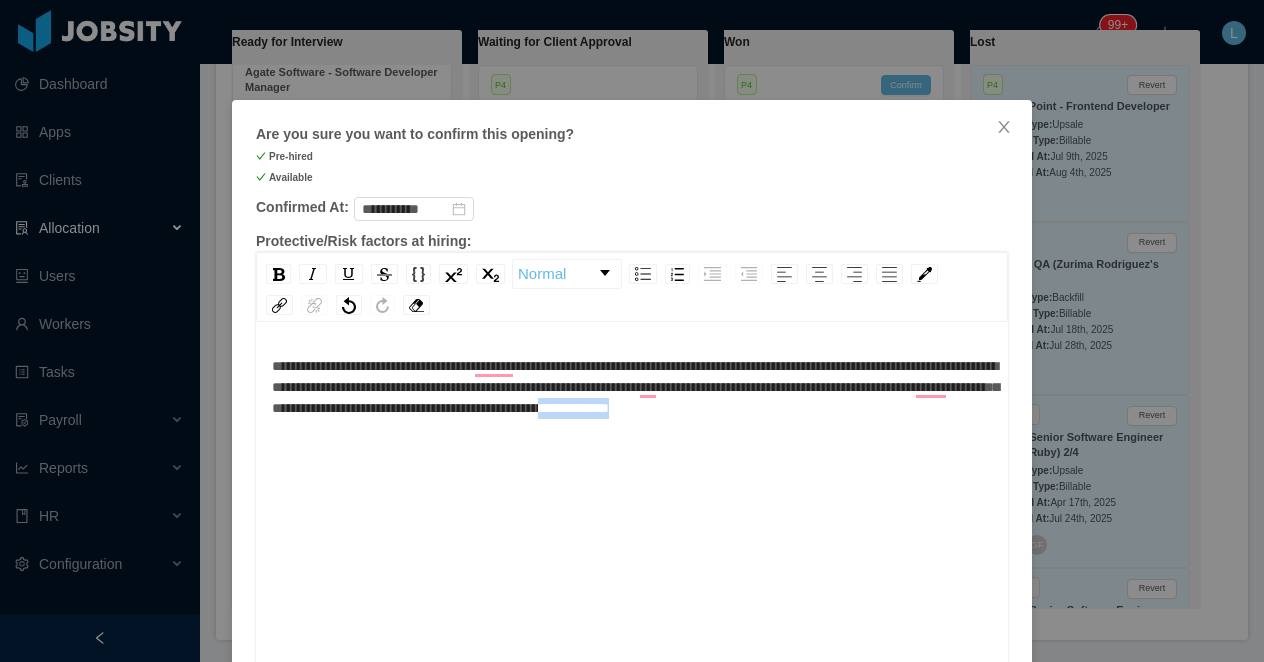 drag, startPoint x: 532, startPoint y: 435, endPoint x: 406, endPoint y: 434, distance: 126.00397 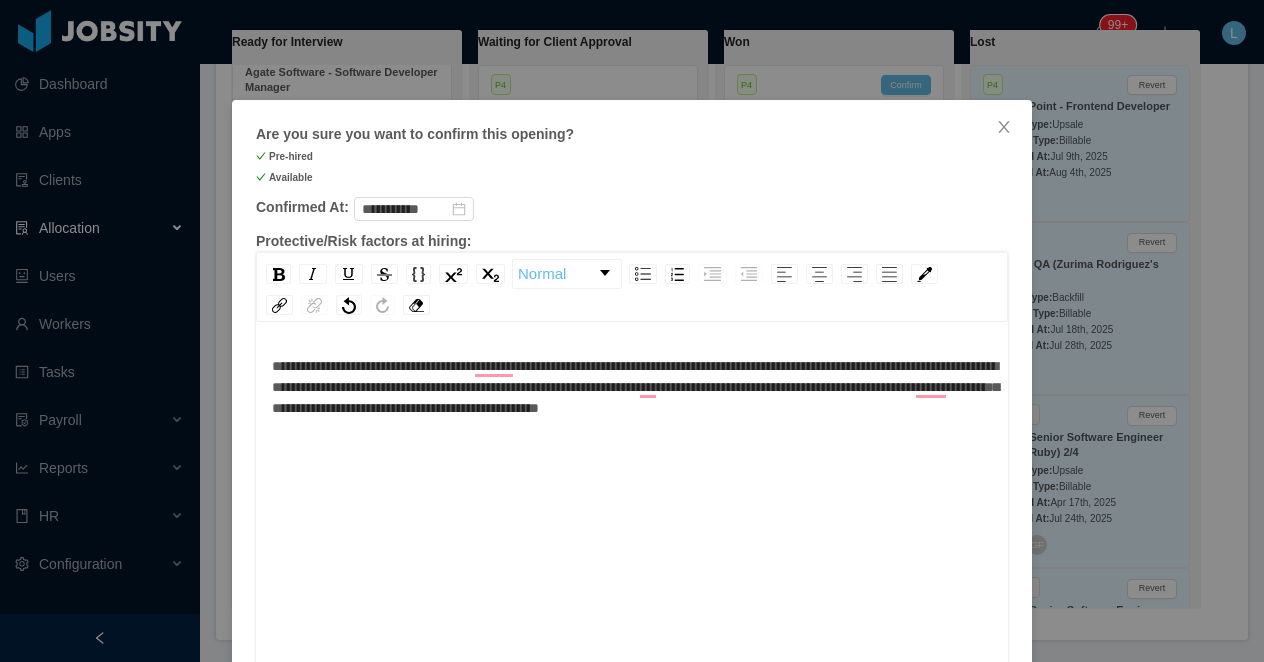click on "**********" at bounding box center [632, 387] 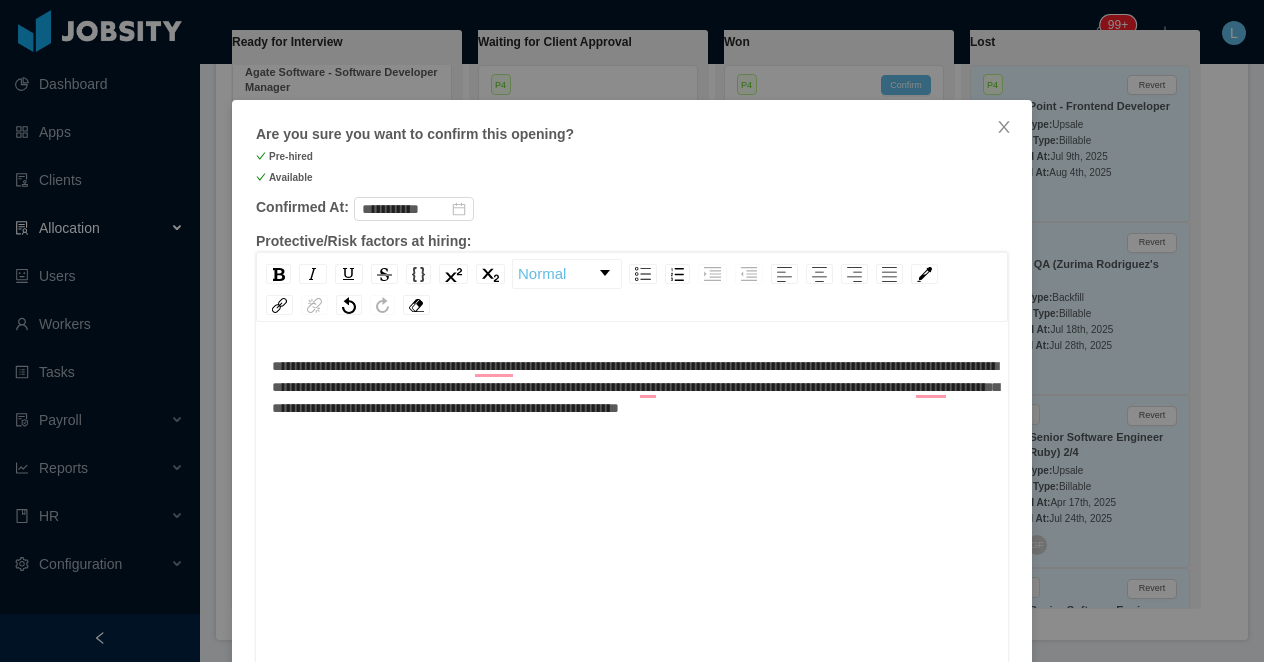 click on "**********" at bounding box center [632, 387] 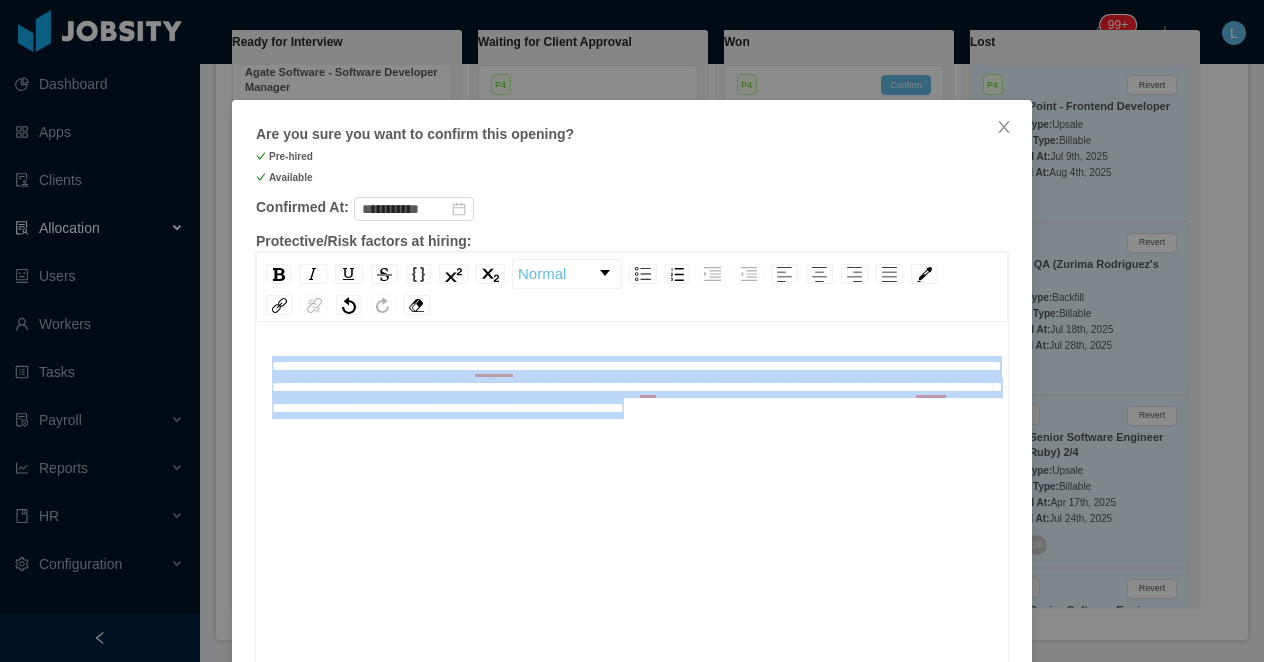drag, startPoint x: 504, startPoint y: 431, endPoint x: 266, endPoint y: 370, distance: 245.6929 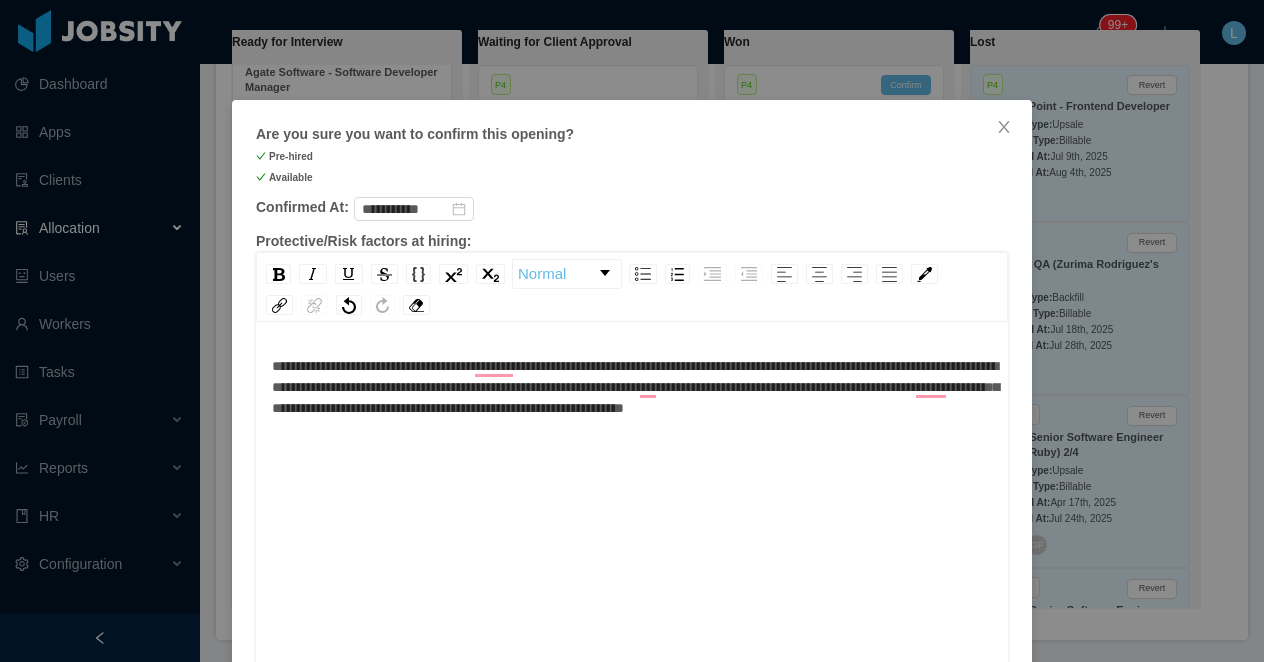 scroll, scrollTop: 44, scrollLeft: 0, axis: vertical 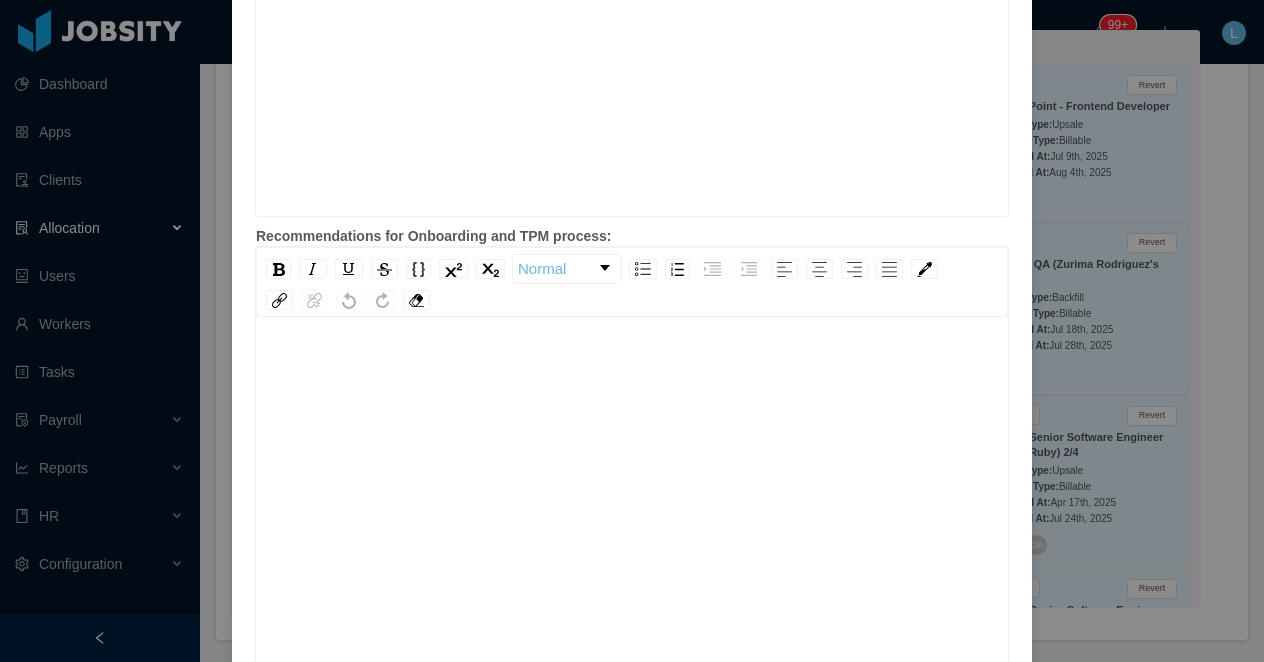 click at bounding box center [632, 526] 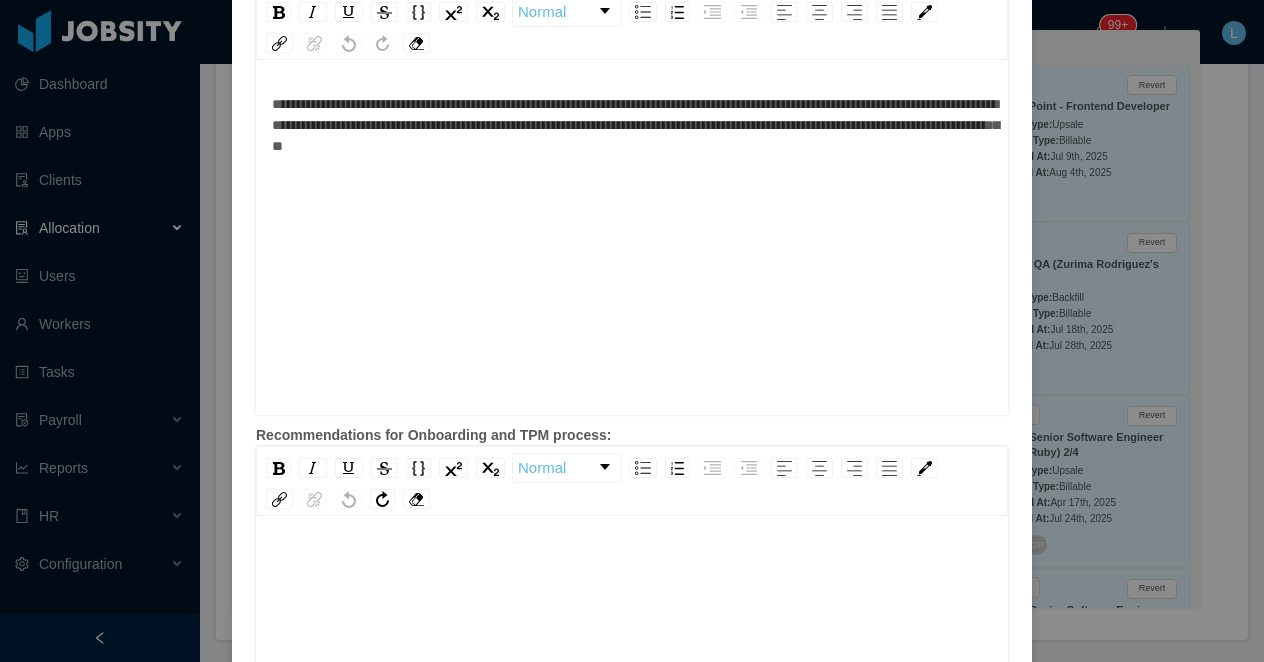 scroll, scrollTop: 704, scrollLeft: 0, axis: vertical 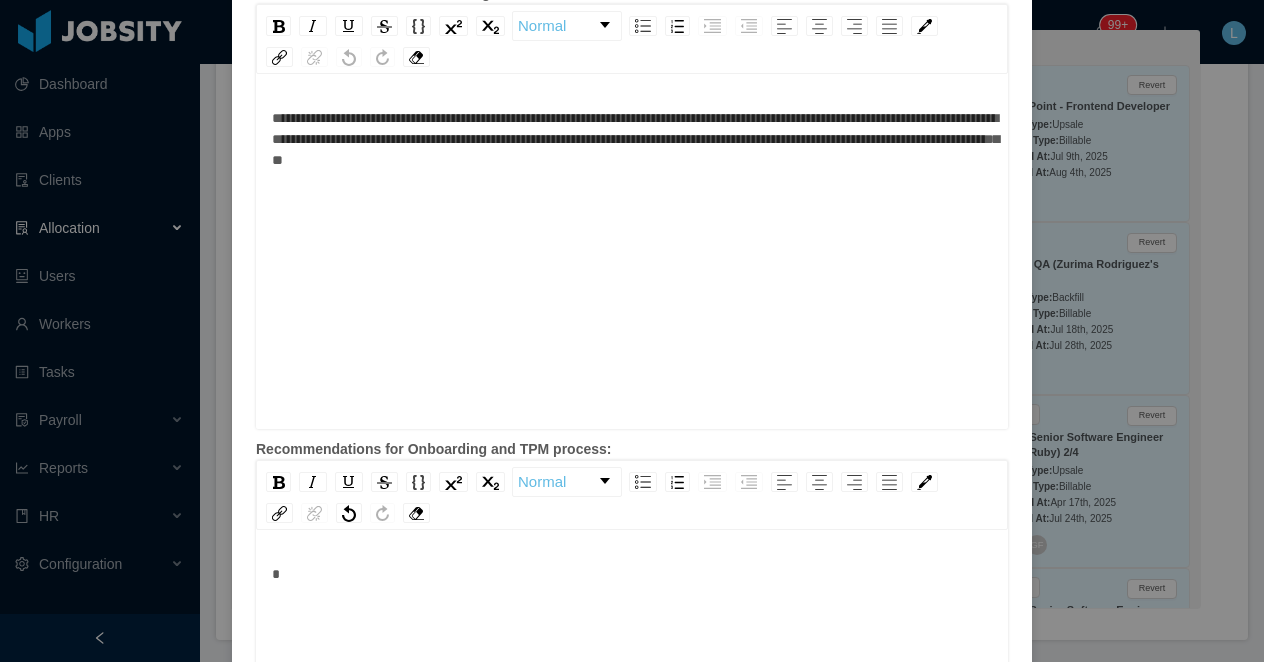 type 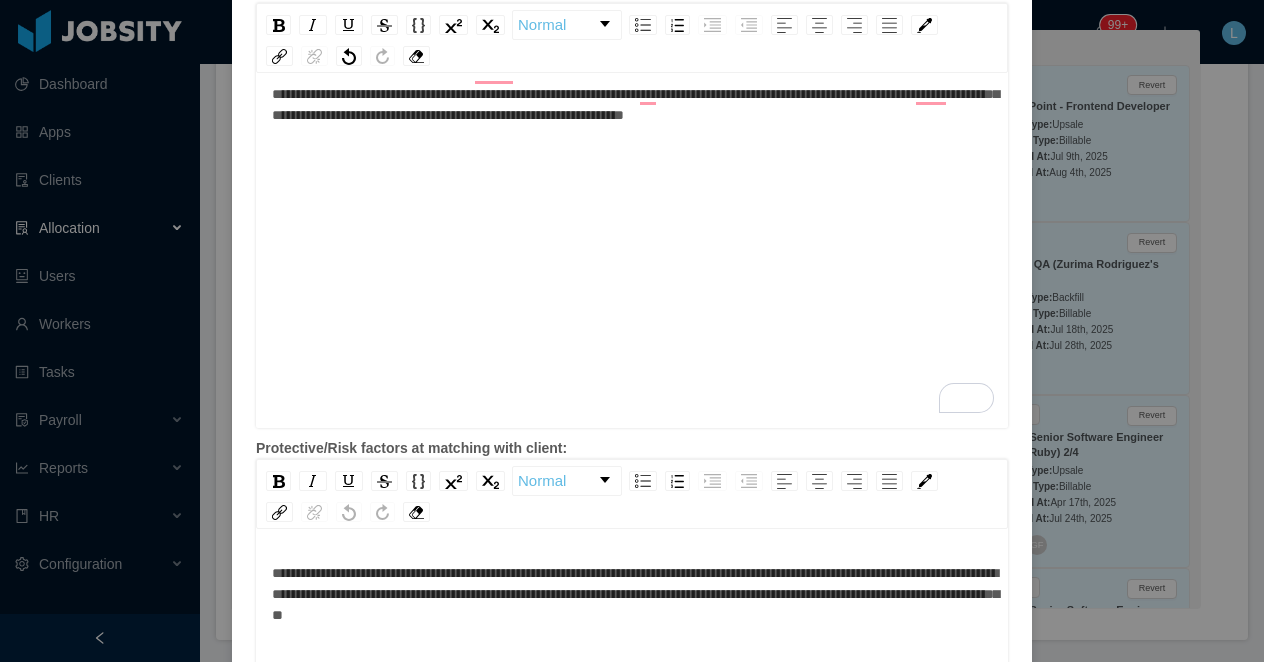 scroll, scrollTop: 0, scrollLeft: 0, axis: both 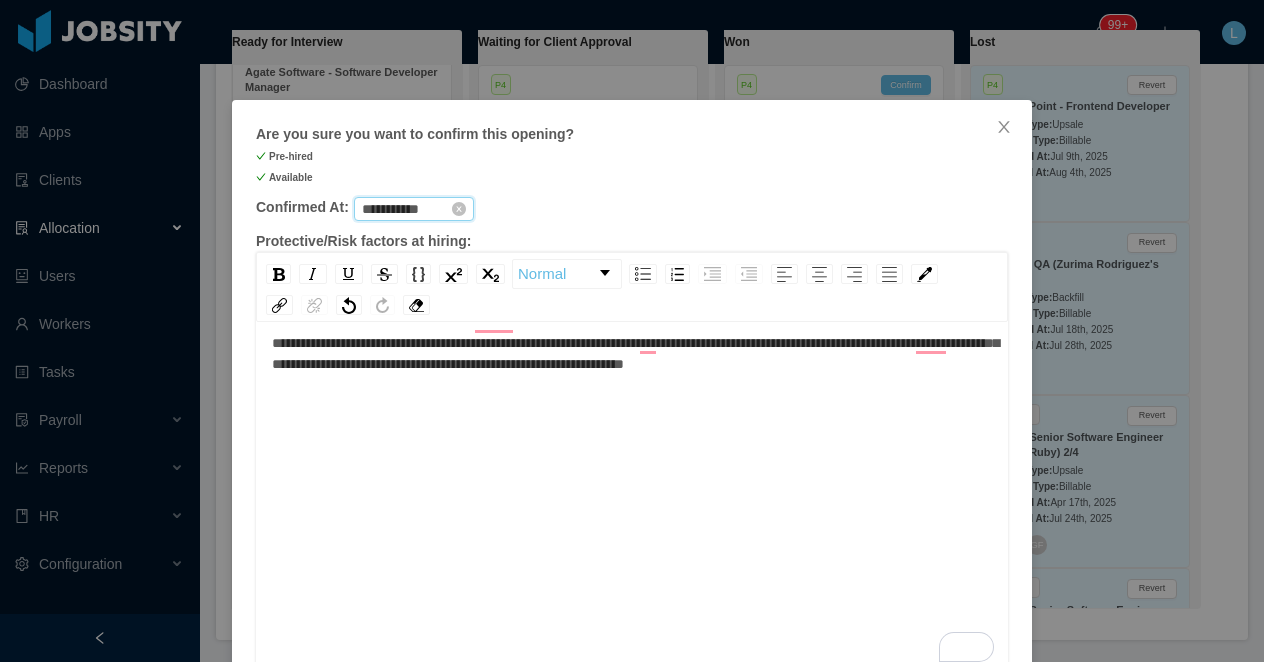 click on "**********" at bounding box center [414, 209] 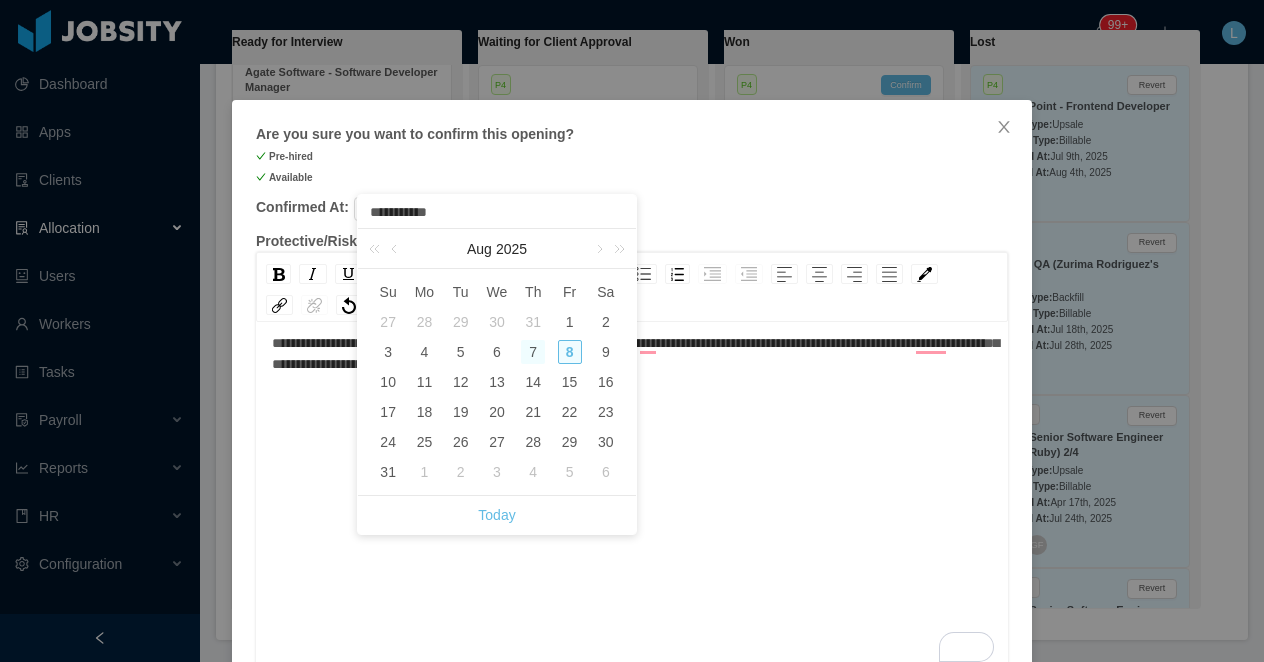 click on "7" at bounding box center (533, 352) 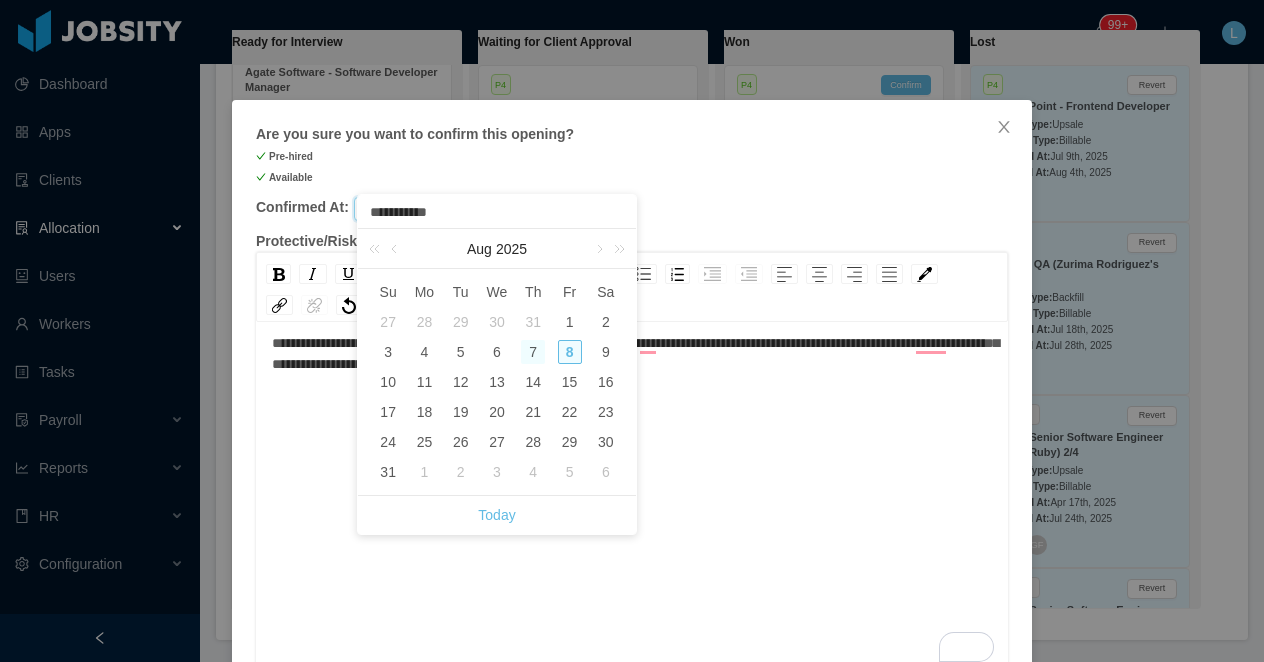 type on "**********" 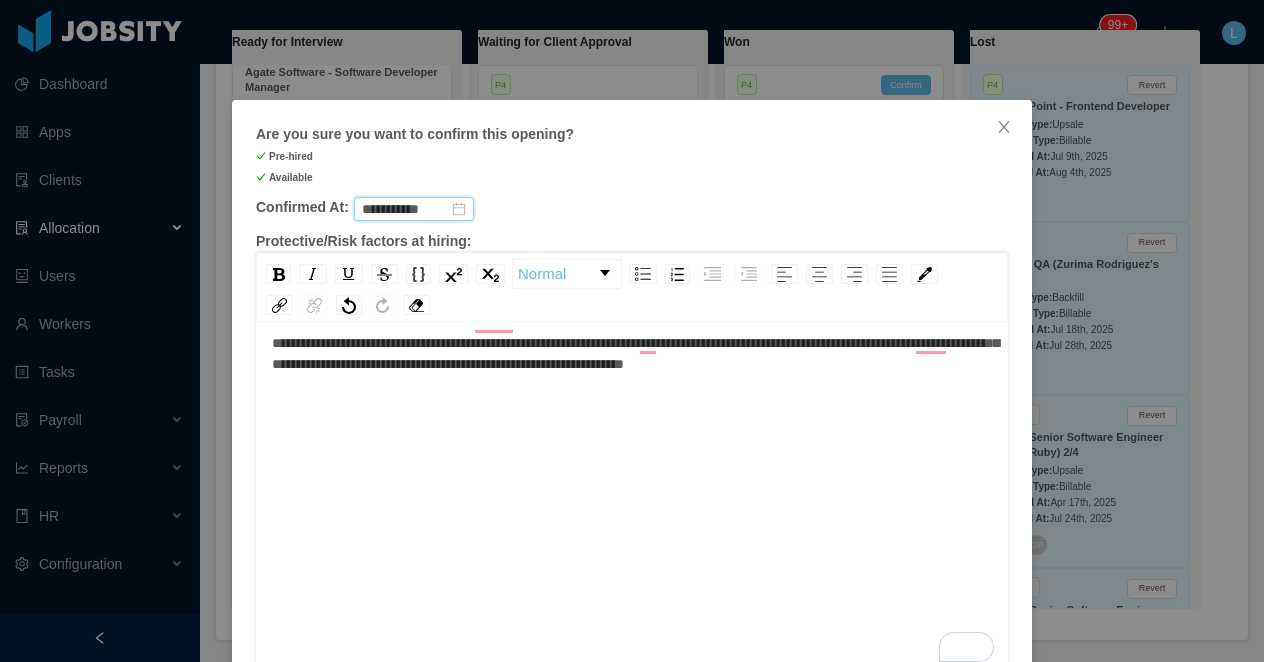 click on "Available" at bounding box center [632, 176] 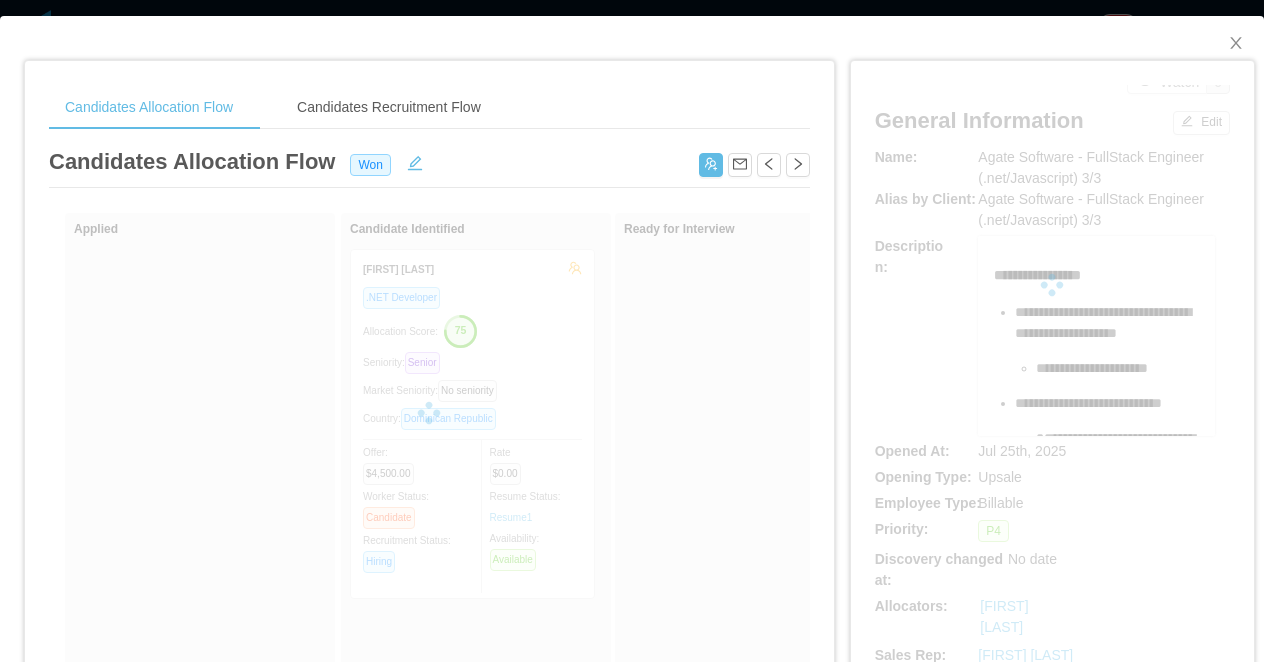 click on "Candidates Allocation Flow Candidates Recruitment Flow  Candidates Allocation Flow   Won   Show withdrawn Applied Candidate Identified Boadil Jones Luis .NET Developer Allocation Score:   75 Seniority:   Senior Market Seniority:   No seniority Country:   Dominican Republic Offer:  $4,500.00 Worker Status:   Candidate Recruitment Status:   Hiring Rate $0.00 Resume Status:   Resume  1 Availability:     Available Ready for Interview Waiting for Client Approval Yves Gregório Java Developer .NET Developer ReactJS Developer Seniority:   Mid level Market Seniority:   Mid level Country:   Brazil Former salary:  $4,000.00 Worker Status:   Former employee Recruitment Status:   Hired Rate $6,800.00 Resume Status:   Resume  1 Availability:     Check Availability Approved Gabriel Corrêa Angular Developer .NET Developer Seniority:   Mid level Market Seniority:   No seniority Country:   Brazil Offer:  $4,000.00 Worker Status:   Candidate Recruitment Status:   Hiring Rate $6,800.00 Resume Status:   1" at bounding box center [632, 331] 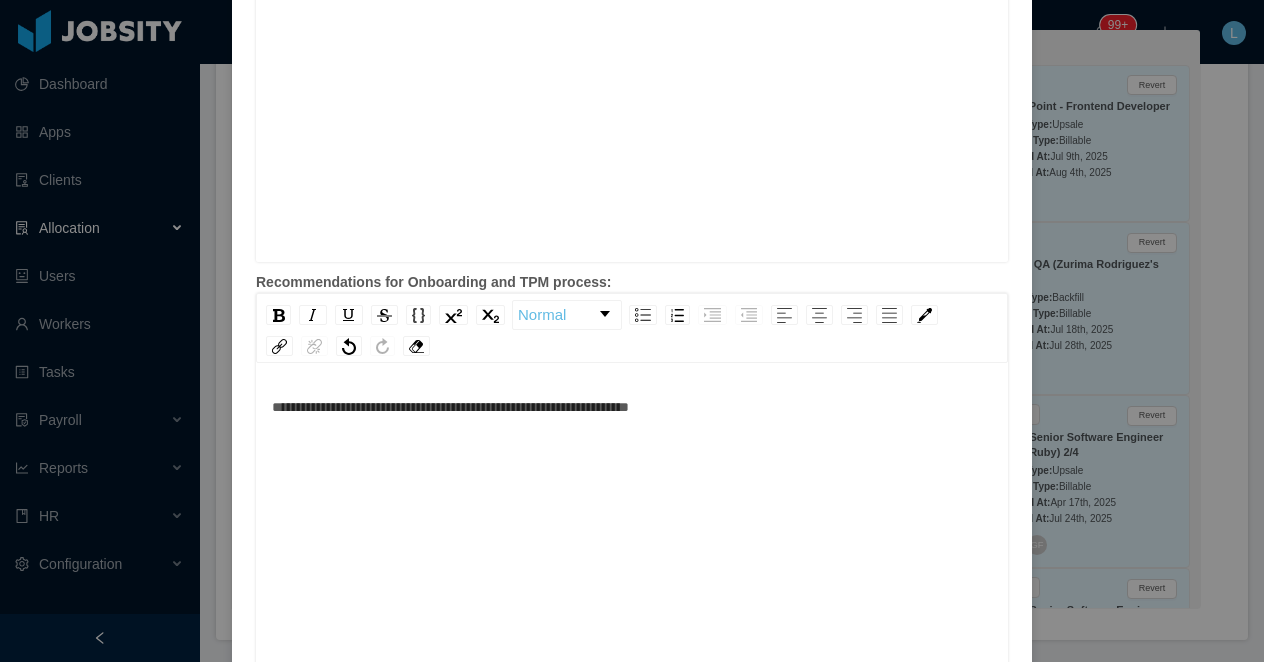 scroll, scrollTop: 1028, scrollLeft: 0, axis: vertical 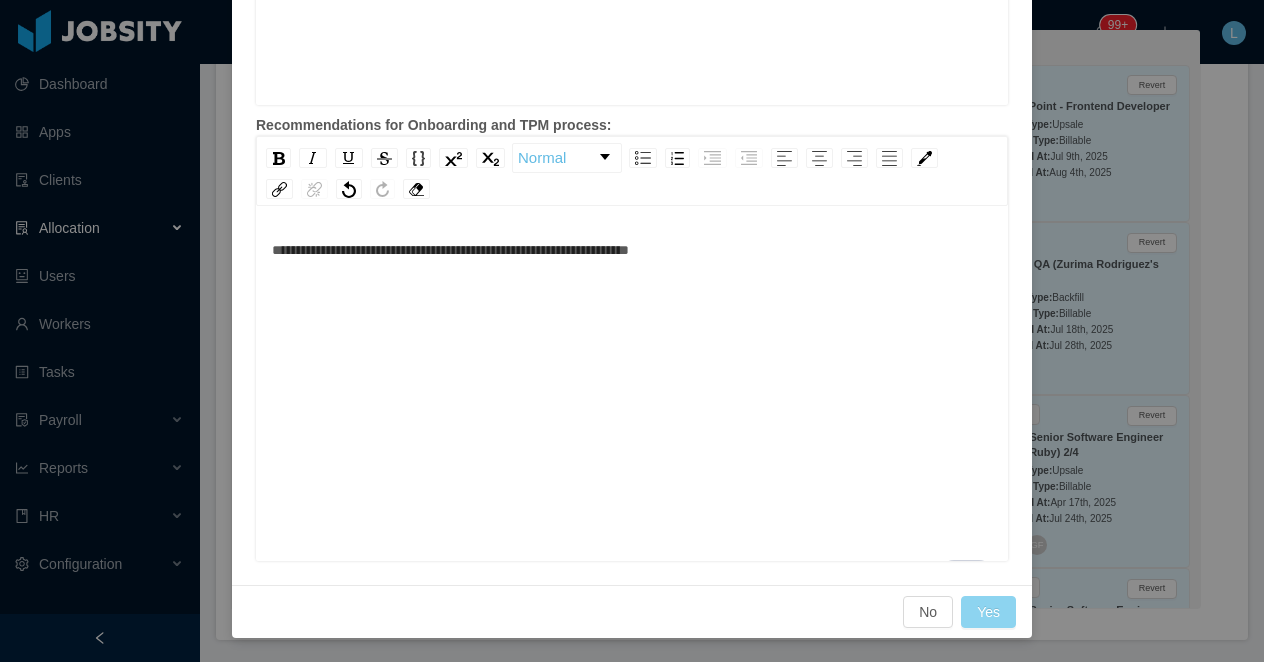 click on "Yes" at bounding box center (988, 612) 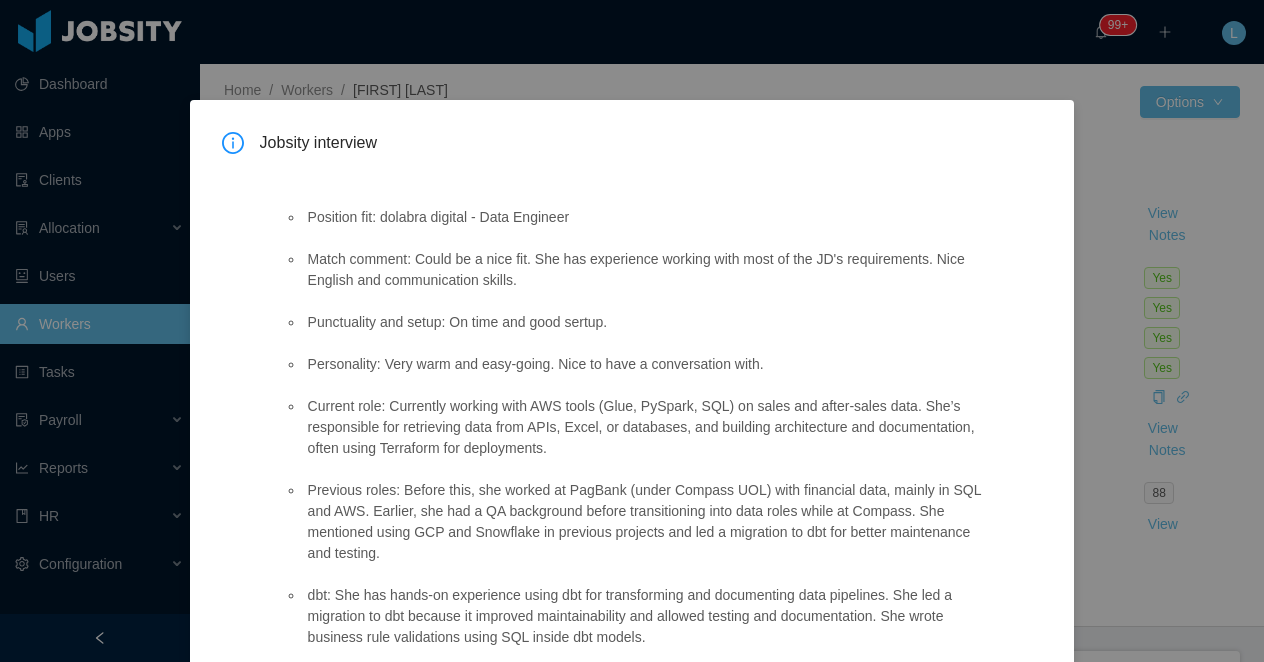 scroll, scrollTop: 0, scrollLeft: 0, axis: both 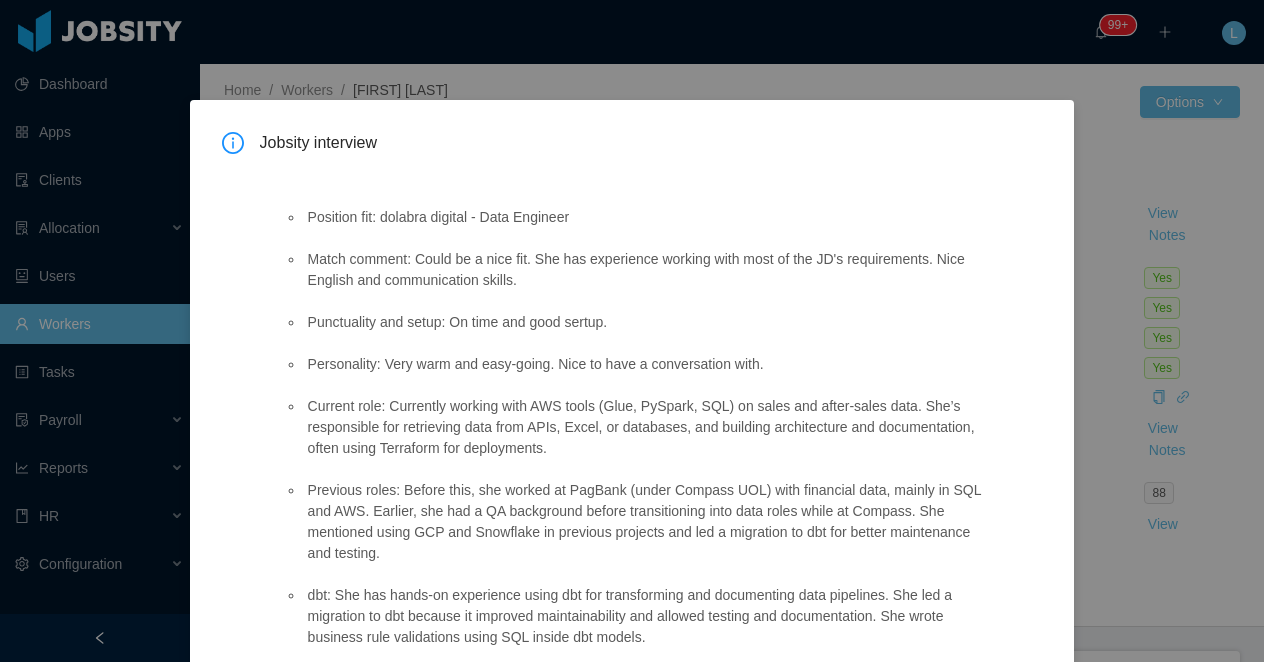 click on "Jobsity interview Position fit: dolabra digital - Data Engineer Match comment: Could be a nice fit. She has experience working with most of the JD's requirements. Nice English and communication skills. Punctuality and setup: On time and good sertup.  Personality: Very warm and easy-going. Nice to have a conversation with.  Current role: Currently working with AWS tools (Glue, PySpark, SQL) on sales and after-sales data. She’s responsible for retrieving data from APIs, Excel, or databases, and building architecture and documentation, often using Terraform for deployments. Previous roles: Before this, she worked at PagBank (under Compass UOL) with financial data, mainly in SQL and AWS. Earlier, she had a QA background before transitioning into data roles while at Compass. She mentioned using GCP and Snowflake in previous projects and led a migration to dbt for better maintenance and testing. Industries: Fintech, banking. Team Locations: [COUNTRY]. Never worked for US-based companies or teams." at bounding box center (632, 331) 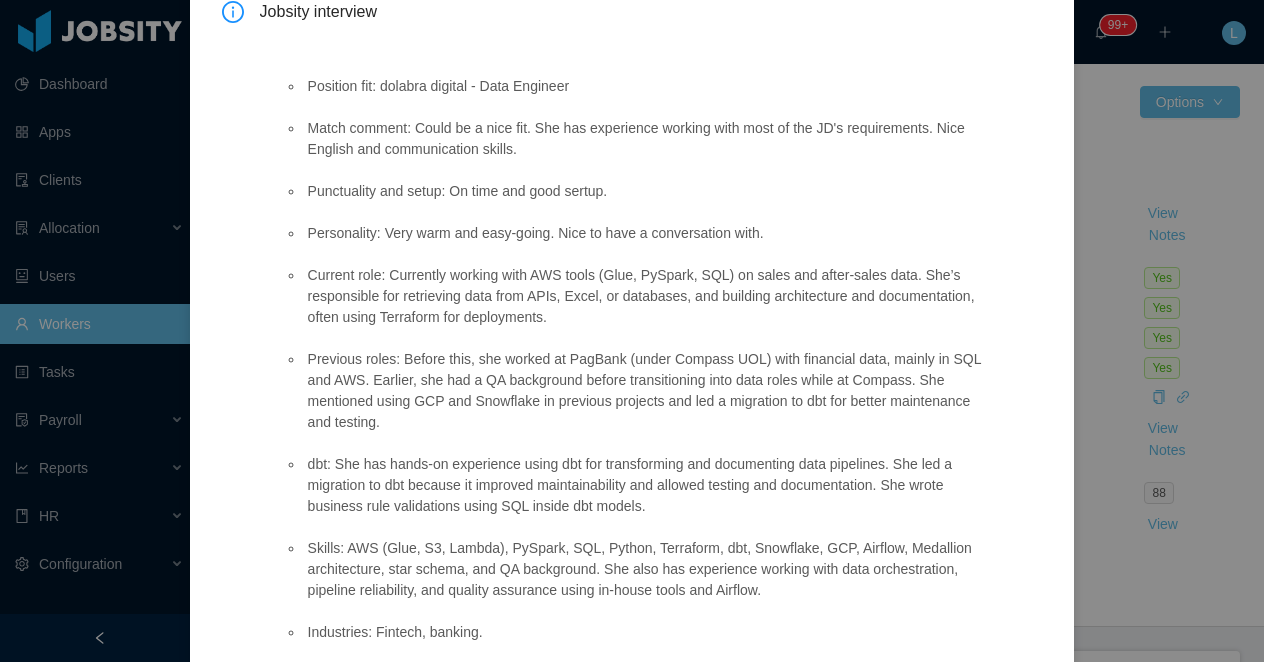 scroll, scrollTop: 576, scrollLeft: 0, axis: vertical 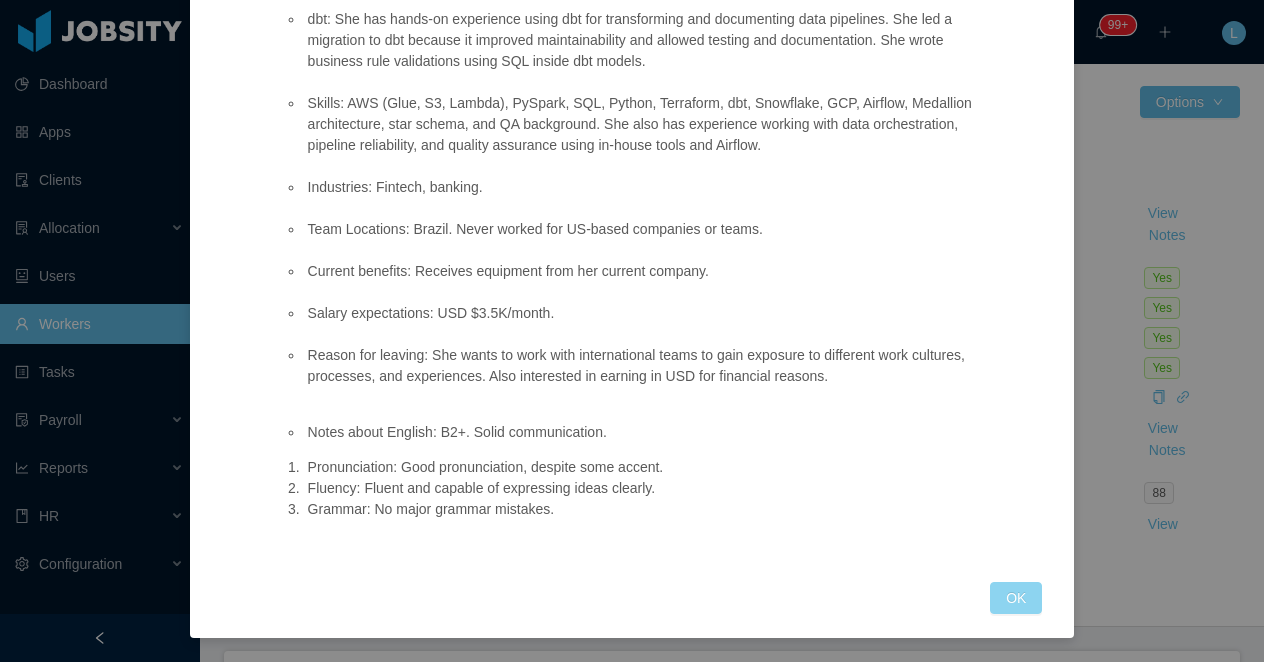 click on "OK" at bounding box center (1016, 598) 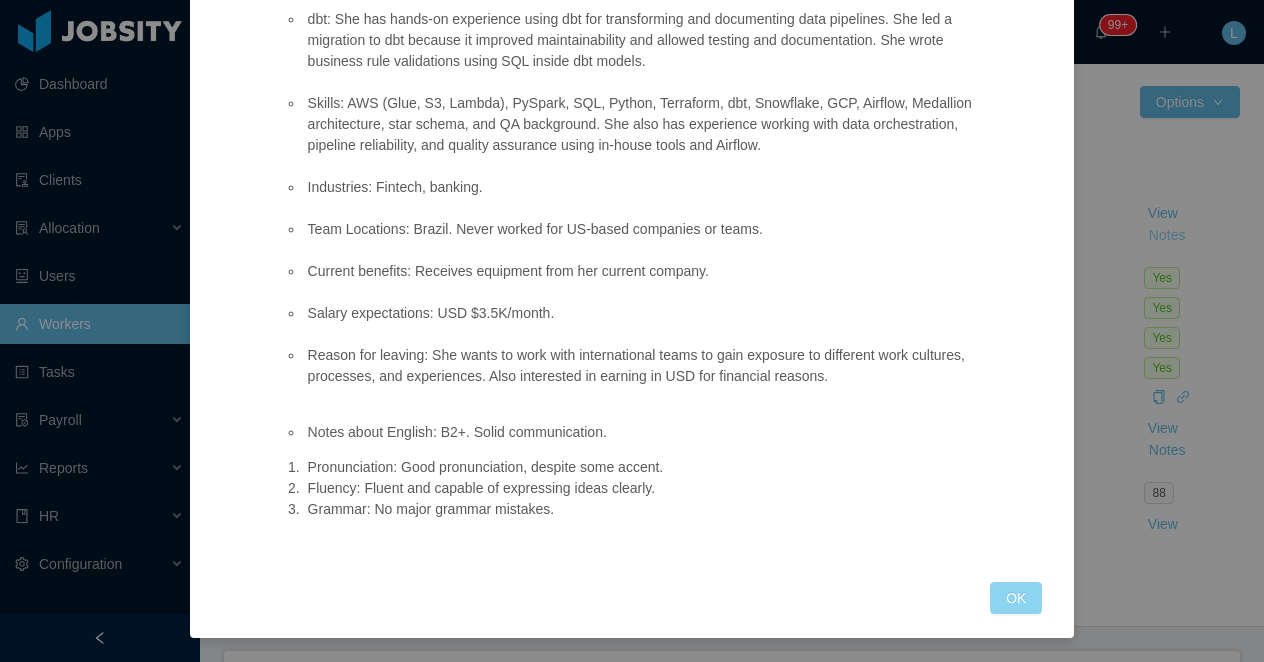 scroll, scrollTop: 476, scrollLeft: 0, axis: vertical 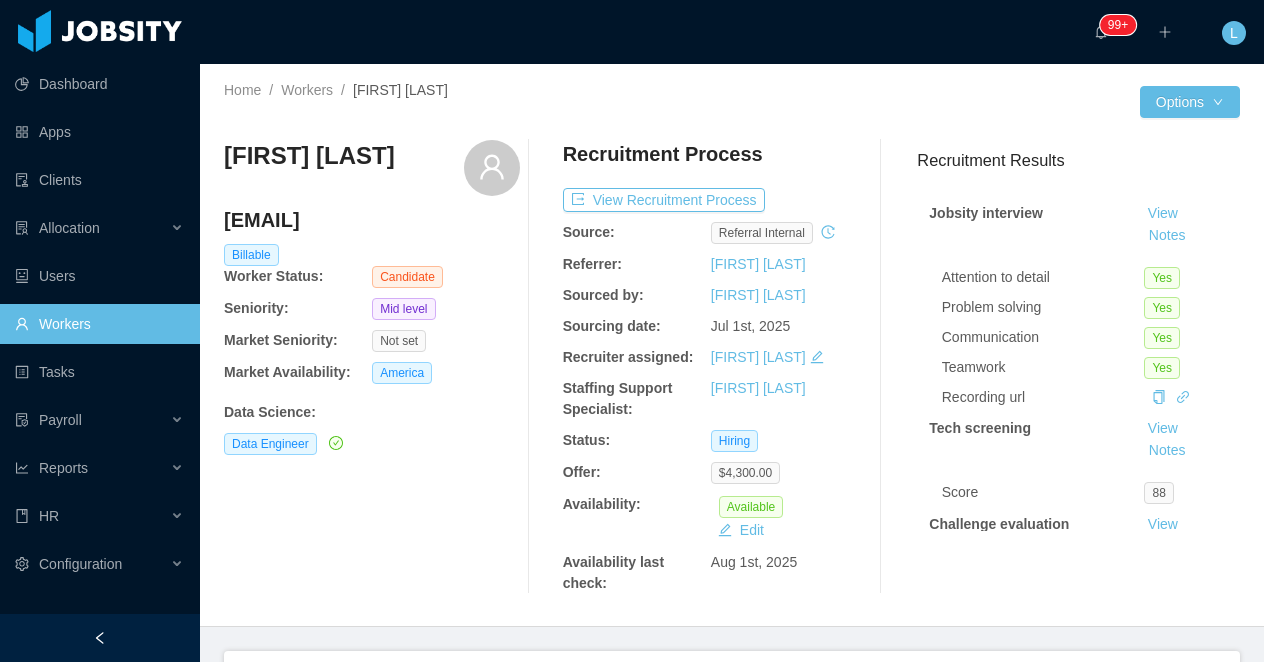 drag, startPoint x: 830, startPoint y: 261, endPoint x: 678, endPoint y: 261, distance: 152 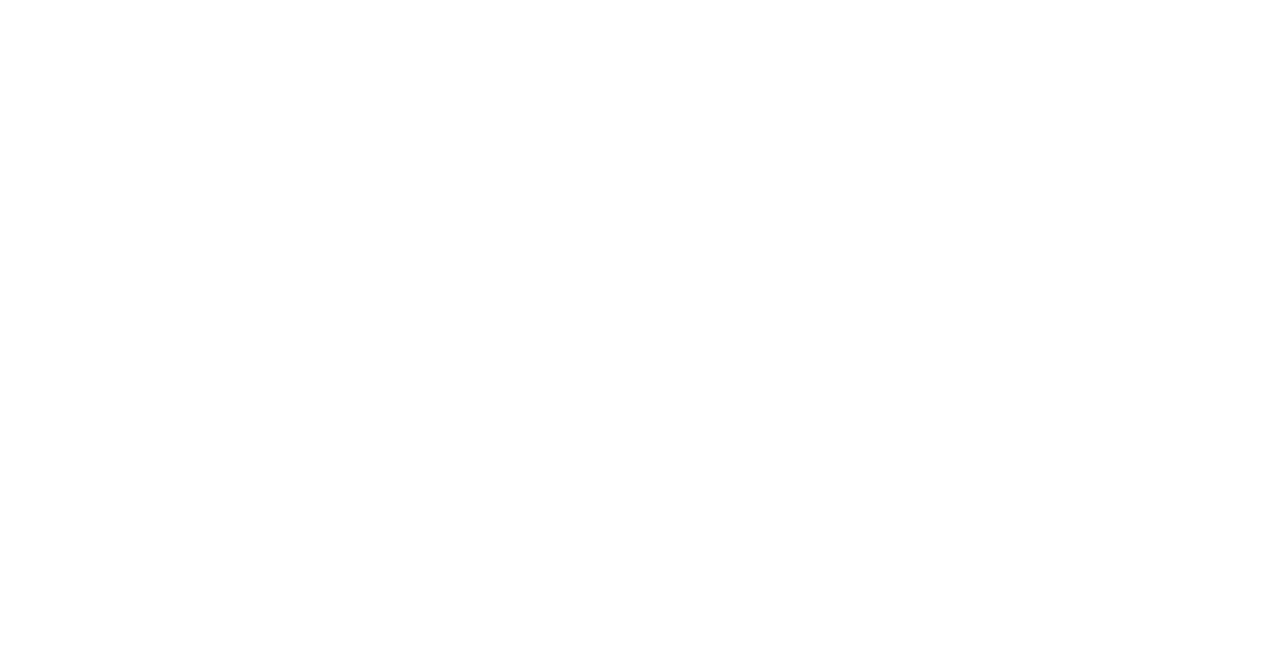 scroll, scrollTop: 0, scrollLeft: 0, axis: both 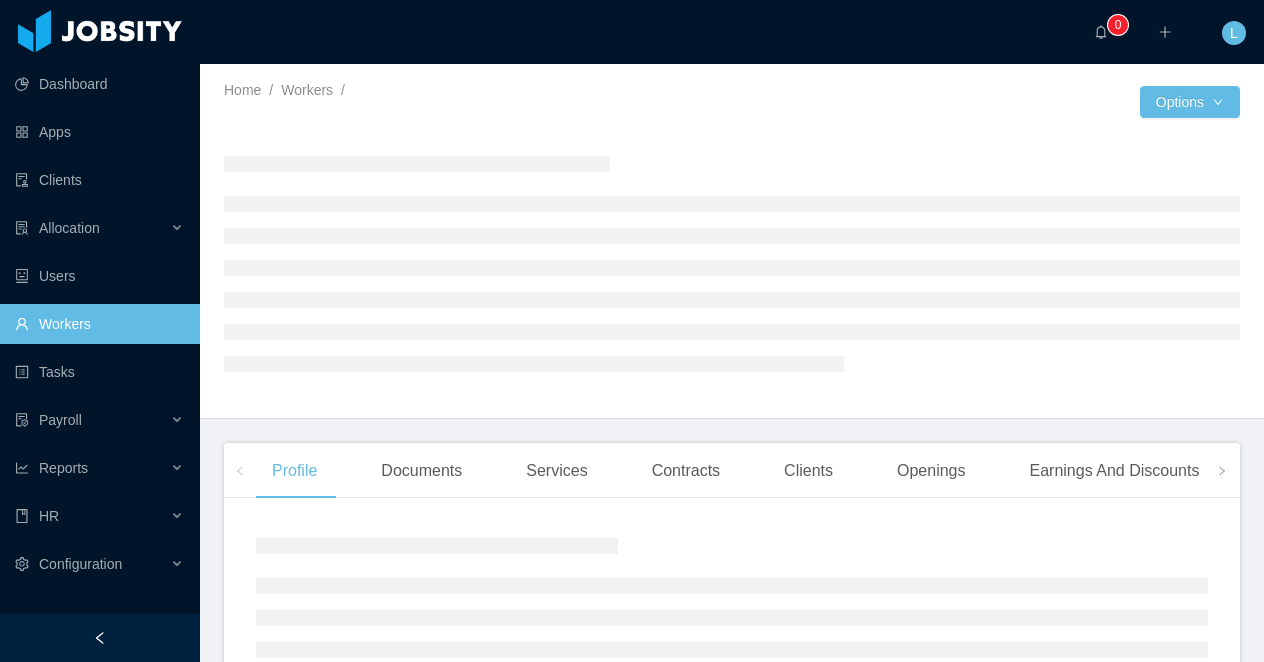 click at bounding box center [100, 638] 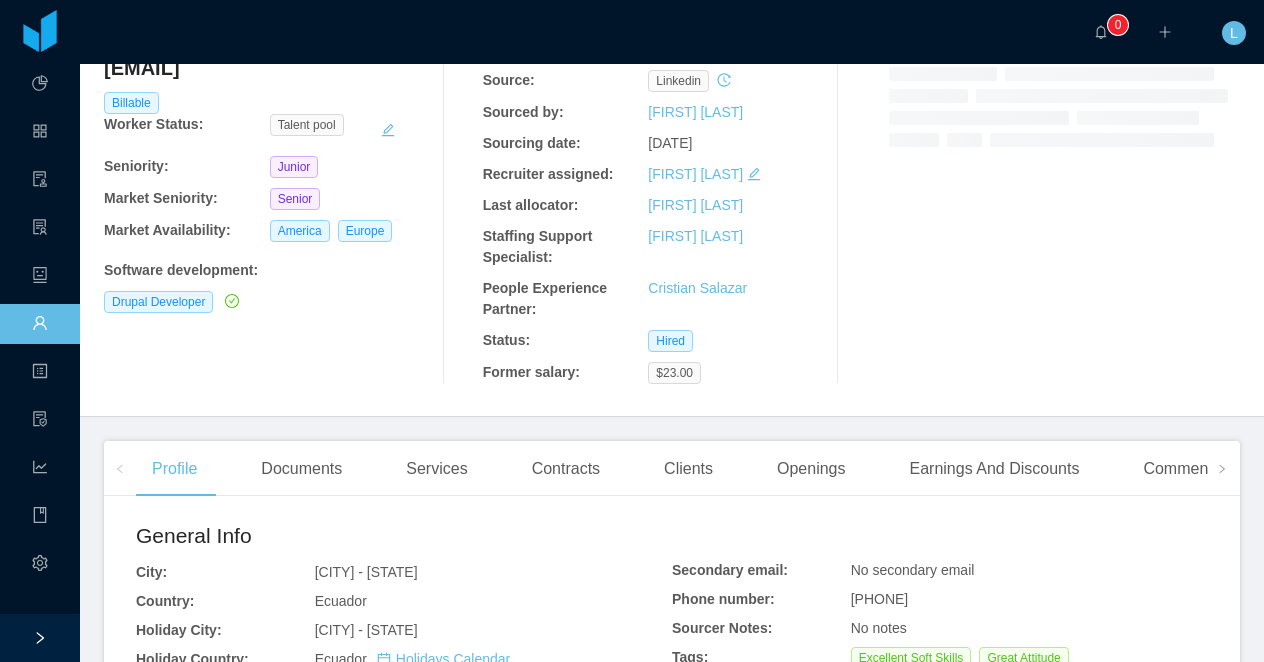 scroll, scrollTop: 186, scrollLeft: 0, axis: vertical 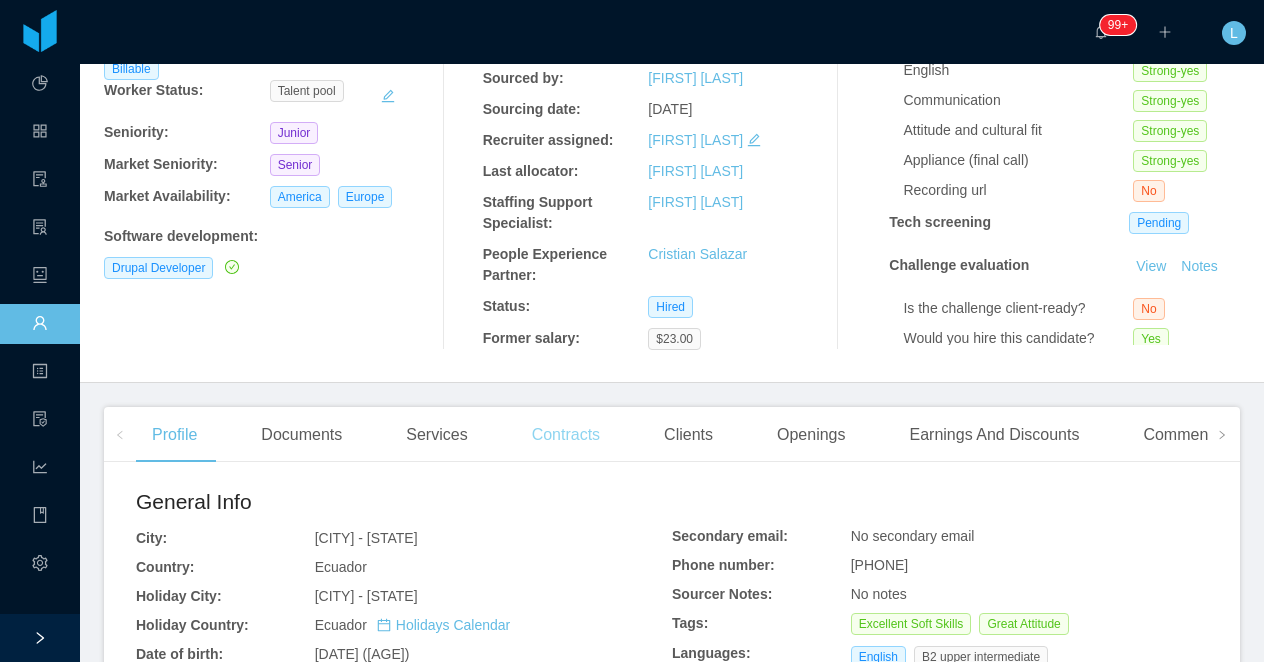 click on "Contracts" at bounding box center [566, 435] 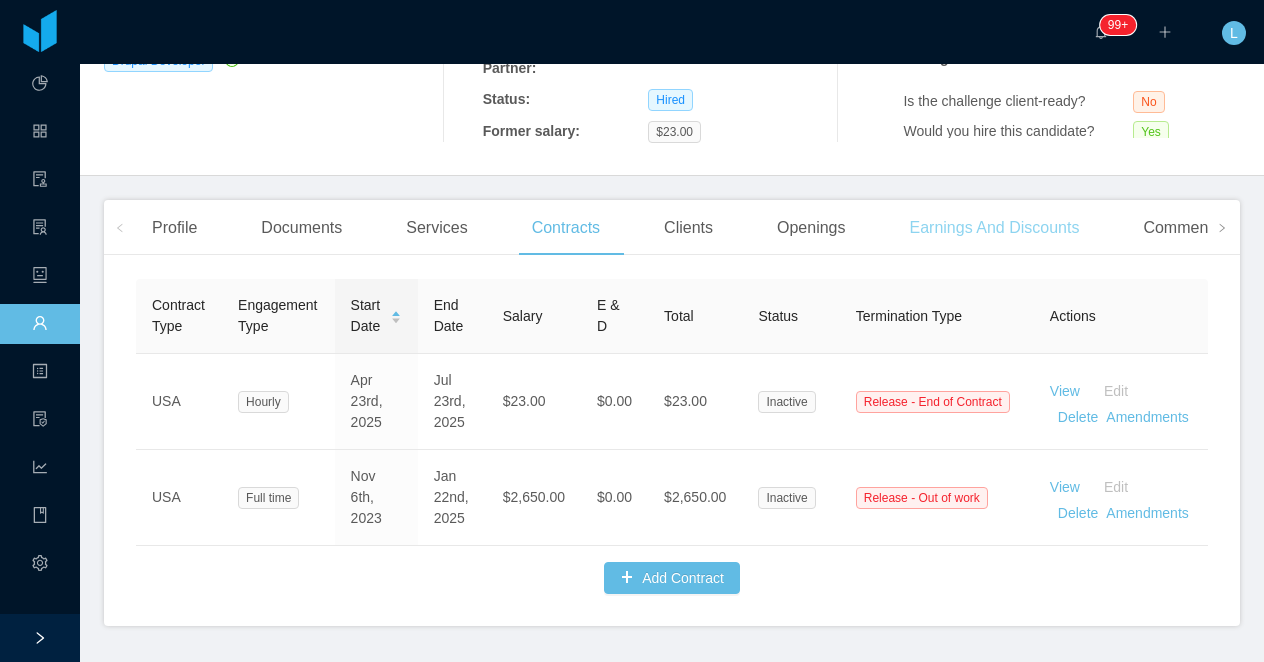 scroll, scrollTop: 450, scrollLeft: 0, axis: vertical 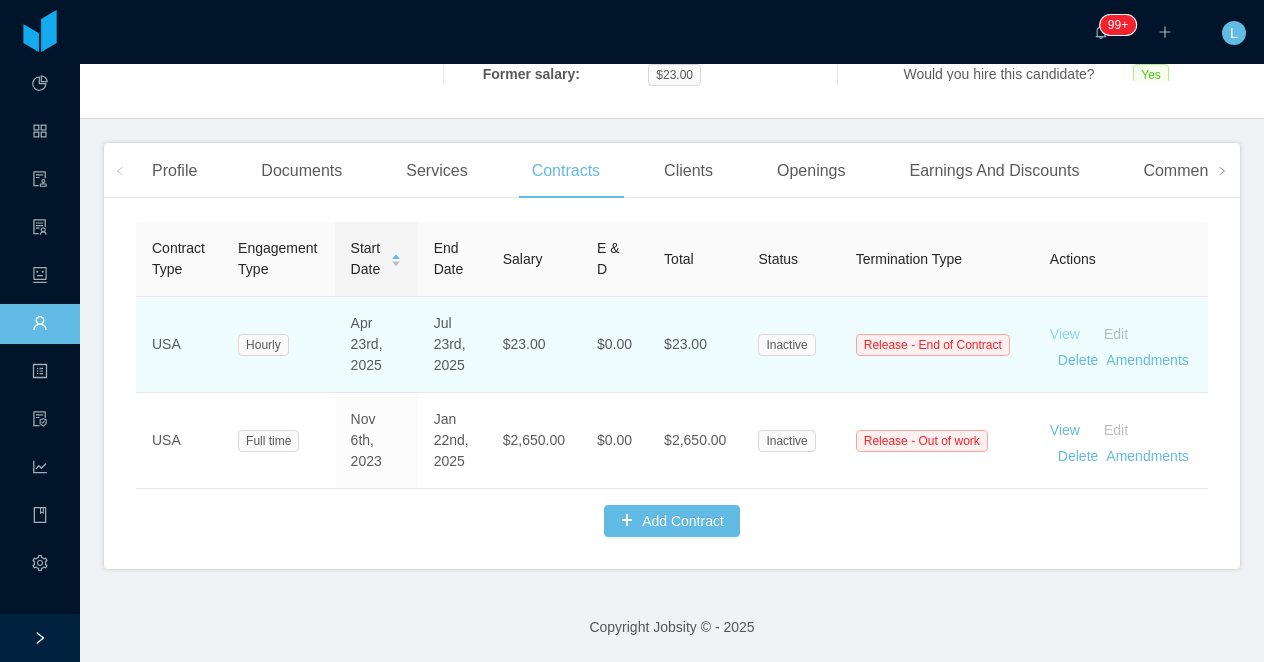 click on "View" at bounding box center (1065, 334) 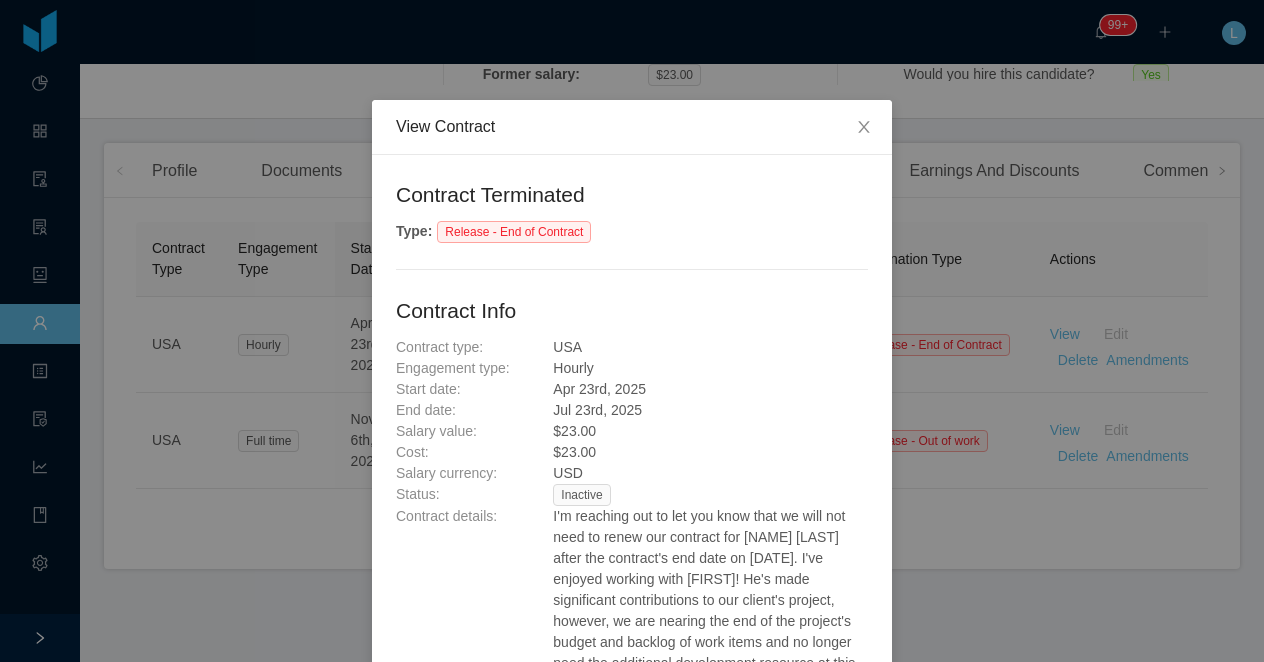 scroll, scrollTop: 155, scrollLeft: 0, axis: vertical 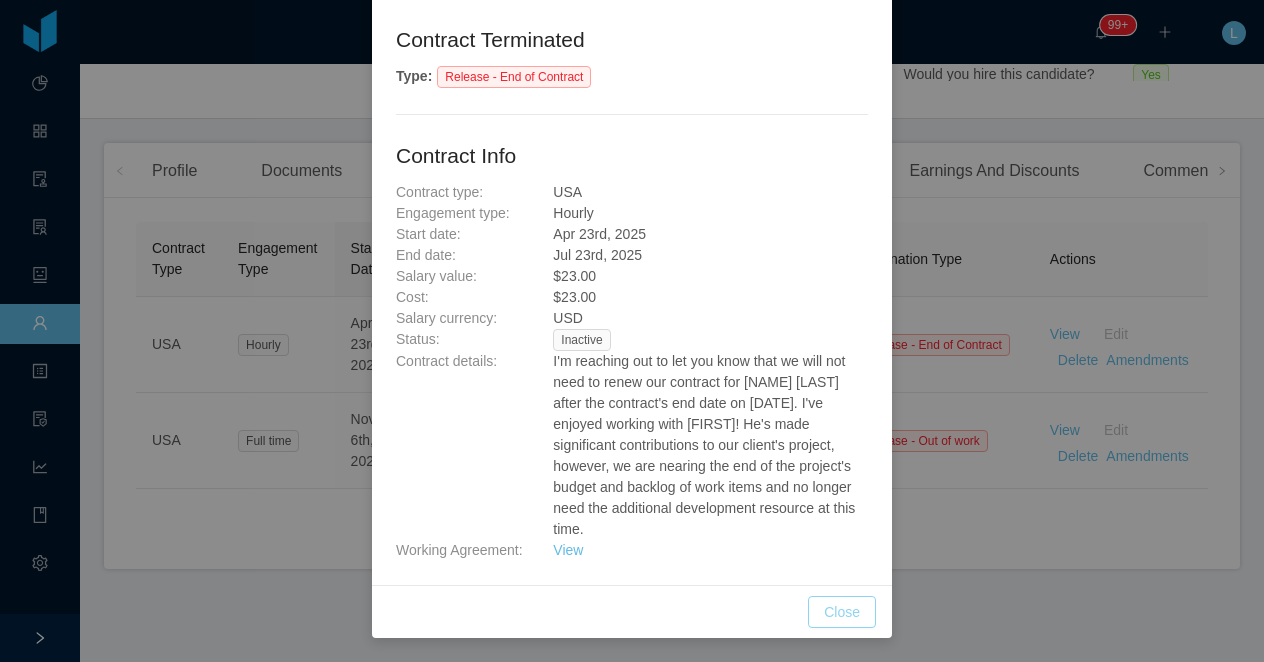 click on "Close" at bounding box center [842, 612] 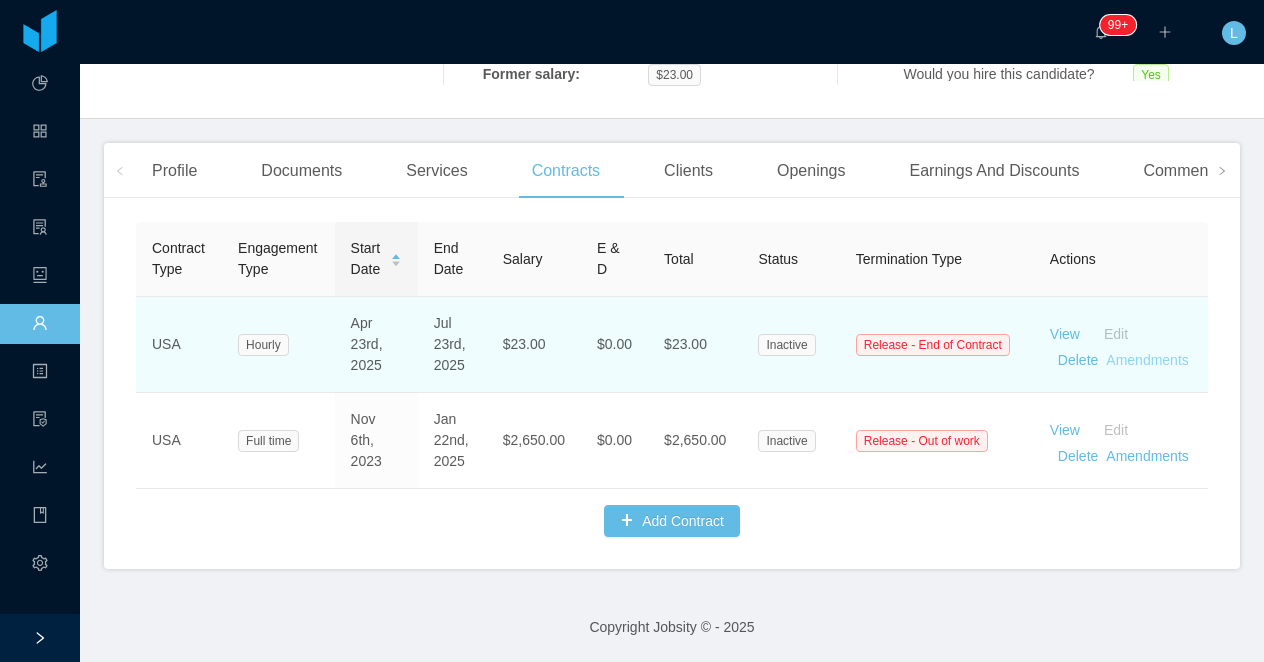 click on "Amendments" at bounding box center (1147, 360) 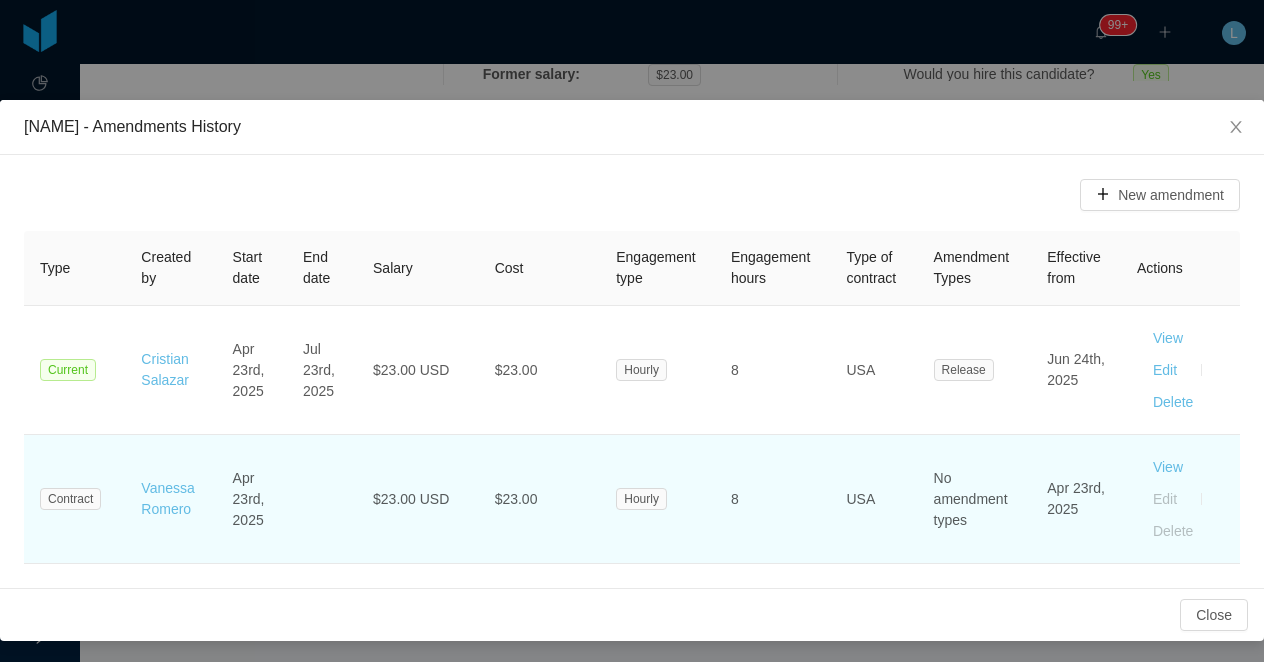 scroll, scrollTop: 3, scrollLeft: 0, axis: vertical 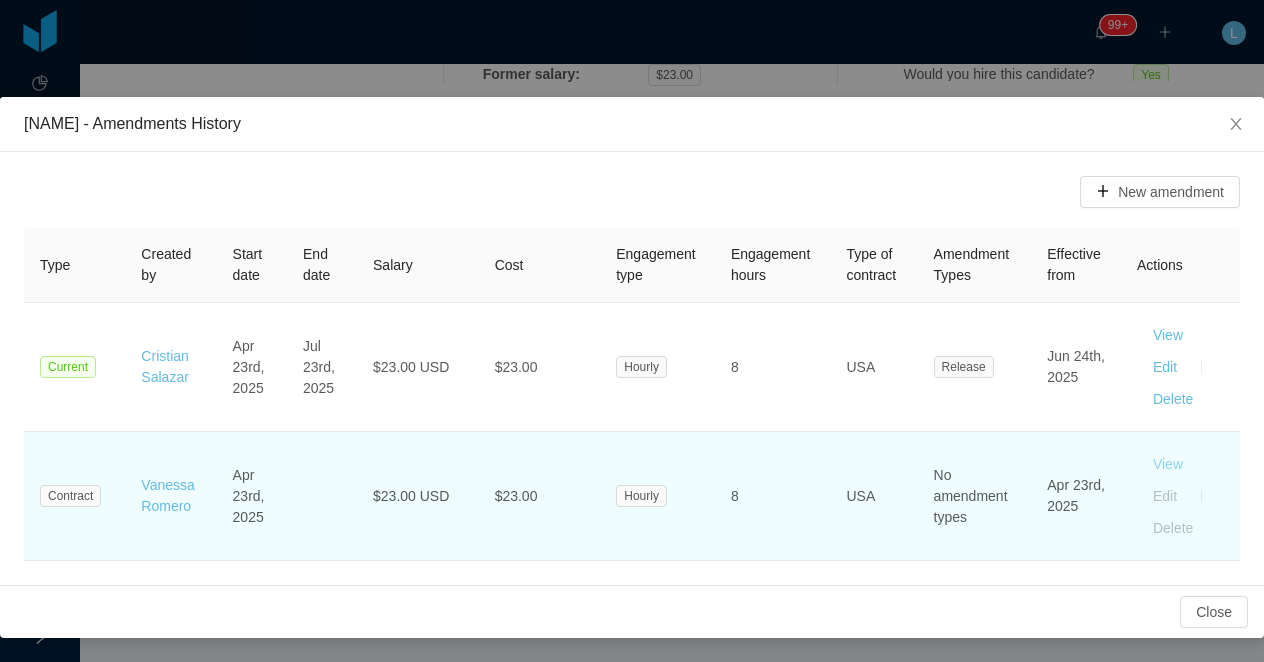 click on "View" at bounding box center (1168, 464) 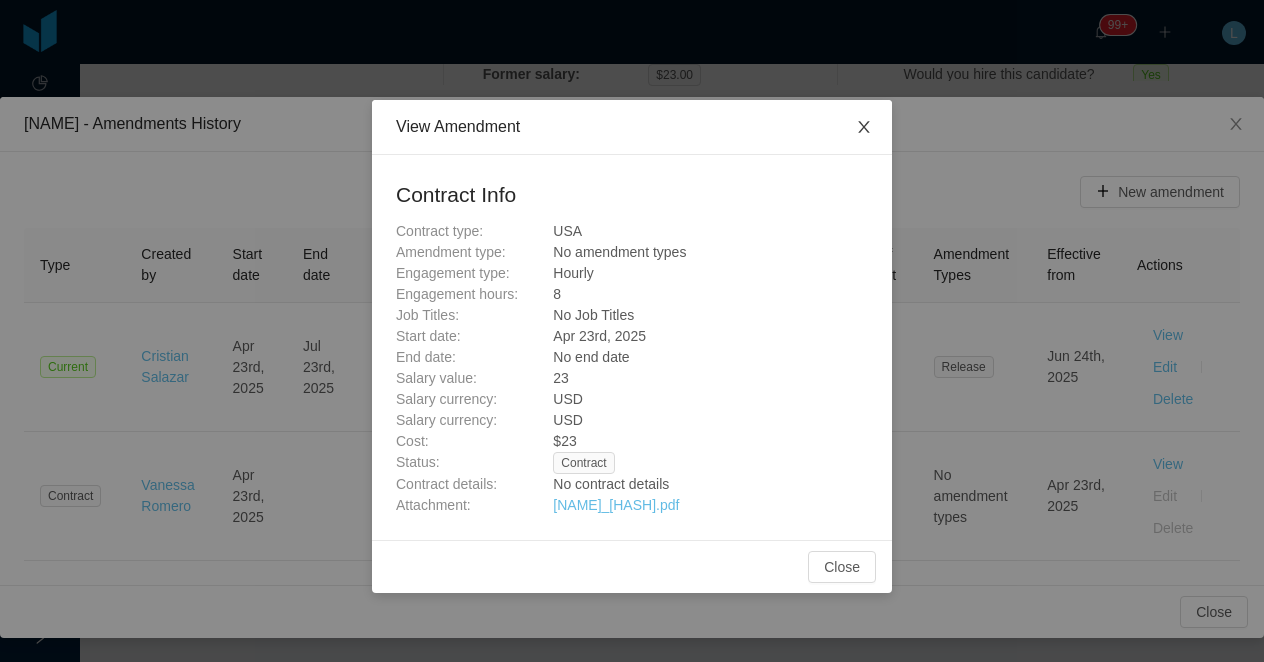 click 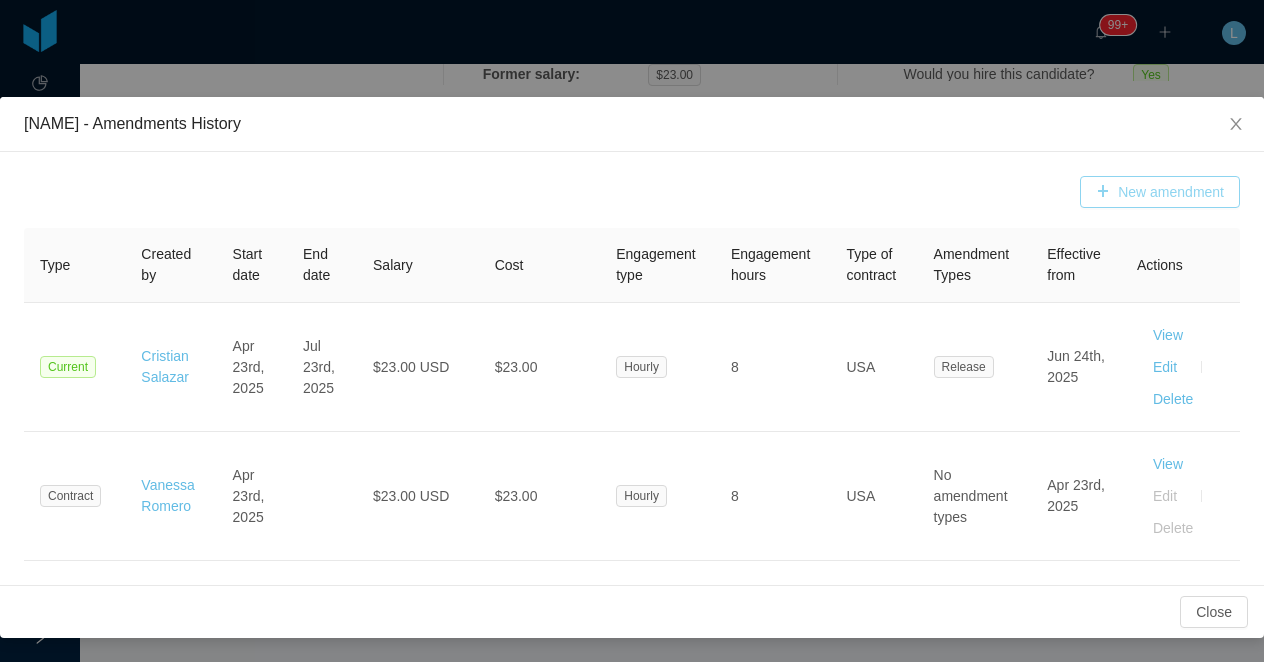 click on "New amendment" at bounding box center (1160, 192) 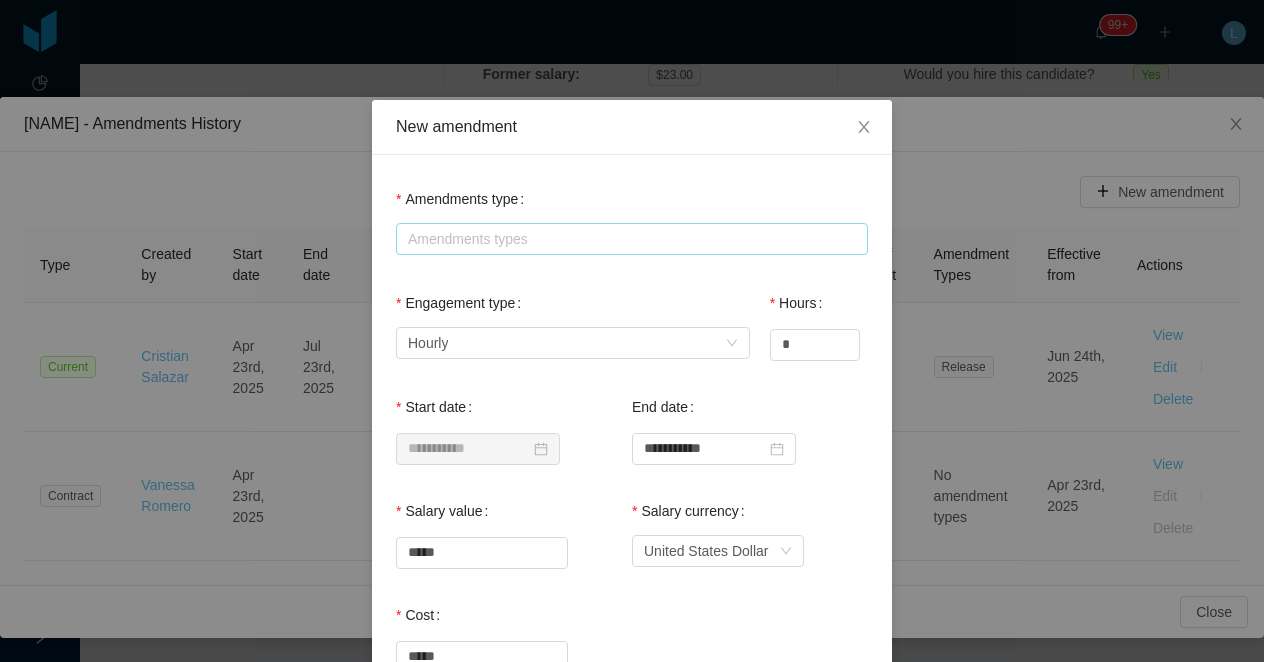 click on "Amendments types" at bounding box center [627, 239] 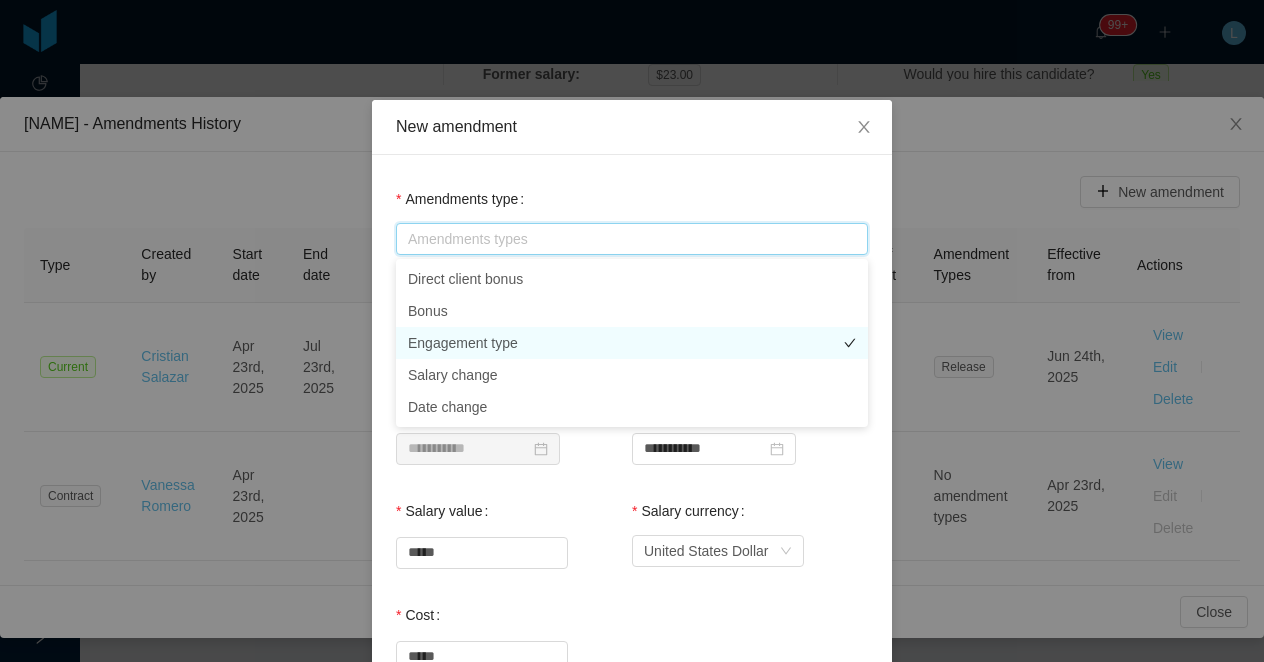 click on "Engagement type" at bounding box center [632, 343] 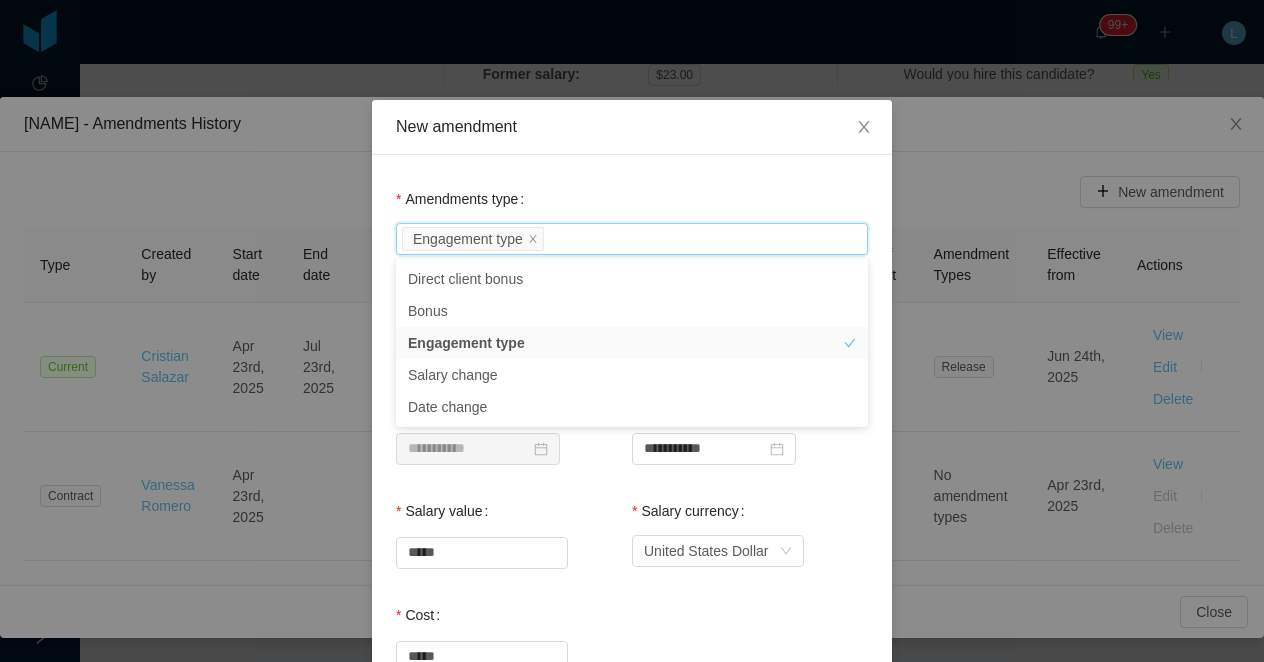 click on "Salary value *****" at bounding box center [514, 531] 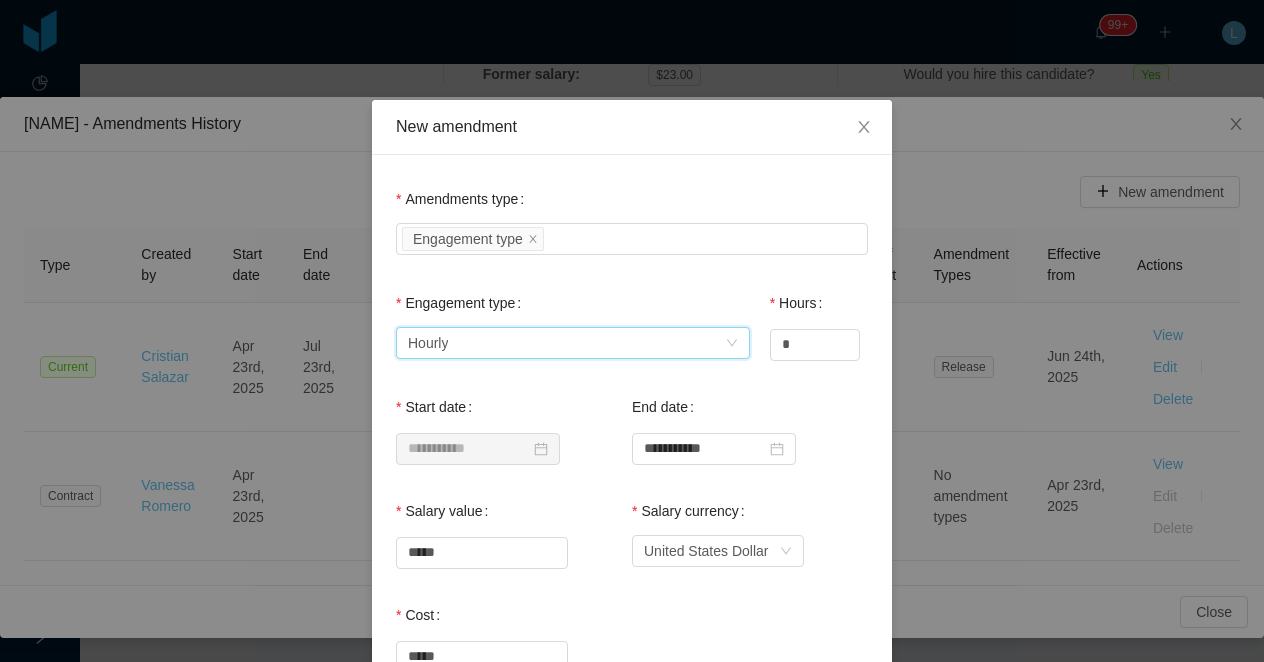 click on "Select engagement type Hourly" at bounding box center [566, 343] 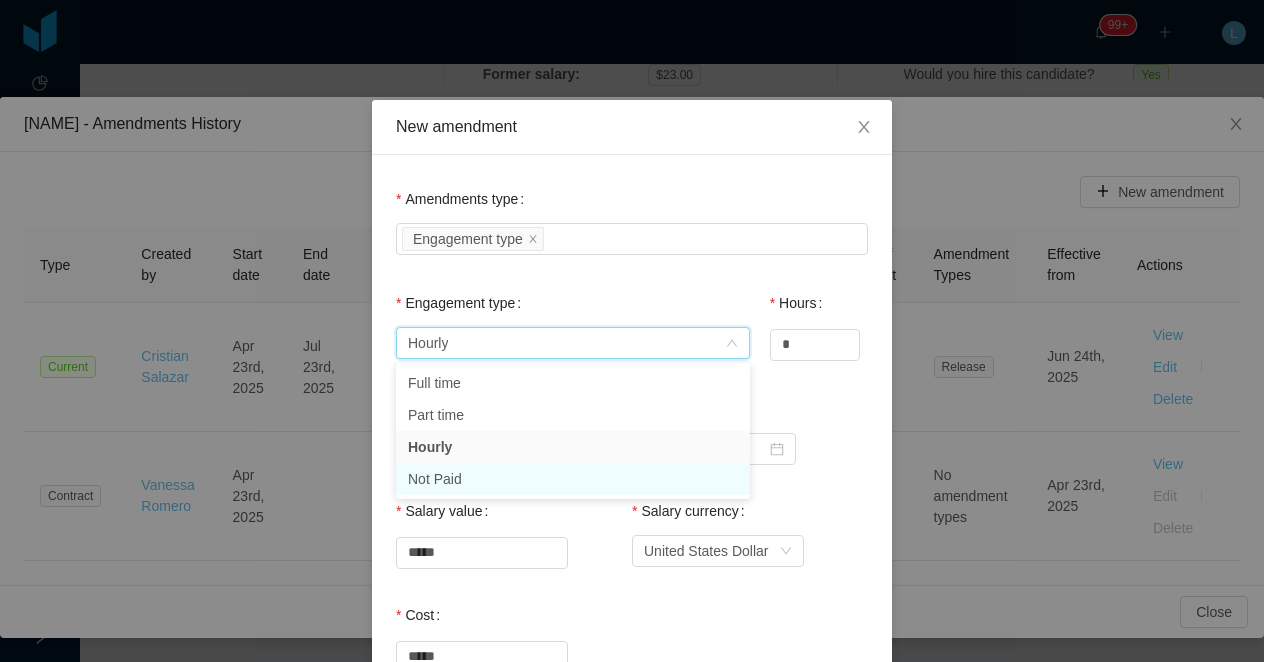 click on "Not Paid" at bounding box center [573, 479] 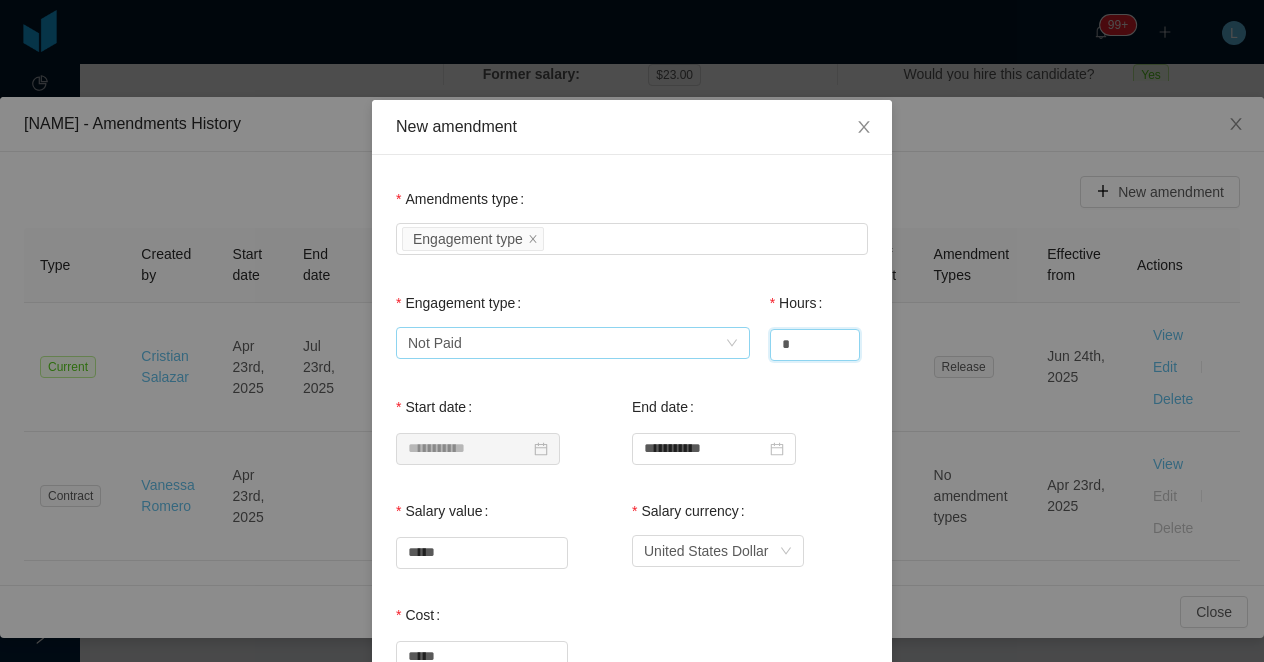 drag, startPoint x: 797, startPoint y: 343, endPoint x: 746, endPoint y: 343, distance: 51 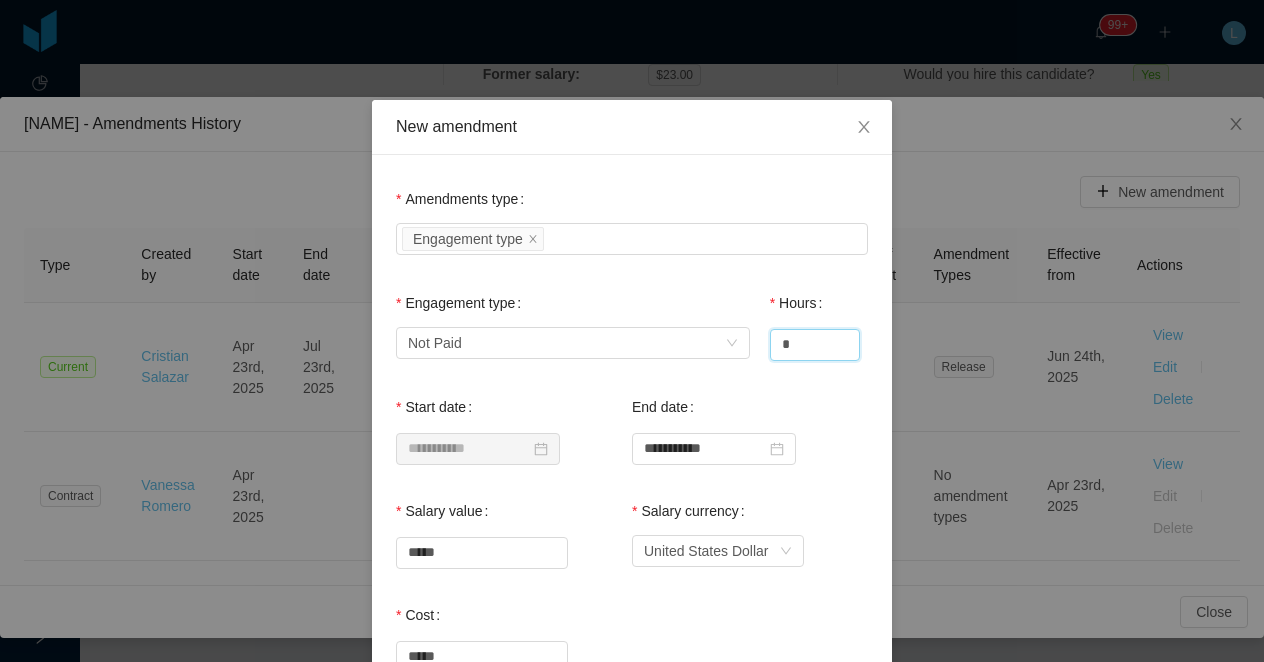 type on "*" 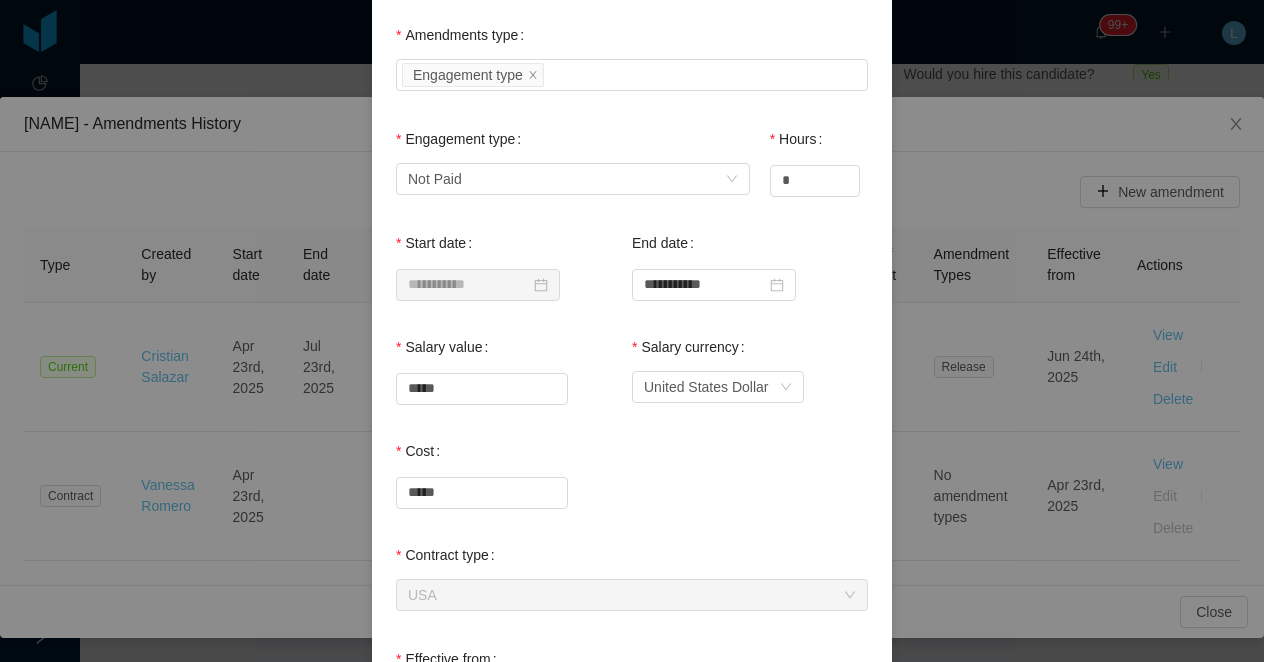 scroll, scrollTop: 176, scrollLeft: 0, axis: vertical 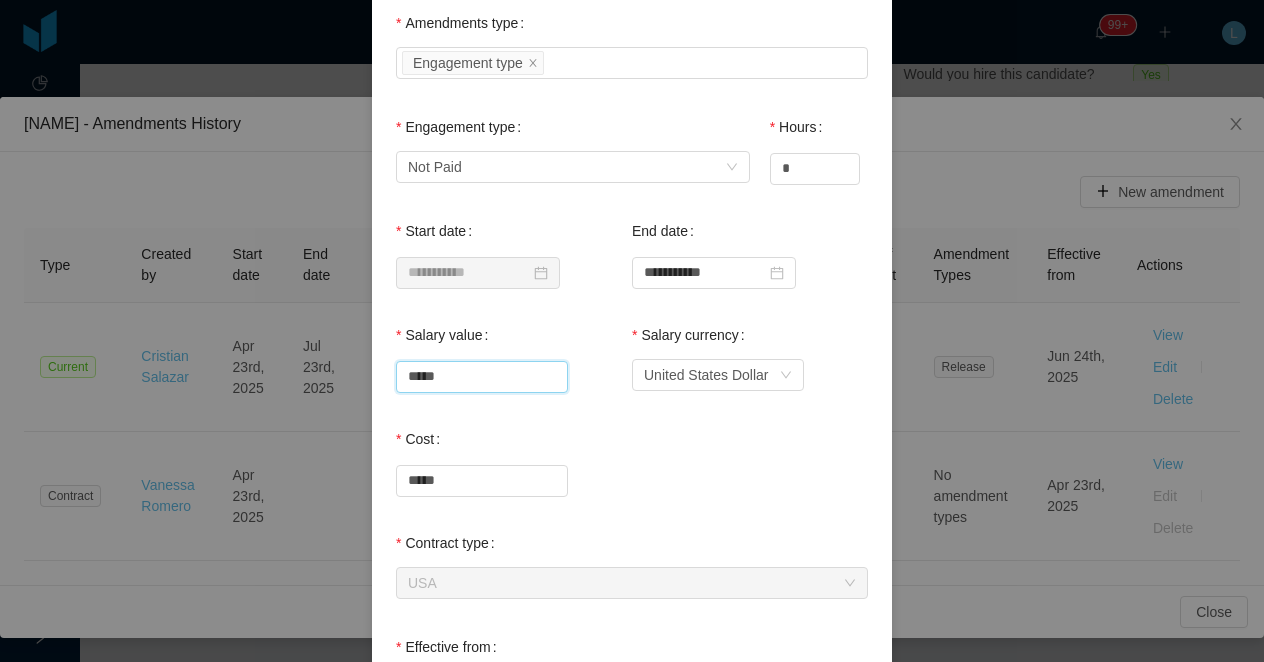 drag, startPoint x: 450, startPoint y: 378, endPoint x: 360, endPoint y: 378, distance: 90 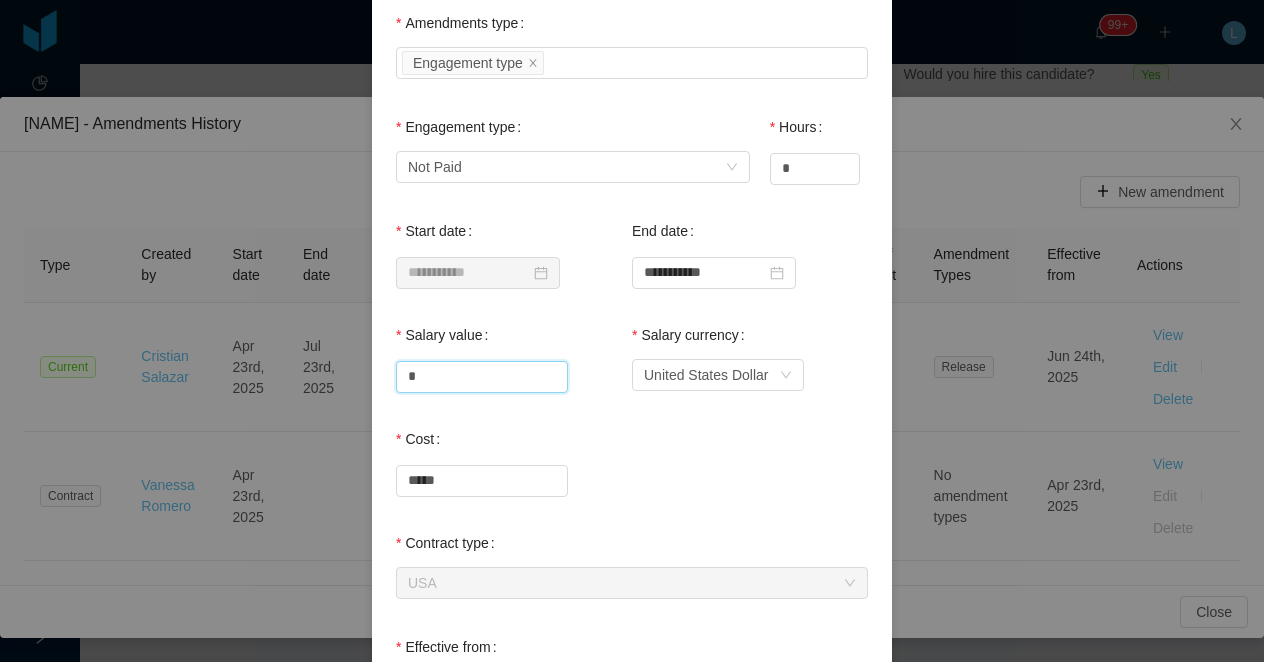type on "****" 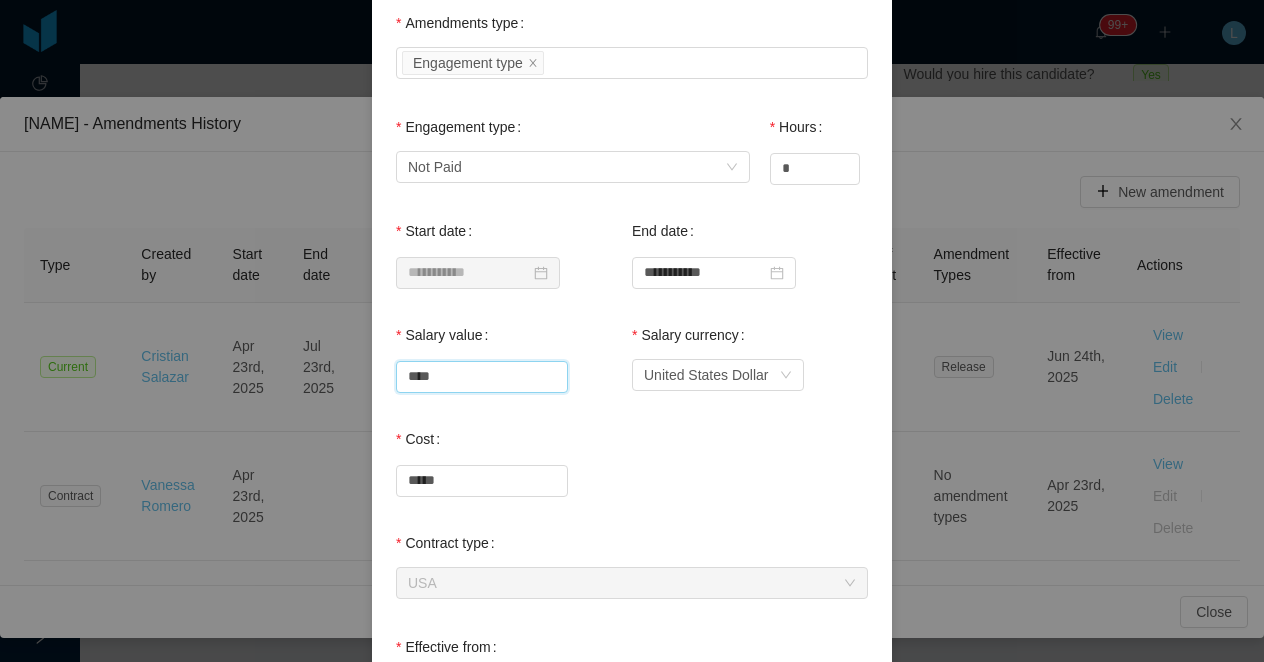 click on "*****" at bounding box center [632, 479] 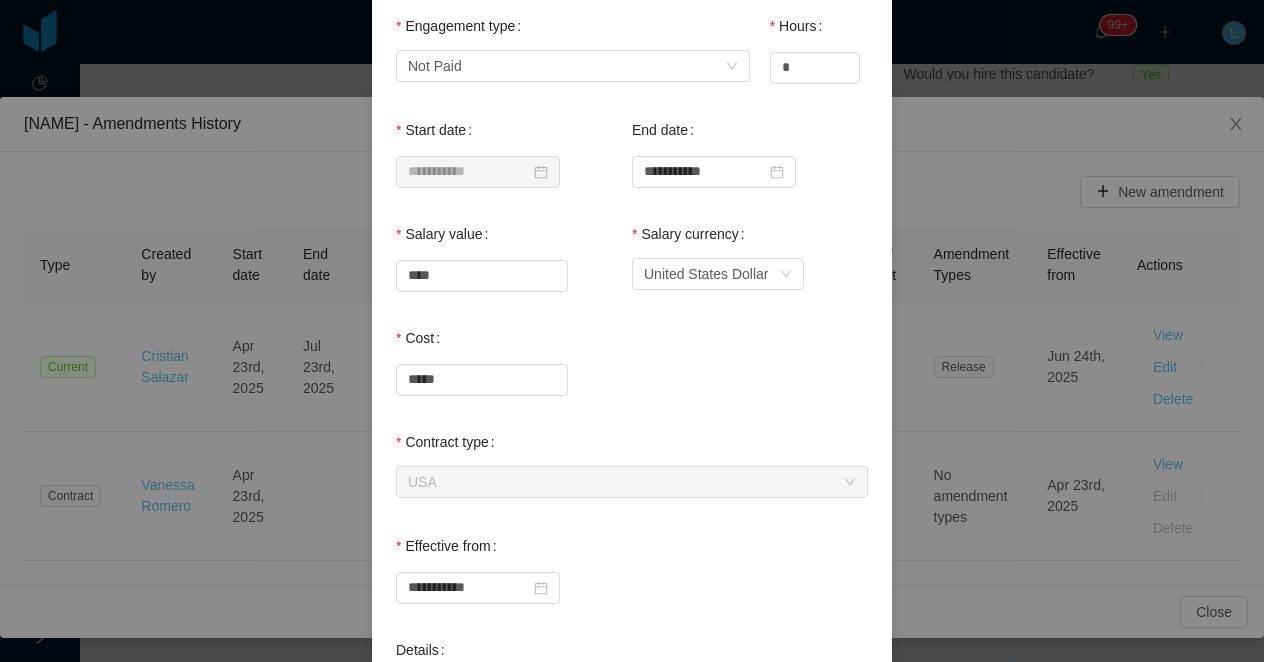 scroll, scrollTop: 296, scrollLeft: 0, axis: vertical 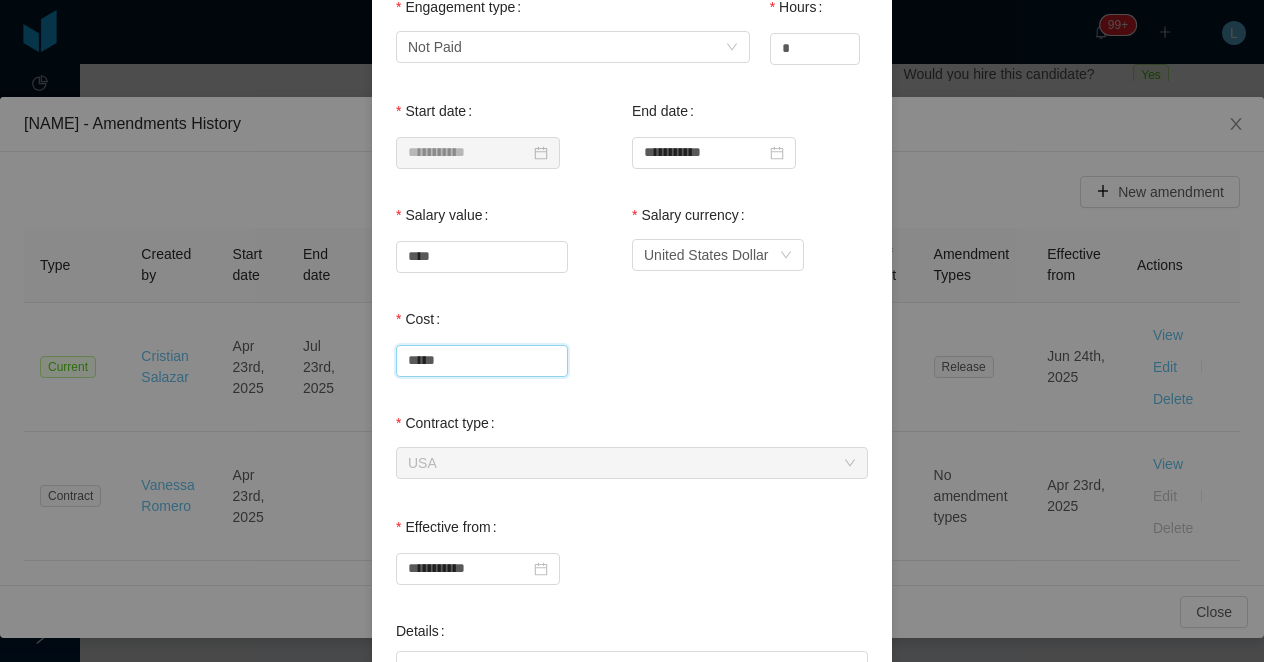 drag, startPoint x: 460, startPoint y: 354, endPoint x: 367, endPoint y: 355, distance: 93.00538 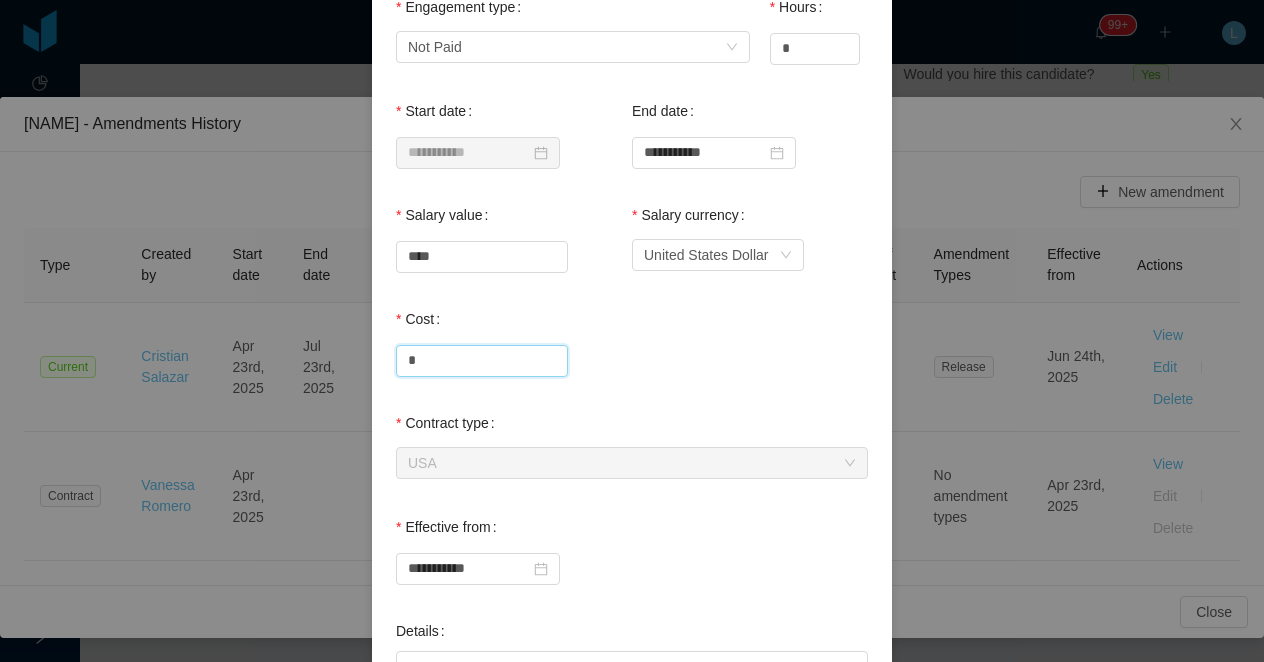 type on "****" 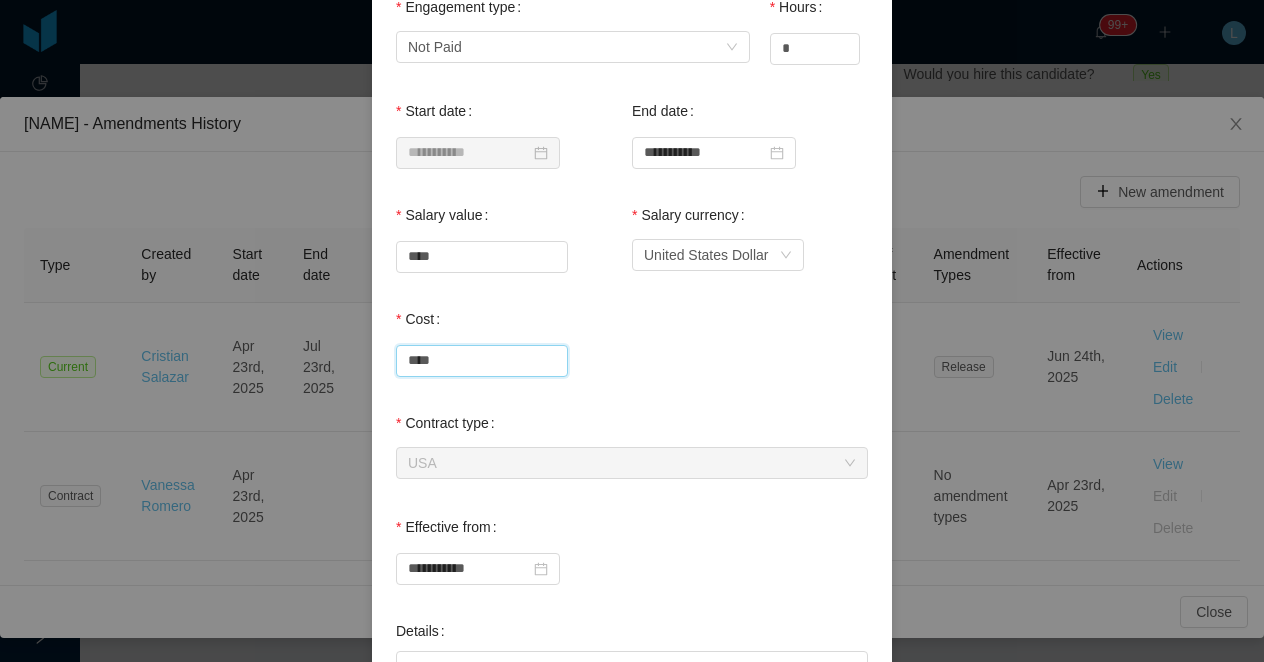 click on "****" at bounding box center [632, 359] 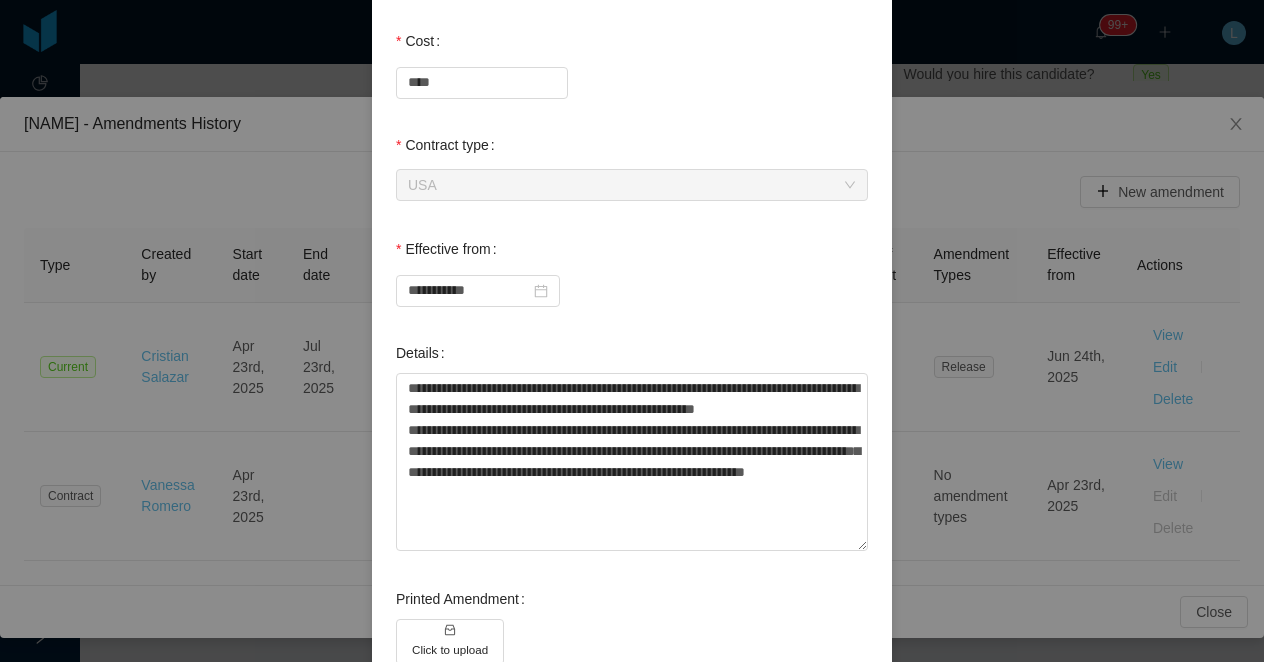 scroll, scrollTop: 577, scrollLeft: 0, axis: vertical 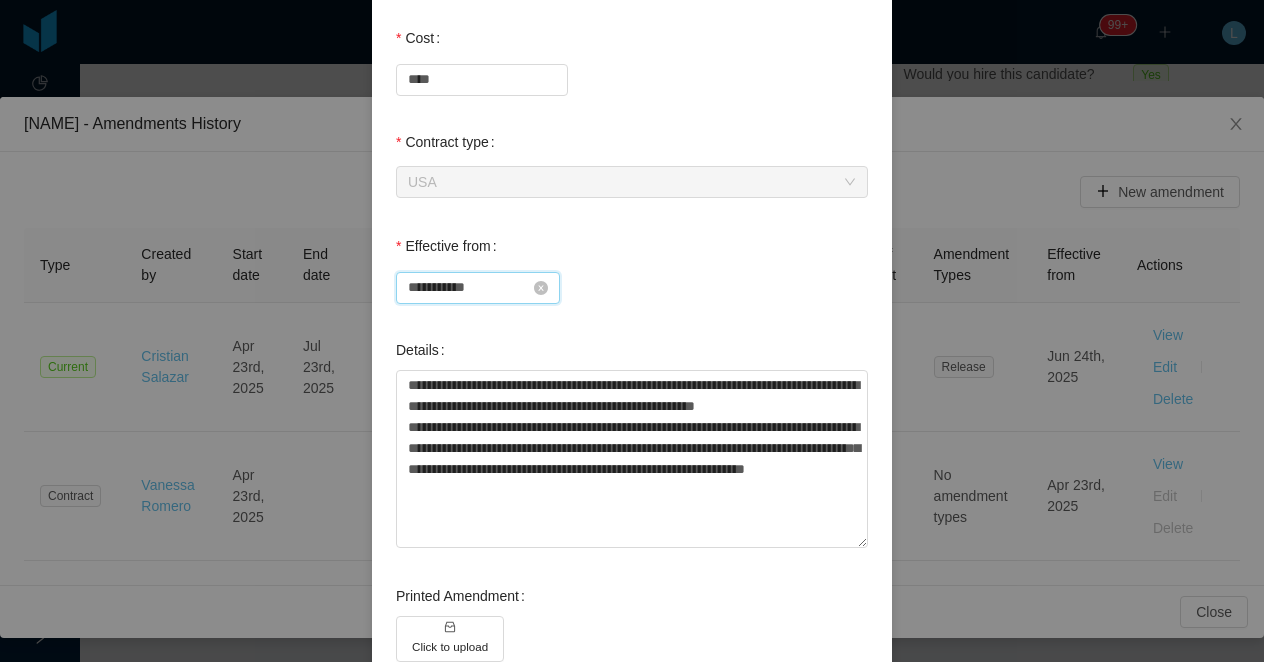 click on "**********" at bounding box center [478, 288] 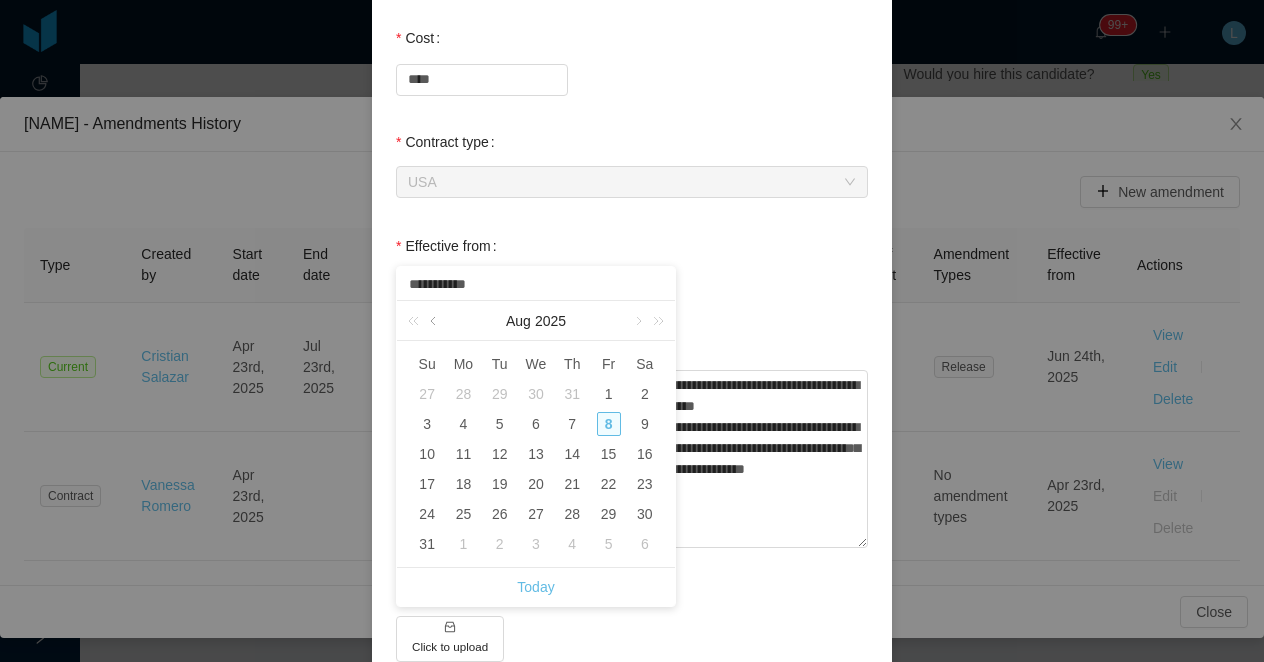 click at bounding box center (435, 321) 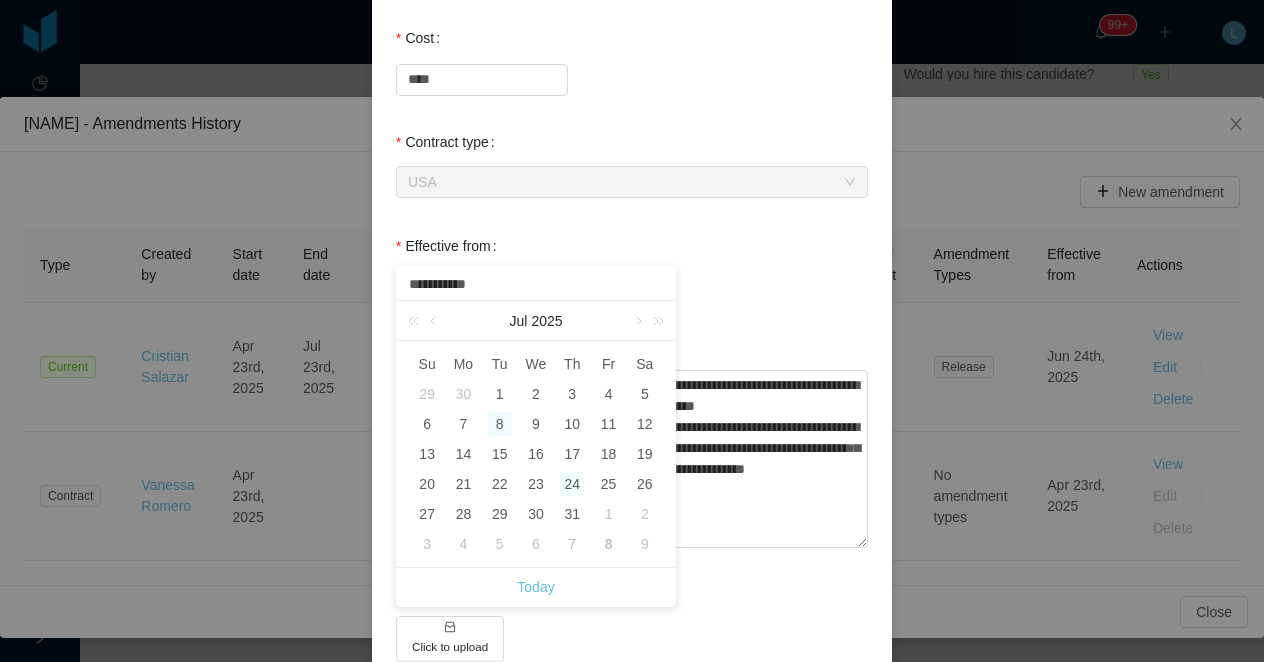 click on "24" at bounding box center (572, 484) 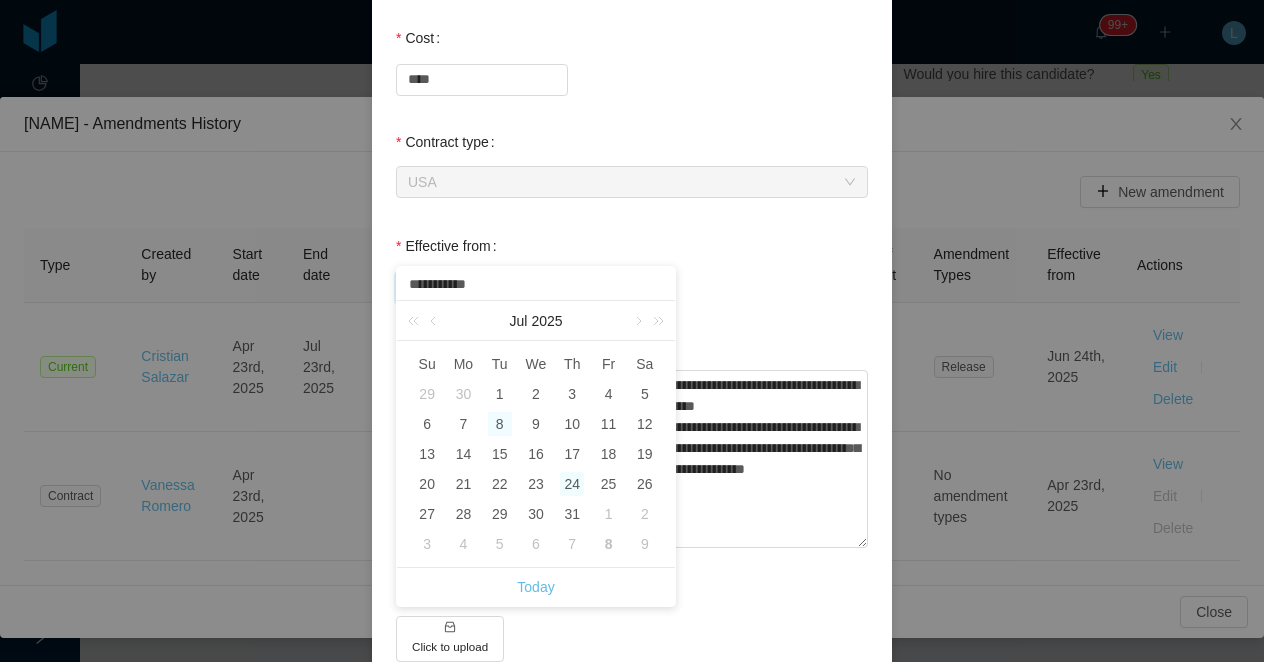 type on "**********" 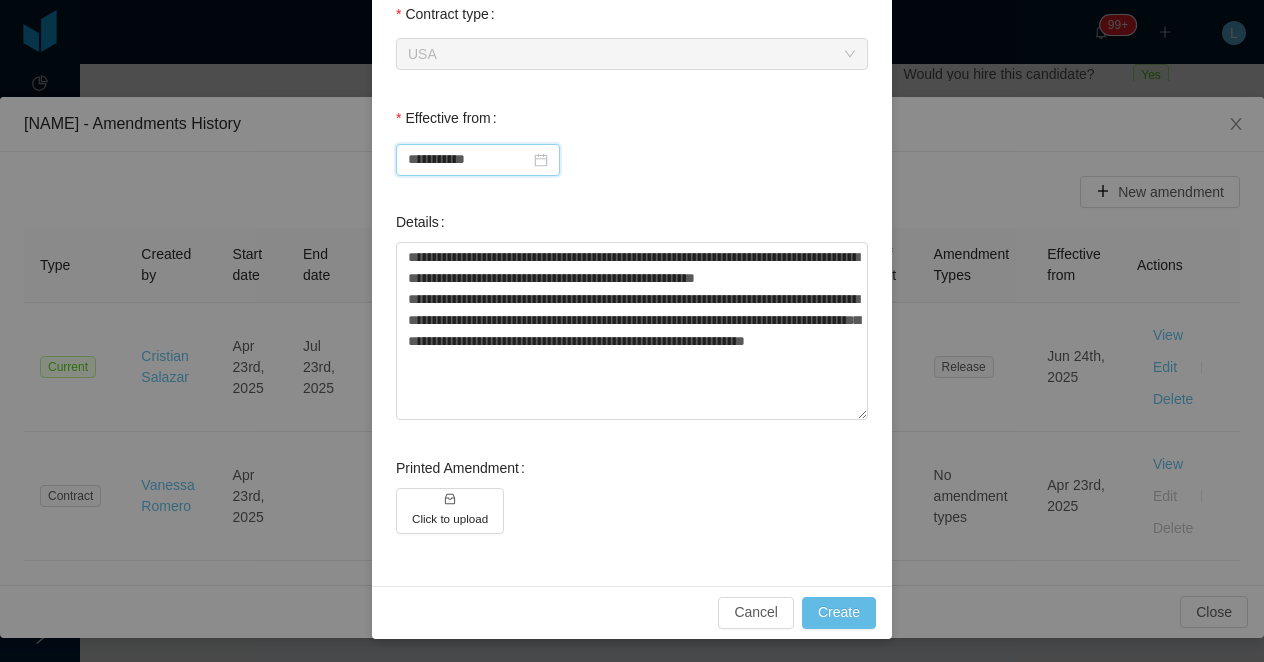 scroll, scrollTop: 705, scrollLeft: 0, axis: vertical 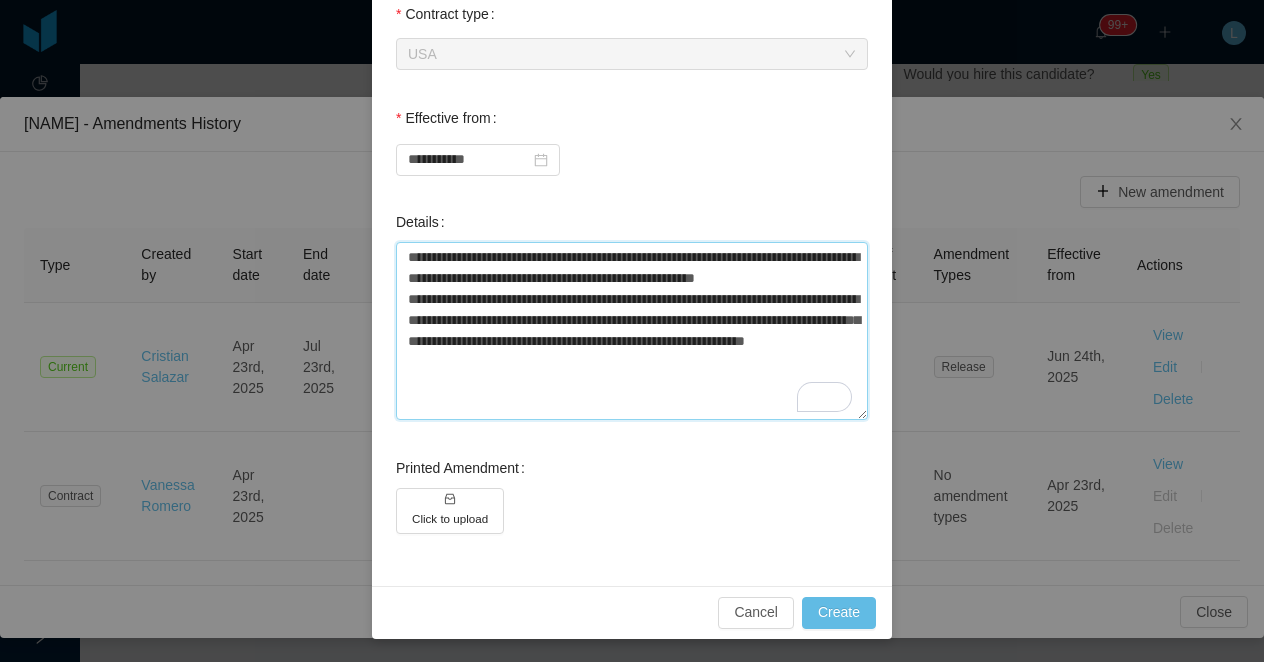 drag, startPoint x: 802, startPoint y: 390, endPoint x: 396, endPoint y: 244, distance: 431.45337 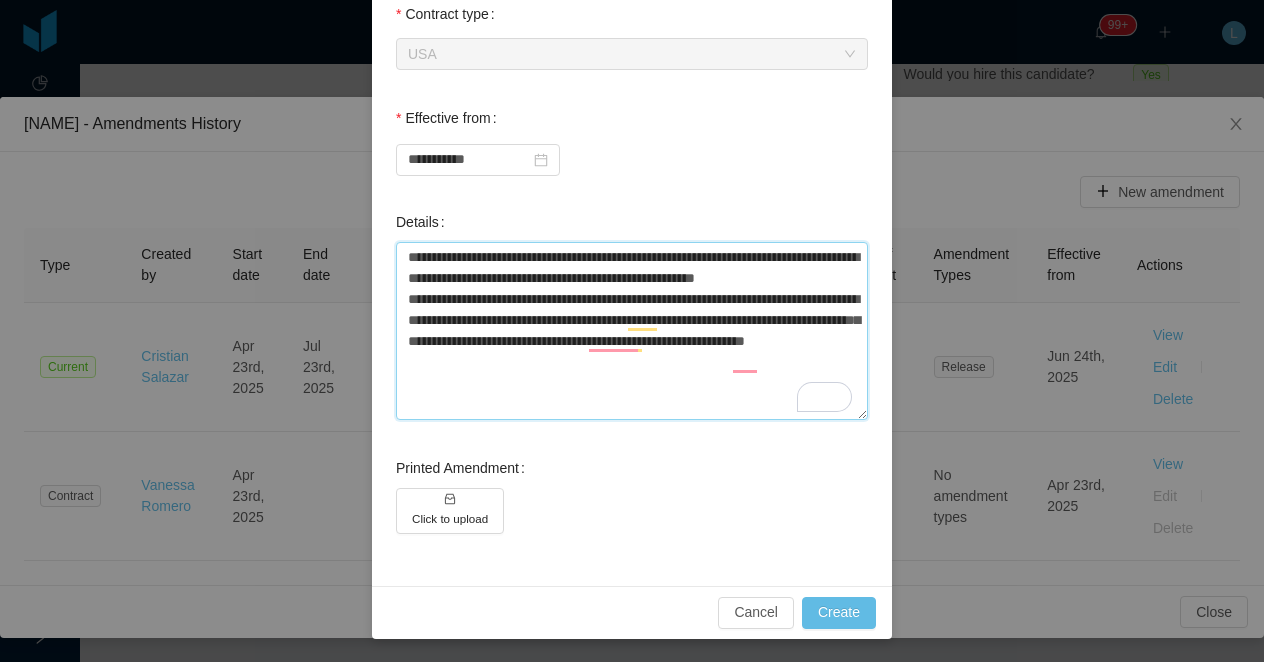 click on "**********" at bounding box center (632, 331) 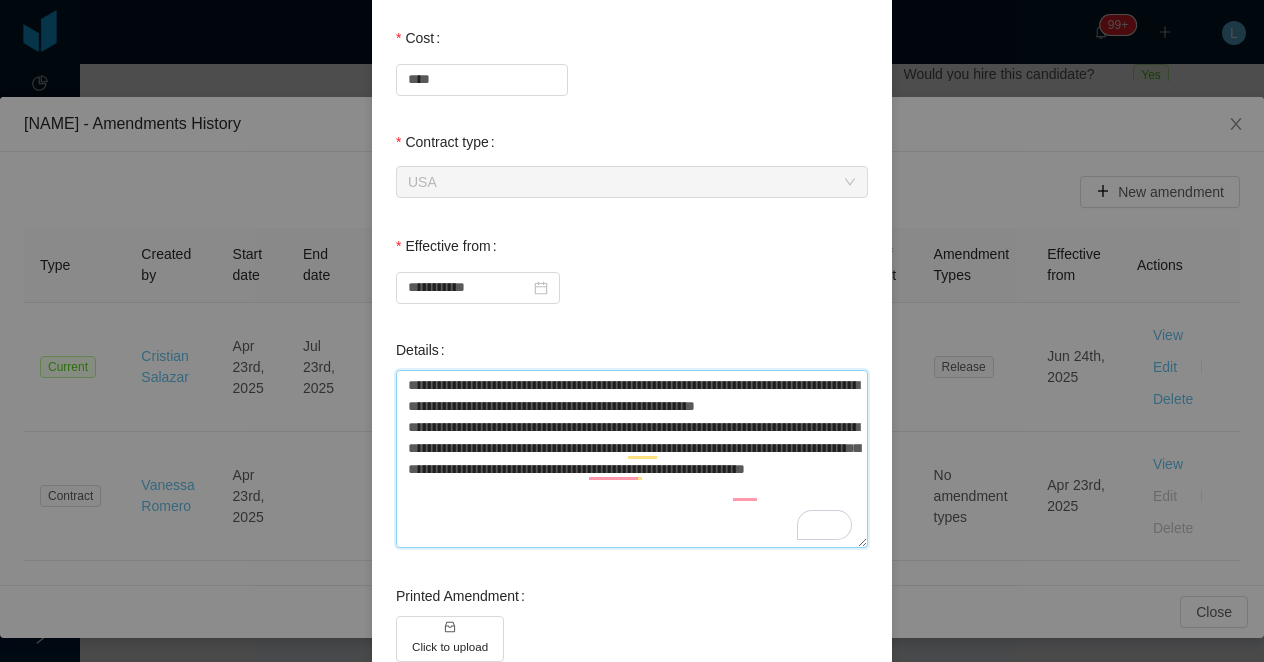 scroll, scrollTop: 705, scrollLeft: 0, axis: vertical 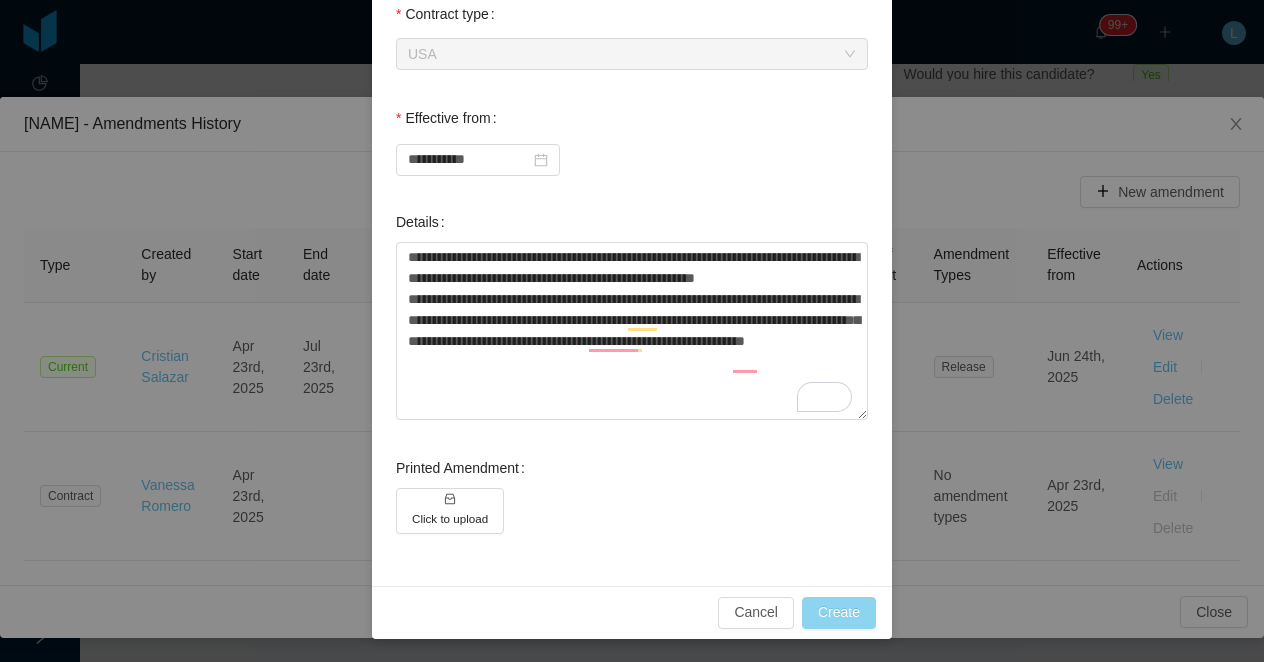 click on "Create" at bounding box center (839, 613) 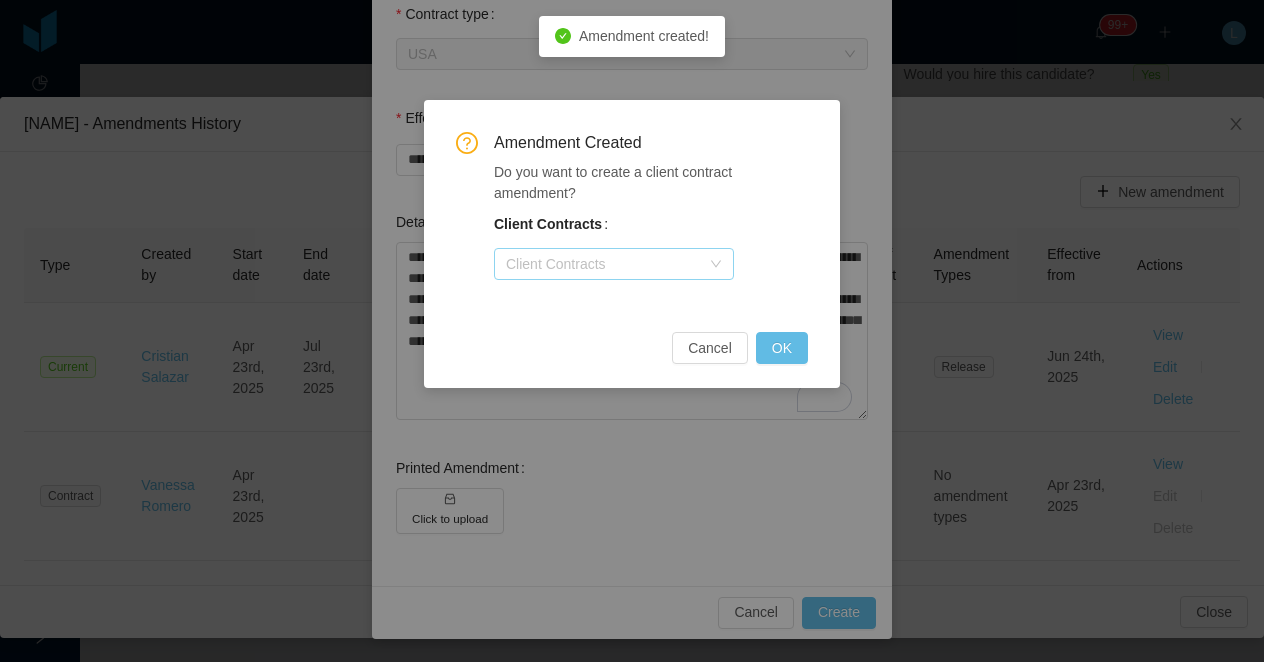 click on "Client Contracts" at bounding box center (603, 264) 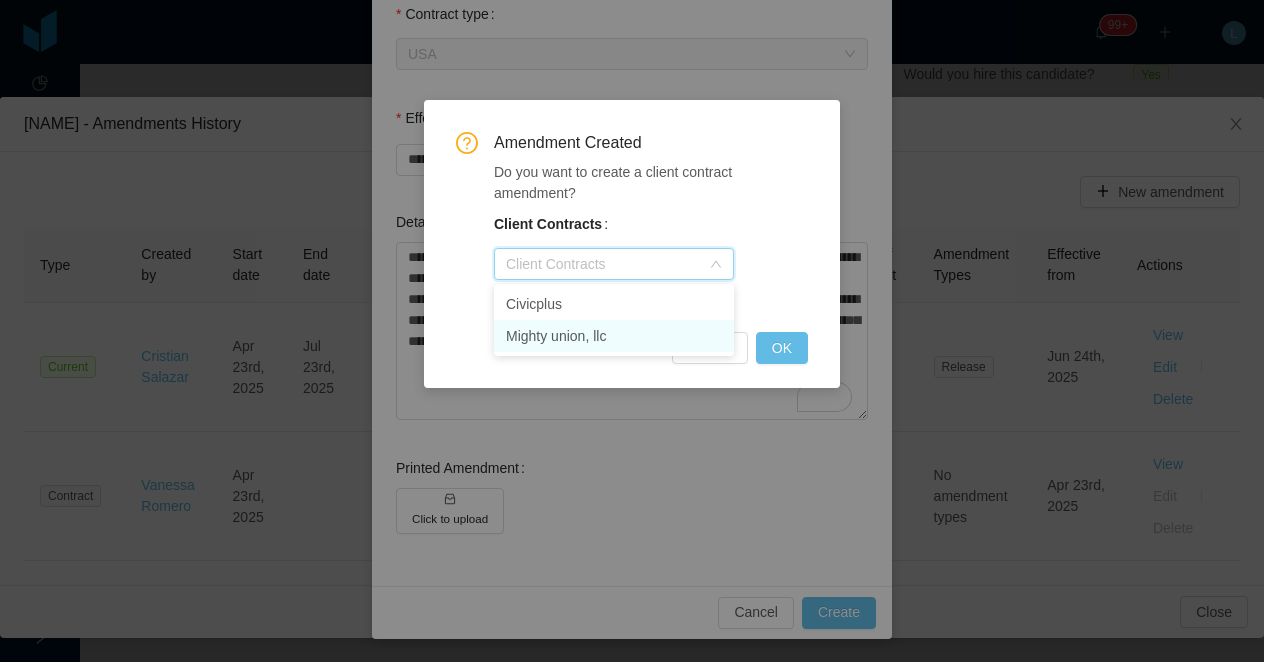 click on "Mighty union, llc" at bounding box center (614, 336) 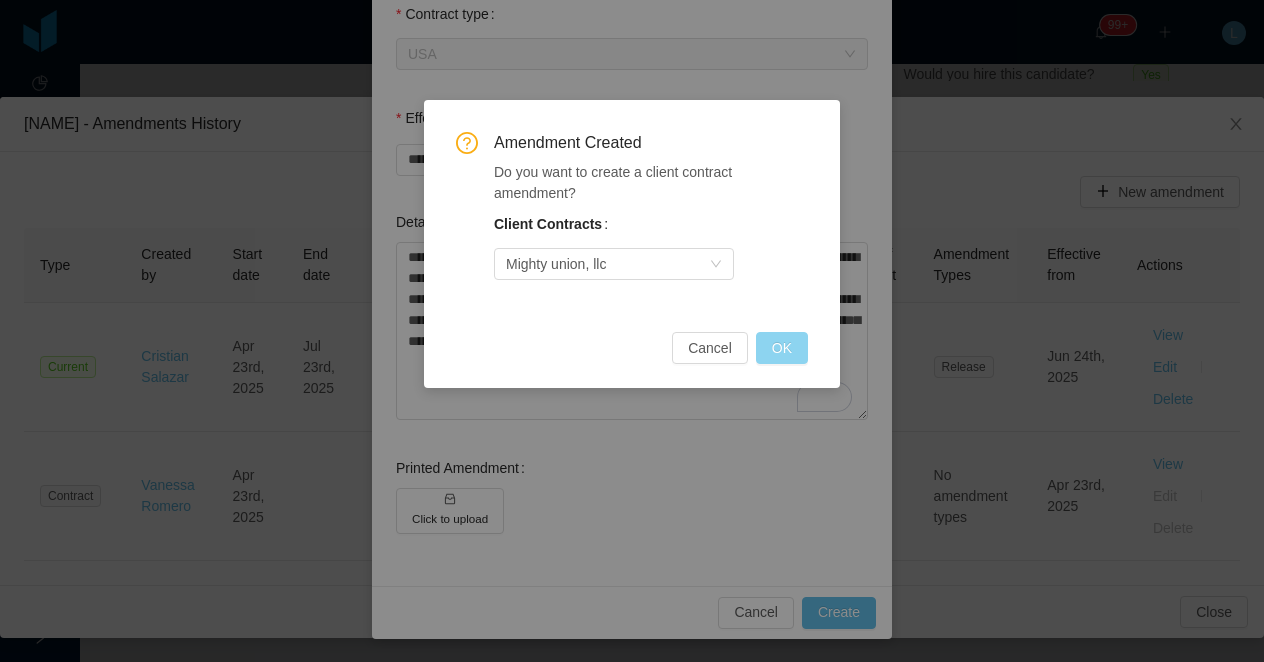 click on "OK" at bounding box center (782, 348) 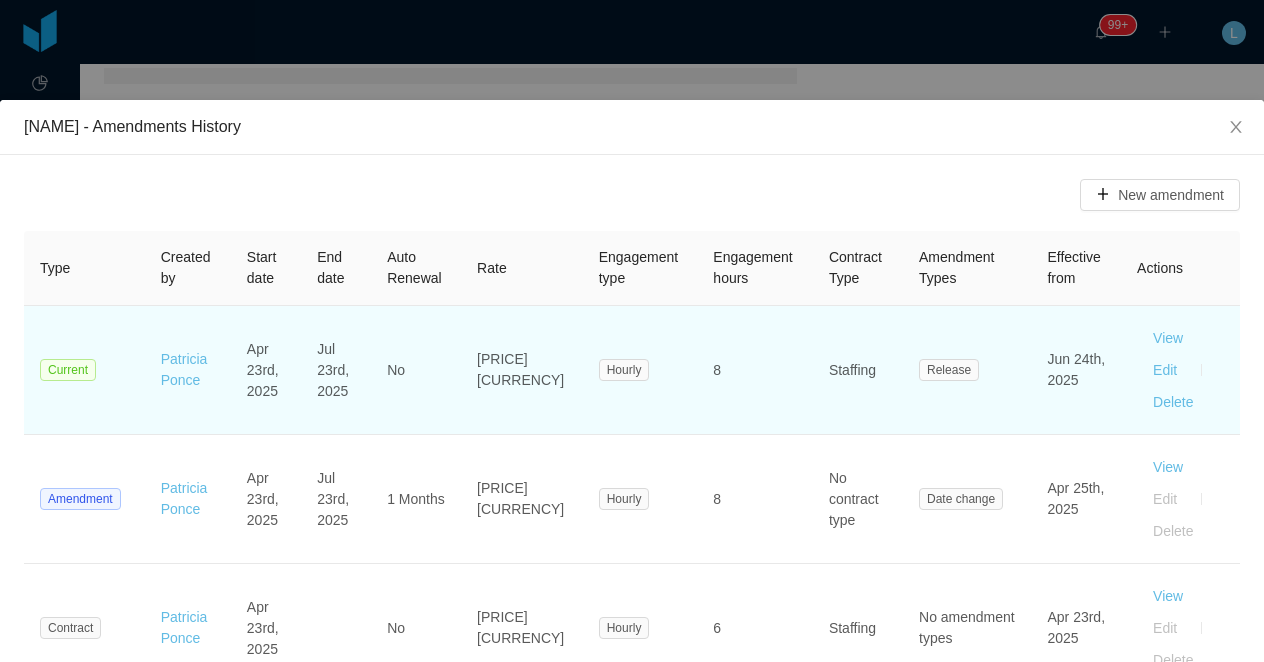 scroll, scrollTop: 438, scrollLeft: 0, axis: vertical 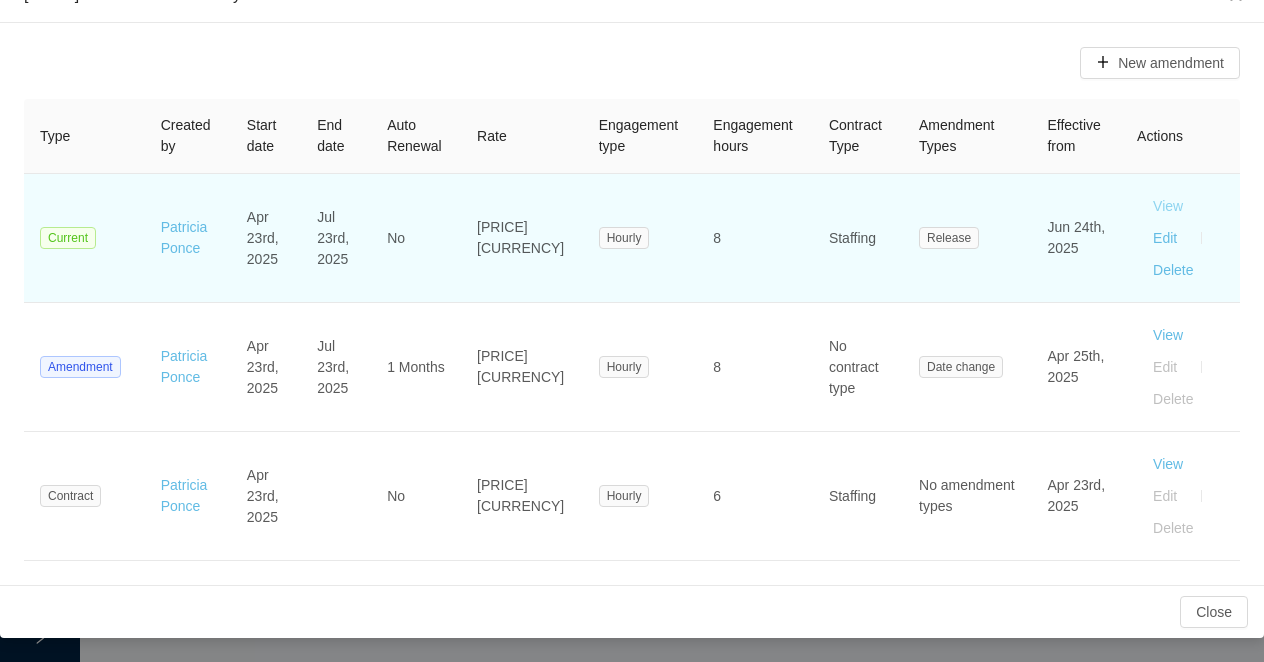 click on "View" at bounding box center [1168, 206] 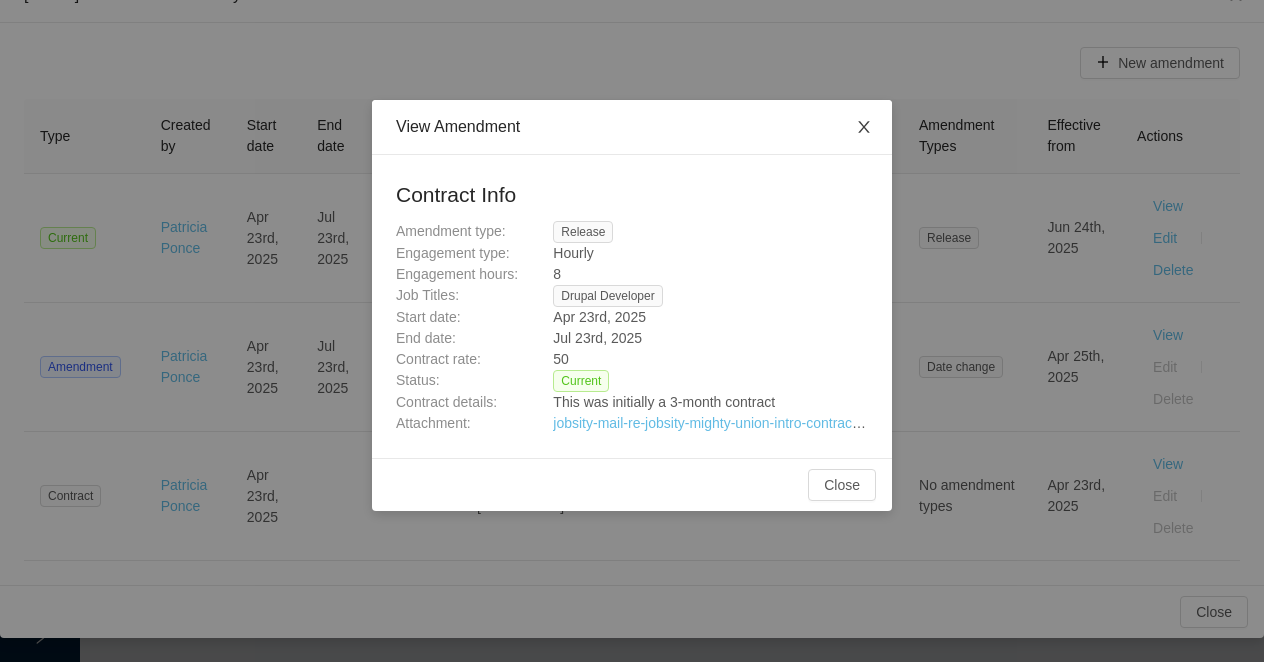 click 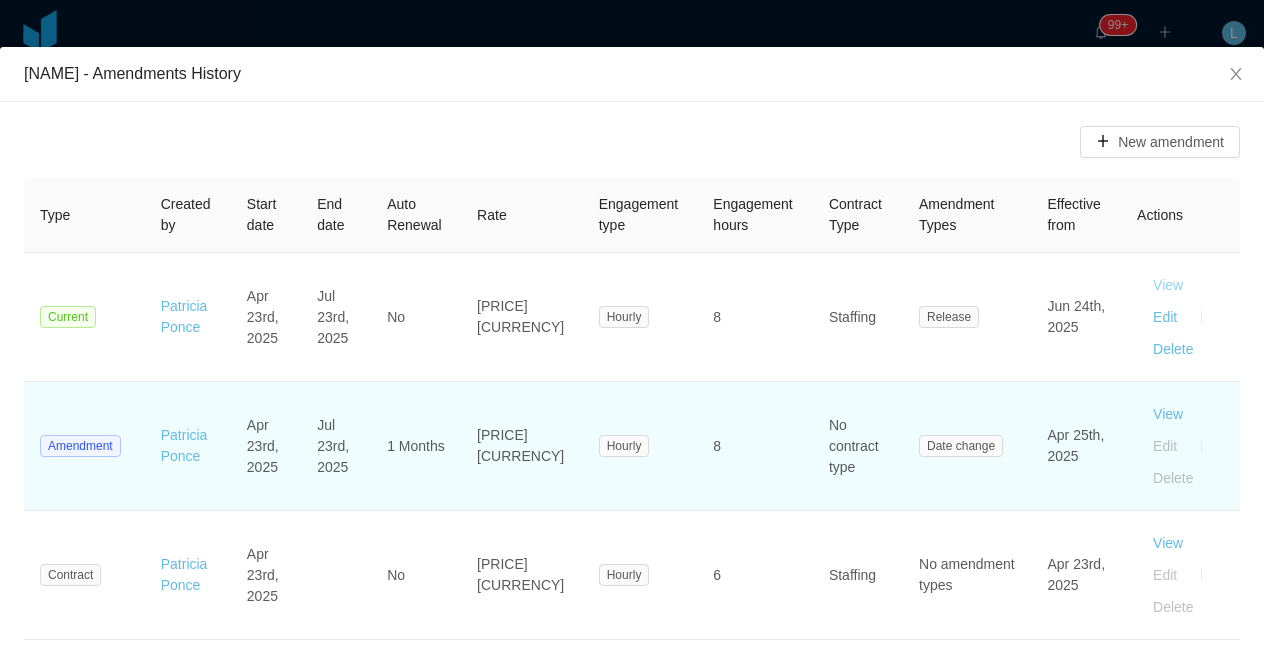 scroll, scrollTop: 49, scrollLeft: 0, axis: vertical 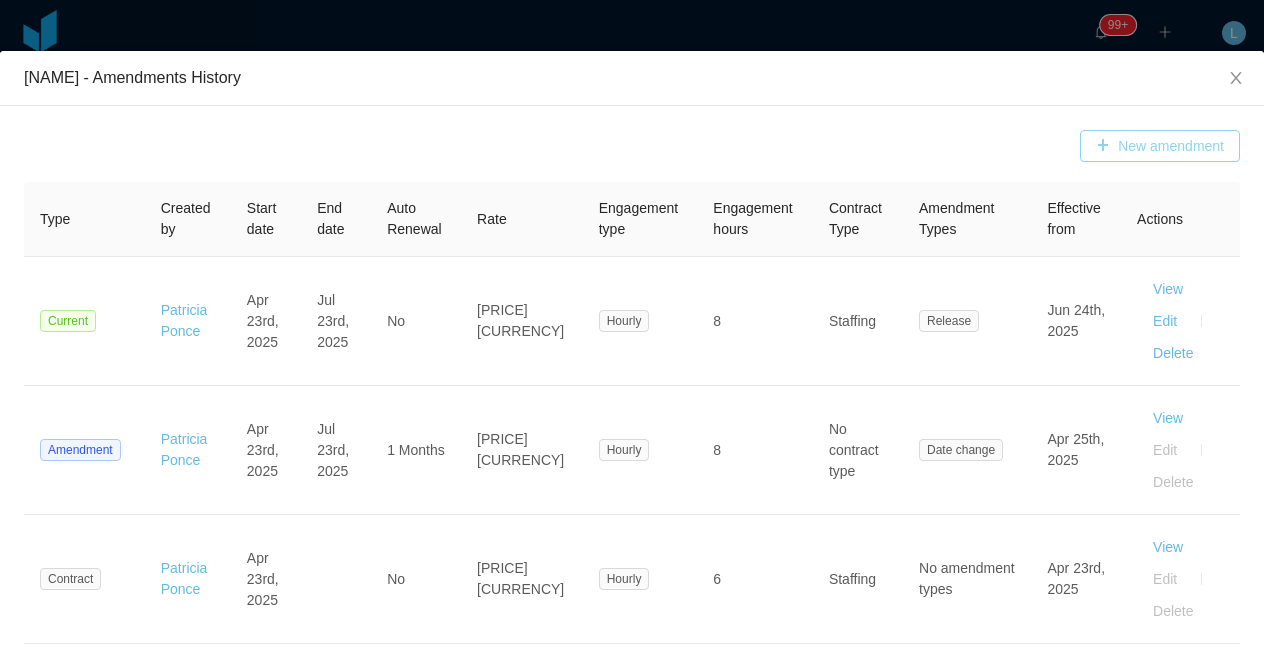 click on "New amendment" at bounding box center (1160, 146) 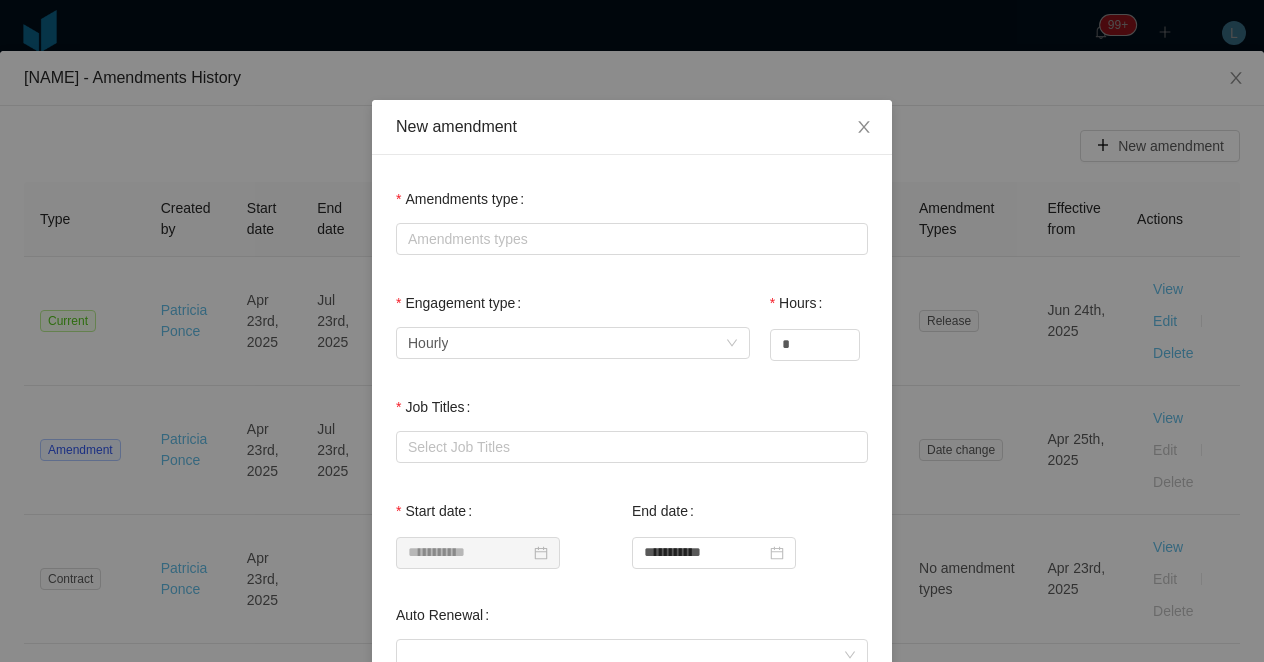 click on "Amendments type Amendments types" at bounding box center (632, 219) 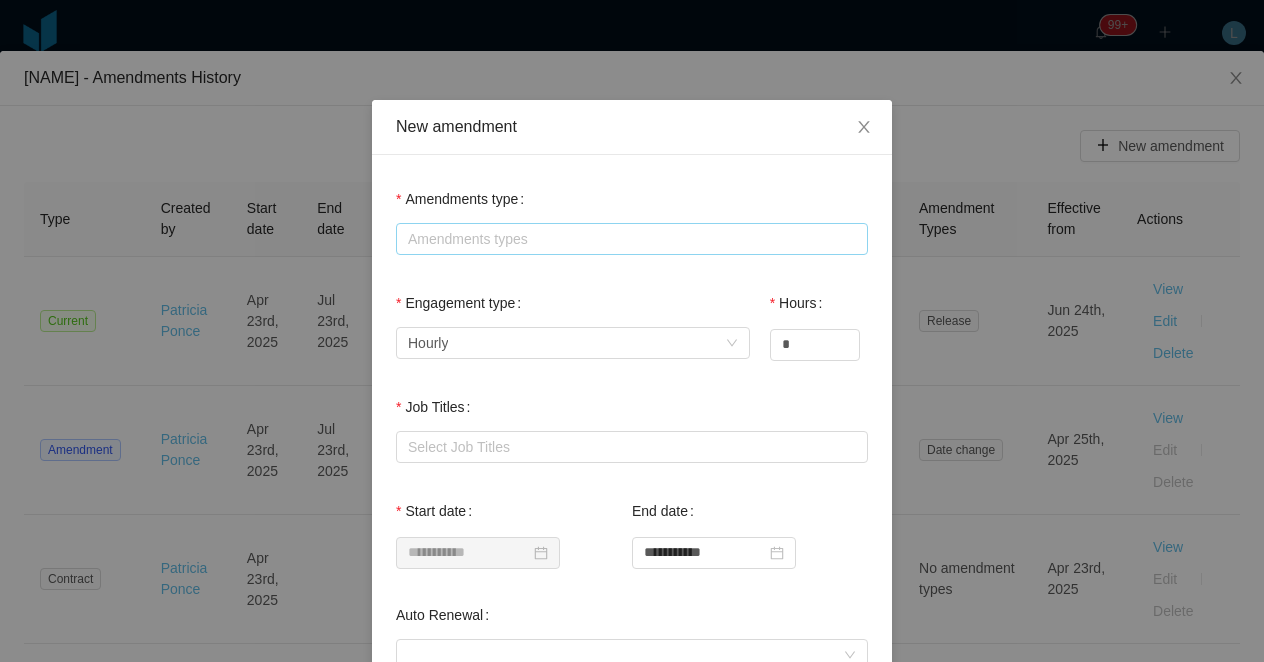 click on "Amendments types" at bounding box center [627, 239] 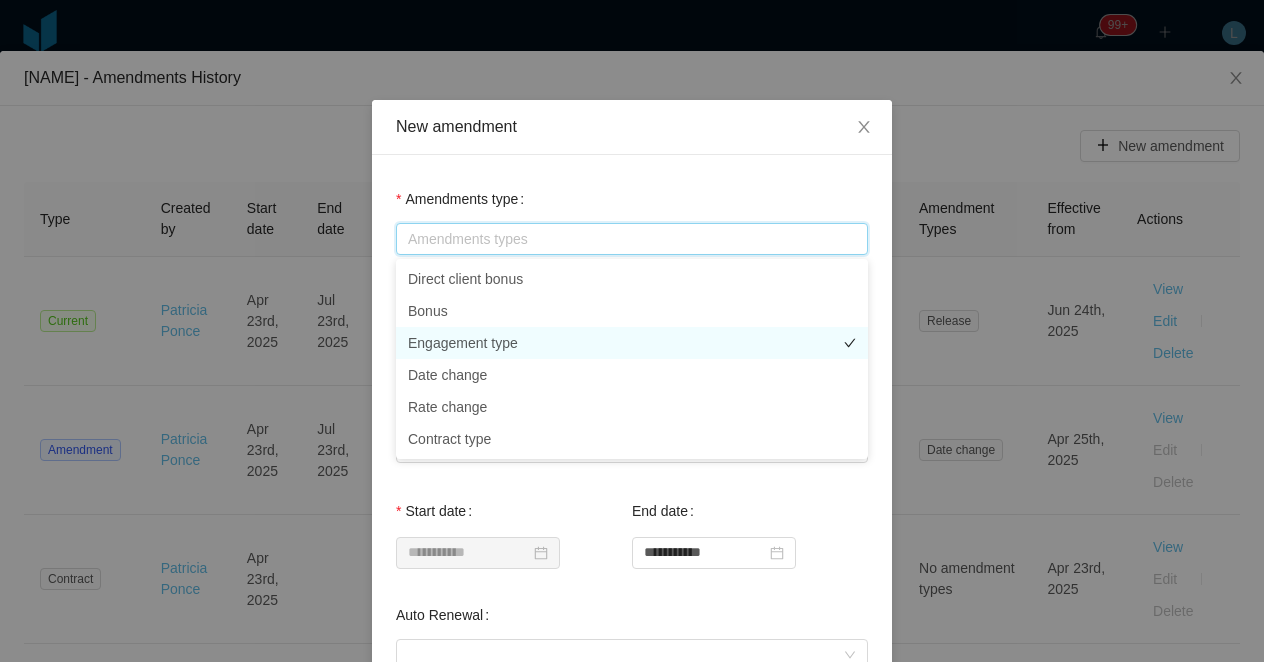 click on "Engagement type" at bounding box center [632, 343] 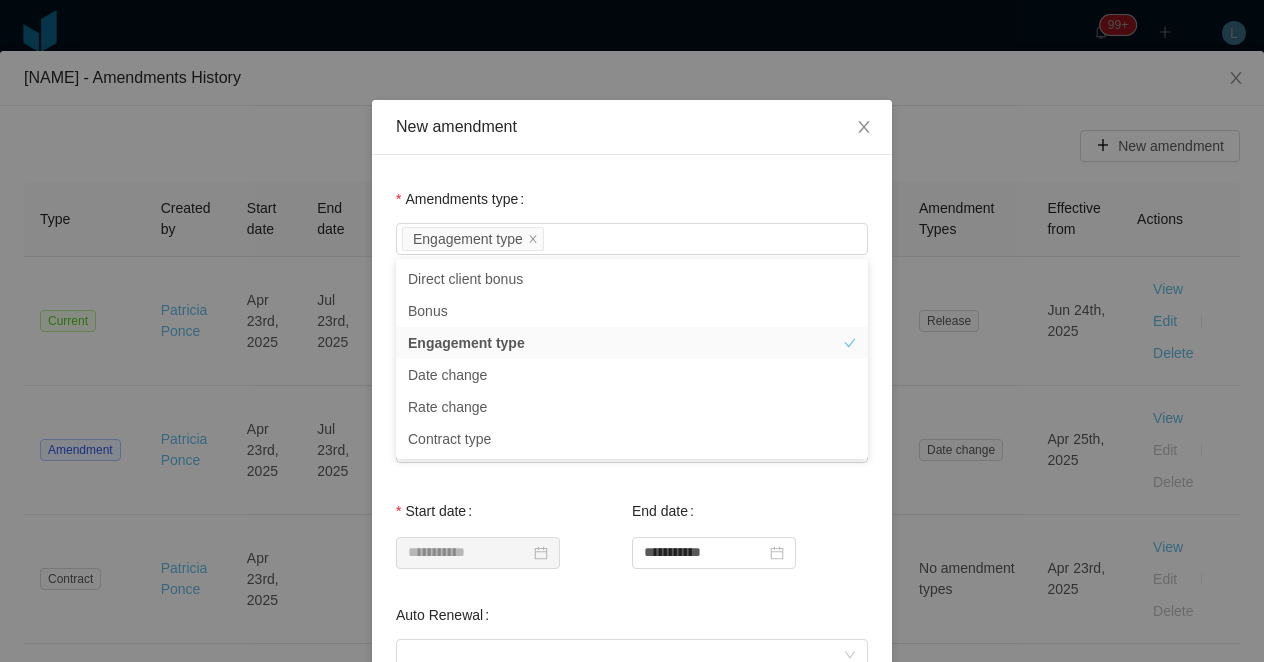 click on "**********" at bounding box center (632, 718) 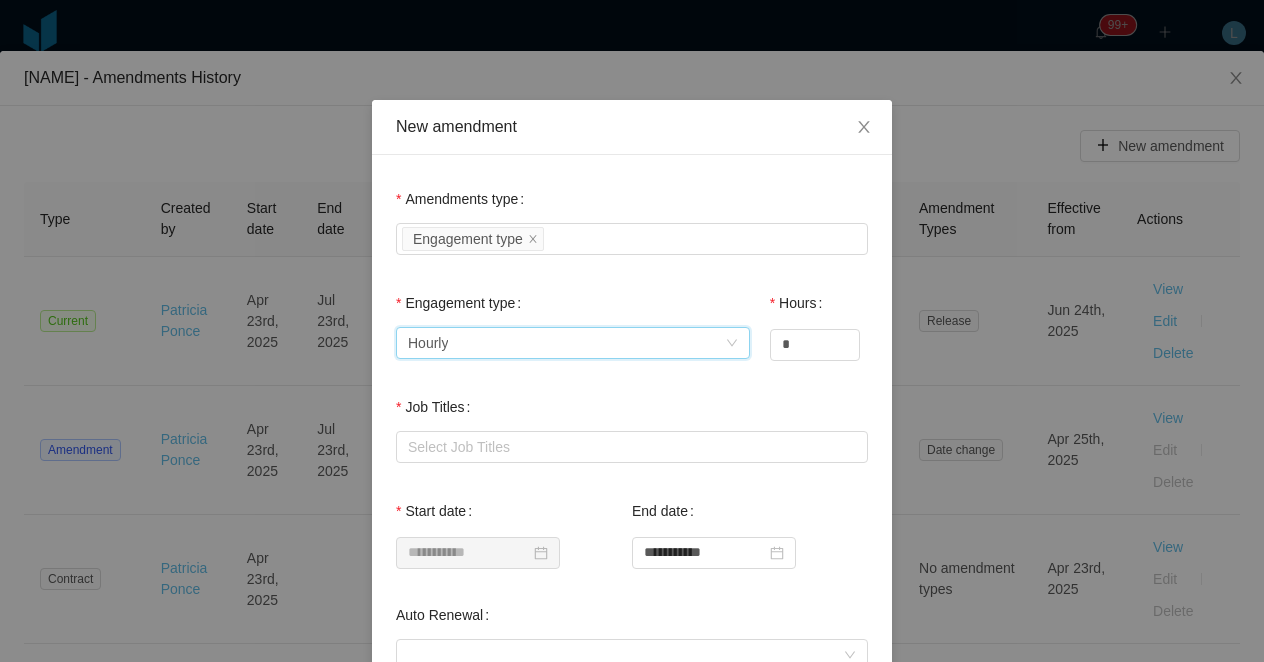 click on "Select engagement type Hourly" at bounding box center (566, 343) 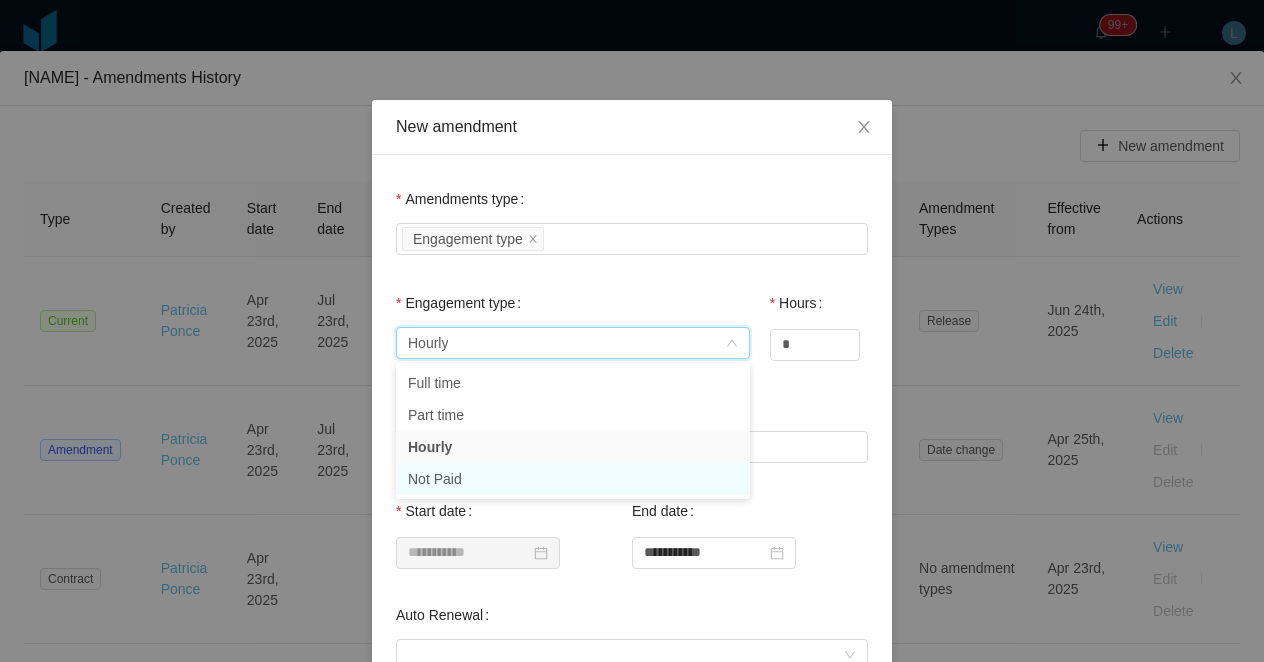 click on "Not Paid" at bounding box center (573, 479) 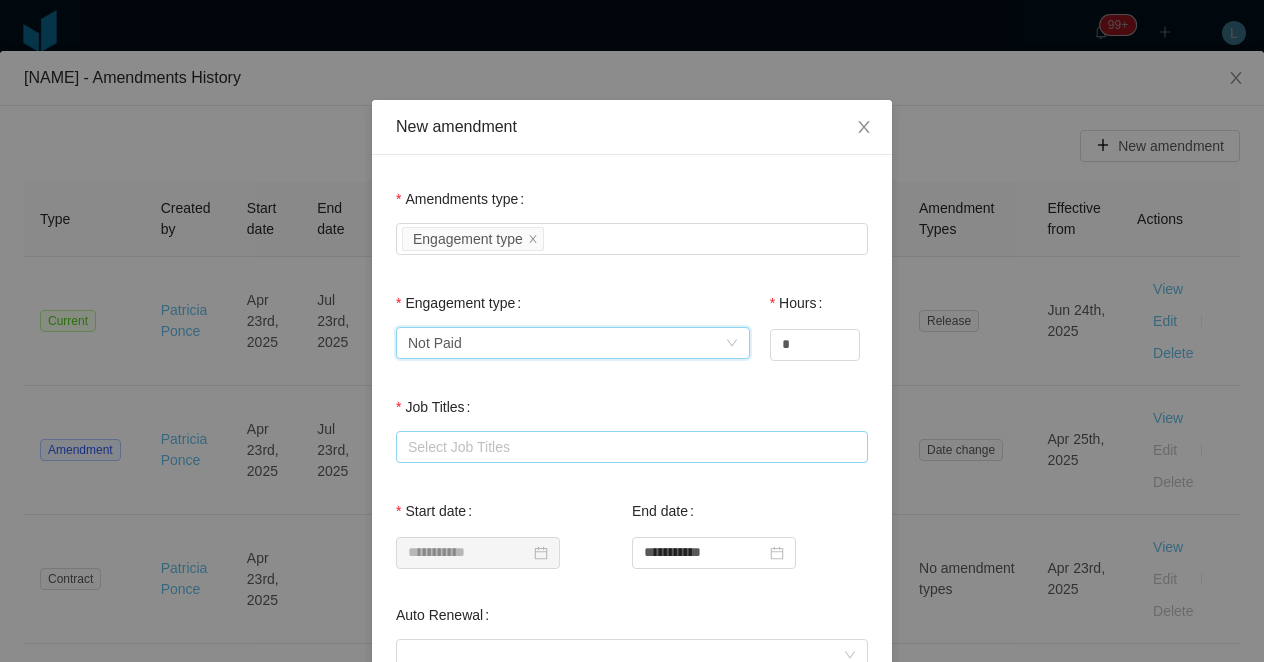 click on "Select Job Titles" at bounding box center (627, 447) 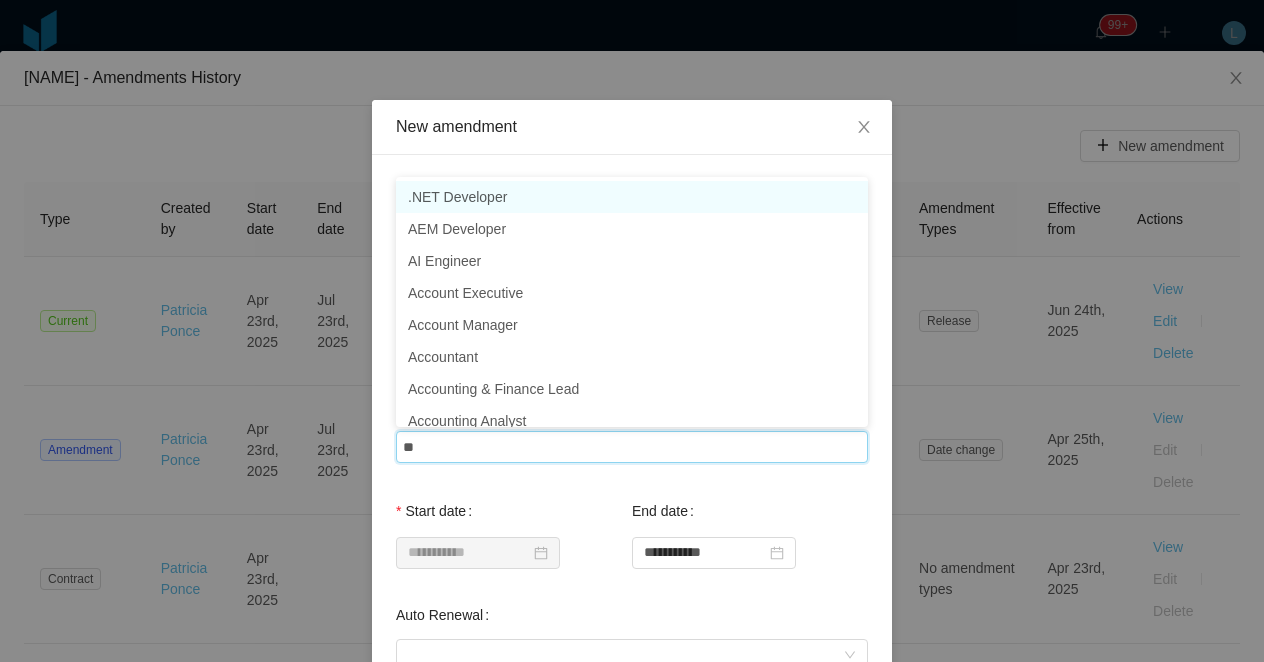 type on "***" 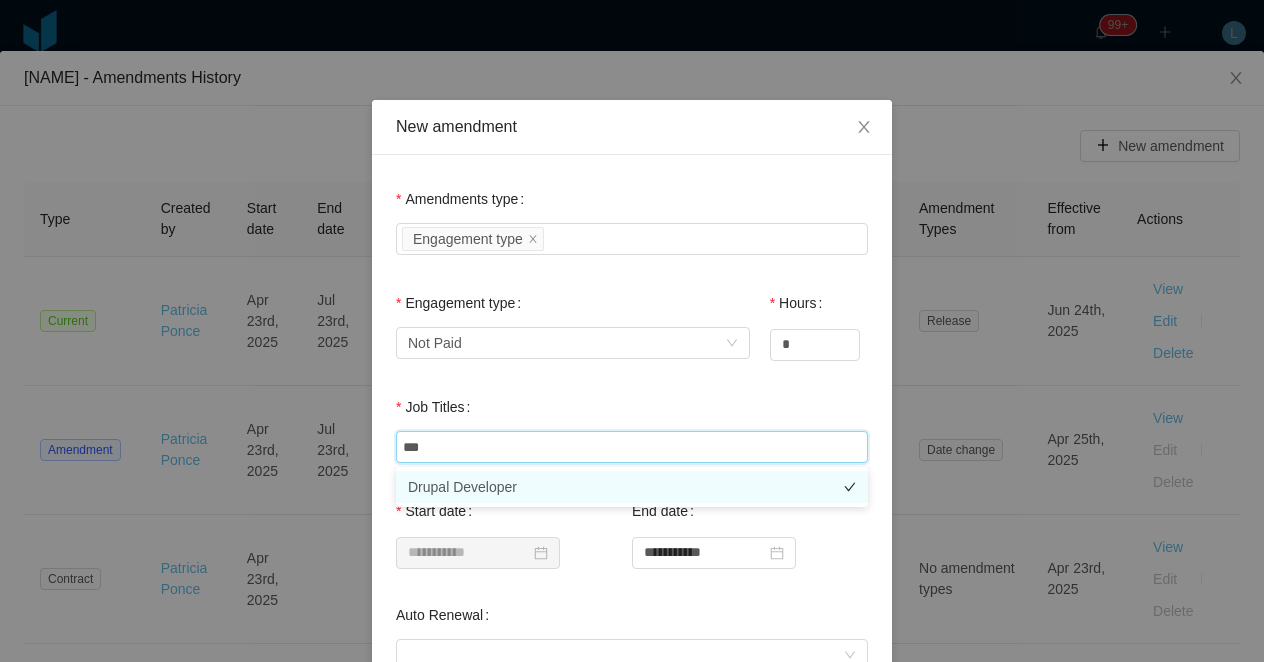 click on "Drupal Developer" at bounding box center [632, 487] 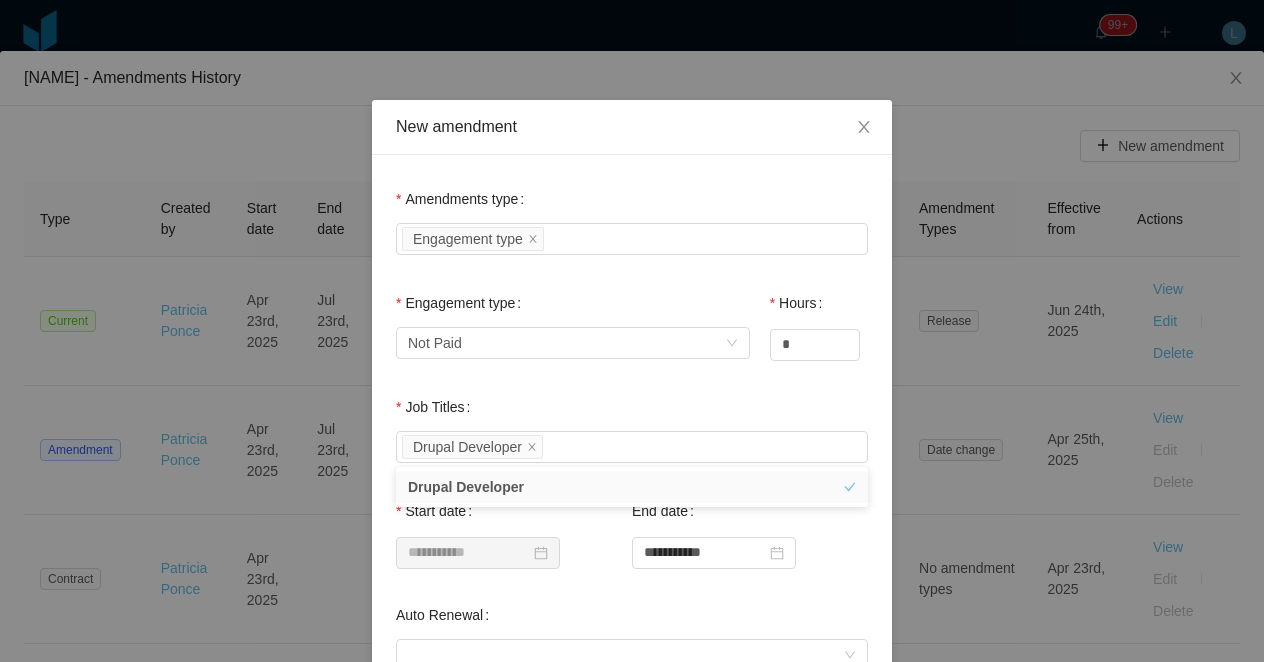 click on "Engagement type Select engagement type Not Paid" at bounding box center (573, 335) 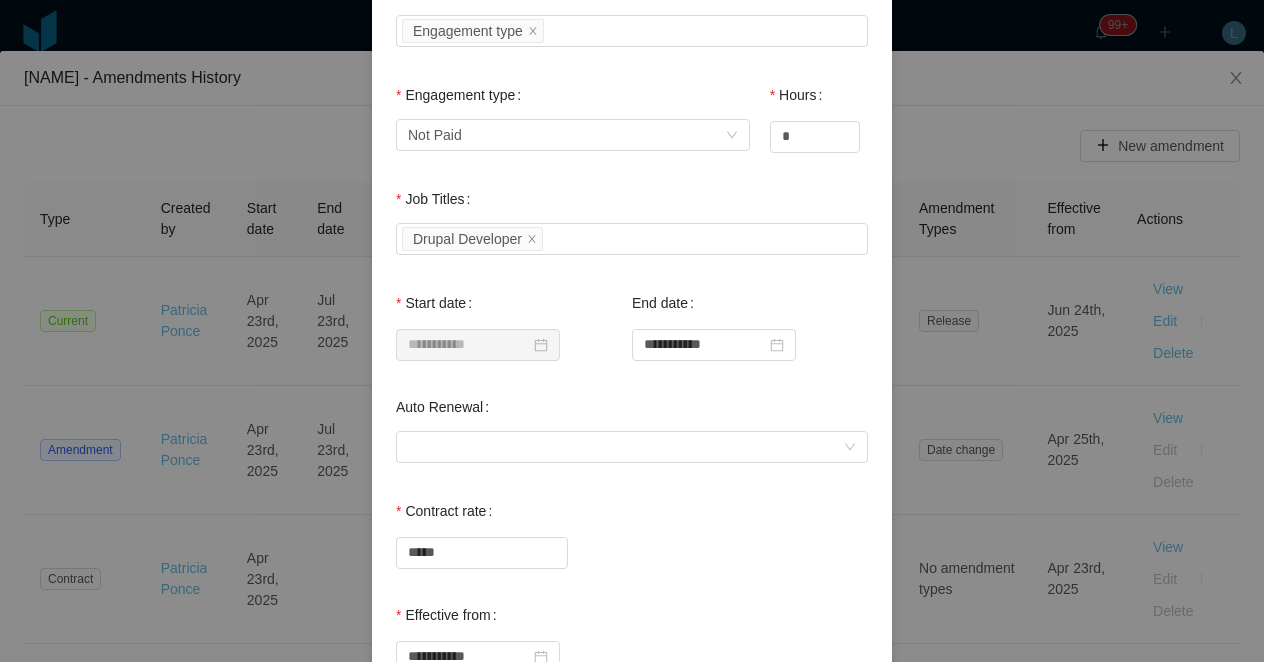 scroll, scrollTop: 0, scrollLeft: 0, axis: both 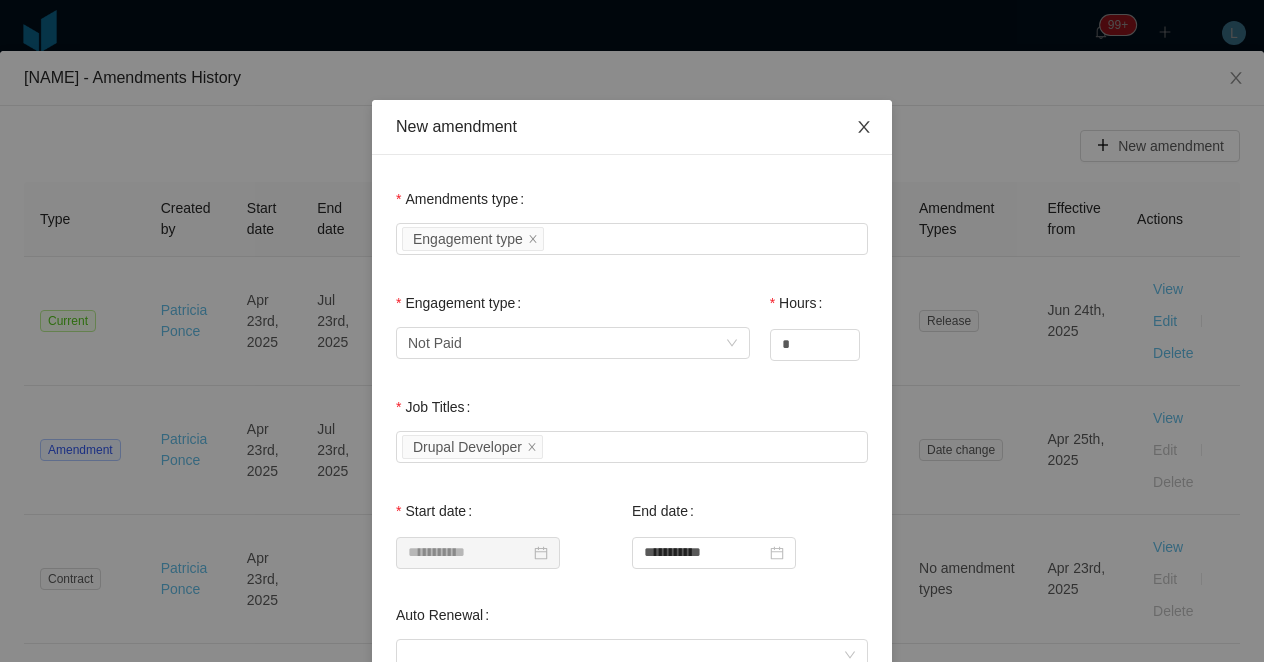 click 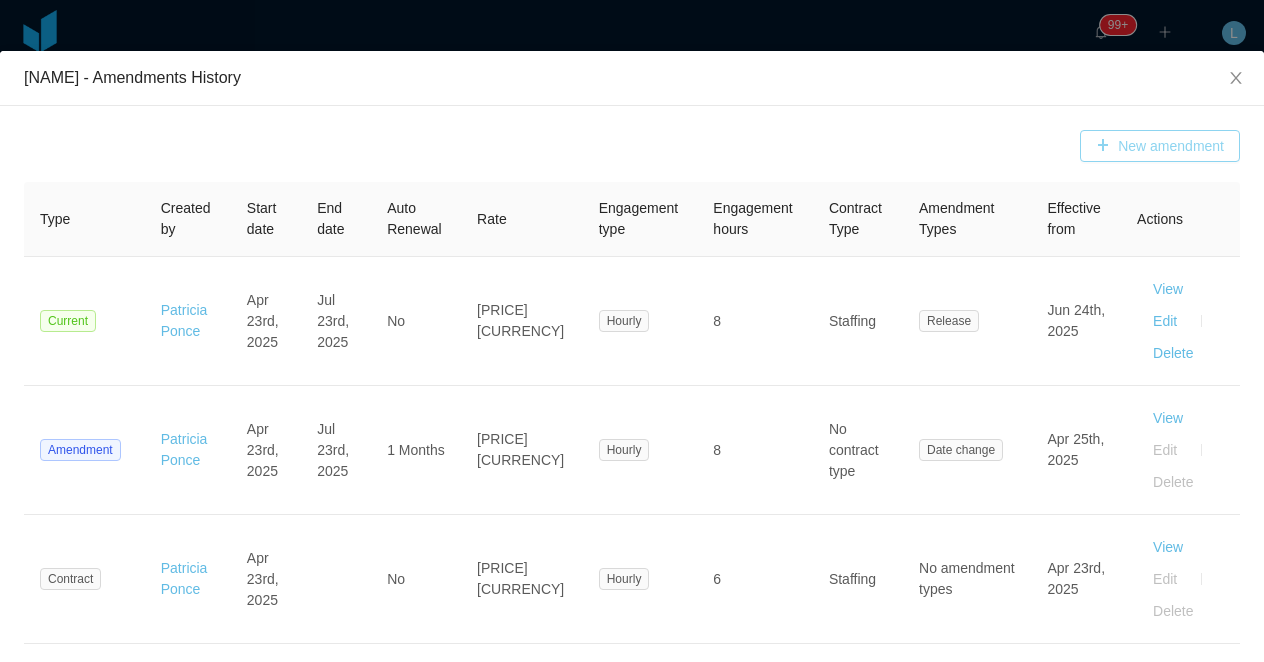 type 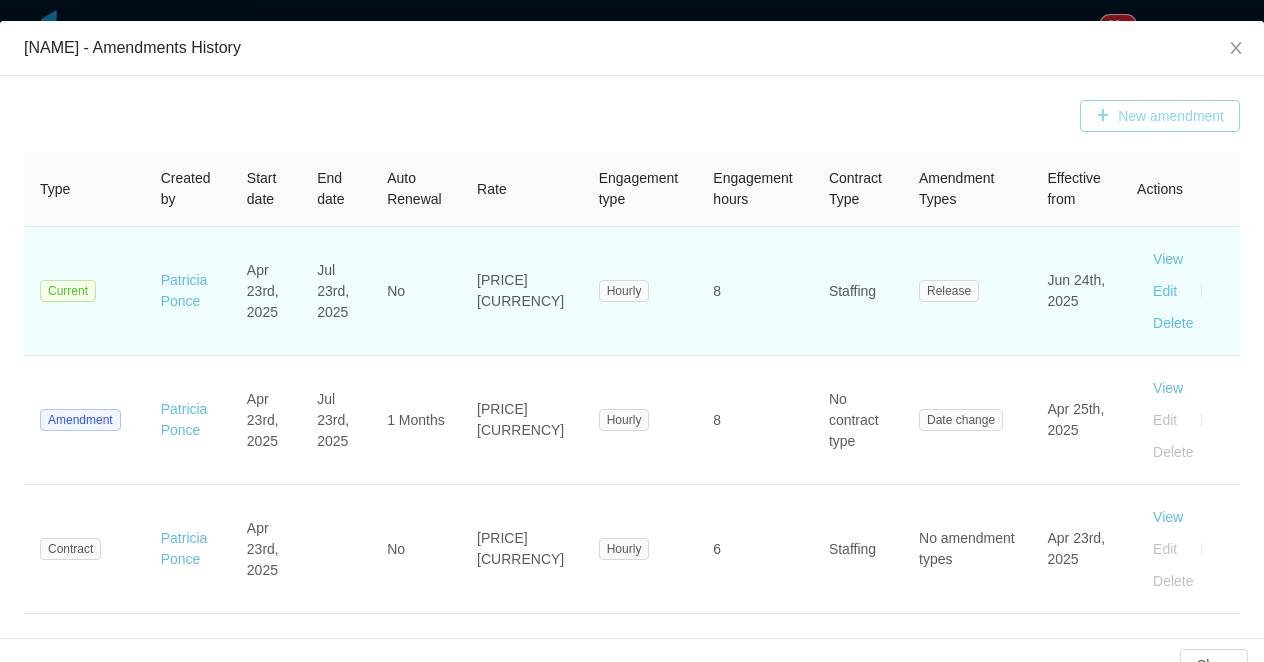 scroll, scrollTop: 82, scrollLeft: 0, axis: vertical 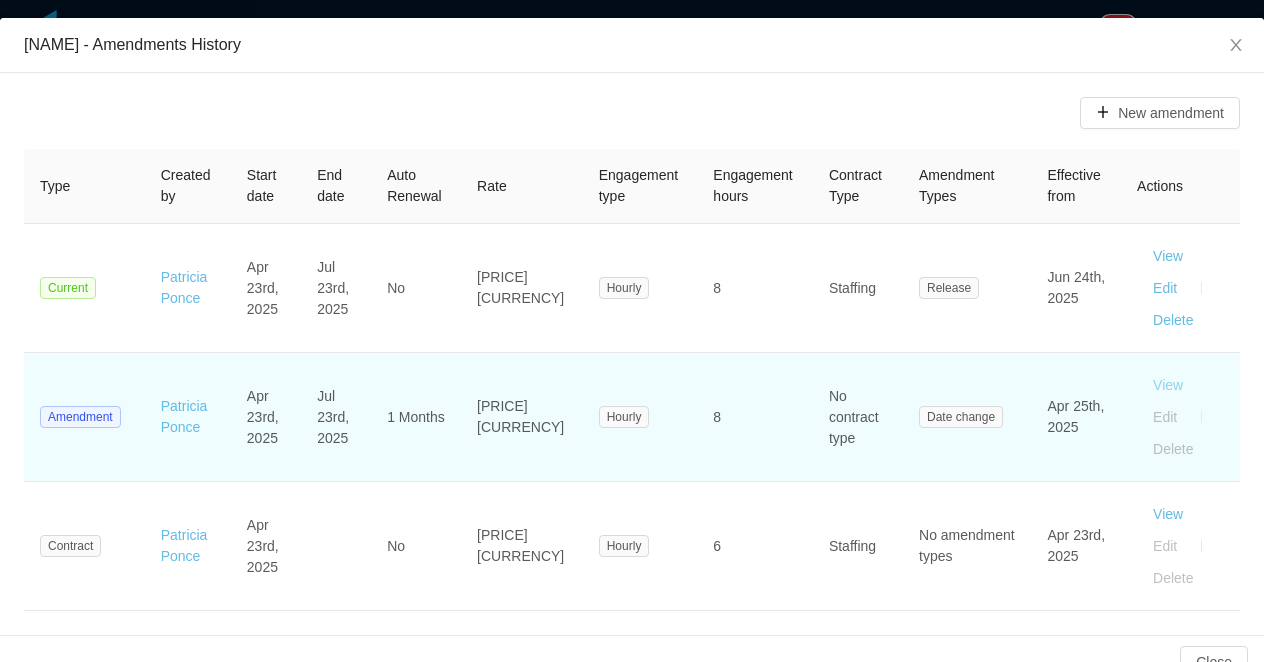 click on "View" at bounding box center (1168, 385) 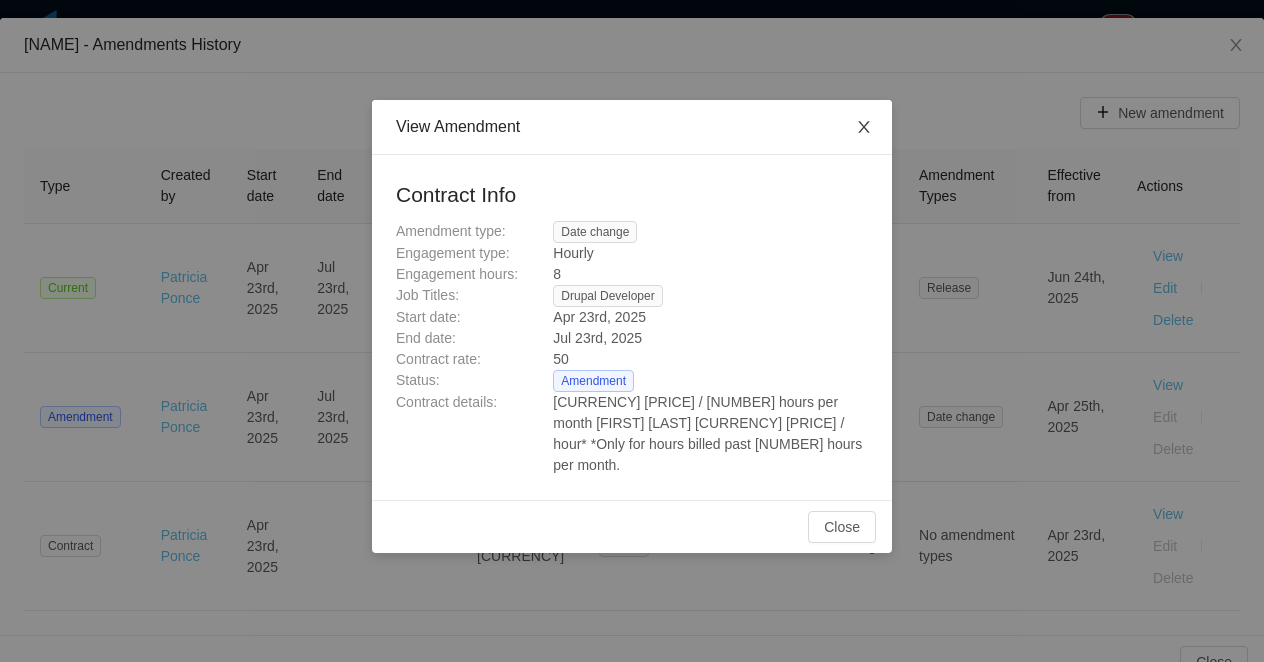 click 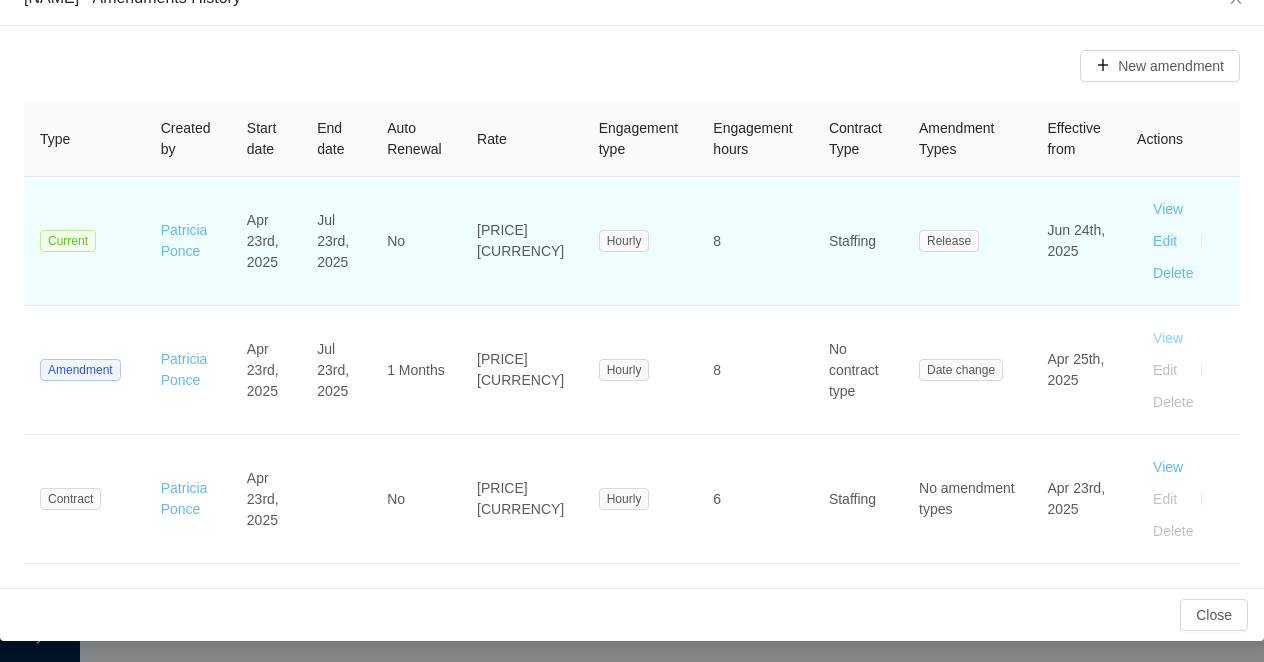 scroll, scrollTop: 132, scrollLeft: 0, axis: vertical 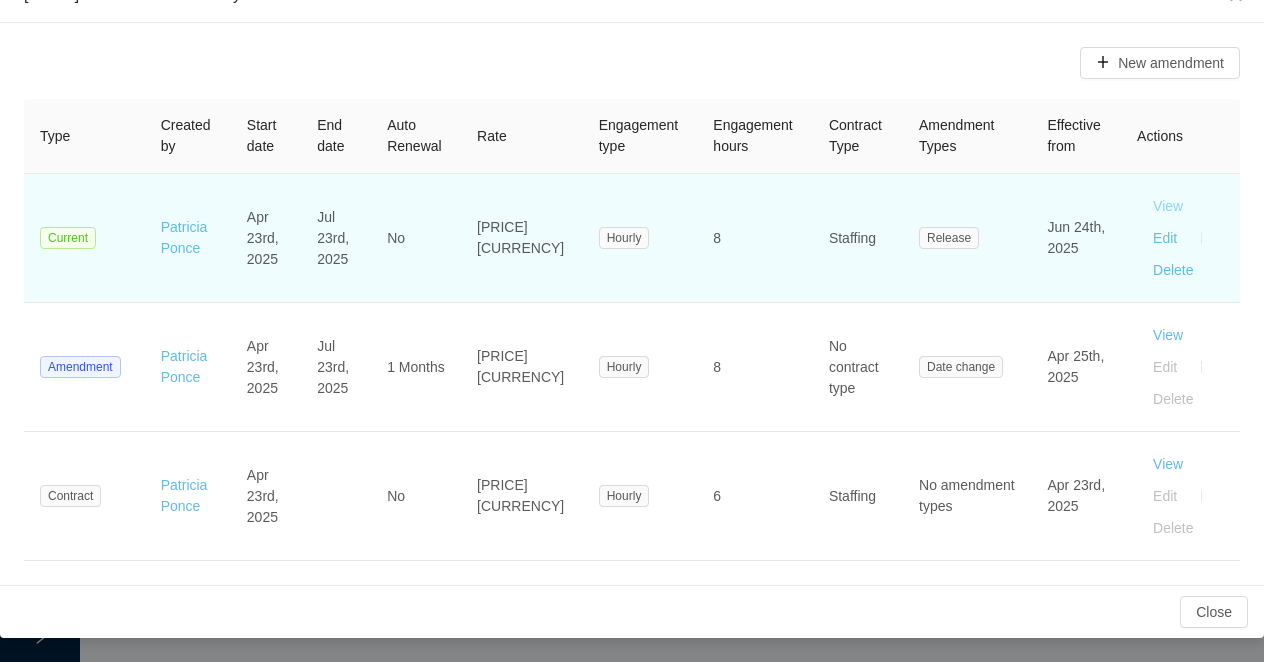 click on "View" at bounding box center (1168, 206) 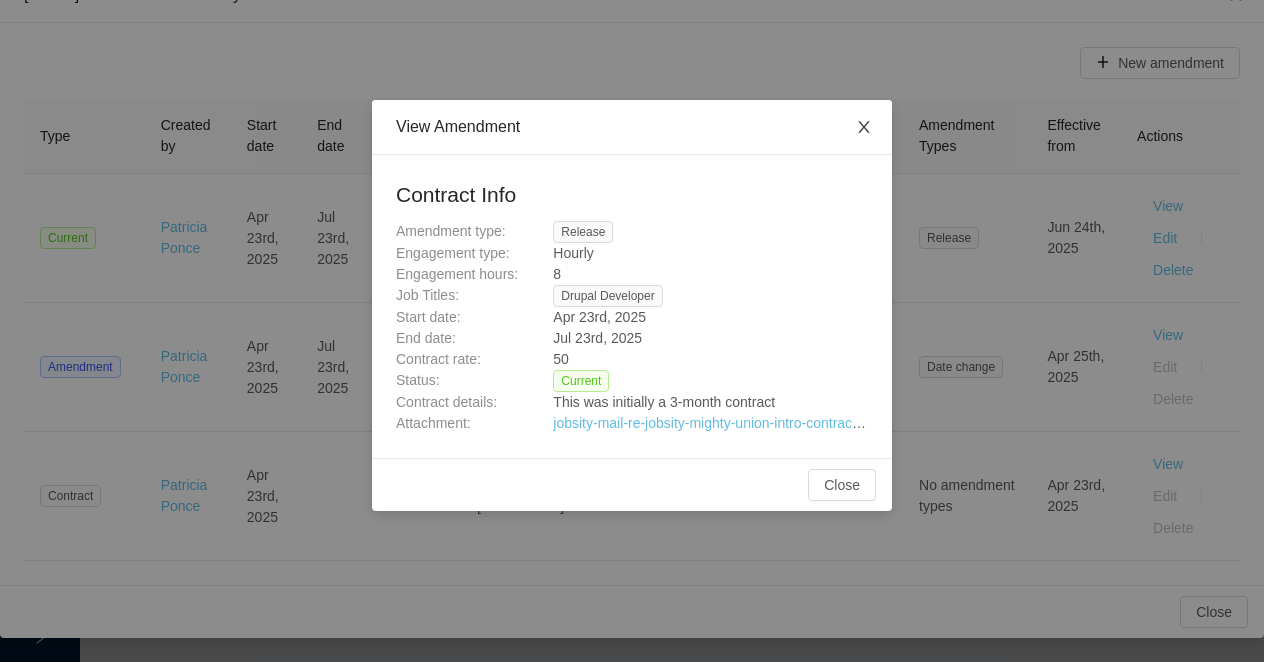 click 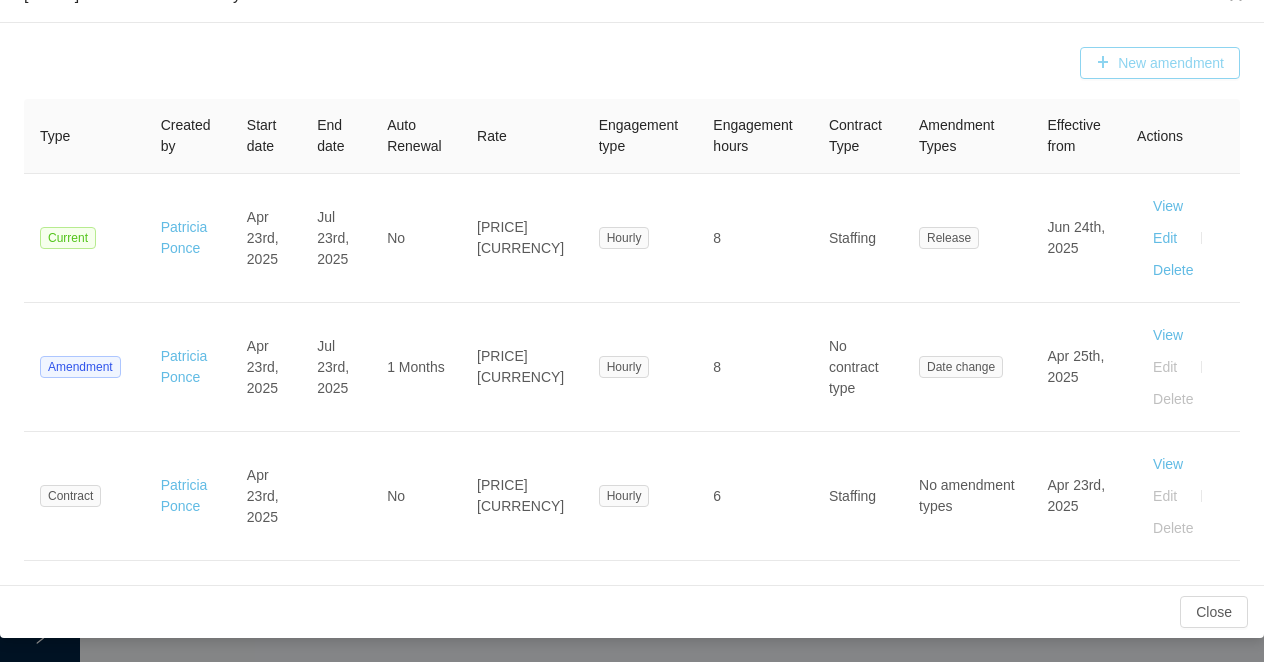 click on "New amendment" at bounding box center [1160, 63] 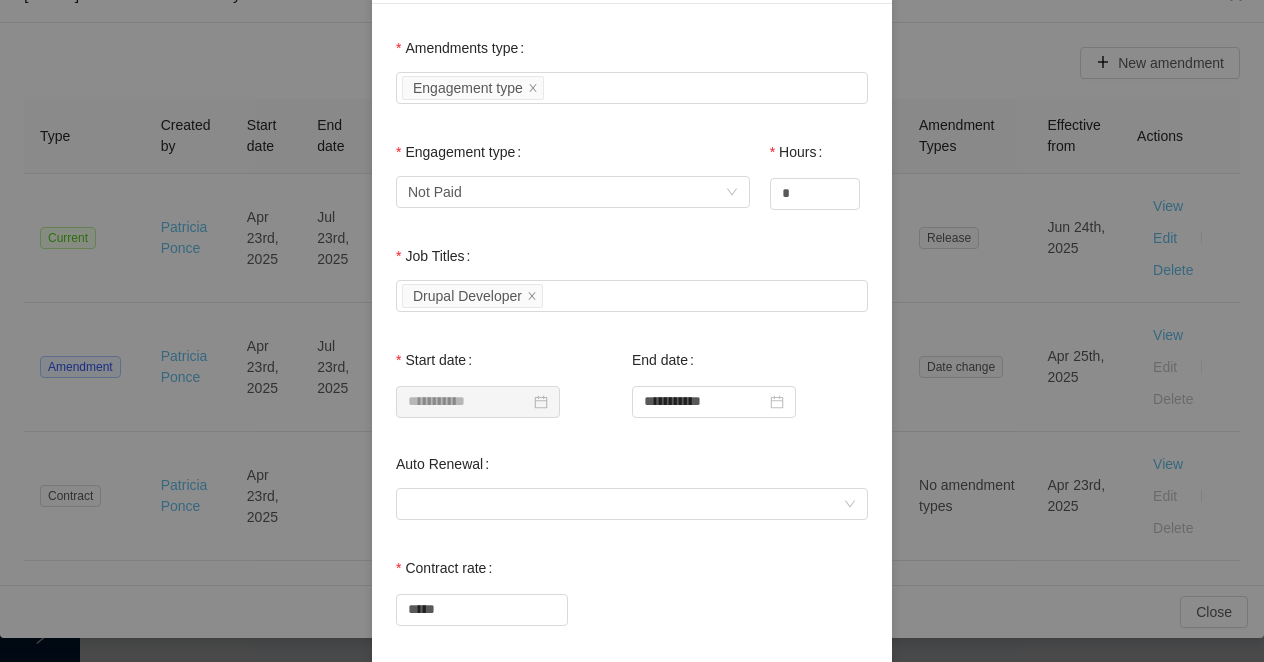 scroll, scrollTop: 135, scrollLeft: 0, axis: vertical 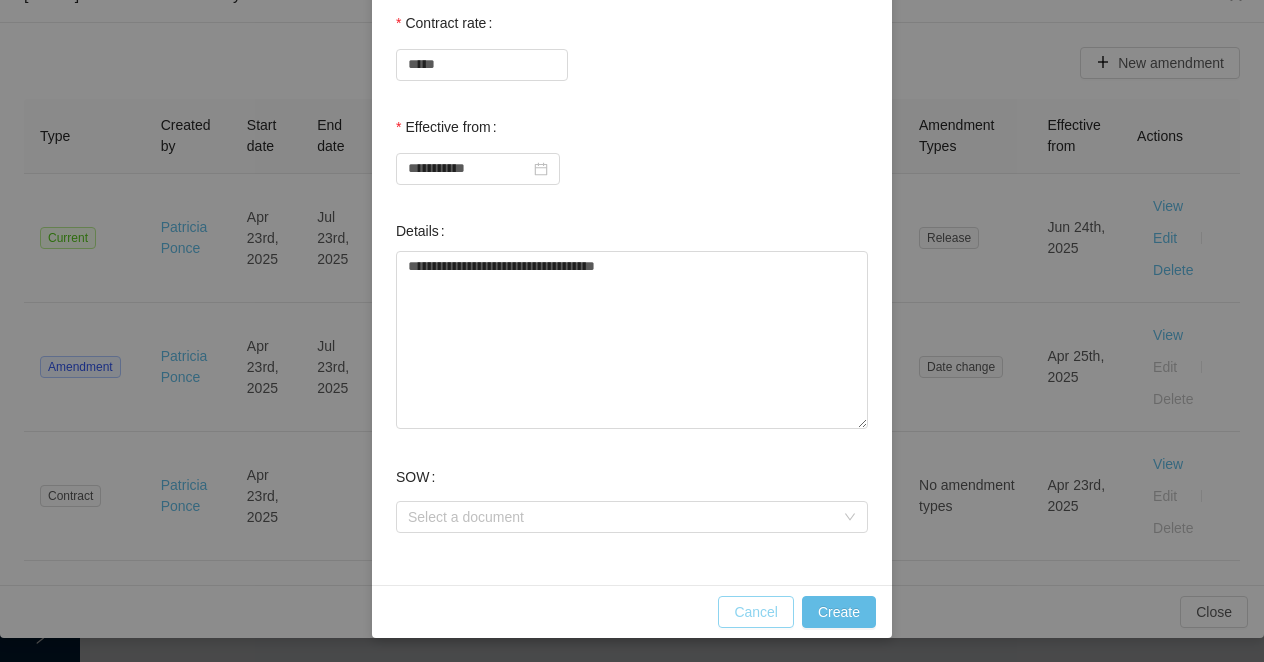 click on "Cancel" at bounding box center (756, 612) 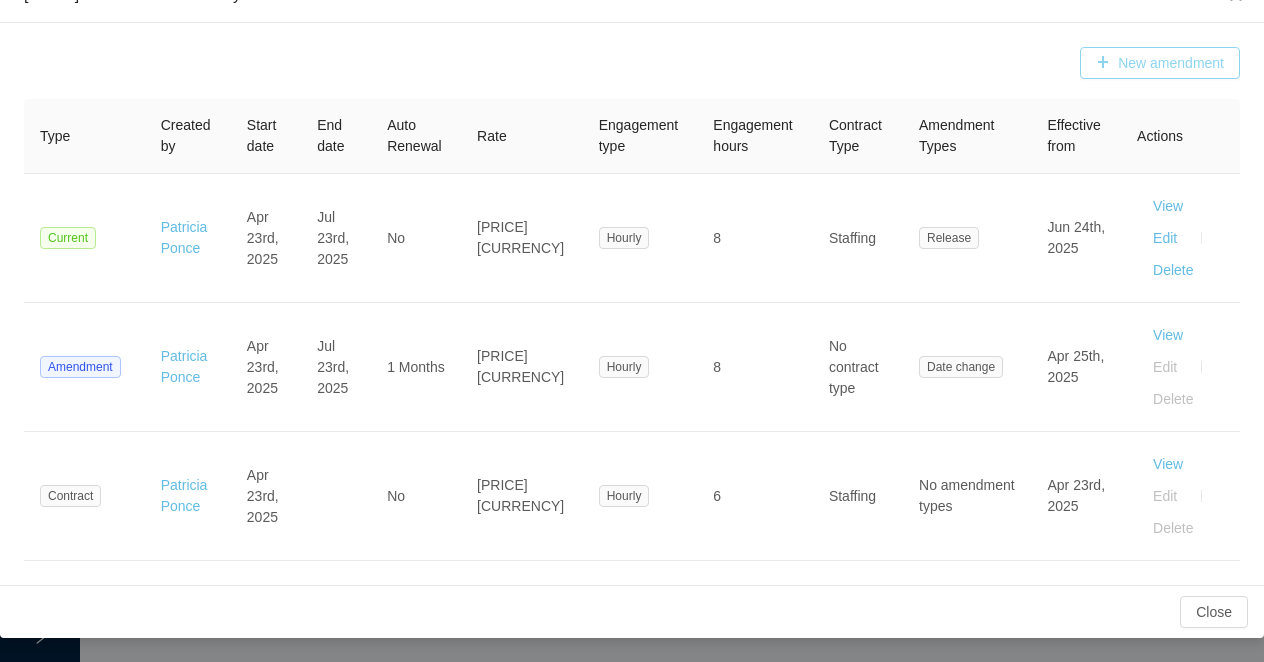 scroll, scrollTop: 596, scrollLeft: 0, axis: vertical 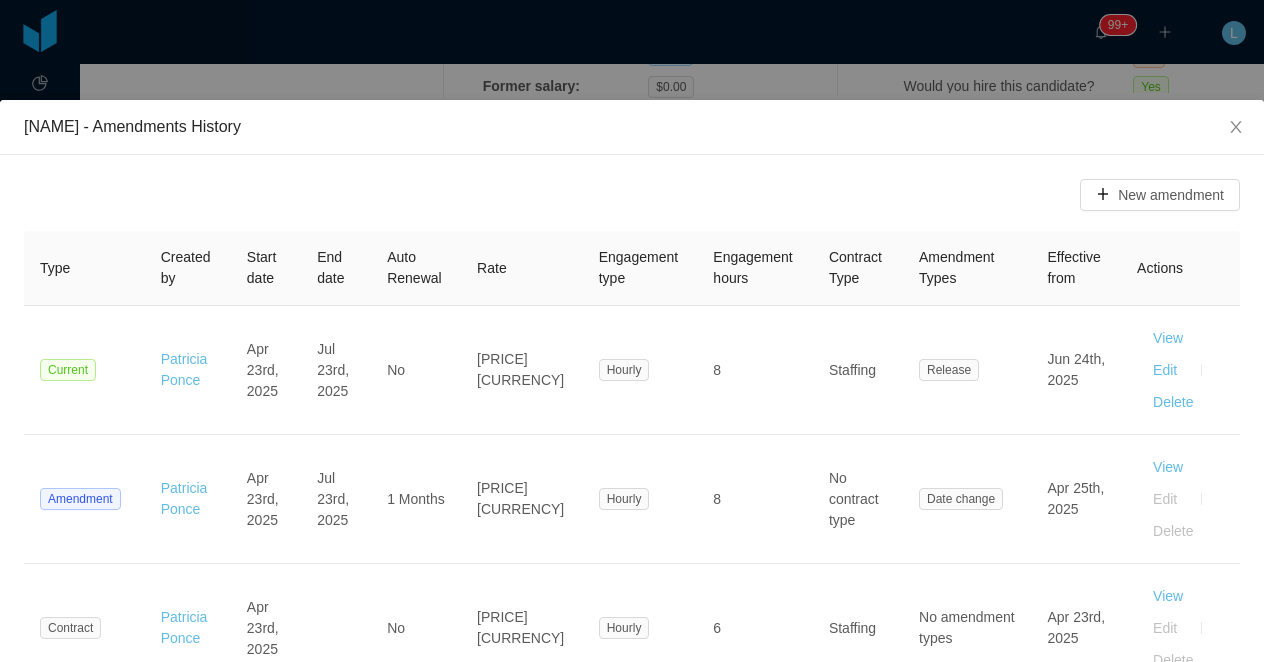 click on "Fernando Gabriel Nuñez Guerrero - Amendments History New amendment Type Created by Start date End date Auto Renewal Rate Engagement type Engagement hours Contract Type Amendment Types Effective from Actions Current Patricia Ponce Apr 23rd, 2025 Jul 23rd, 2025 No $50.00 USD Hourly 8 Staffing Release Jun 24th, 2025 View Edit Delete Amendment Patricia Ponce Apr 23rd, 2025 Jul 23rd, 2025 1 Months $50.00 USD Hourly 8  No contract type  Date change Apr 25th, 2025 View Edit Delete Contract Patricia Ponce Apr 23rd, 2025 No $50.00 USD Hourly 6 Staffing  No amendment types  Apr 23rd, 2025 View Edit Delete Close" at bounding box center (632, 331) 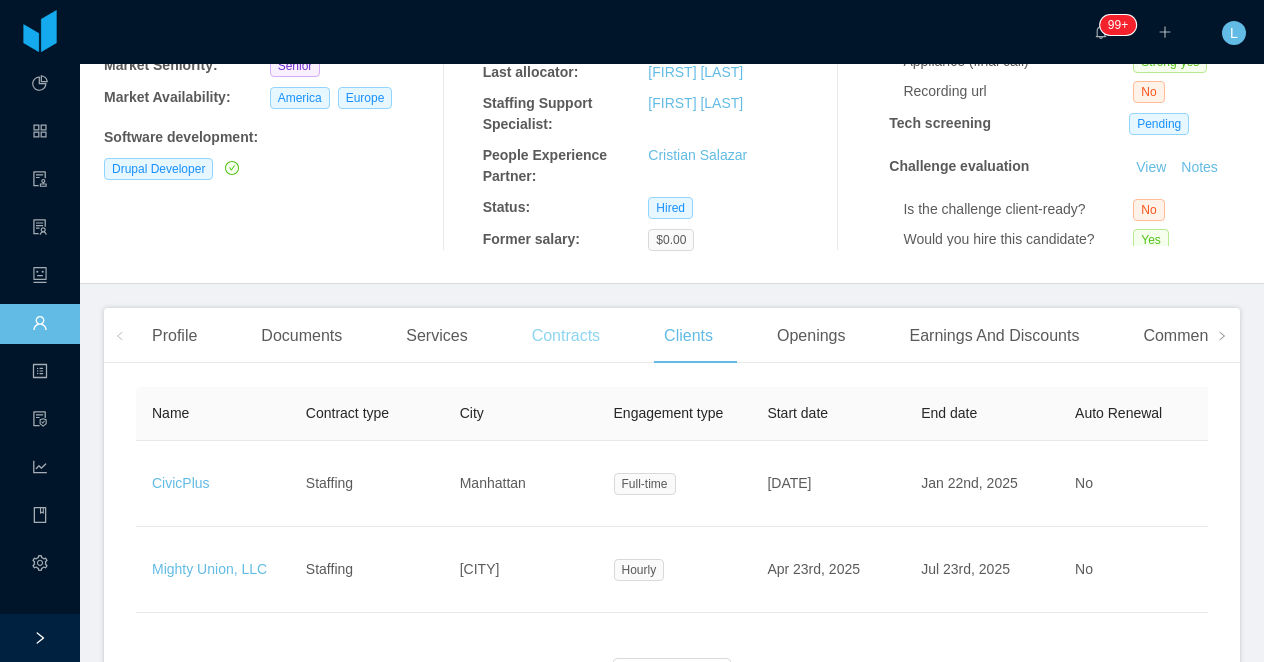 click on "Contracts" at bounding box center (566, 336) 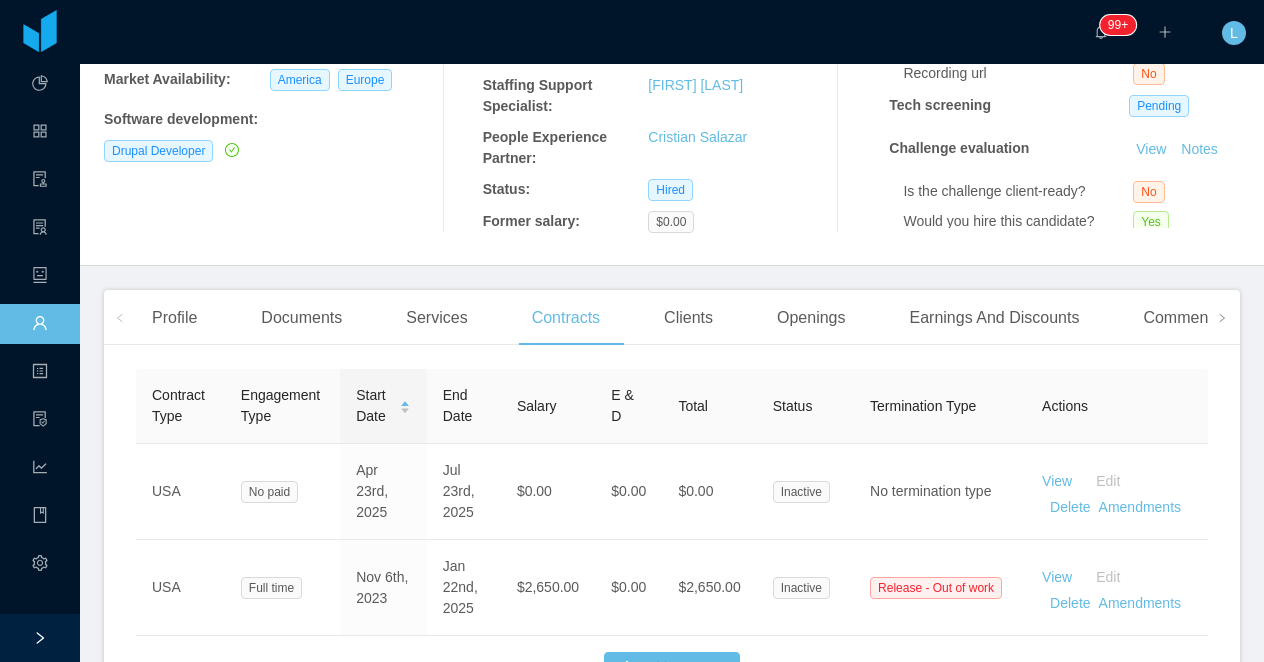 scroll, scrollTop: 450, scrollLeft: 0, axis: vertical 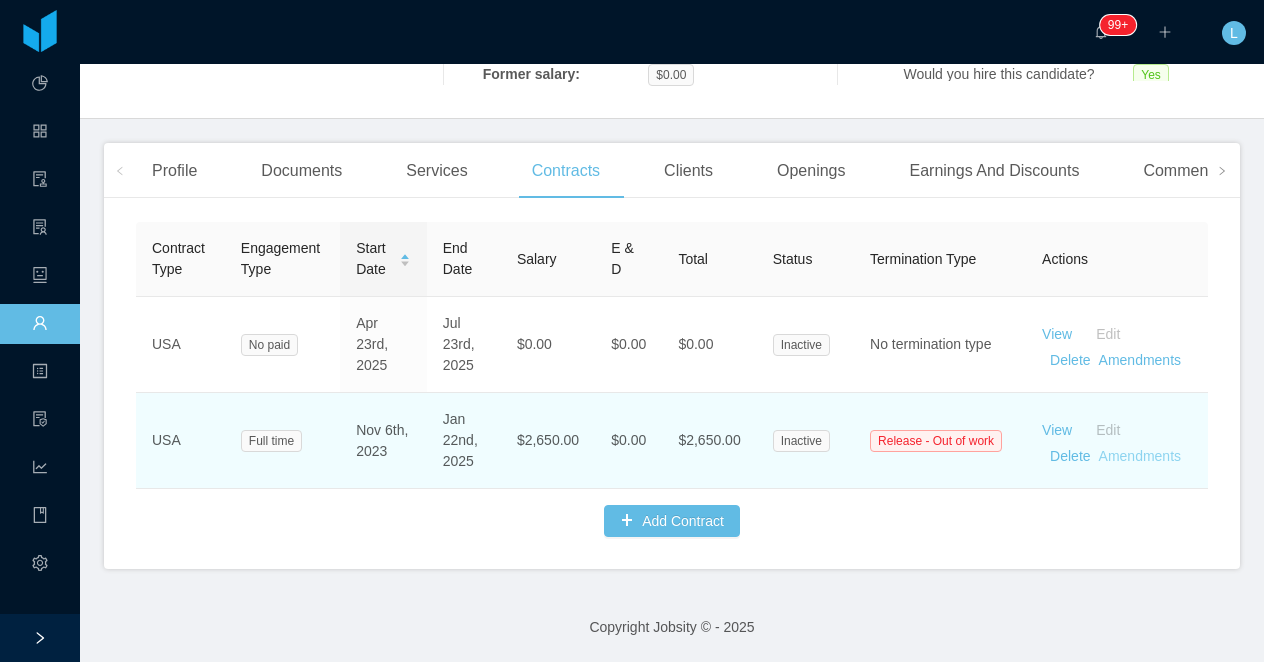 click on "Amendments" at bounding box center (1140, 456) 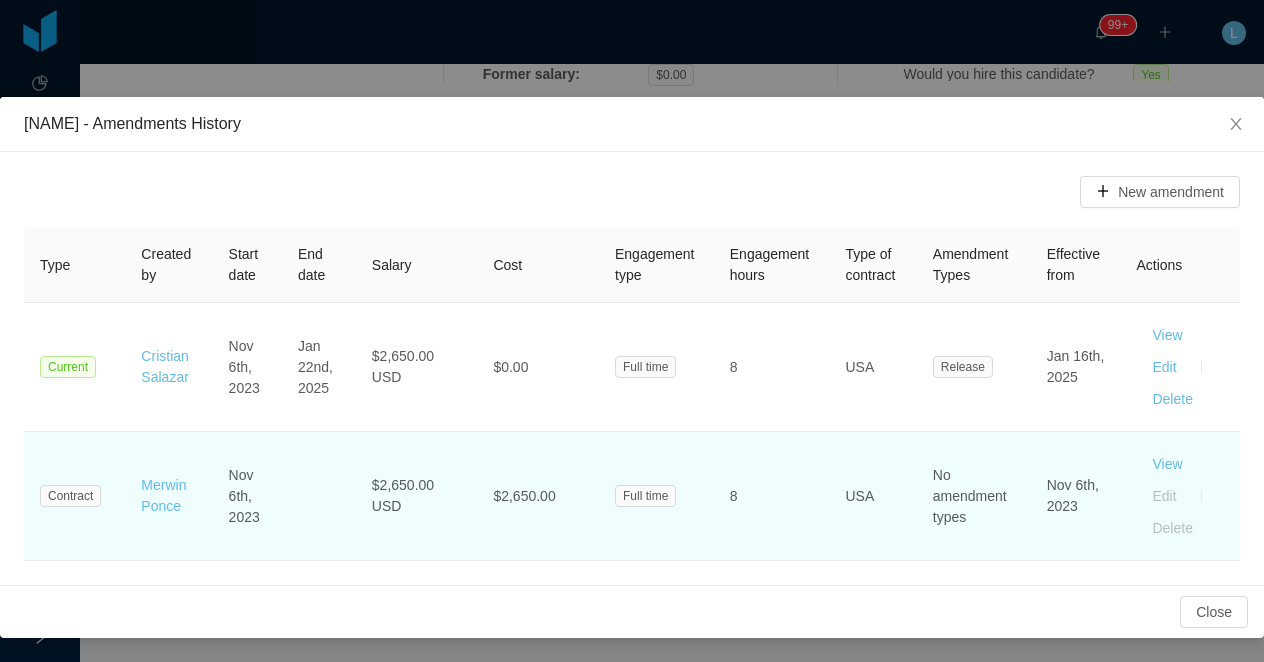 scroll, scrollTop: 0, scrollLeft: 0, axis: both 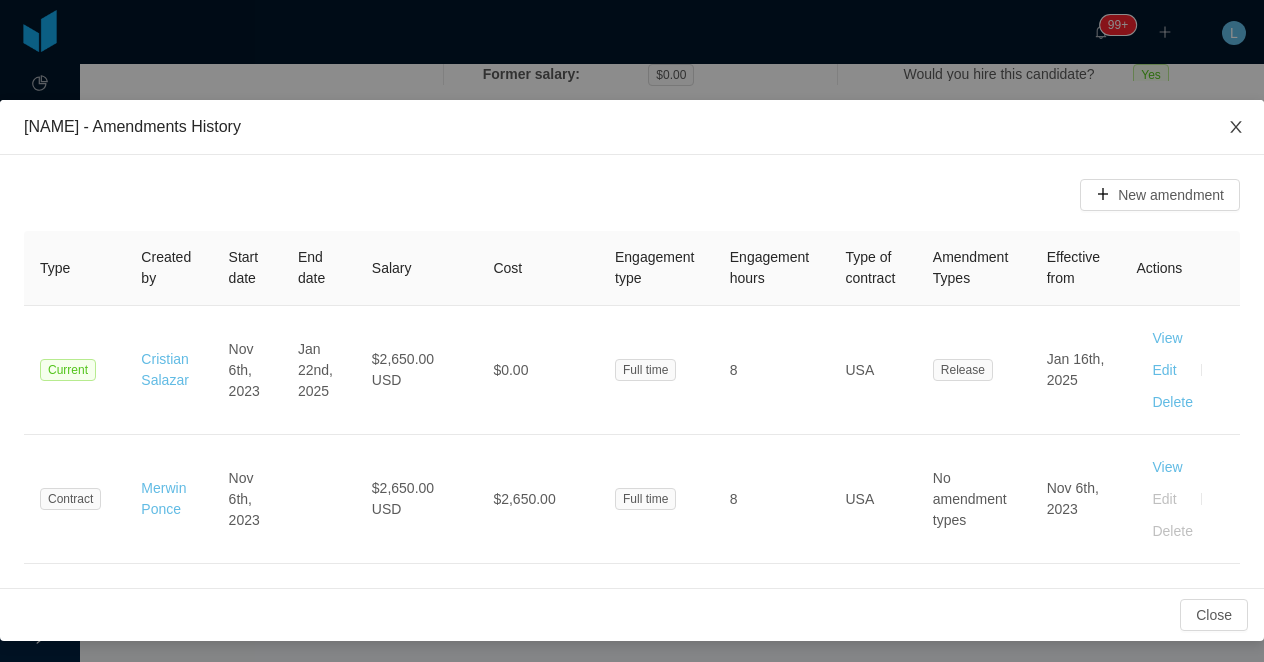 click 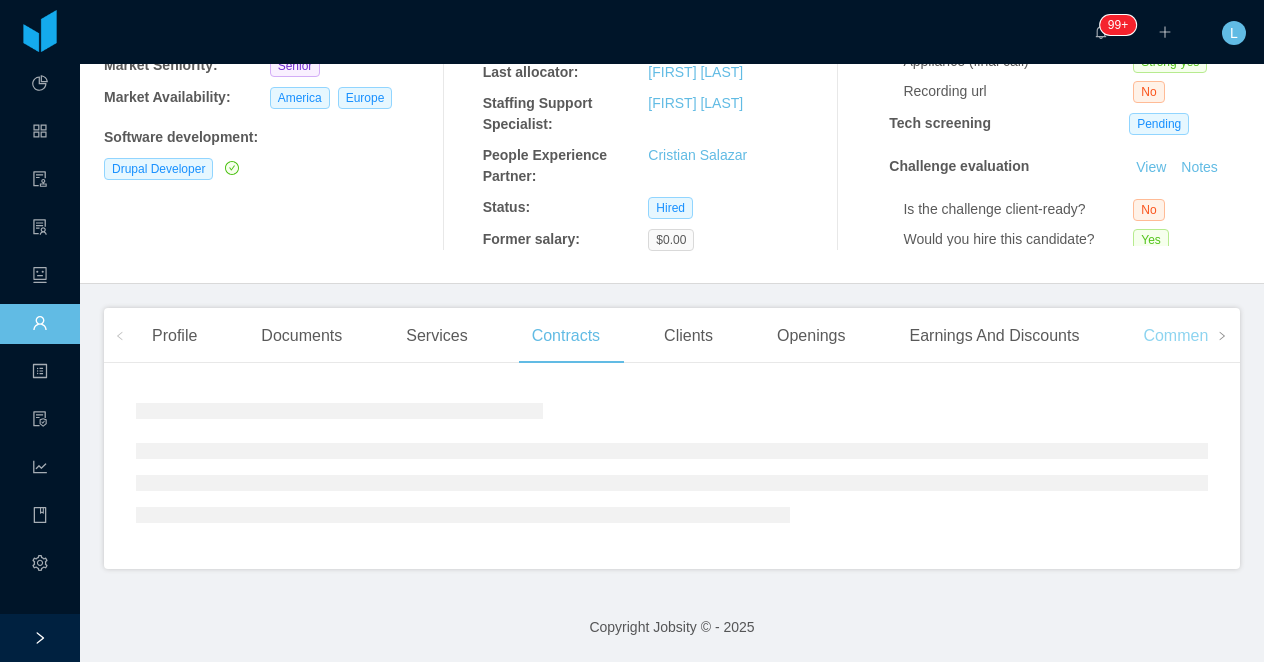 scroll, scrollTop: 450, scrollLeft: 0, axis: vertical 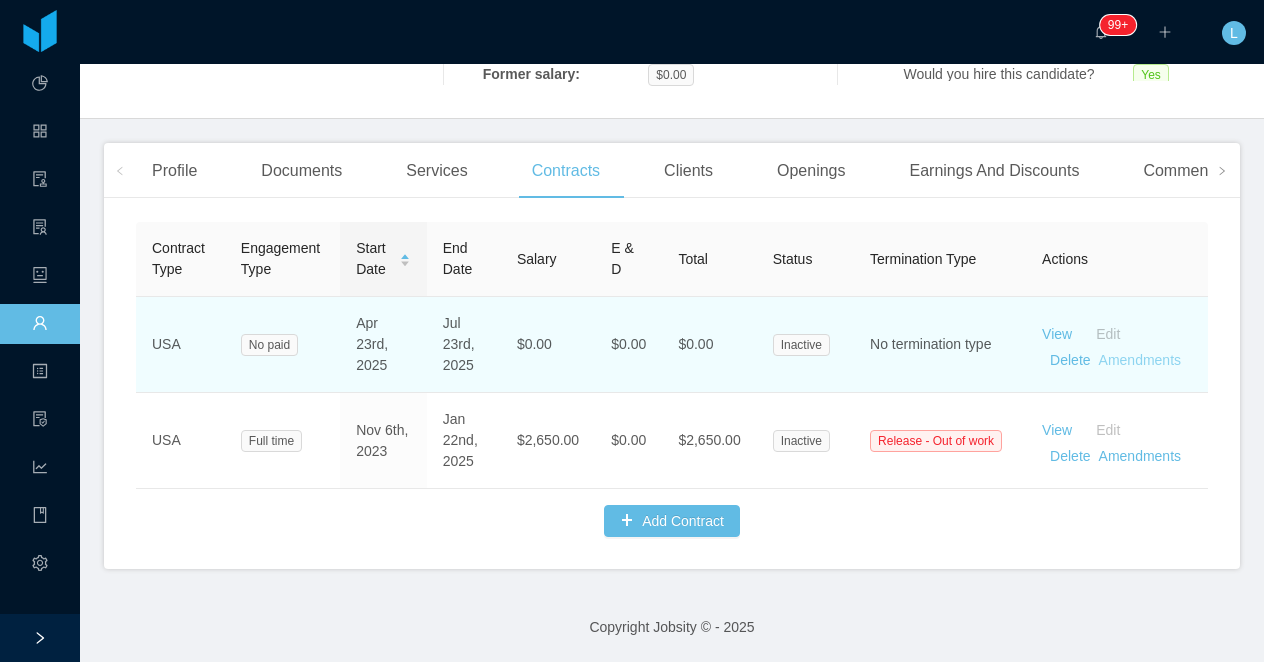 click on "Amendments" at bounding box center [1140, 360] 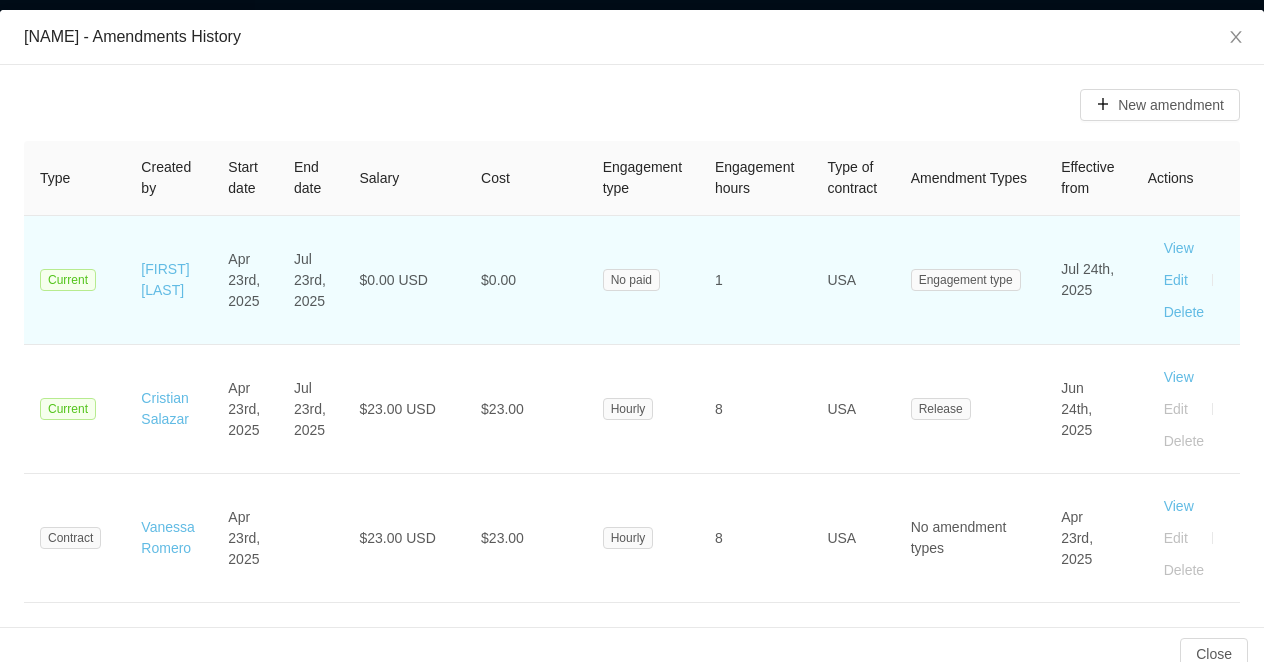 scroll, scrollTop: 84, scrollLeft: 0, axis: vertical 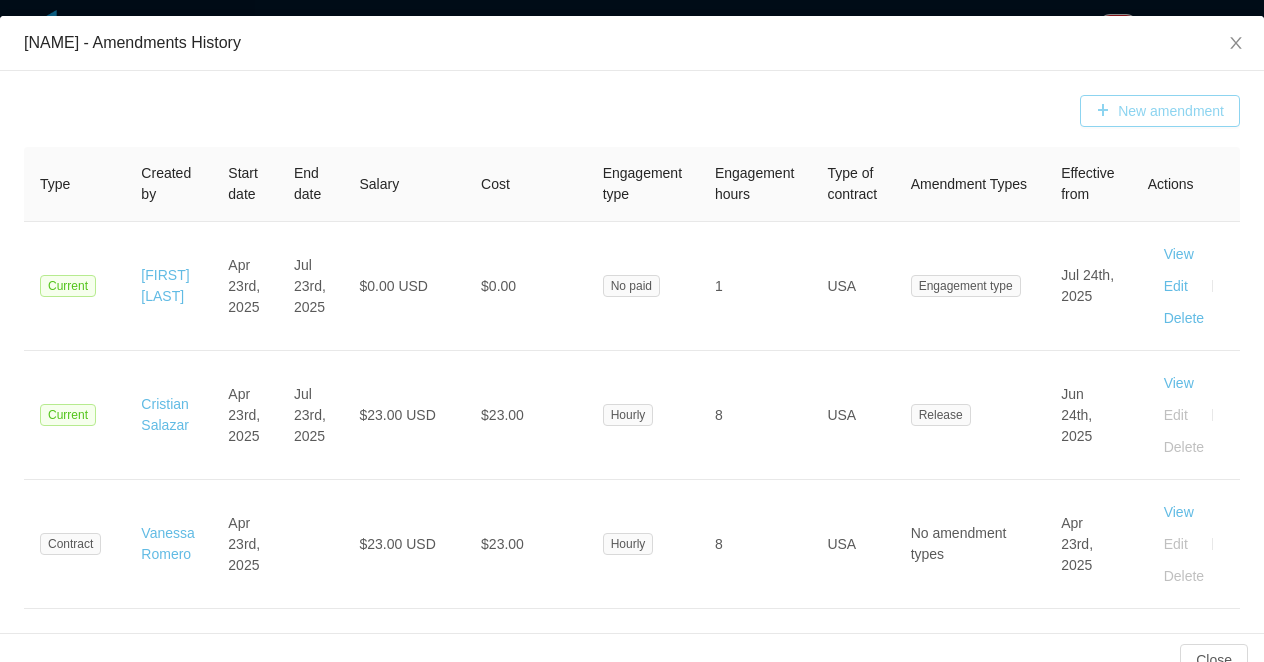 click on "New amendment" at bounding box center (1160, 111) 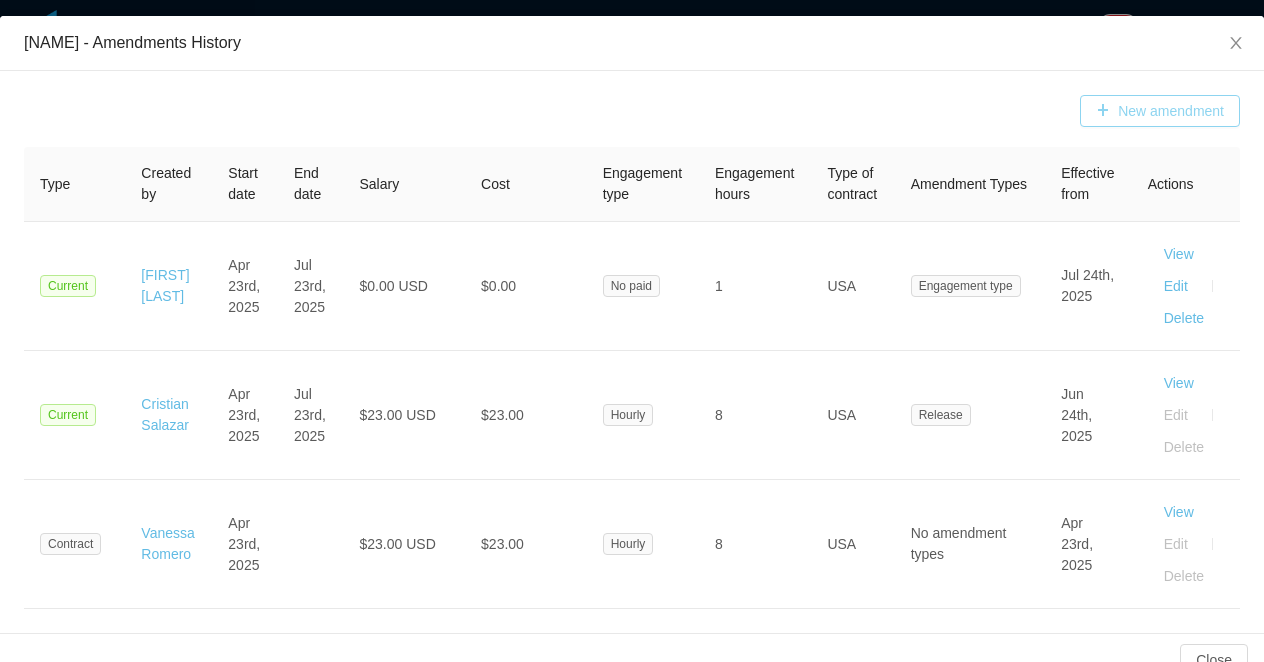 type 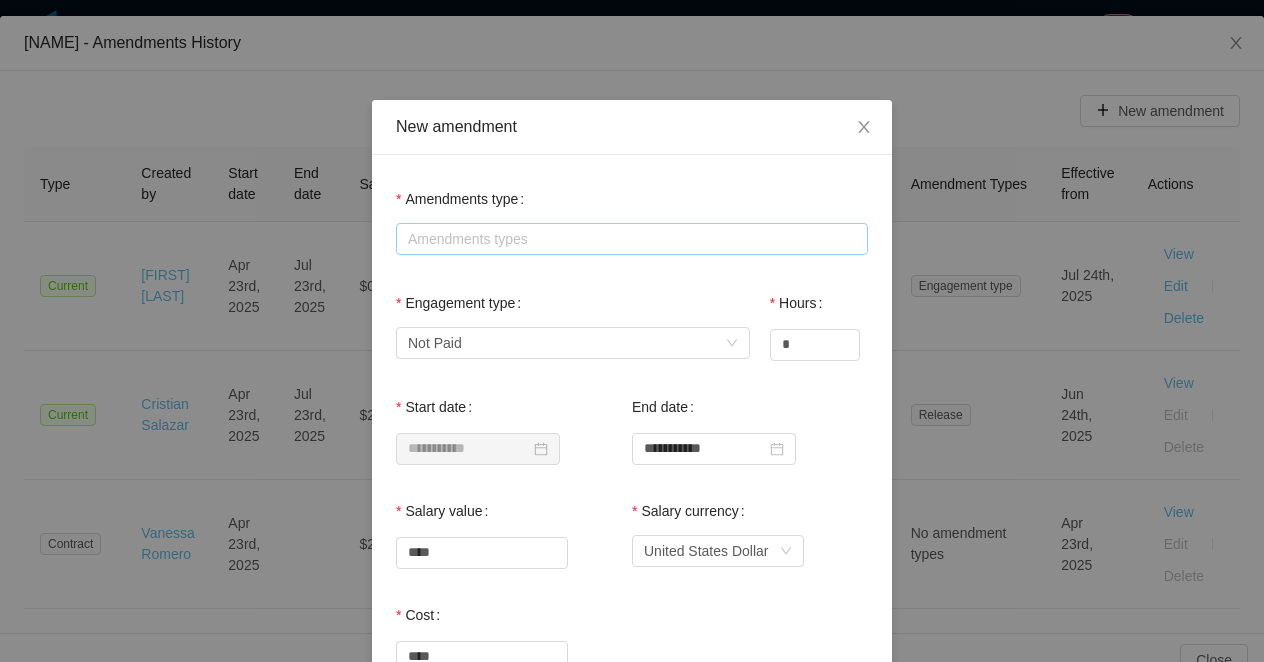 click on "Amendments types" at bounding box center [627, 239] 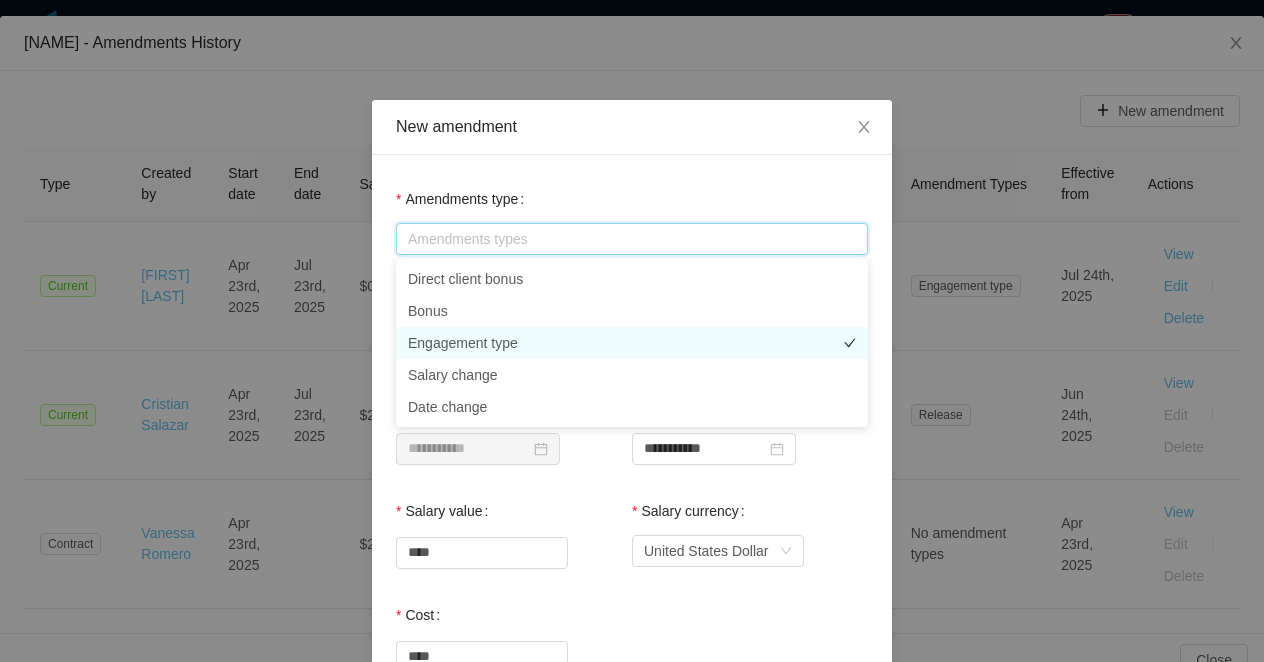 click on "Engagement type" at bounding box center (632, 343) 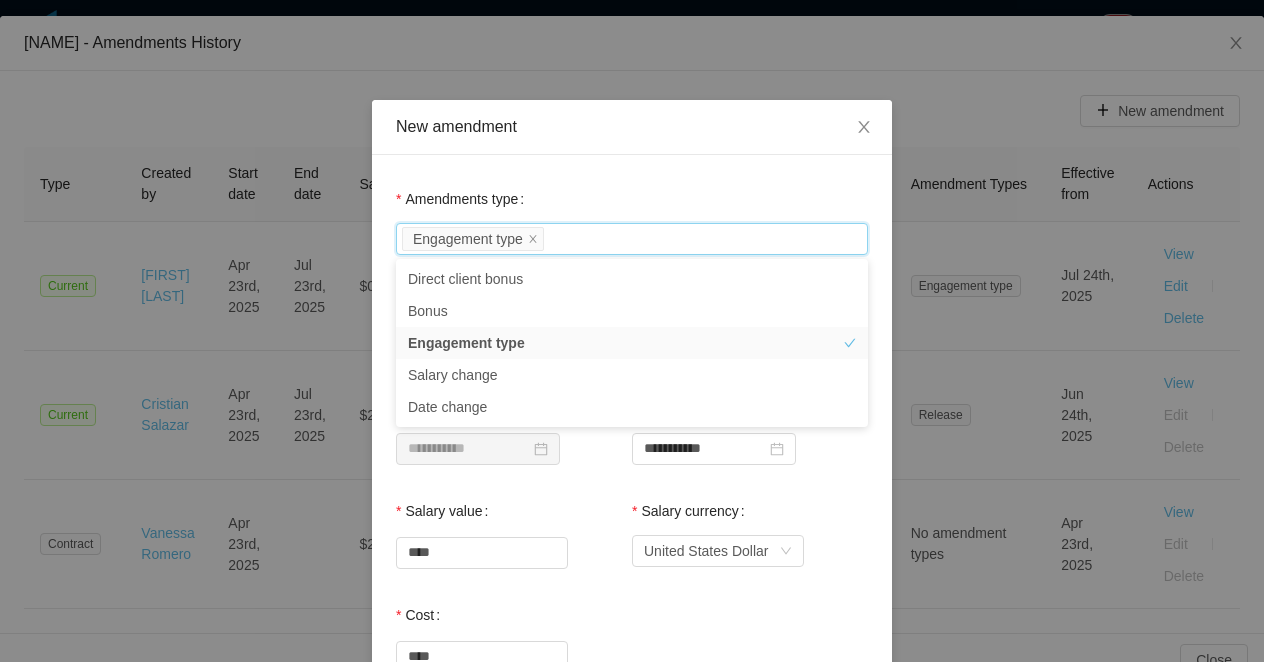 click on "**********" at bounding box center (632, 723) 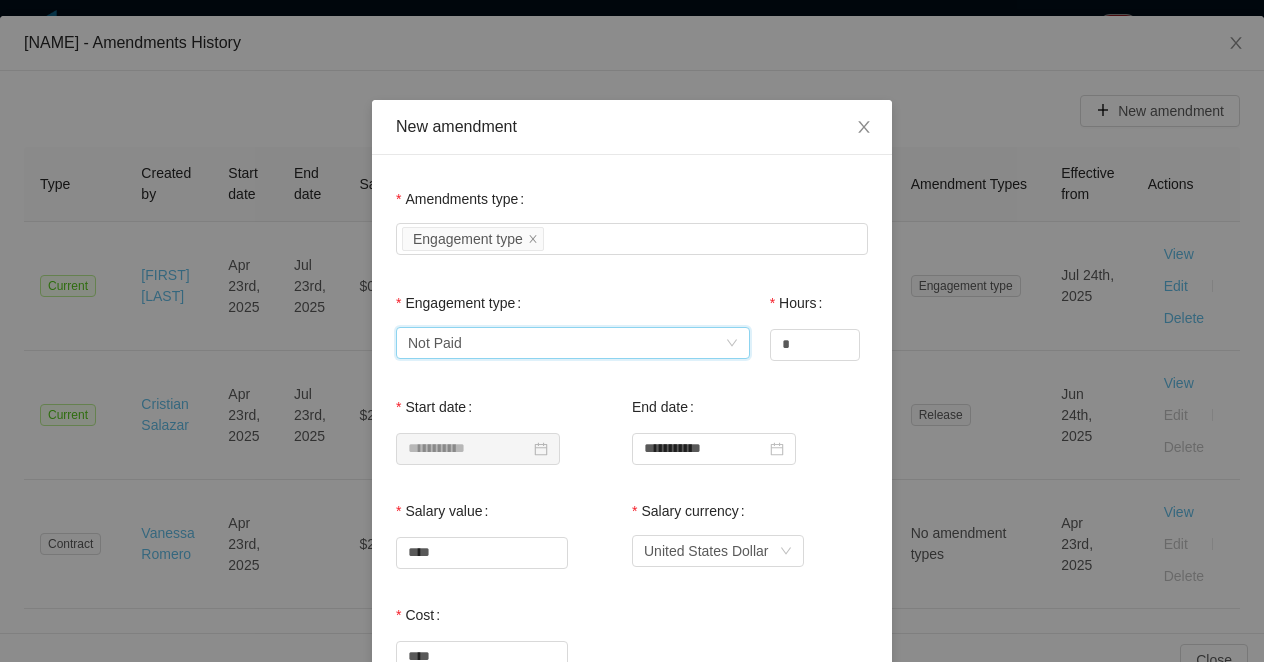 click on "Select engagement type Not Paid" at bounding box center [566, 343] 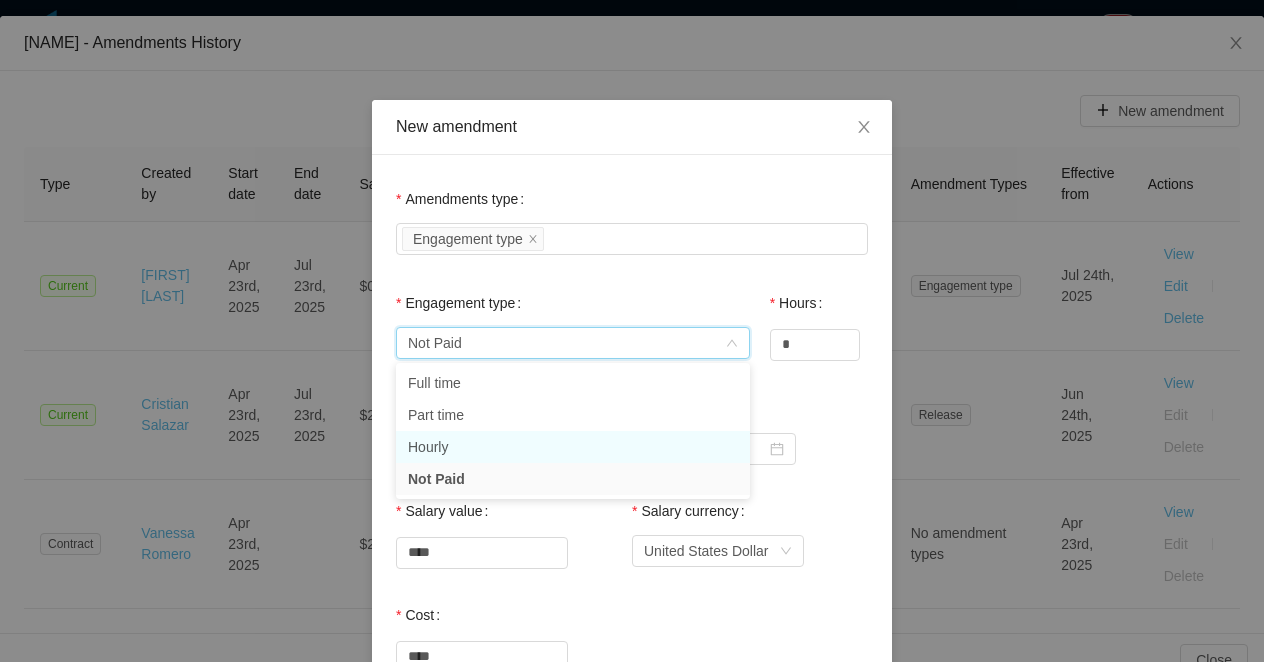 click on "Hourly" at bounding box center (573, 447) 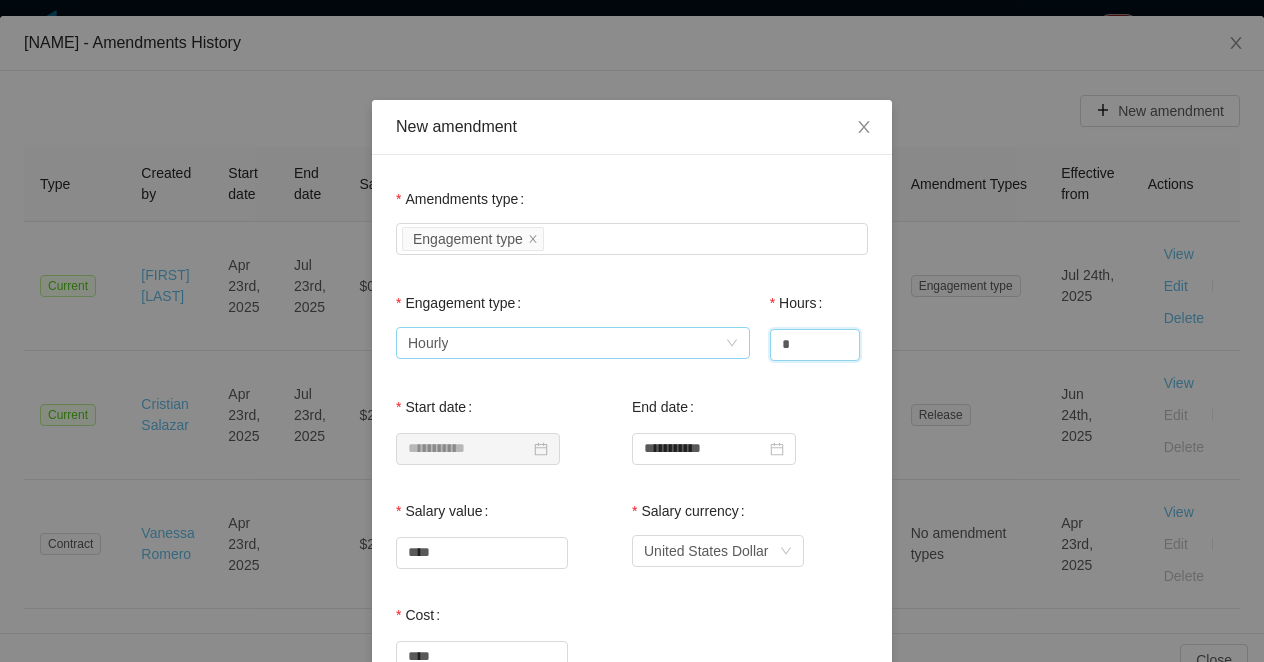 drag, startPoint x: 813, startPoint y: 345, endPoint x: 720, endPoint y: 345, distance: 93 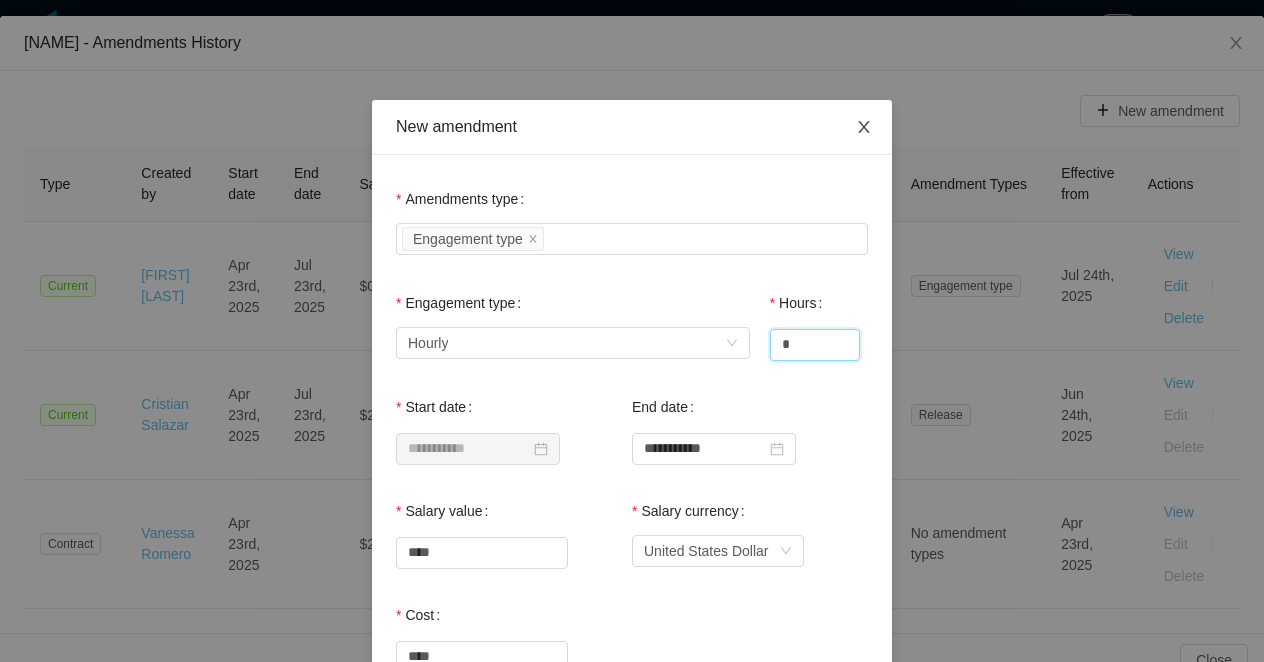 type on "*" 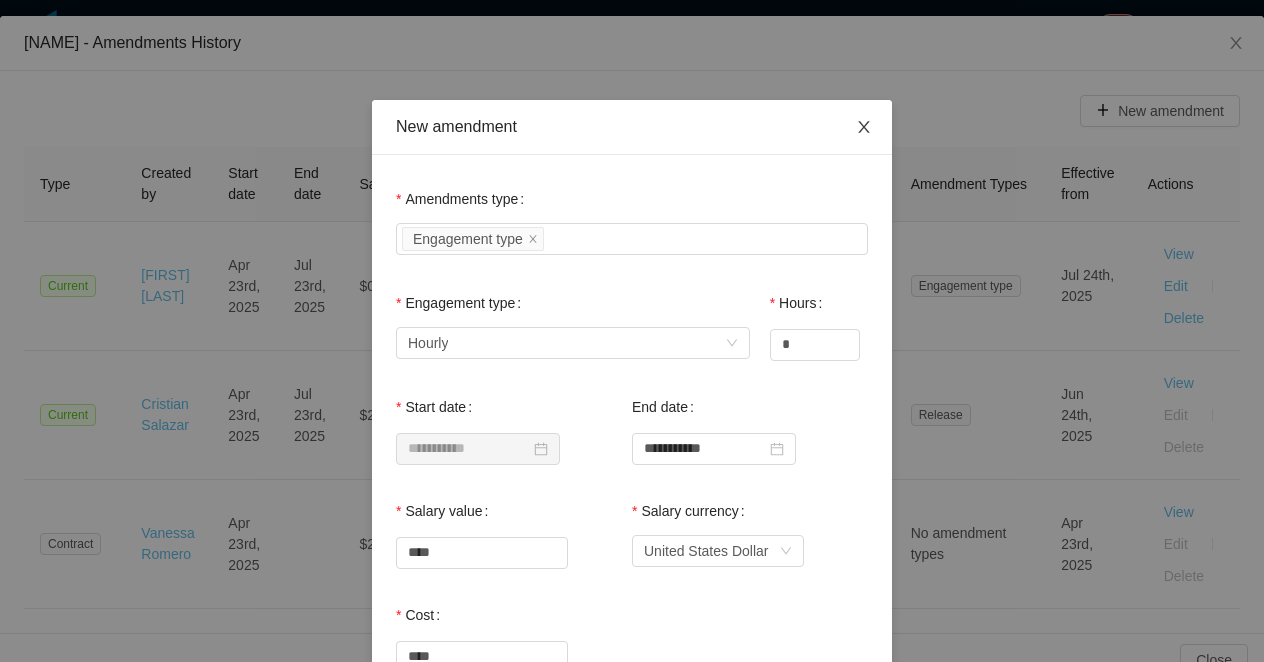 click at bounding box center (864, 128) 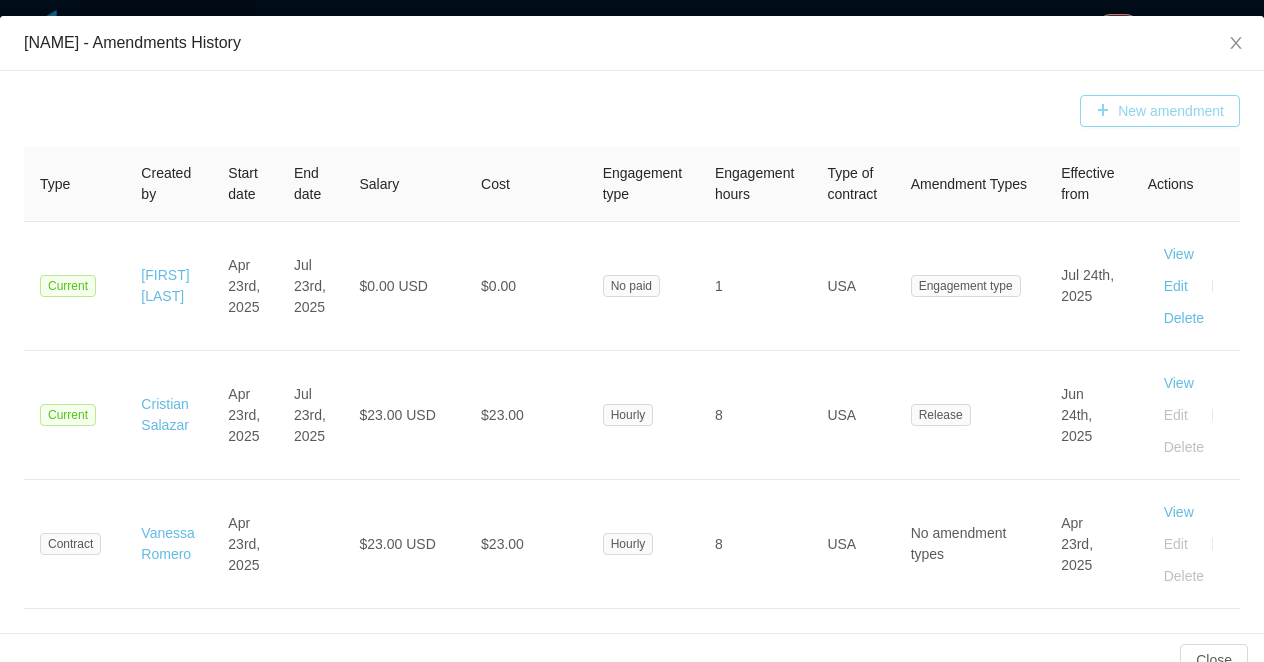 click on "New amendment" at bounding box center [1160, 111] 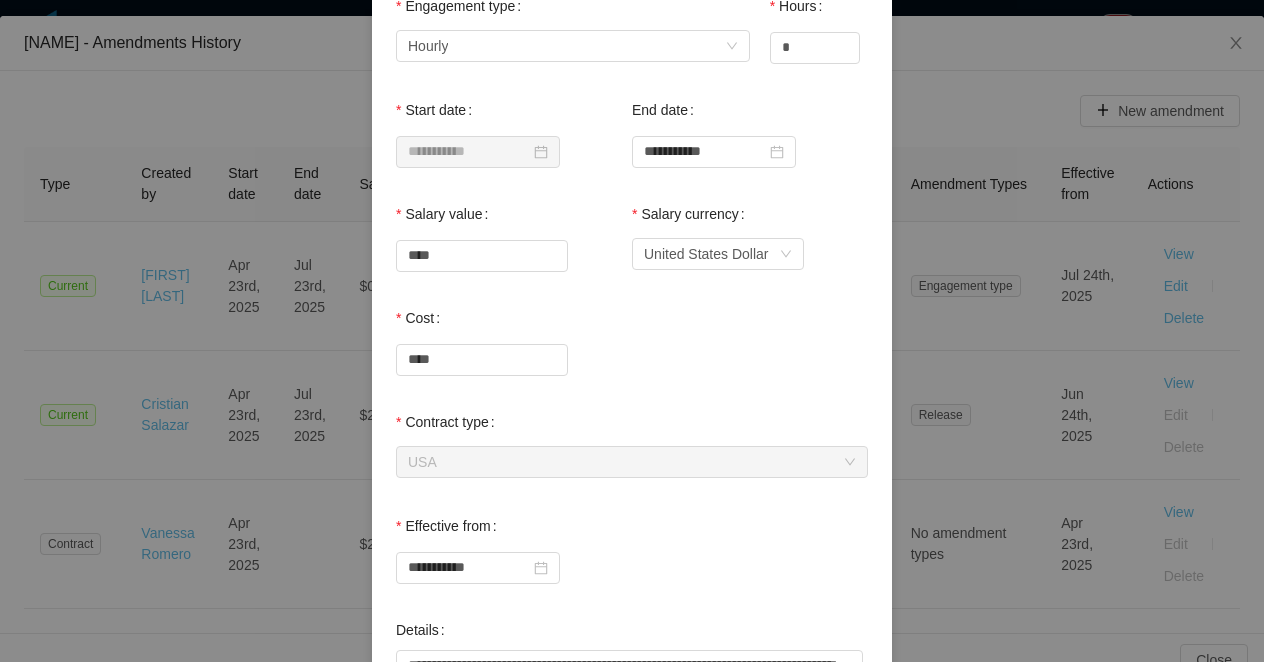 scroll, scrollTop: 295, scrollLeft: 0, axis: vertical 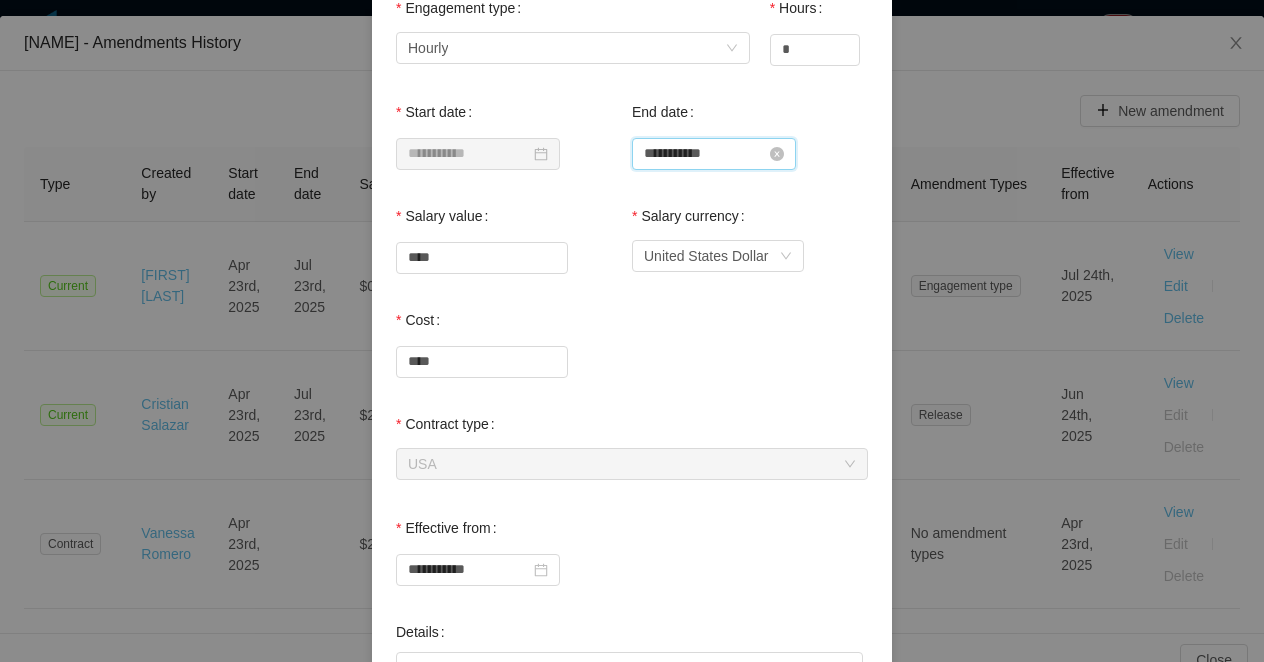 click on "**********" at bounding box center [714, 154] 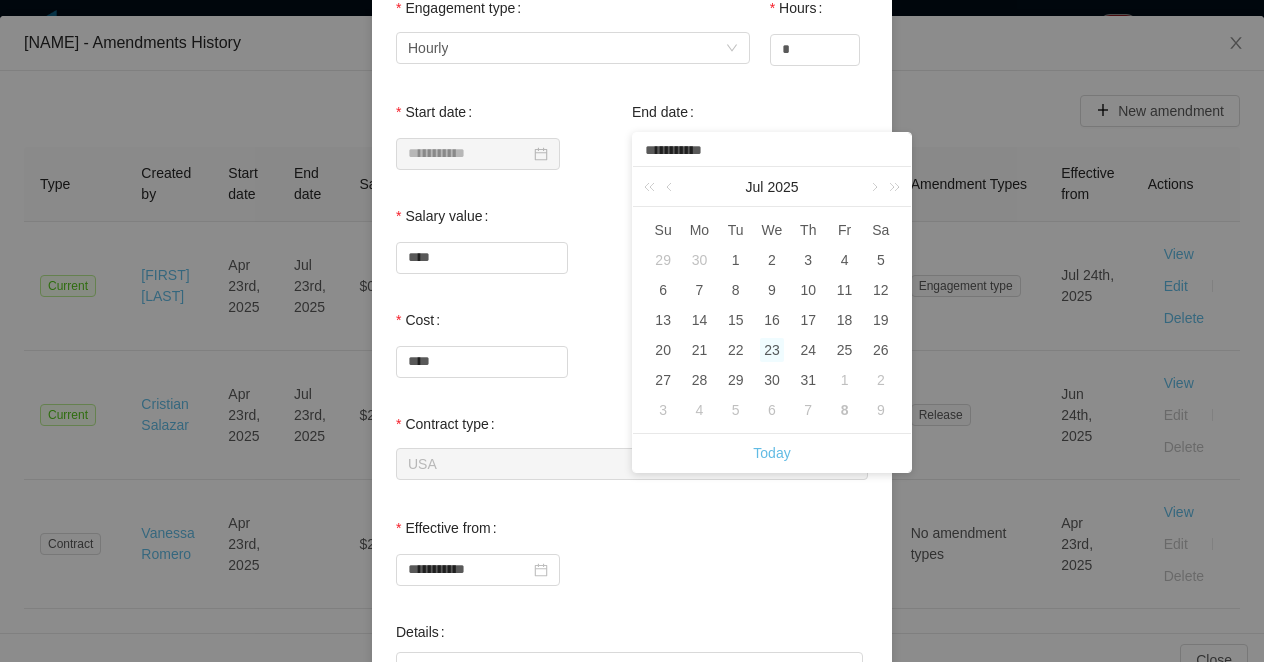 drag, startPoint x: 722, startPoint y: 154, endPoint x: 627, endPoint y: 153, distance: 95.005264 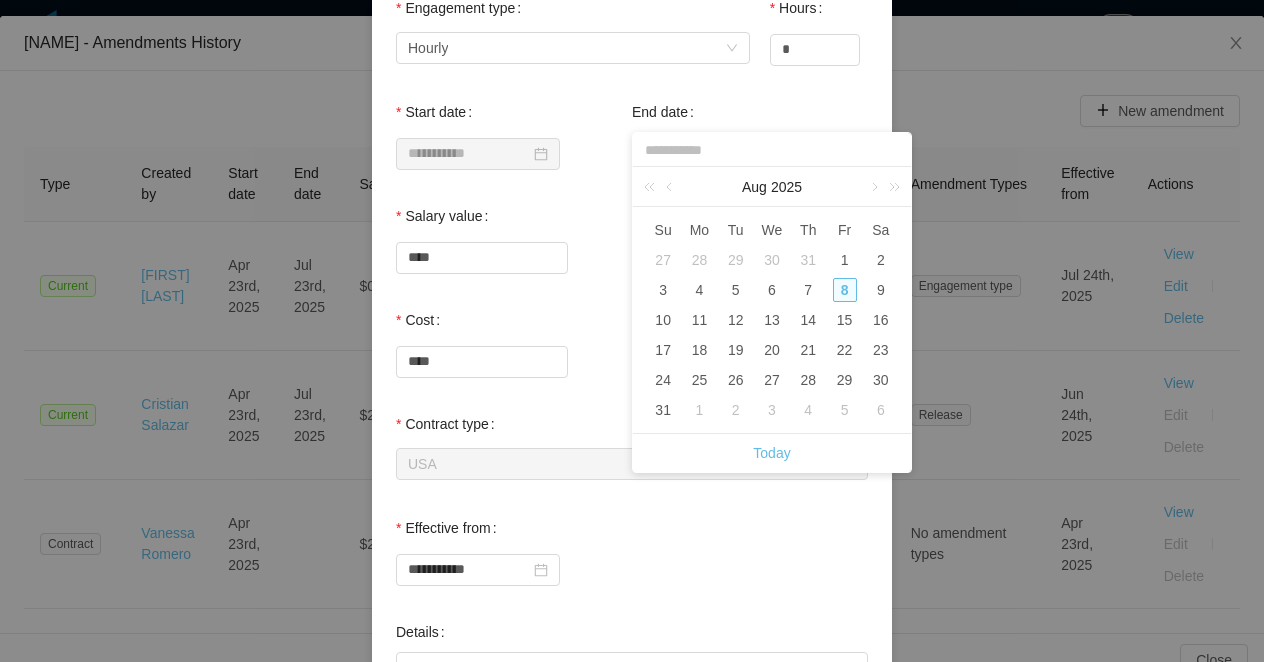 type 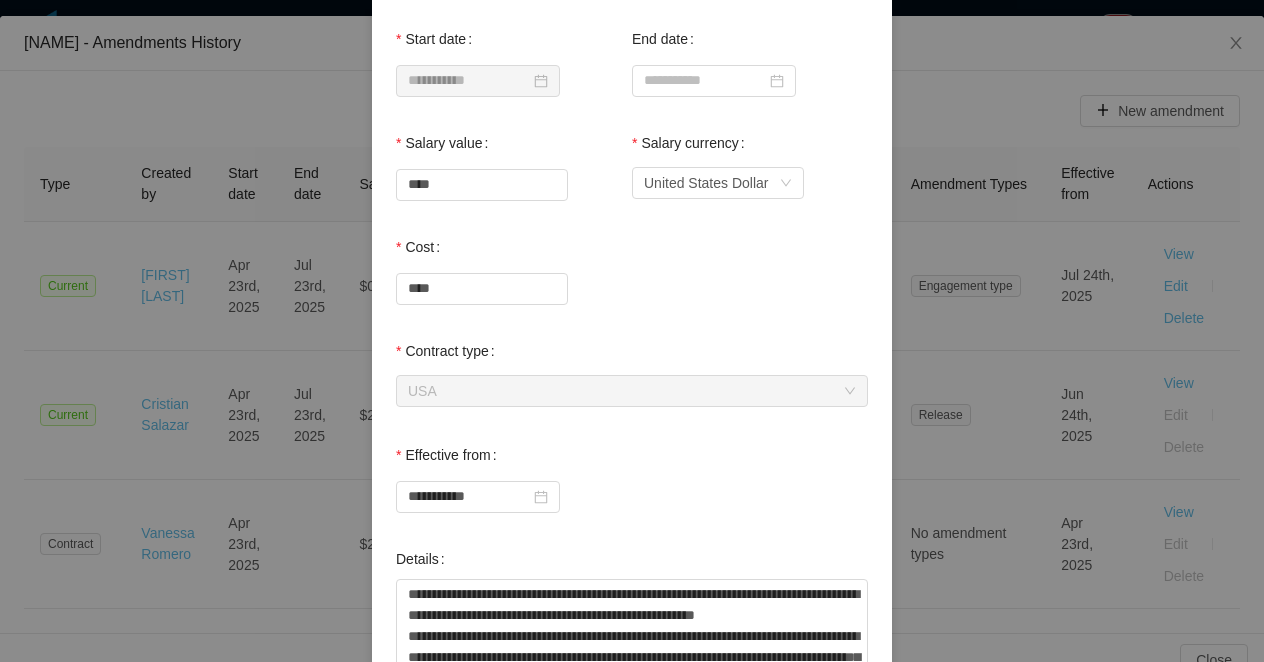 scroll, scrollTop: 370, scrollLeft: 0, axis: vertical 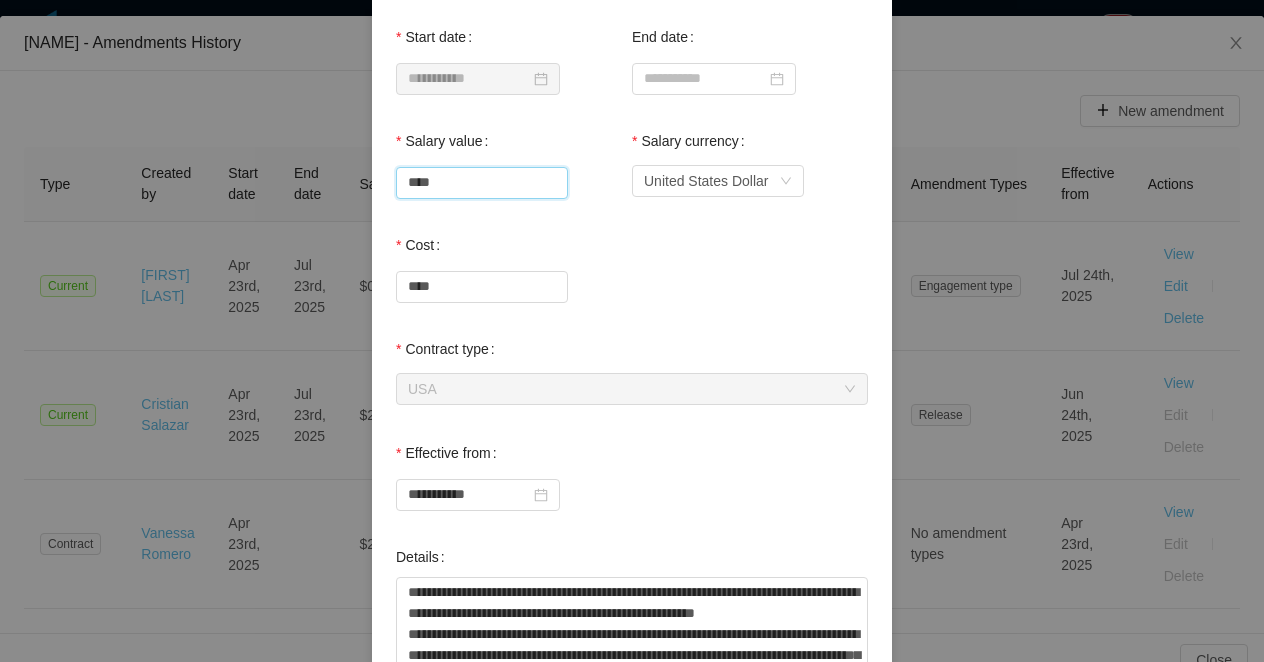 drag, startPoint x: 470, startPoint y: 186, endPoint x: 344, endPoint y: 186, distance: 126 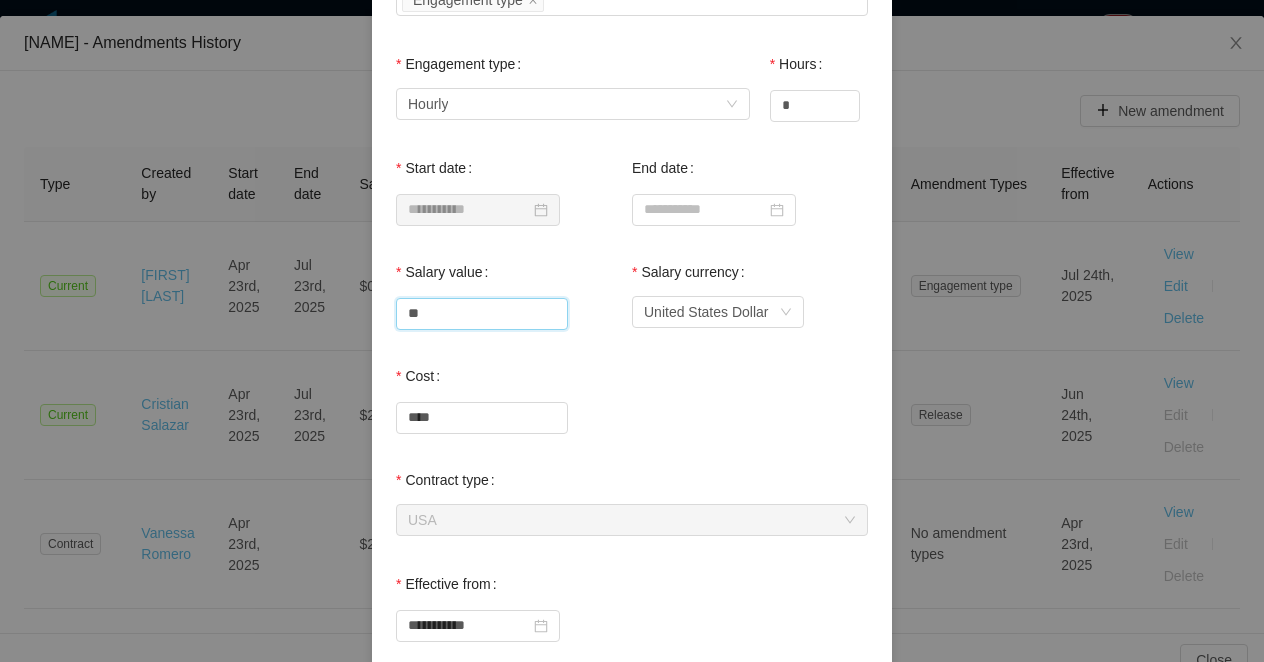 scroll, scrollTop: 0, scrollLeft: 0, axis: both 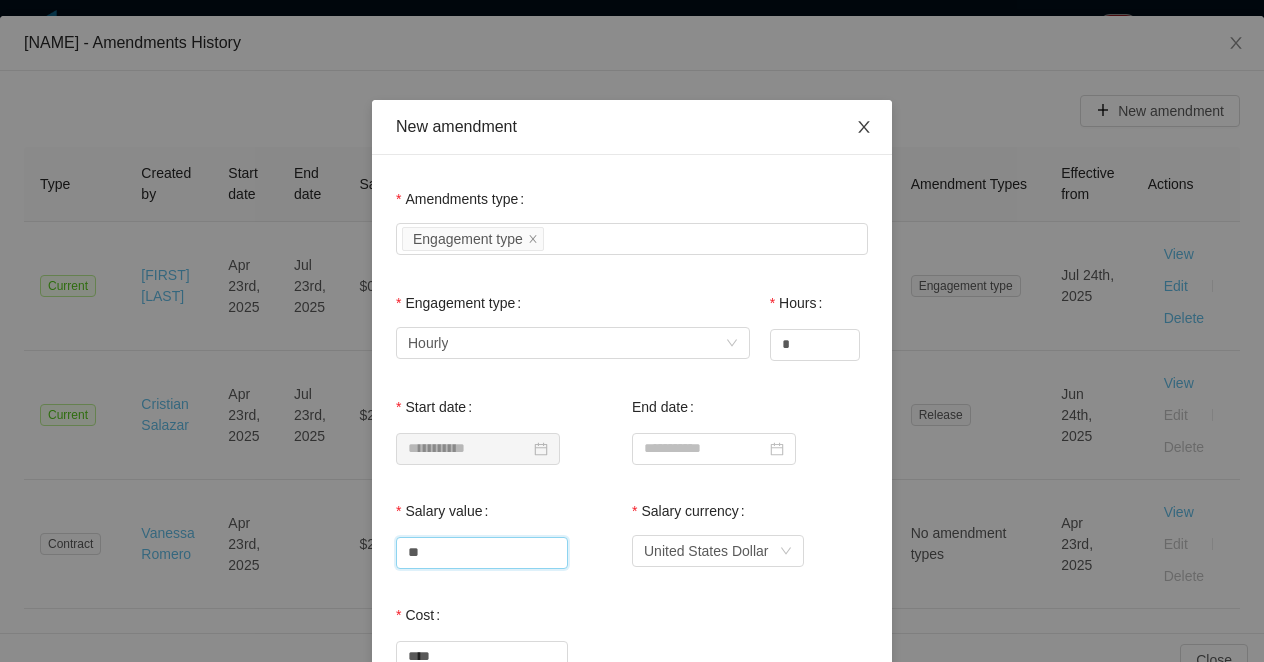 type on "*****" 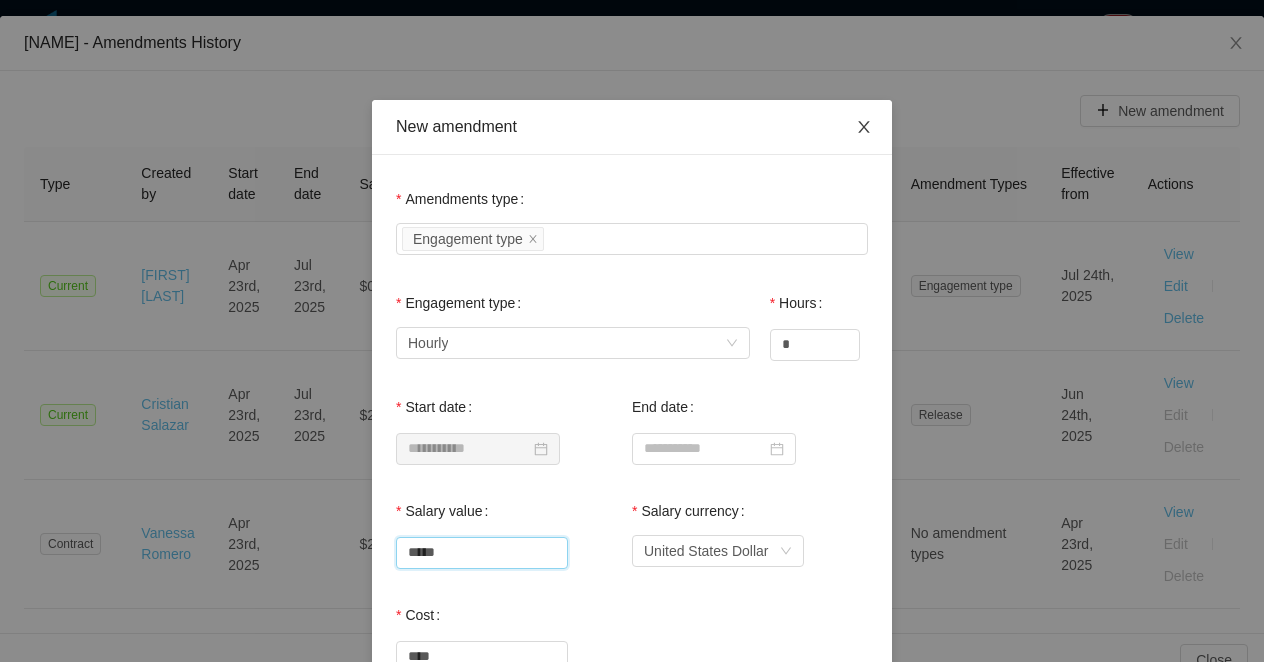 click 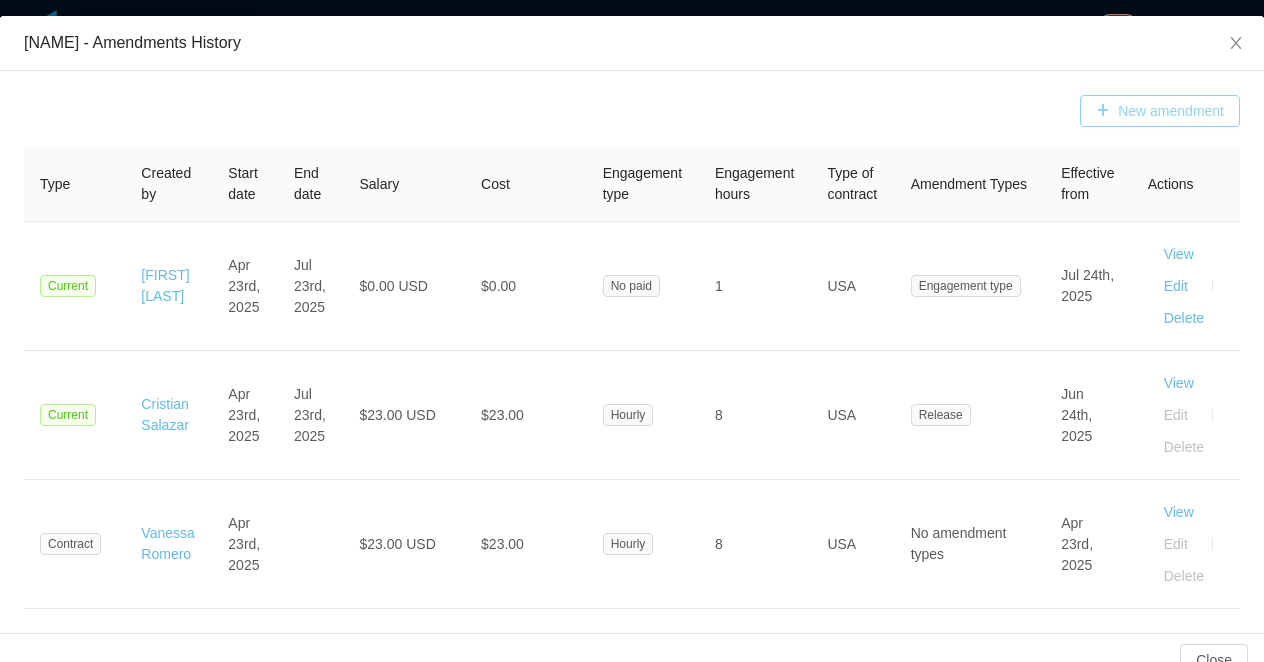 click on "New amendment" at bounding box center (1160, 111) 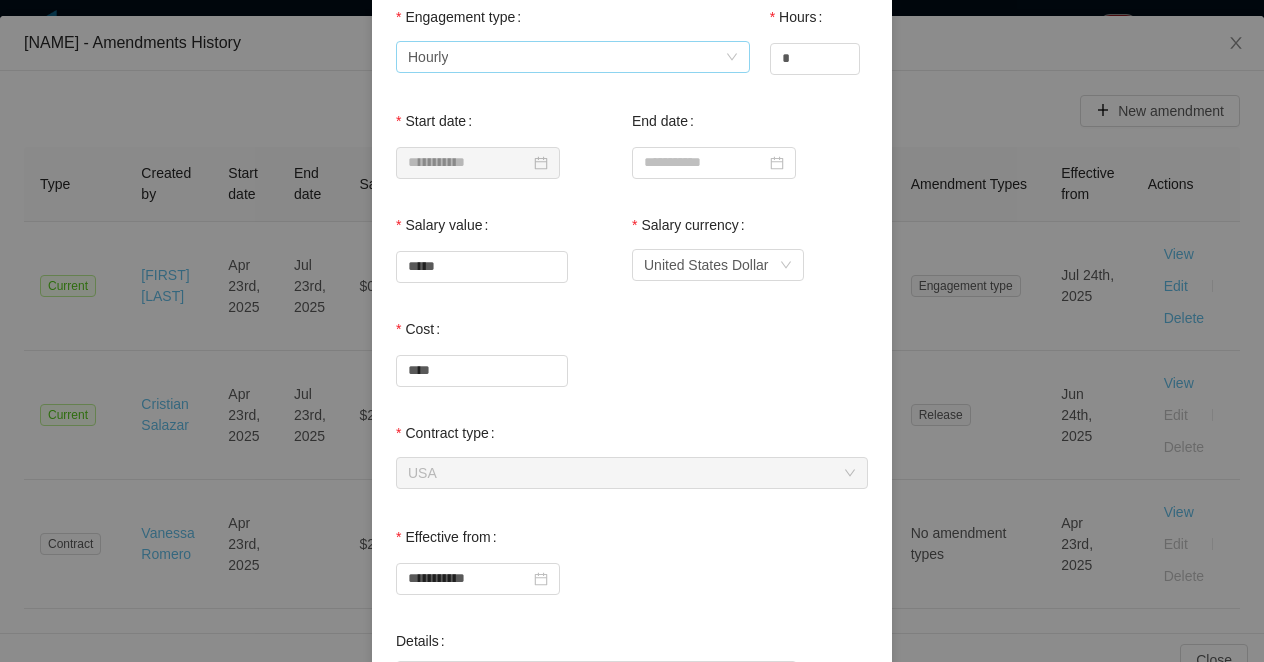 scroll, scrollTop: 328, scrollLeft: 0, axis: vertical 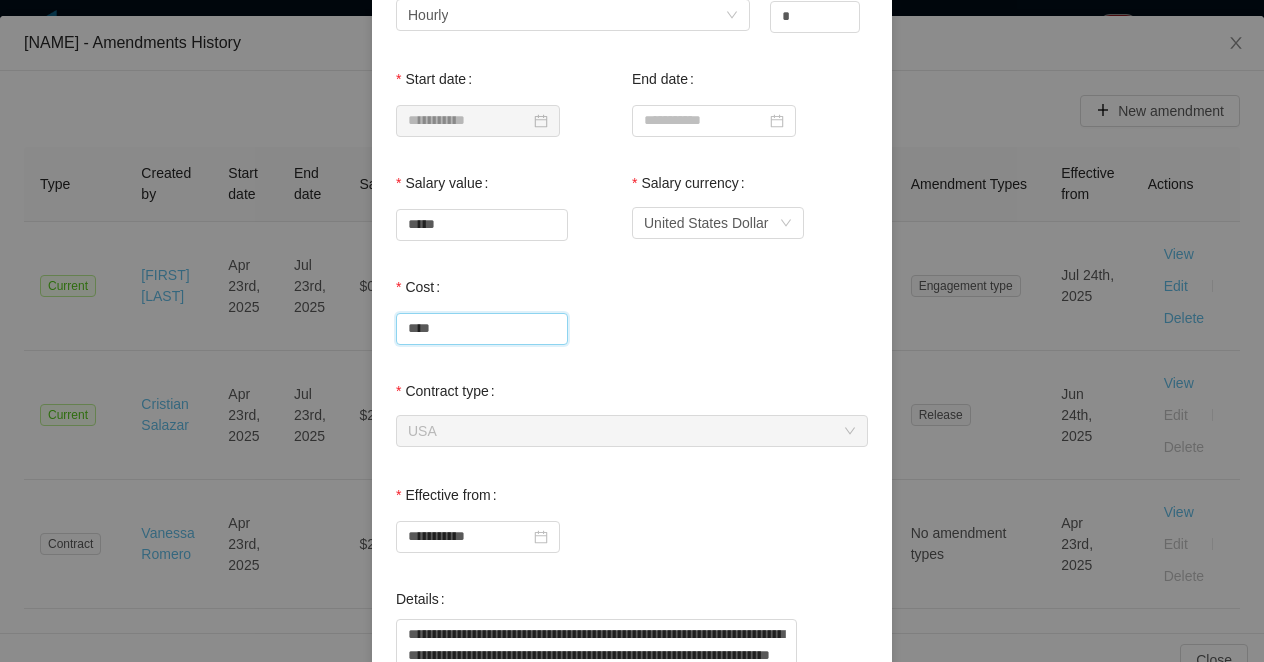 drag, startPoint x: 468, startPoint y: 335, endPoint x: 352, endPoint y: 335, distance: 116 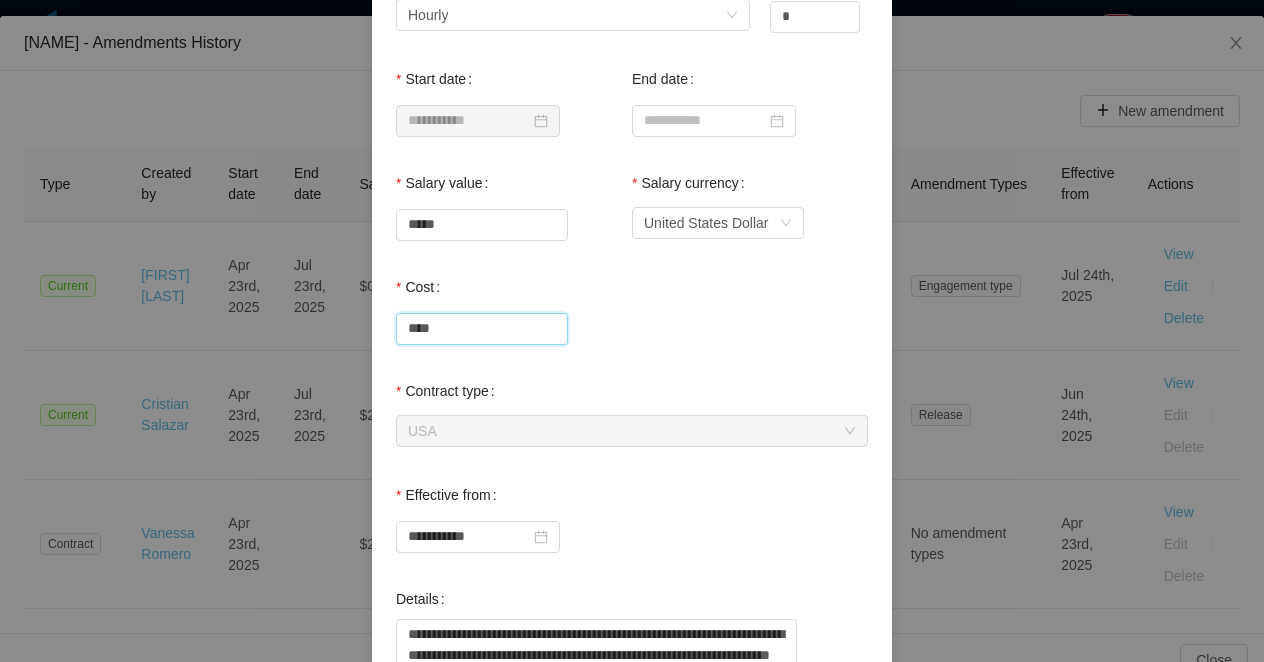 drag, startPoint x: 475, startPoint y: 325, endPoint x: 352, endPoint y: 325, distance: 123 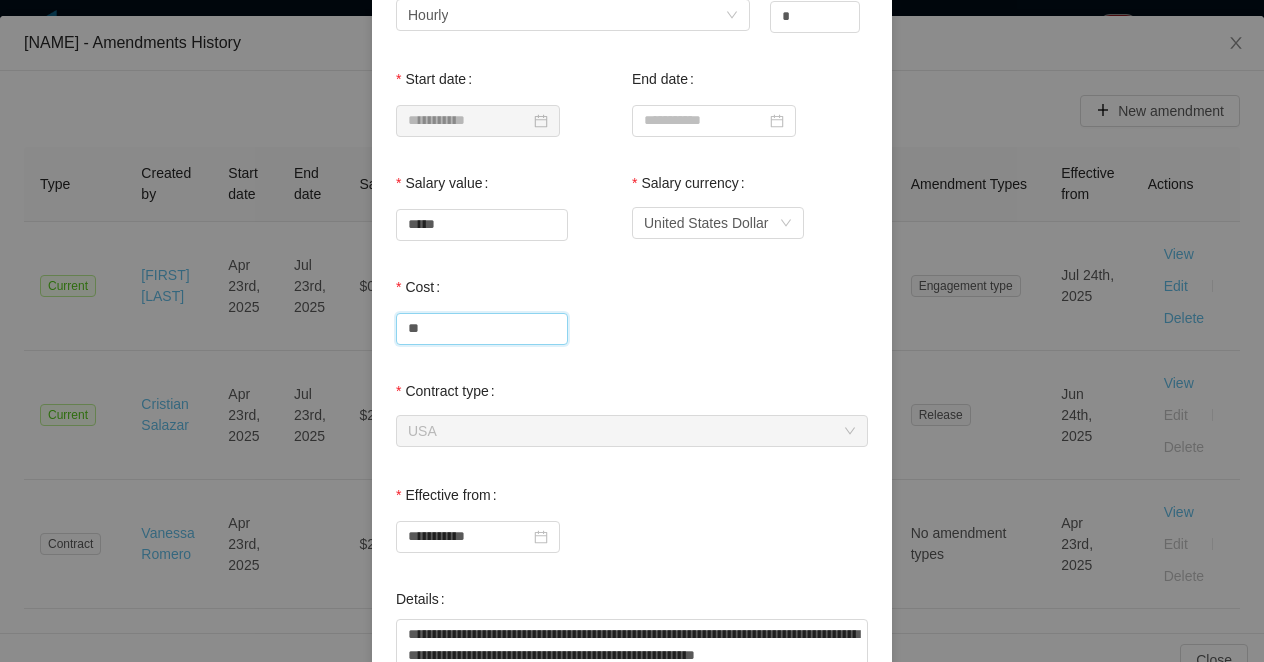 type on "*****" 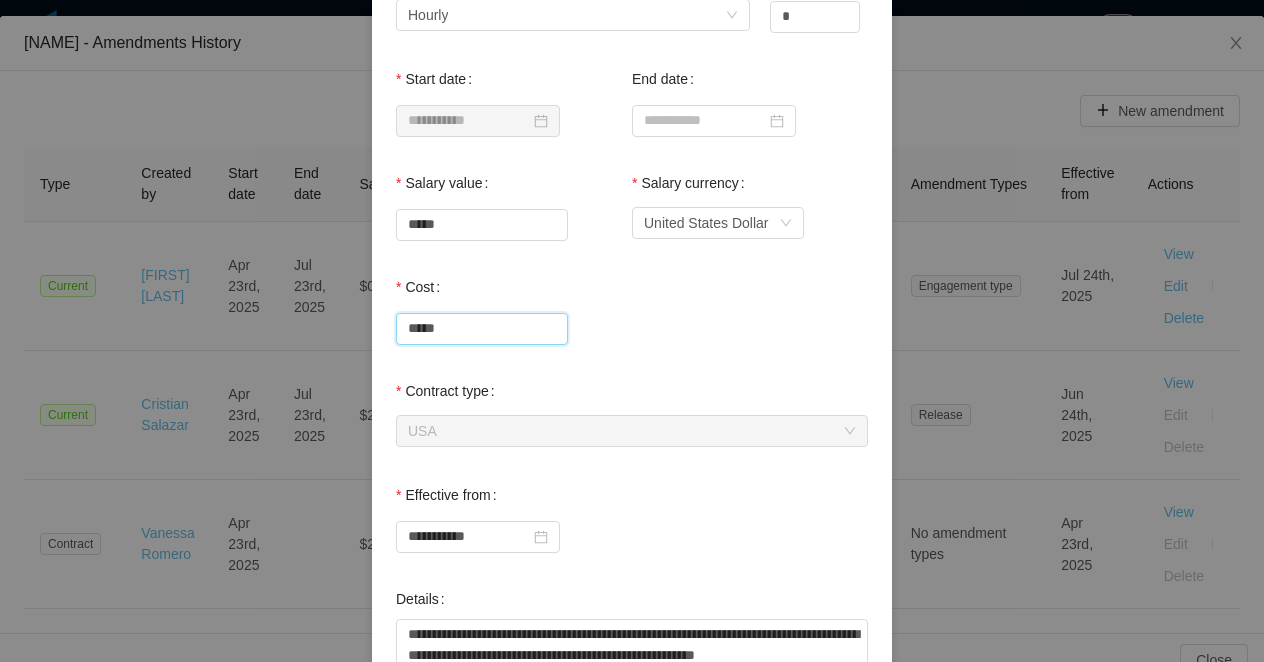click on "*****" at bounding box center [632, 327] 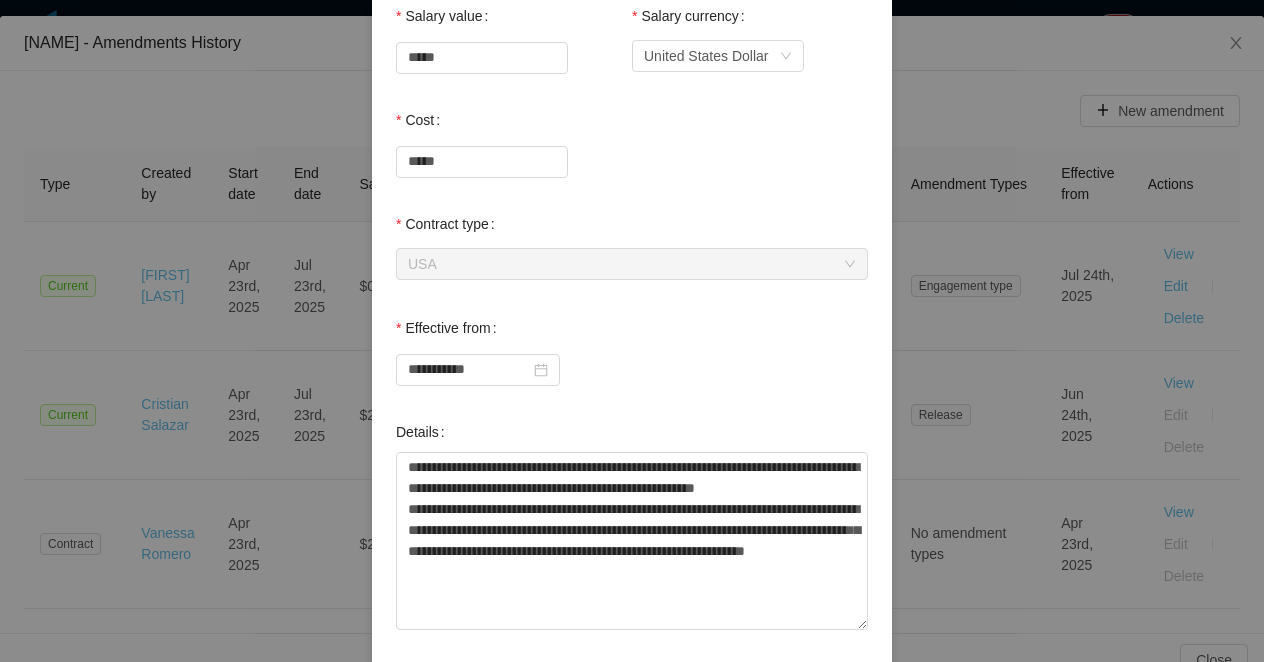 scroll, scrollTop: 555, scrollLeft: 0, axis: vertical 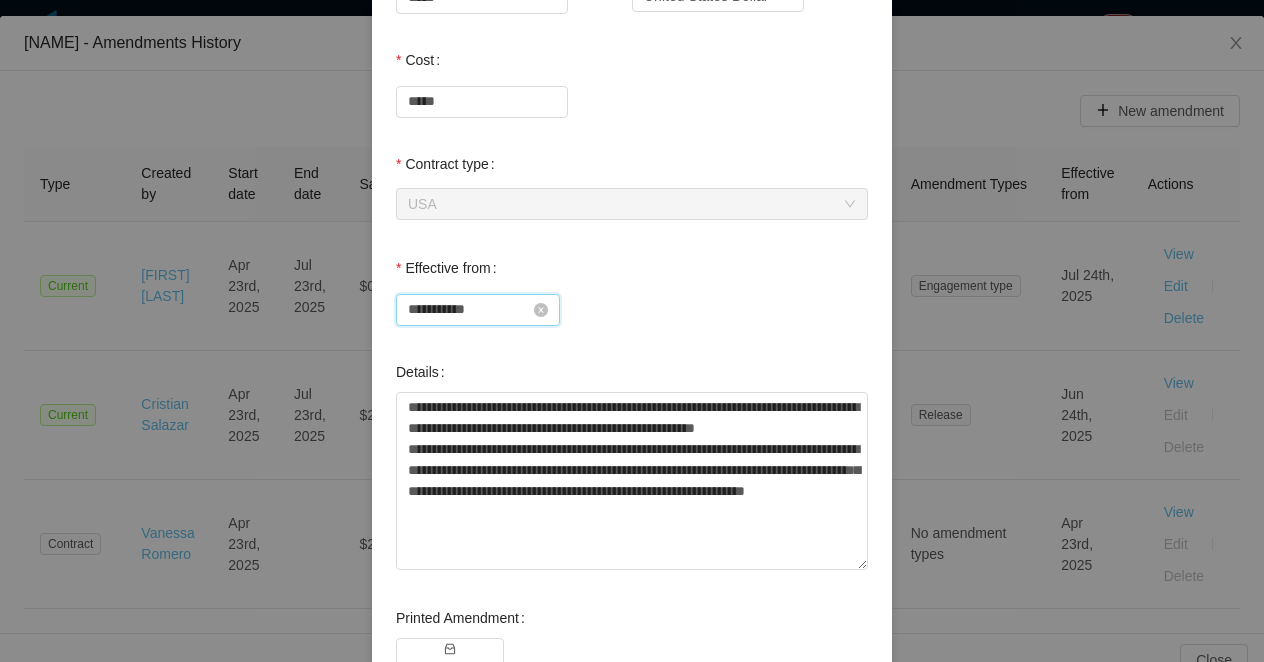 click on "**********" at bounding box center (478, 310) 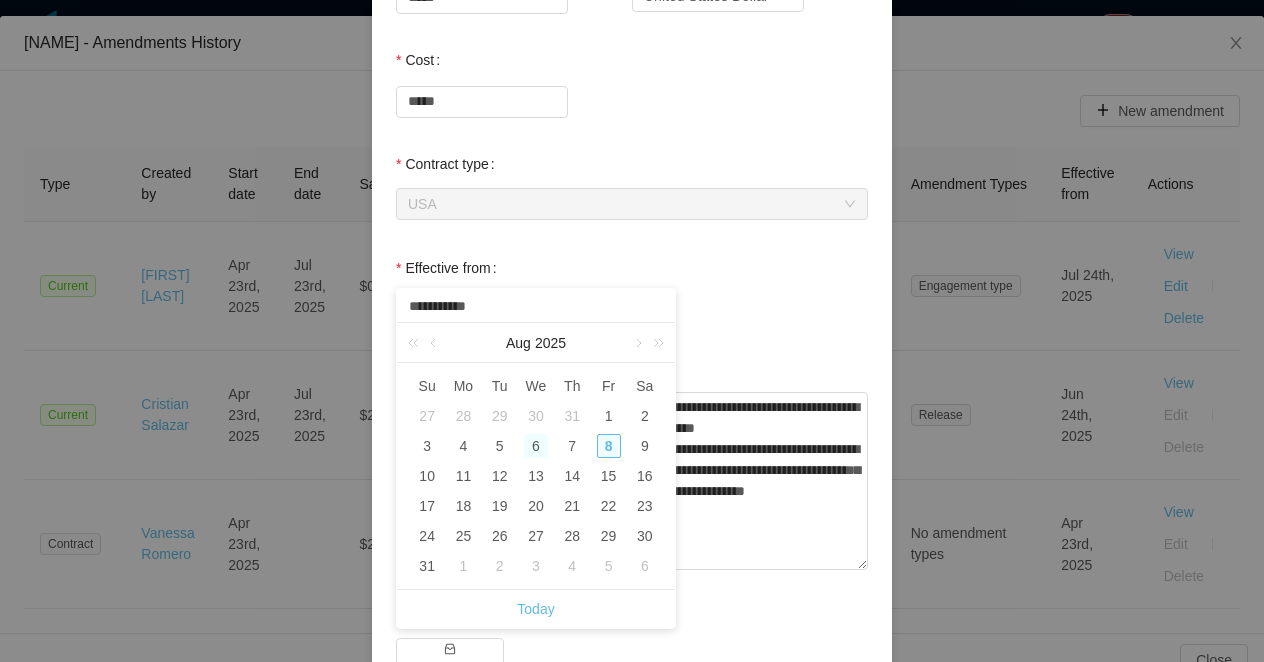 click on "6" at bounding box center [536, 446] 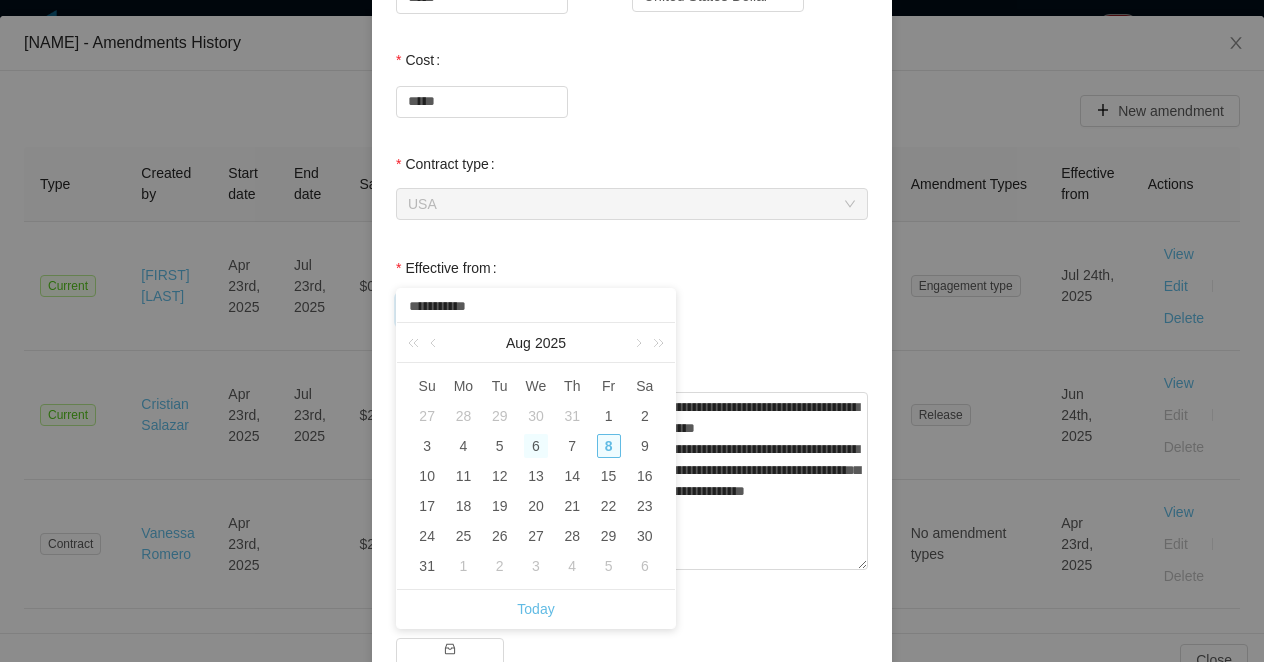 type on "**********" 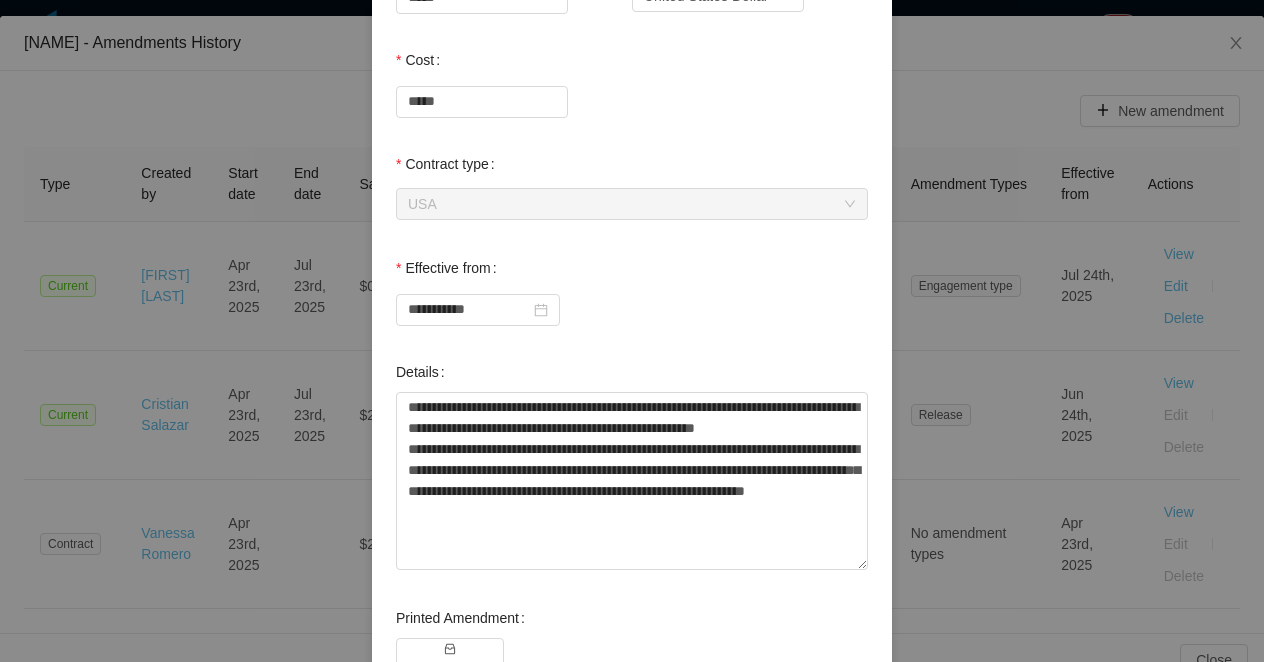 click on "**********" at bounding box center [632, 288] 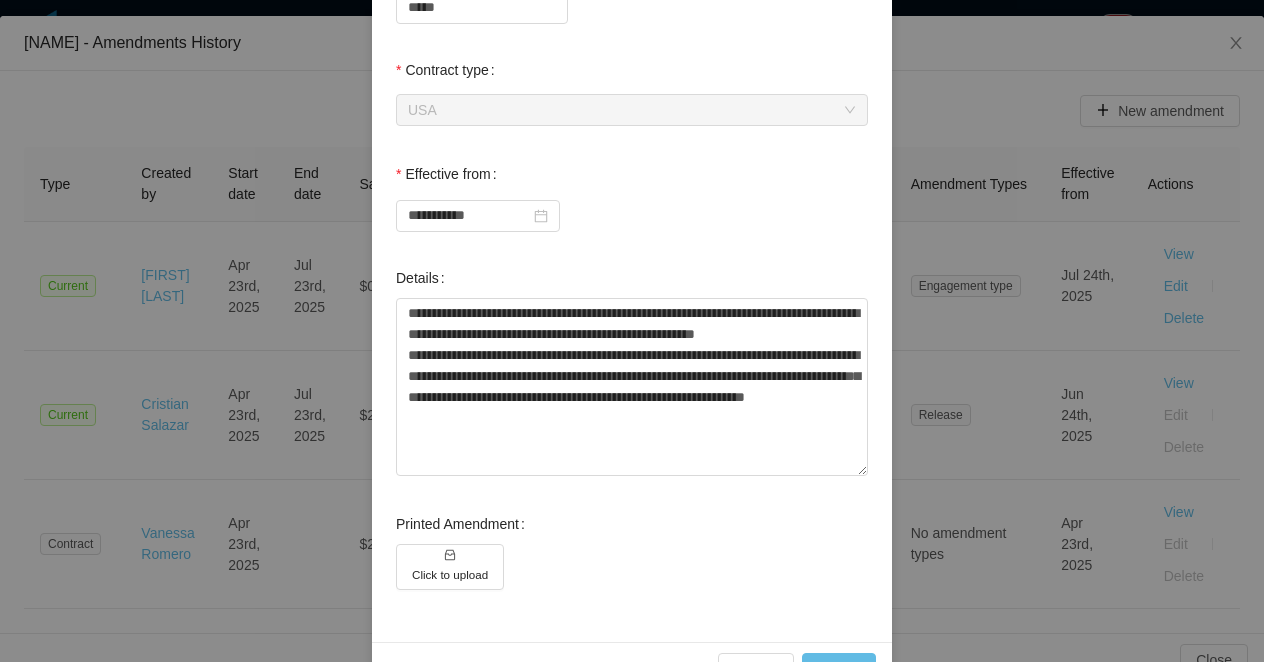 scroll, scrollTop: 705, scrollLeft: 0, axis: vertical 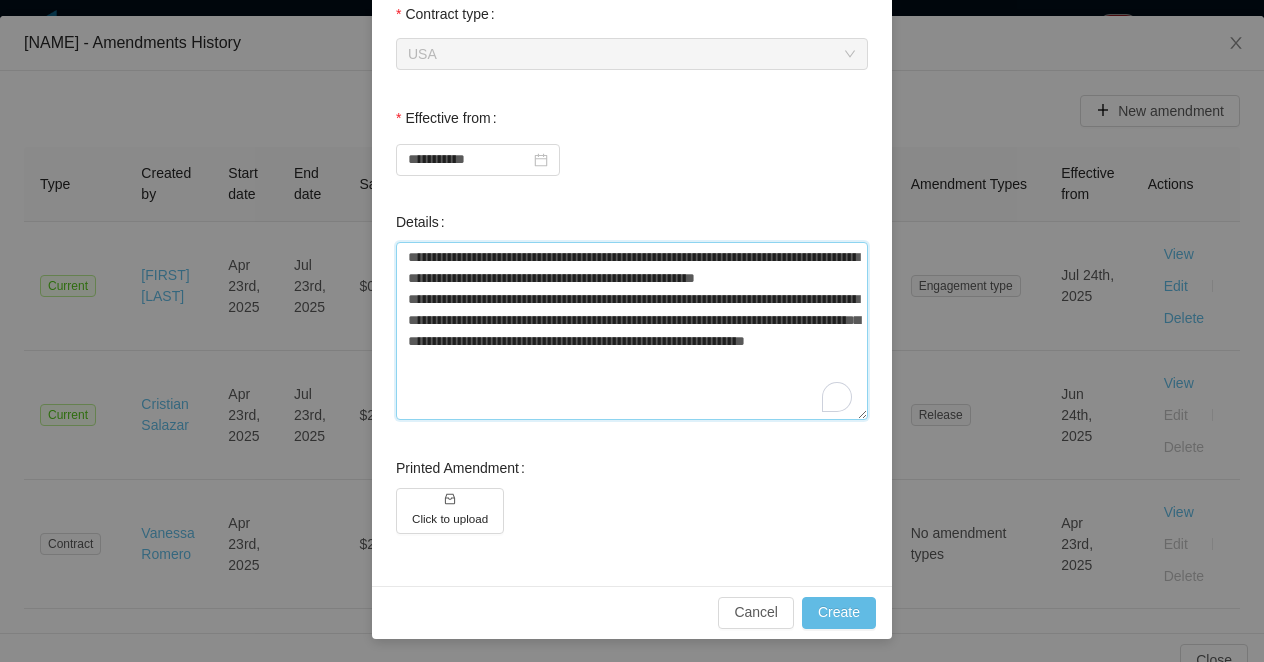 drag, startPoint x: 781, startPoint y: 379, endPoint x: 362, endPoint y: 258, distance: 436.12155 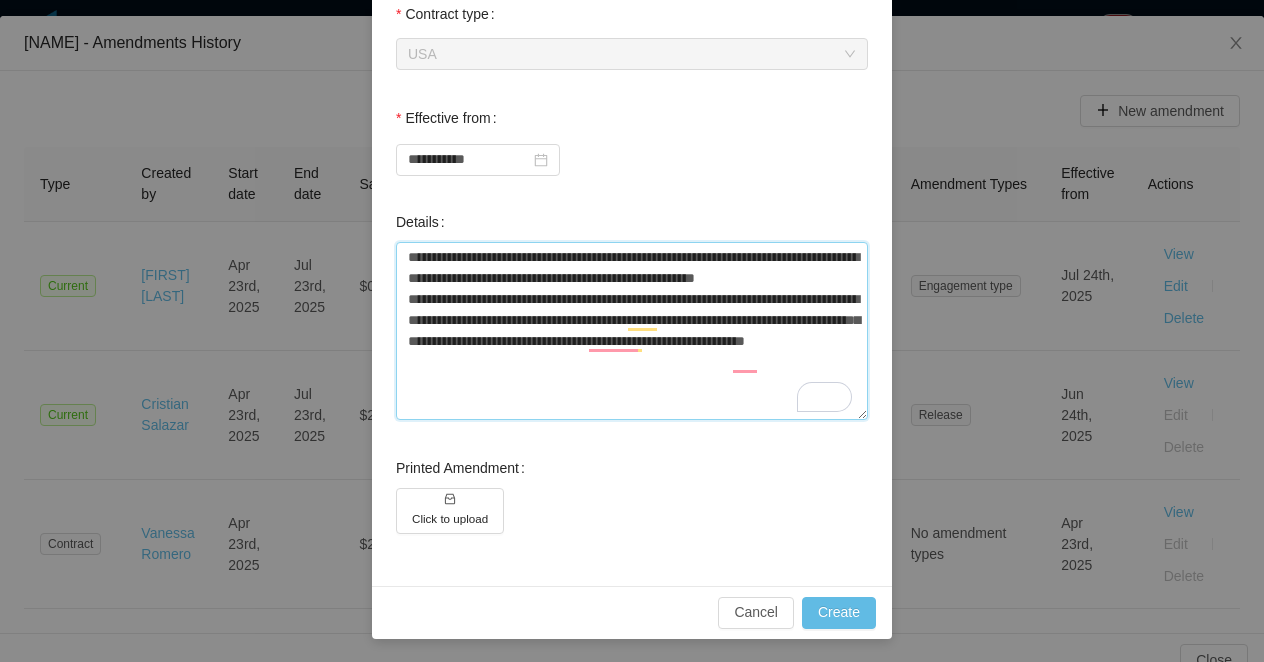 type 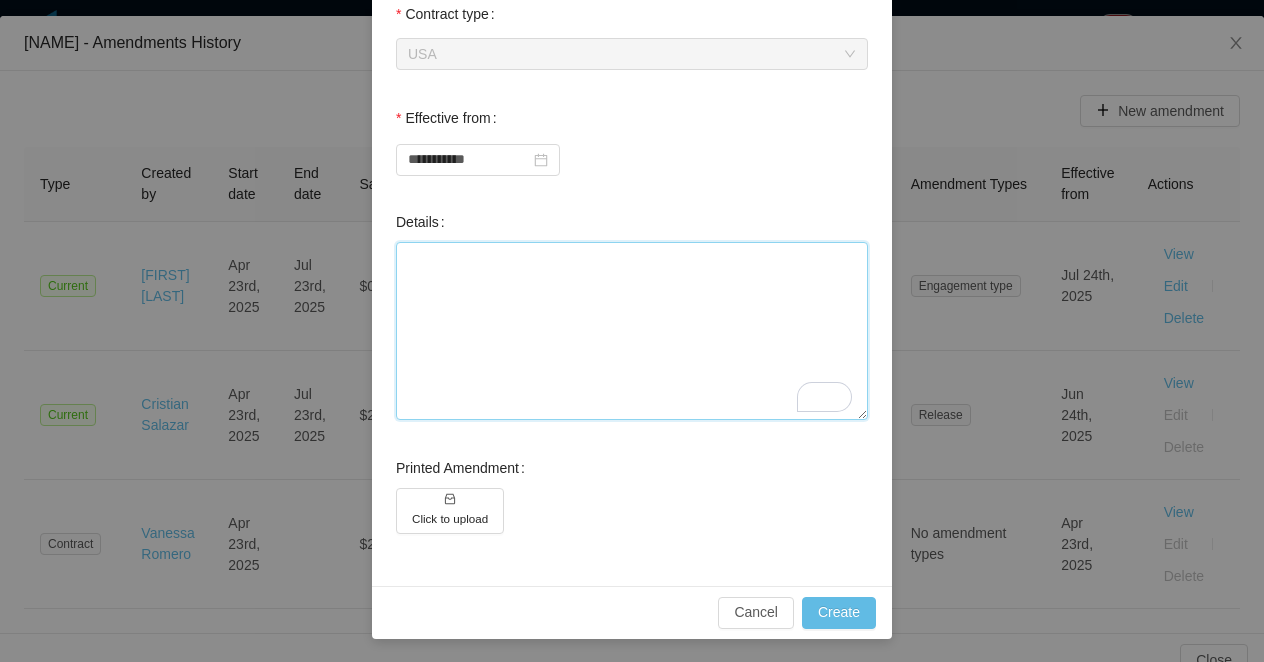 type 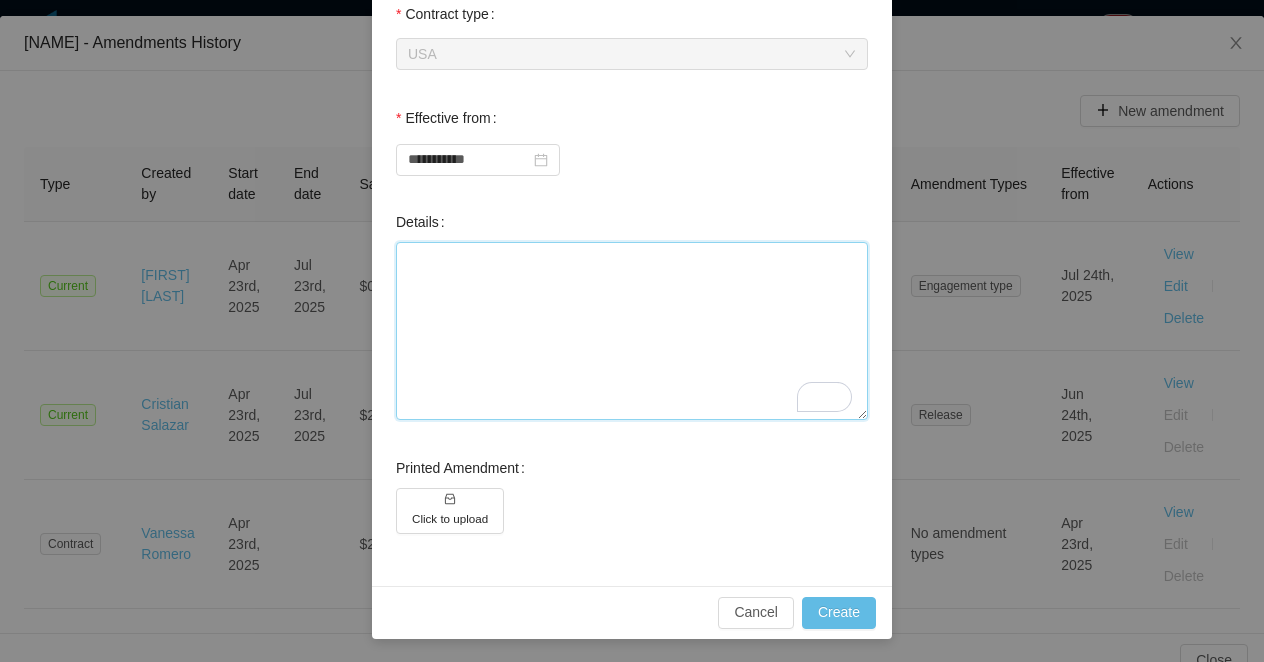 paste on "**********" 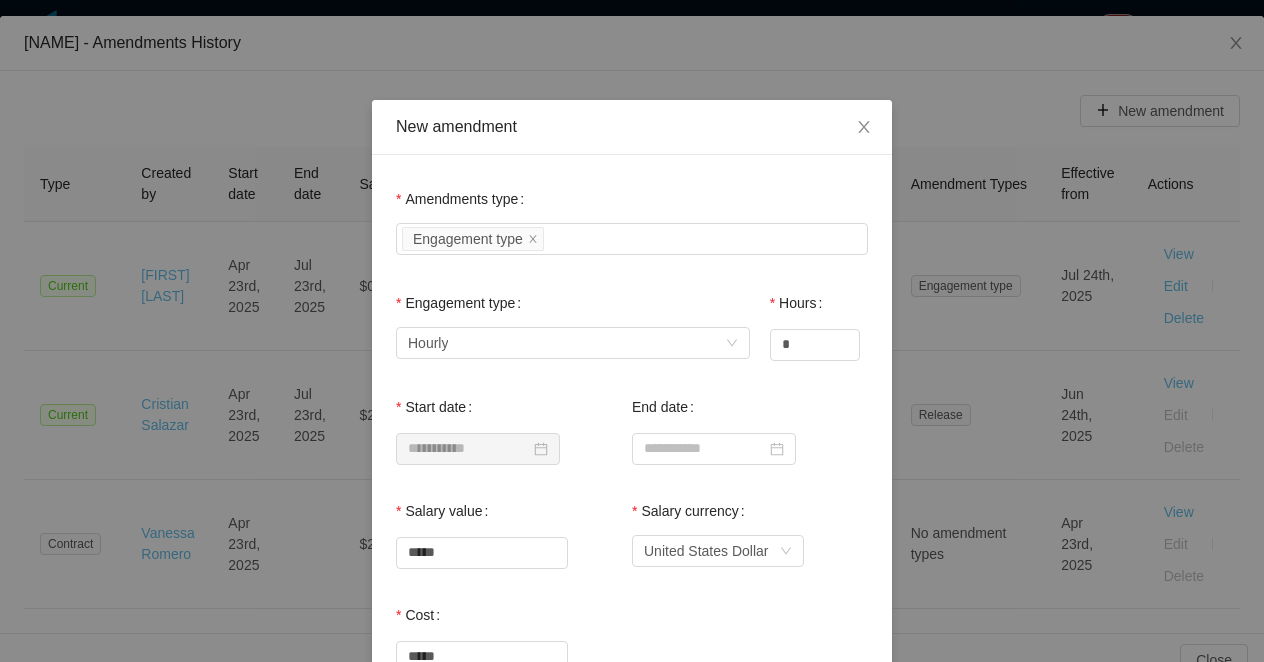 scroll, scrollTop: 705, scrollLeft: 0, axis: vertical 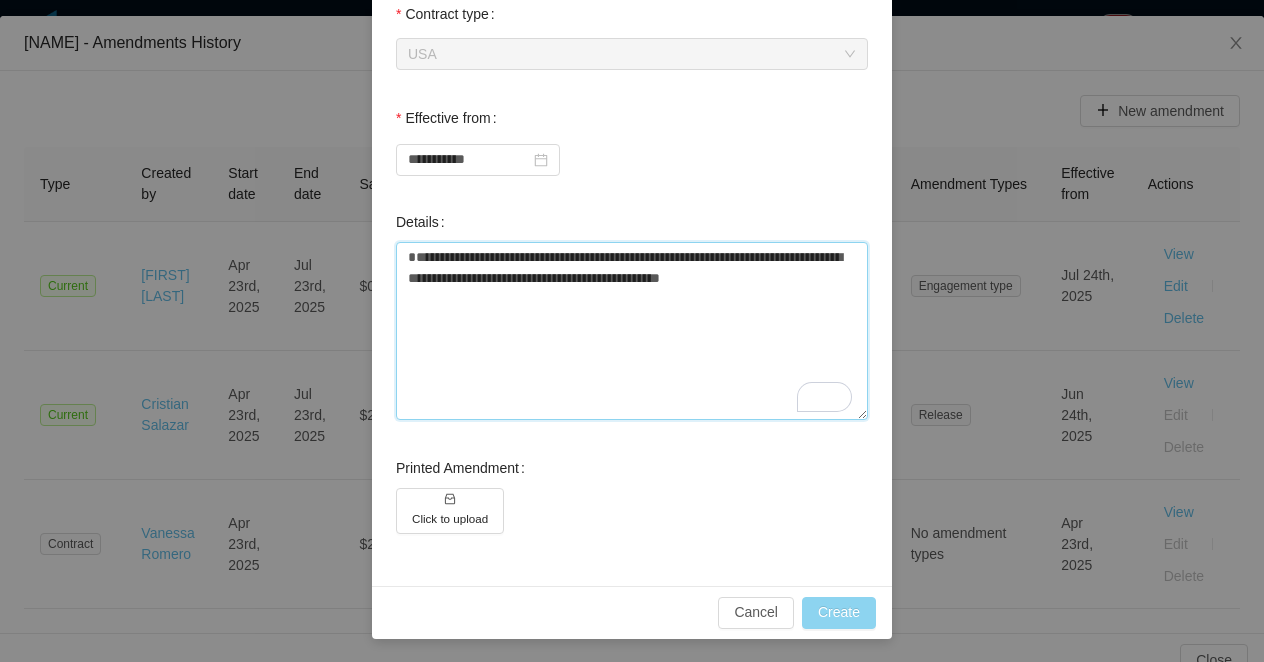 type on "**********" 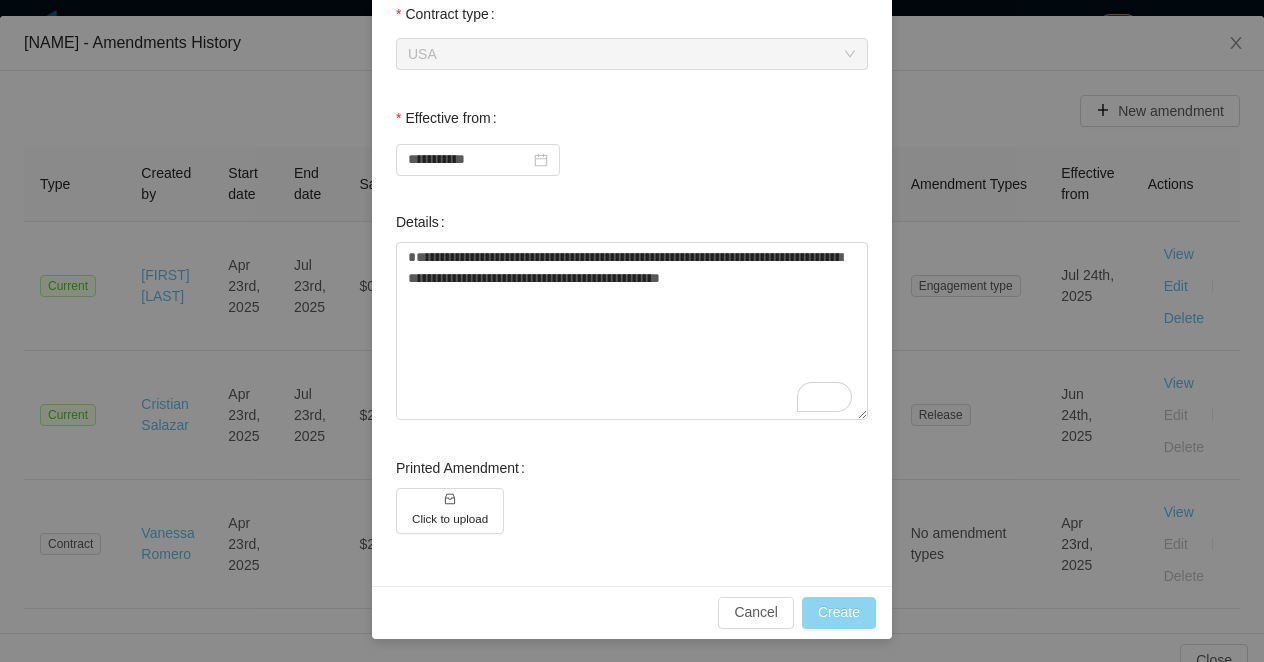 click on "Create" at bounding box center (839, 613) 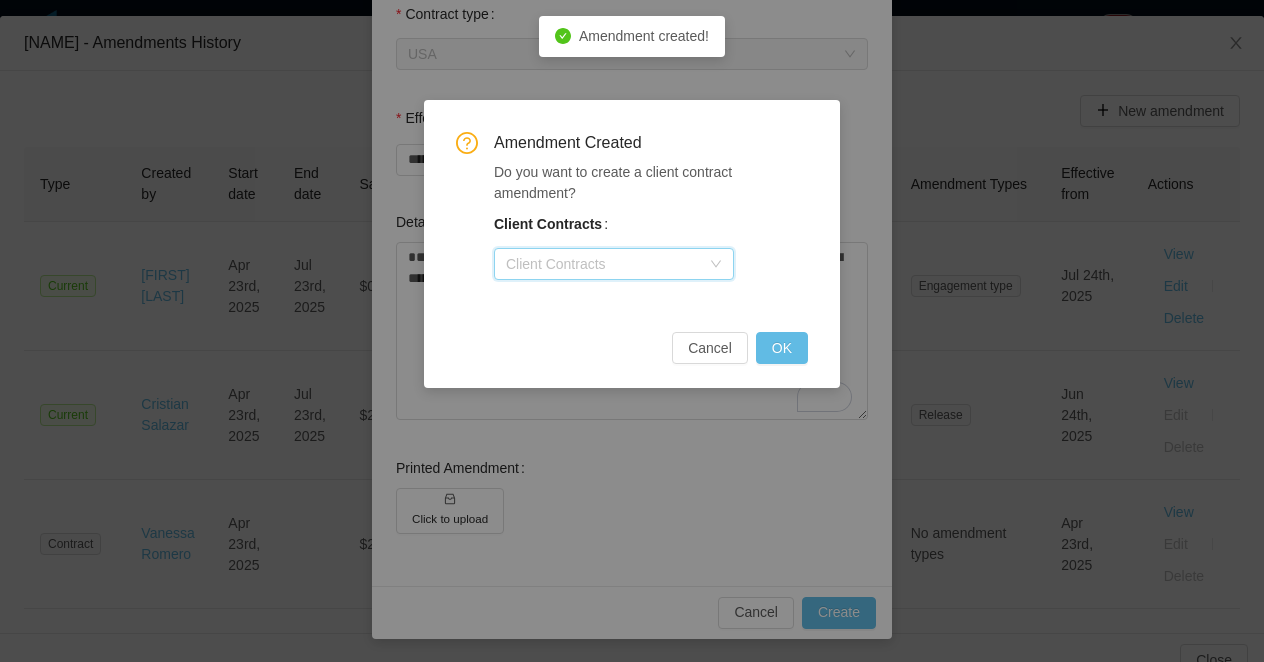 click on "Client Contracts" at bounding box center (607, 264) 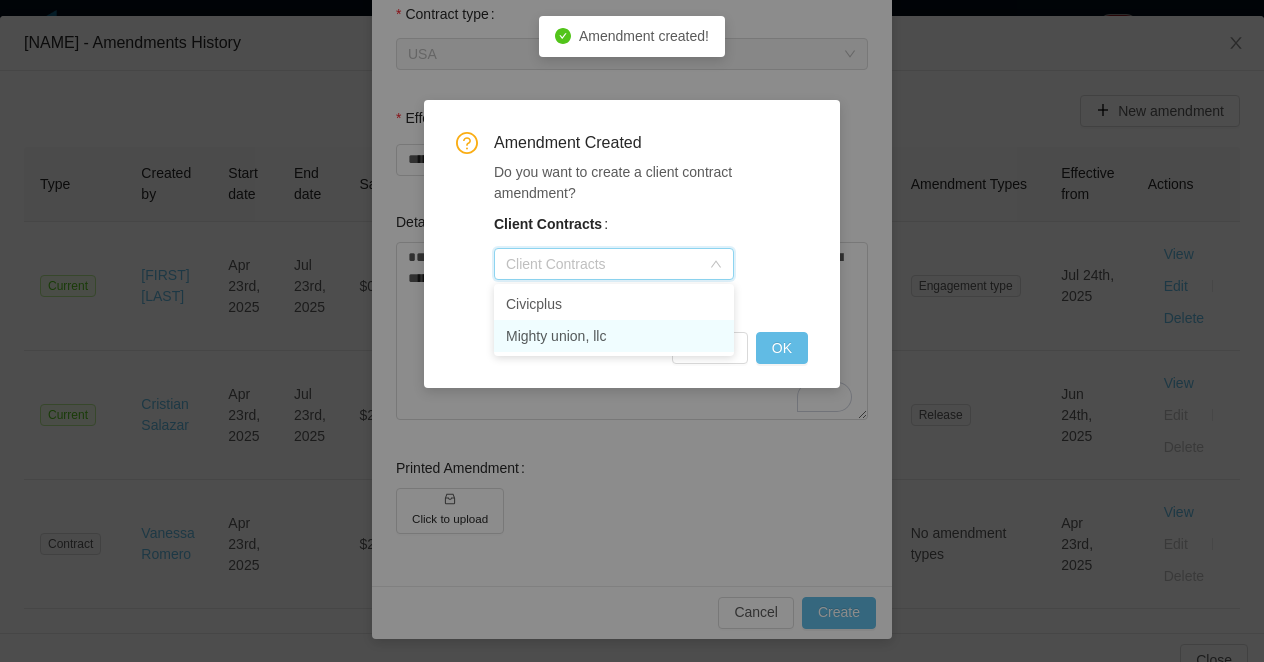 click on "Mighty union, llc" at bounding box center (614, 336) 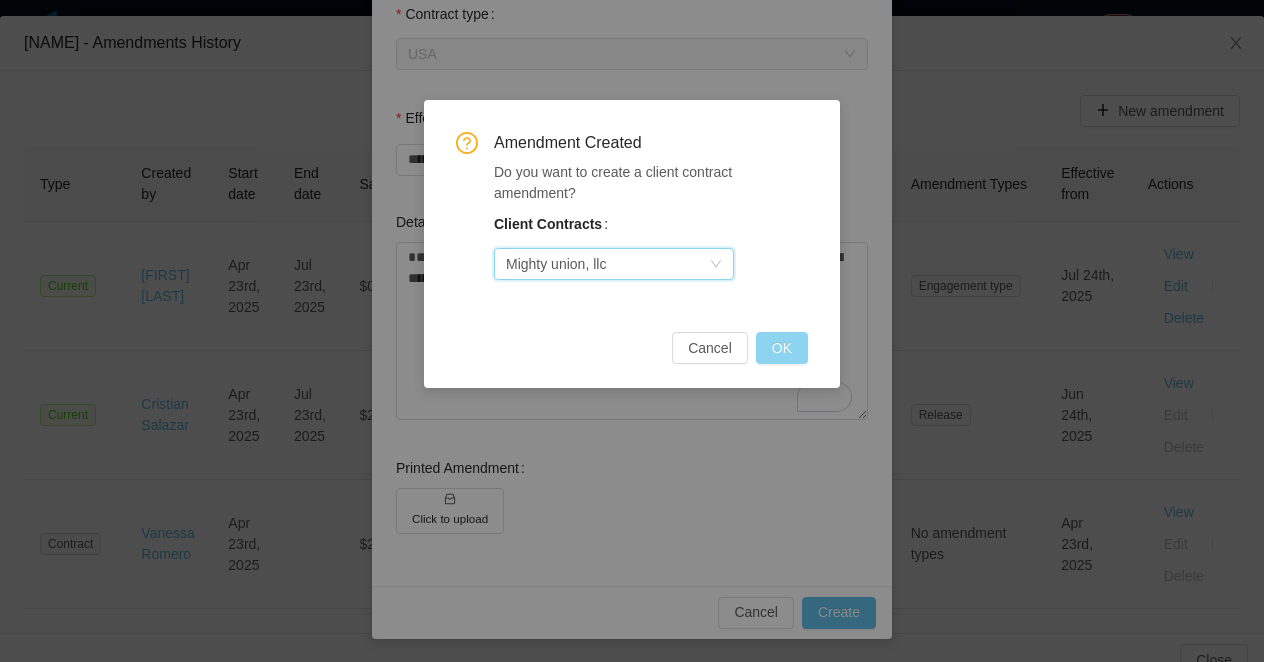 click on "OK" at bounding box center (782, 348) 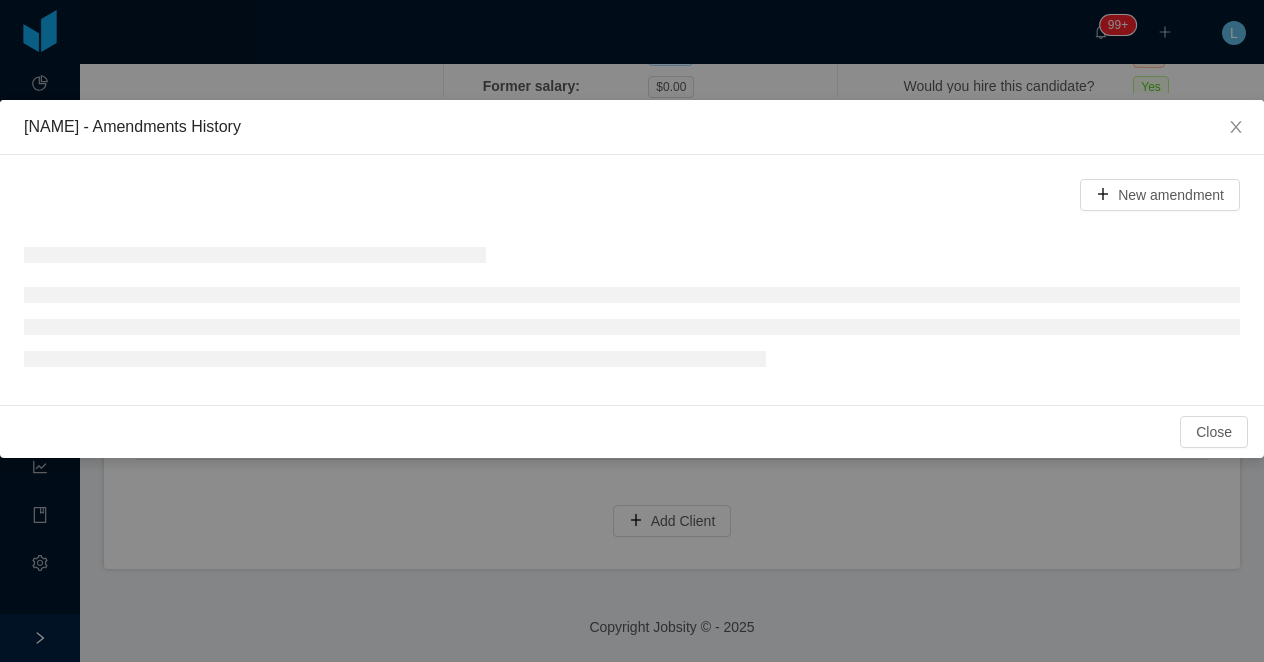 scroll, scrollTop: 438, scrollLeft: 0, axis: vertical 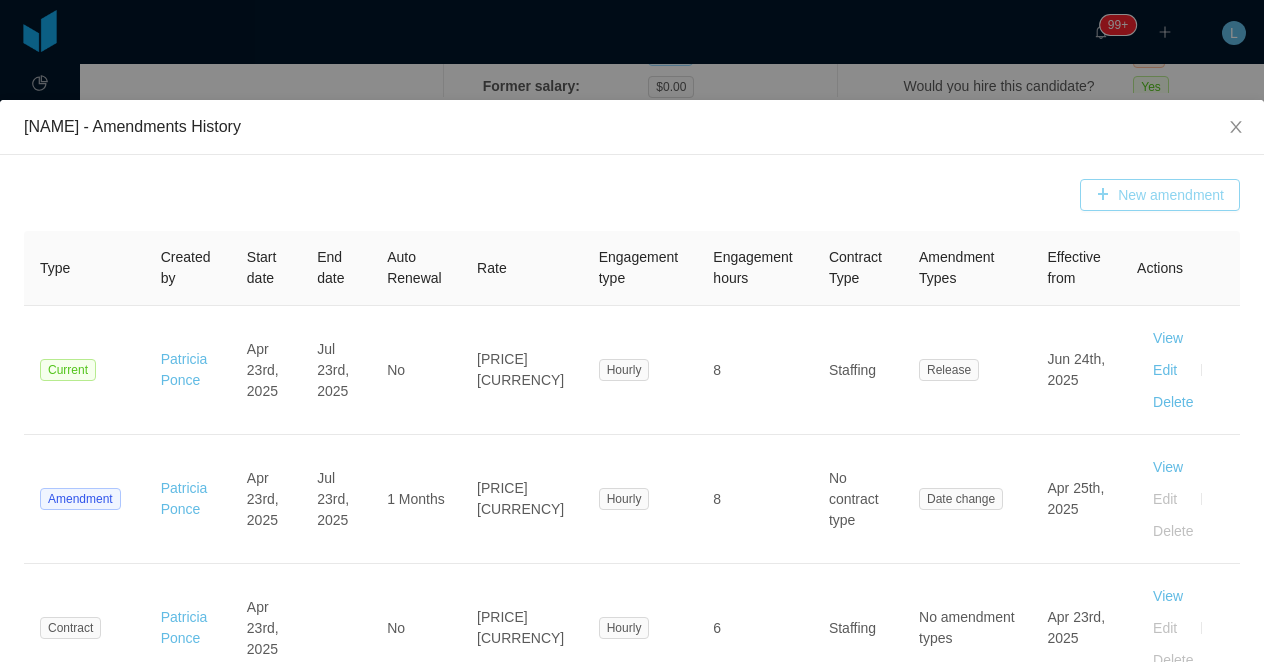 click on "New amendment" at bounding box center [1160, 195] 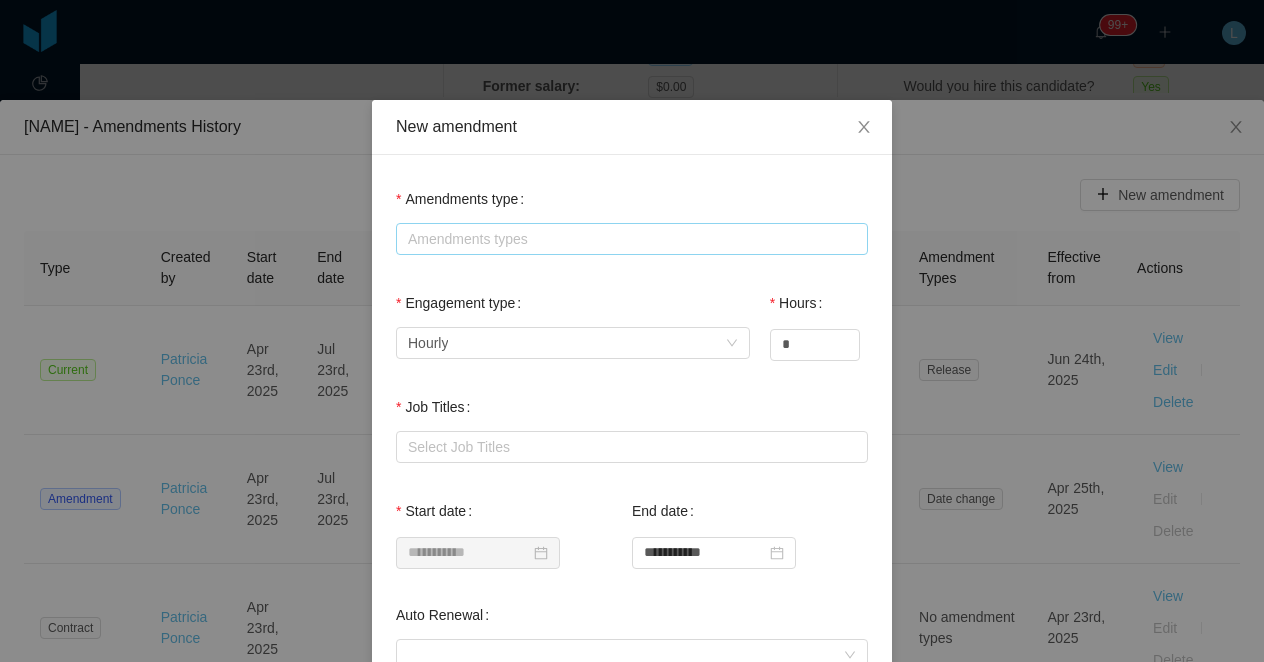 click on "Amendments types" at bounding box center (627, 239) 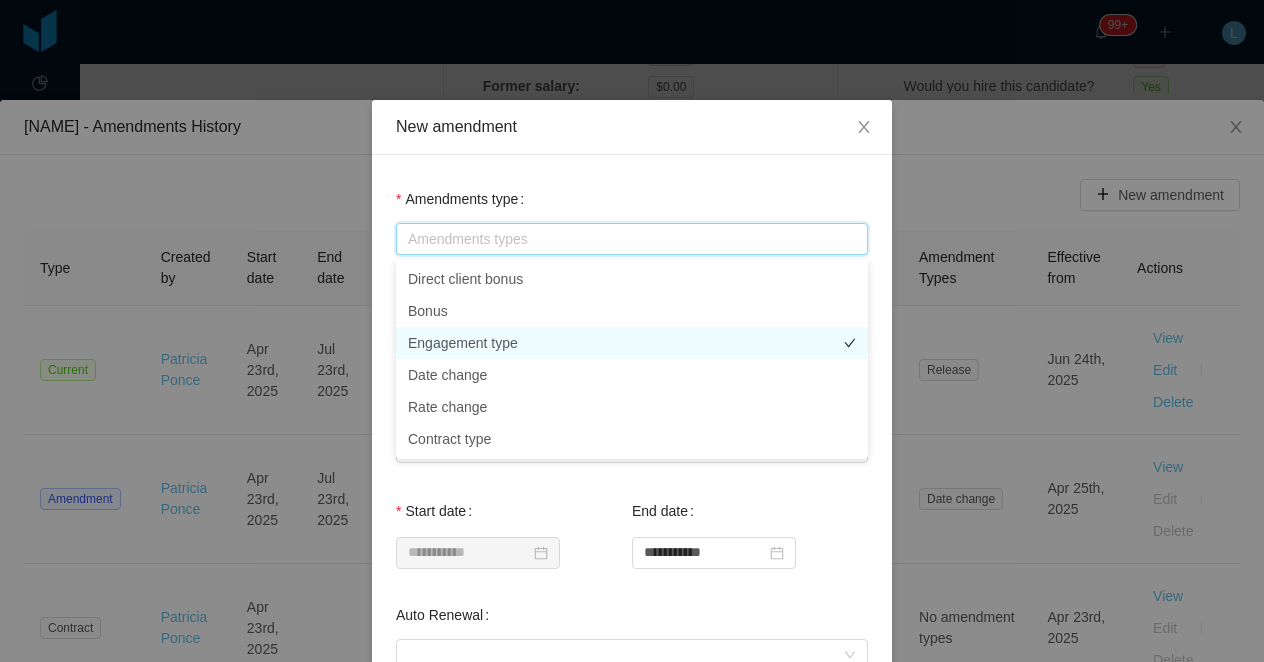 click on "Engagement type" at bounding box center (632, 343) 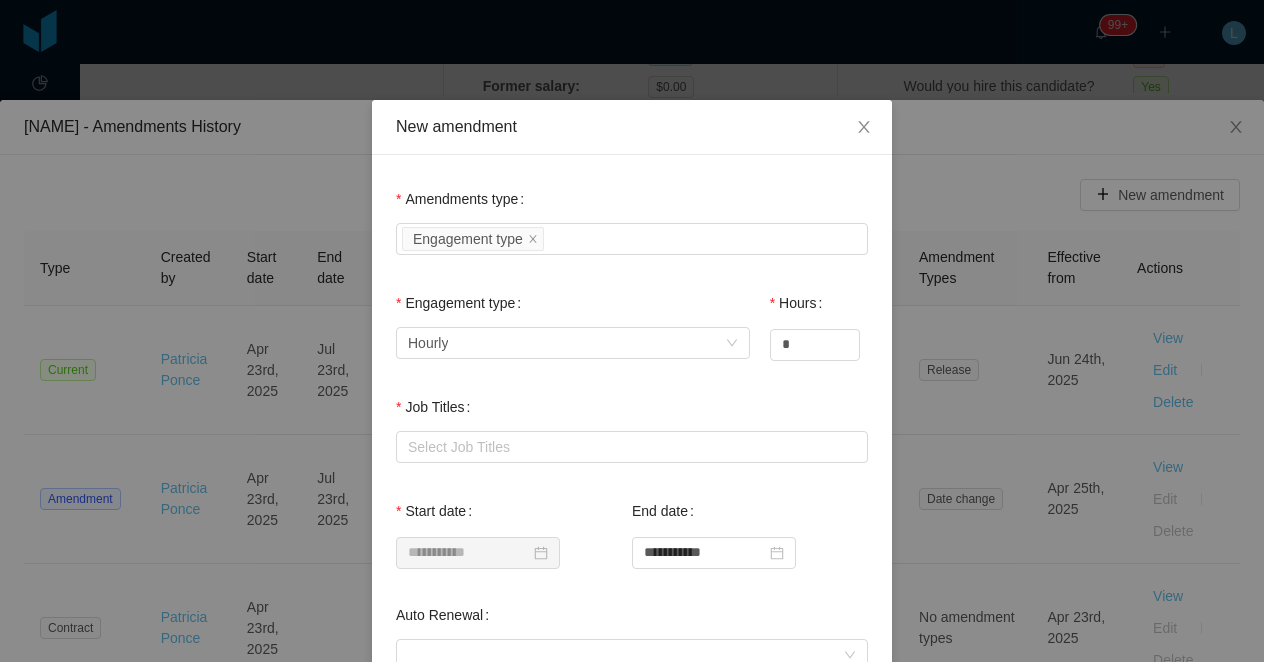 click on "Amendments type Amendments types Engagement type" at bounding box center (632, 219) 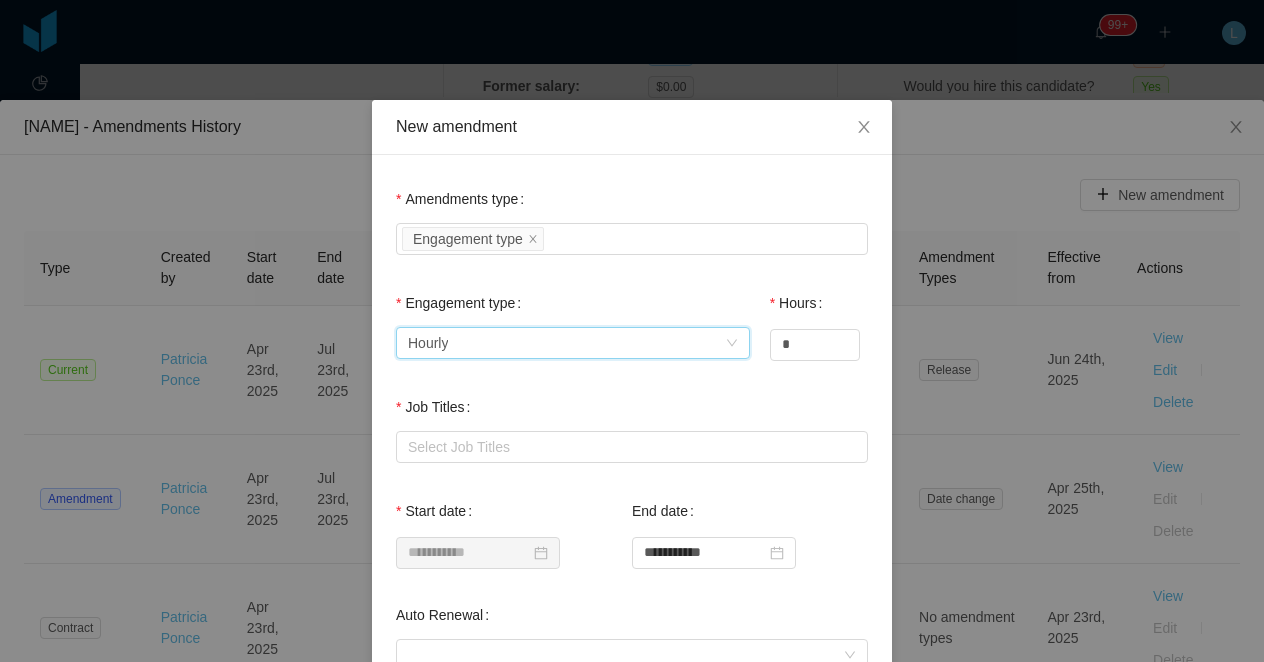 click on "Select engagement type Hourly" at bounding box center (566, 343) 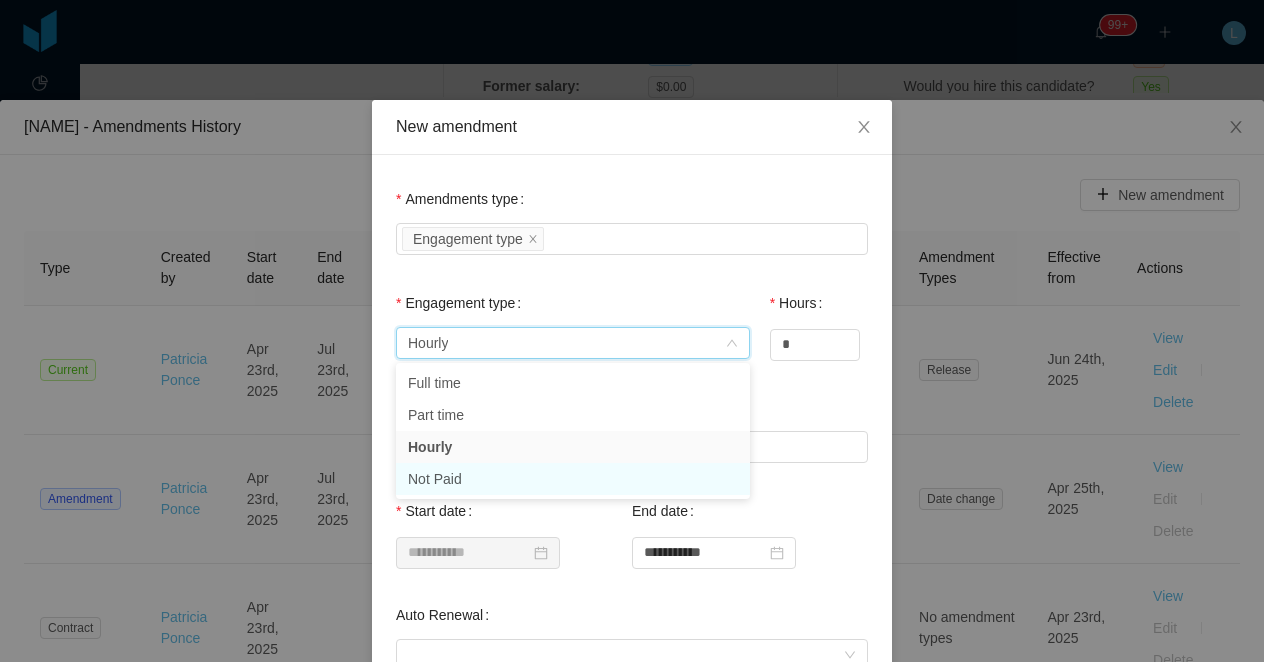 click on "Not Paid" at bounding box center (573, 479) 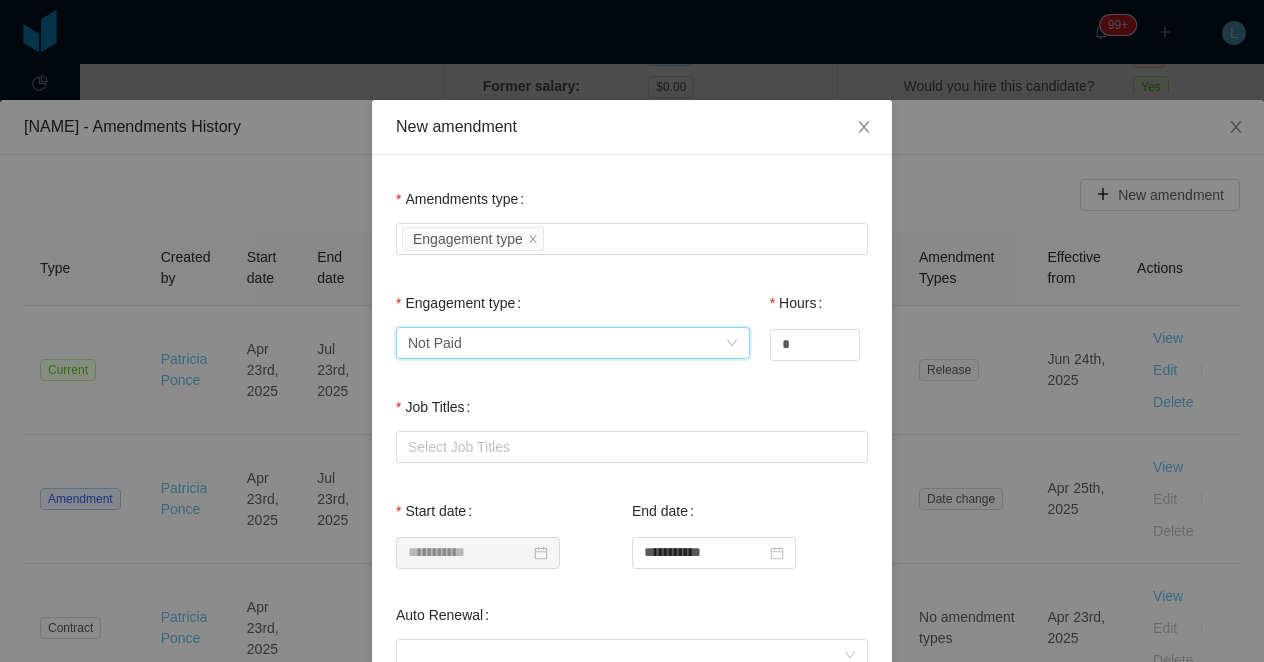 click on "Engagement type Select engagement type Not Paid" at bounding box center [573, 323] 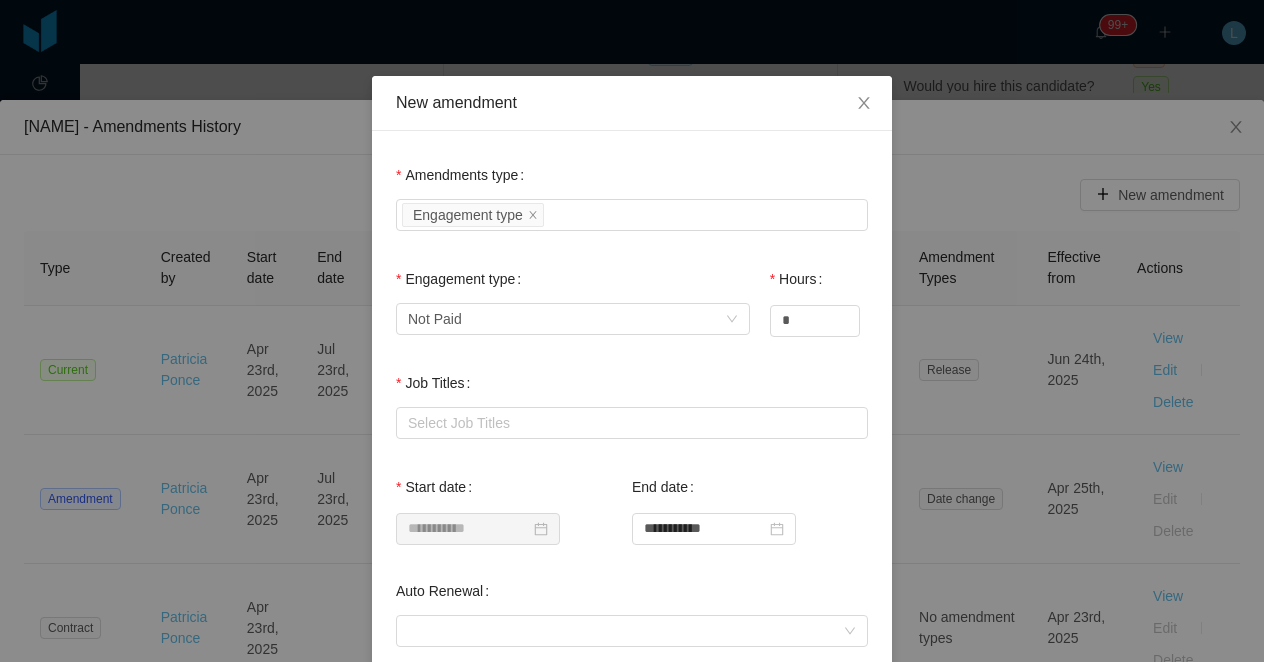 scroll, scrollTop: 27, scrollLeft: 0, axis: vertical 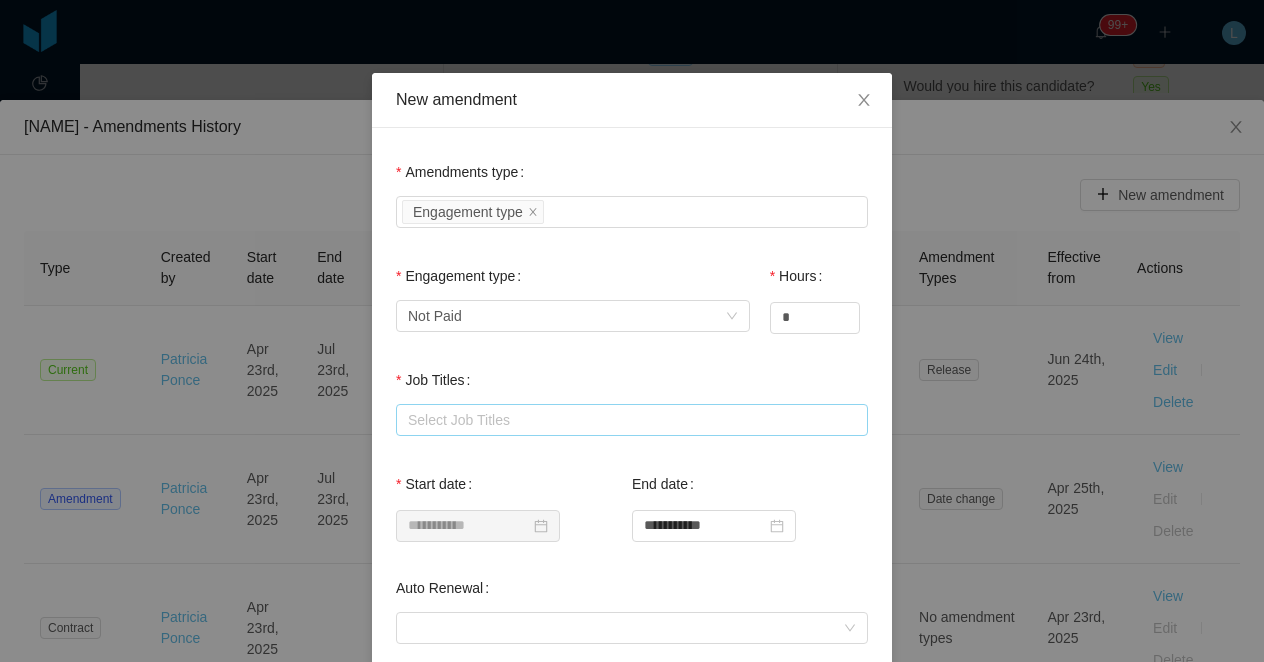 click on "Select Job Titles" at bounding box center (627, 420) 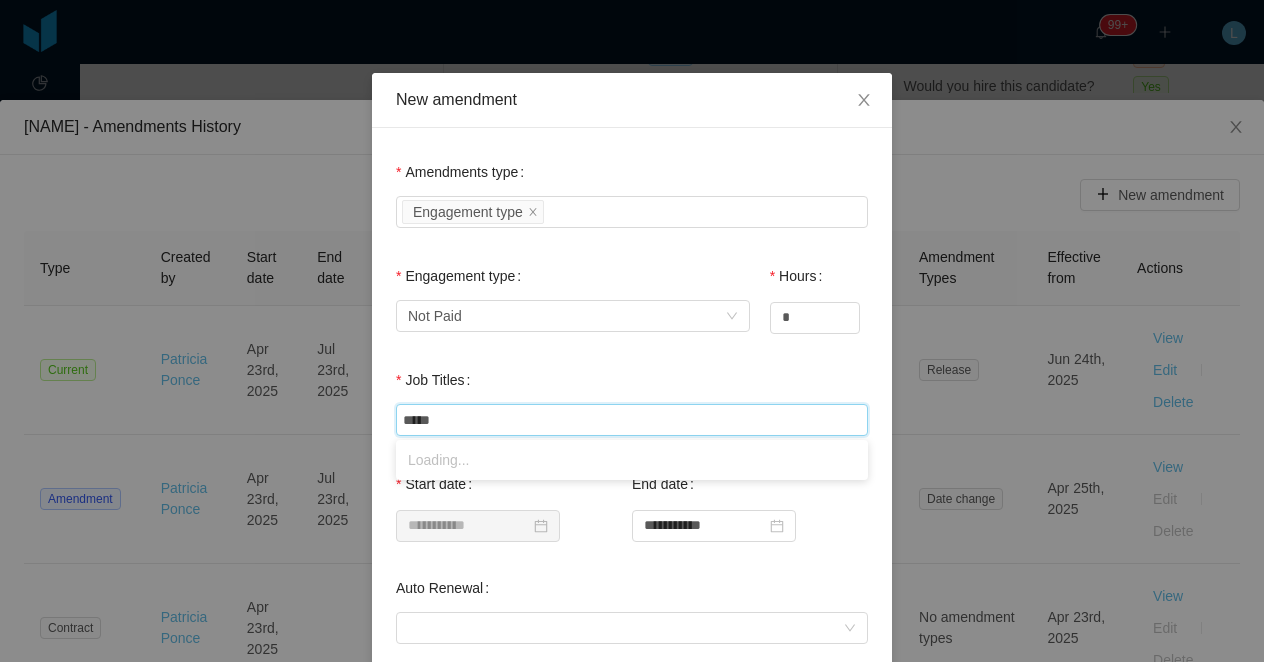 type on "******" 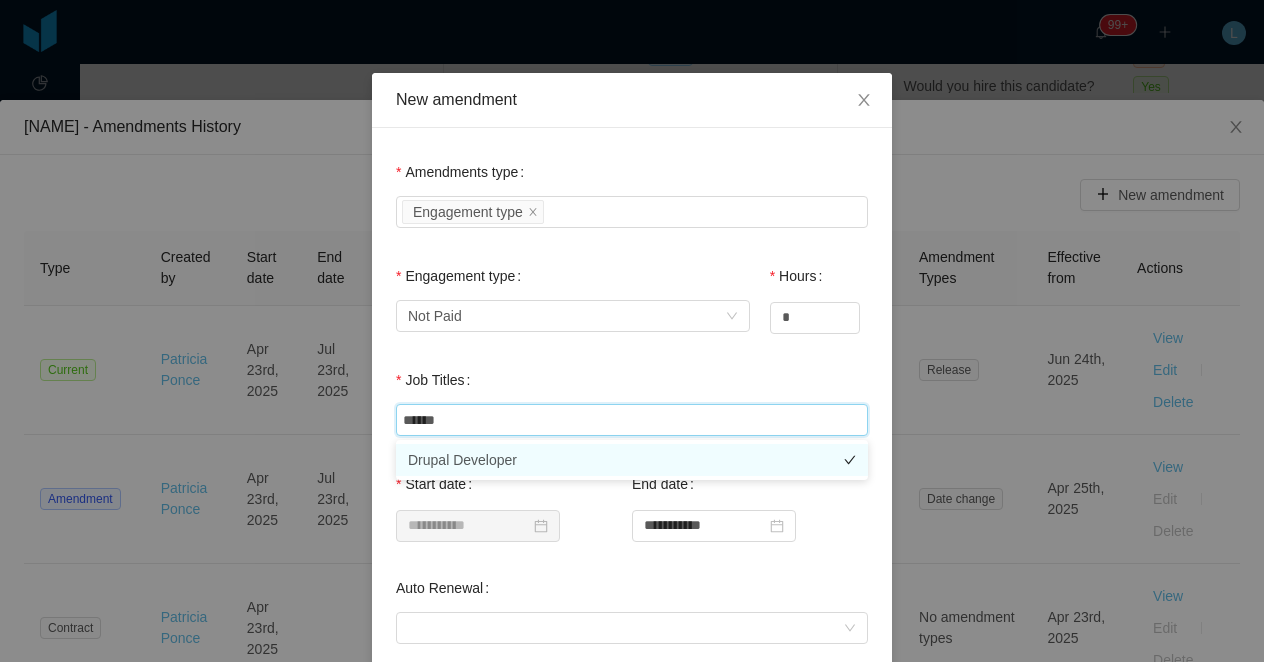 click on "Drupal Developer" at bounding box center (632, 460) 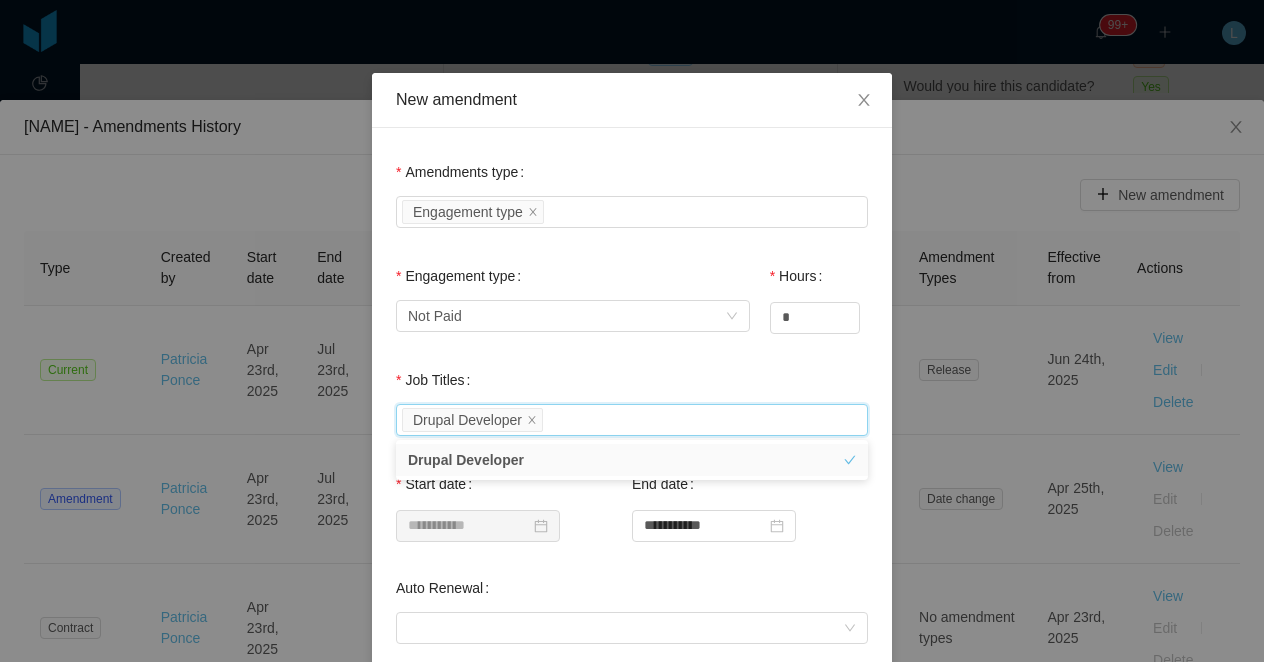 click on "**********" at bounding box center (514, 516) 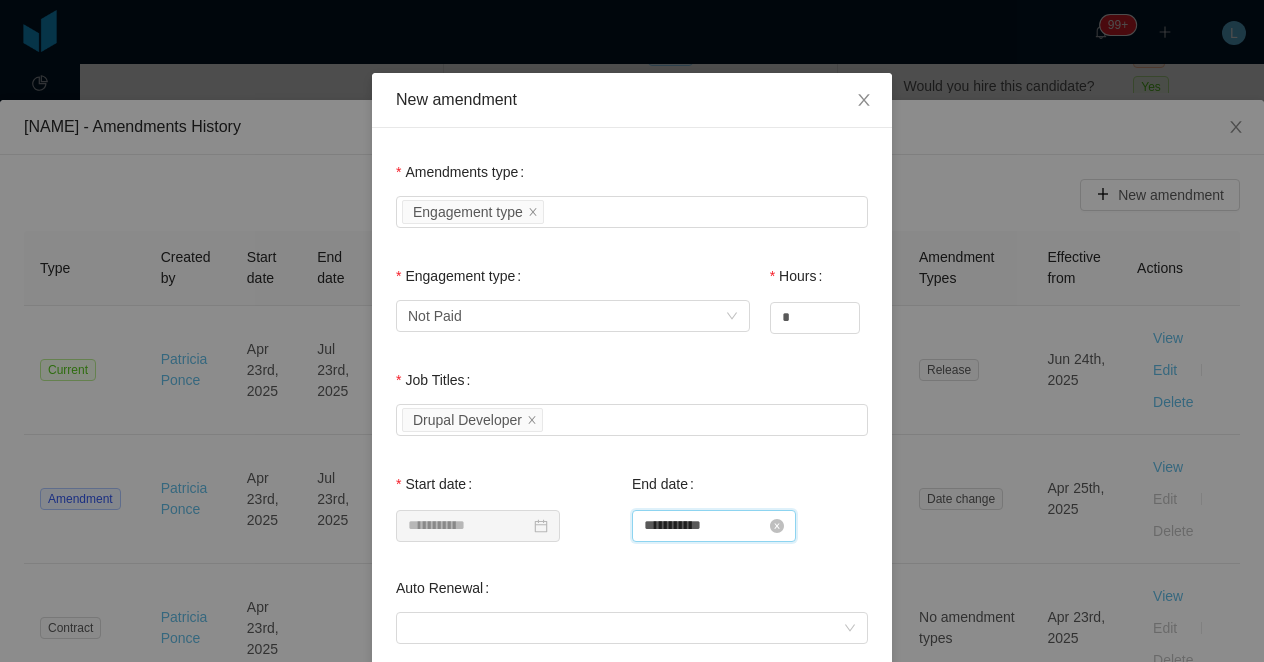 click on "**********" at bounding box center (714, 526) 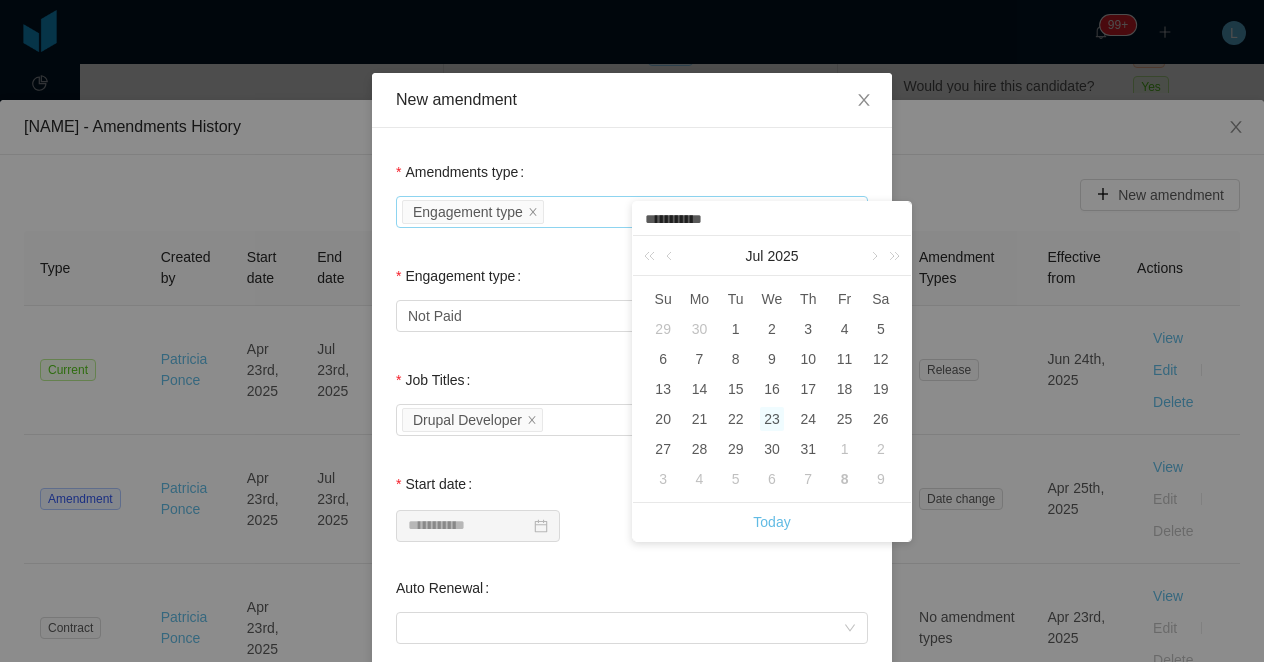 drag, startPoint x: 739, startPoint y: 218, endPoint x: 600, endPoint y: 218, distance: 139 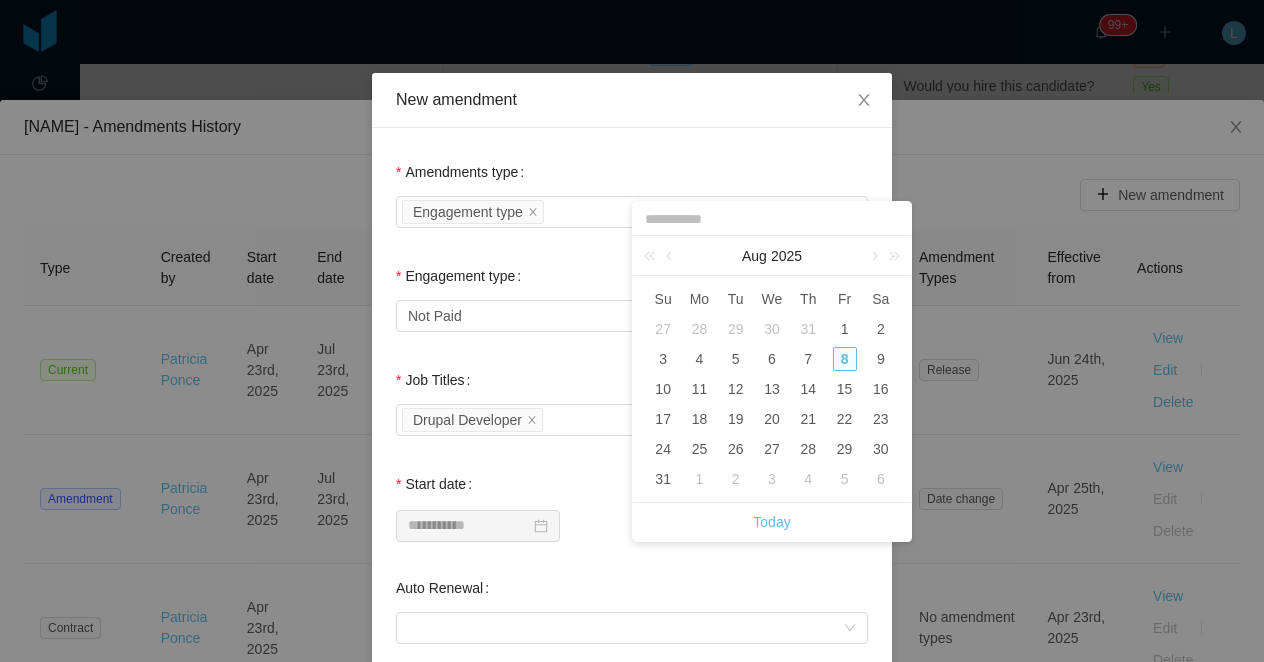type 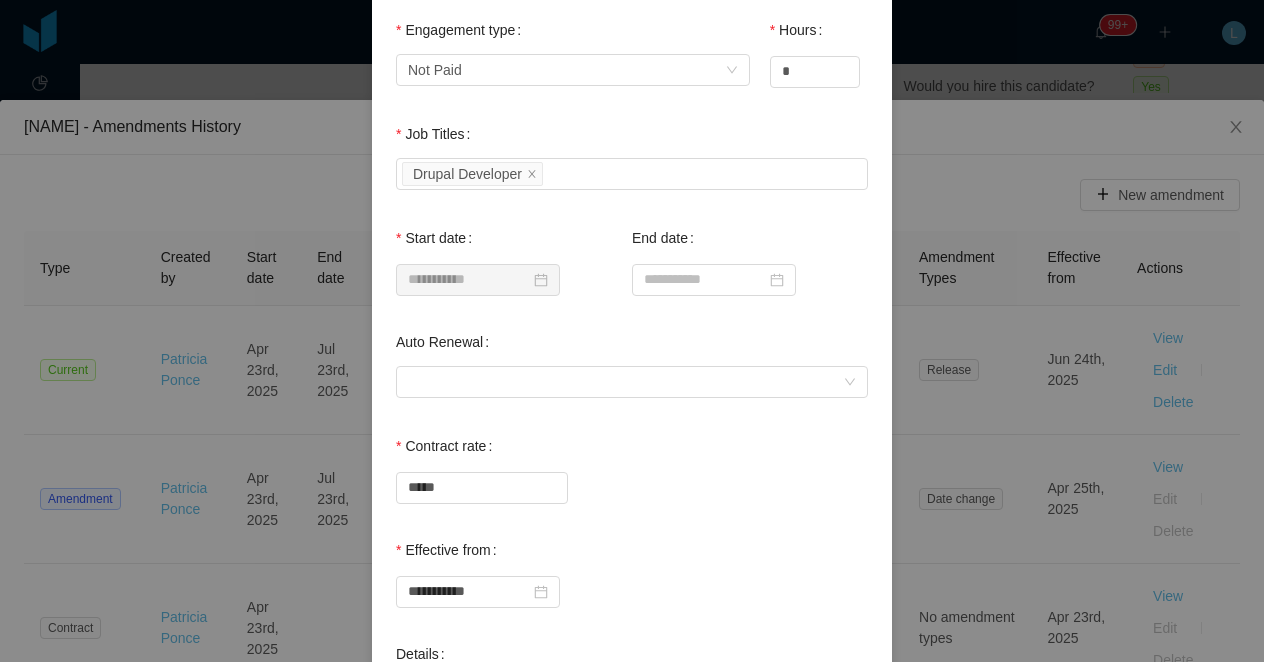 scroll, scrollTop: 385, scrollLeft: 0, axis: vertical 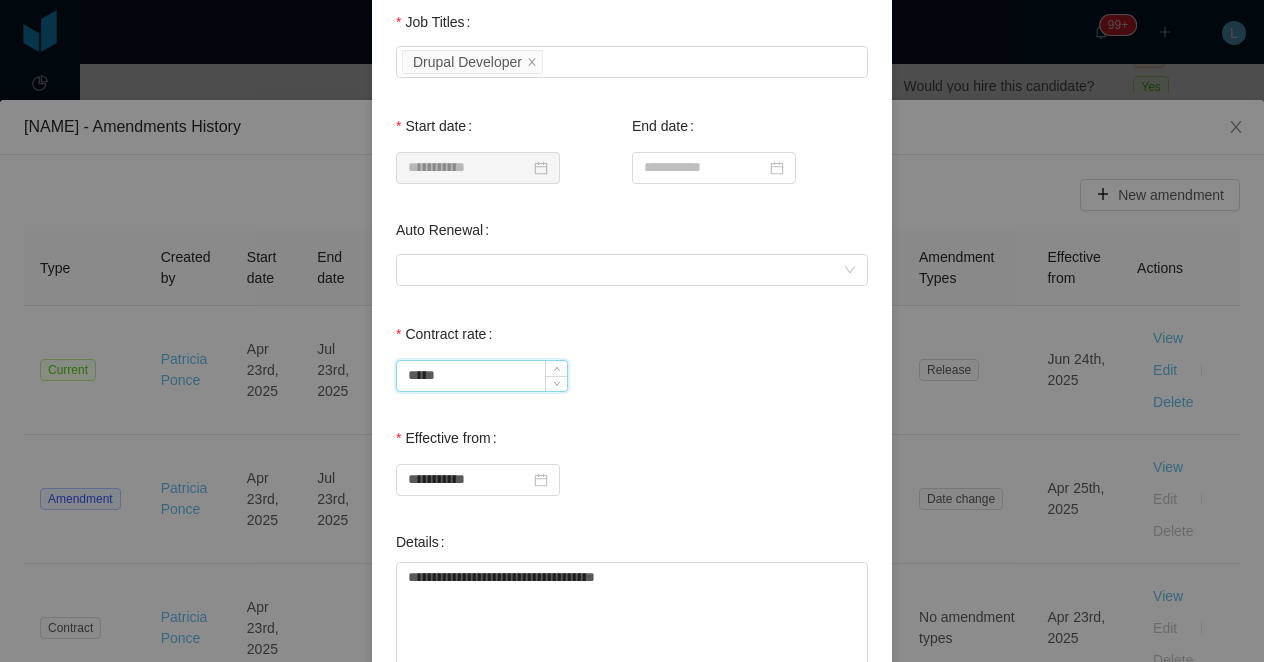 drag, startPoint x: 473, startPoint y: 377, endPoint x: 404, endPoint y: 377, distance: 69 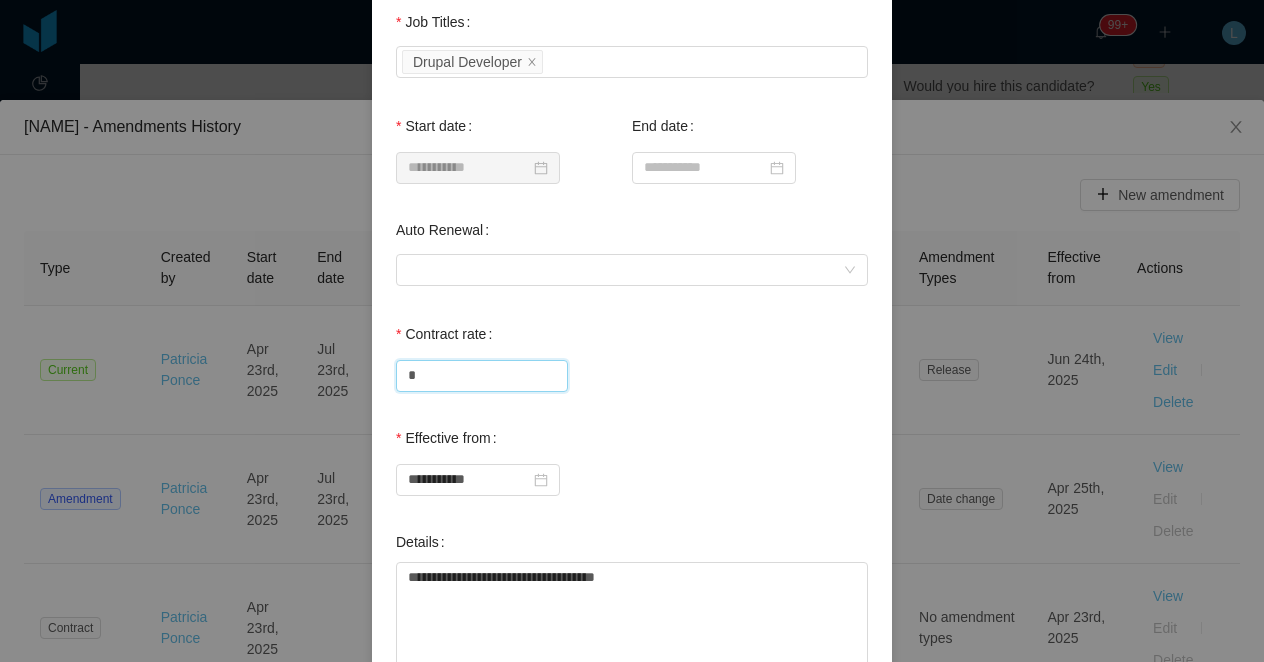 type on "****" 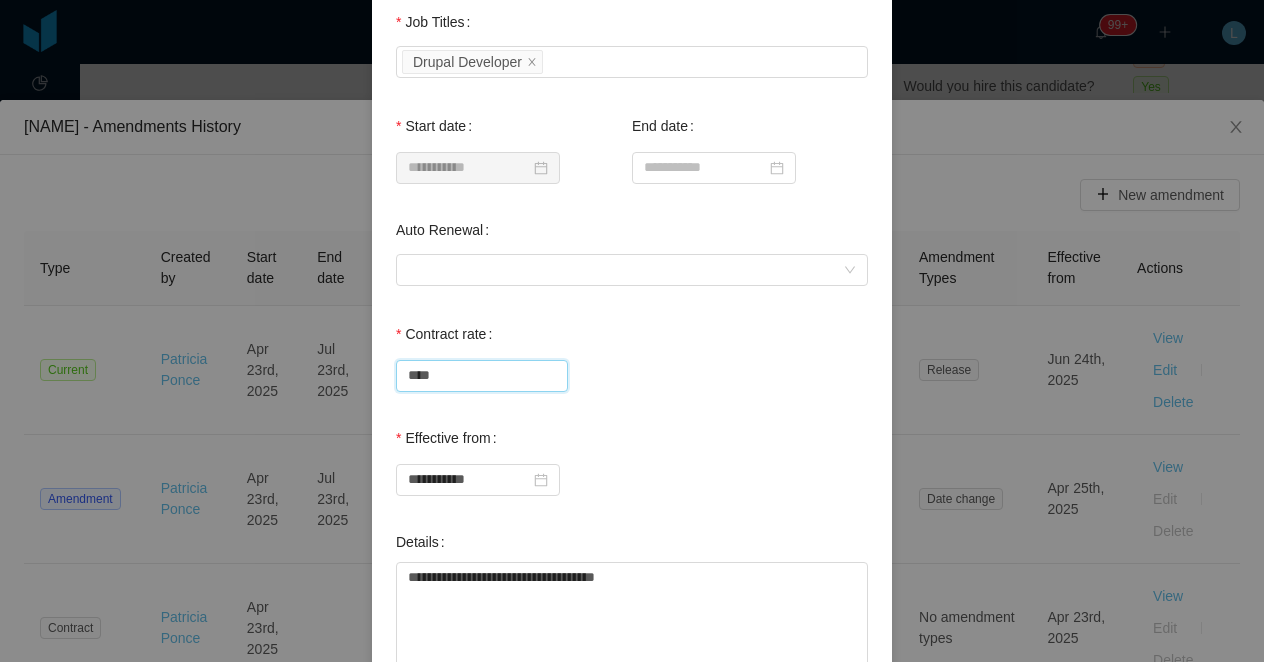 click on "**********" at bounding box center [632, 458] 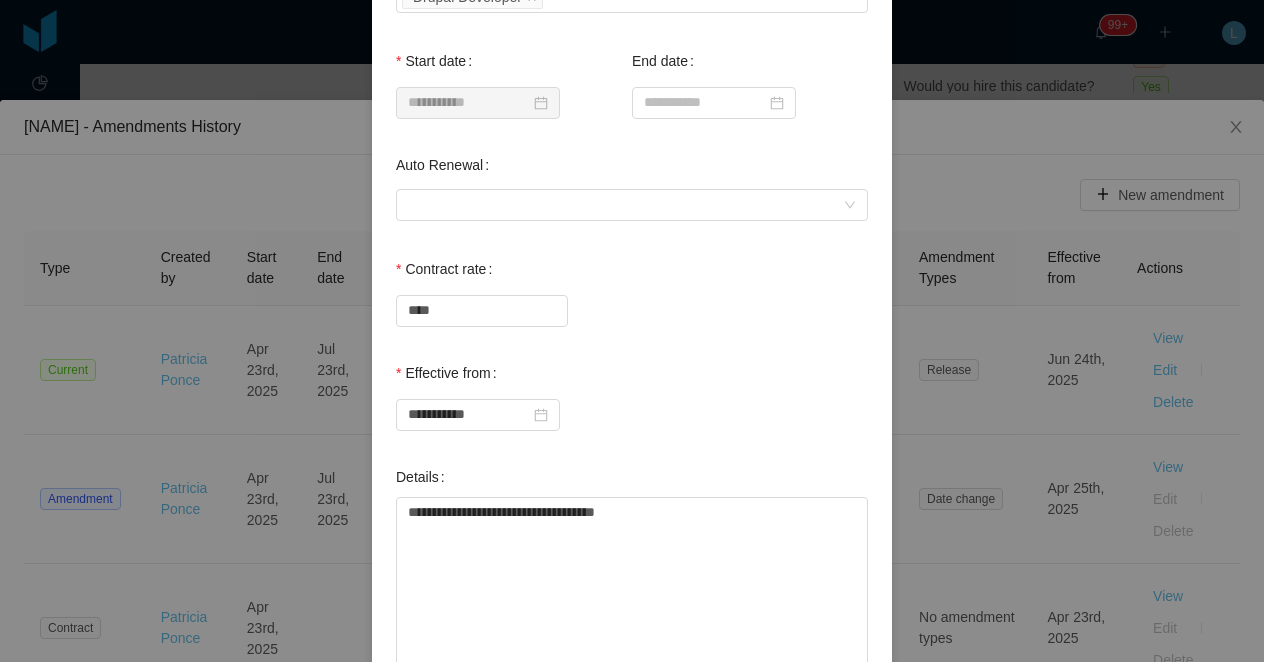 scroll, scrollTop: 491, scrollLeft: 0, axis: vertical 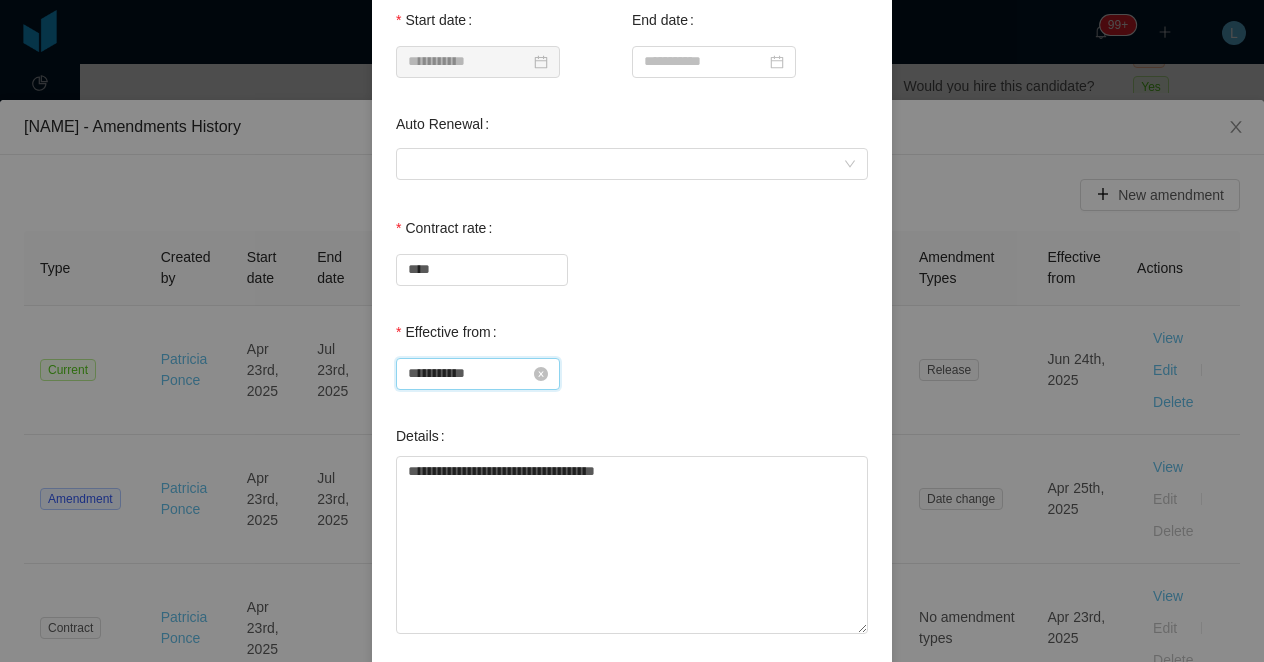 click on "**********" at bounding box center [478, 374] 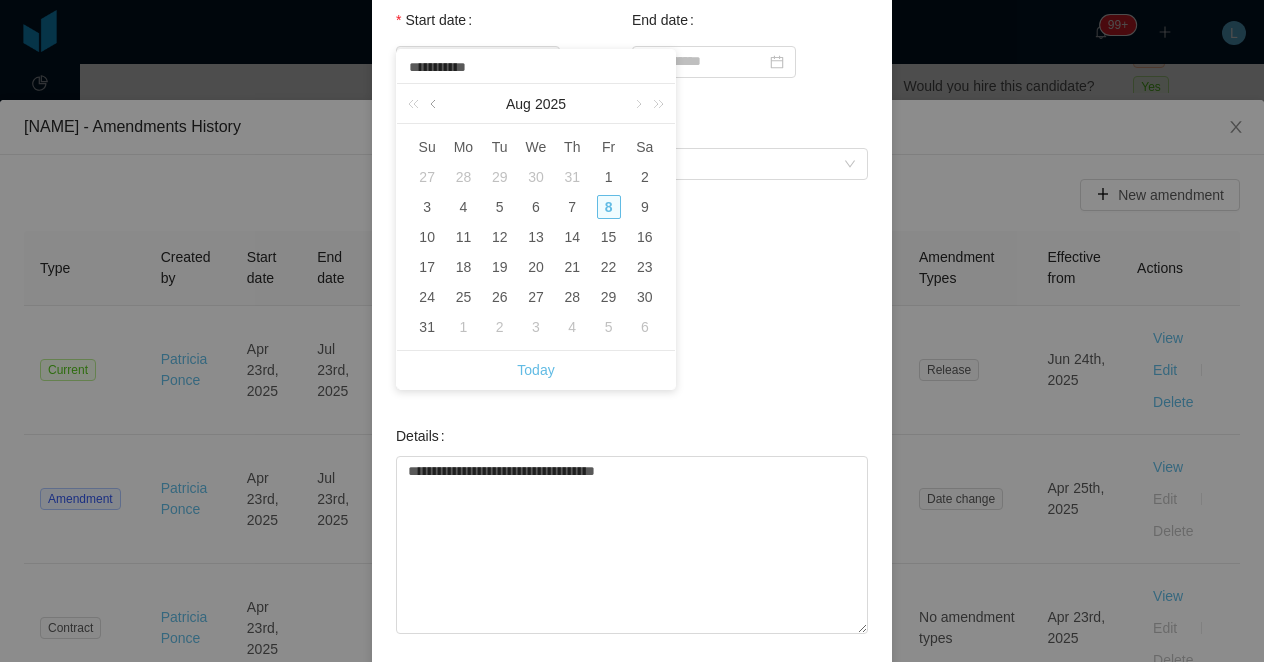 click at bounding box center (435, 104) 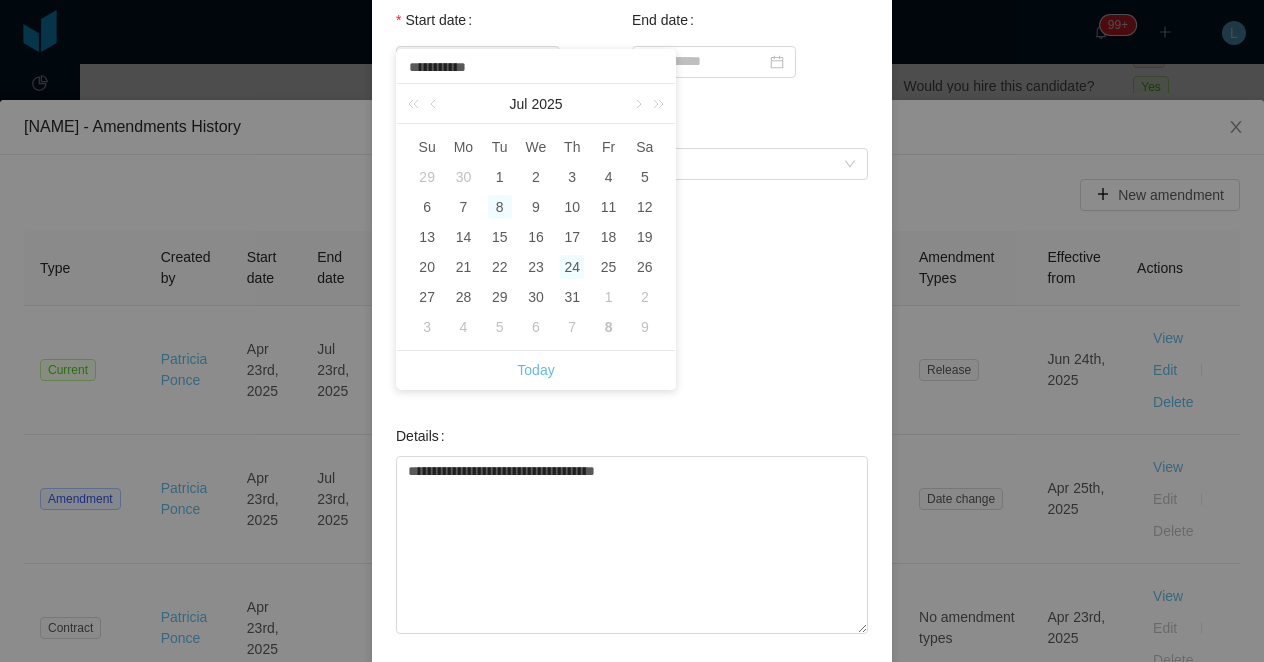 click on "24" at bounding box center (572, 267) 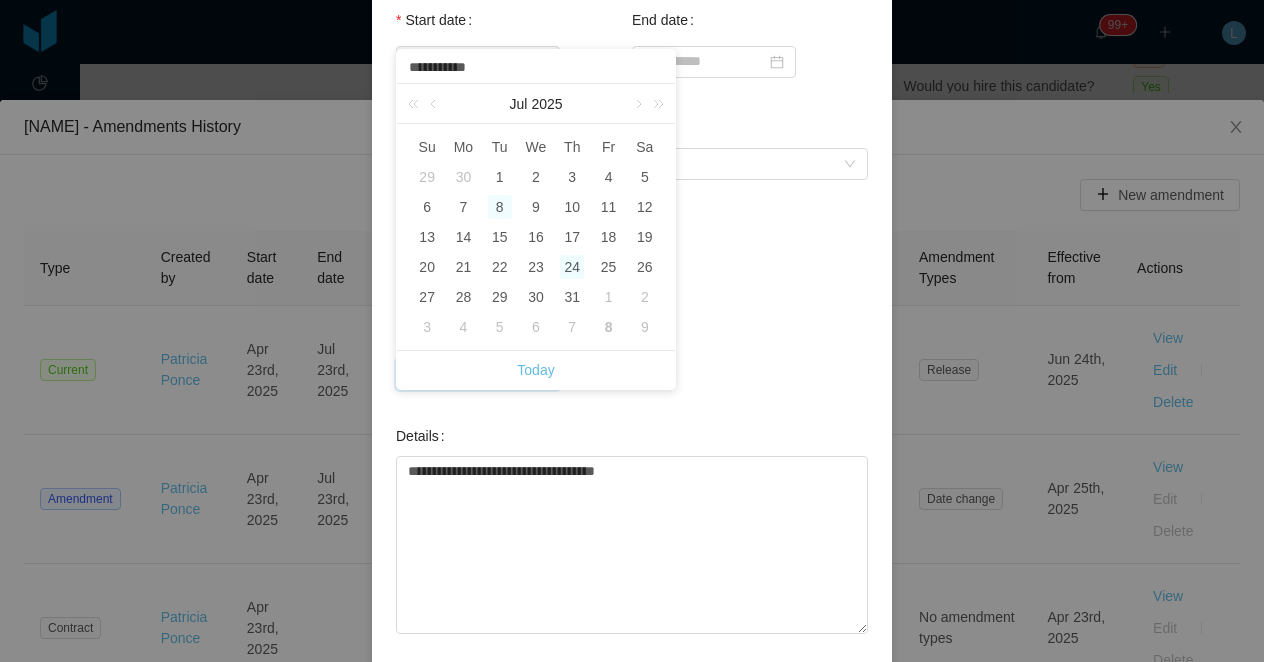 type on "**********" 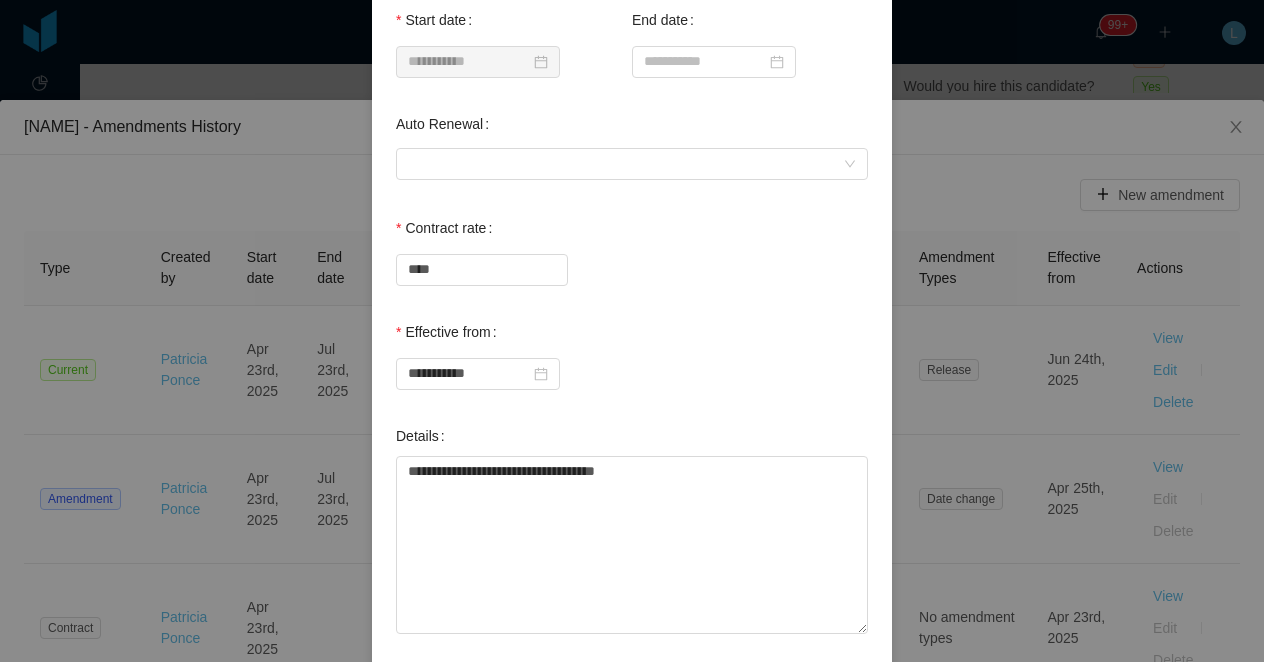 click on "Contract rate ****" at bounding box center [632, 260] 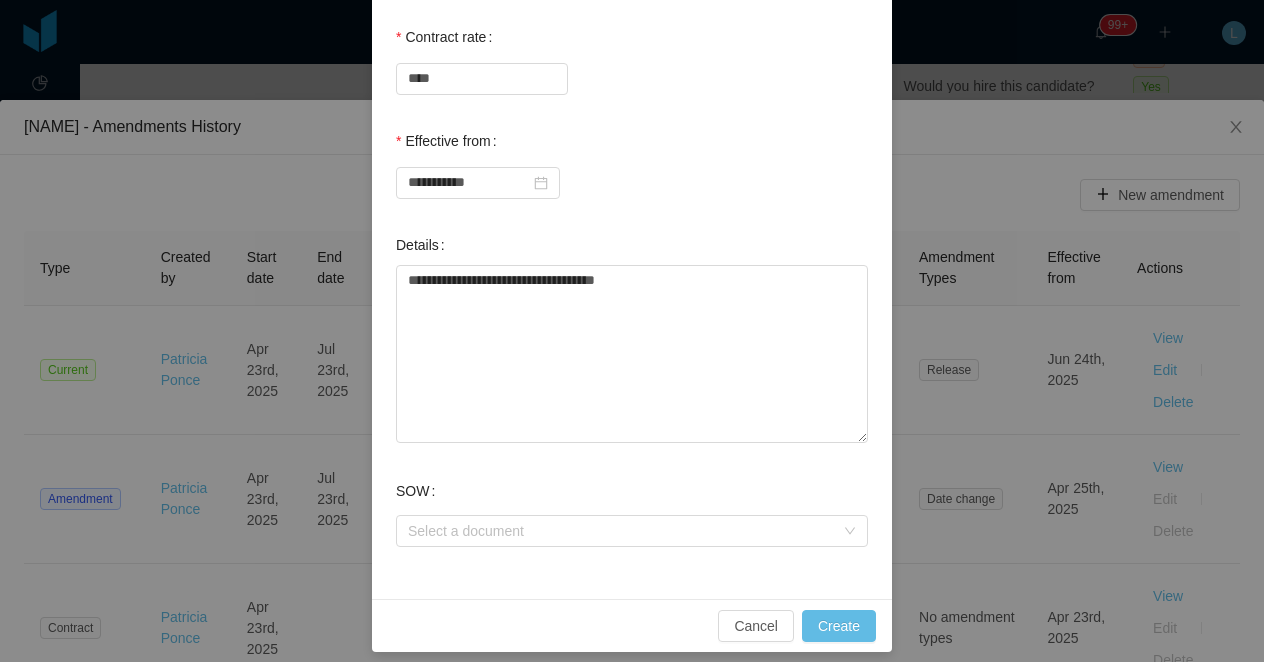 scroll, scrollTop: 696, scrollLeft: 0, axis: vertical 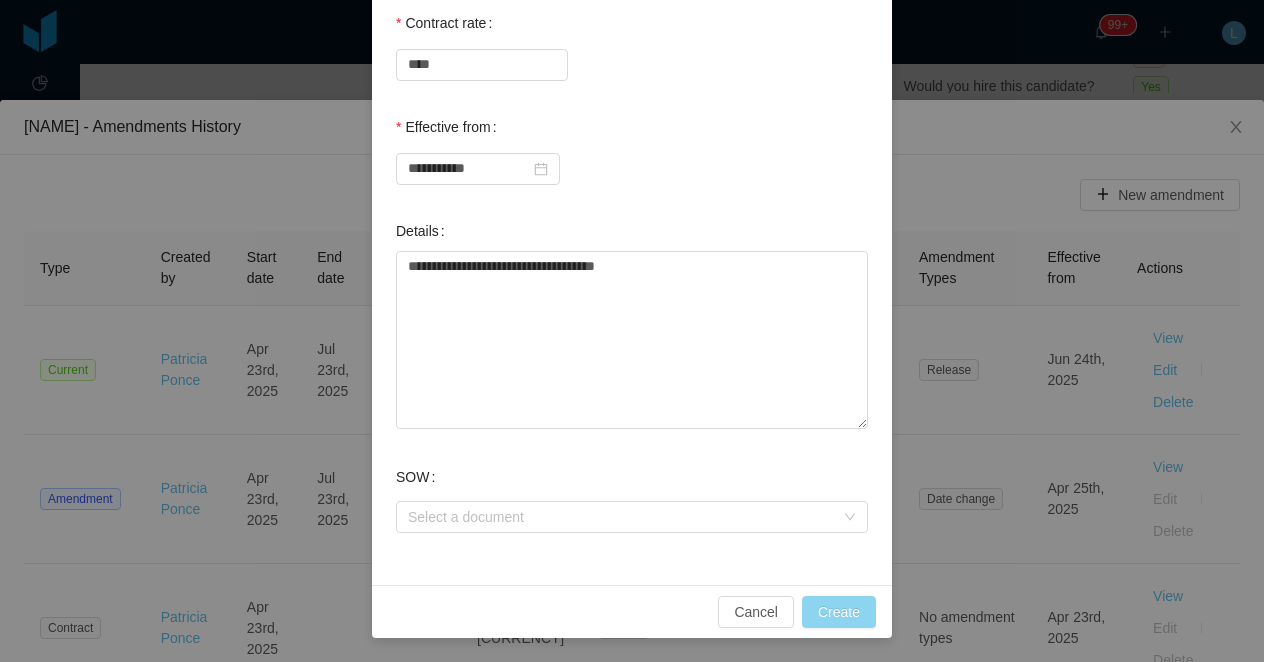 click on "Create" at bounding box center (839, 612) 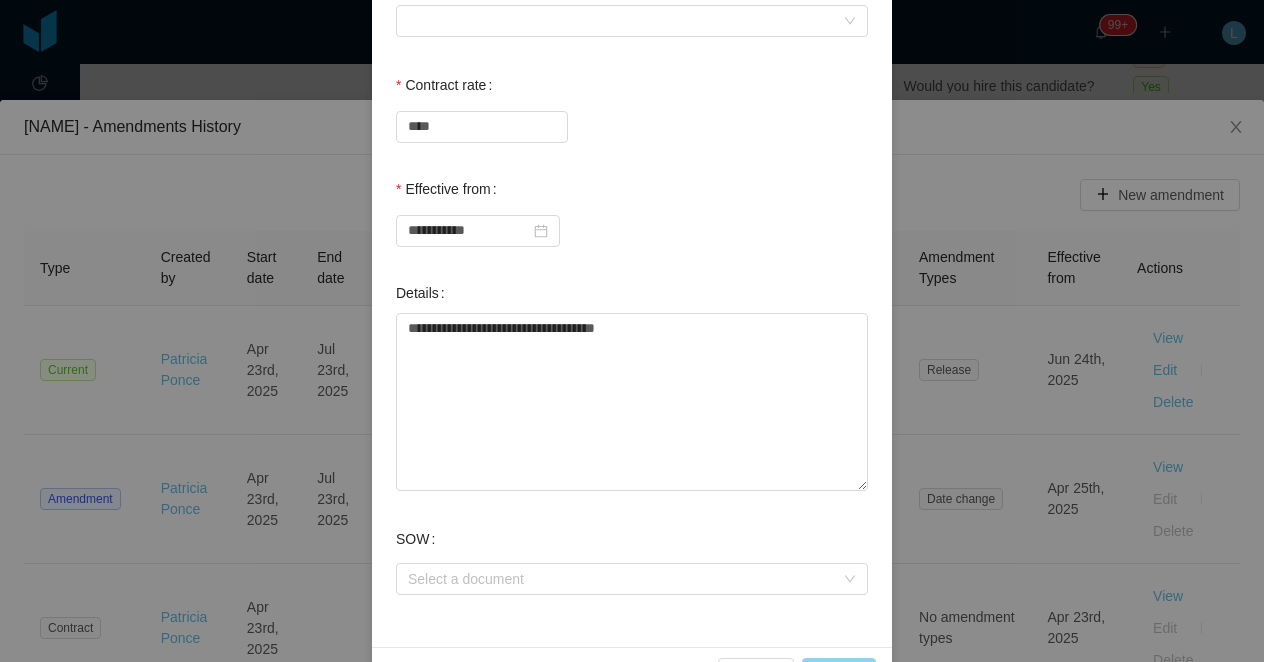 scroll, scrollTop: 696, scrollLeft: 0, axis: vertical 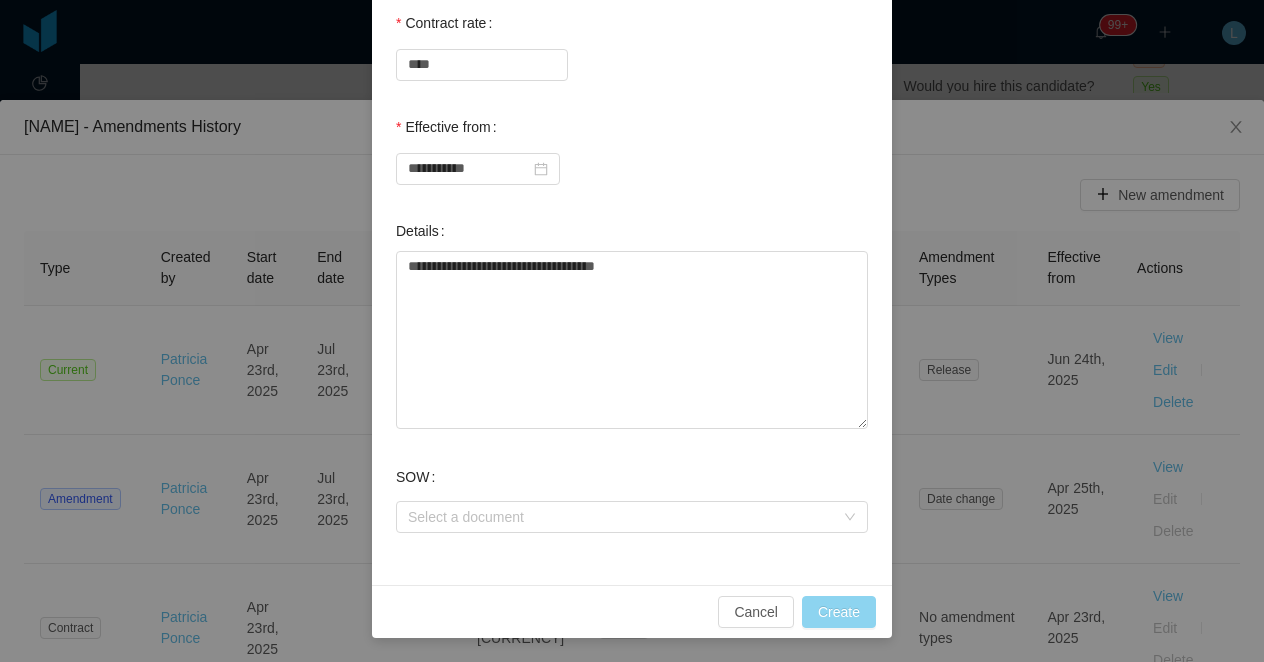 click on "Create" at bounding box center [839, 612] 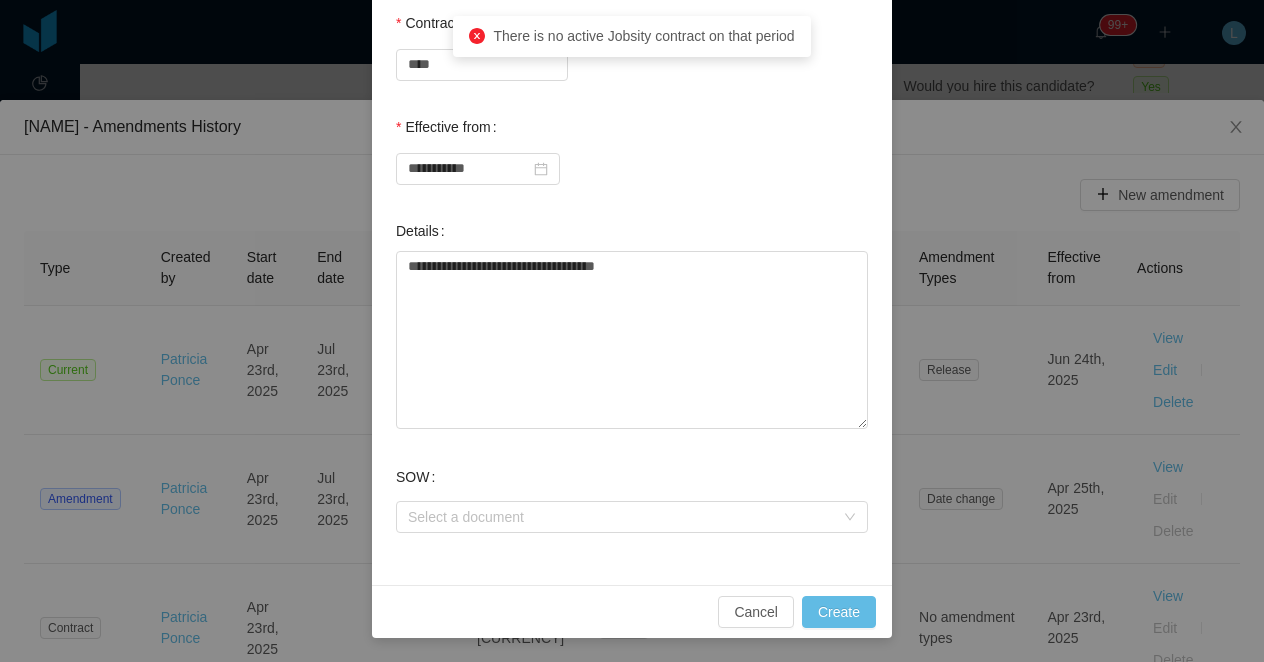 click on "**********" at bounding box center (632, 147) 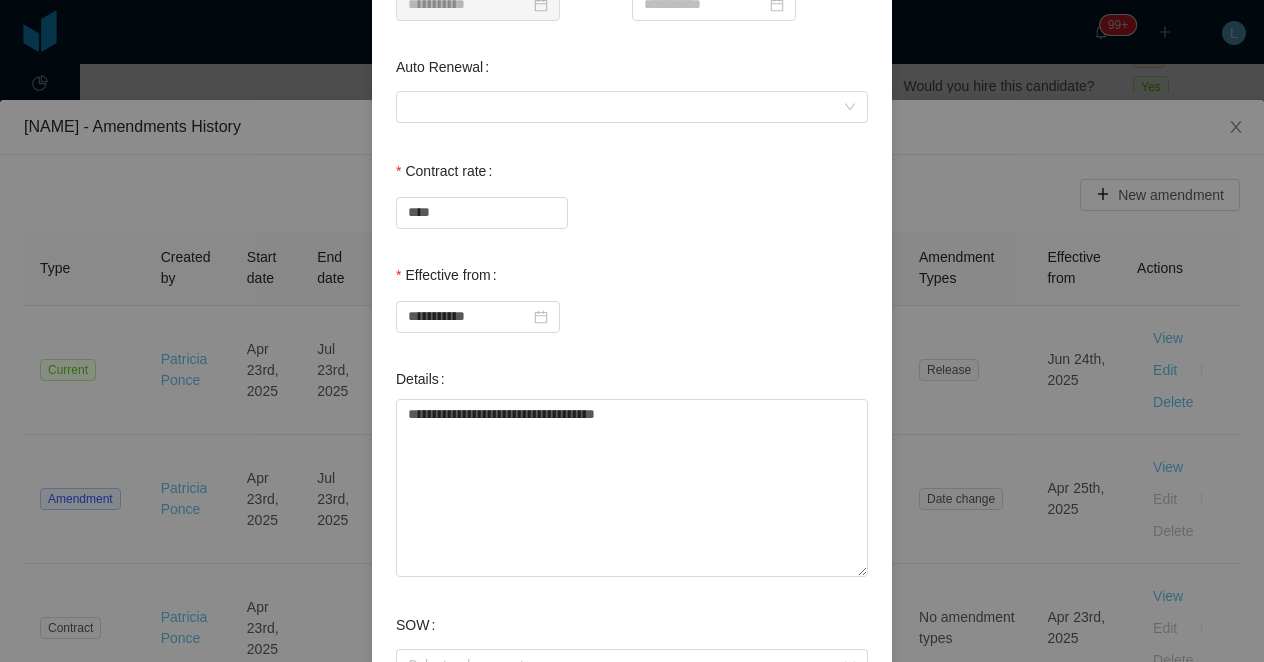 scroll, scrollTop: 696, scrollLeft: 0, axis: vertical 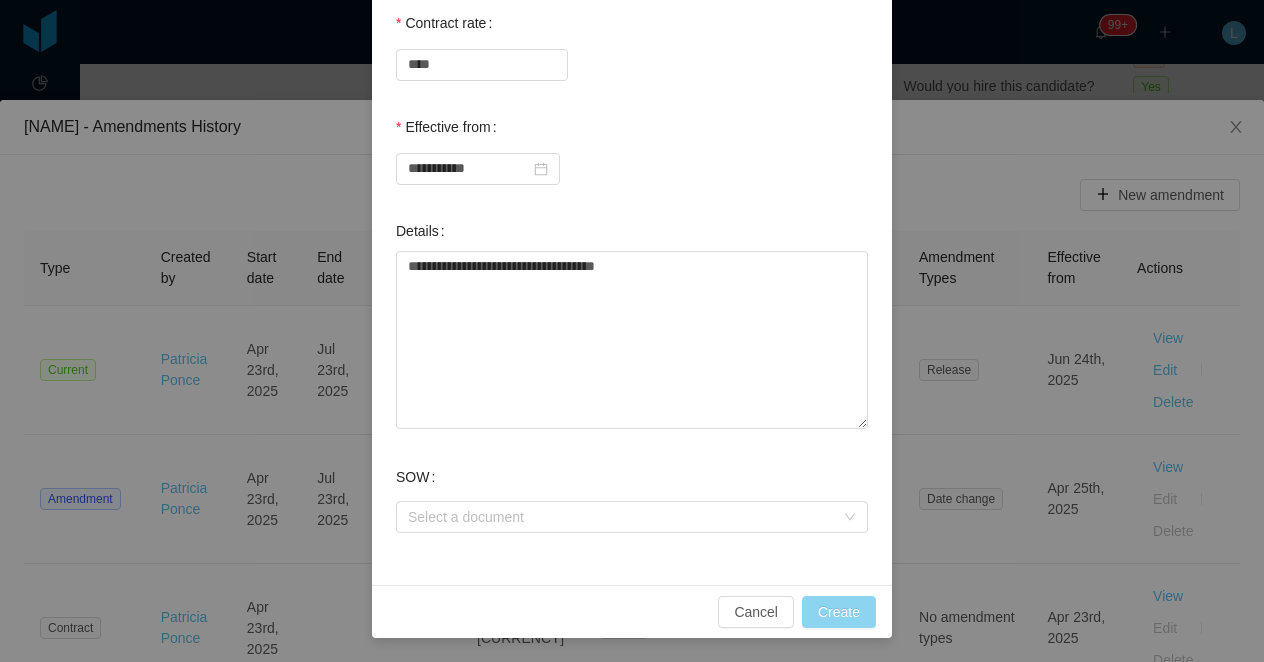 click on "Create" at bounding box center (839, 612) 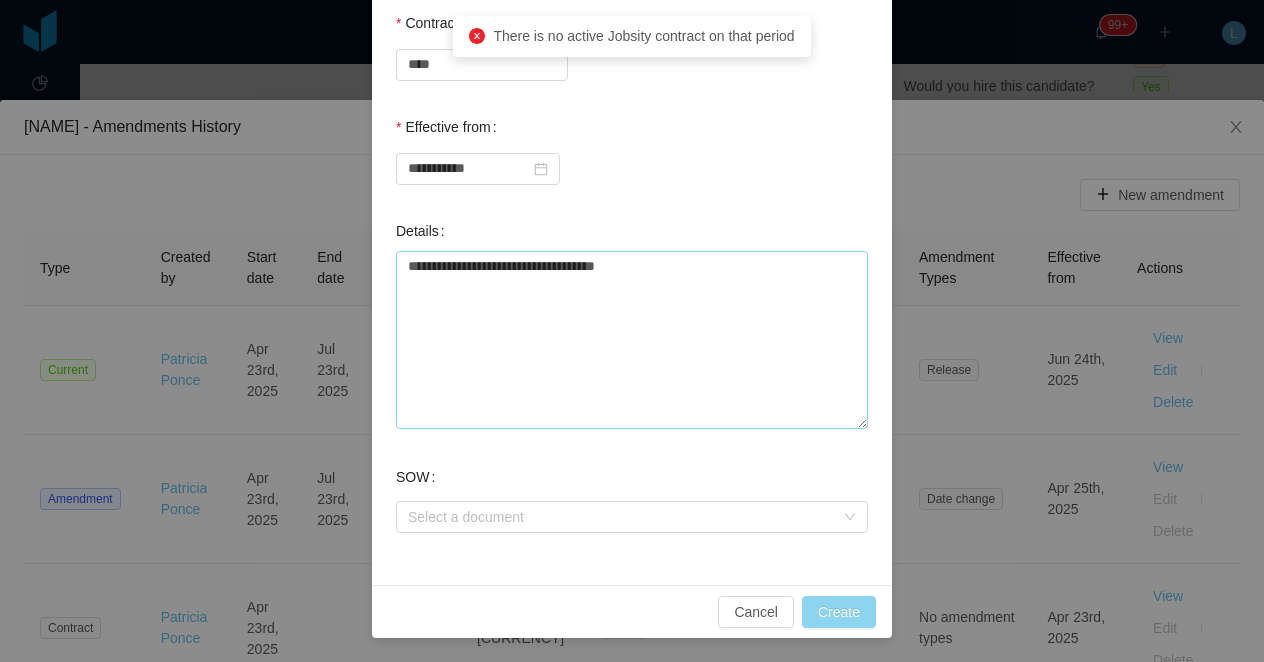 type 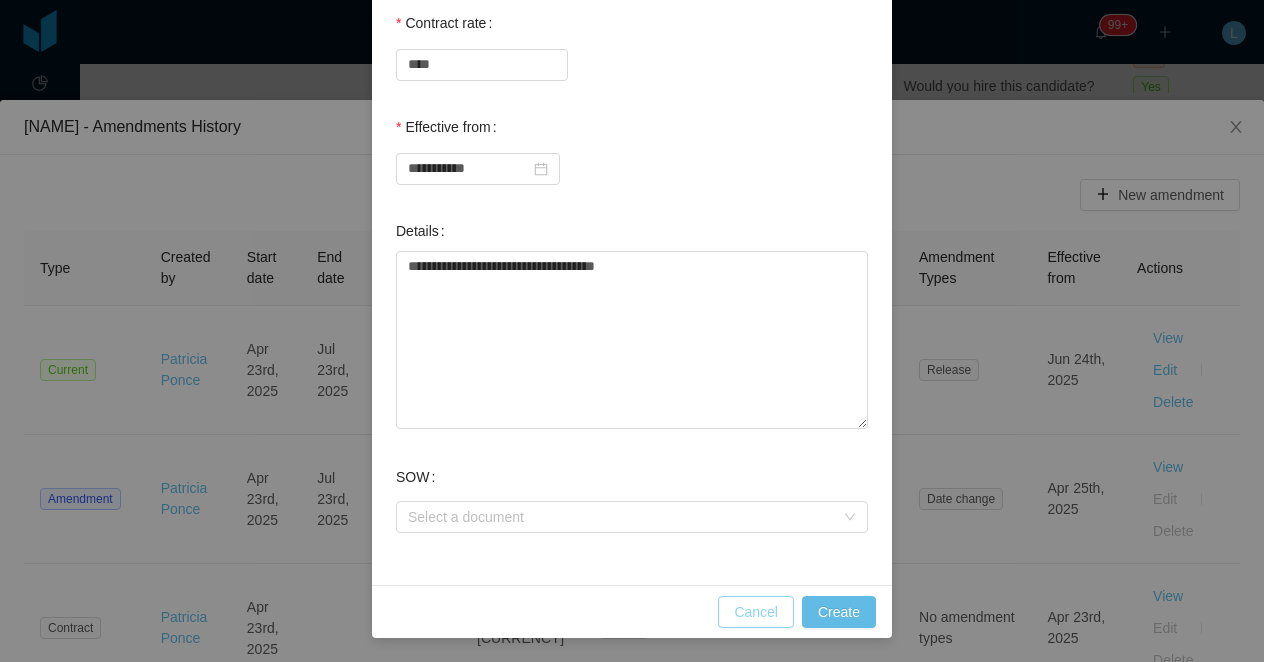 click on "Cancel" at bounding box center (756, 612) 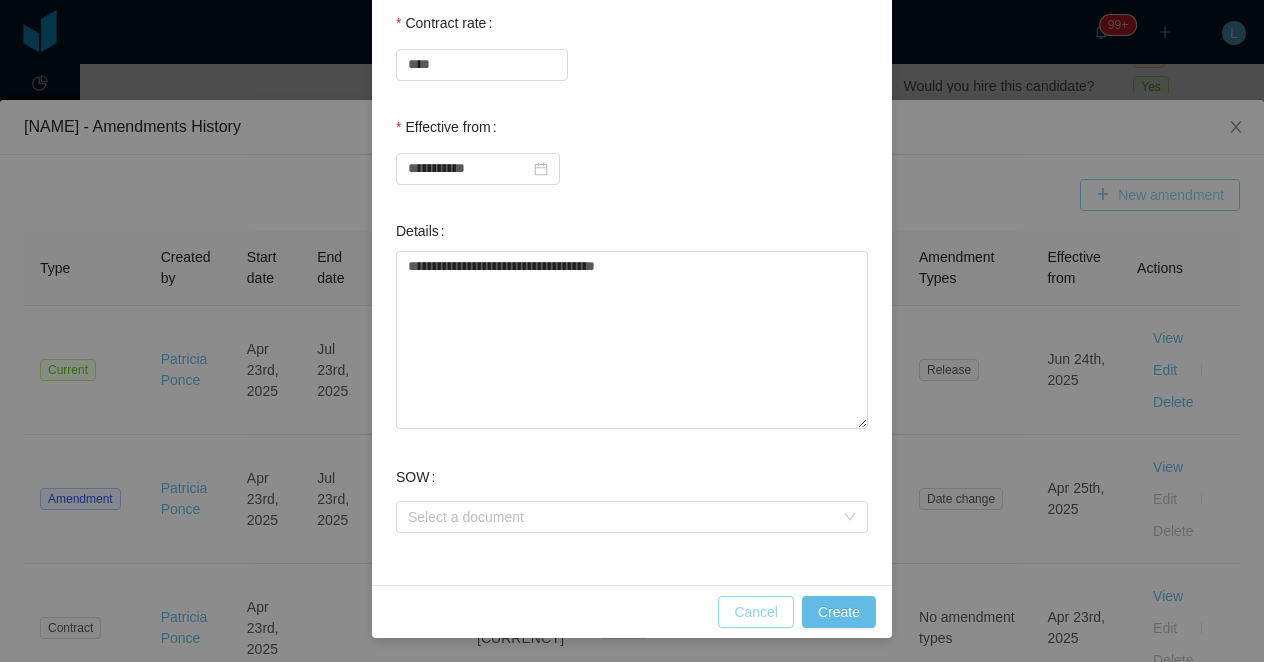 scroll, scrollTop: 596, scrollLeft: 0, axis: vertical 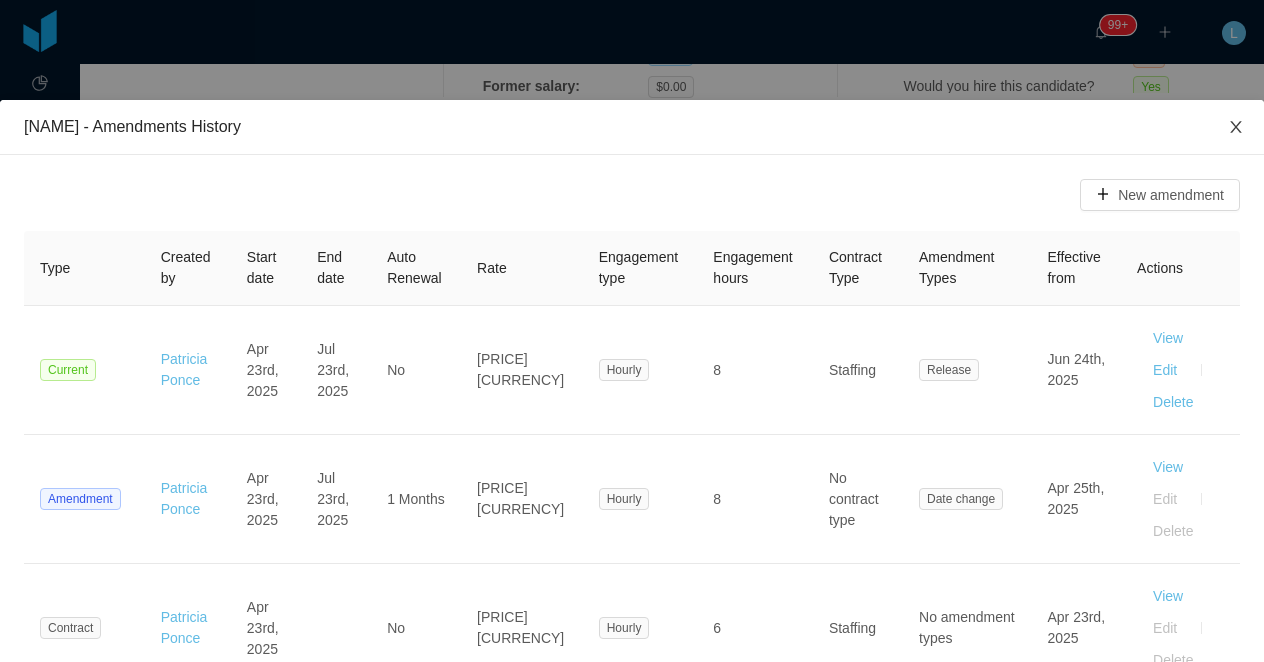 click 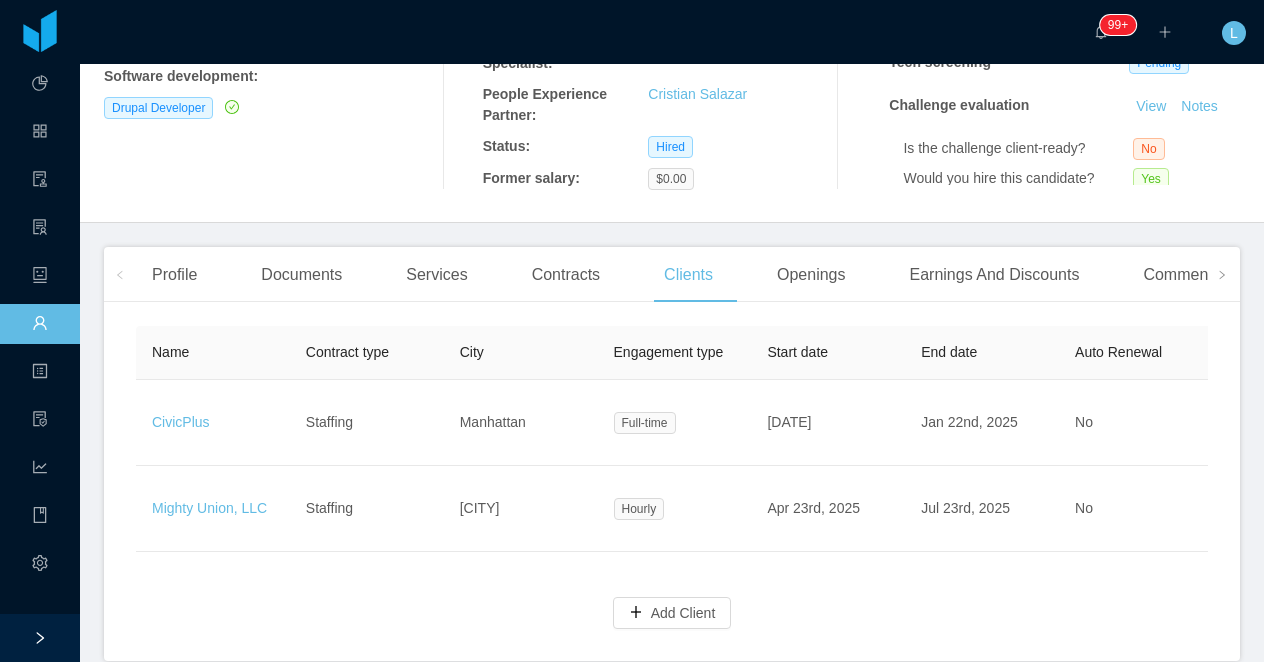 scroll, scrollTop: 388, scrollLeft: 0, axis: vertical 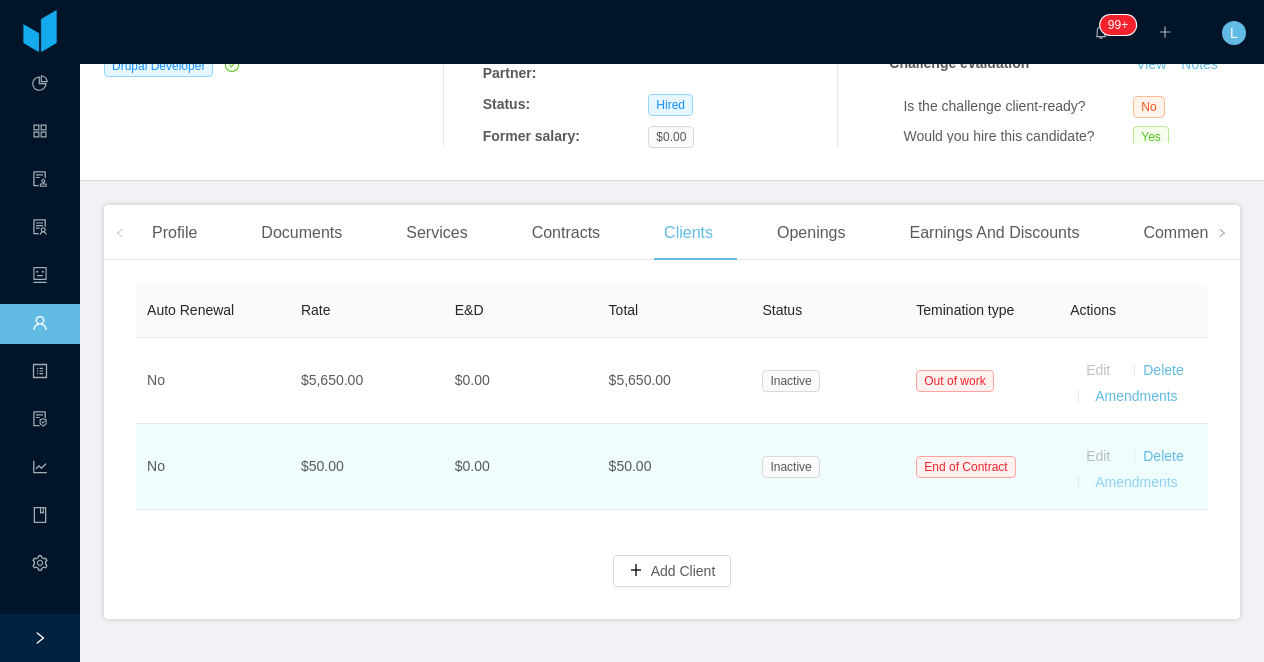 click on "Amendments" at bounding box center (1136, 482) 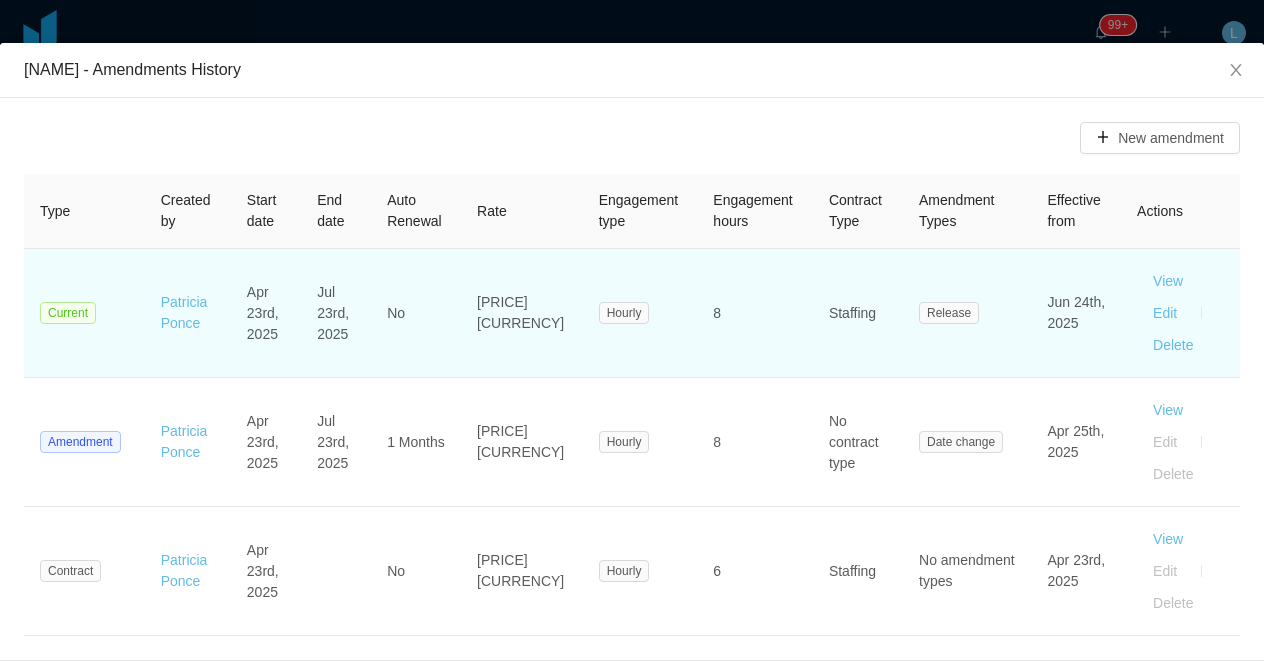 scroll, scrollTop: 0, scrollLeft: 0, axis: both 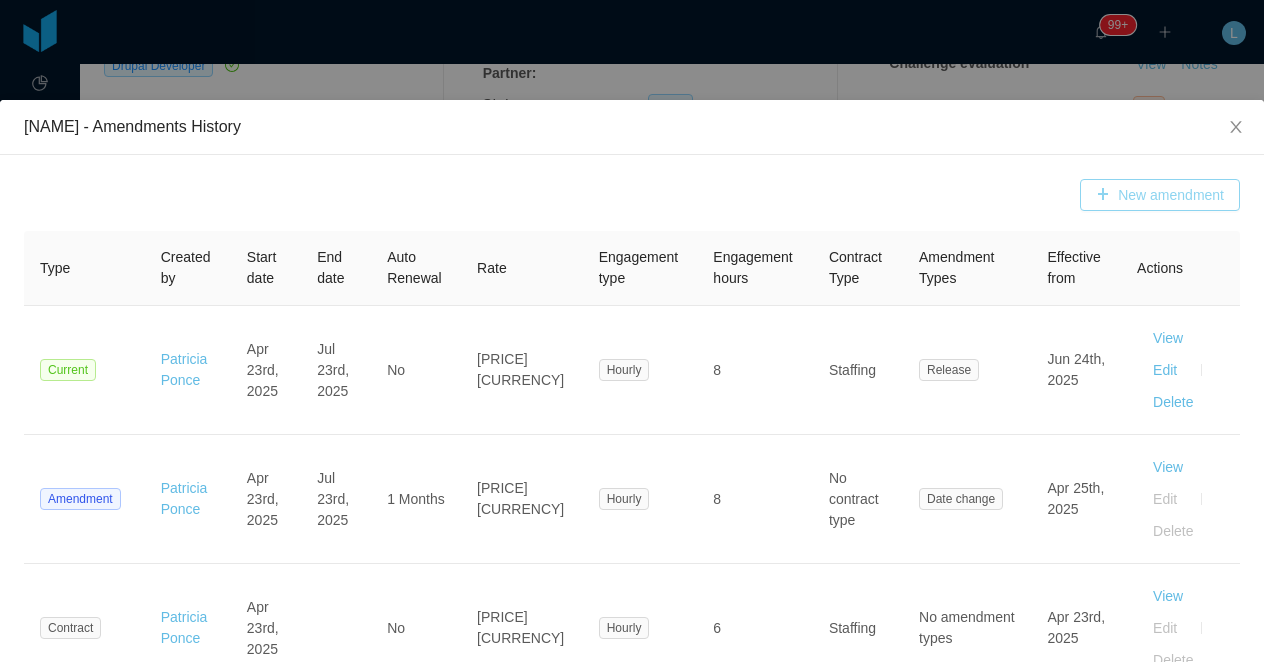 click on "New amendment" at bounding box center [1160, 195] 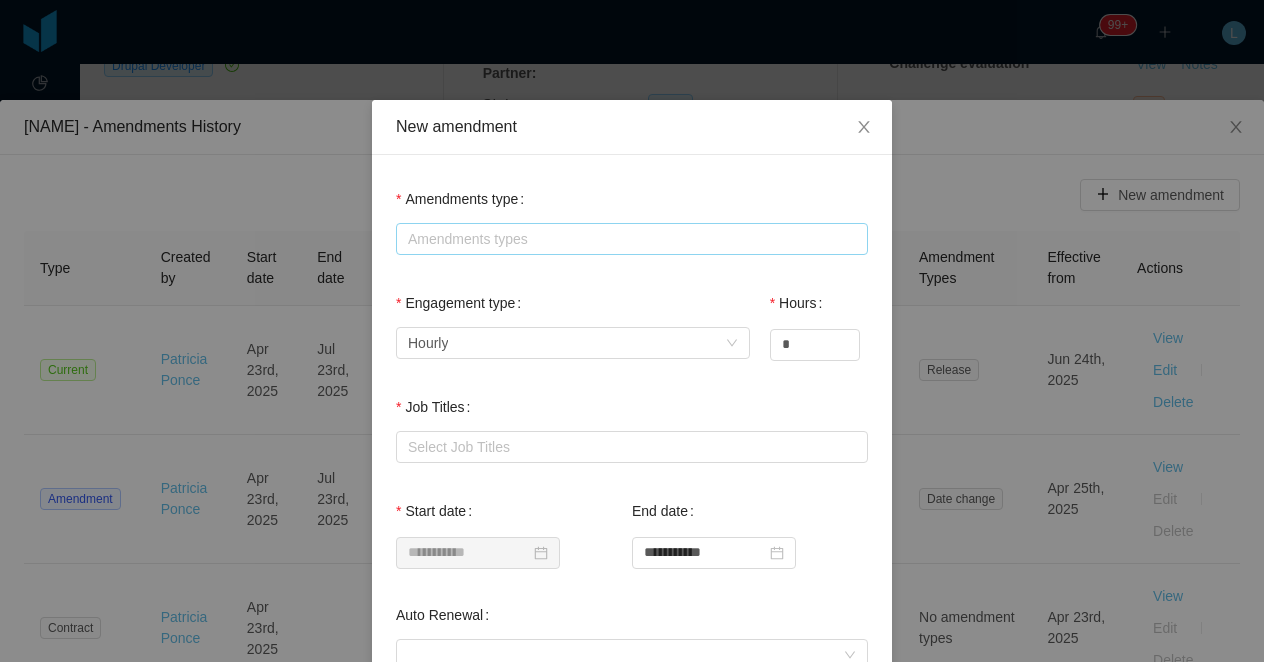 click on "Amendments types" at bounding box center (632, 239) 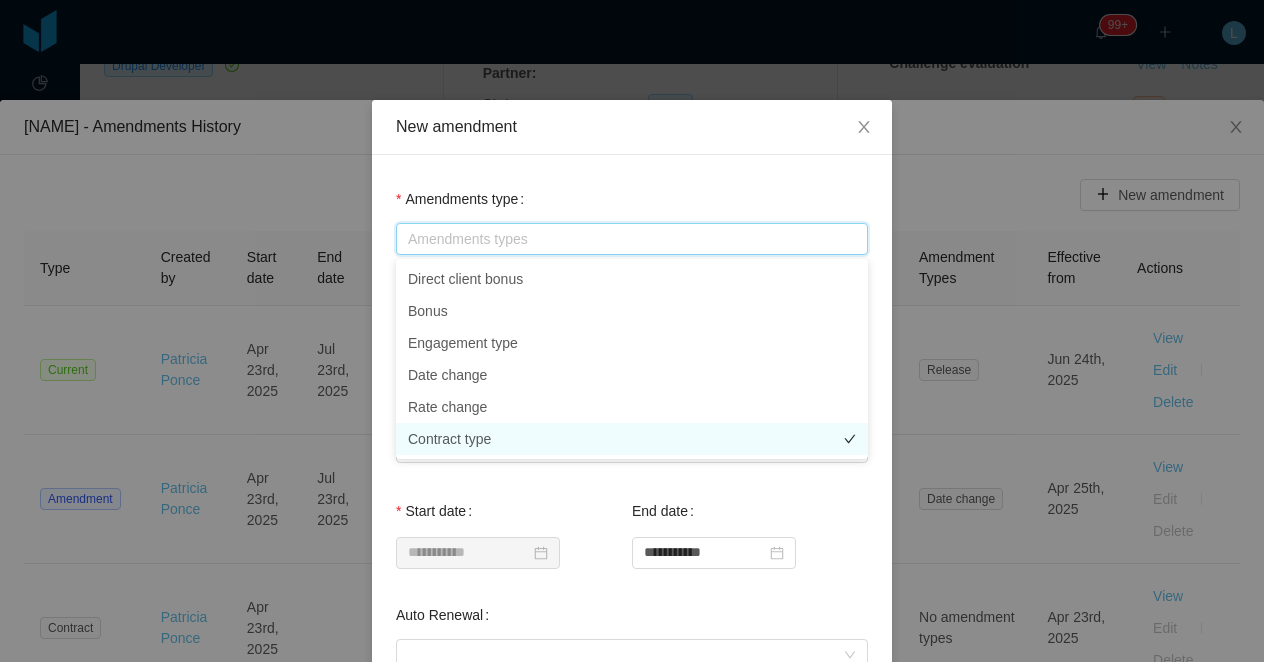 click on "Contract type" at bounding box center [632, 439] 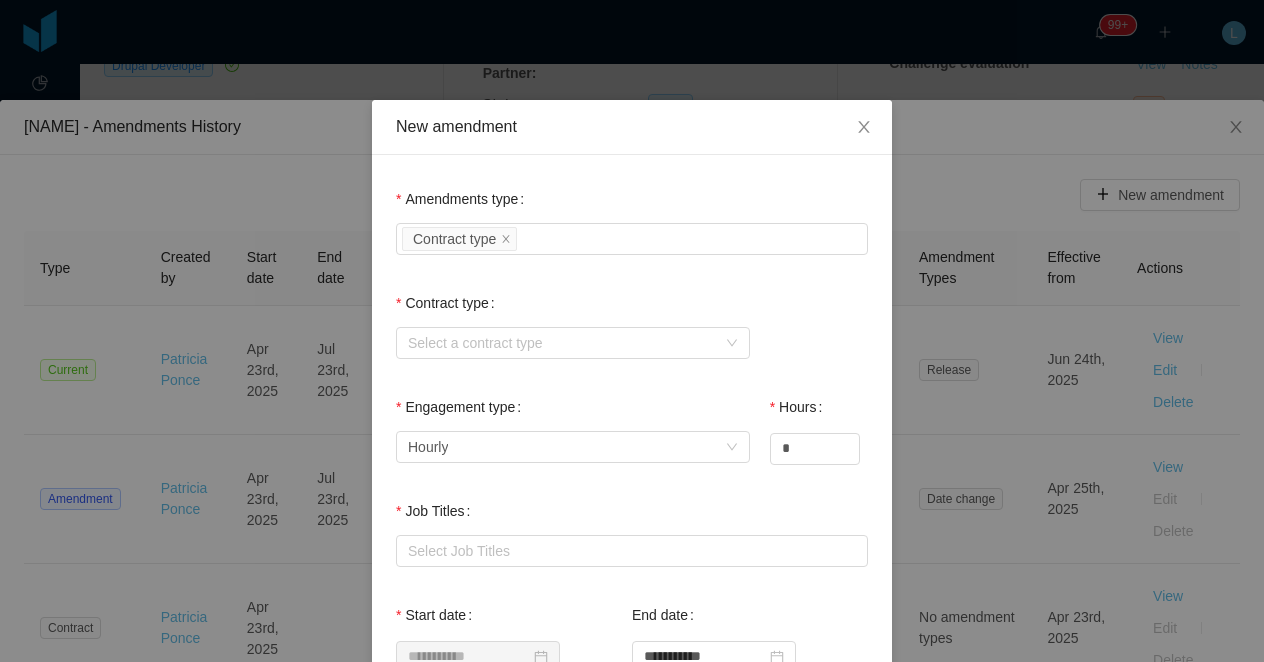 click on "Amendments type Amendments types Contract type" at bounding box center [632, 219] 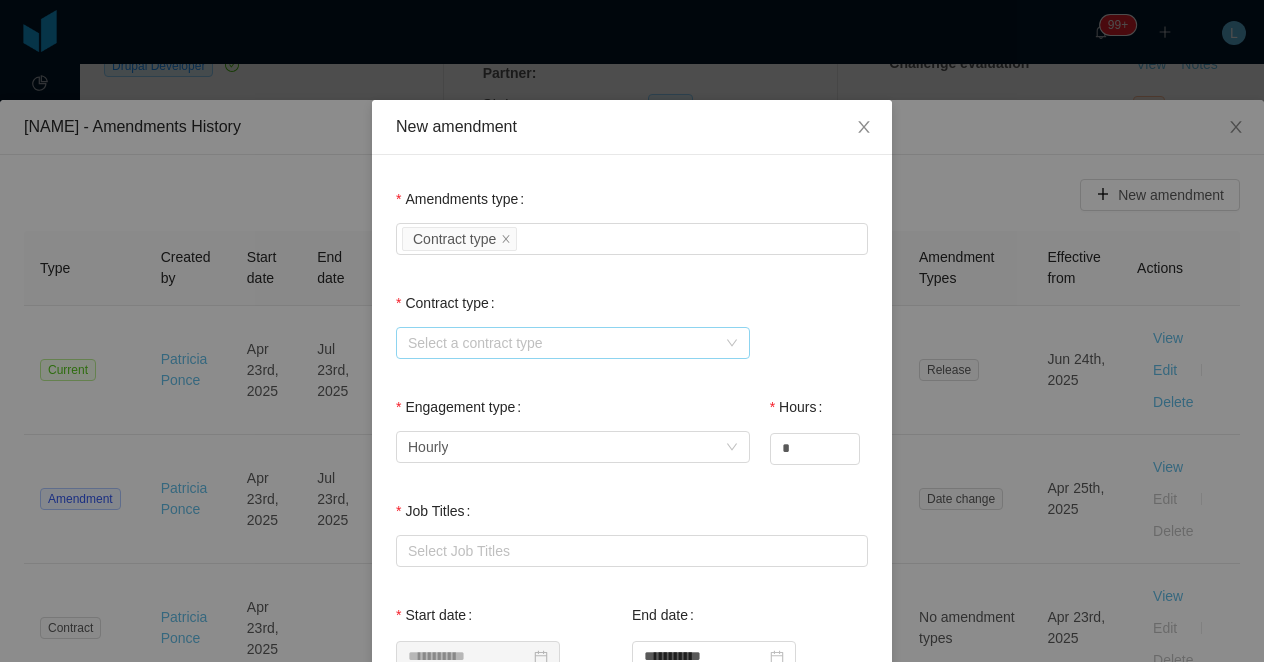 click on "Select a contract type" at bounding box center (562, 343) 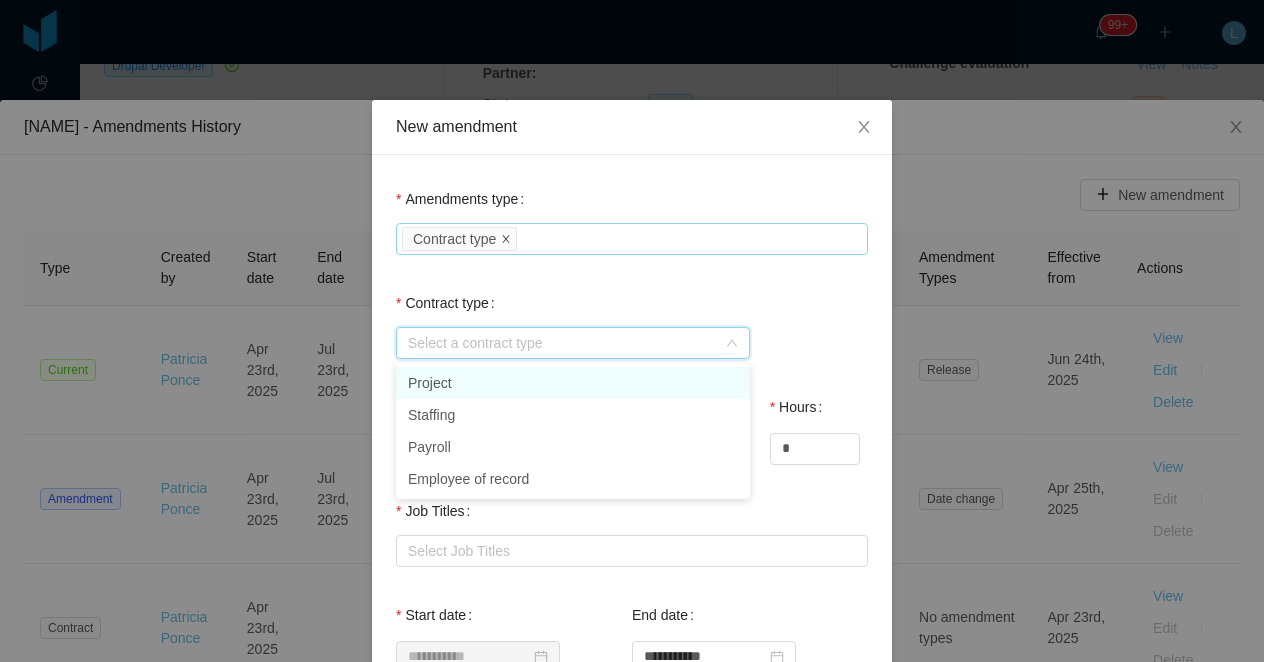click 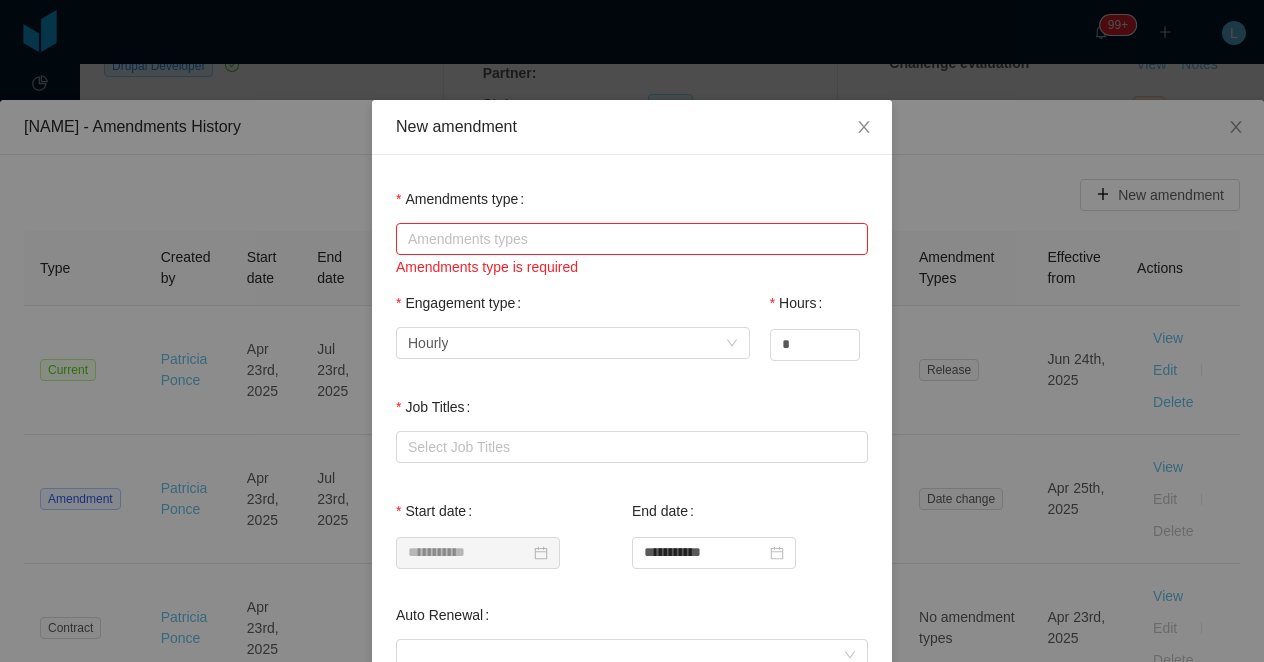 click on "Amendments types" at bounding box center [627, 239] 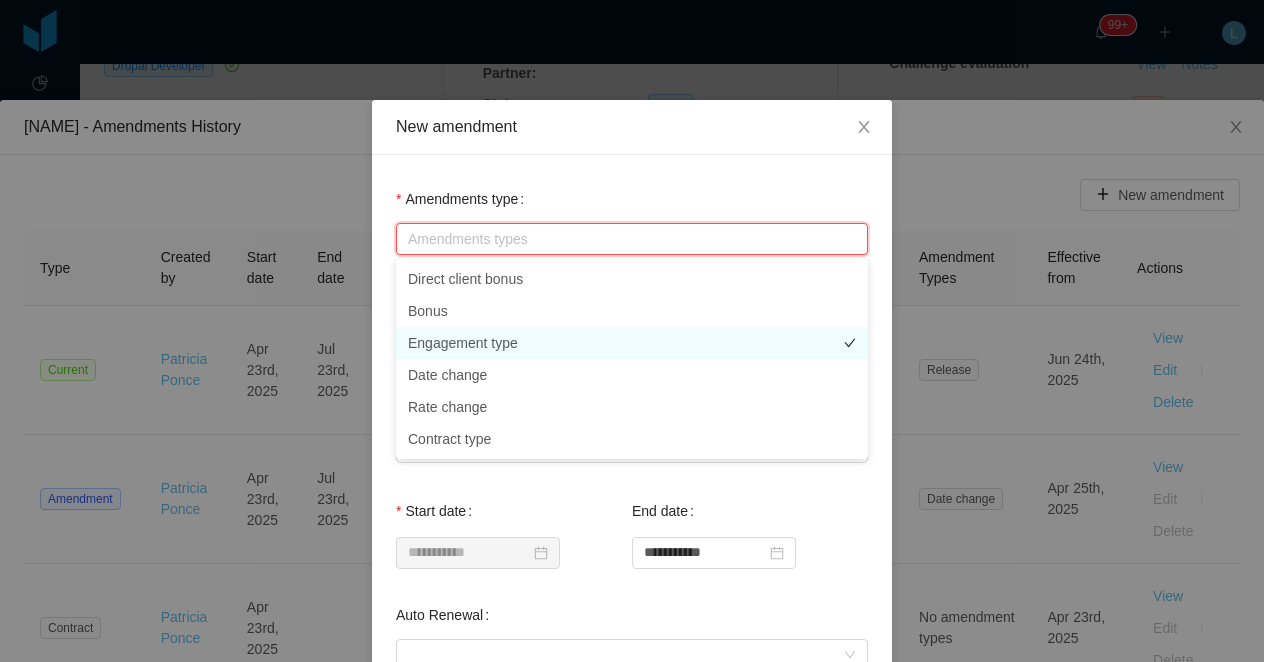 click on "Engagement type" at bounding box center (632, 343) 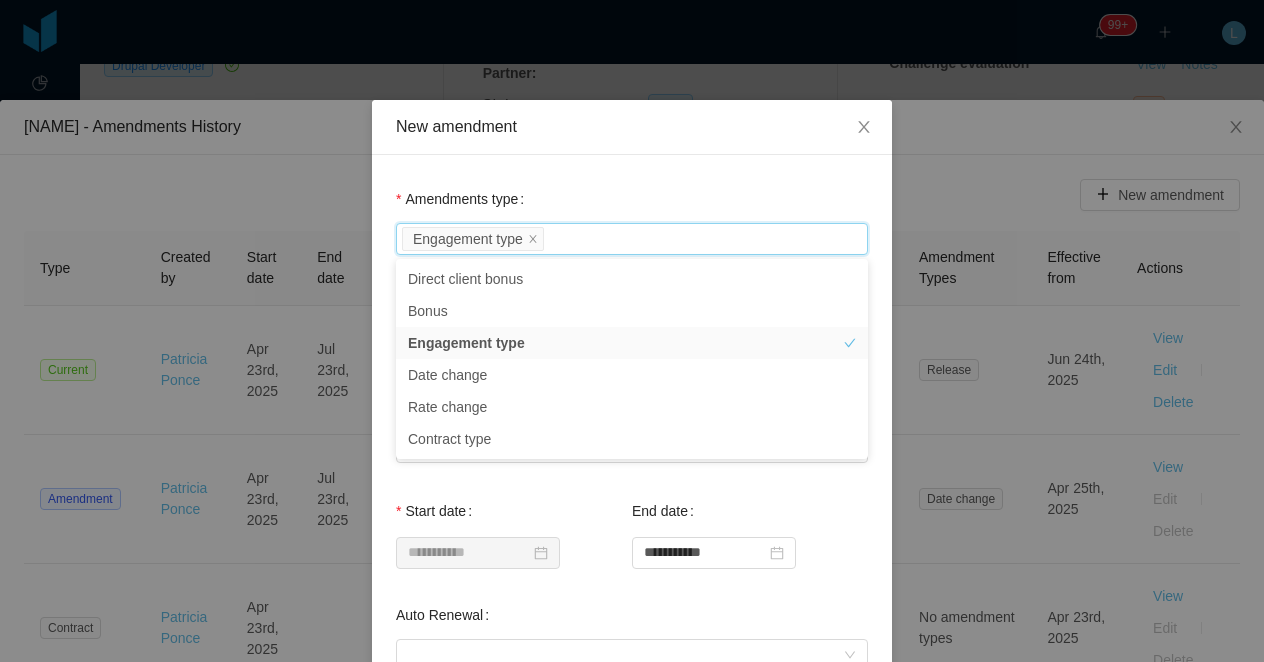 click on "**********" at bounding box center (632, 718) 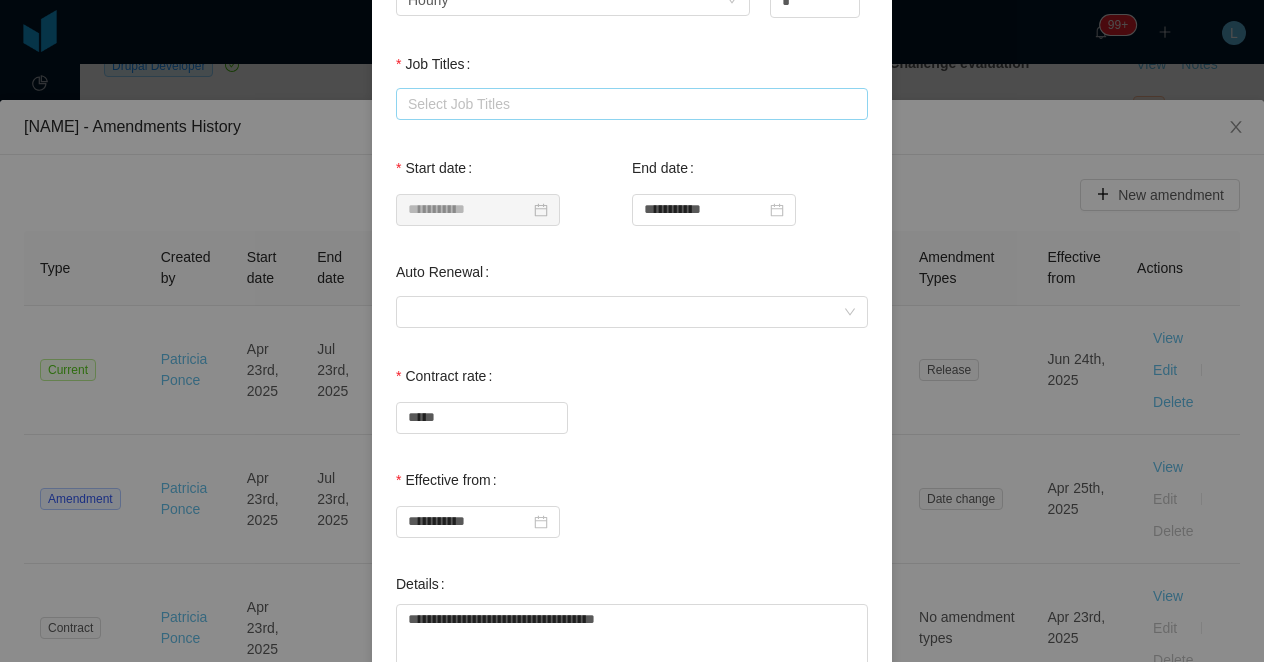 scroll, scrollTop: 409, scrollLeft: 0, axis: vertical 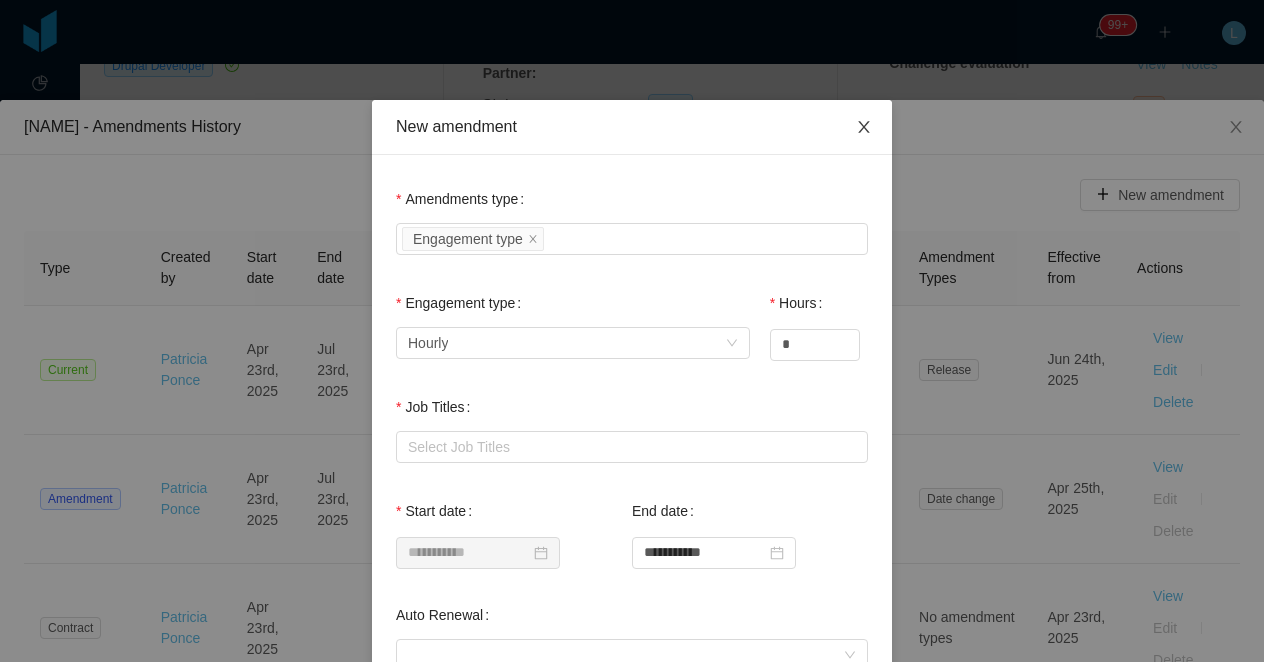 click 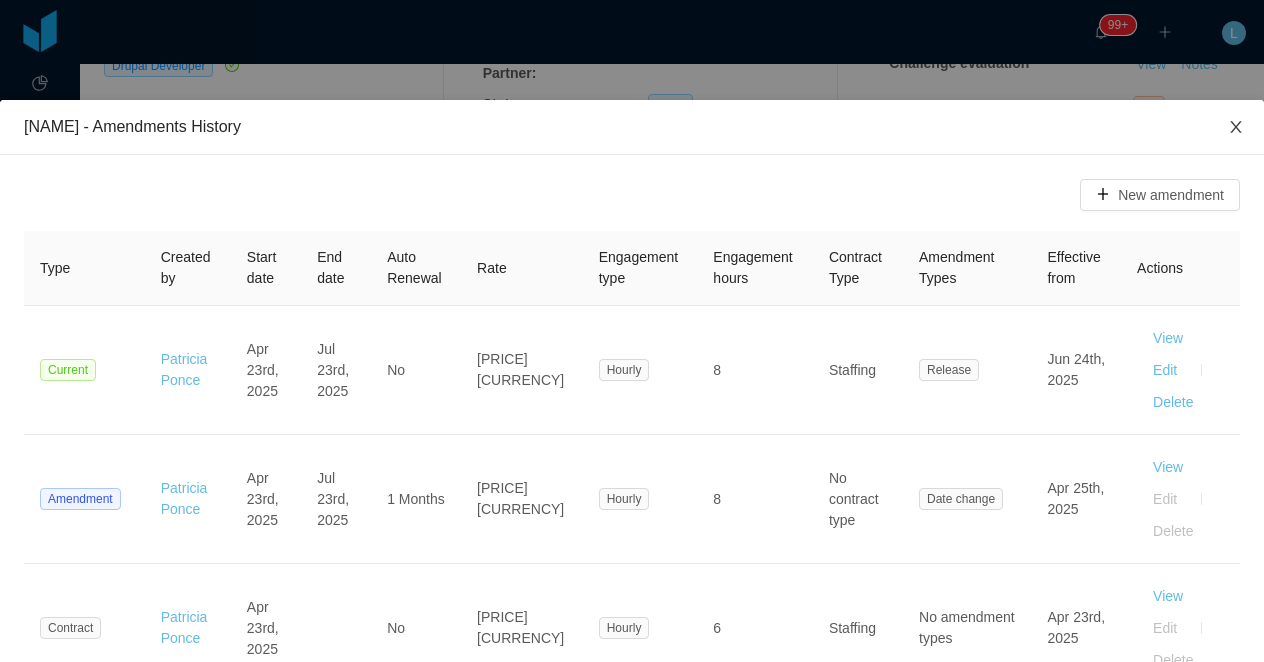 click 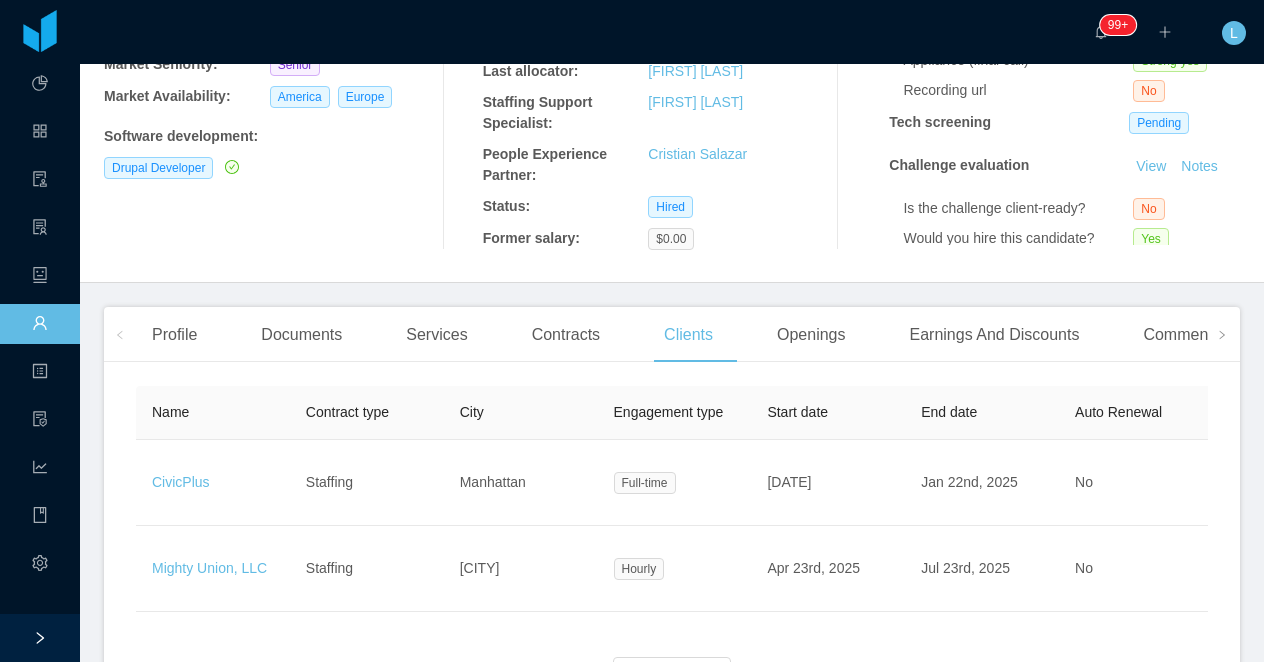 scroll, scrollTop: 438, scrollLeft: 0, axis: vertical 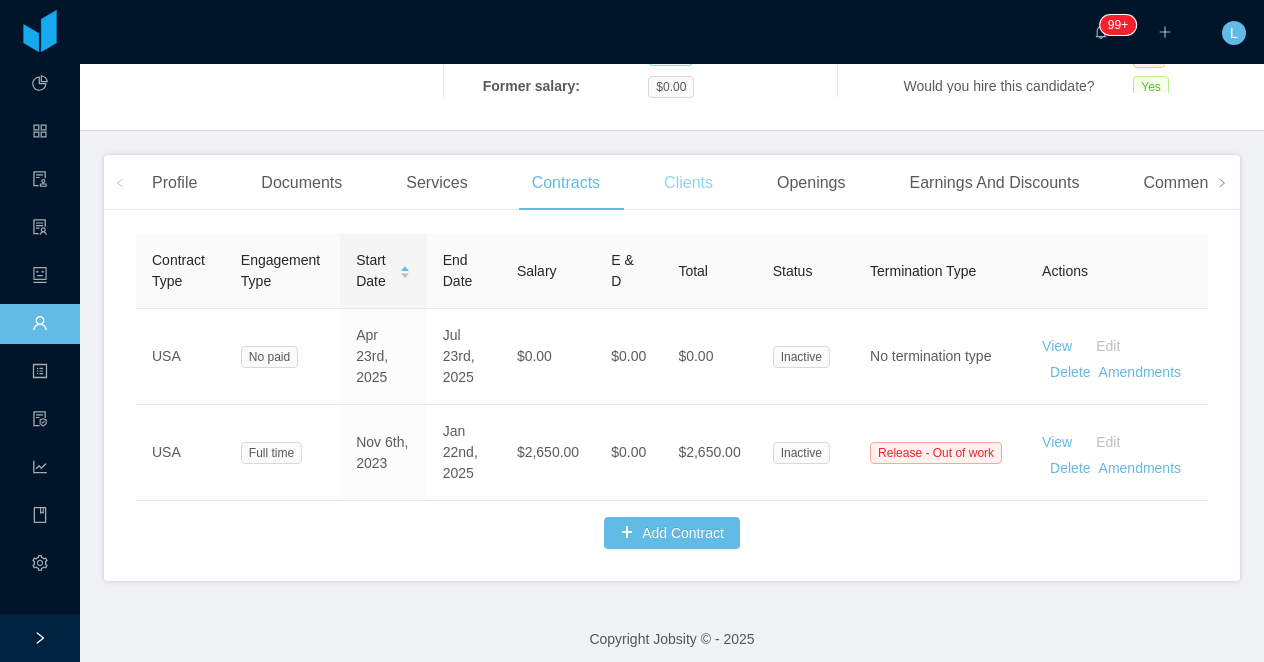 click on "Clients" at bounding box center [688, 183] 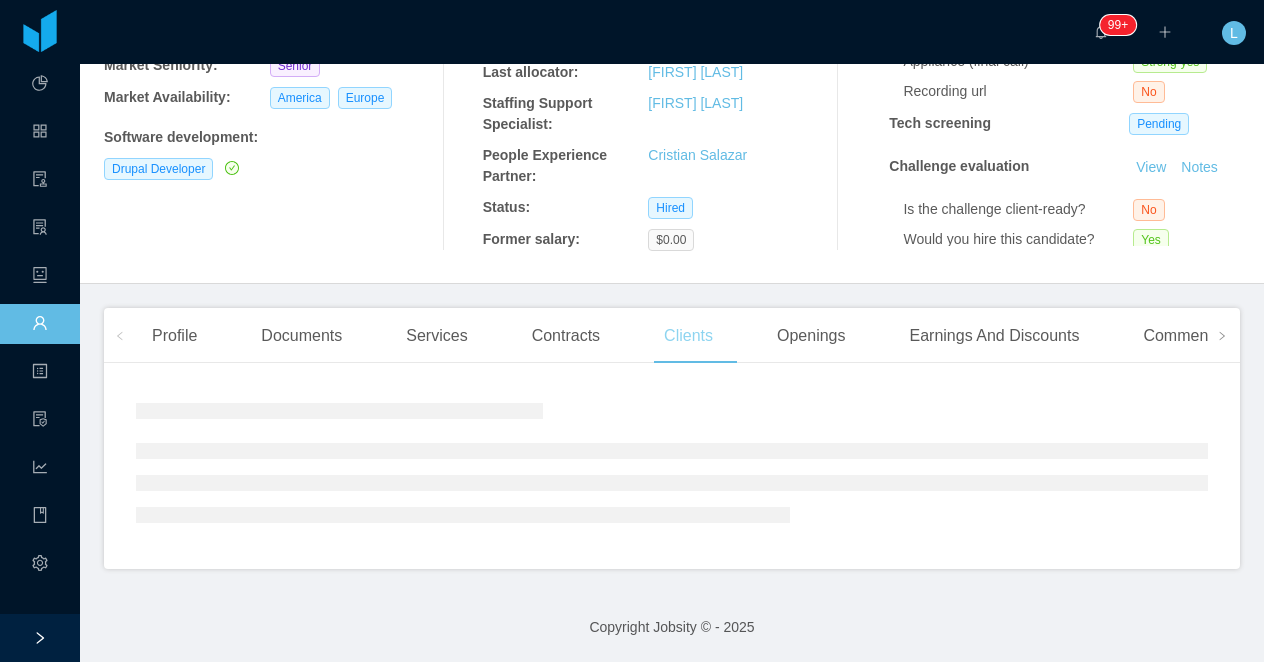 scroll, scrollTop: 0, scrollLeft: 0, axis: both 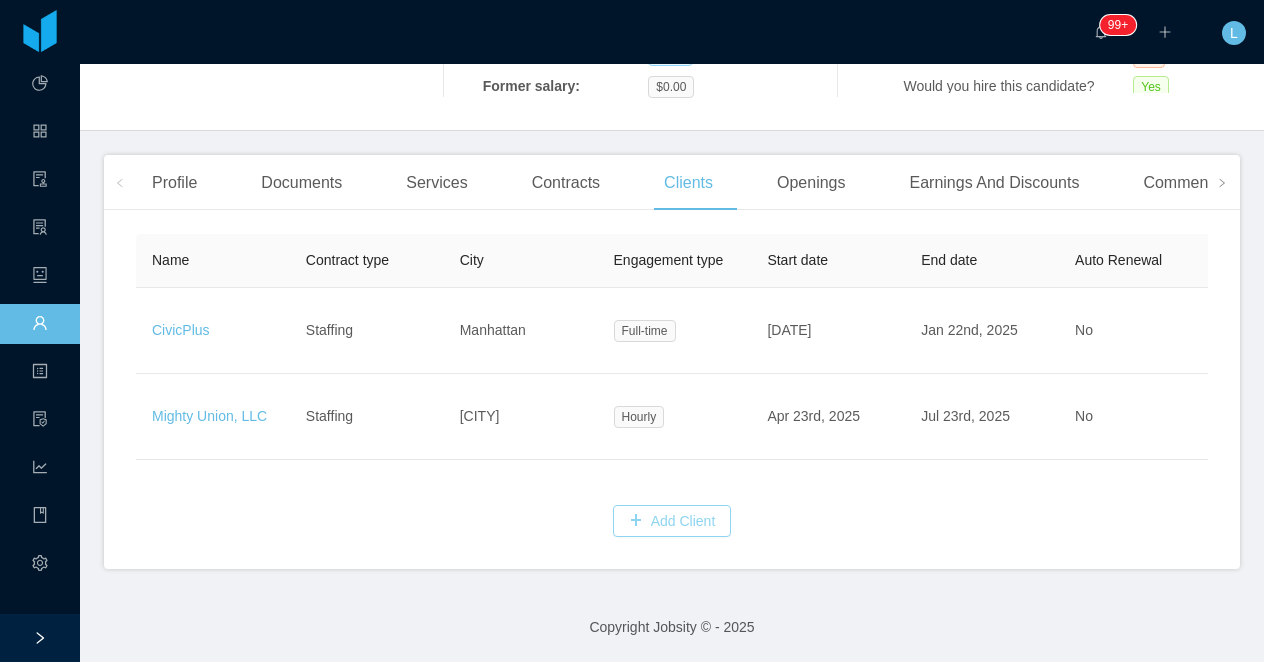 click on "Add Client" at bounding box center [672, 521] 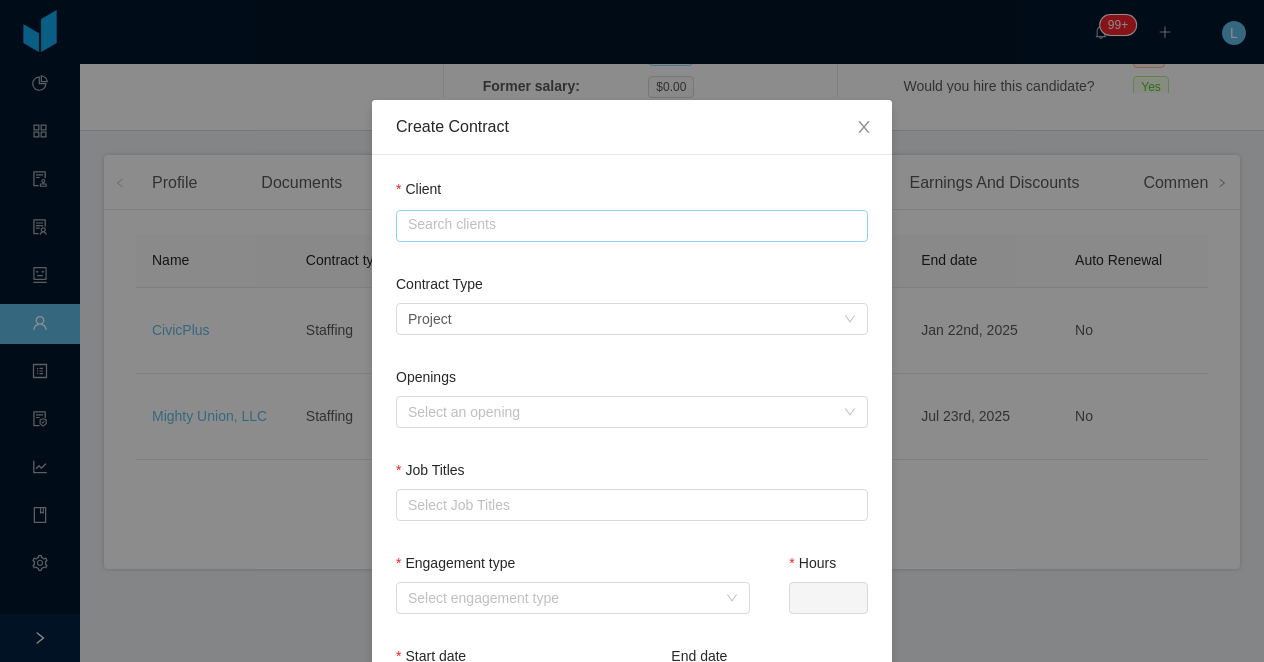 click at bounding box center (632, 226) 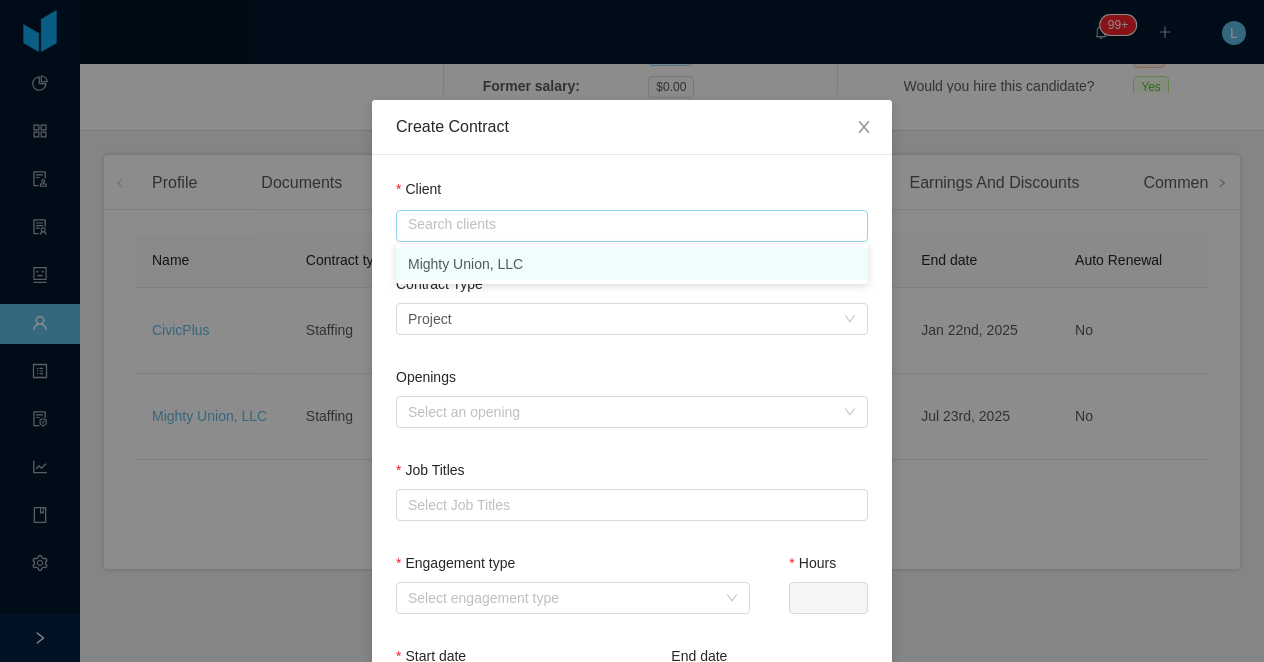 click on "Mighty Union, LLC" at bounding box center [632, 264] 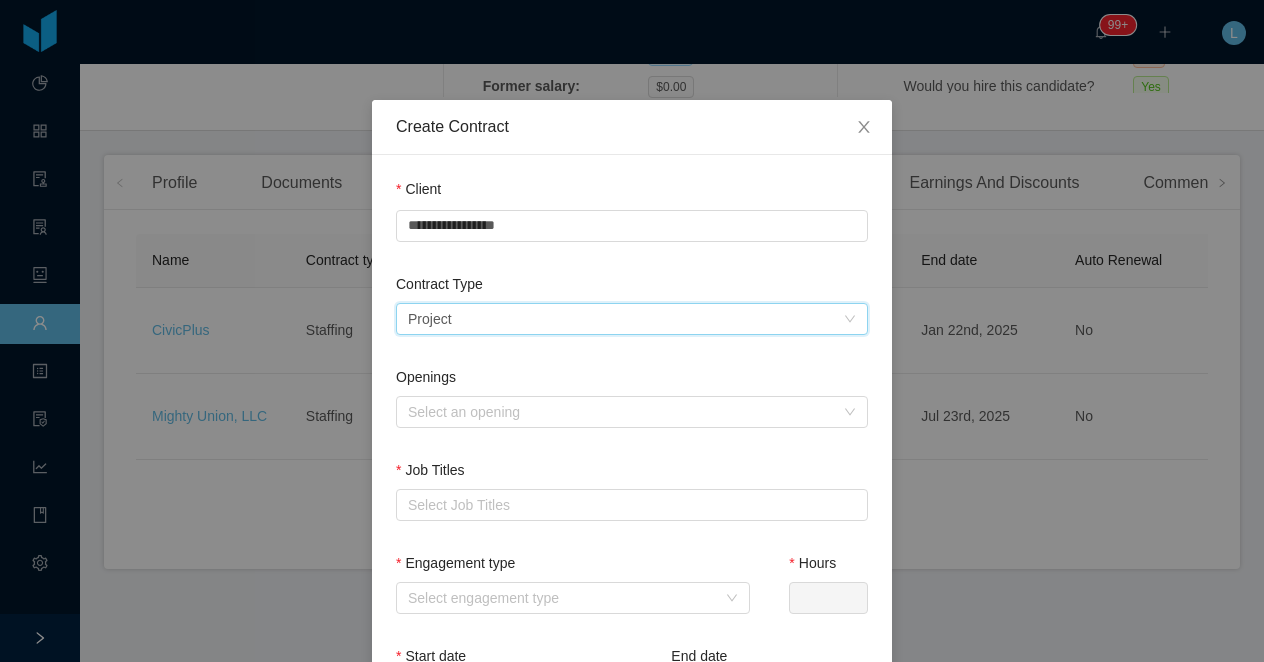click on "Select a contract type Project" at bounding box center (625, 319) 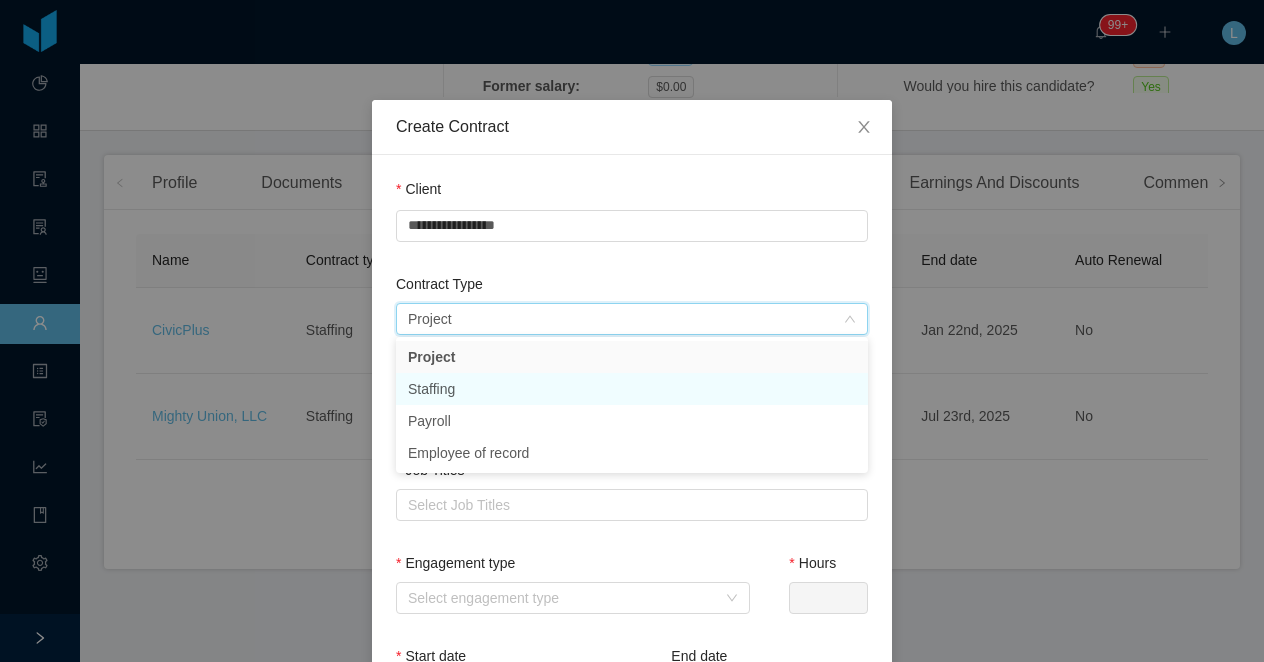 click on "Staffing" at bounding box center [632, 389] 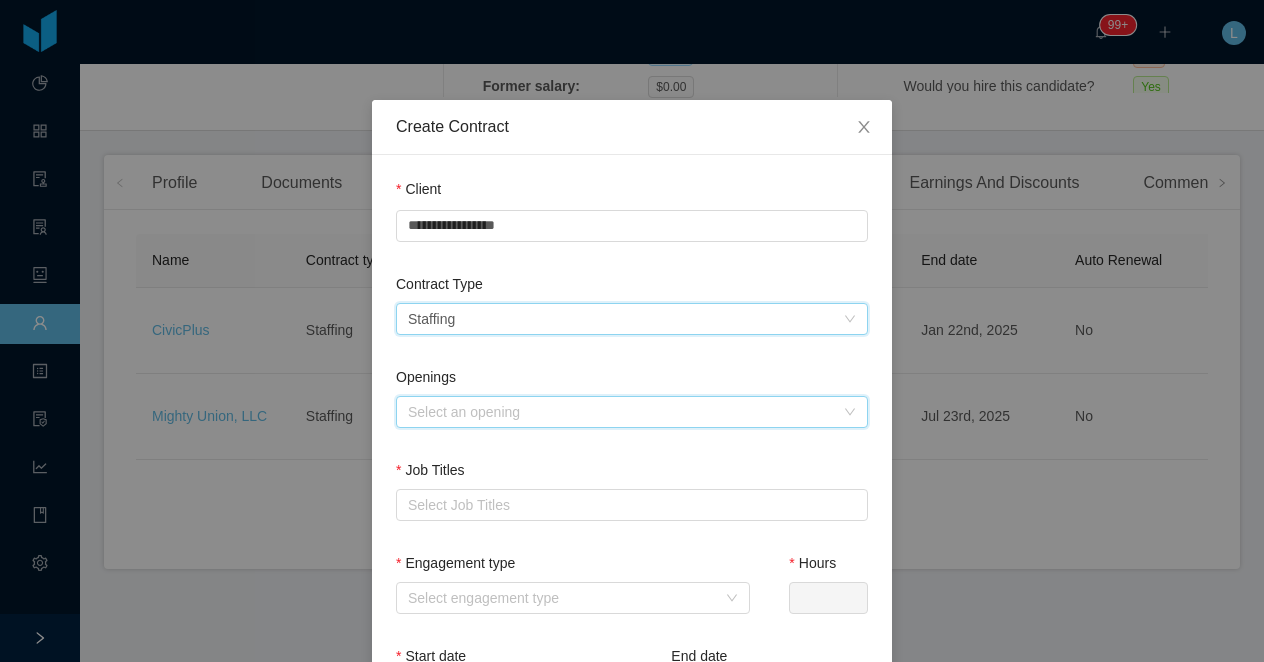 click on "Select an opening" at bounding box center (625, 412) 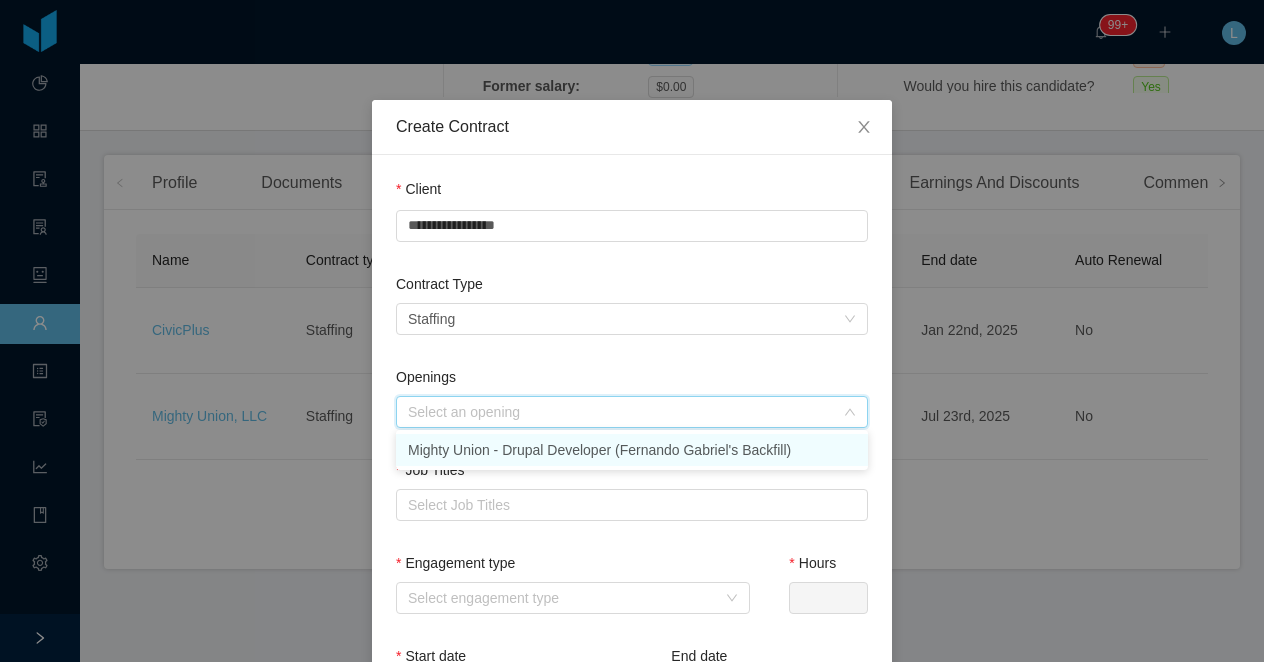click on "Mighty Union - Drupal Developer (Fernando Gabriel's Backfill)" at bounding box center [632, 450] 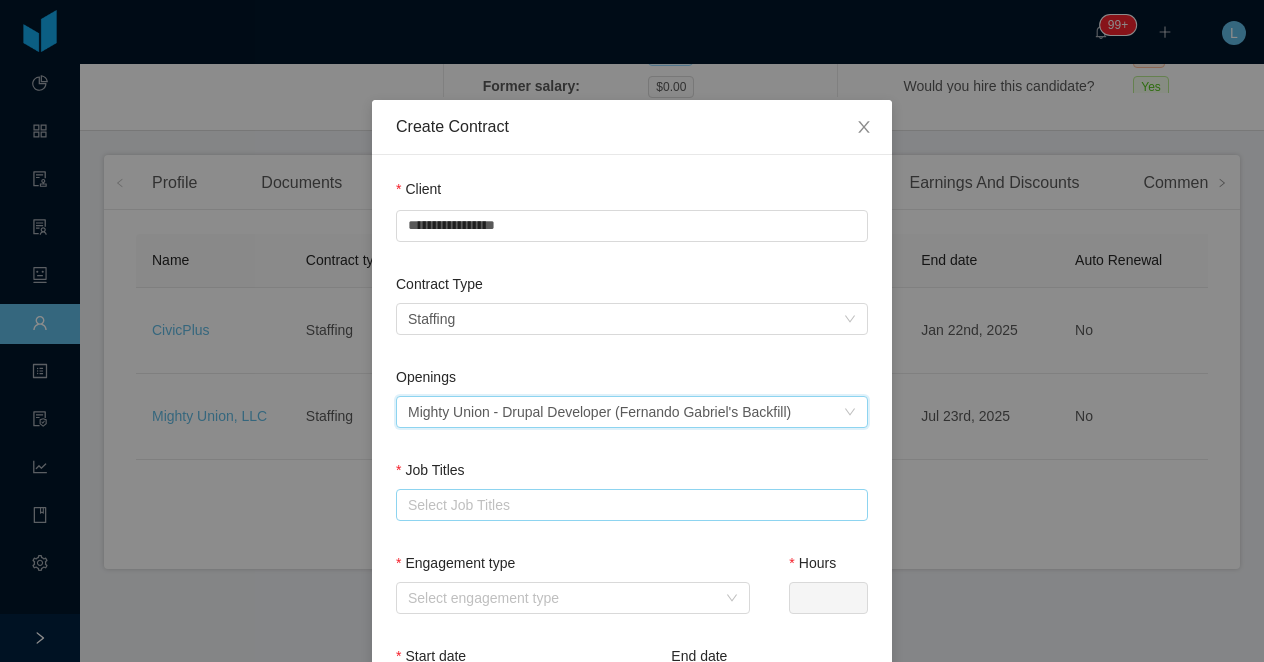 click on "Select Job Titles" at bounding box center [627, 505] 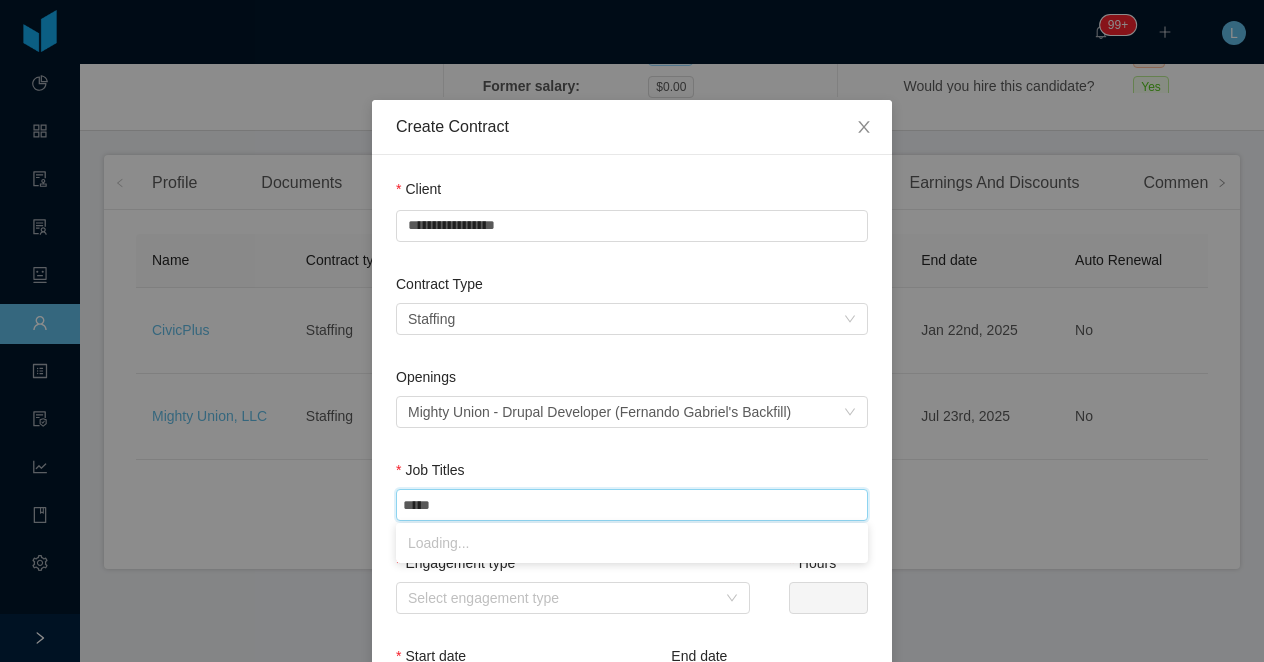type on "******" 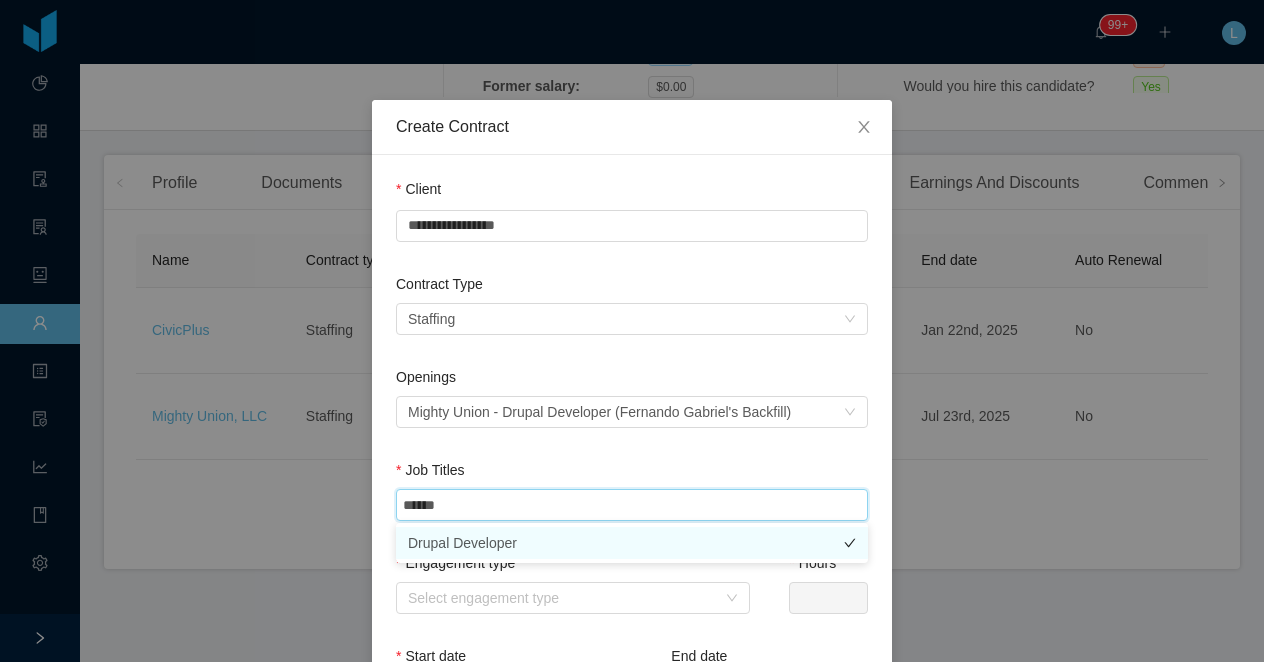 click on "Drupal Developer" at bounding box center [632, 543] 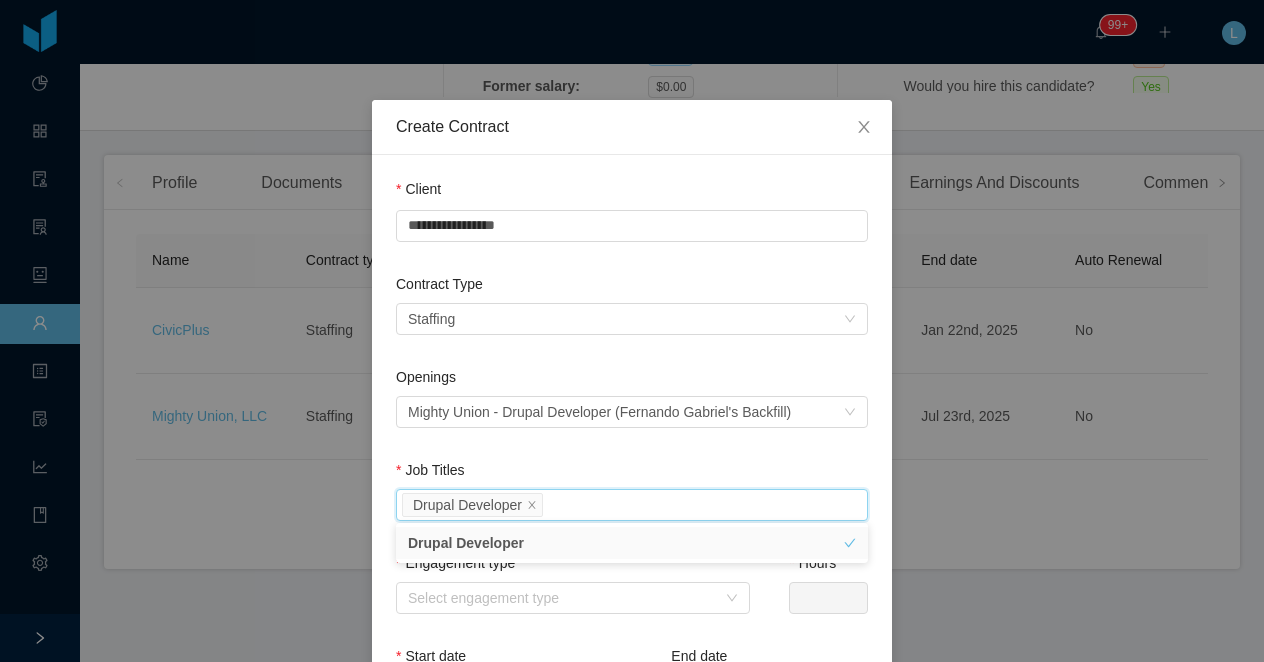 click on "Job Titles" at bounding box center [632, 474] 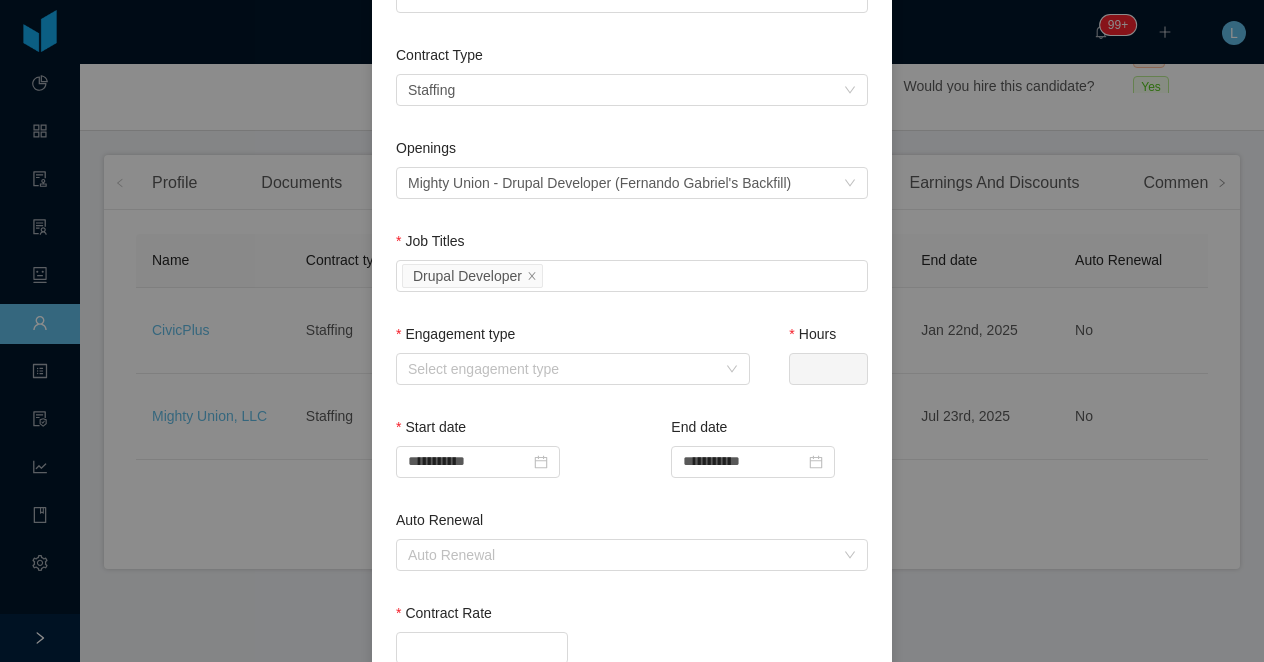 scroll, scrollTop: 295, scrollLeft: 0, axis: vertical 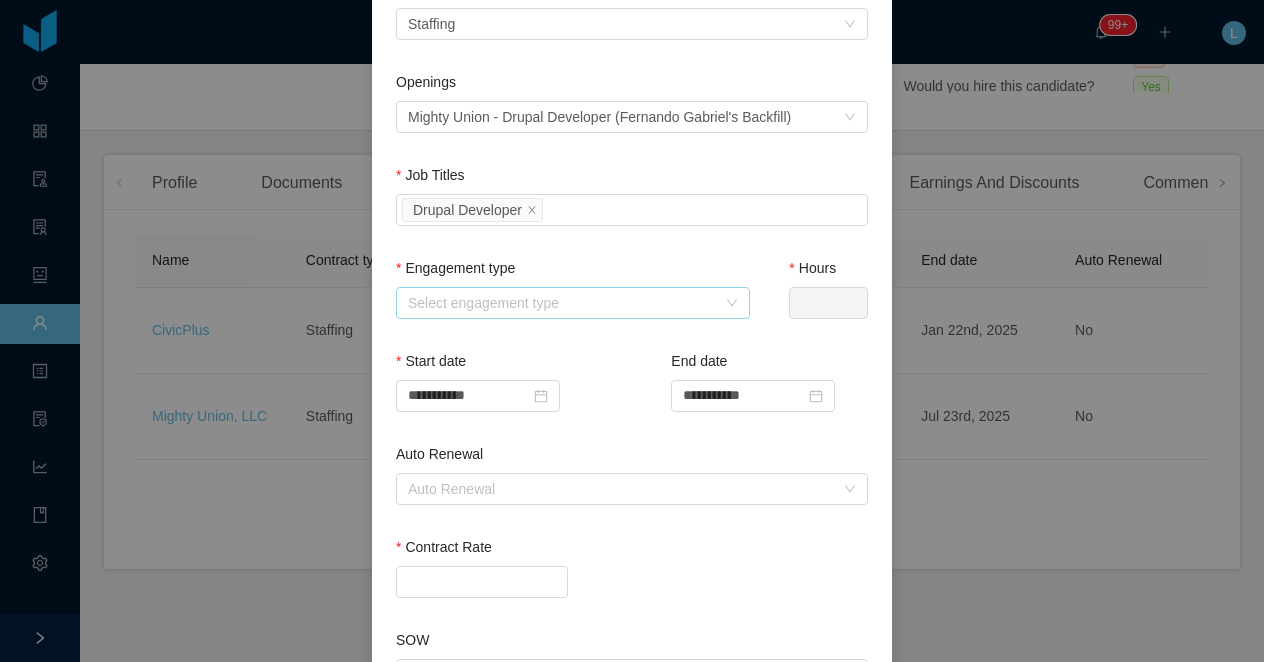 click on "Select engagement type" at bounding box center (562, 303) 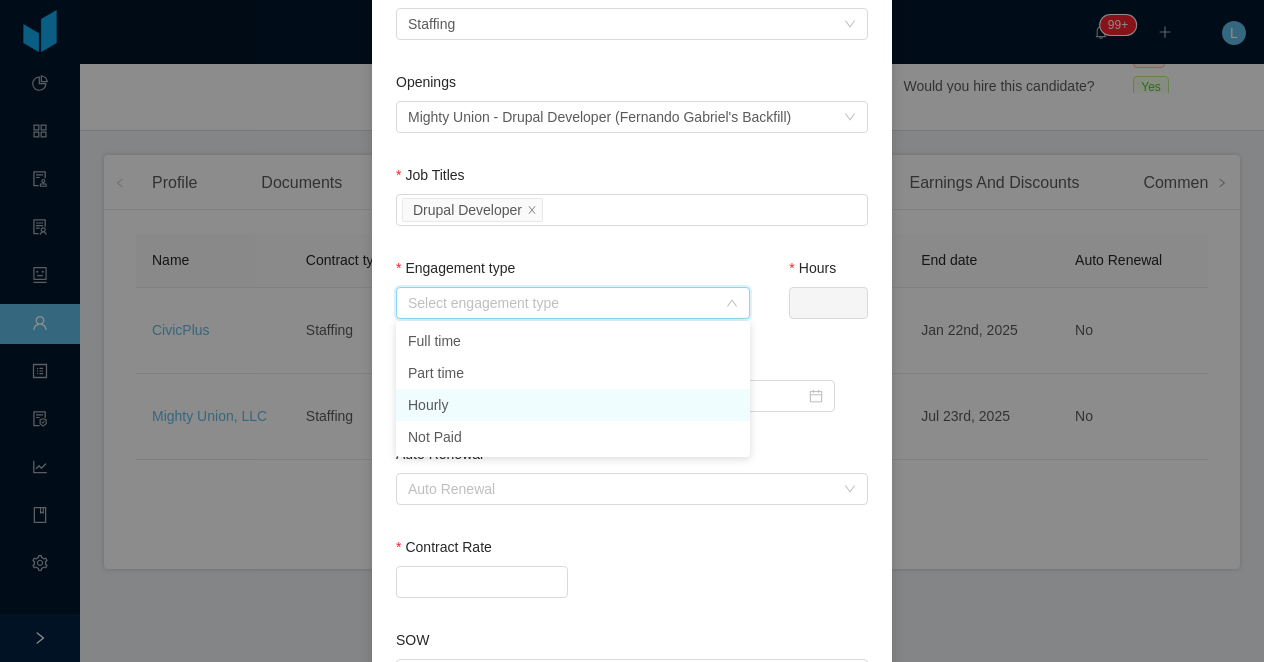 click on "Hourly" at bounding box center (573, 405) 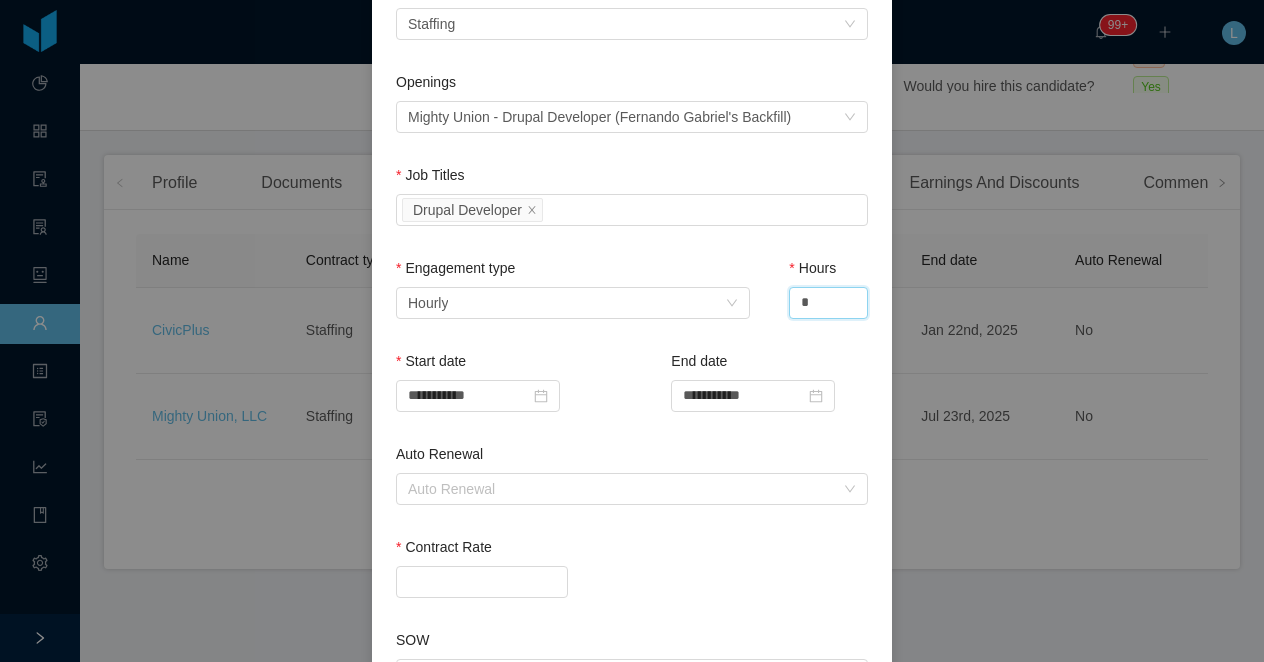 drag, startPoint x: 815, startPoint y: 307, endPoint x: 764, endPoint y: 307, distance: 51 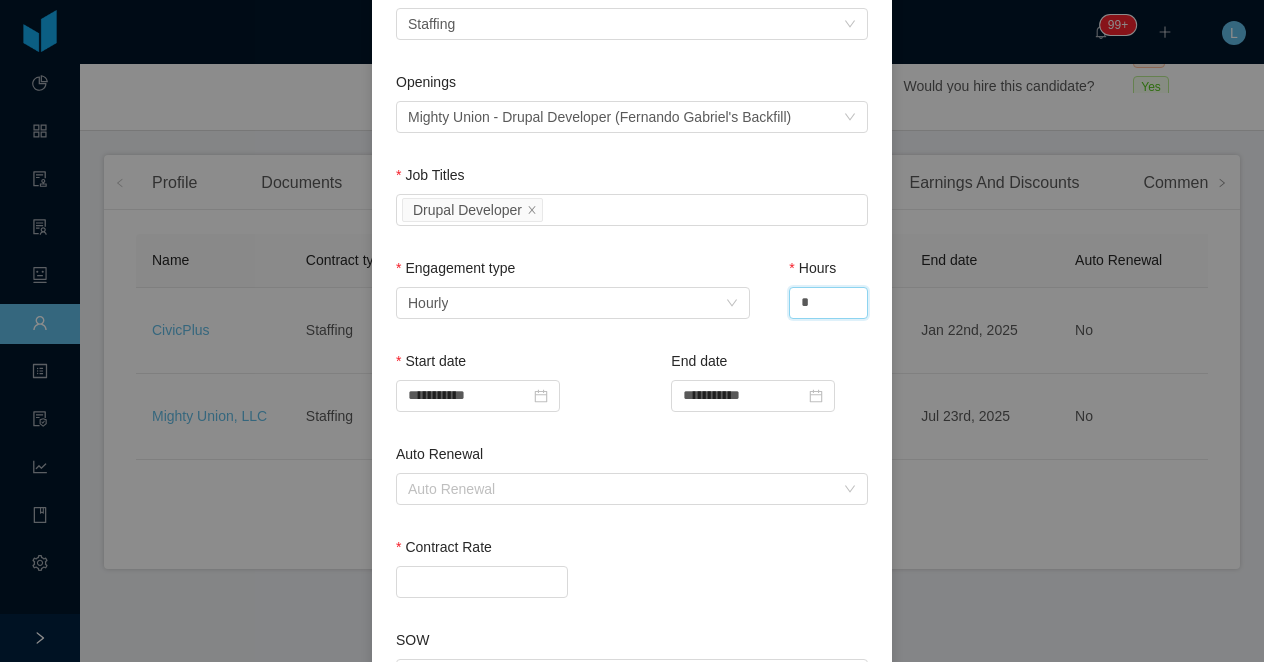 click on "Engagement type Select engagement type Hourly Hours *" at bounding box center [632, 304] 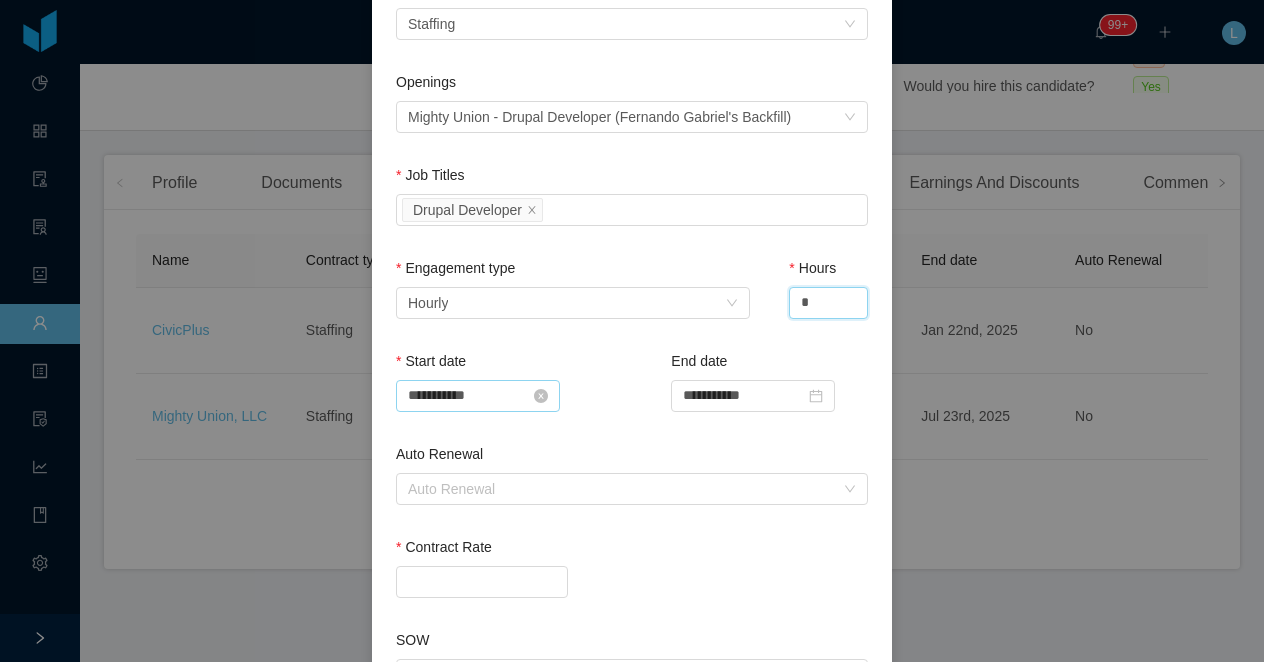 type on "*" 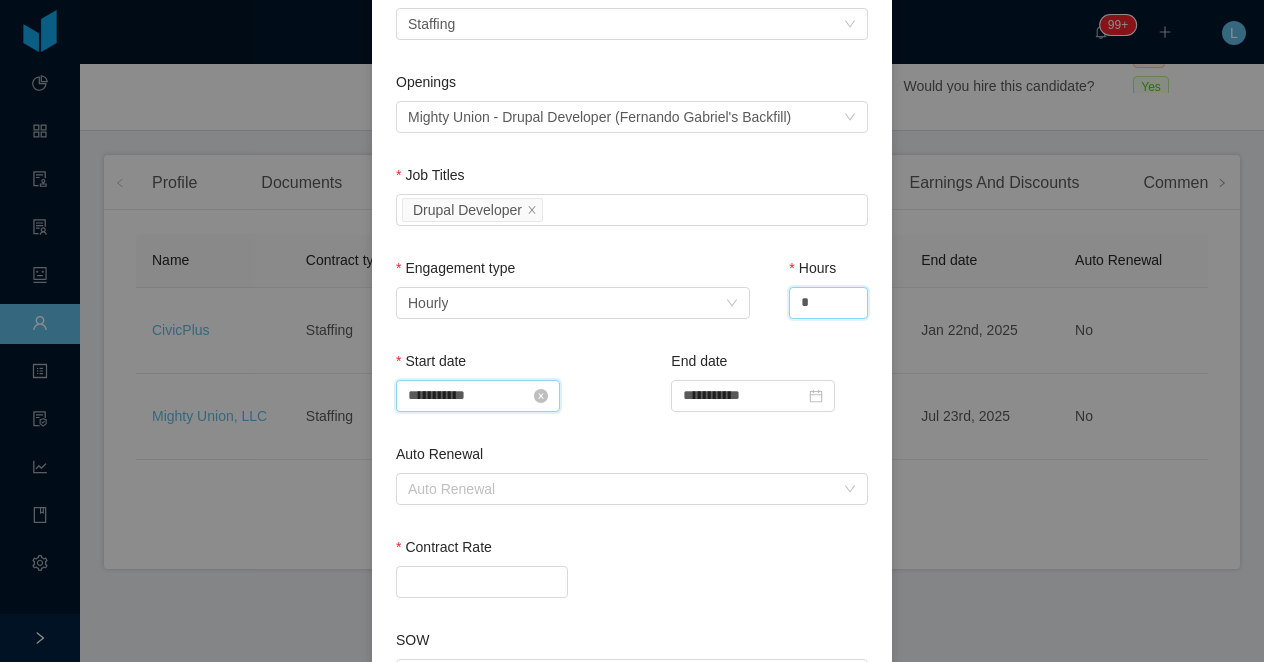 click on "**********" at bounding box center [478, 396] 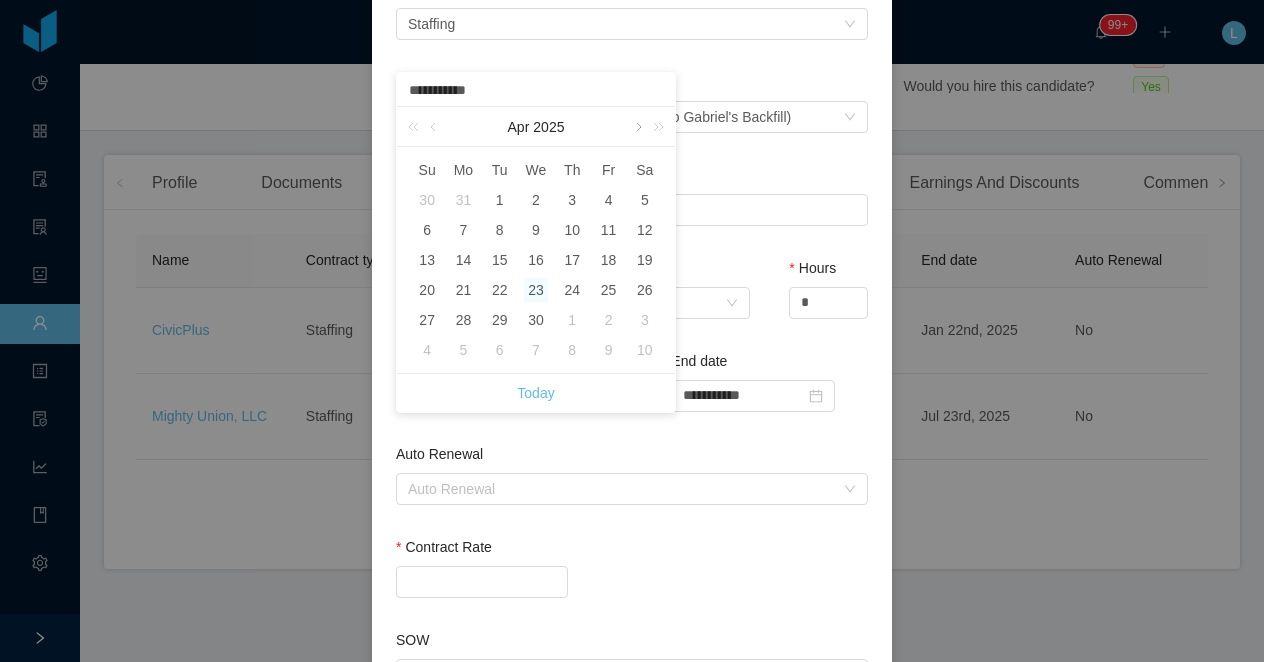 click at bounding box center [637, 127] 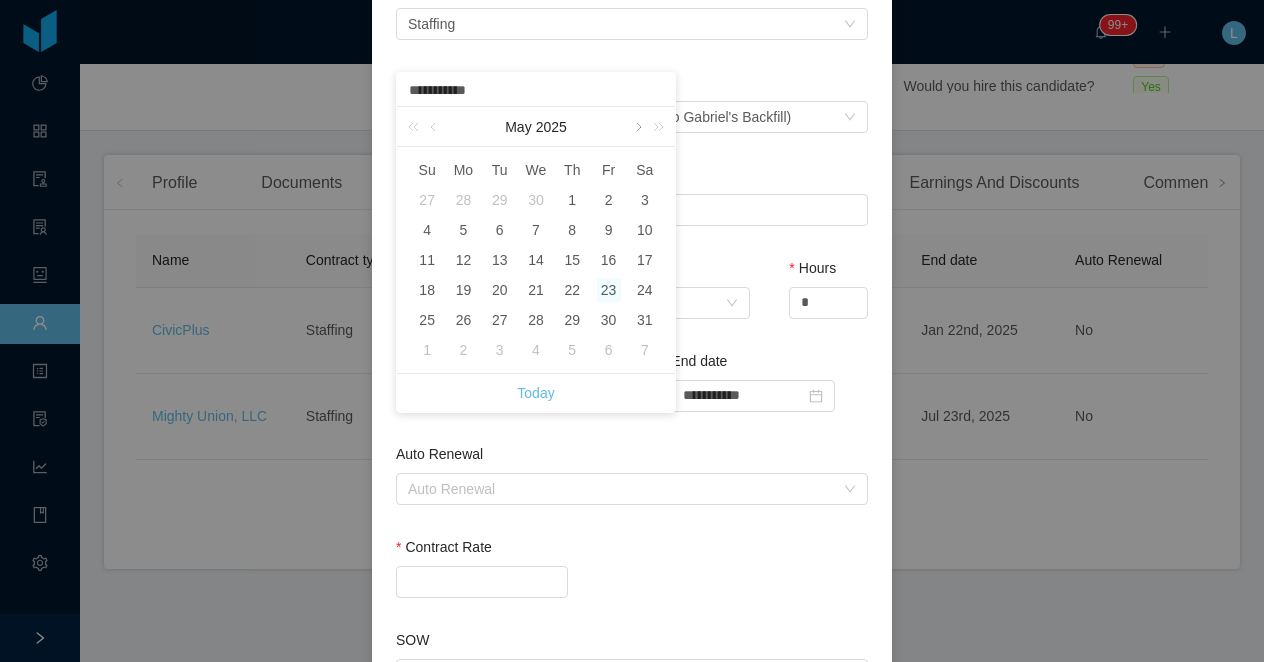 click at bounding box center [637, 127] 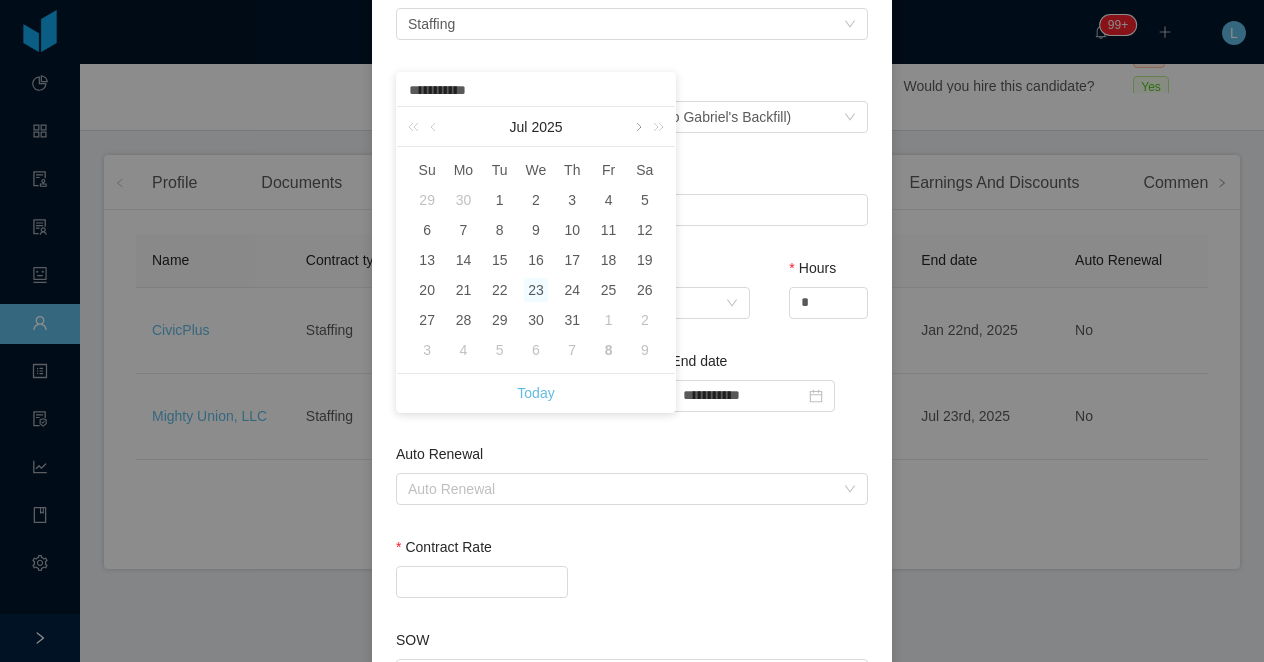 click at bounding box center [637, 127] 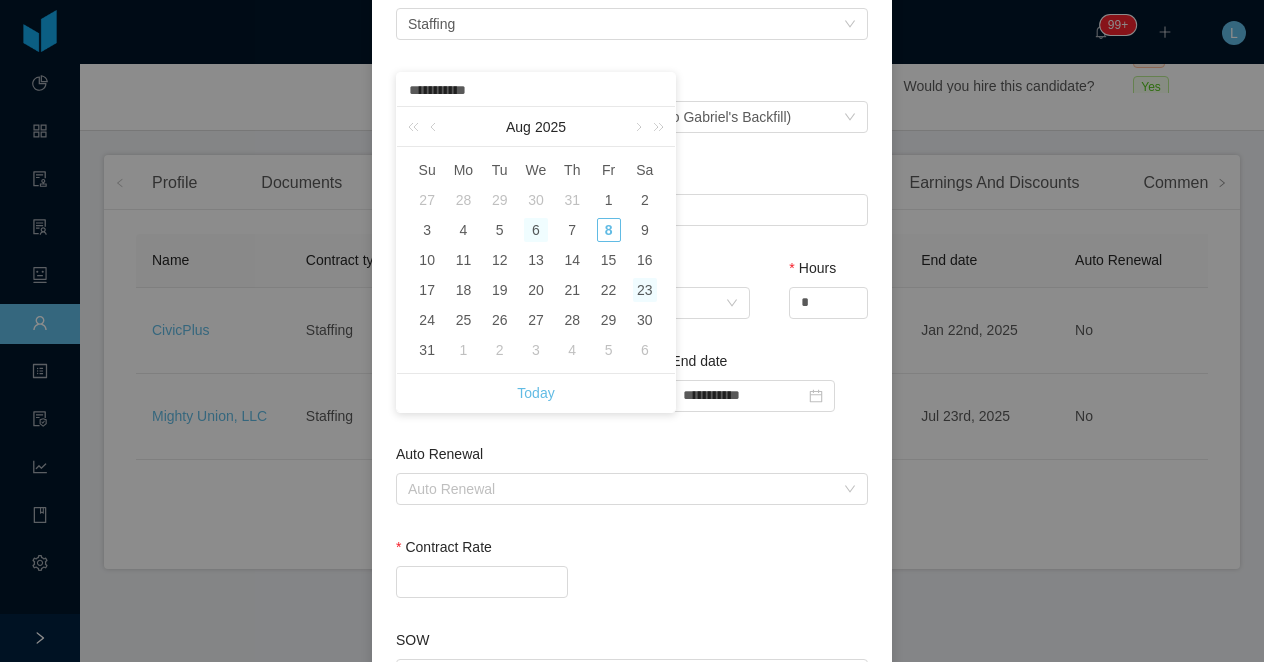 click on "6" at bounding box center [536, 230] 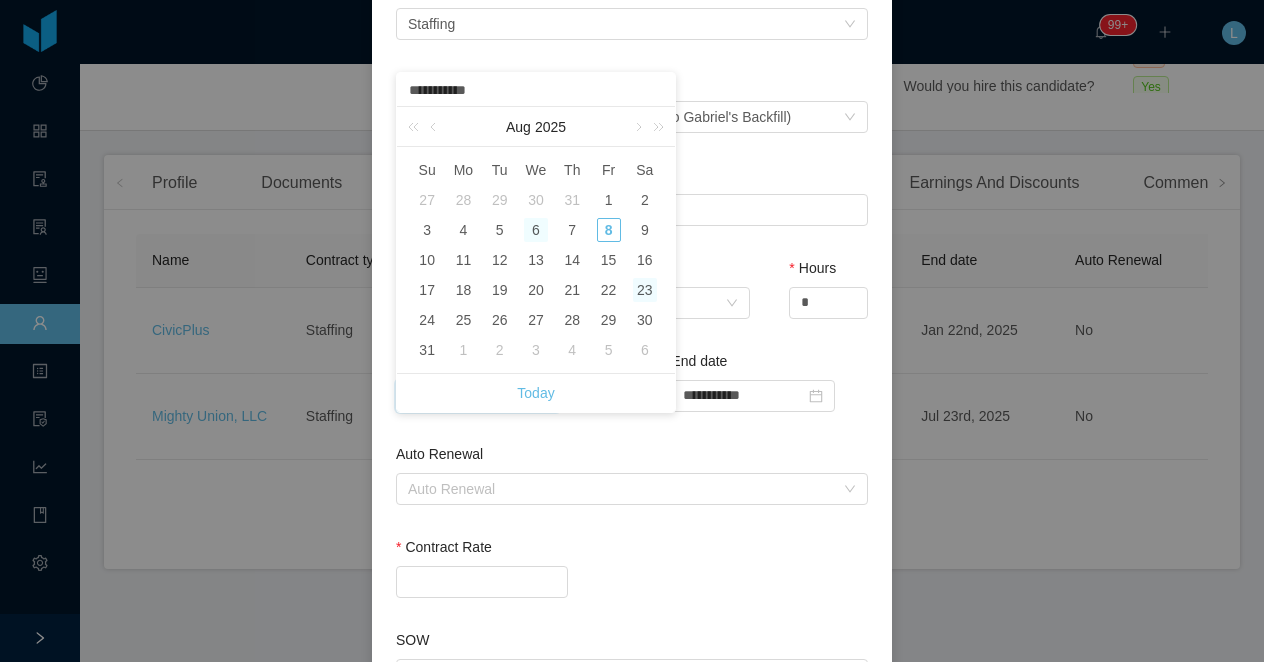 type on "**********" 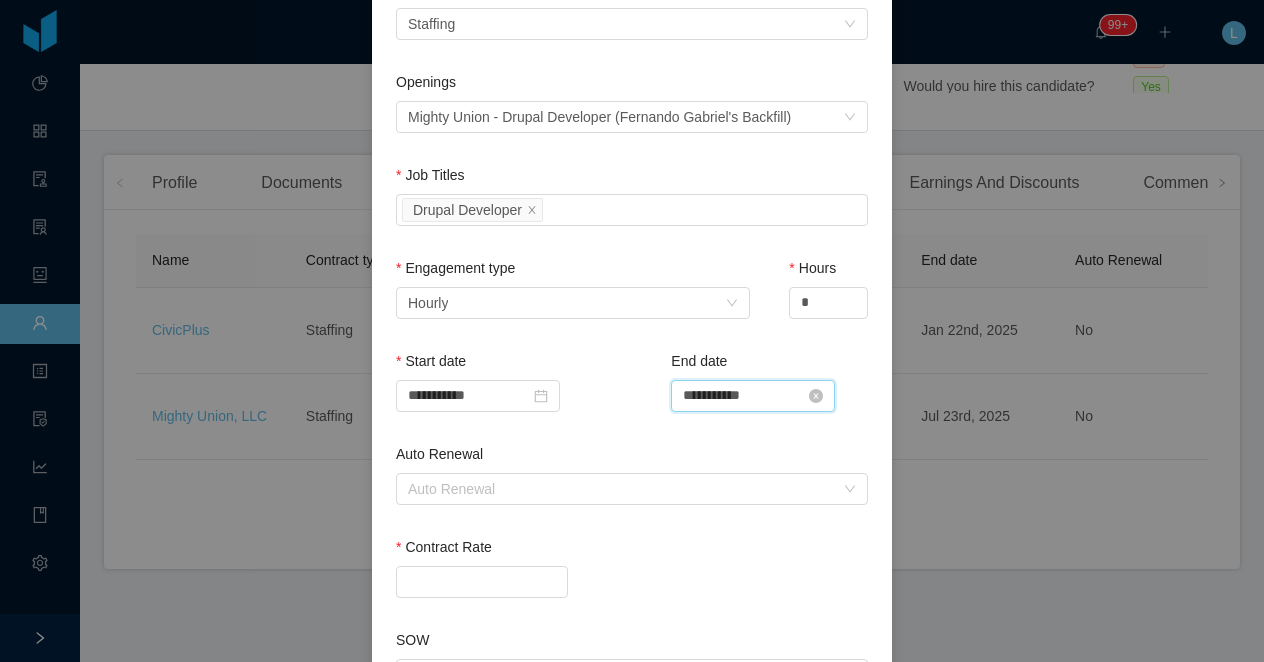 click on "**********" at bounding box center [753, 396] 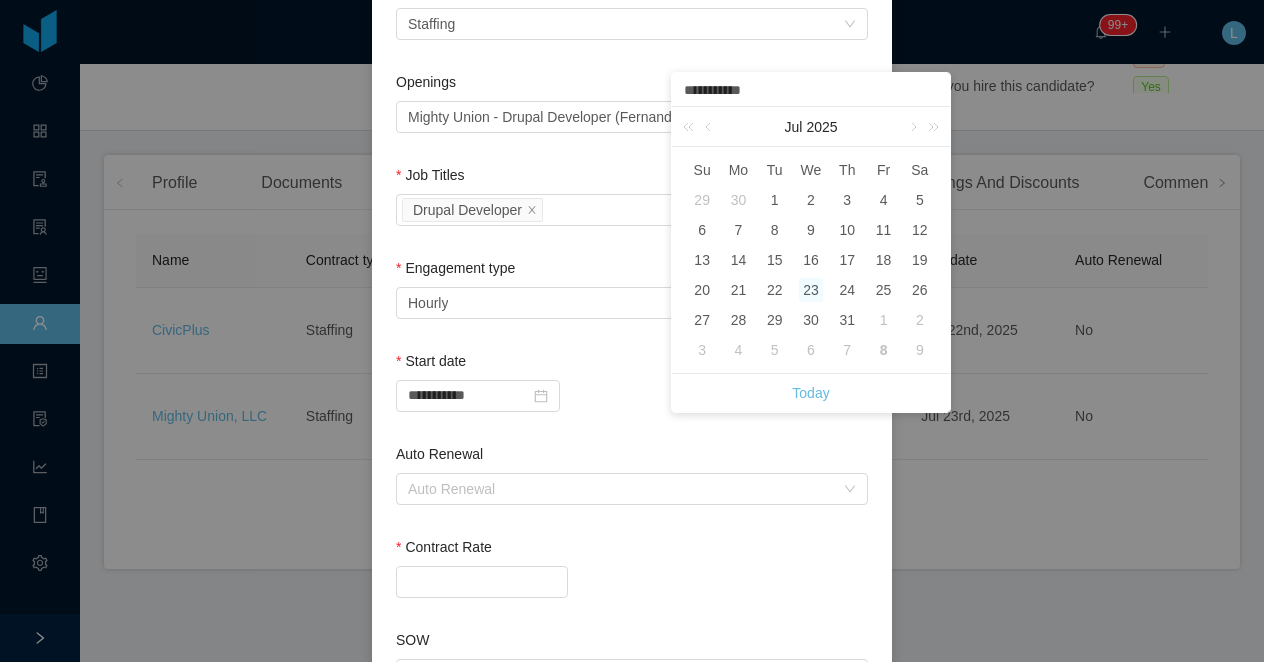 click on "Auto Renewal" at bounding box center [632, 458] 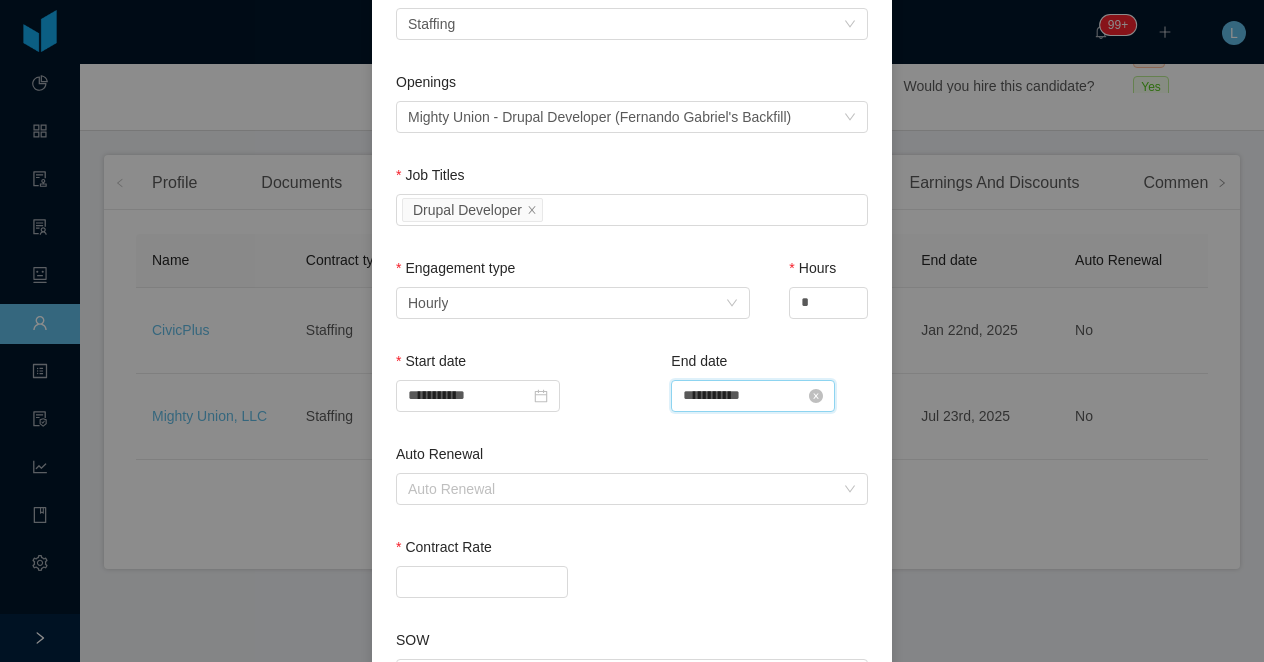drag, startPoint x: 783, startPoint y: 395, endPoint x: 673, endPoint y: 395, distance: 110 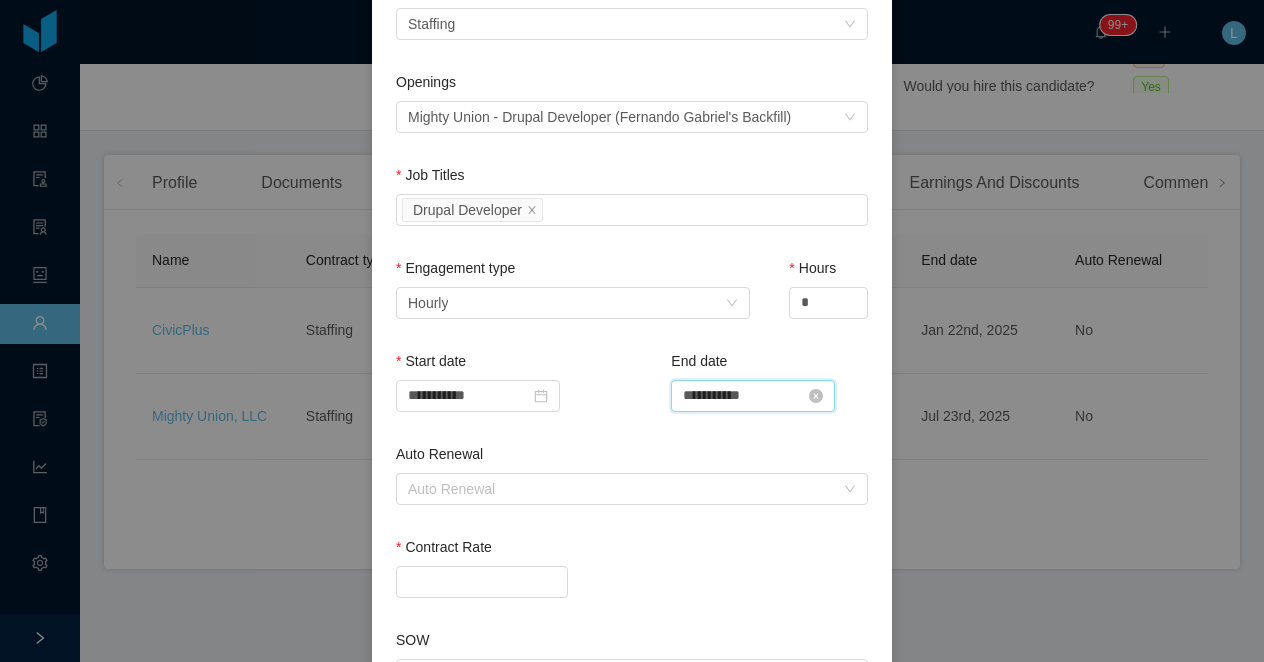 click on "**********" at bounding box center (753, 396) 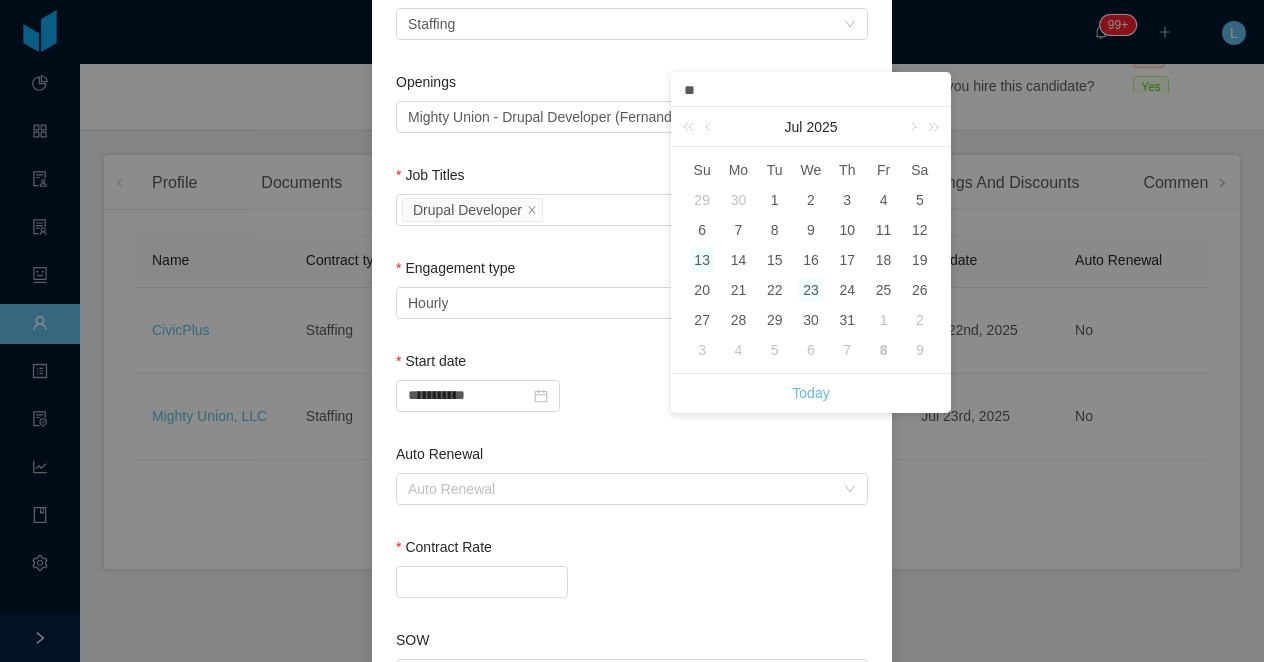type on "*" 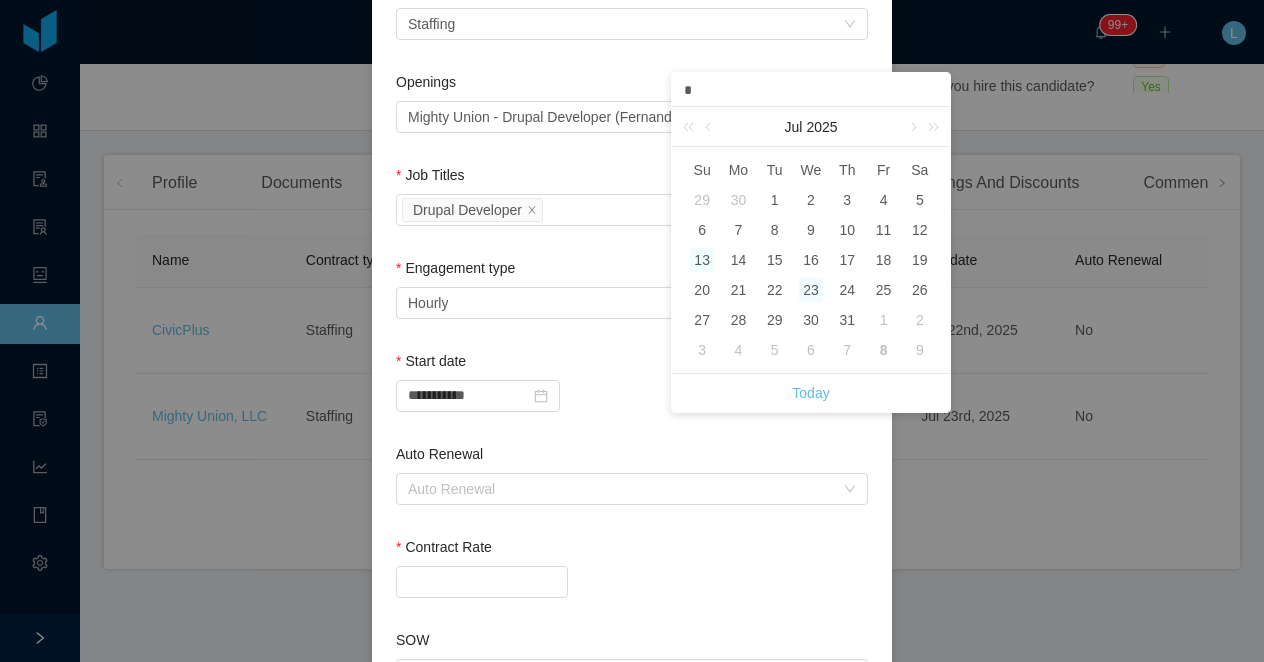 type 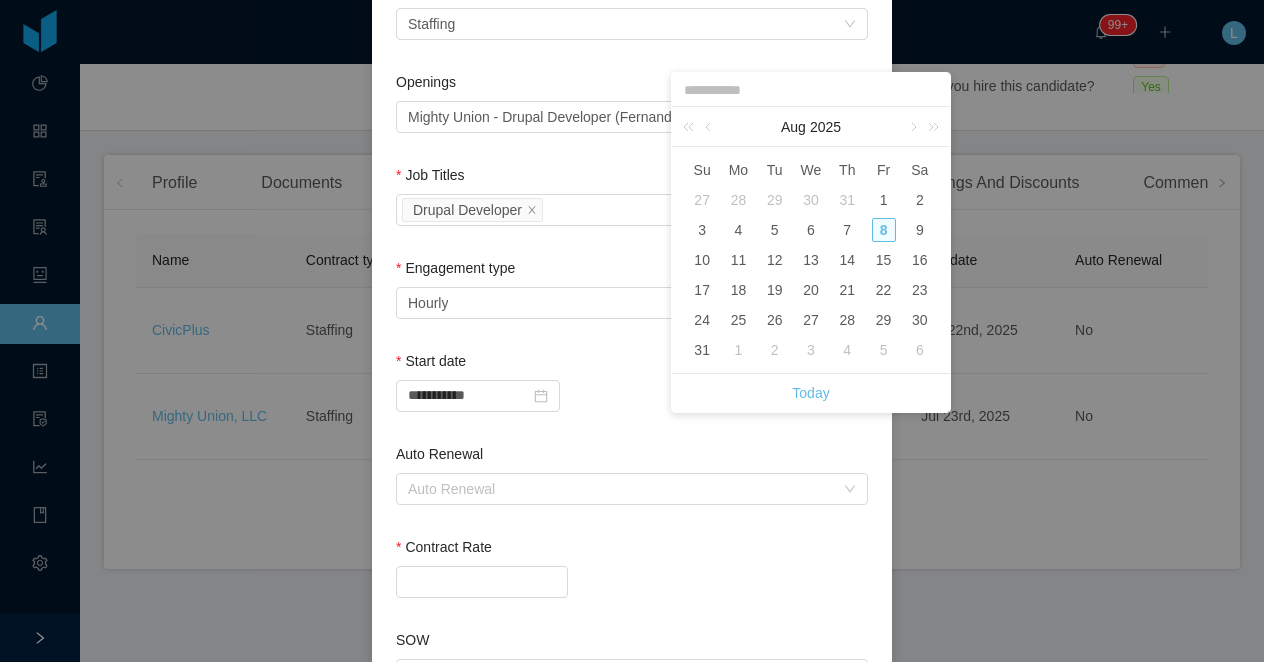type 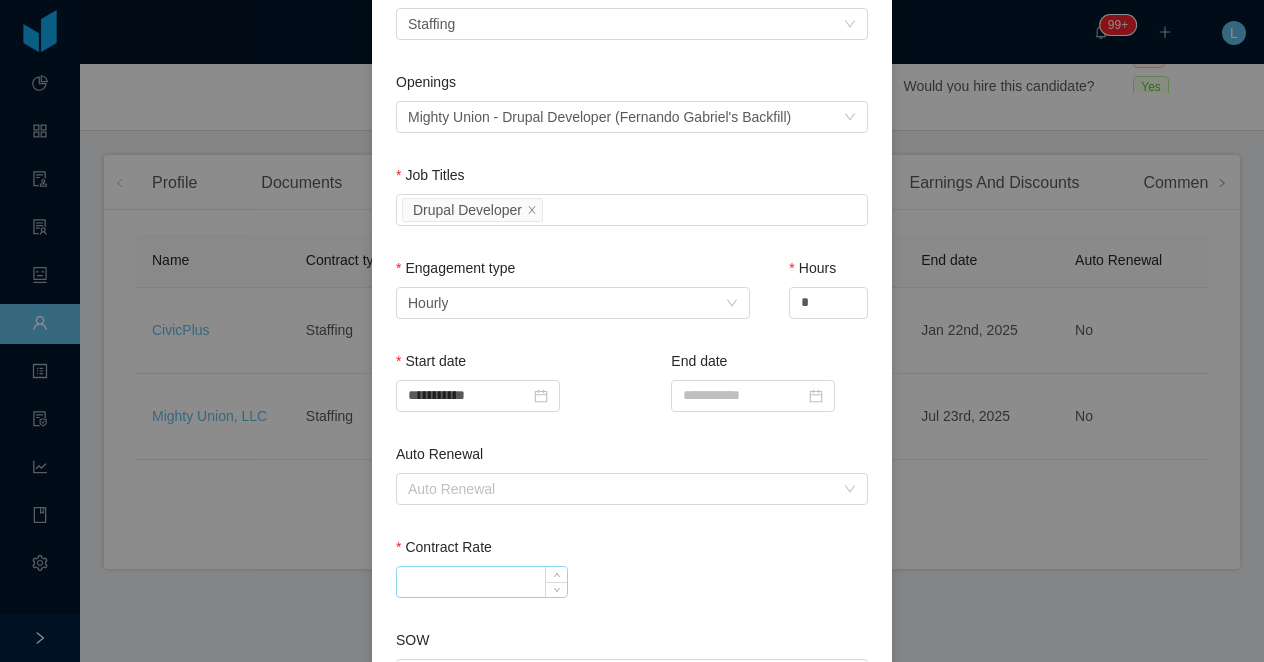 click on "Contract rate" at bounding box center [482, 582] 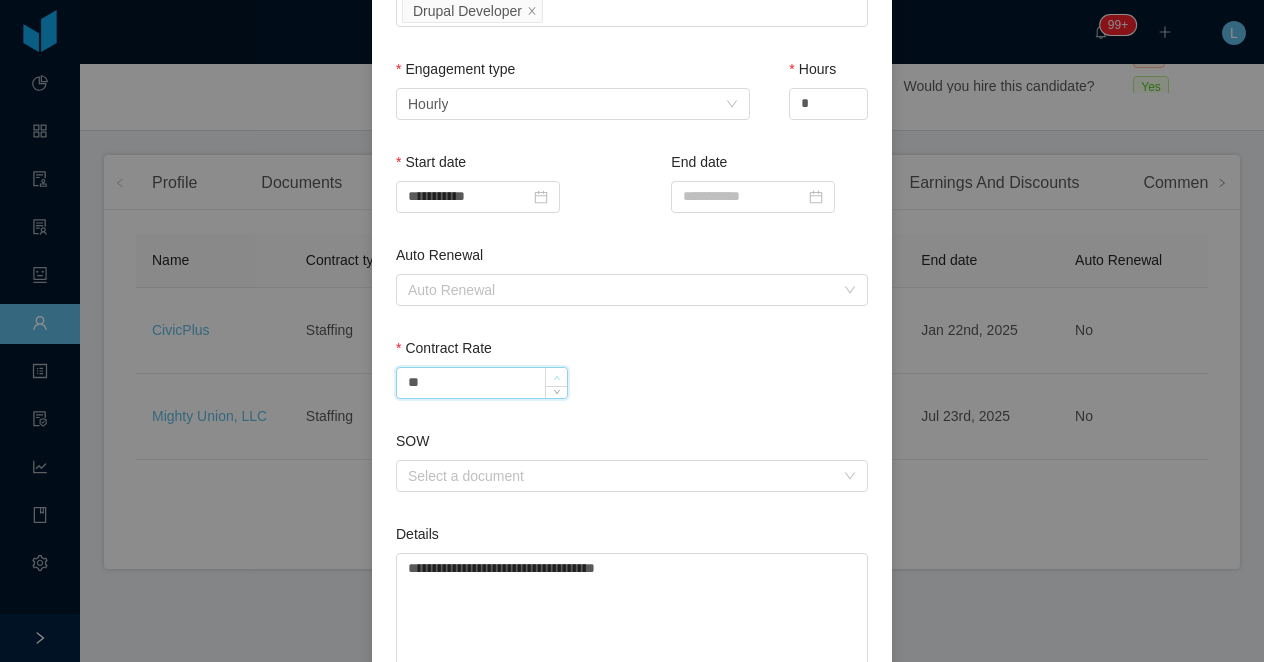 scroll, scrollTop: 698, scrollLeft: 0, axis: vertical 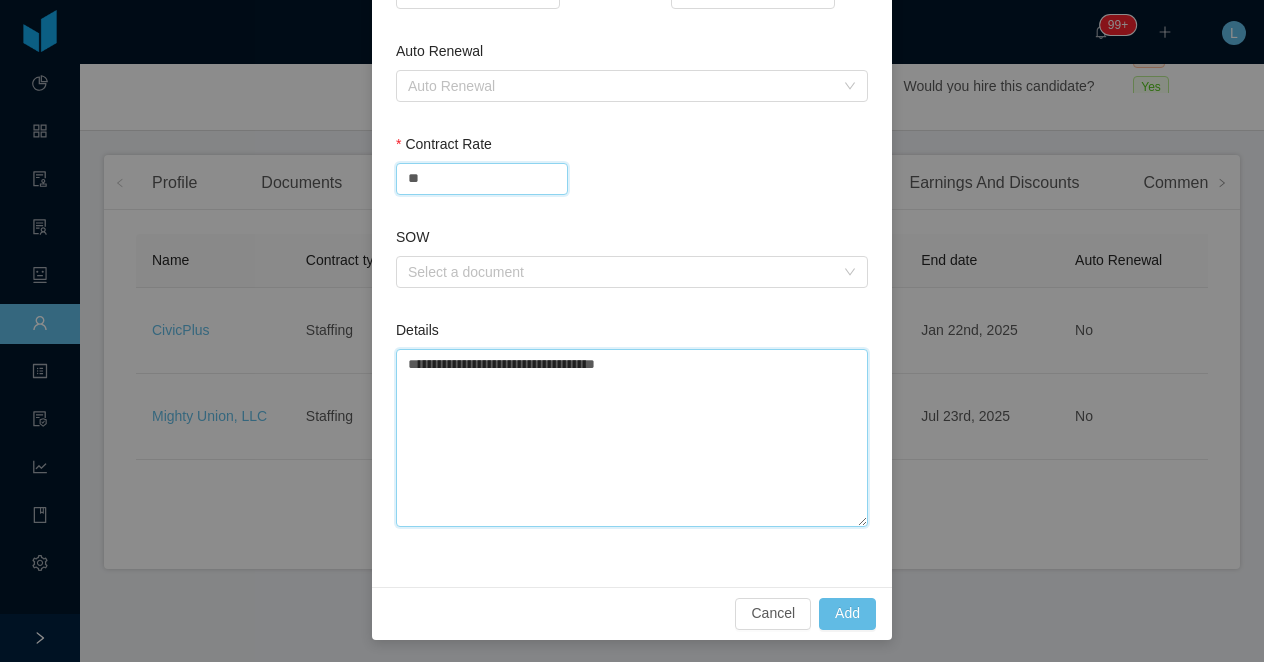 type on "*****" 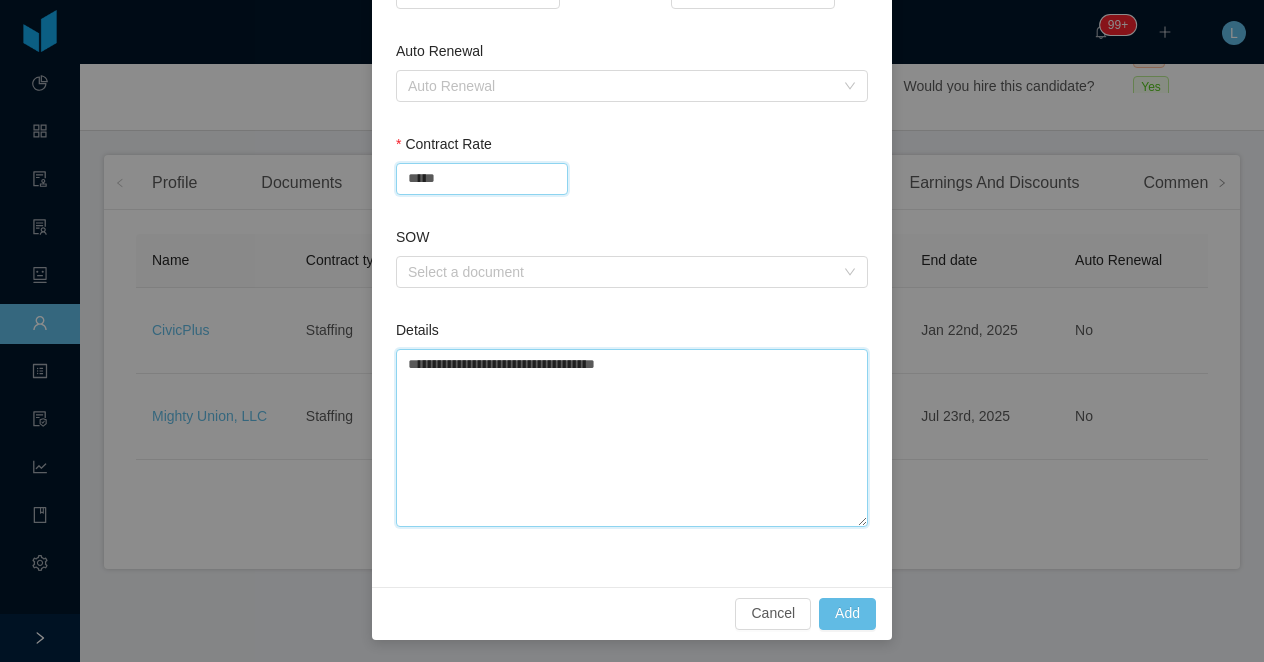 click on "**********" at bounding box center (632, 438) 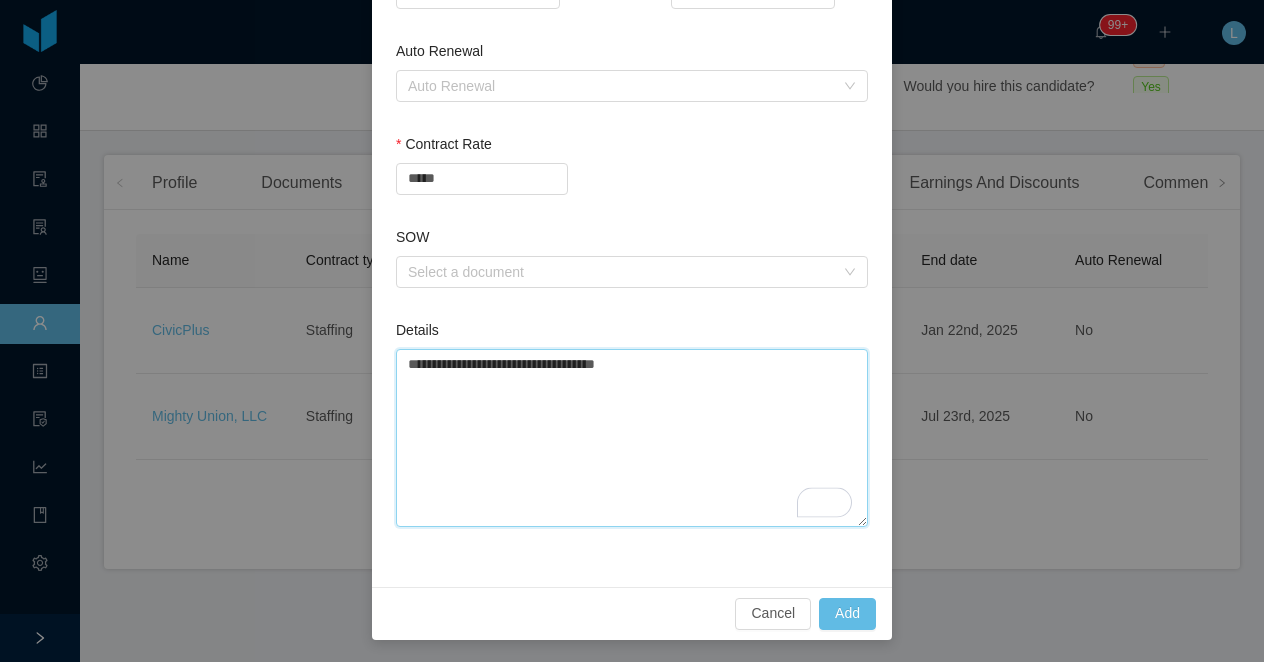 click on "**********" at bounding box center [632, 438] 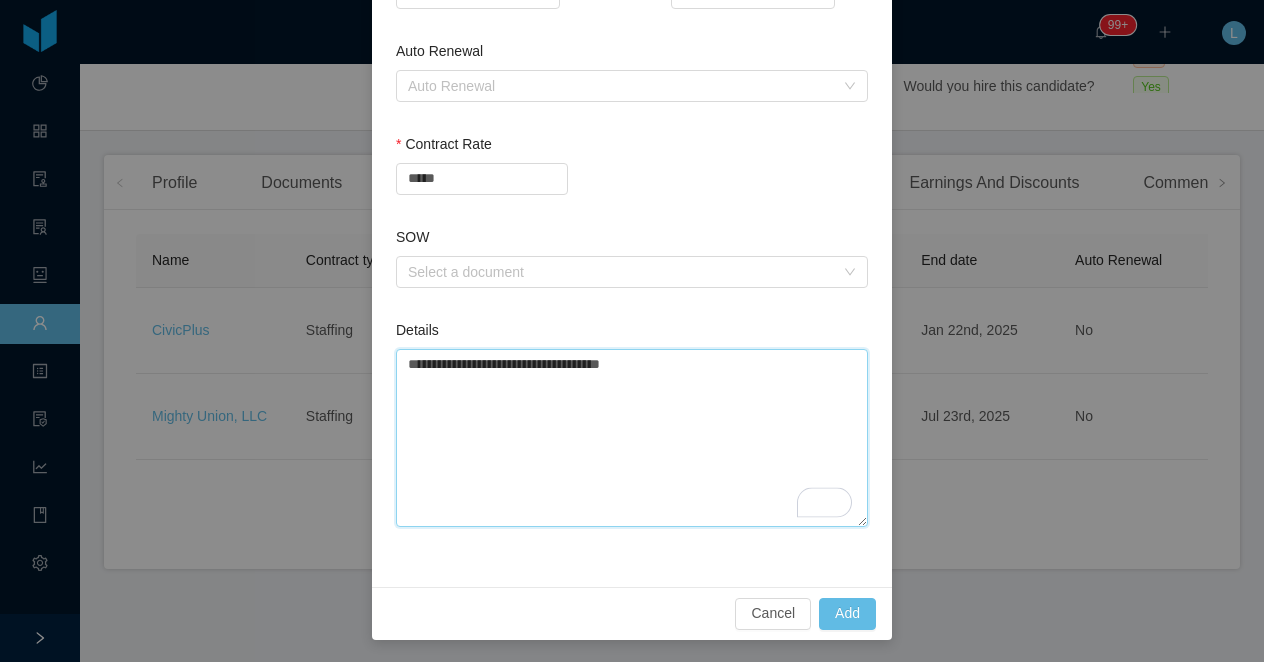 type on "**********" 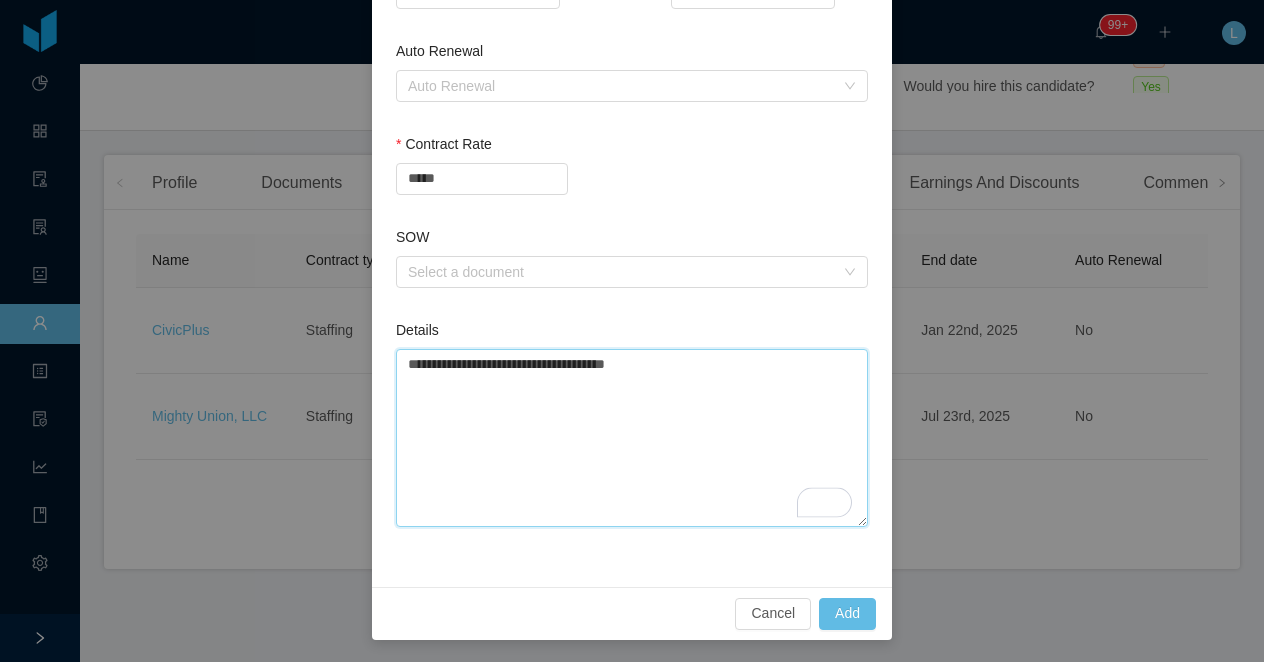 type 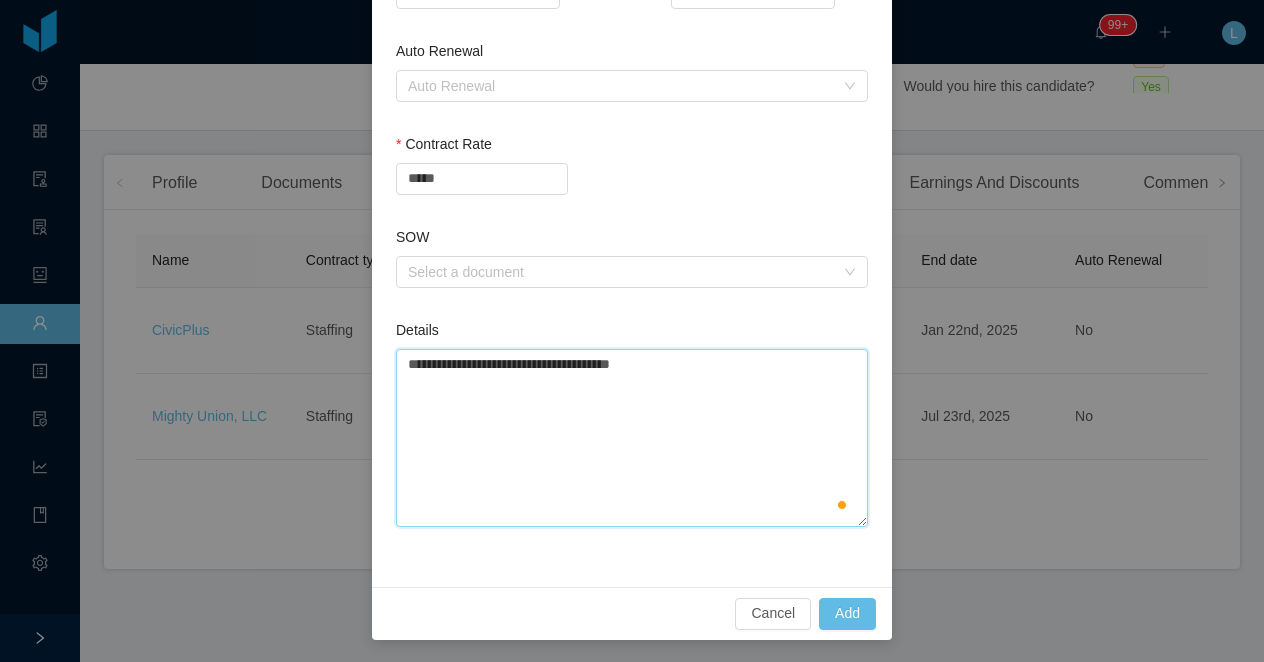 type 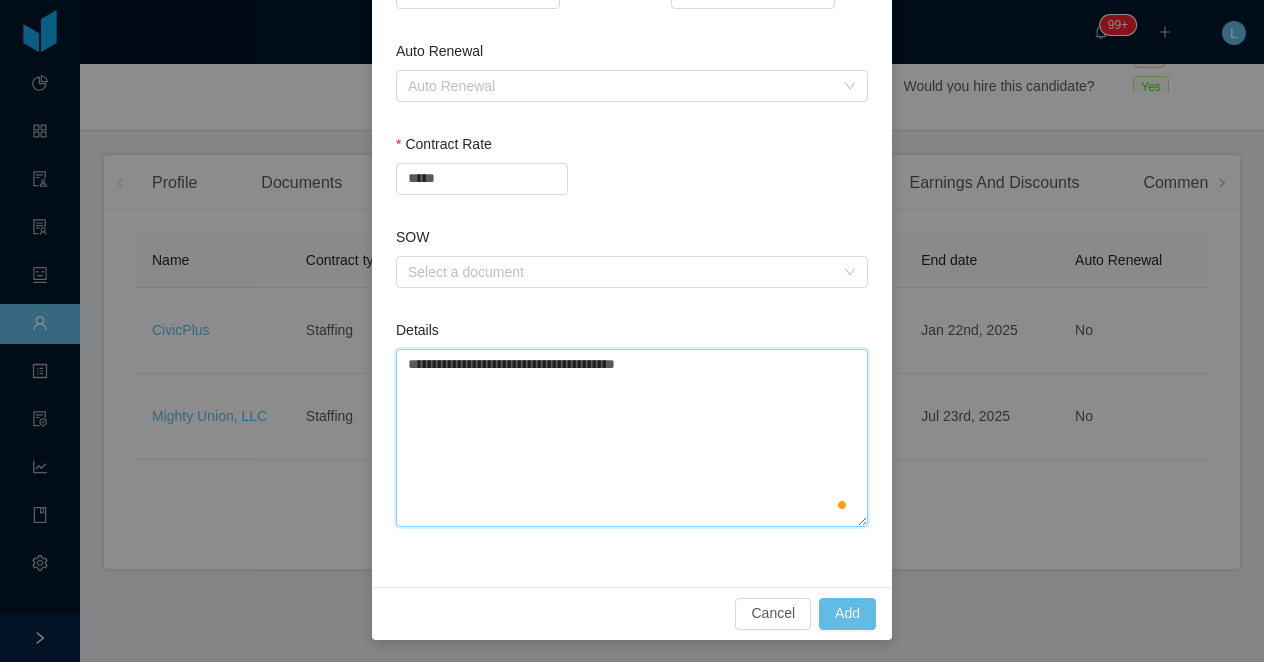 type 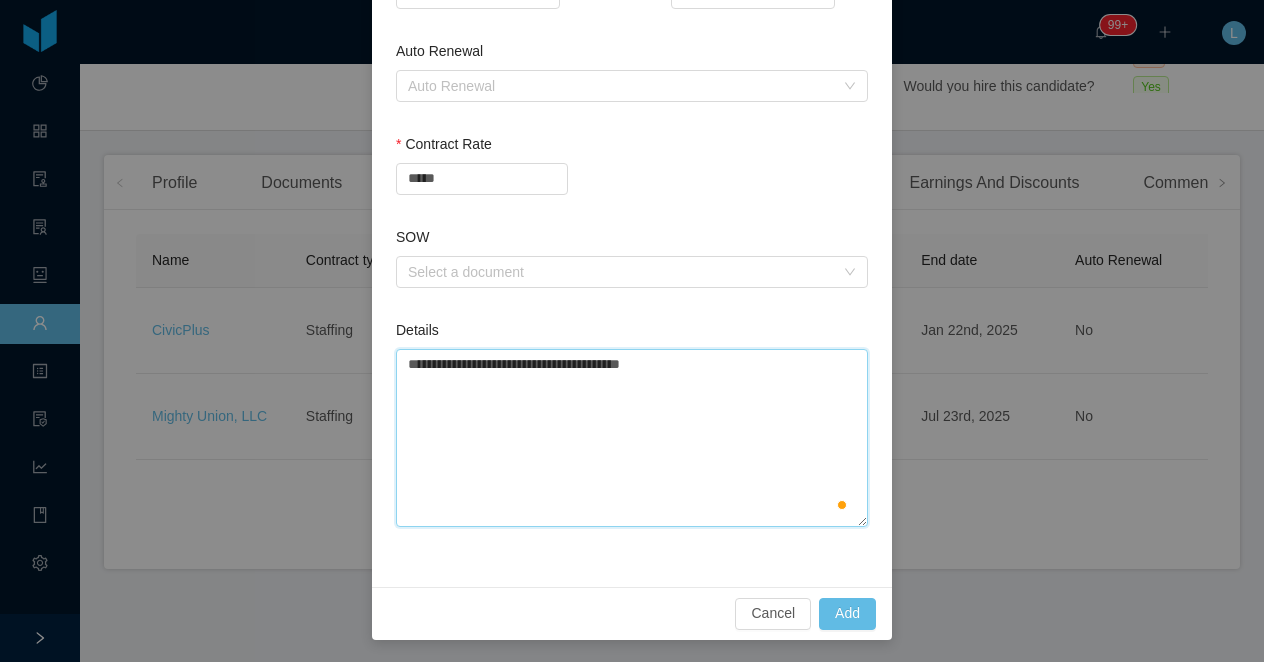 type 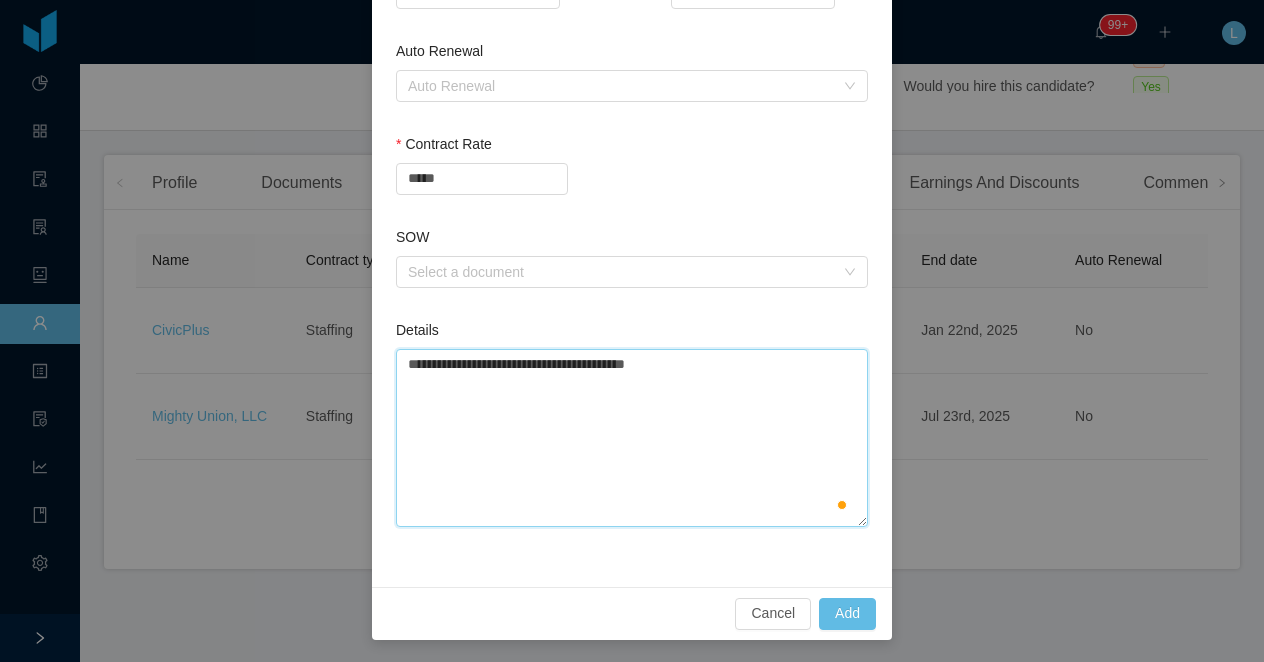 type 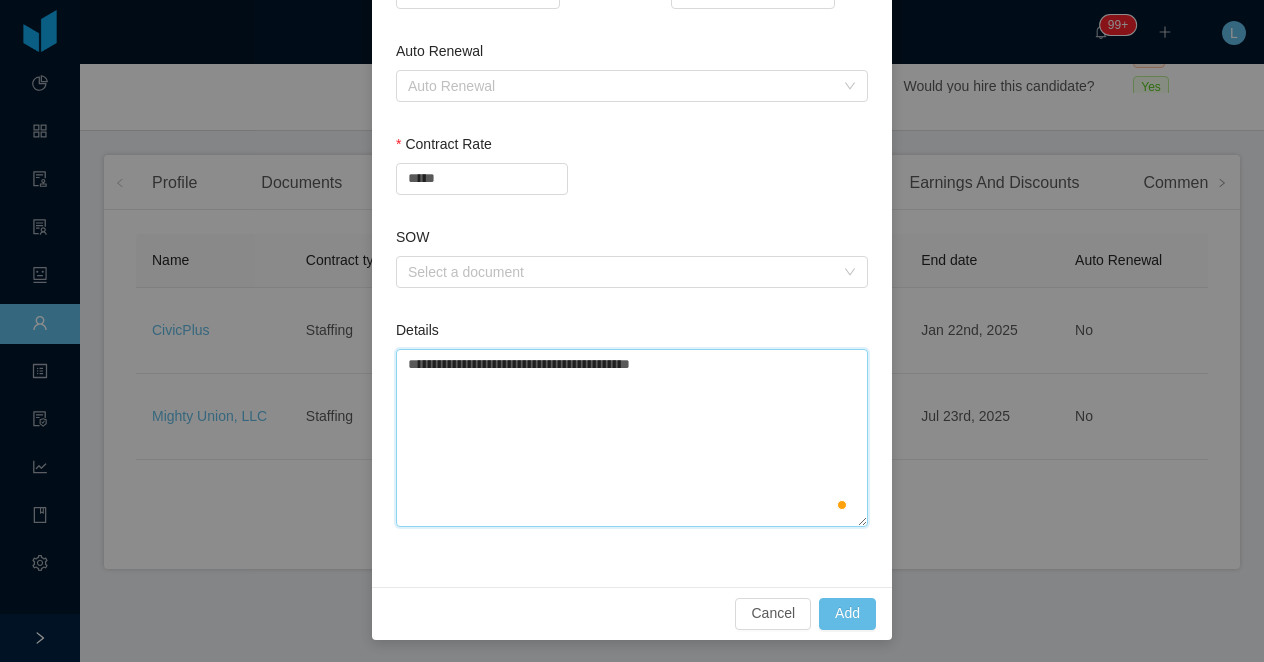 type 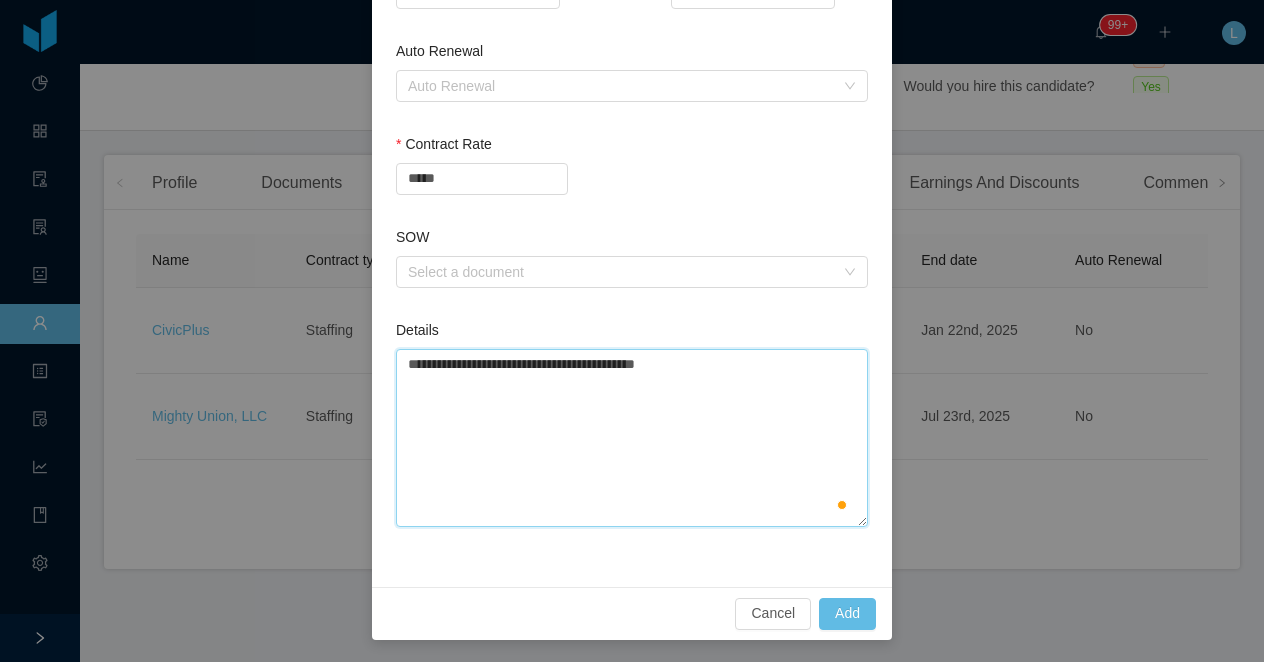 type 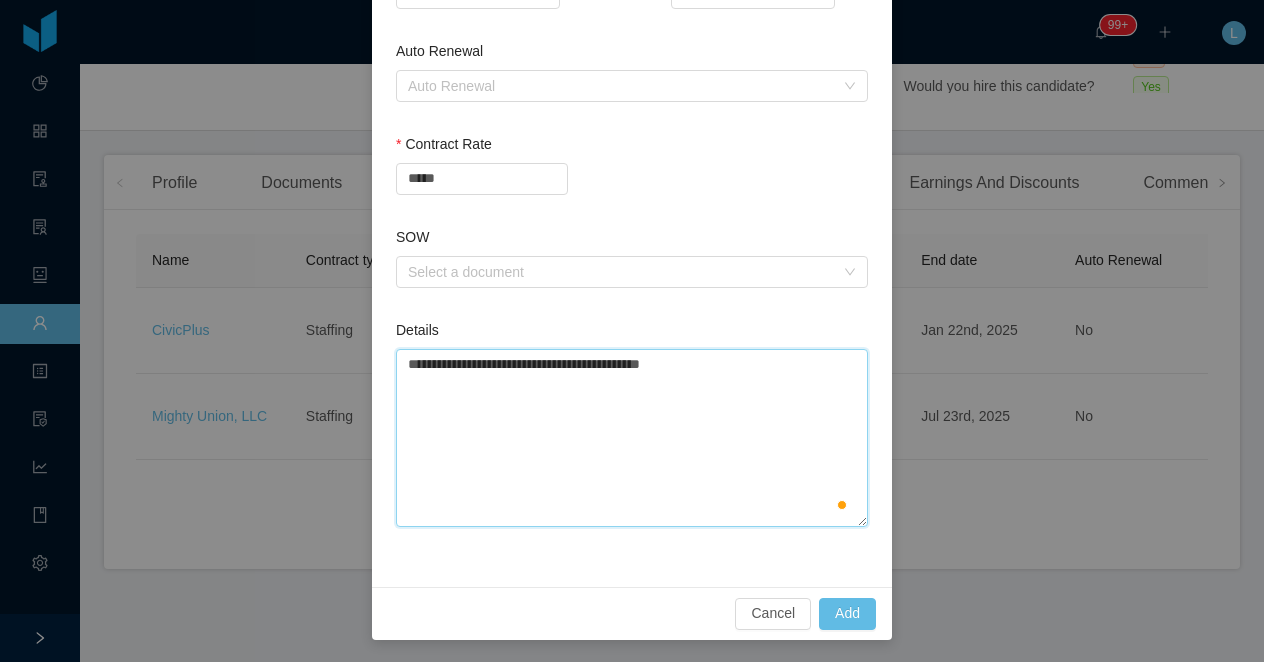 type 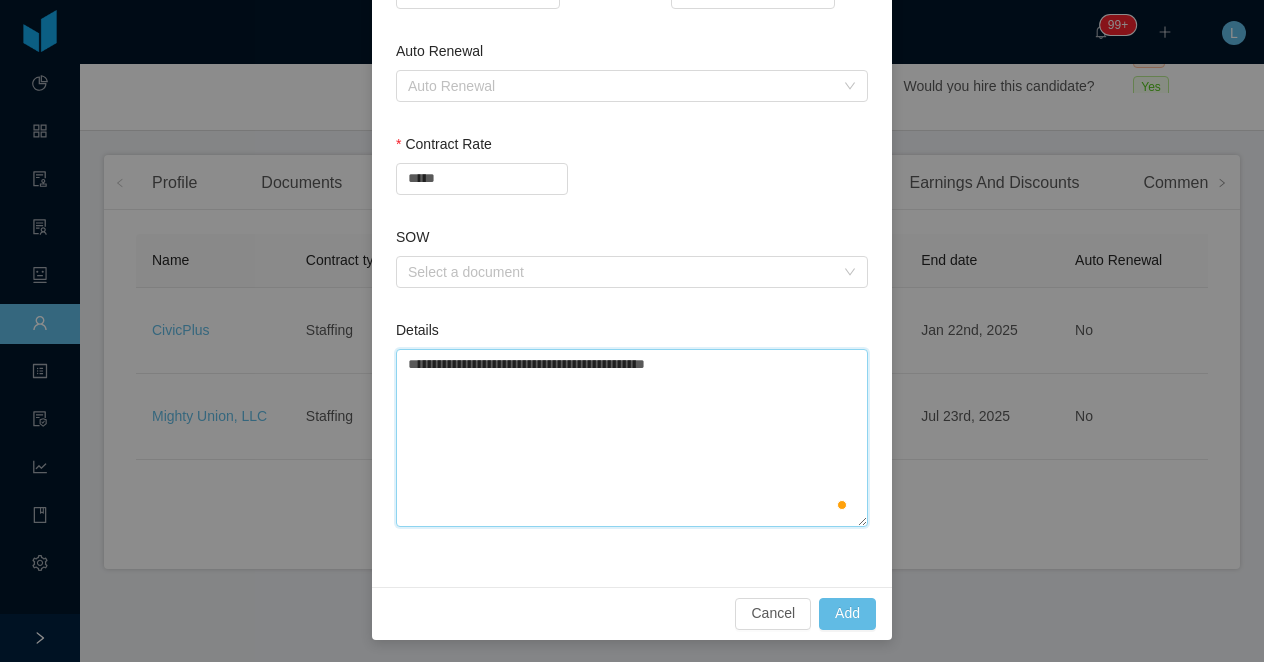 type 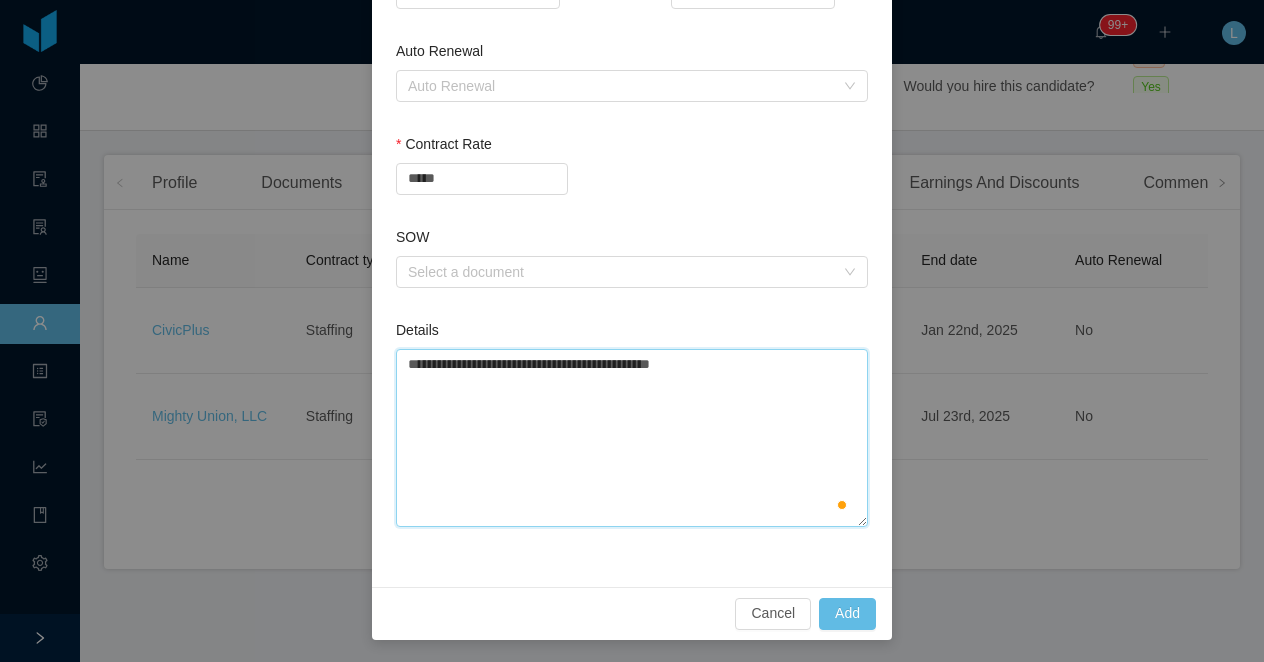type 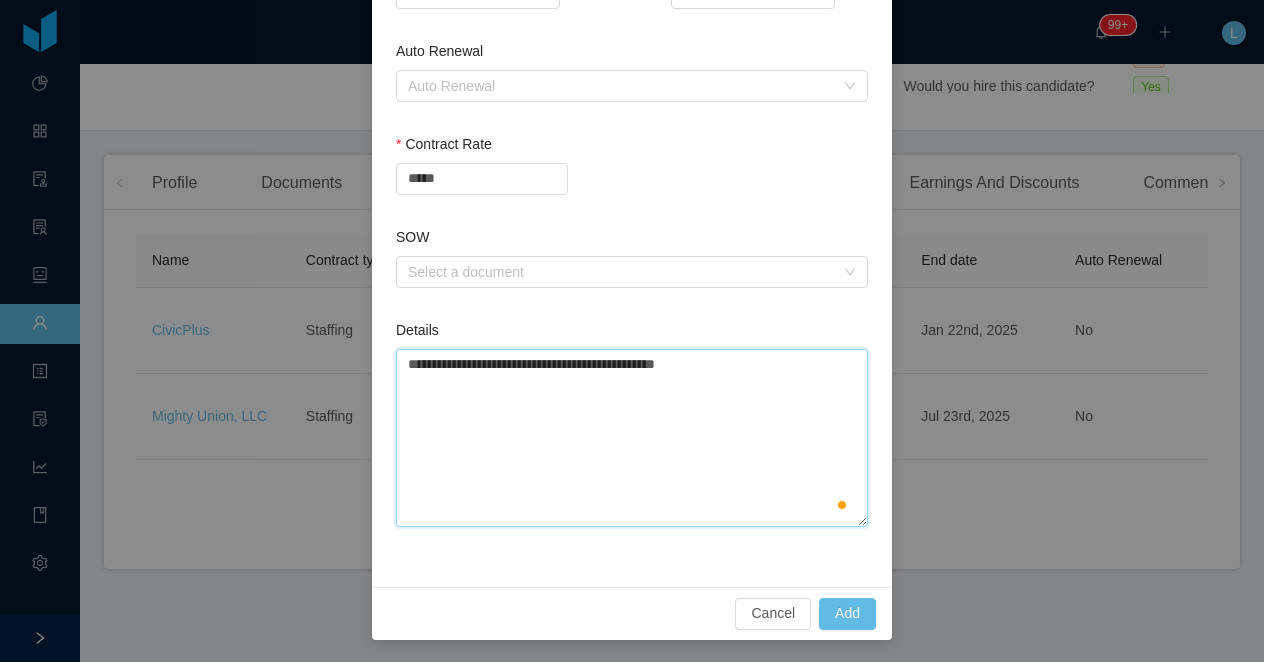 type 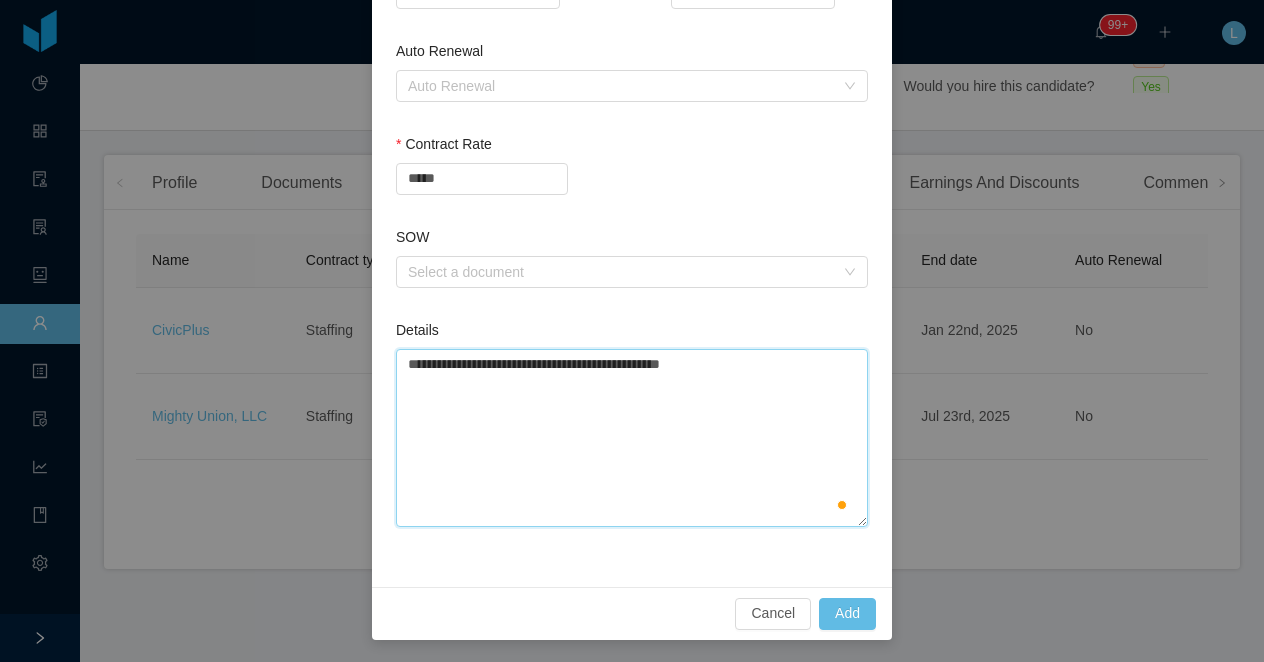 type 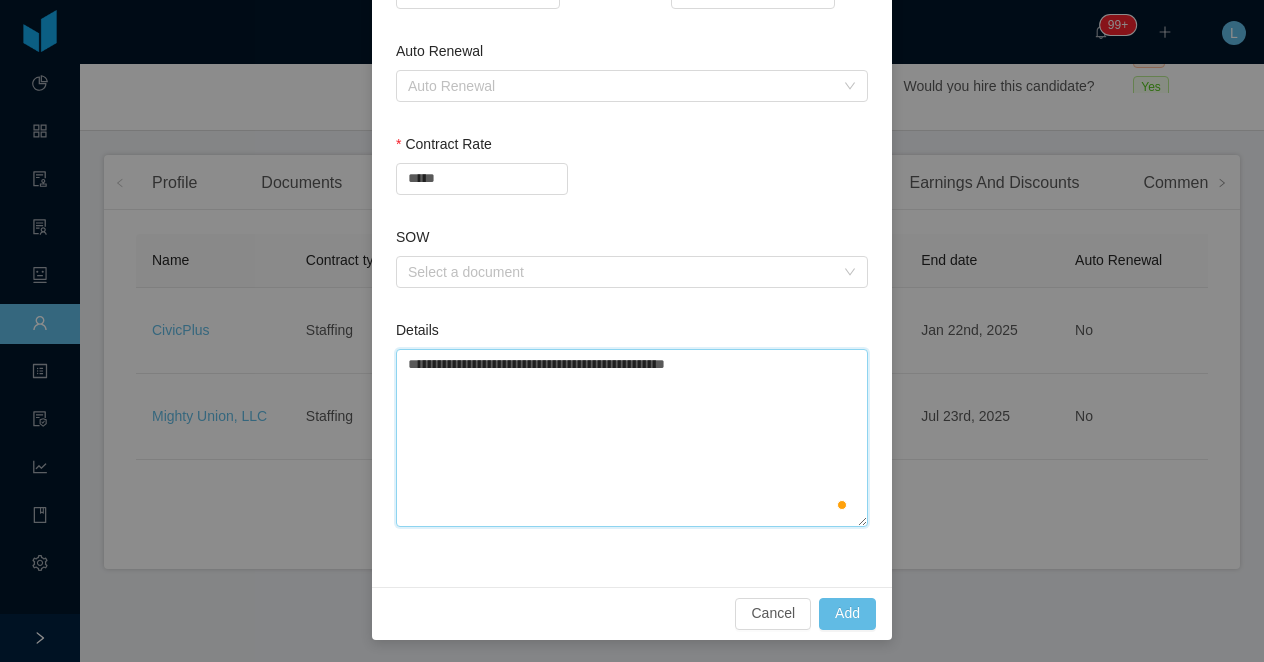 type 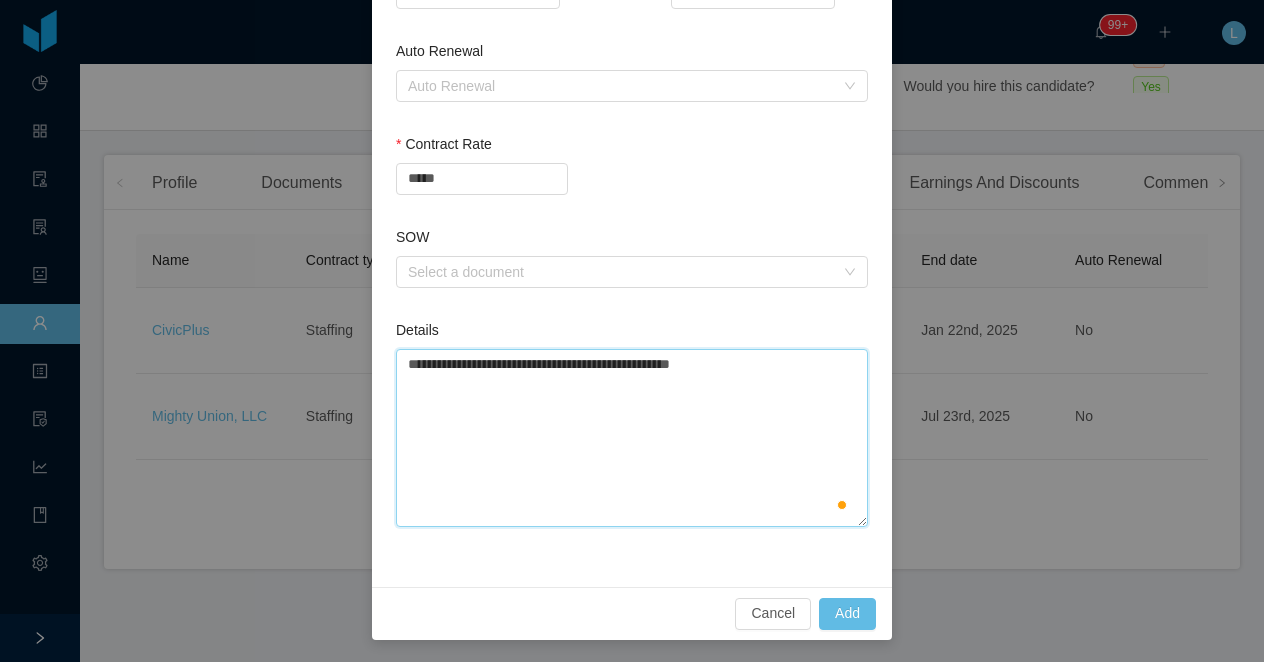type 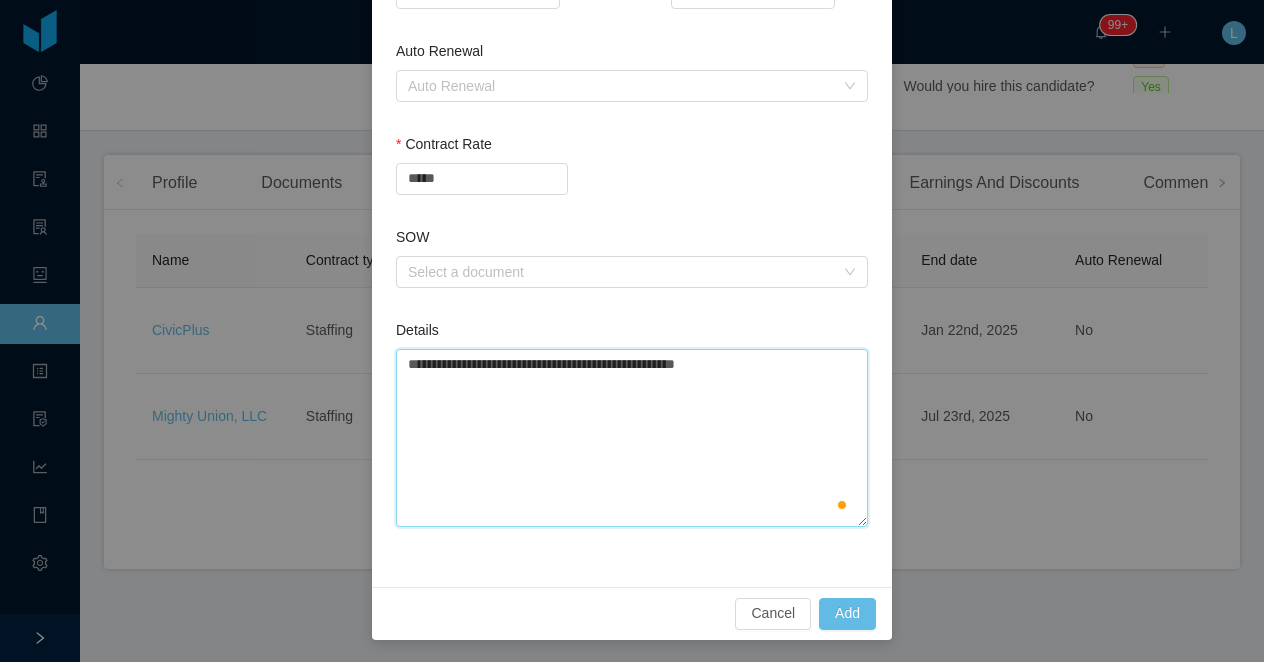 type on "**********" 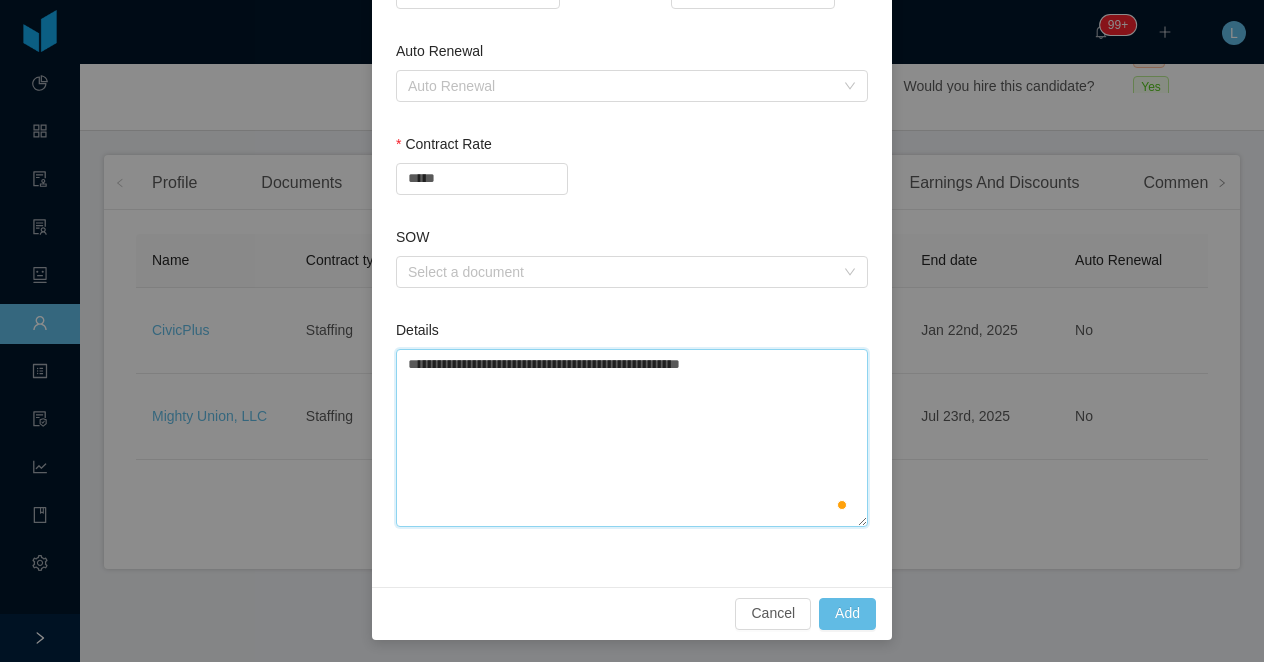 type 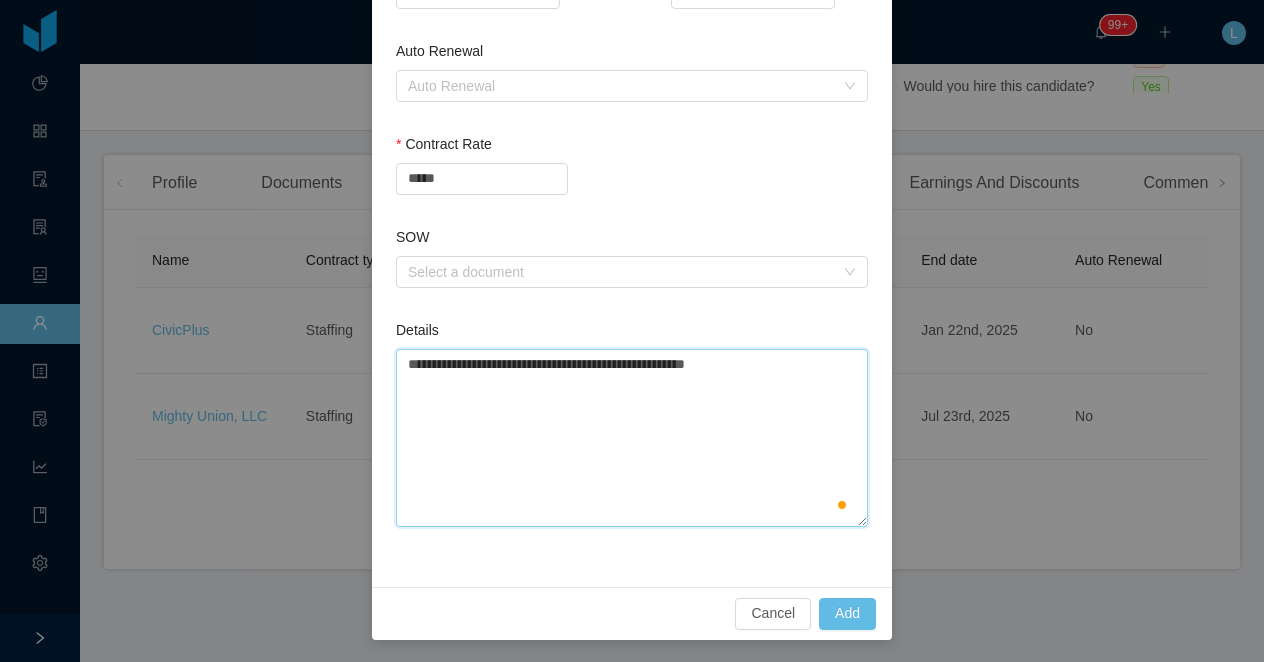 type on "**********" 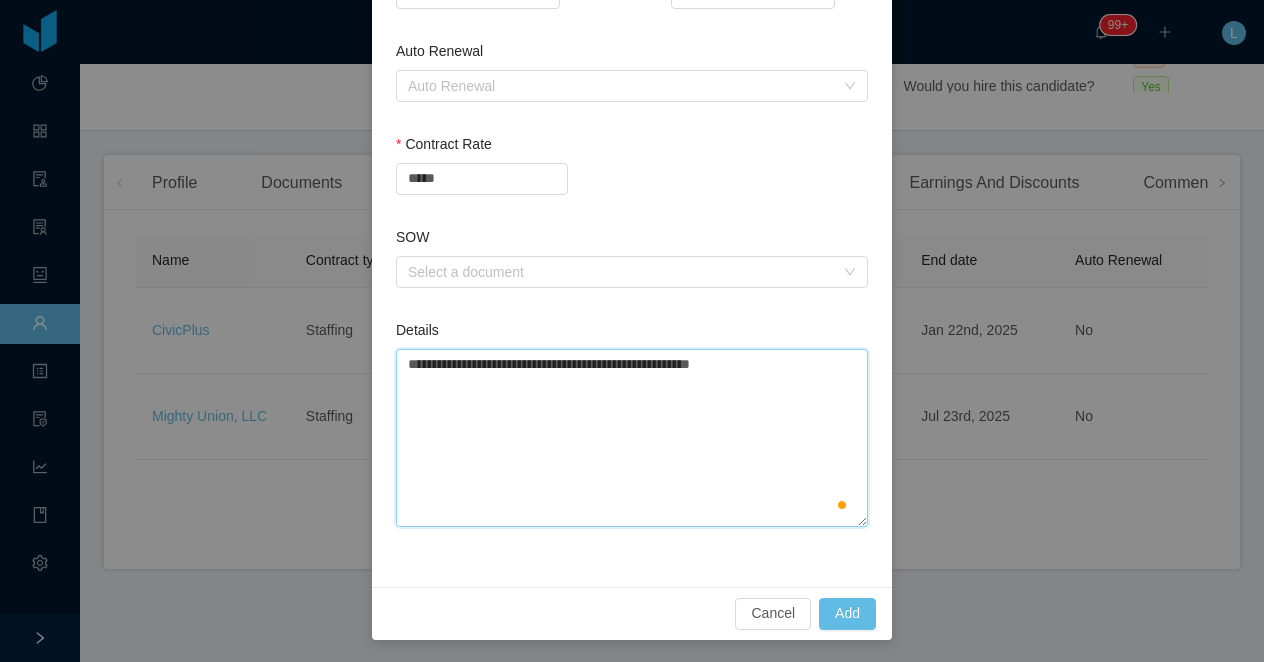 type 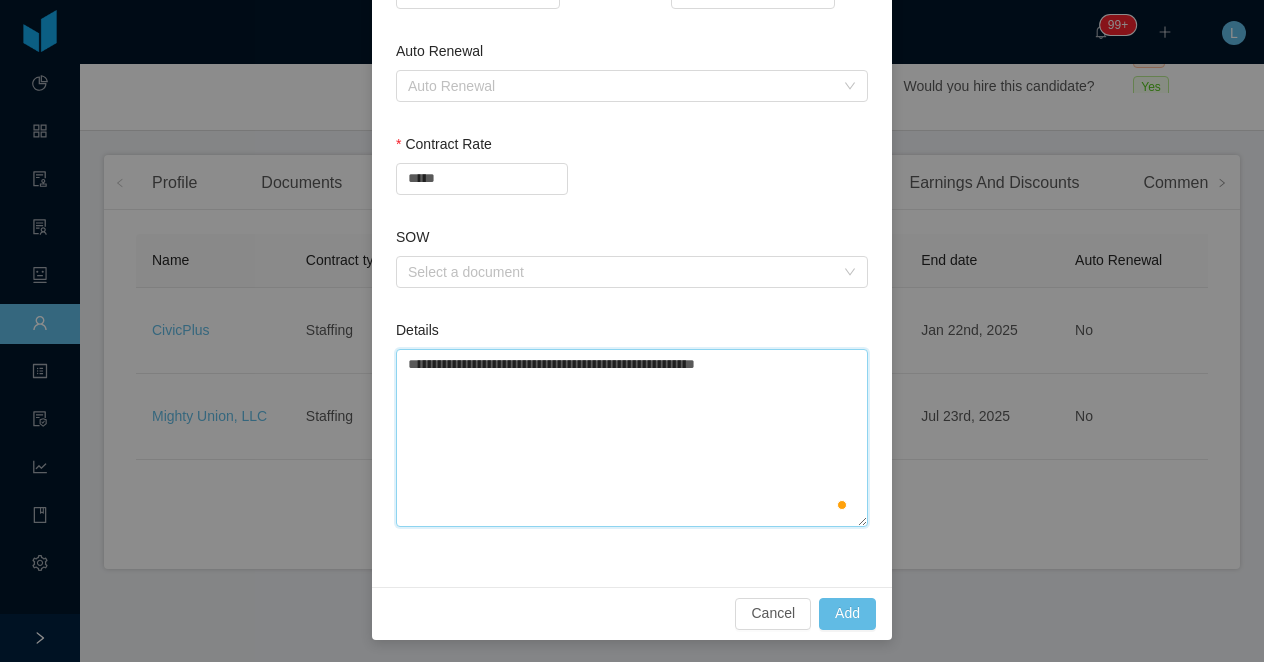 type 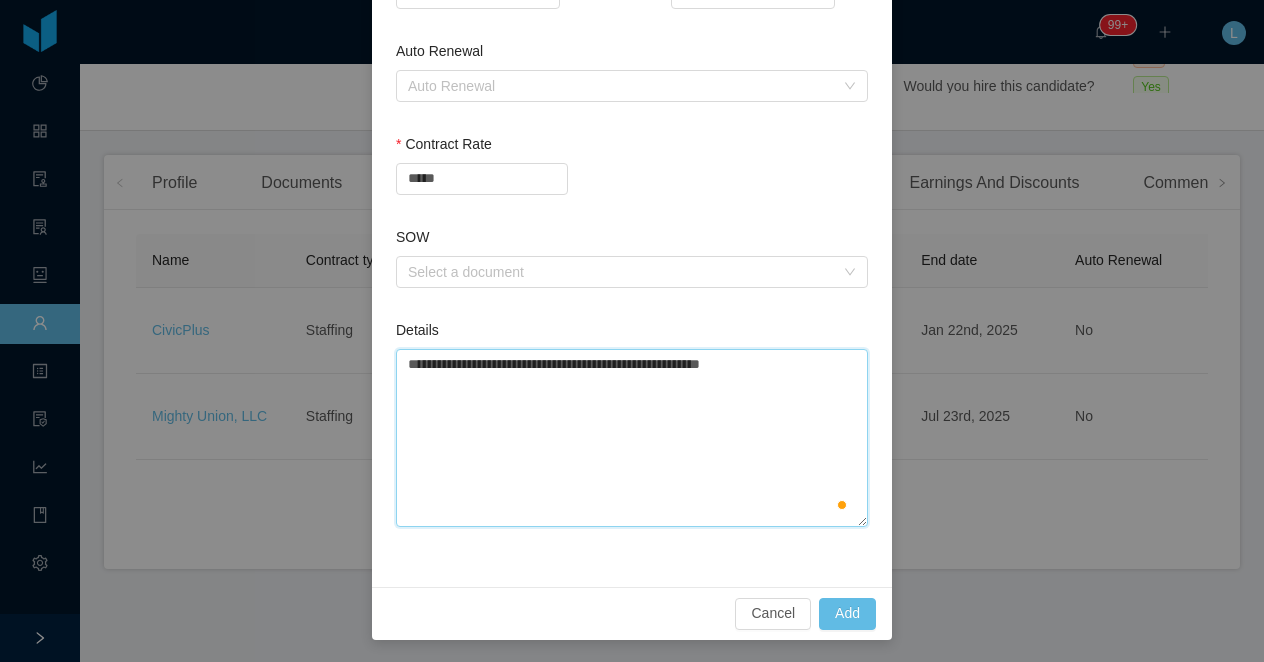 type 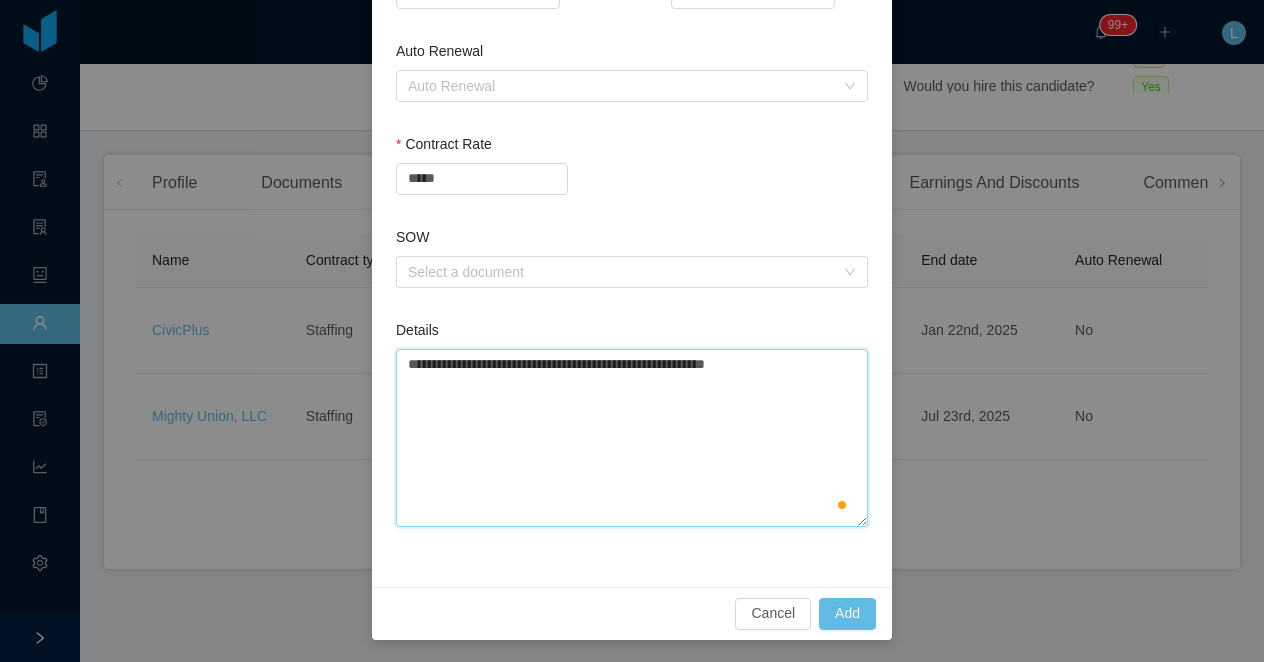 type 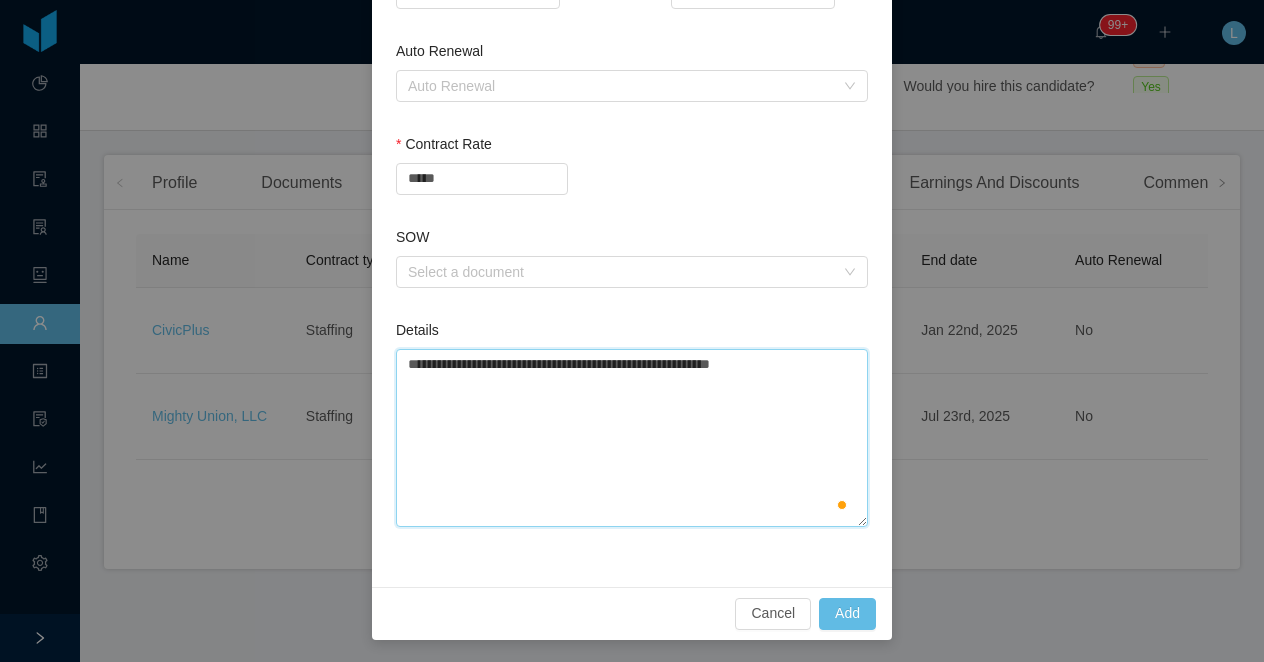 type 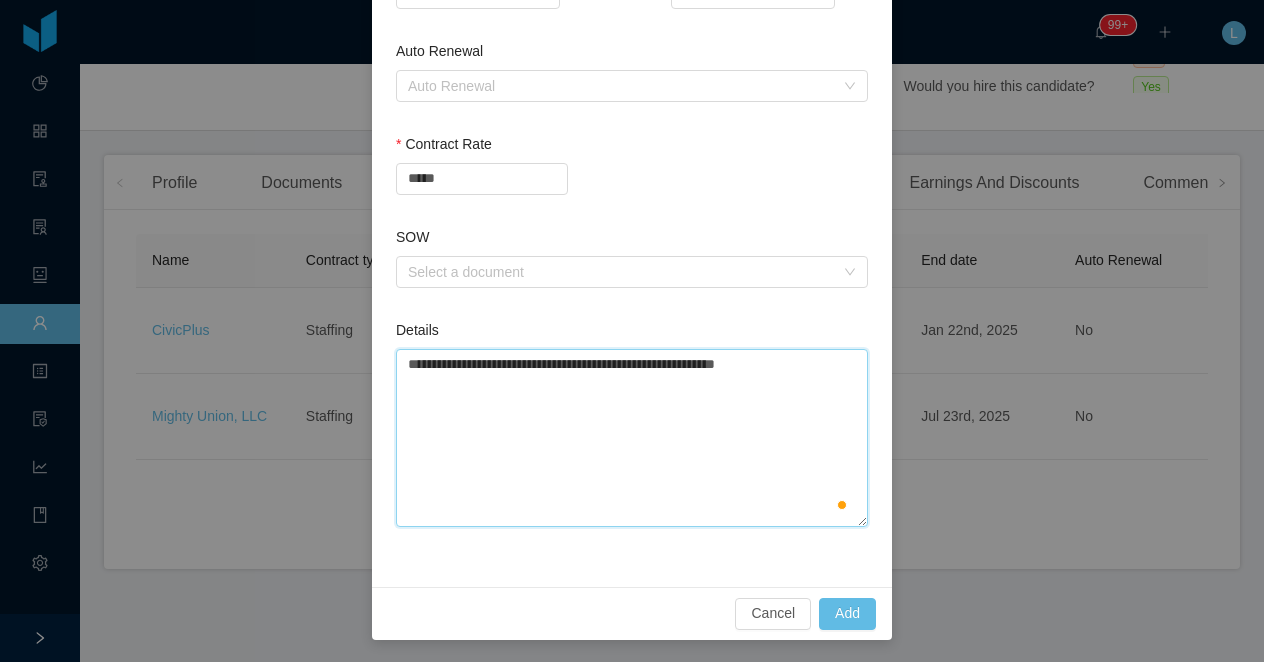 type 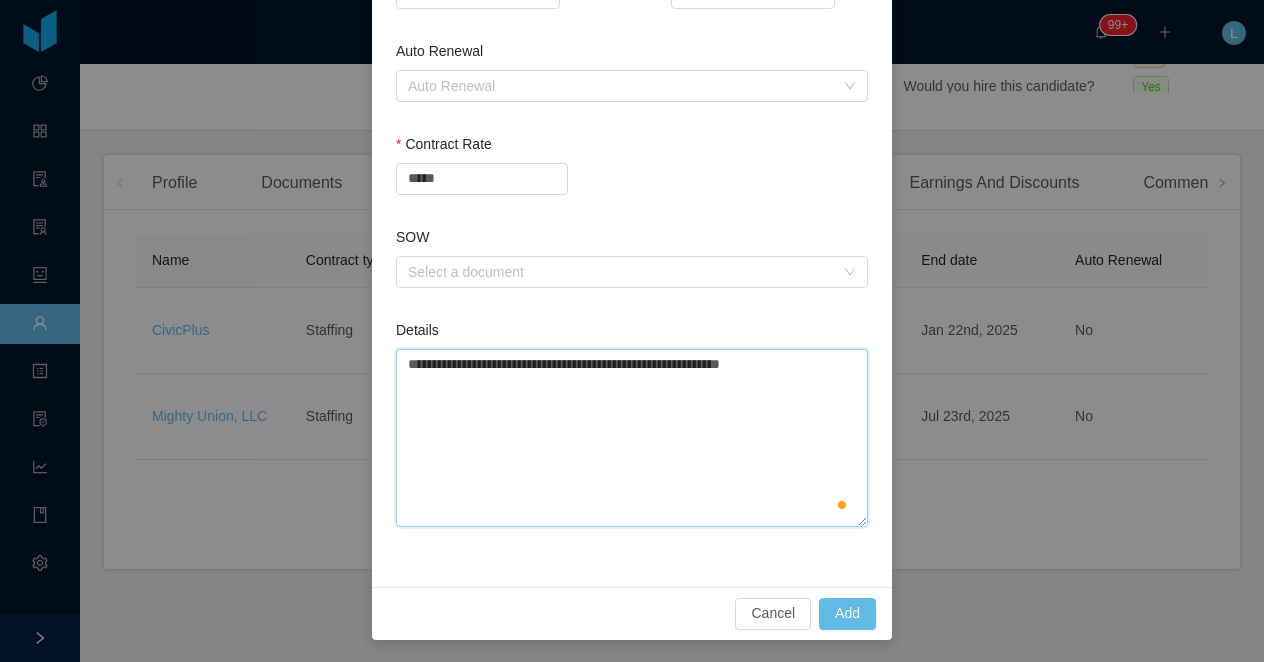 type 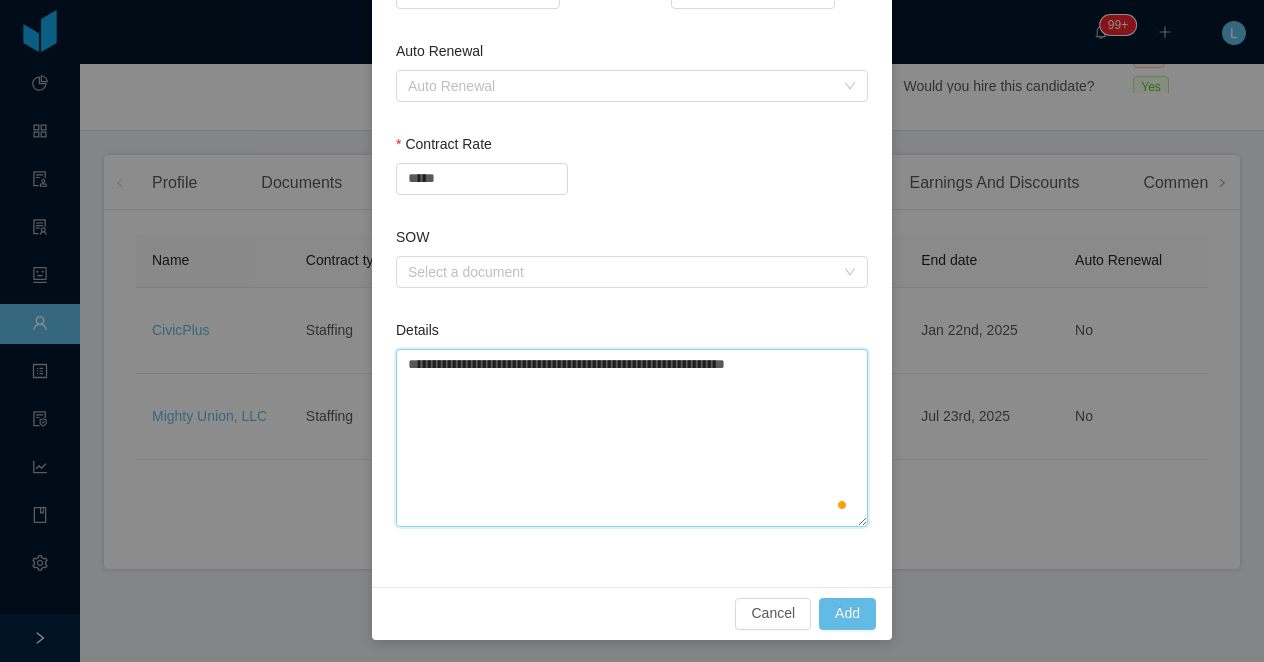 type 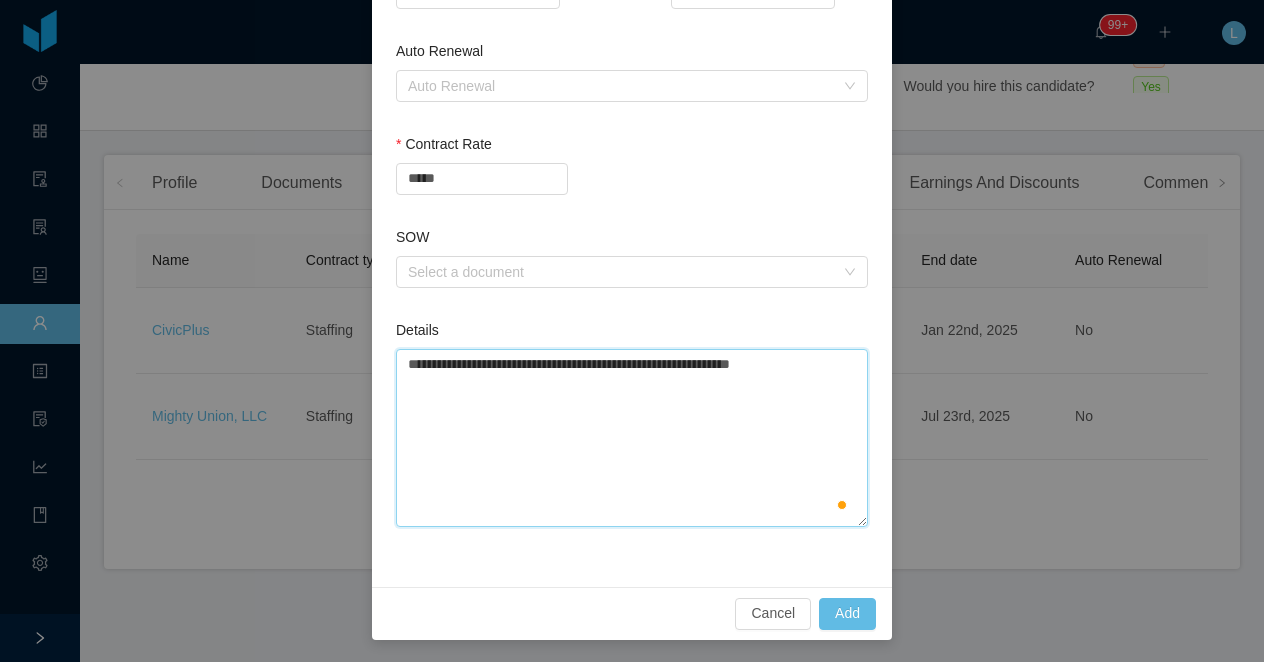 type 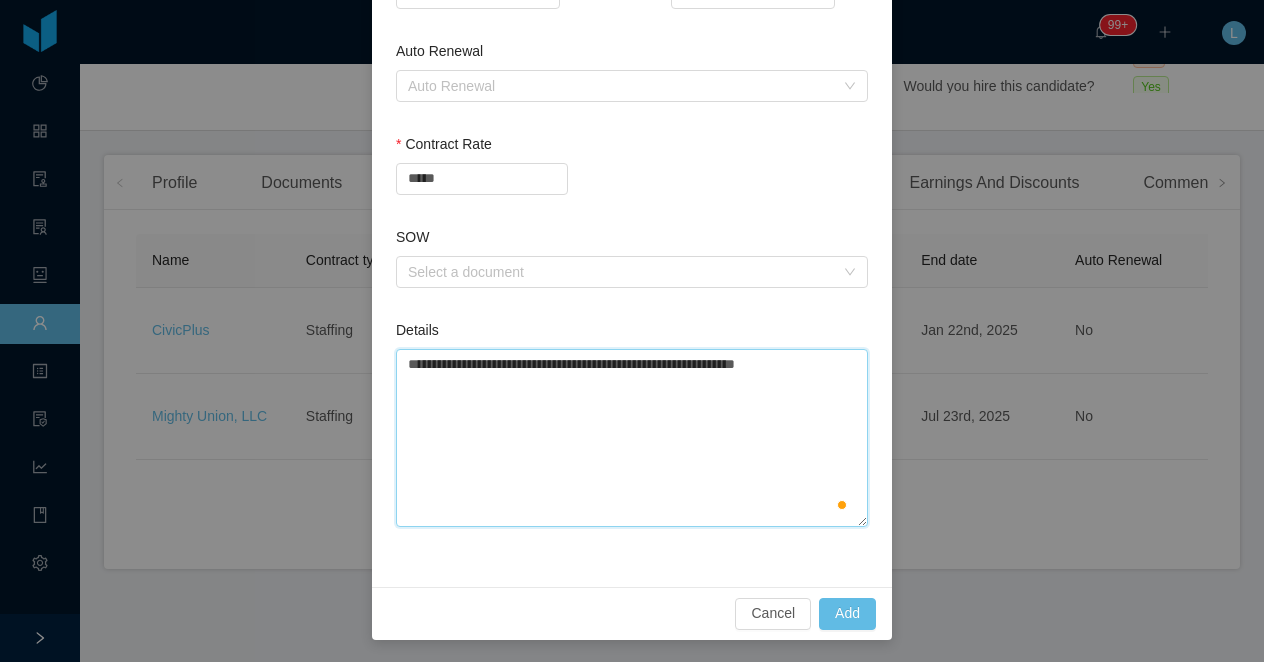 type 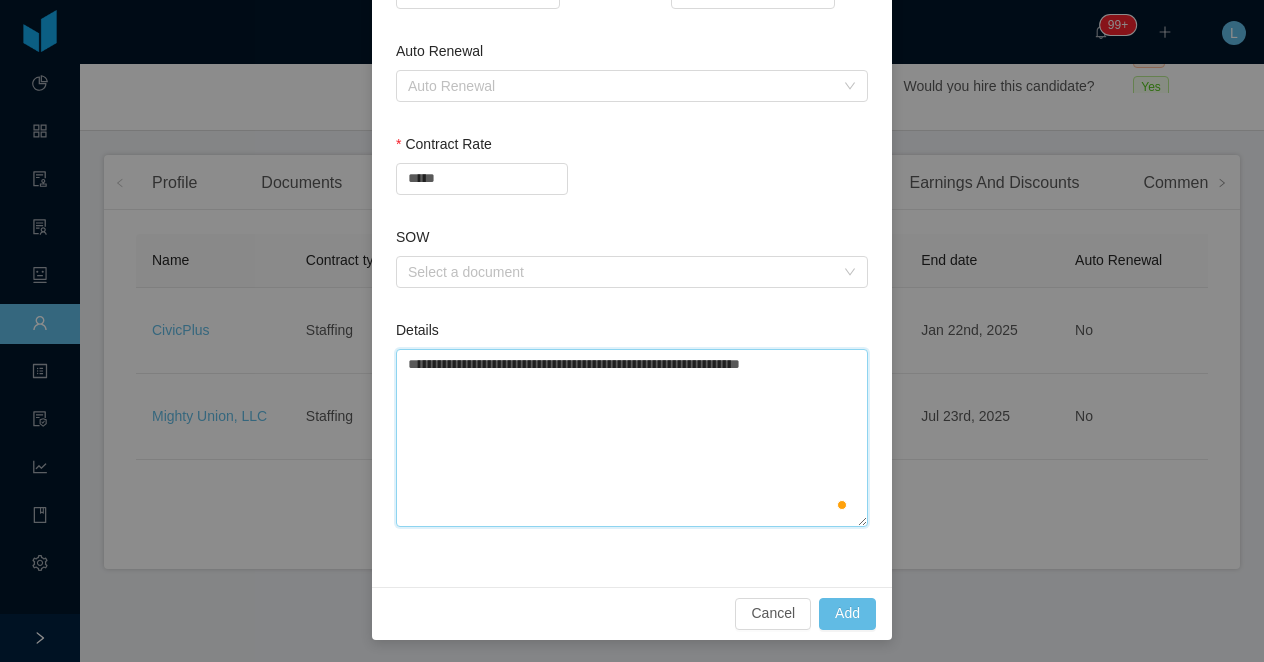 type 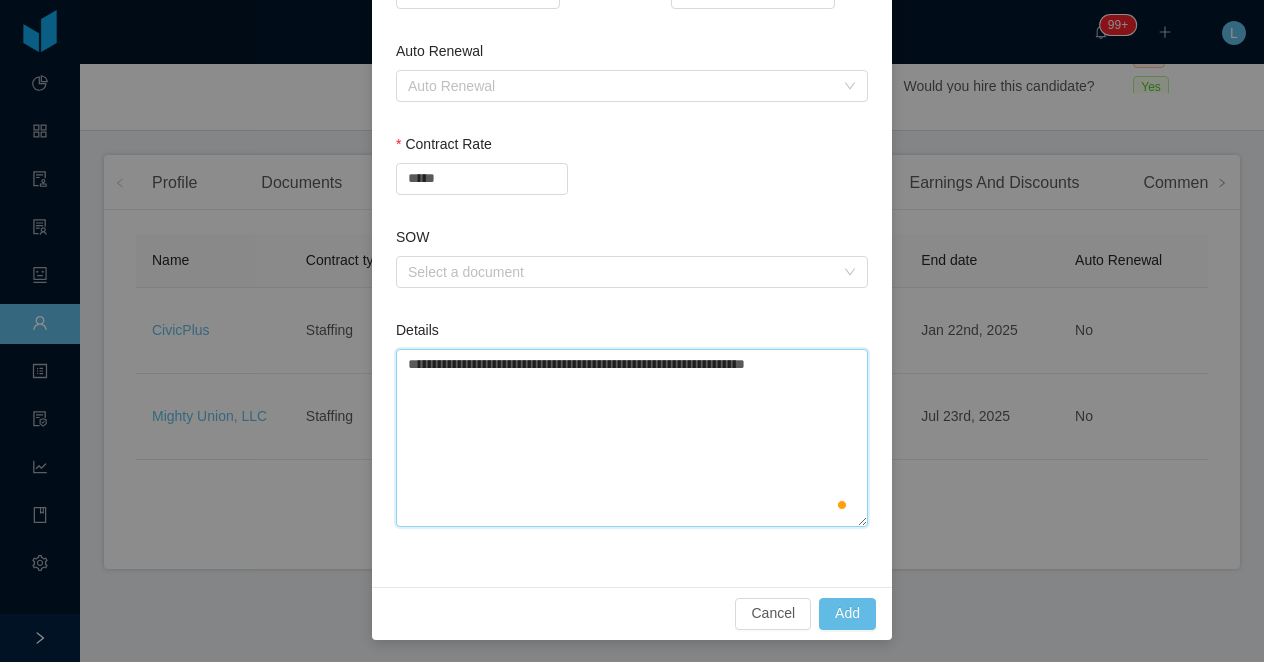 type 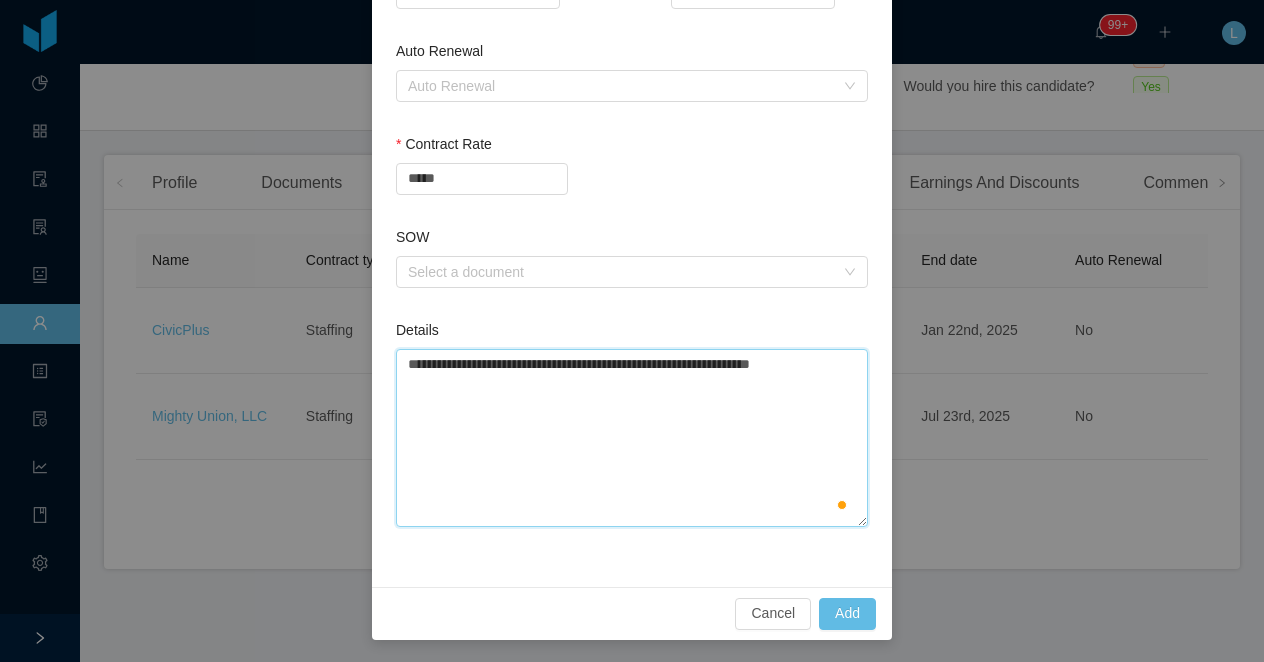 type 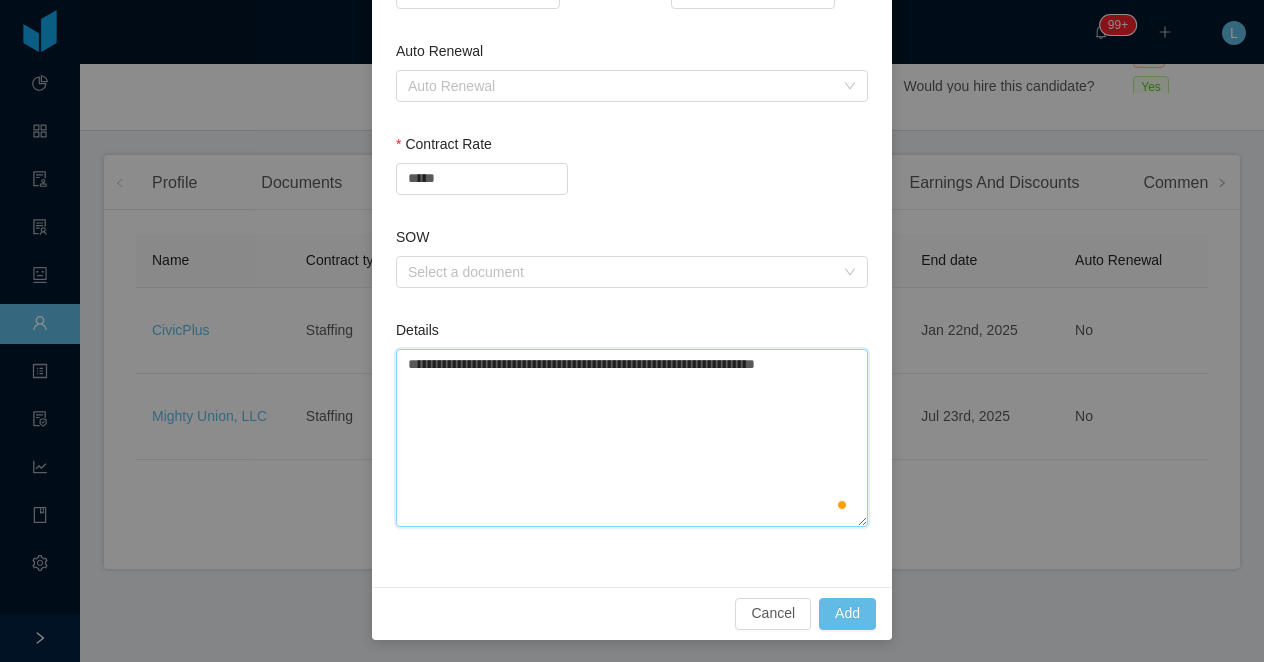 type 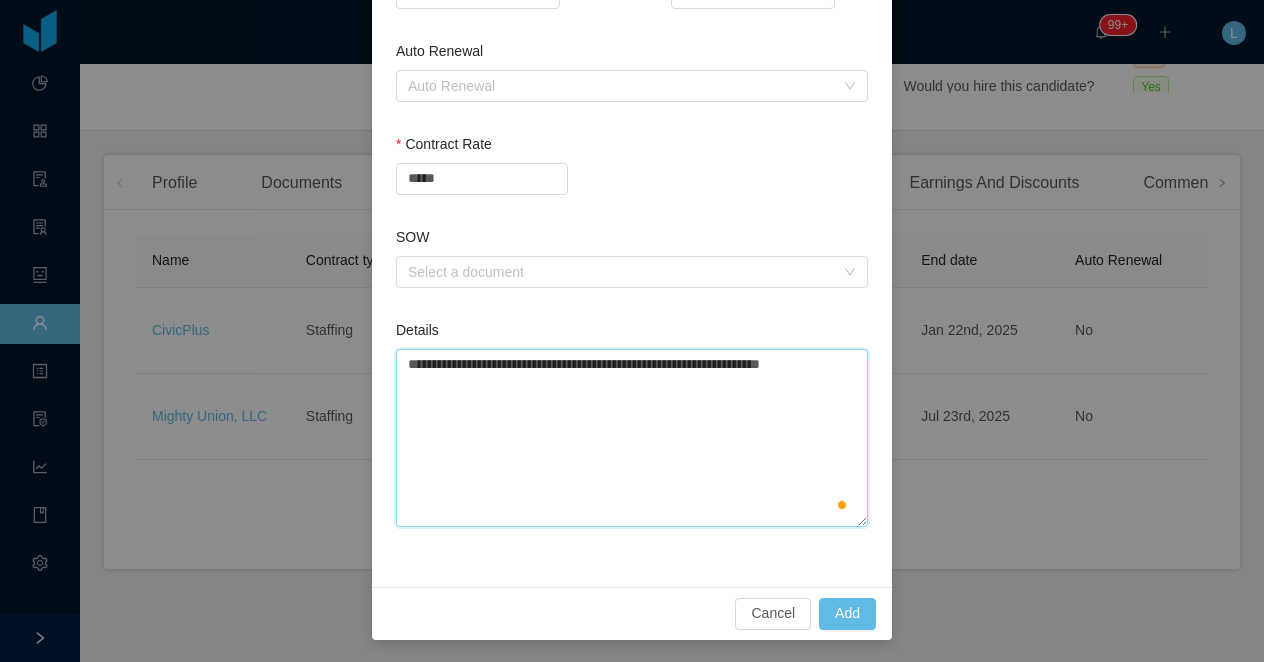 type 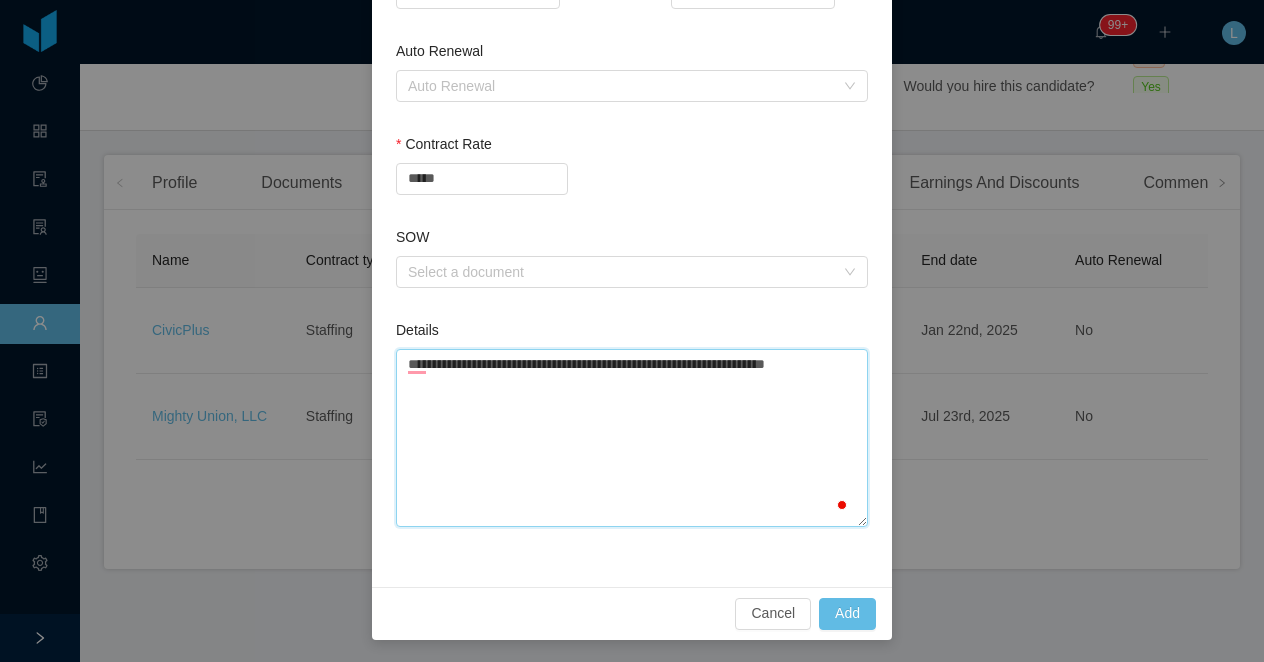 type 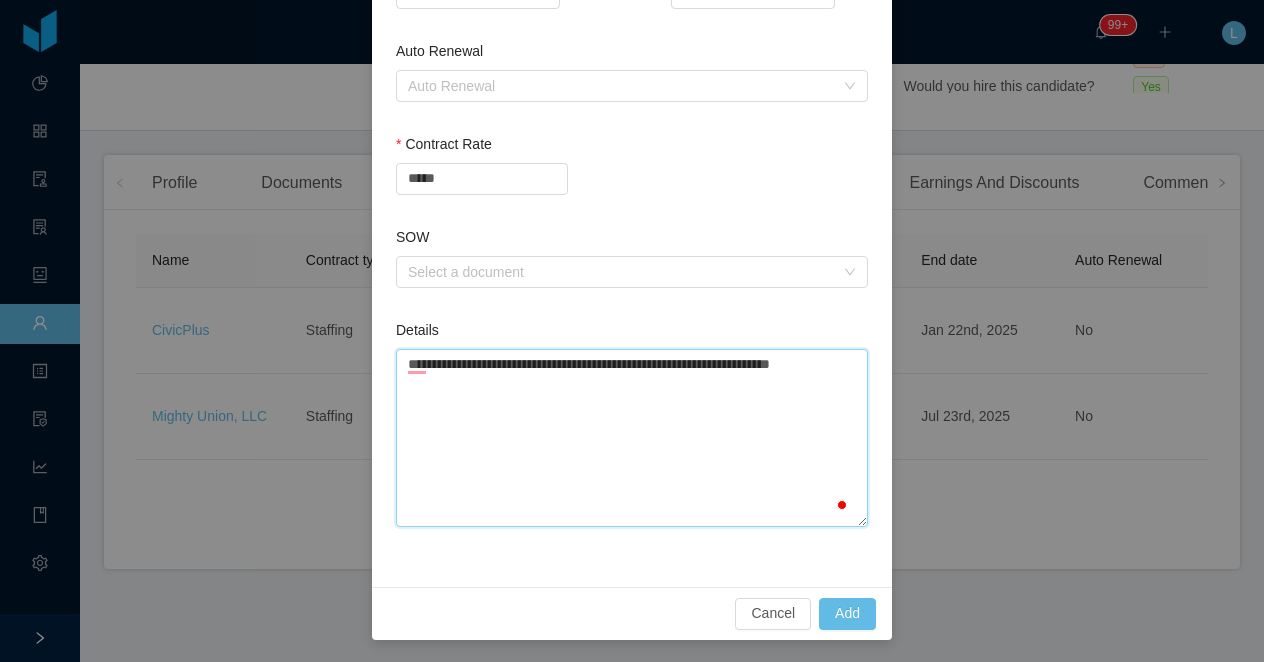 type 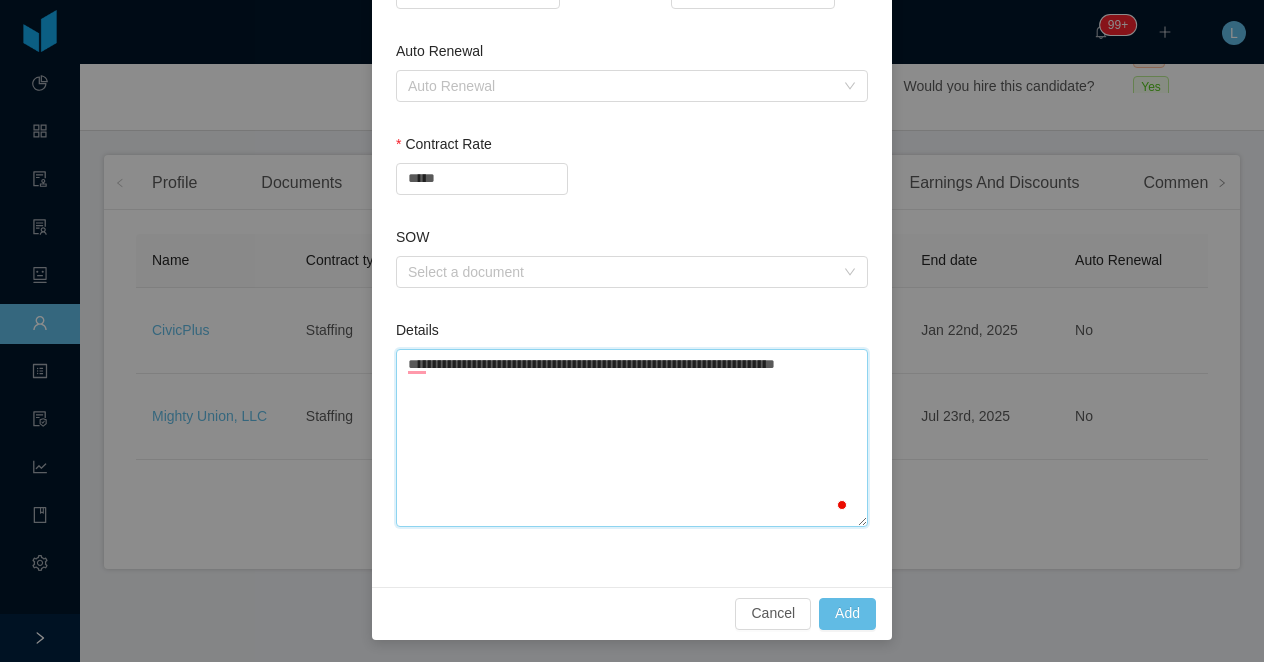 type 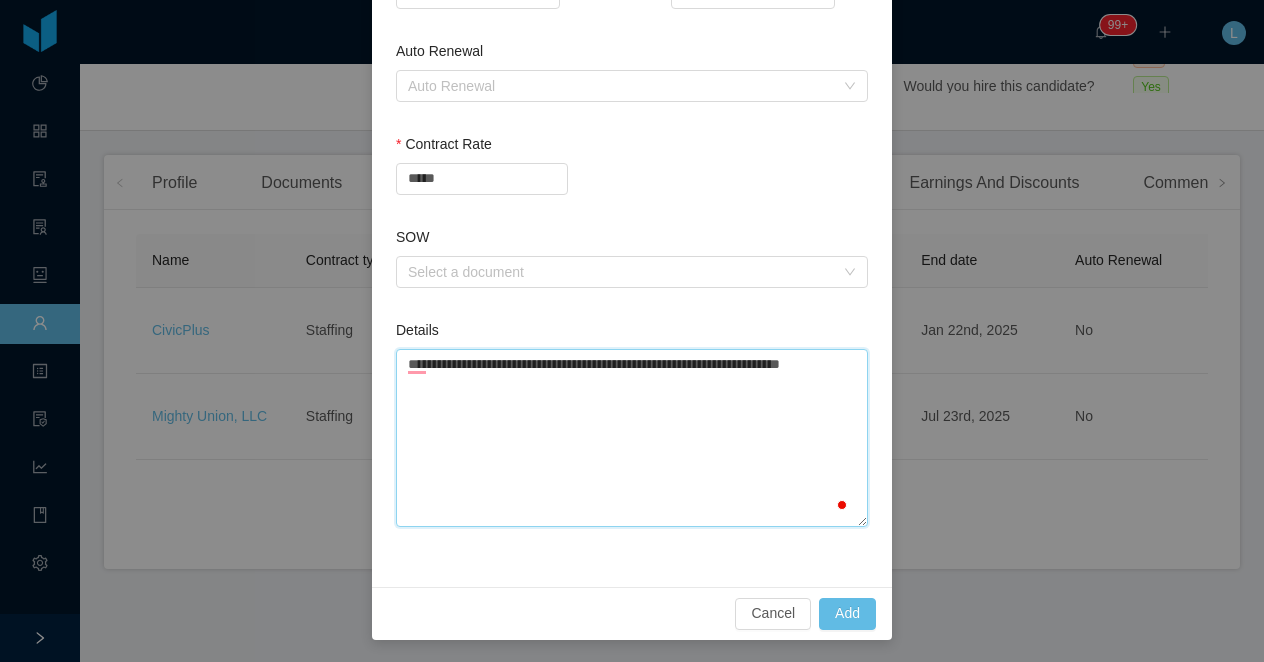 type 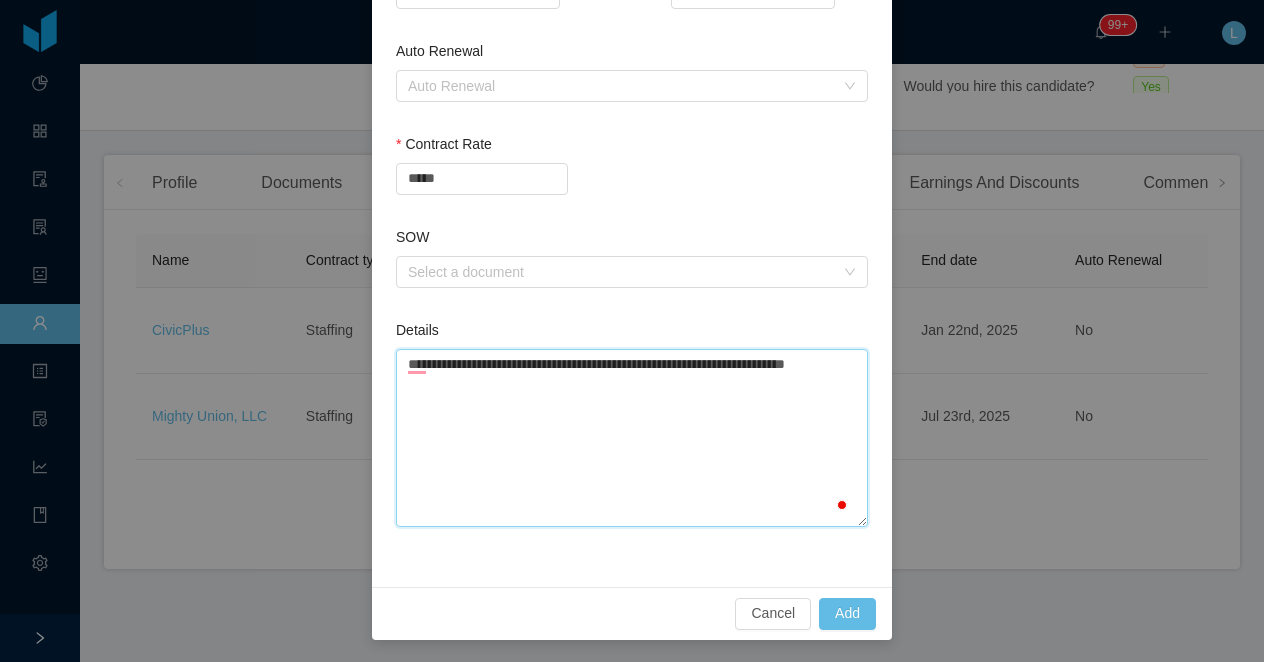 type 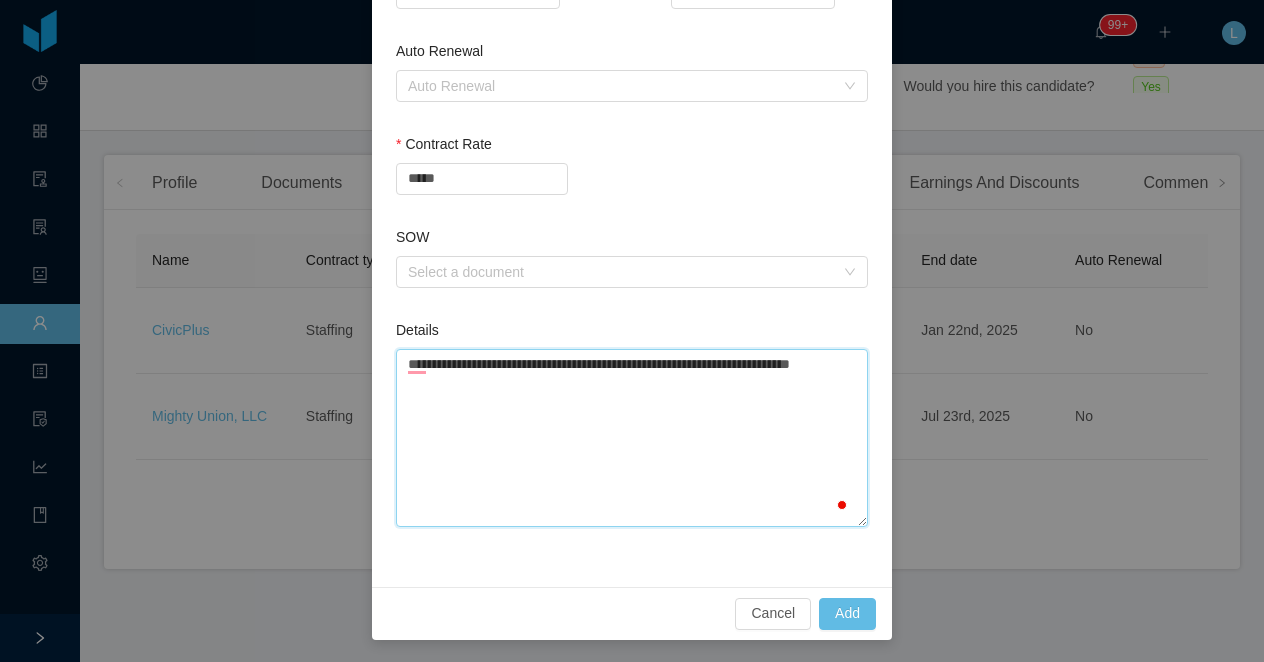 type 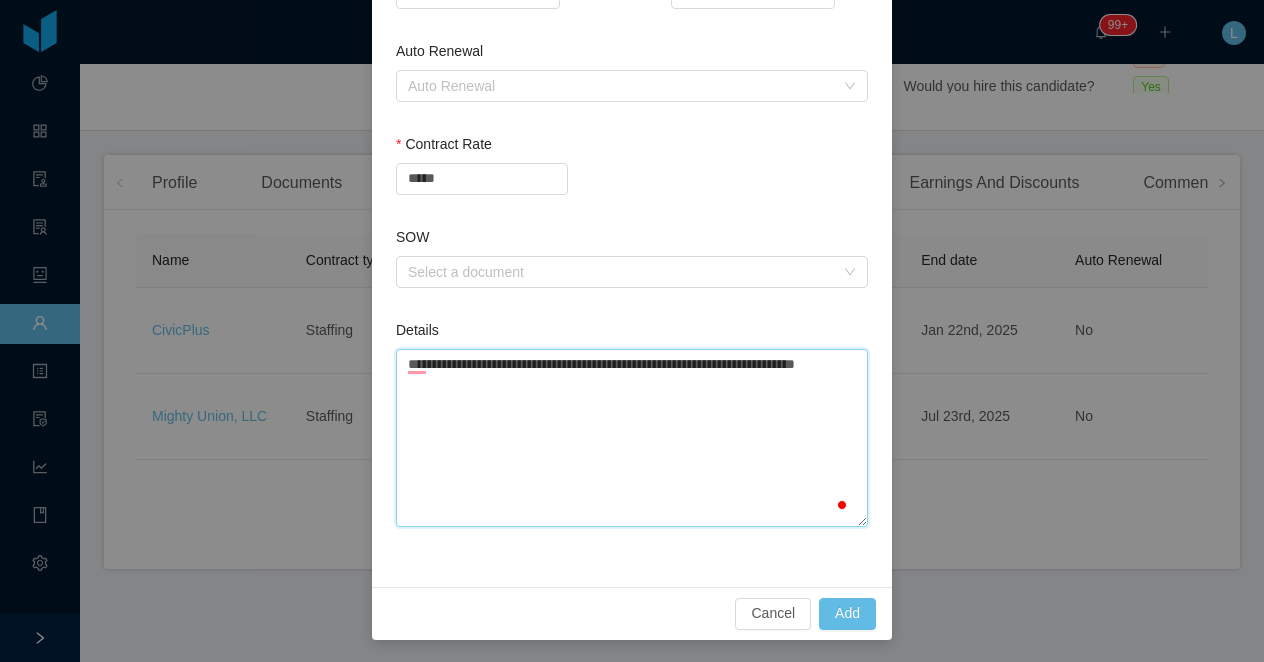 type 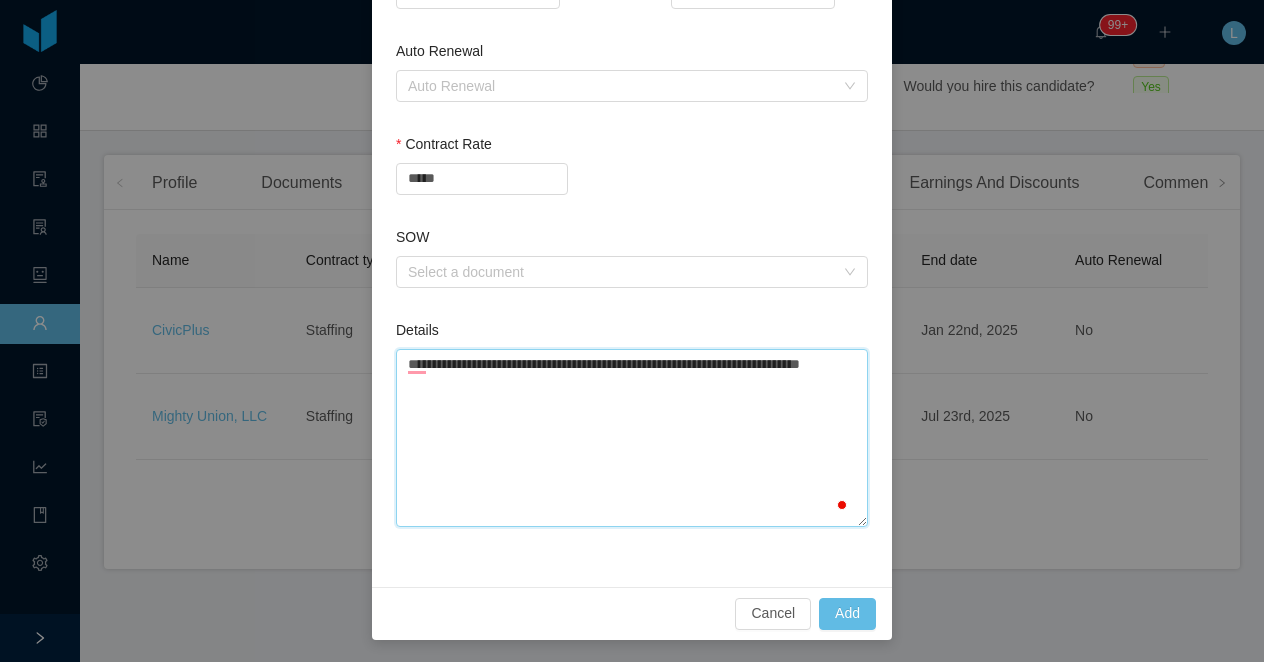 type on "**********" 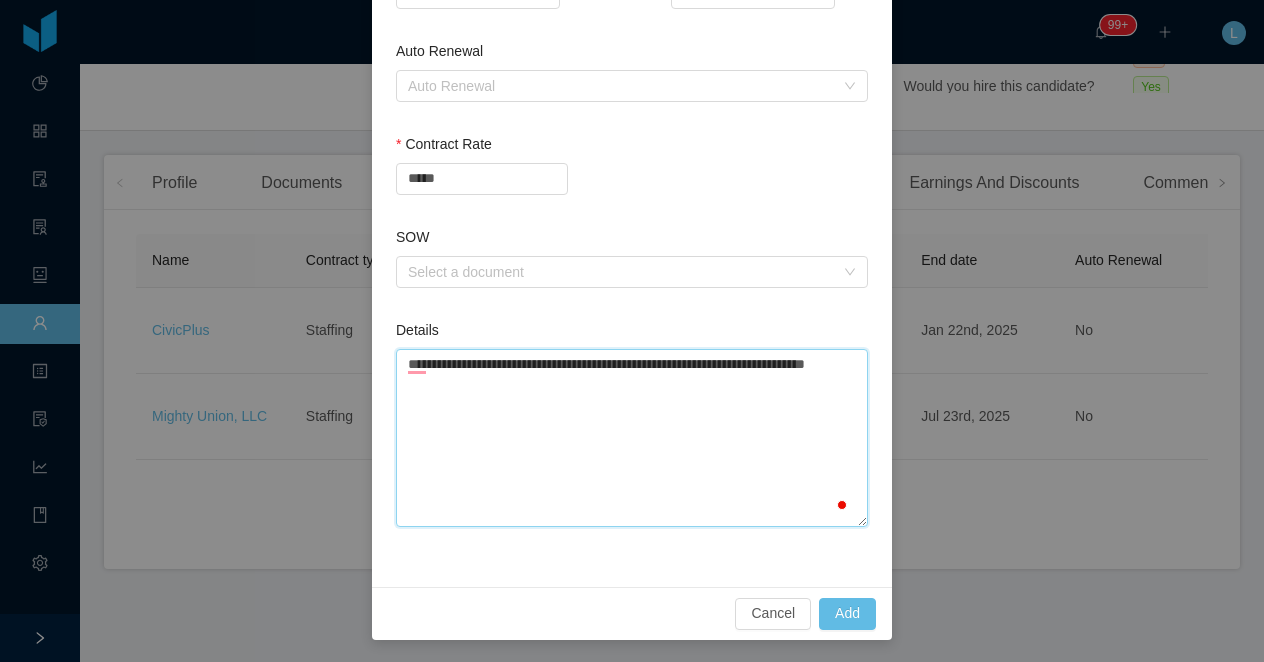 type 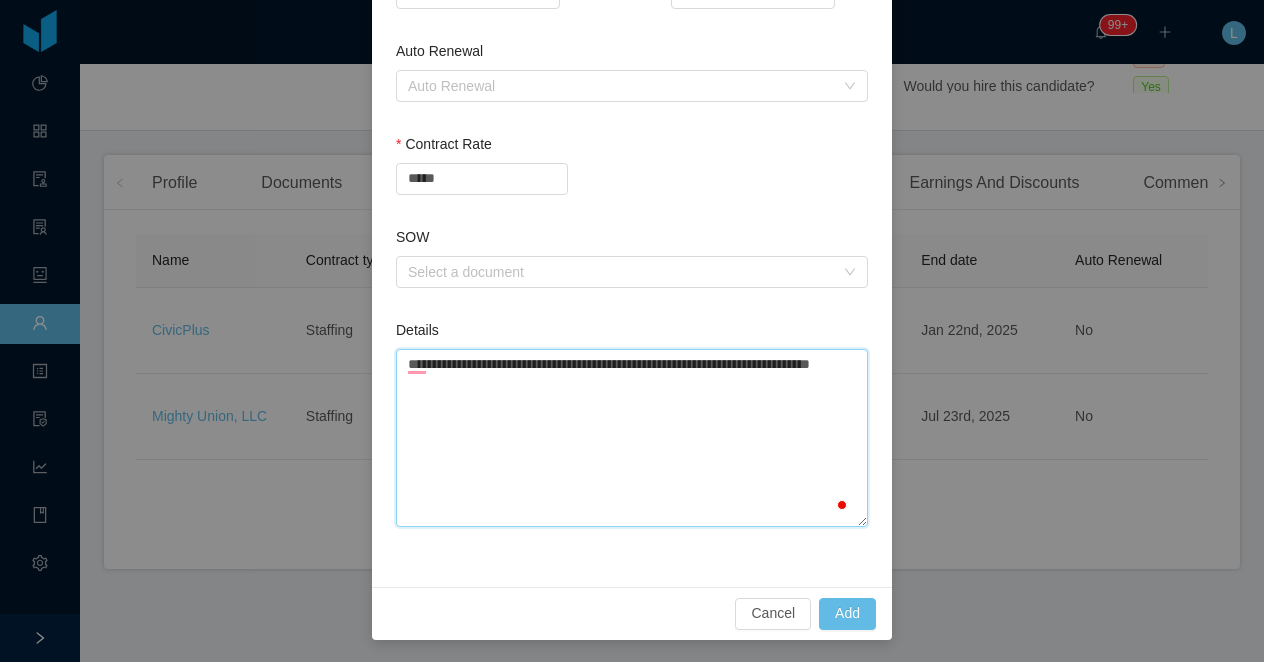 type 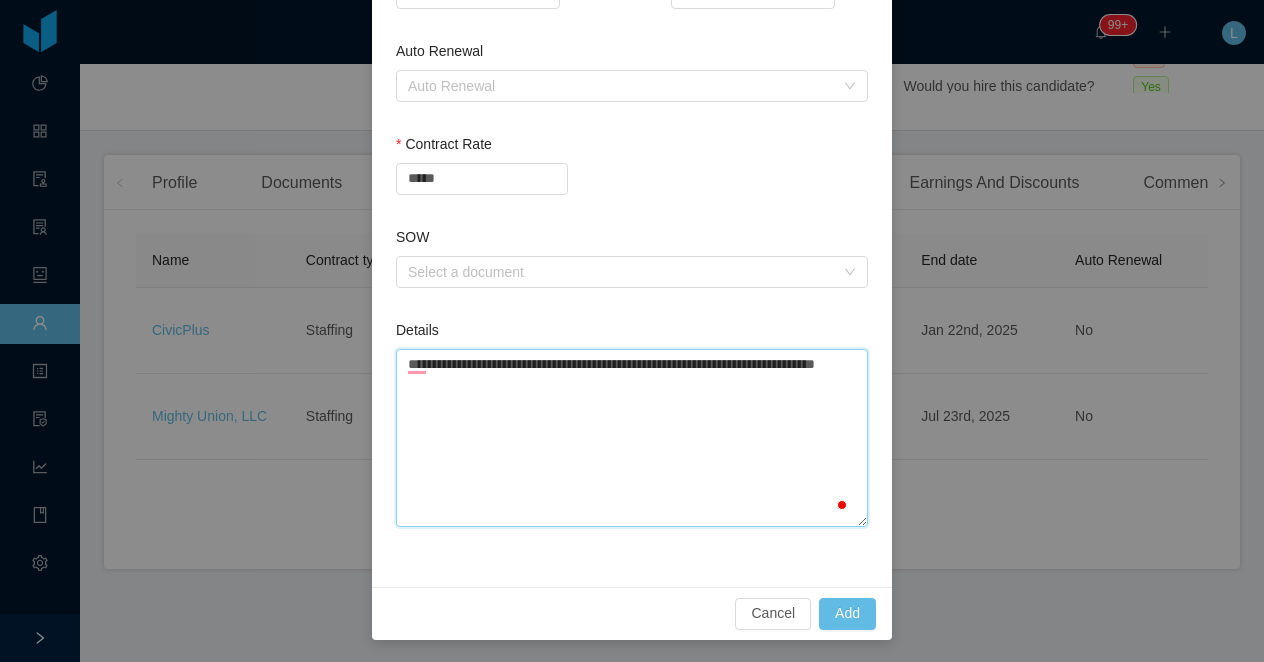 type 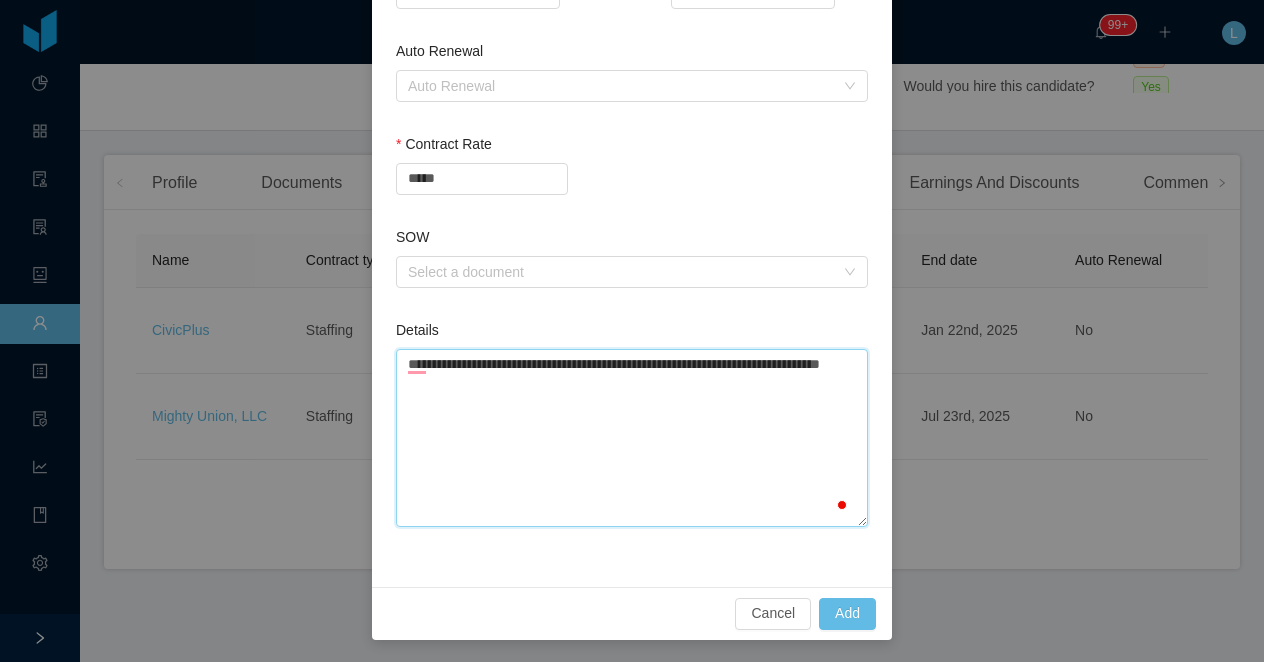 type 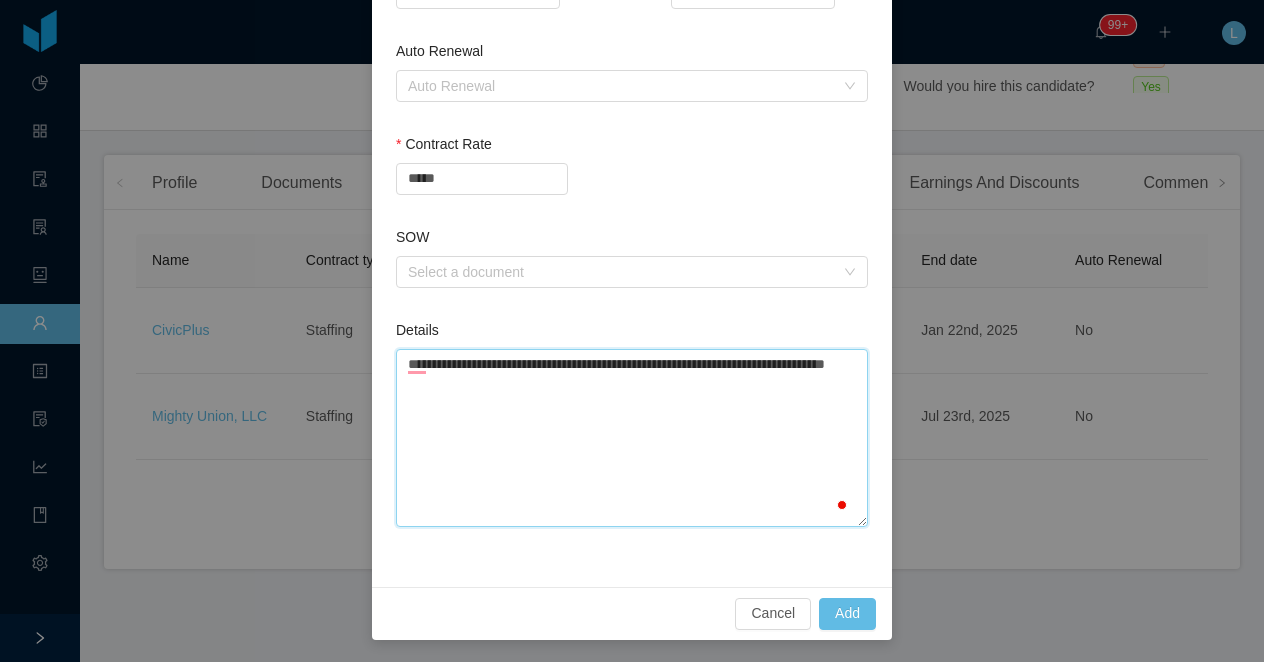 type 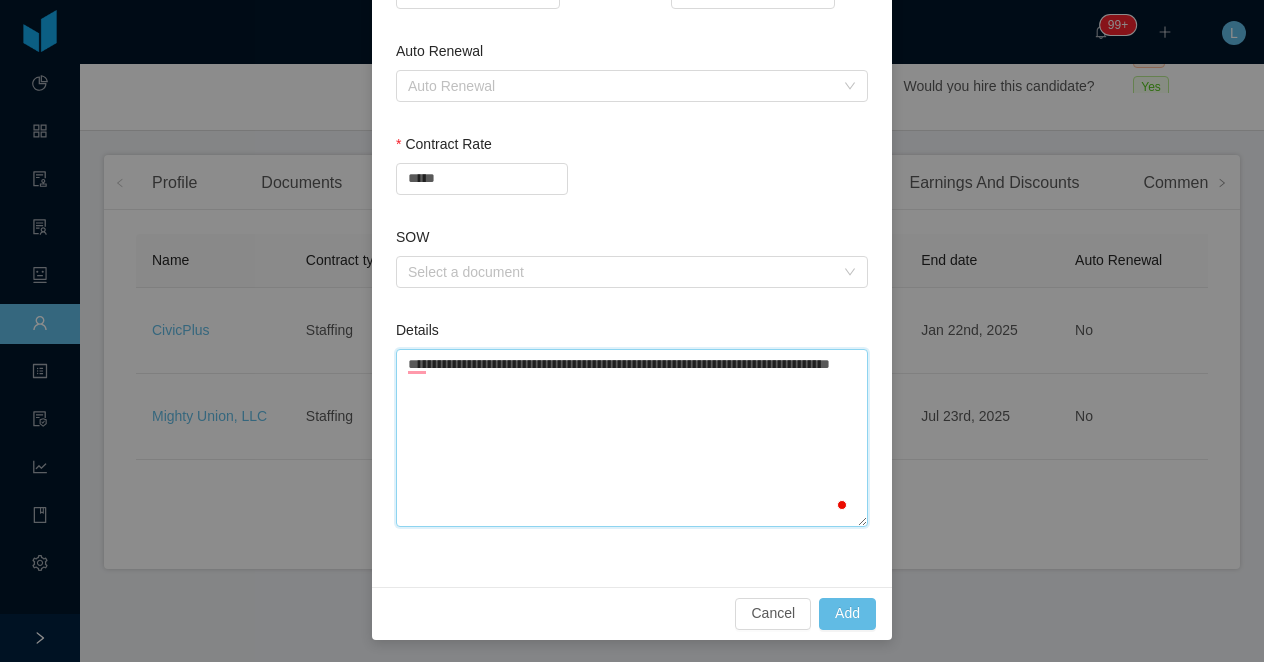 type 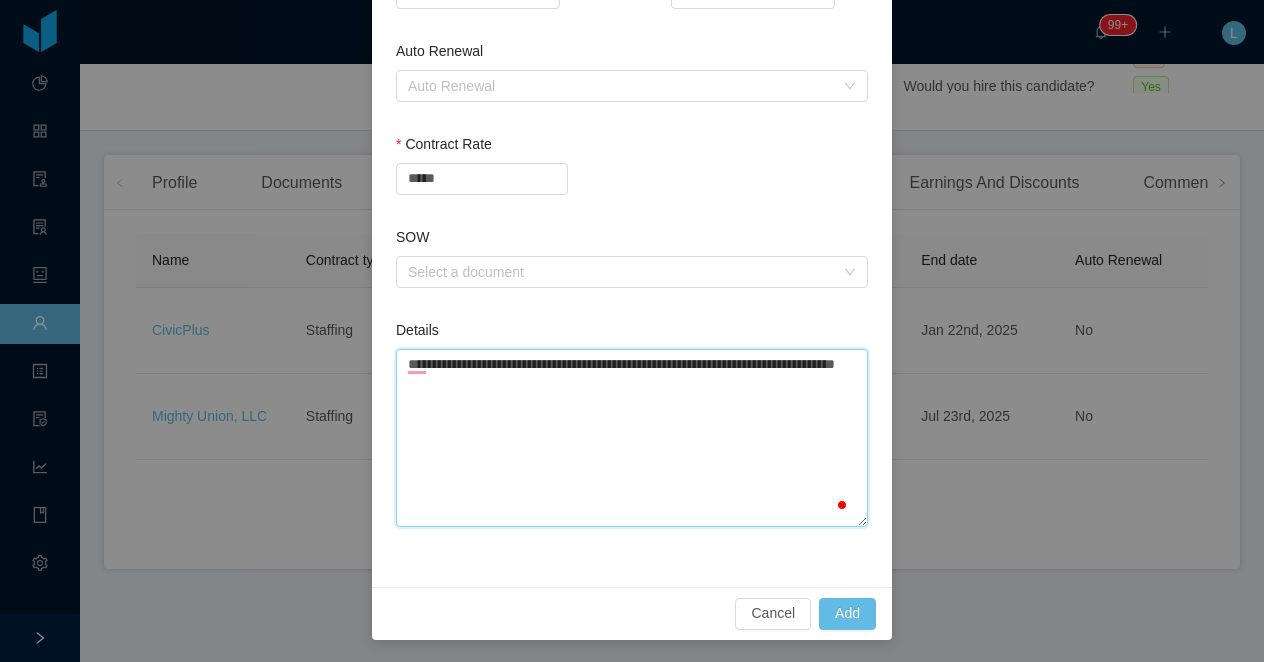 type 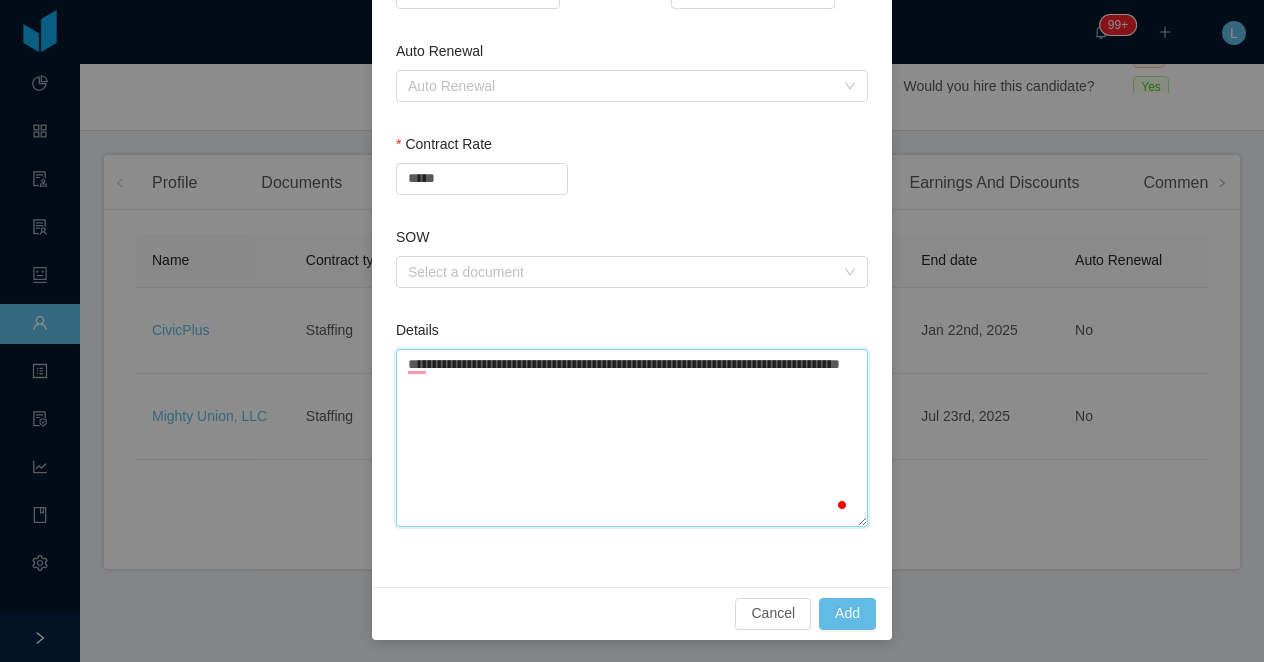 type 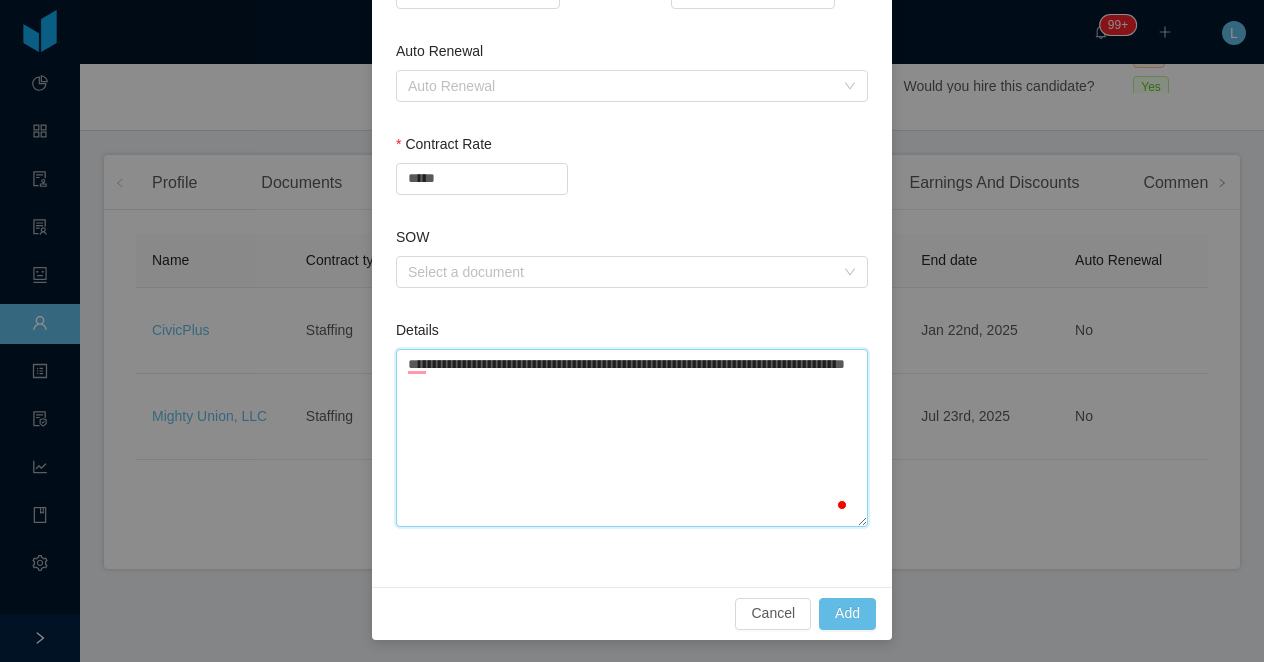 type 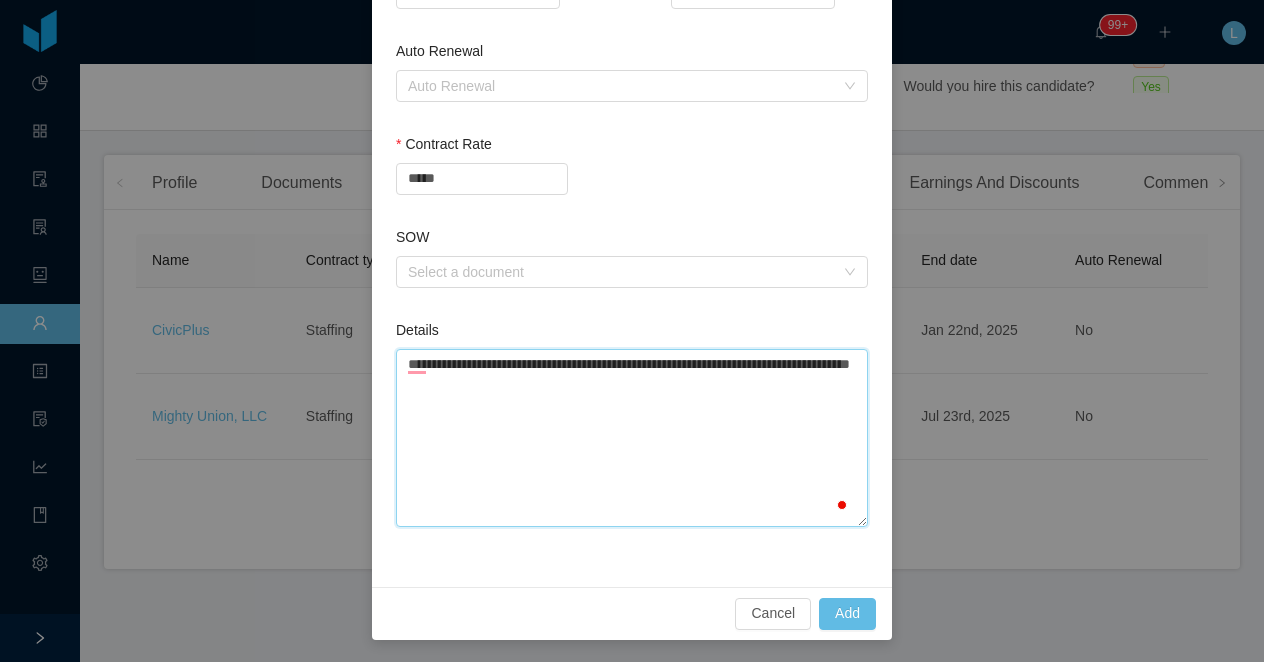 type 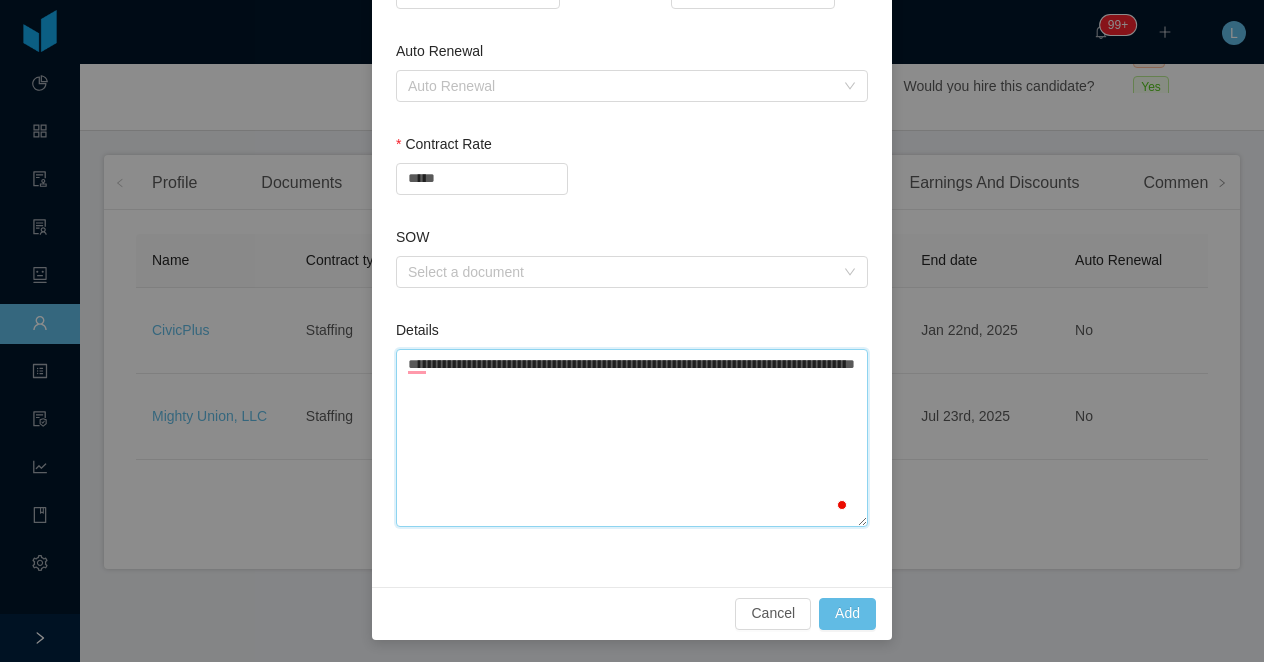 type 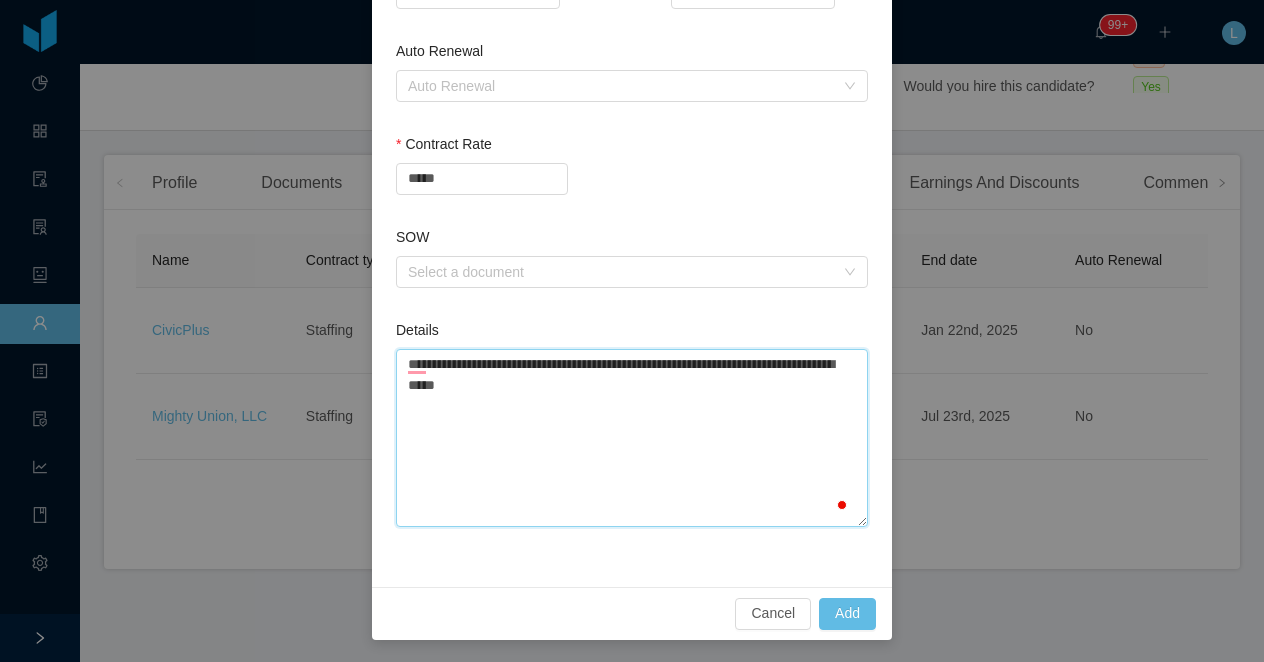 type 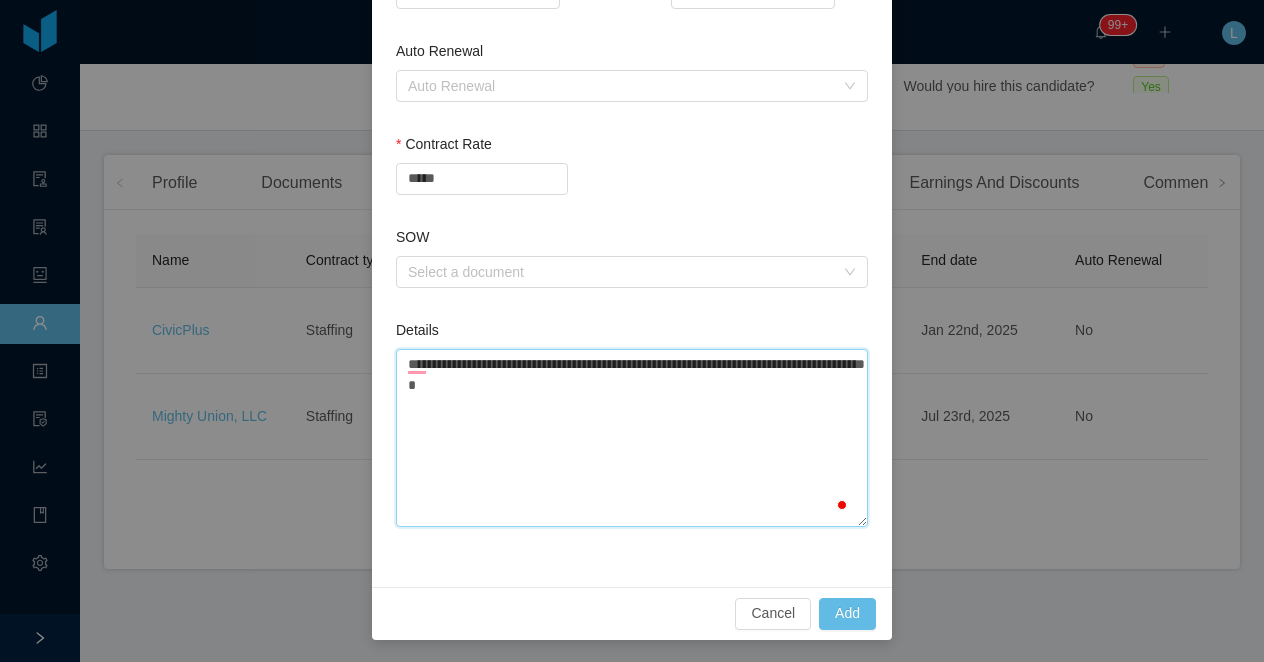 type 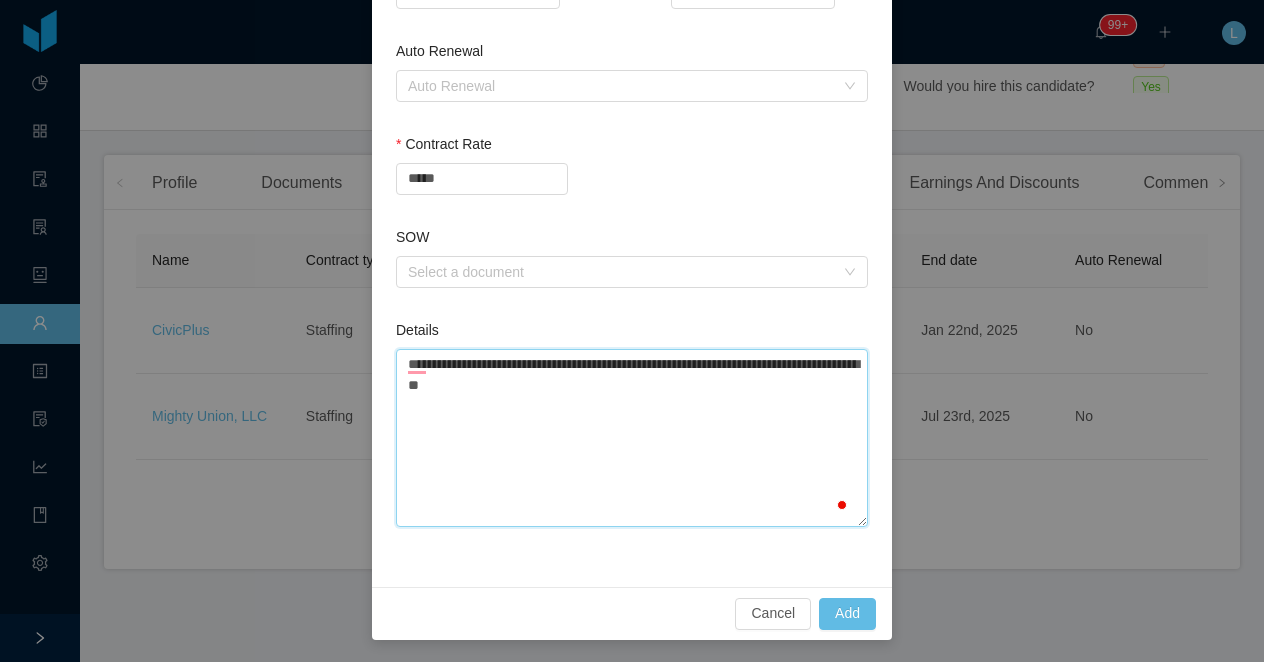 type 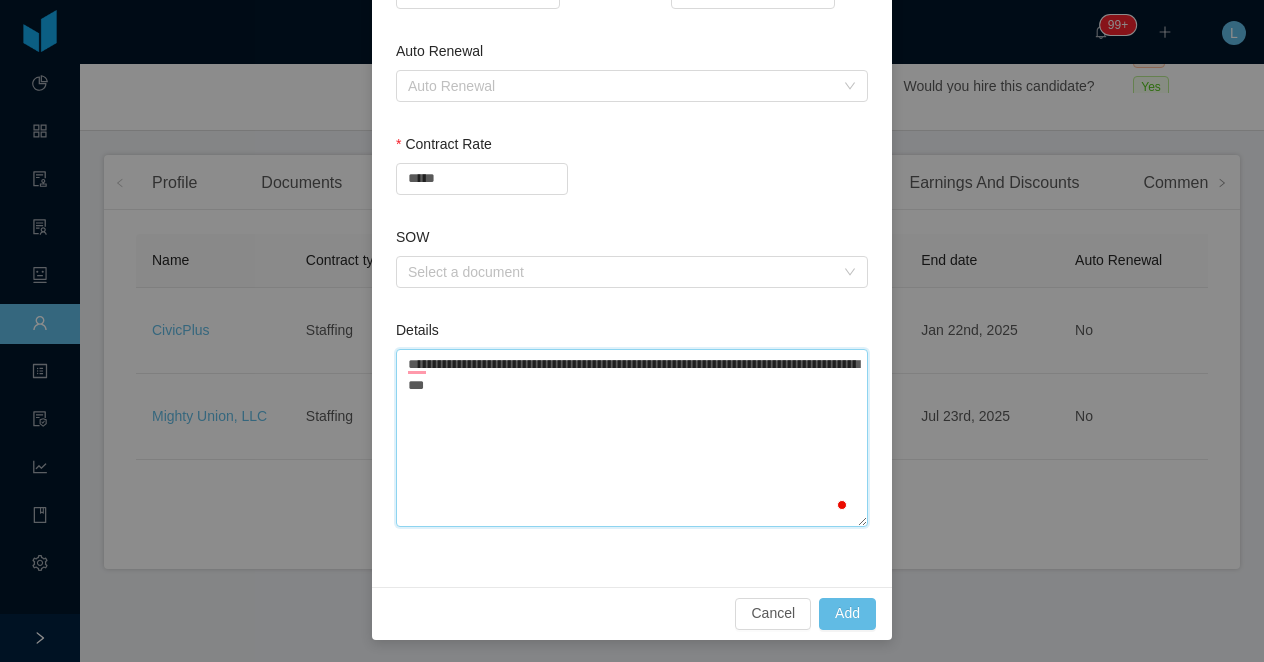 type 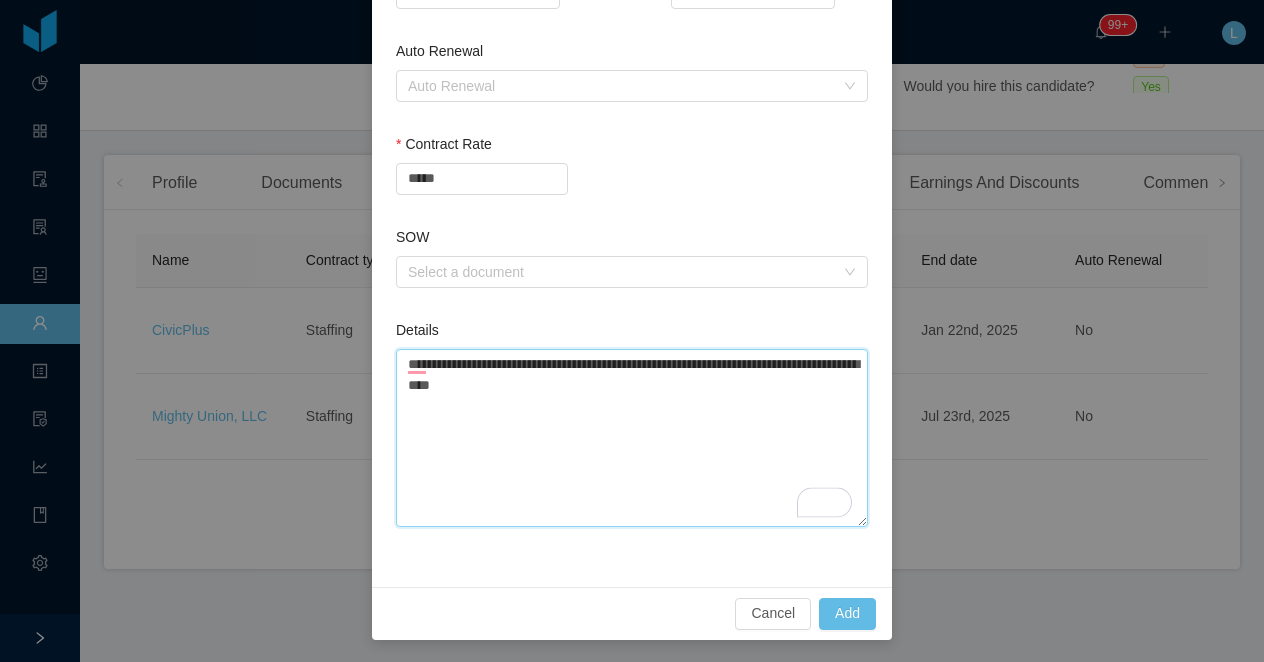 type 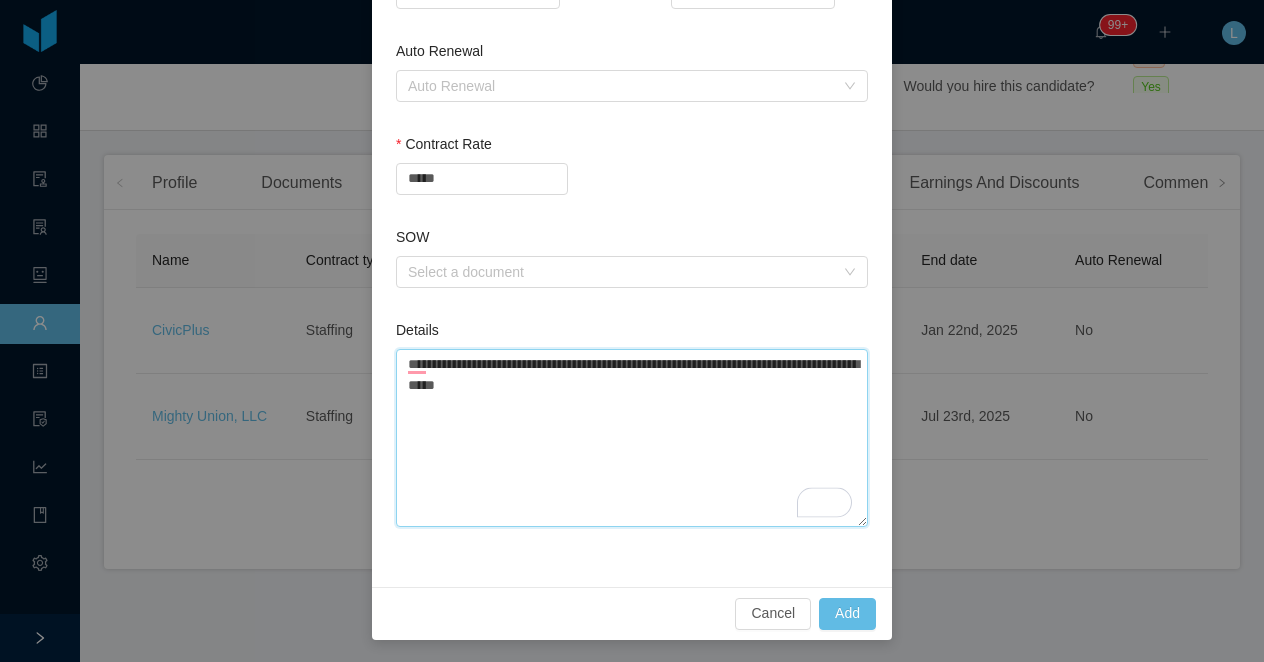 type 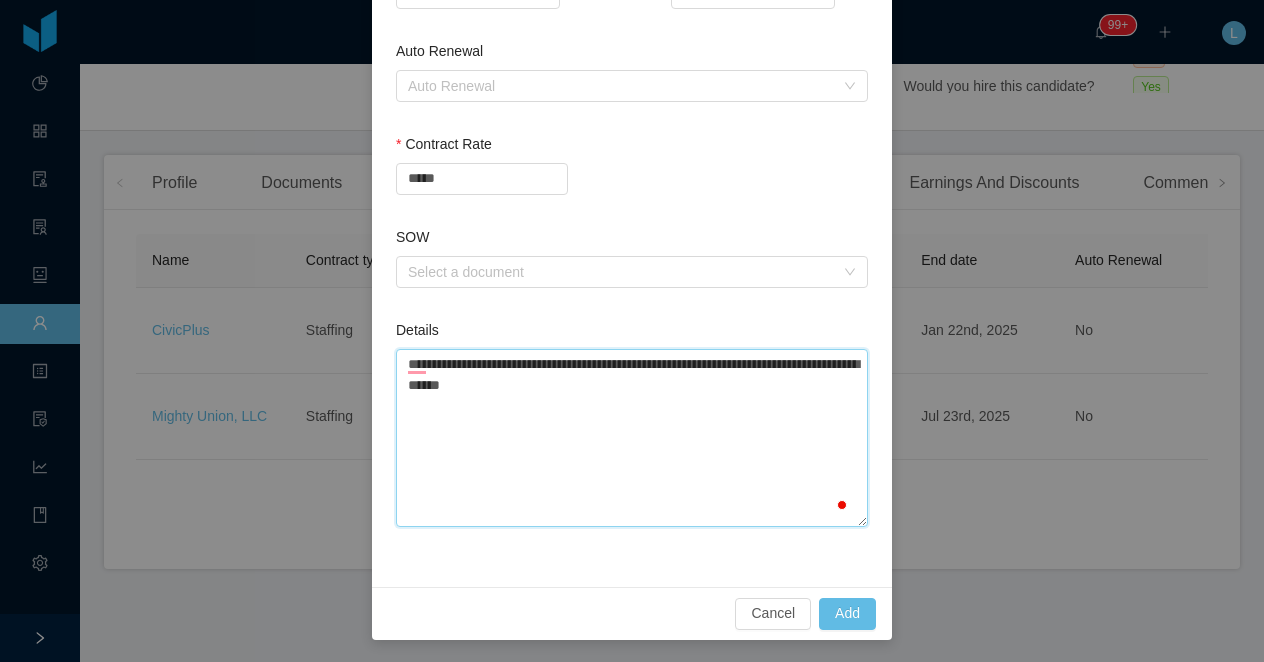 type 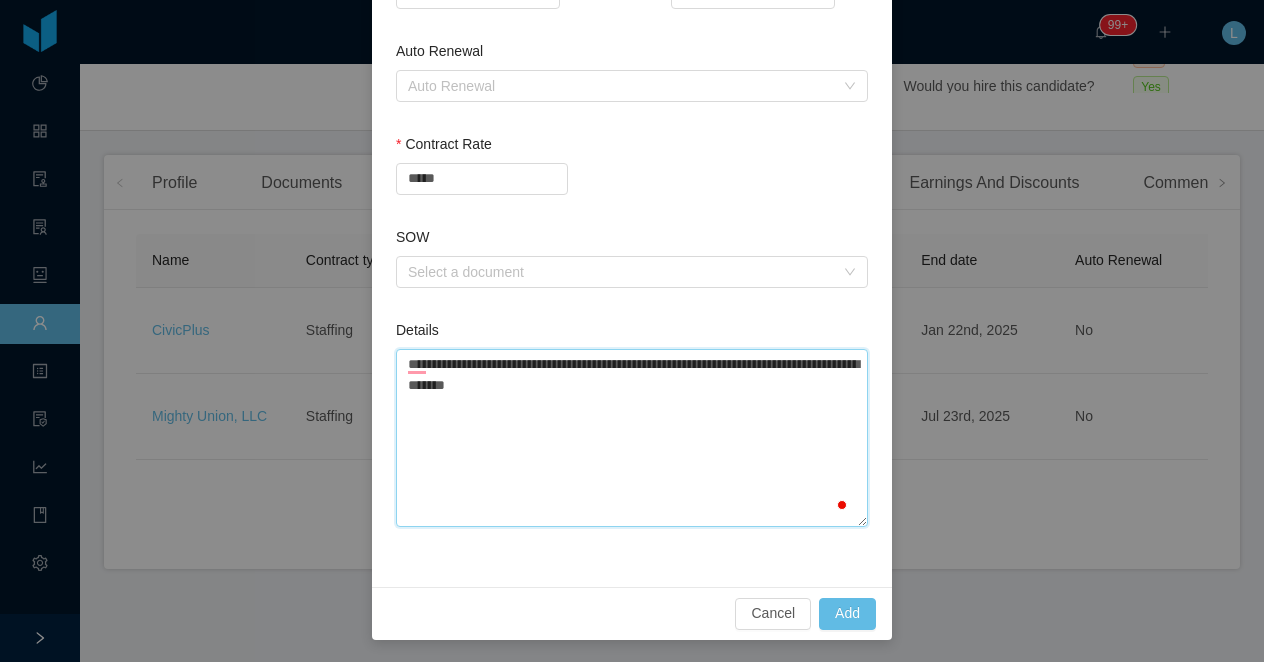 type 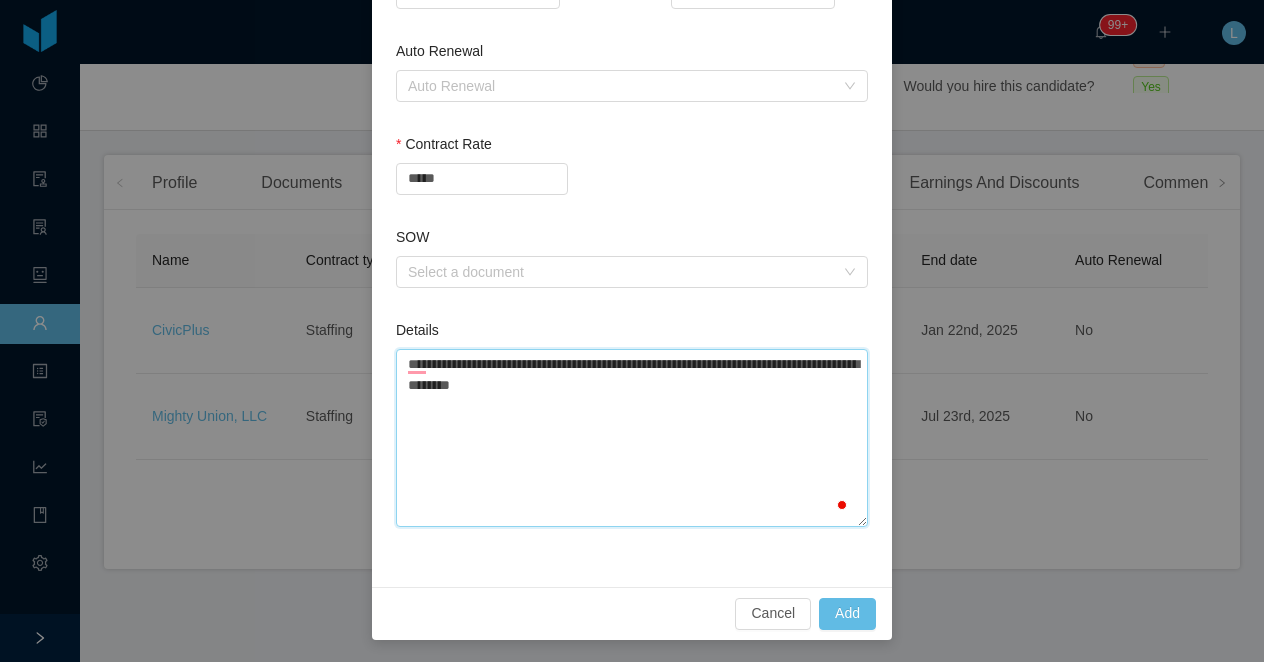 type 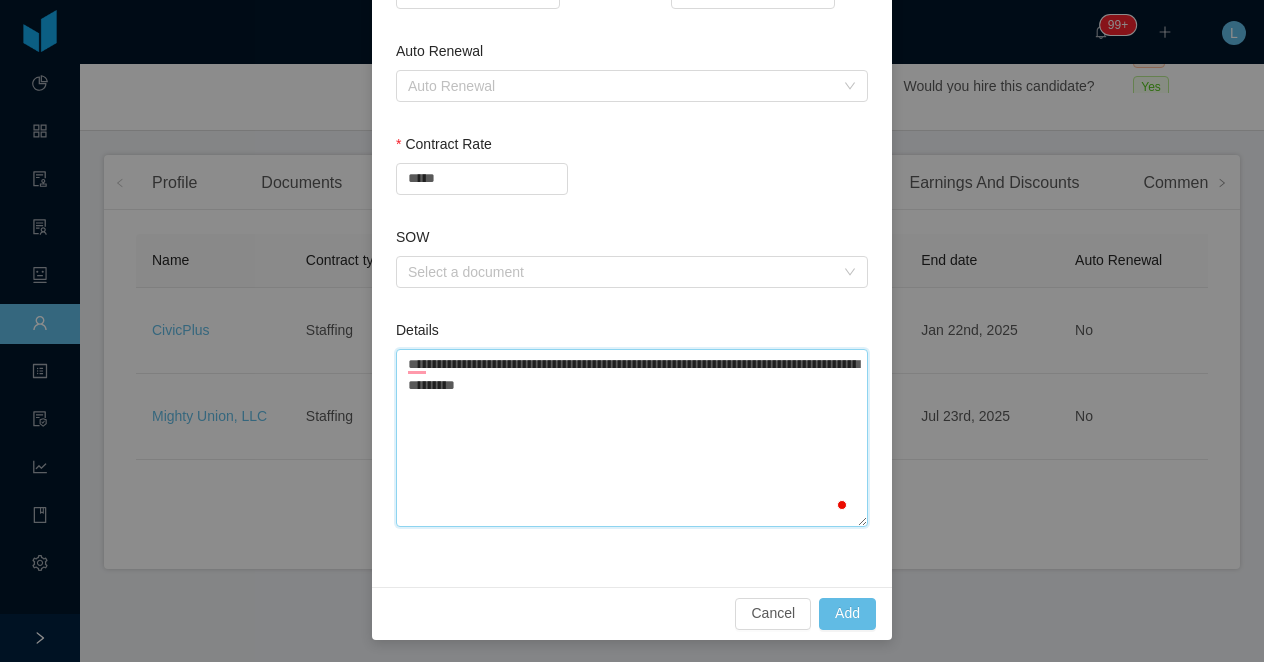 type 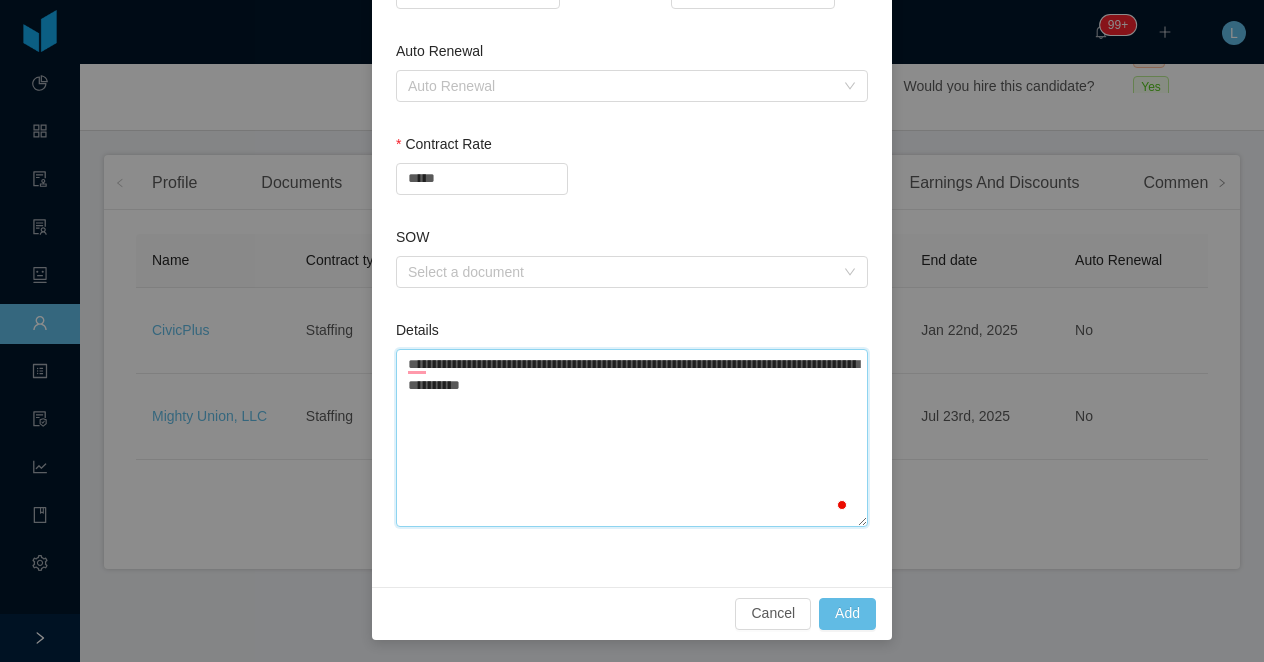 type 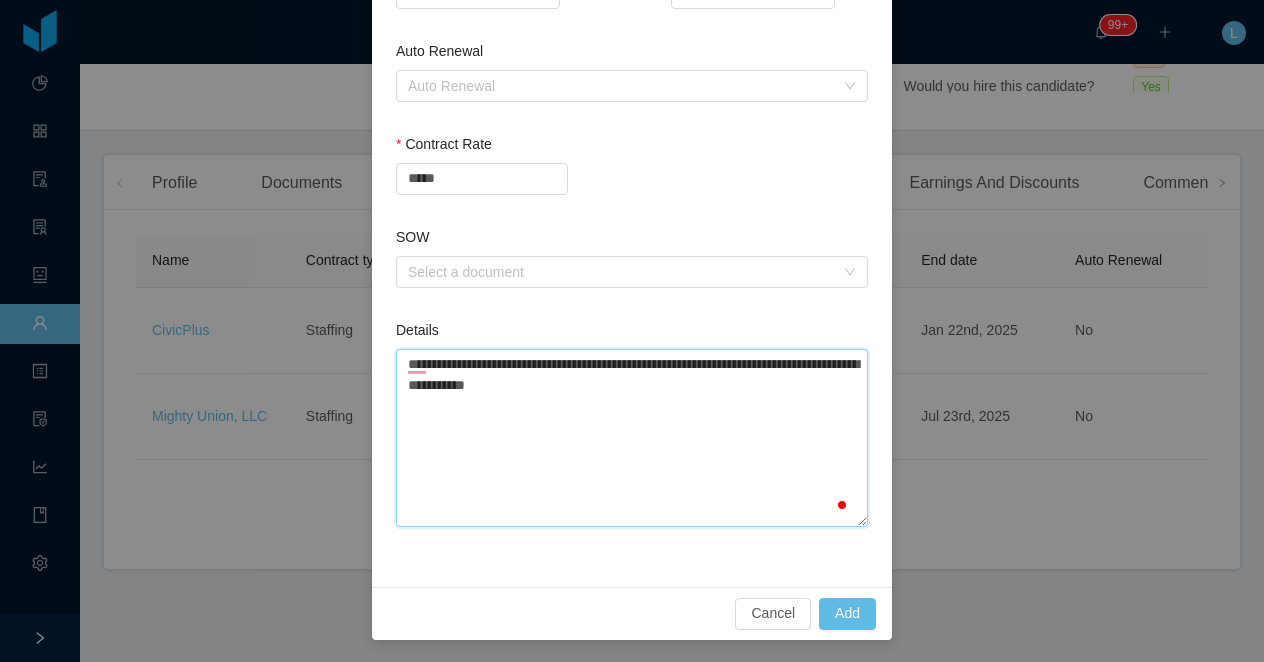 type 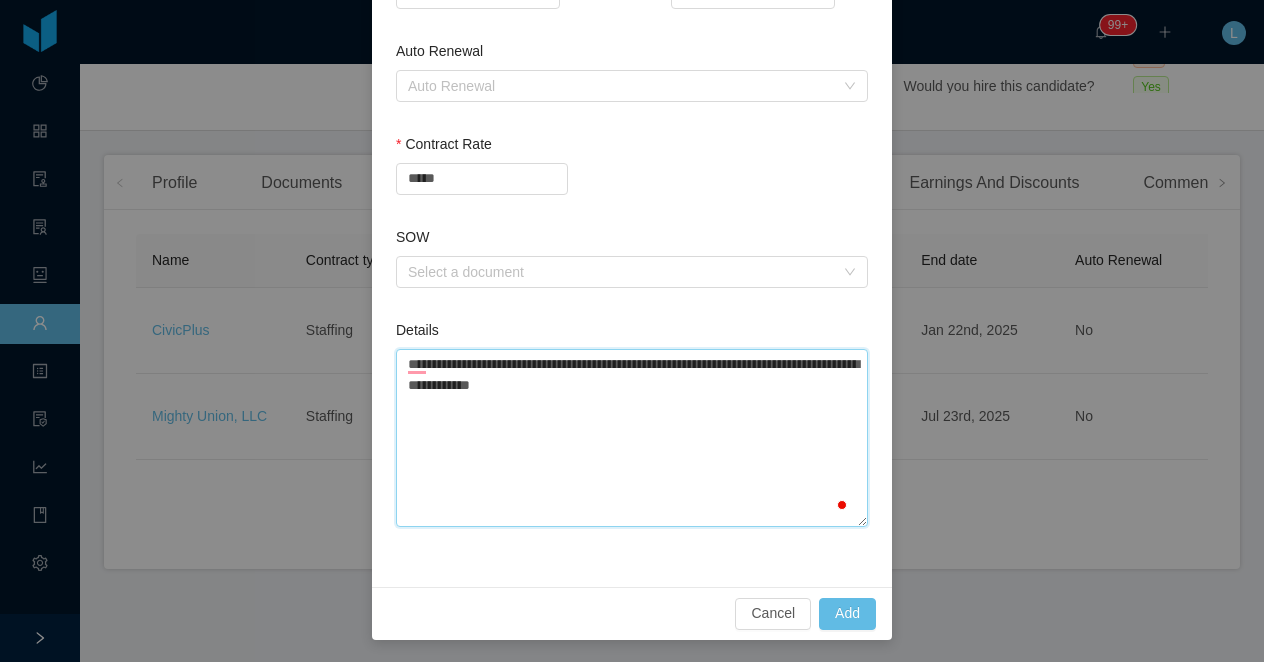 type 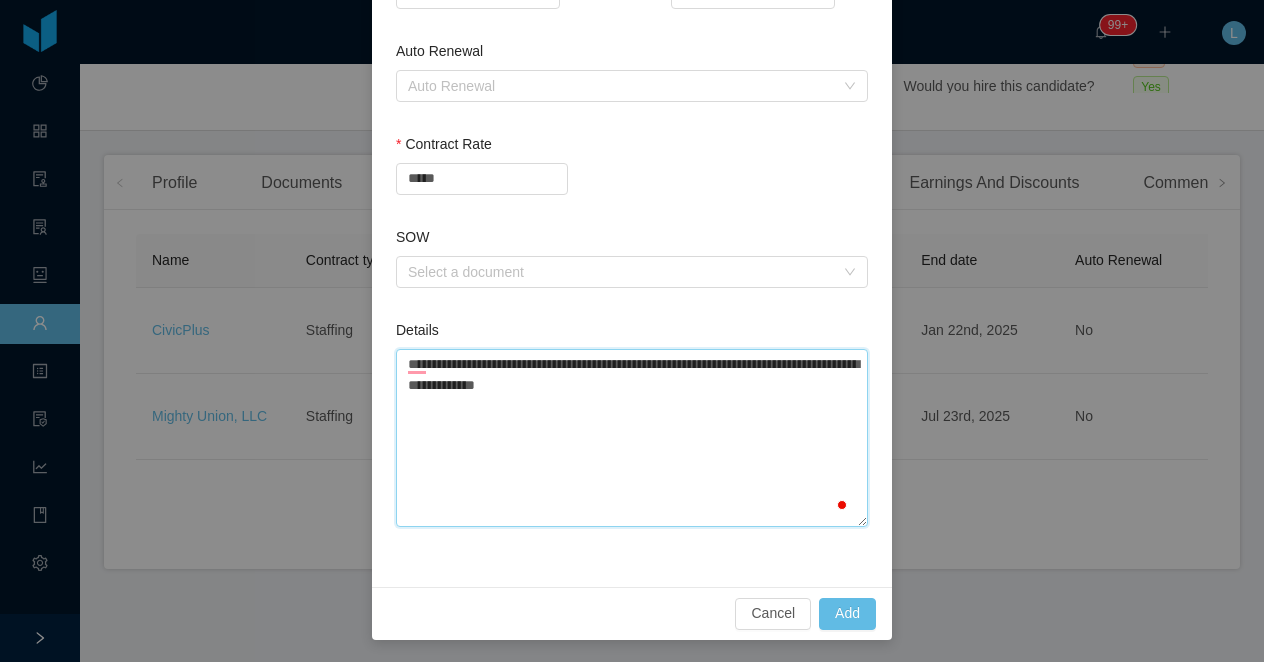 type 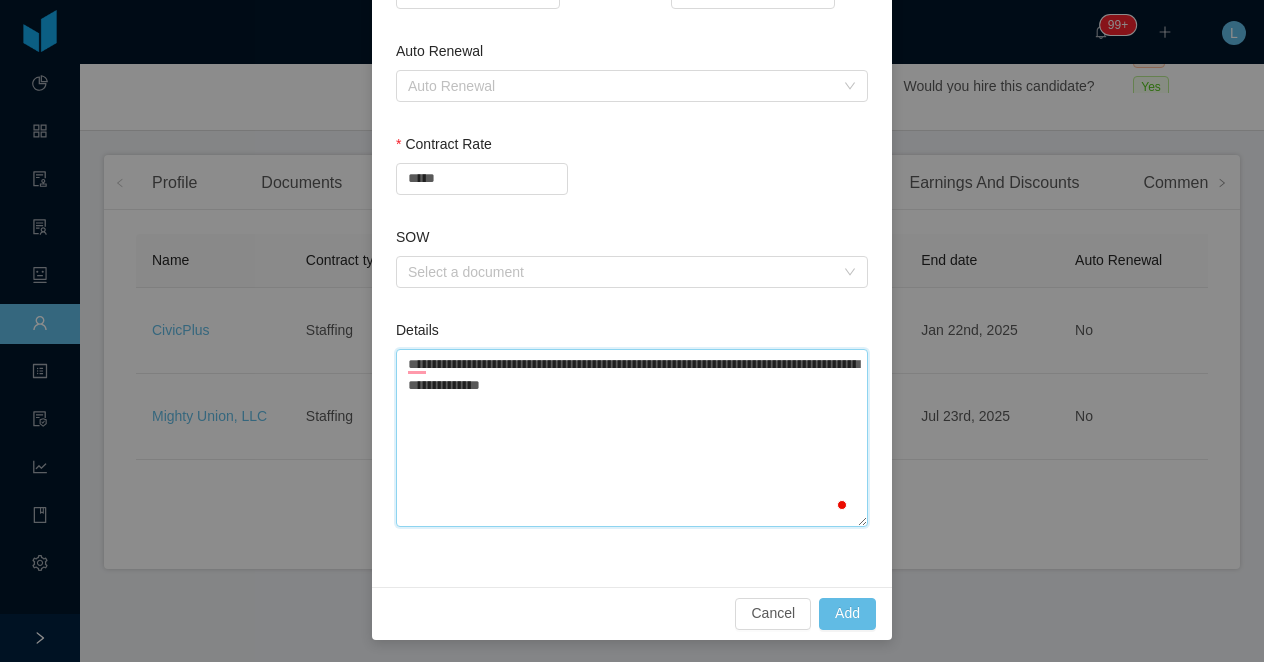 type 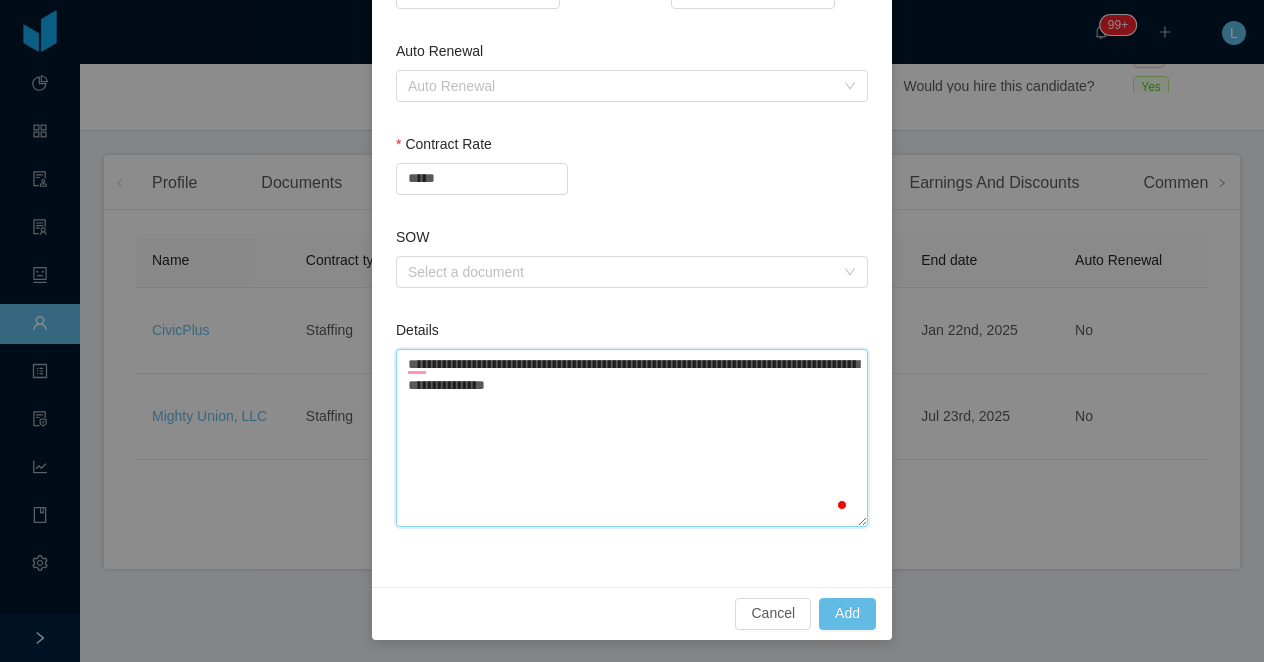 type on "**********" 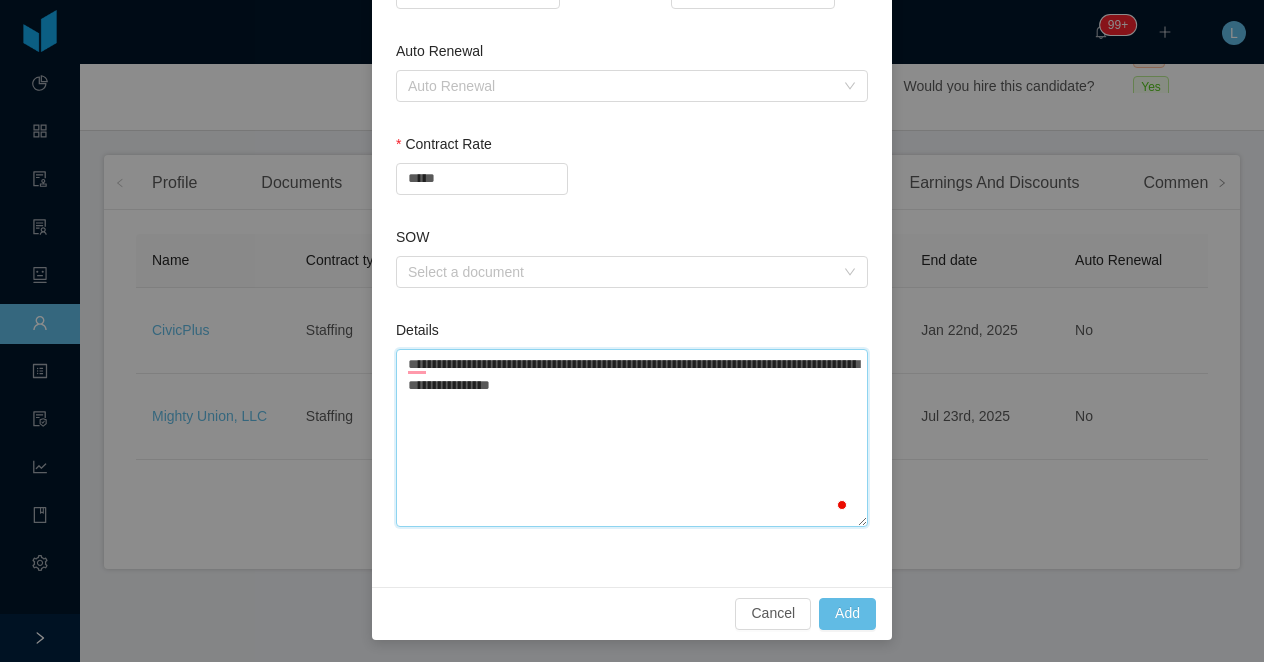 type 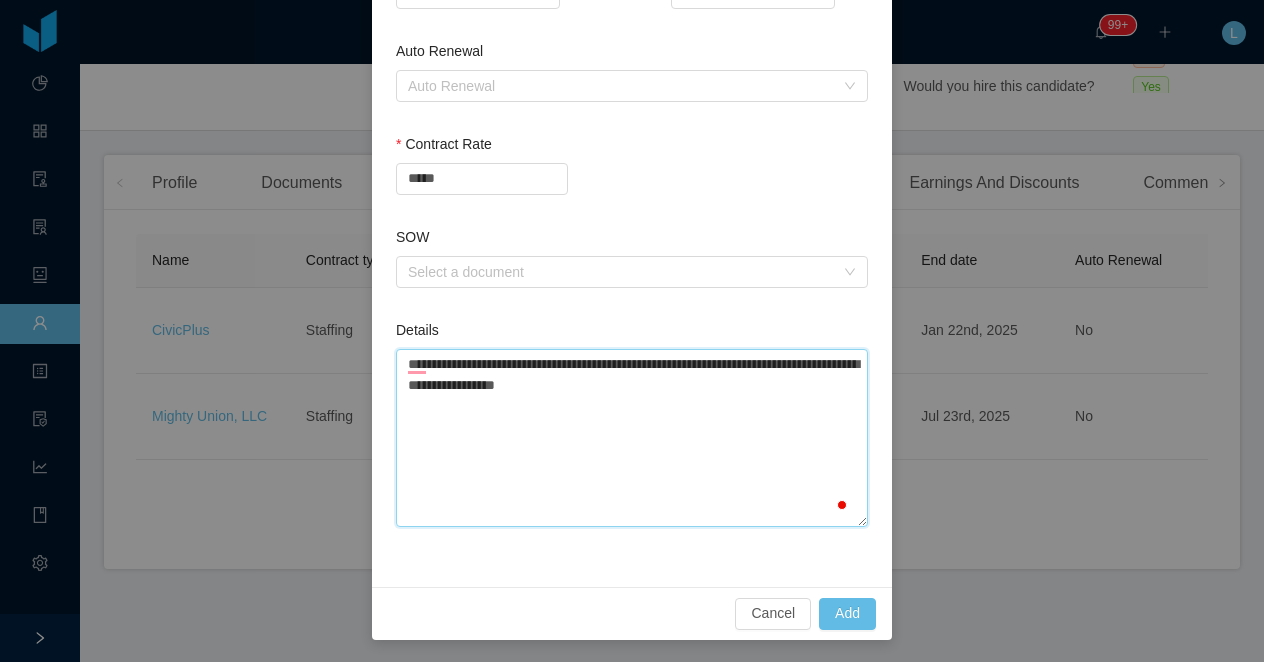 type 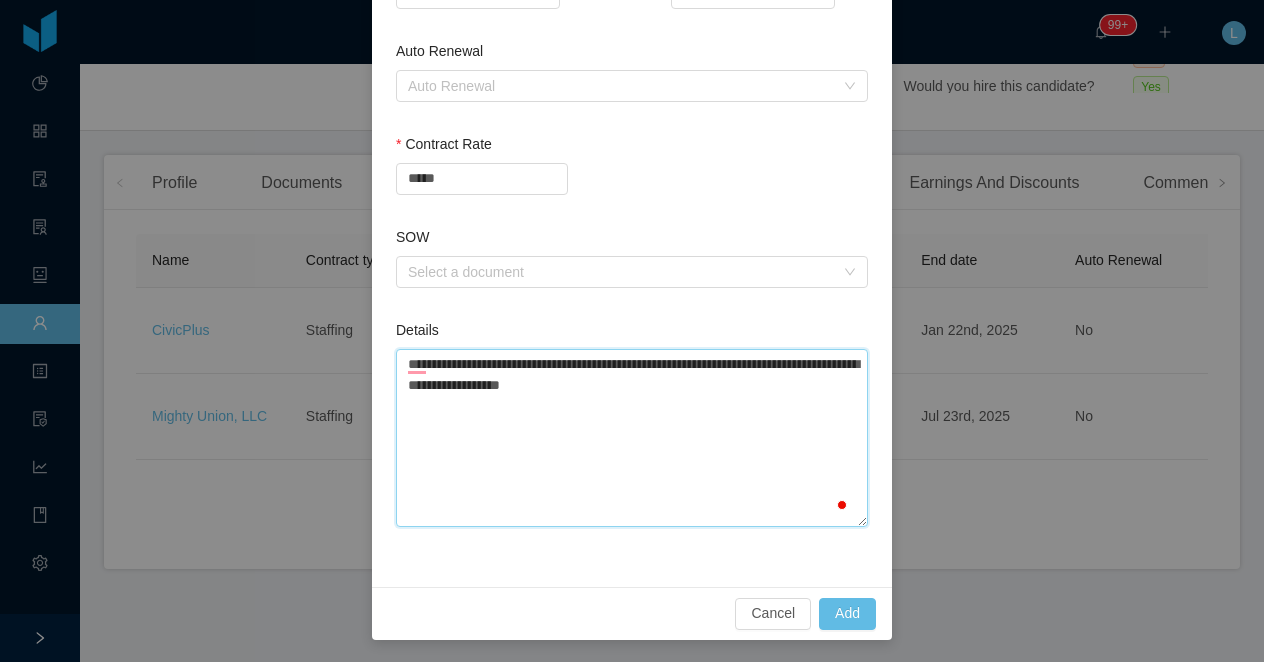 type 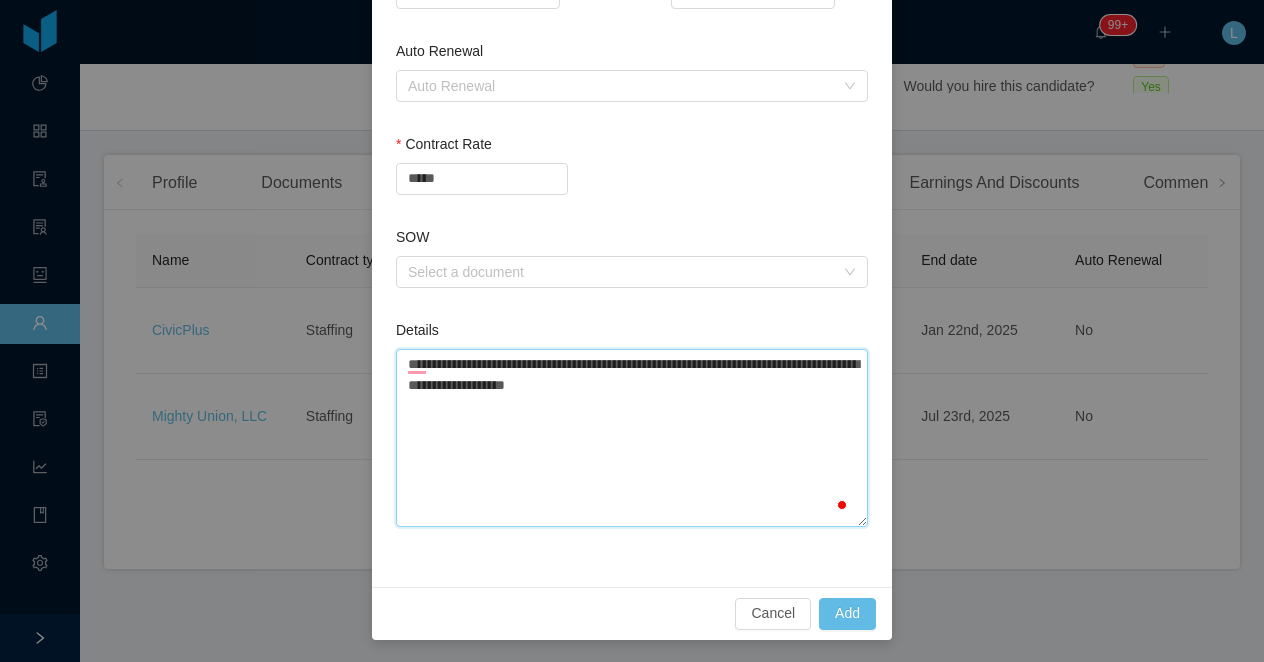 type 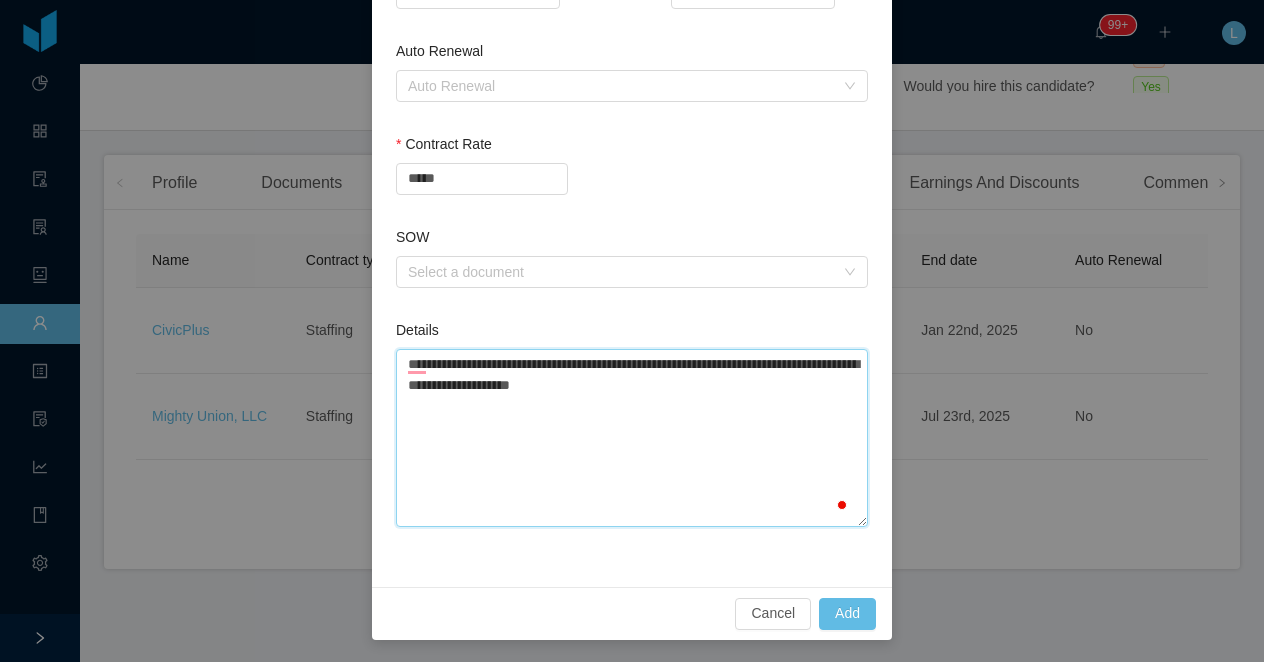 type 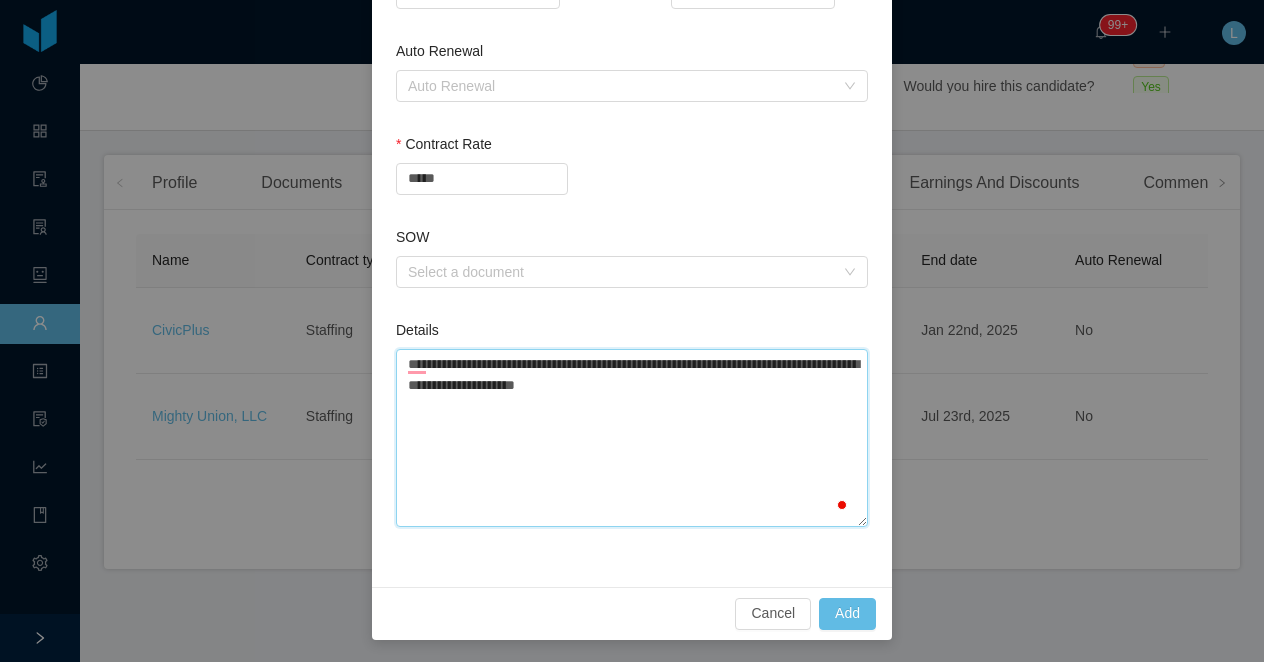 type on "**********" 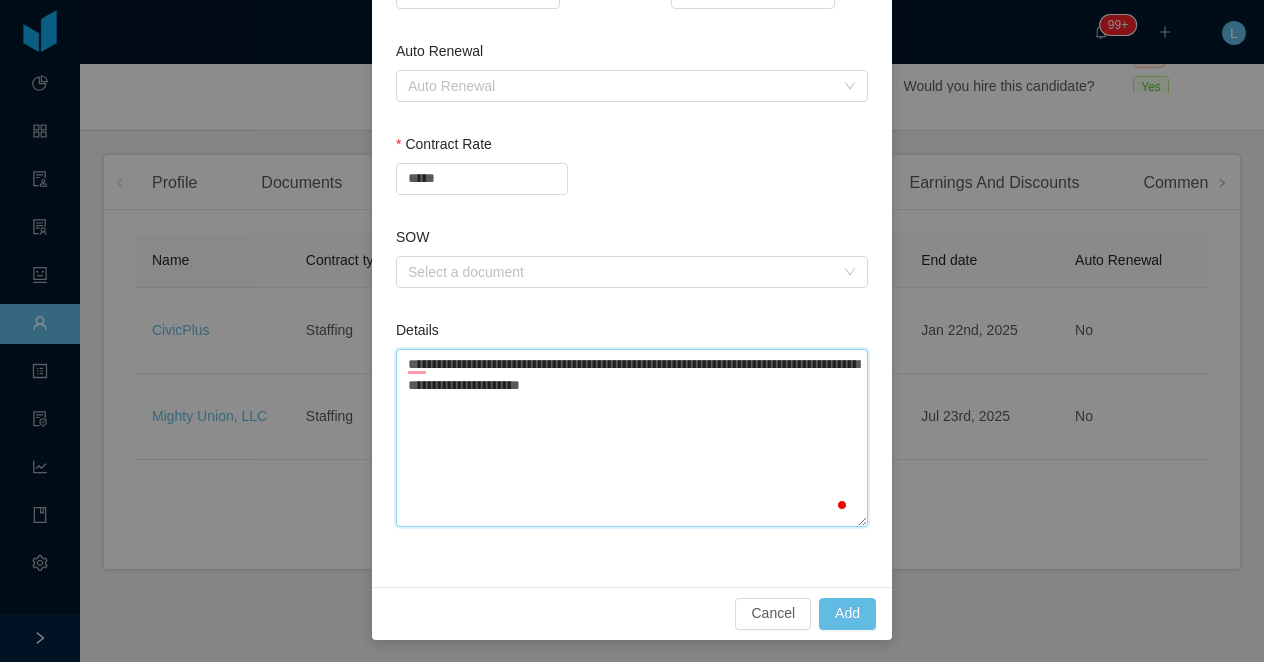 type 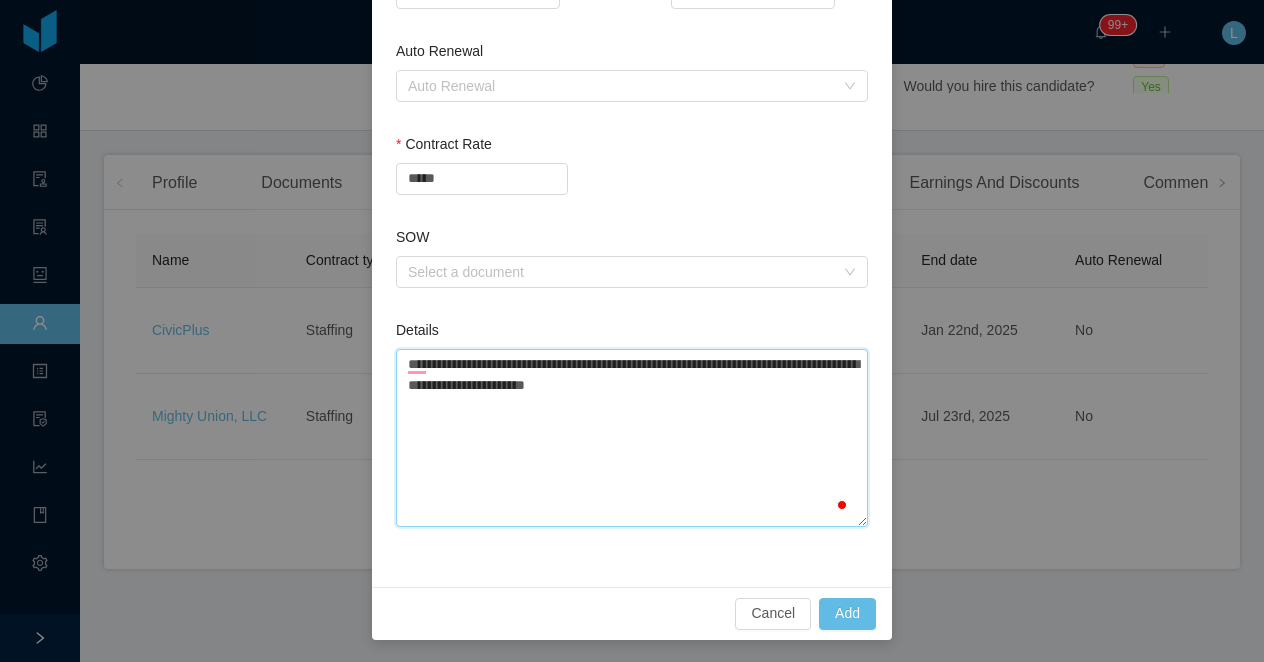 type 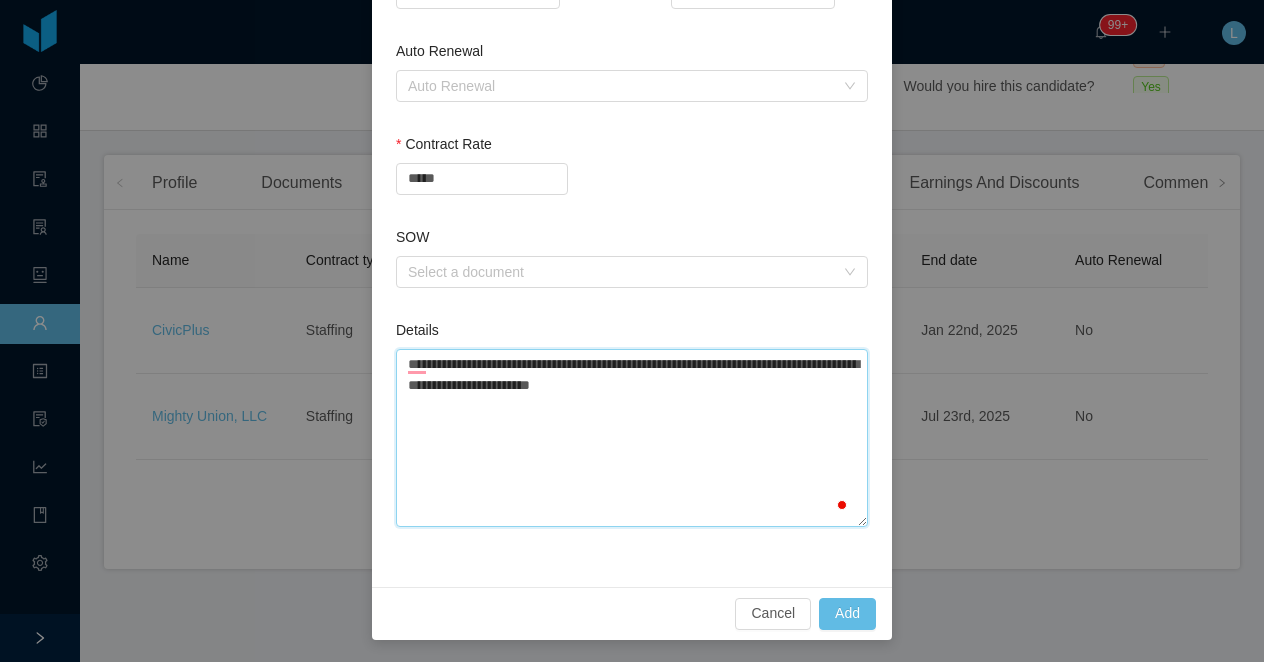 type 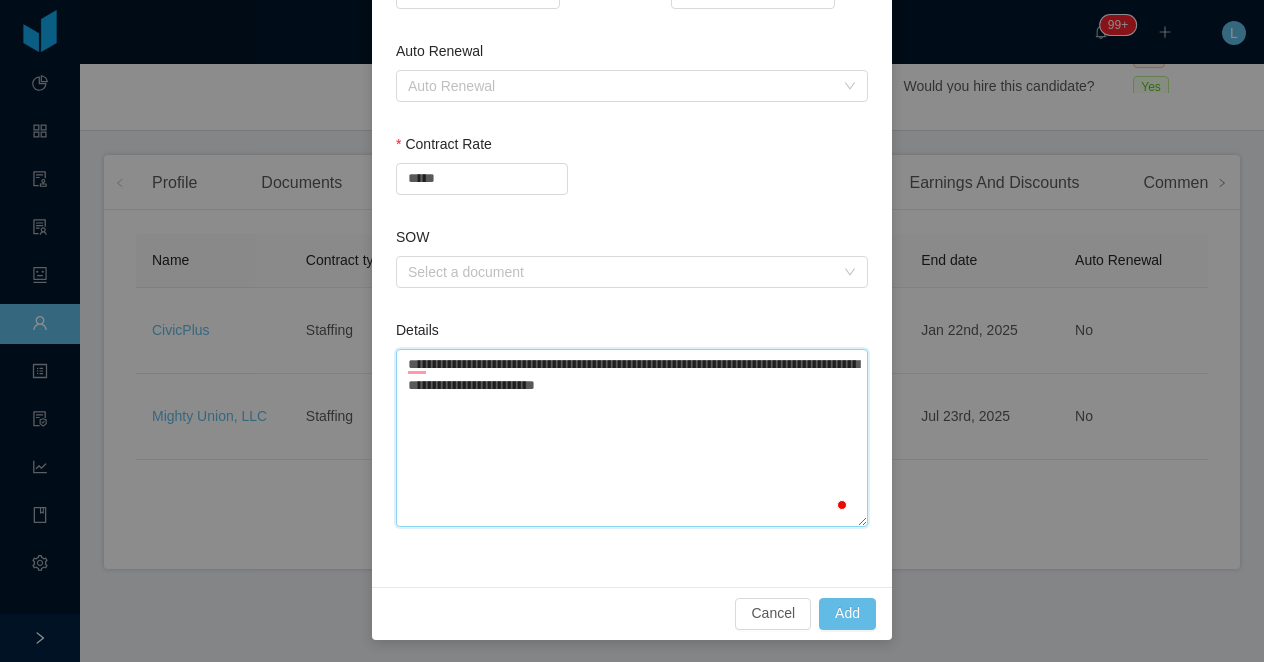 type 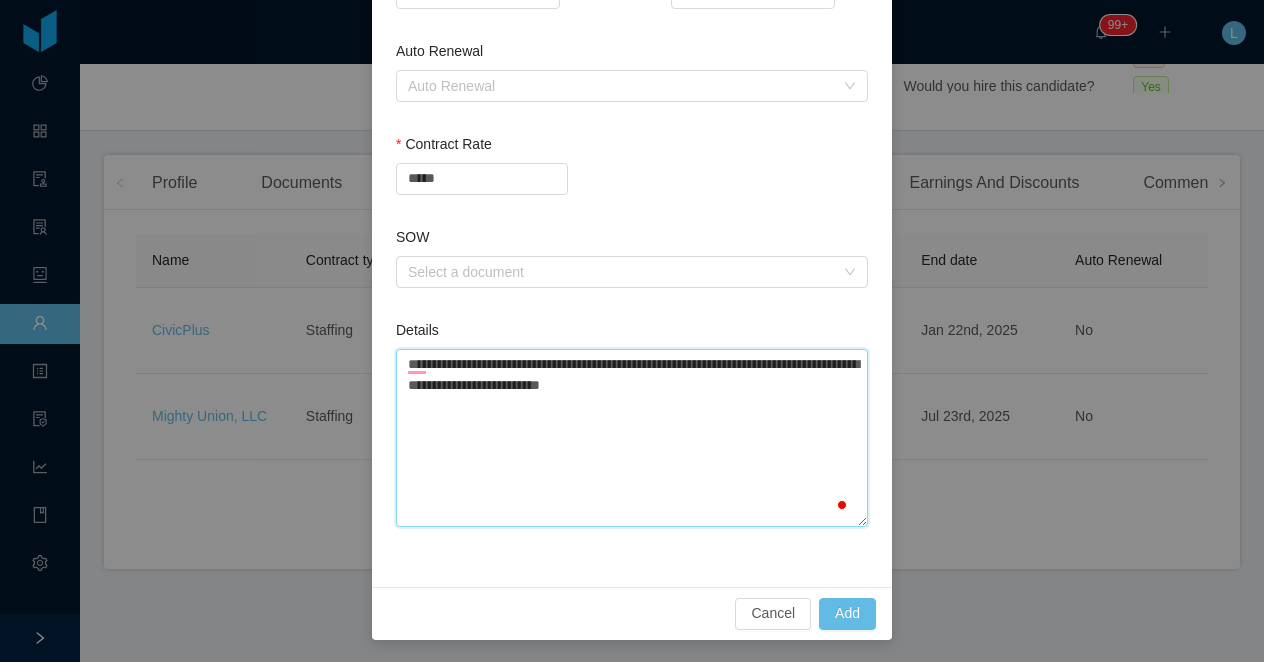 type 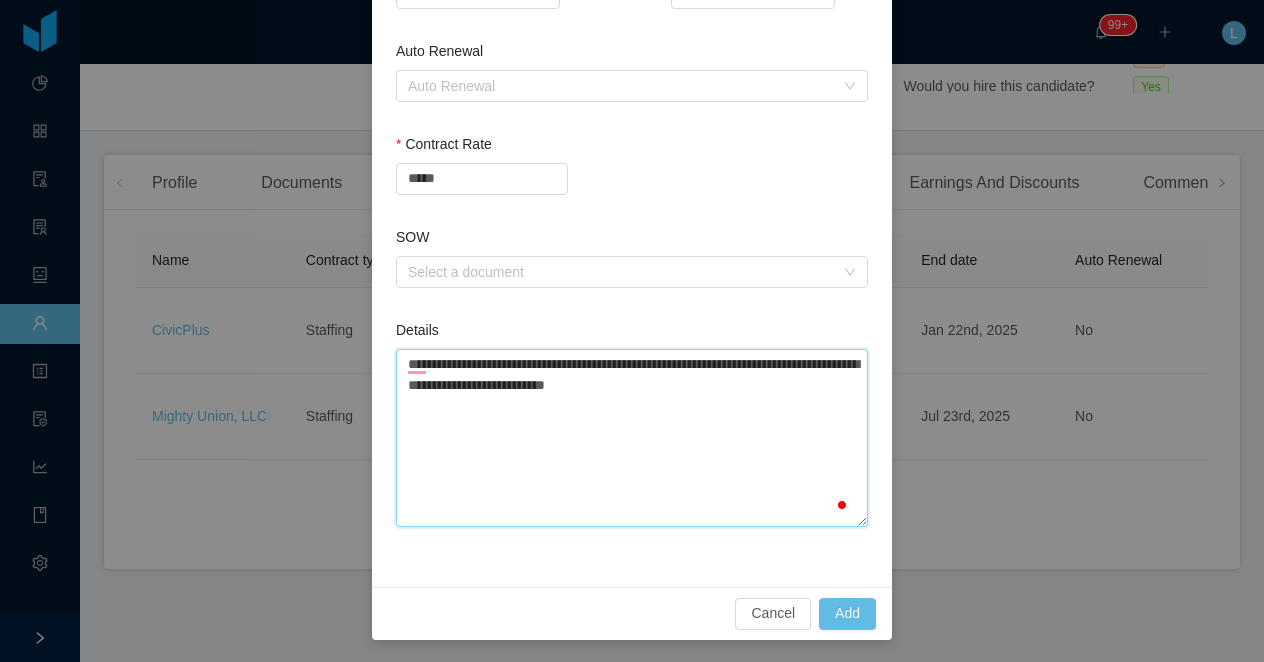 type 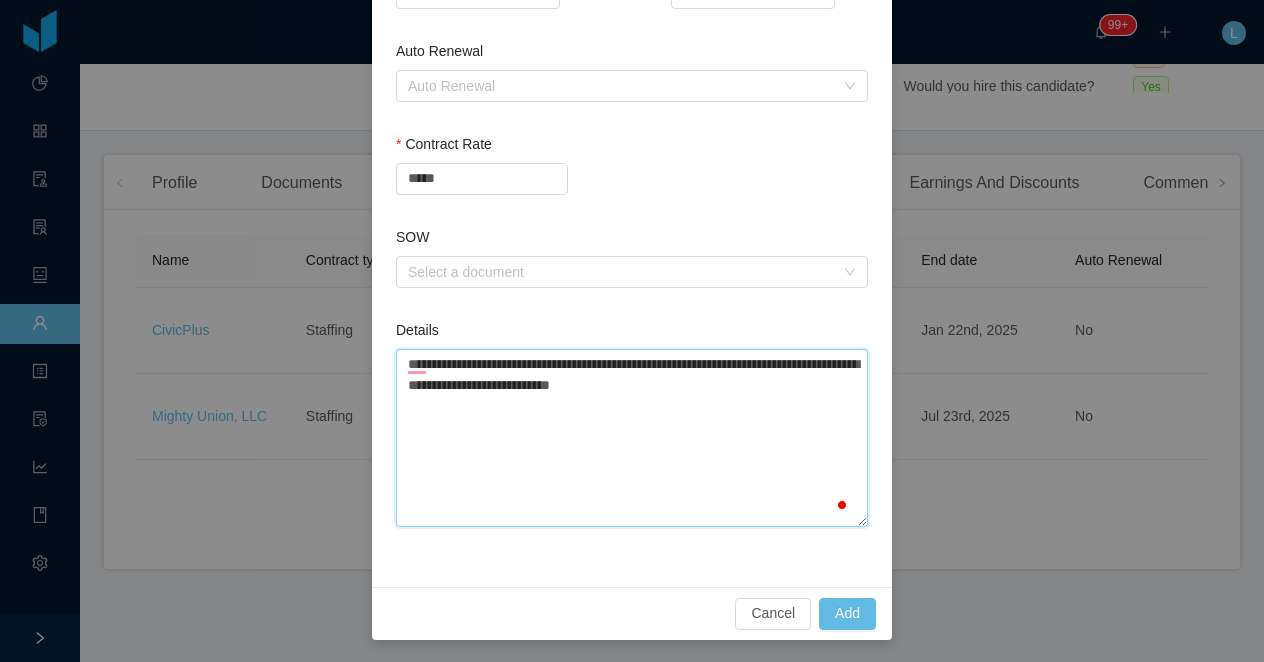 type 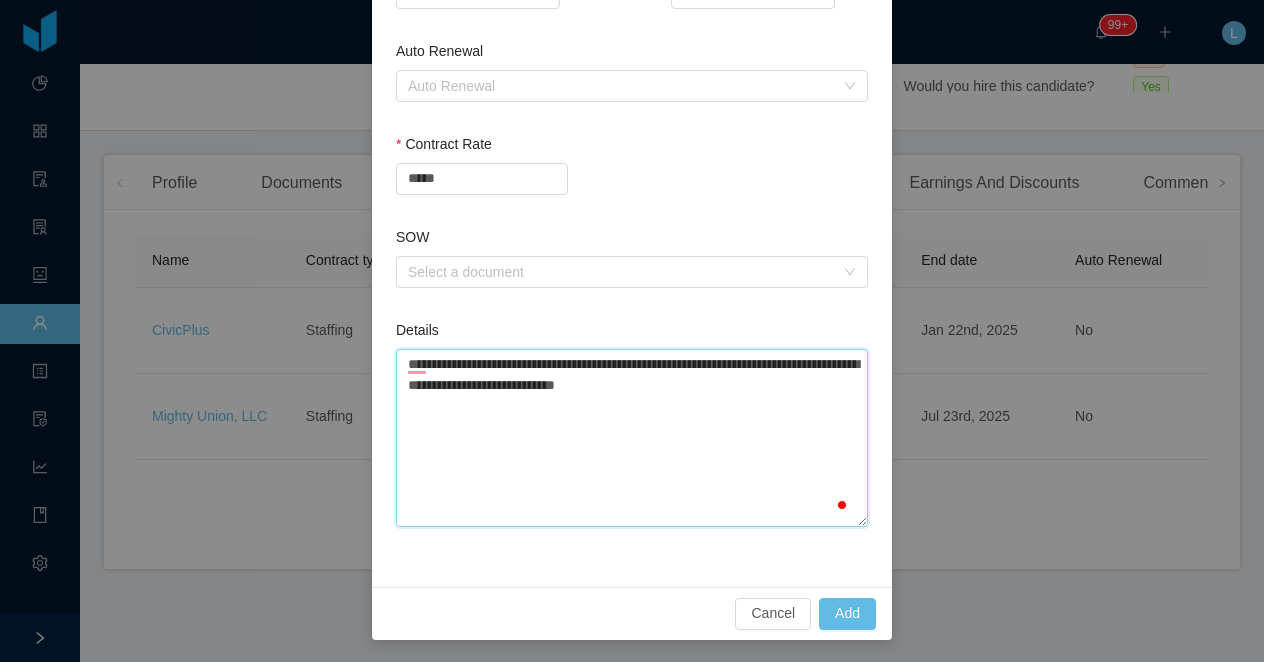 type 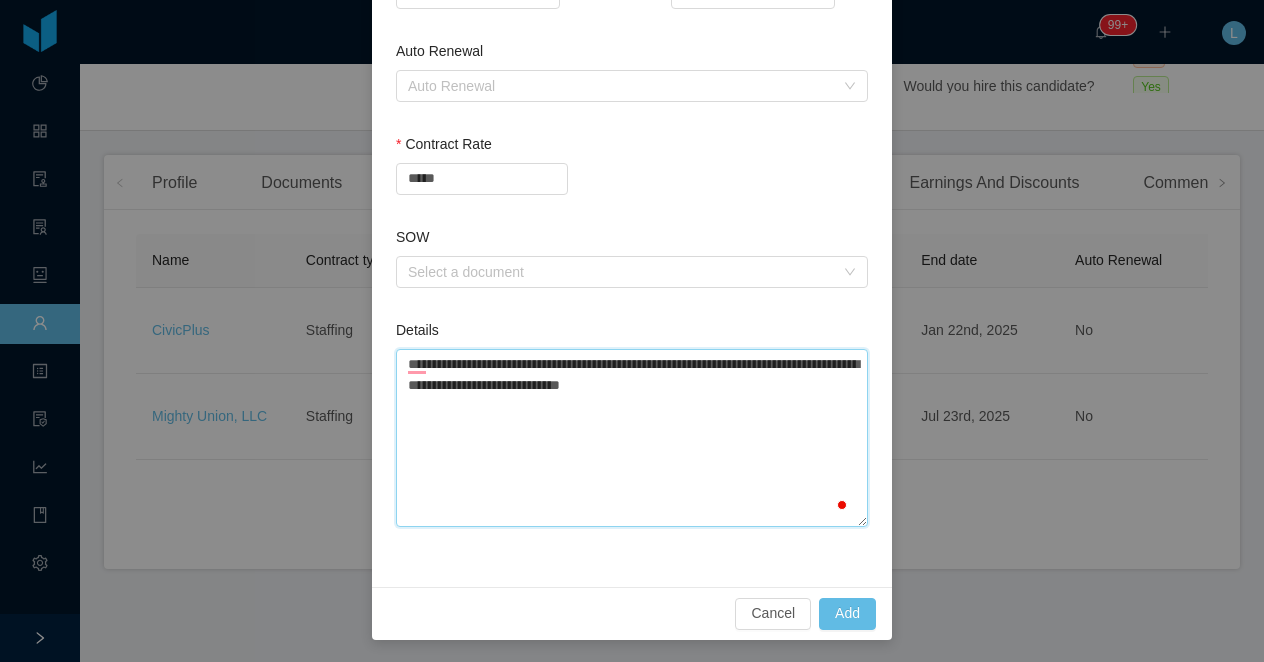 type 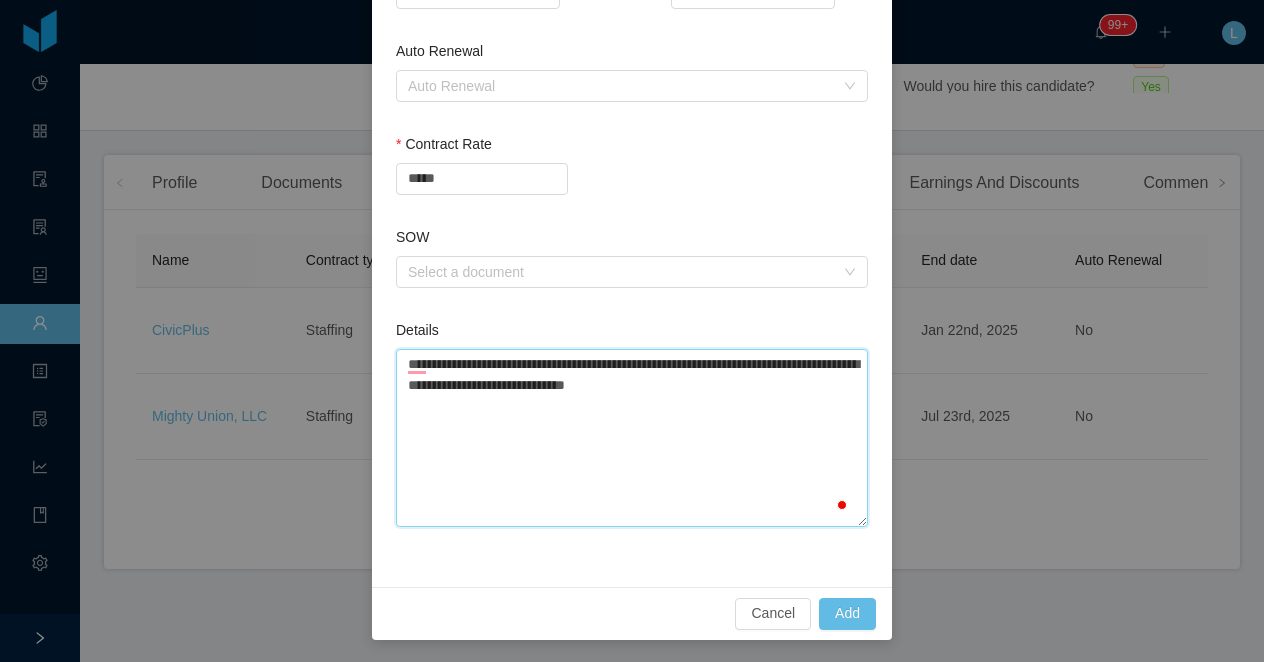 type 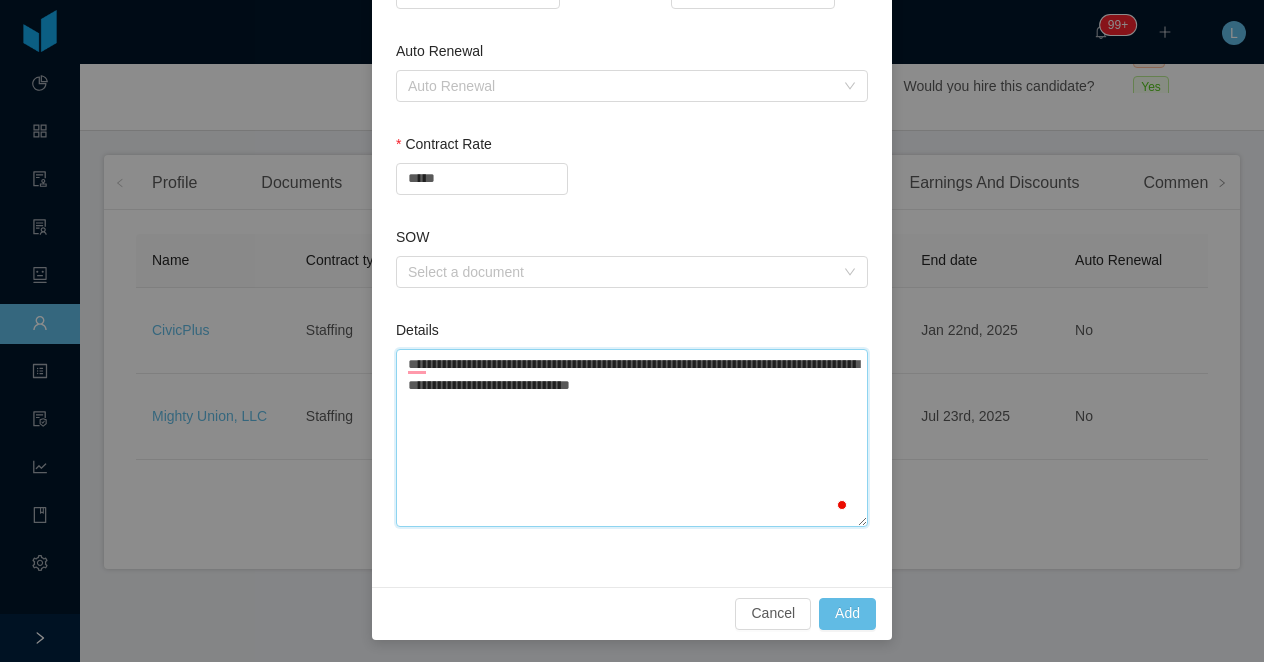 type 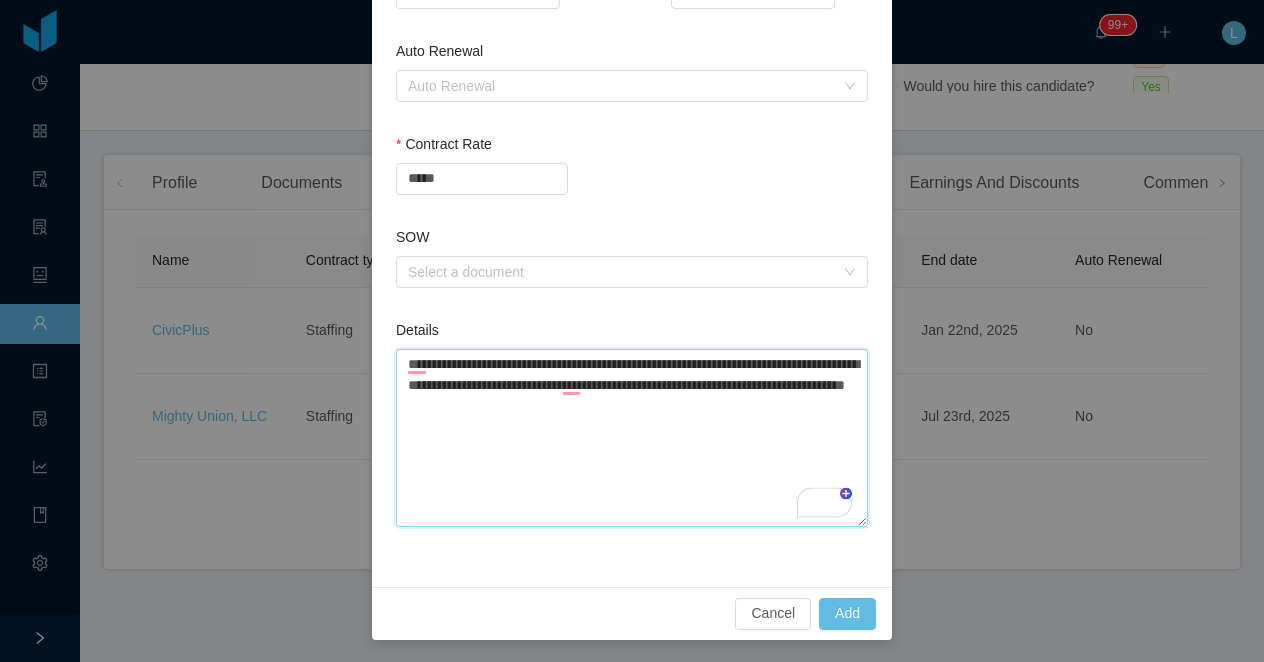 click on "**********" at bounding box center [632, 438] 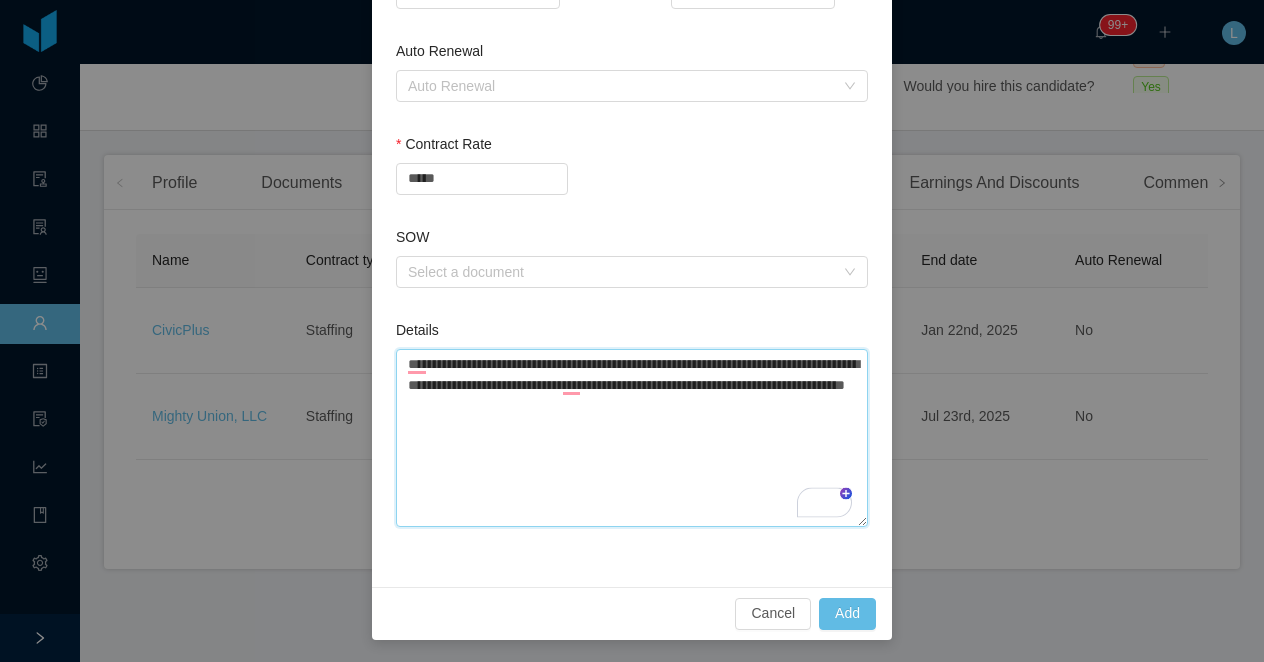 click on "**********" at bounding box center [632, 438] 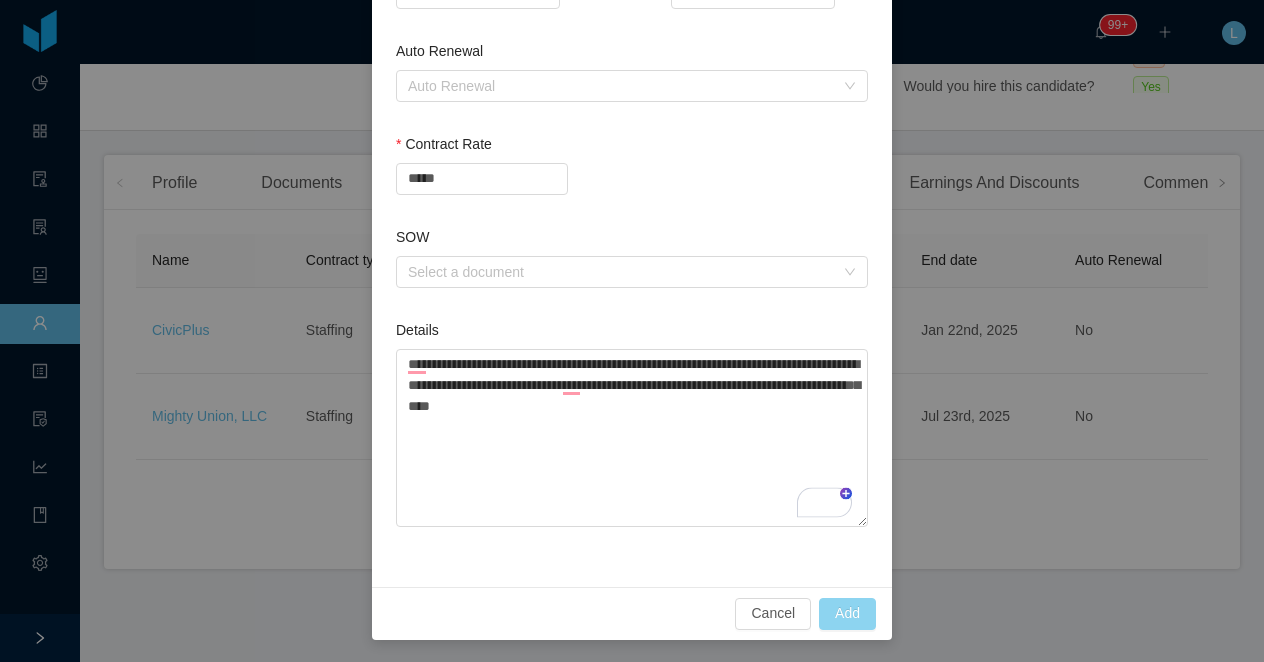 click on "Add" at bounding box center [847, 614] 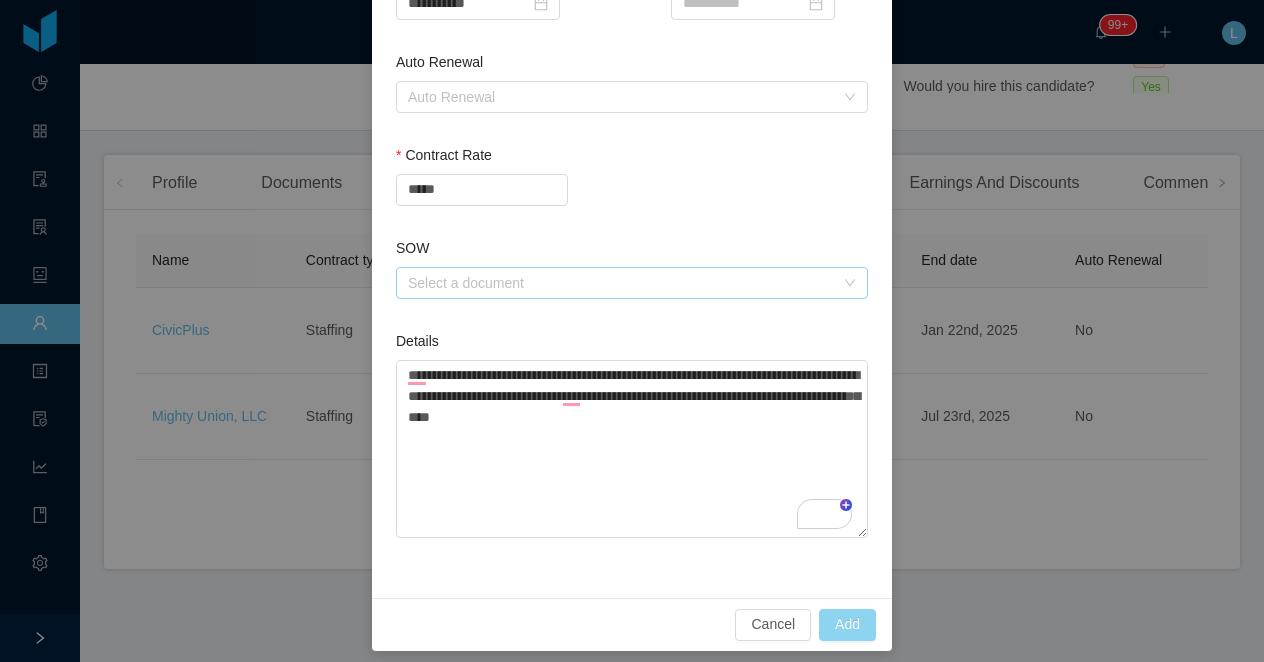 scroll, scrollTop: 684, scrollLeft: 0, axis: vertical 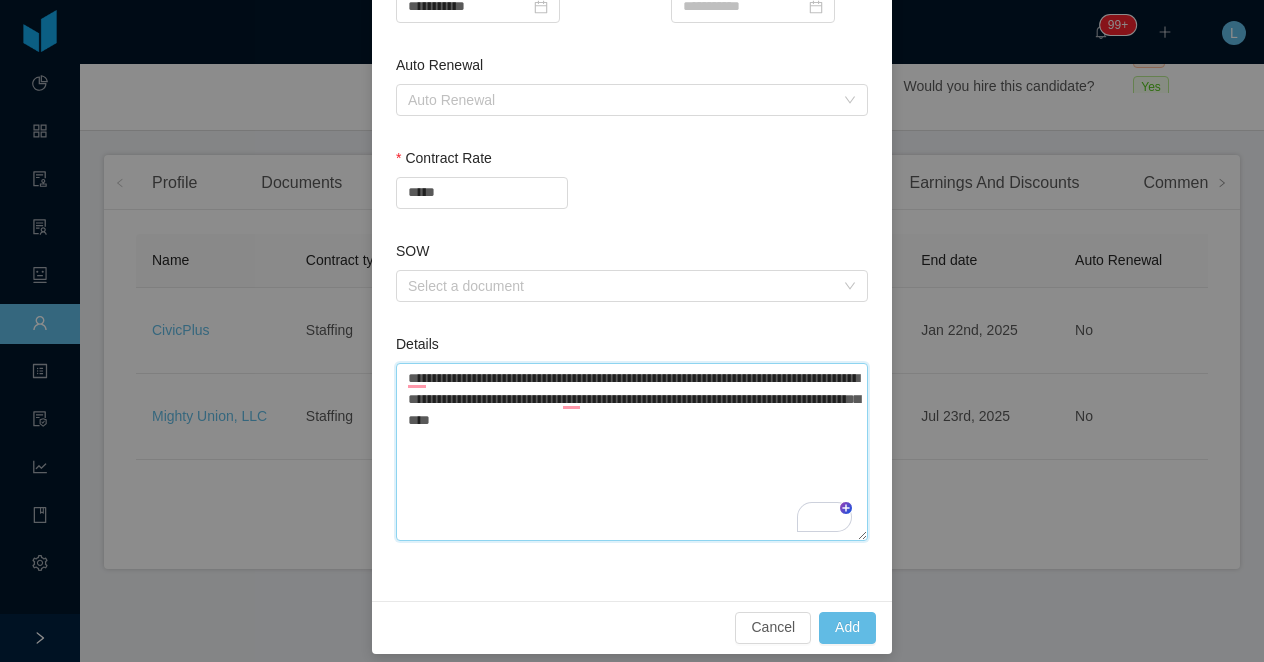 drag, startPoint x: 795, startPoint y: 423, endPoint x: 395, endPoint y: 361, distance: 404.7765 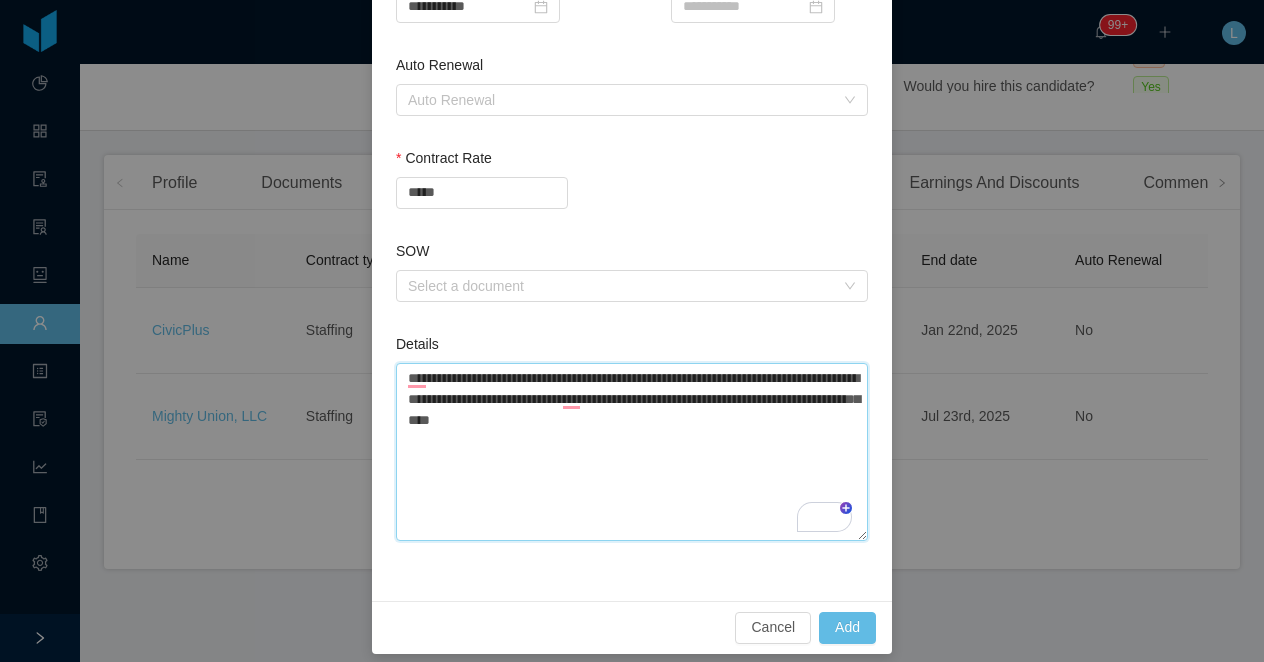 click on "**********" at bounding box center (632, 36) 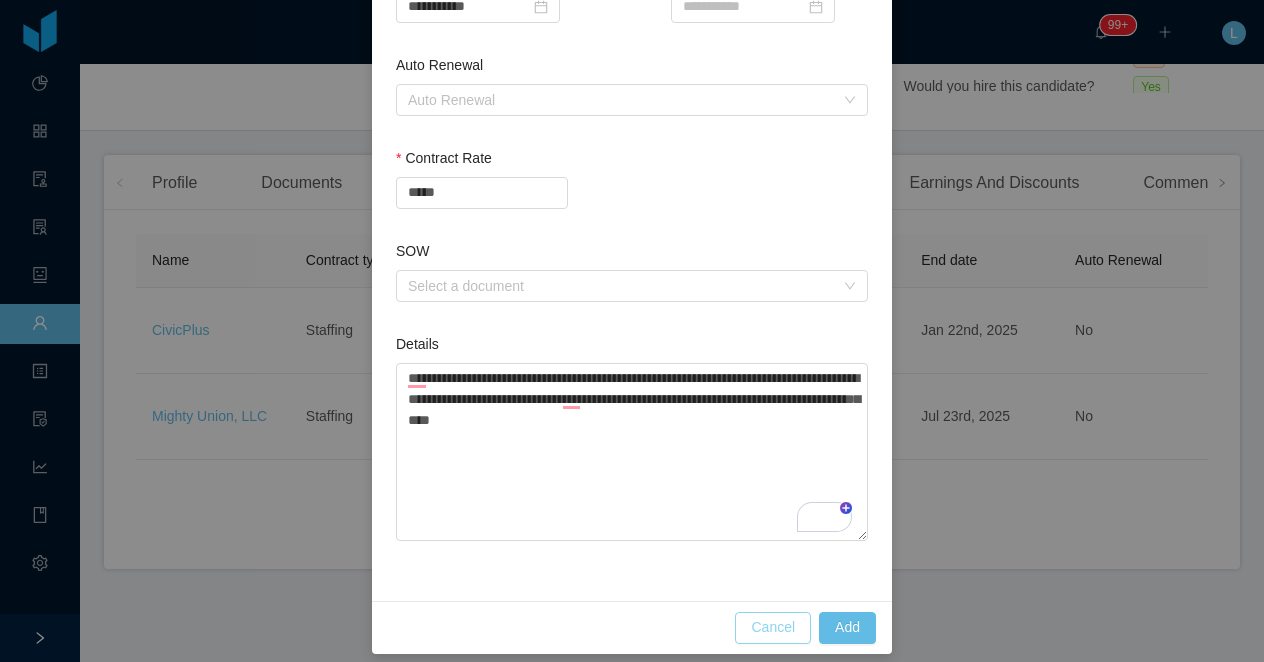 click on "Cancel" at bounding box center (773, 628) 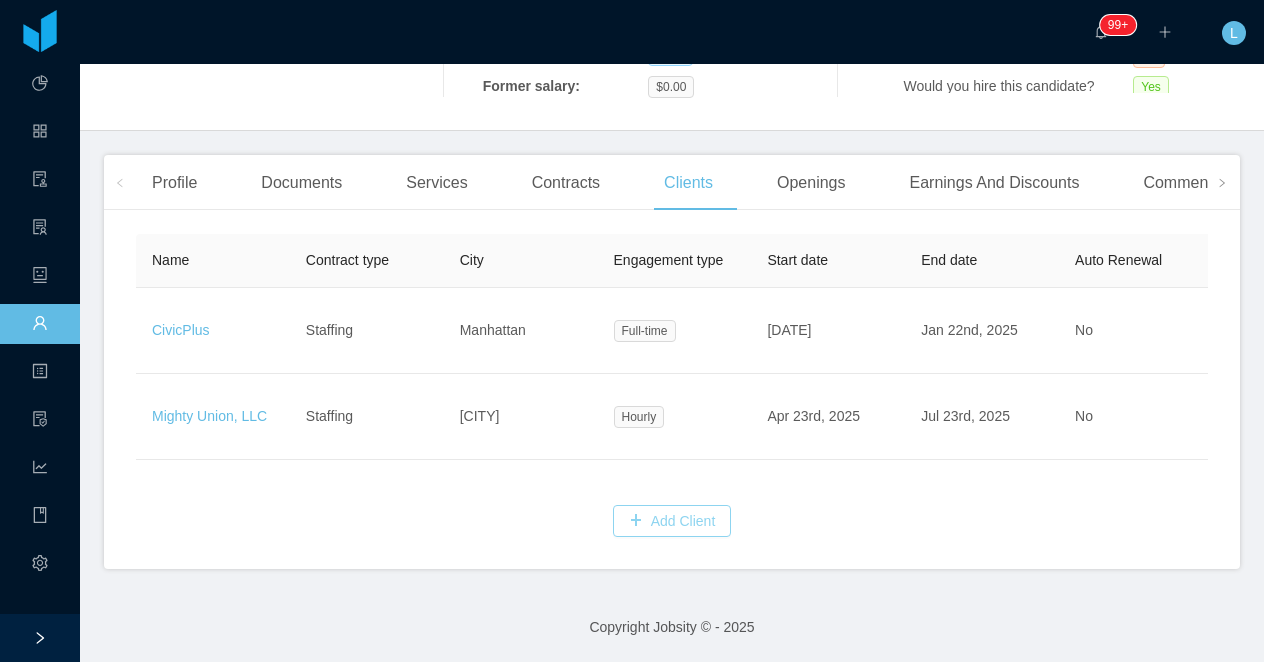 scroll, scrollTop: 598, scrollLeft: 0, axis: vertical 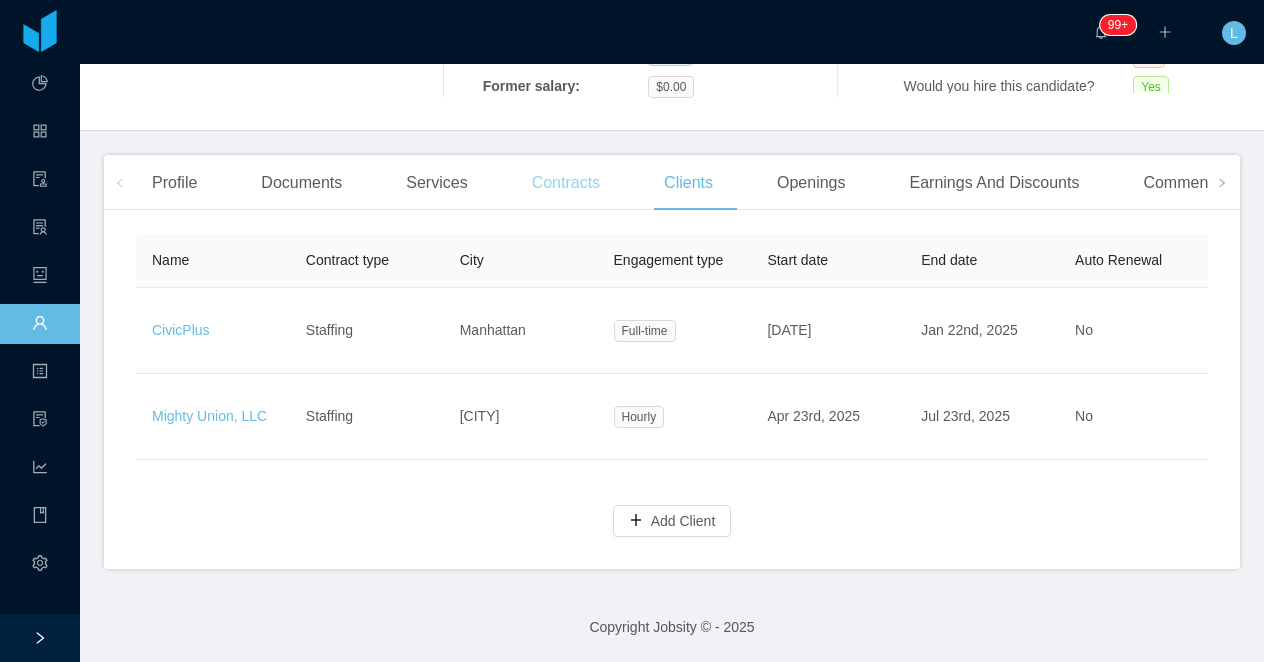 click on "Contracts" at bounding box center (566, 183) 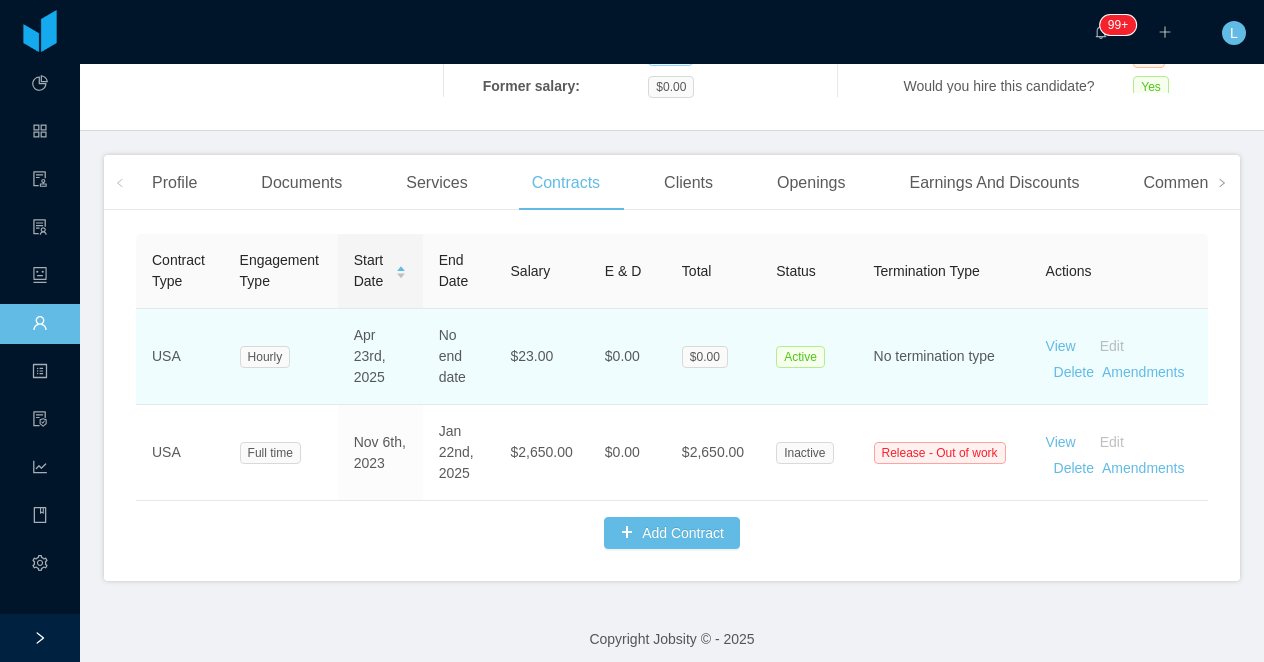 scroll, scrollTop: 450, scrollLeft: 0, axis: vertical 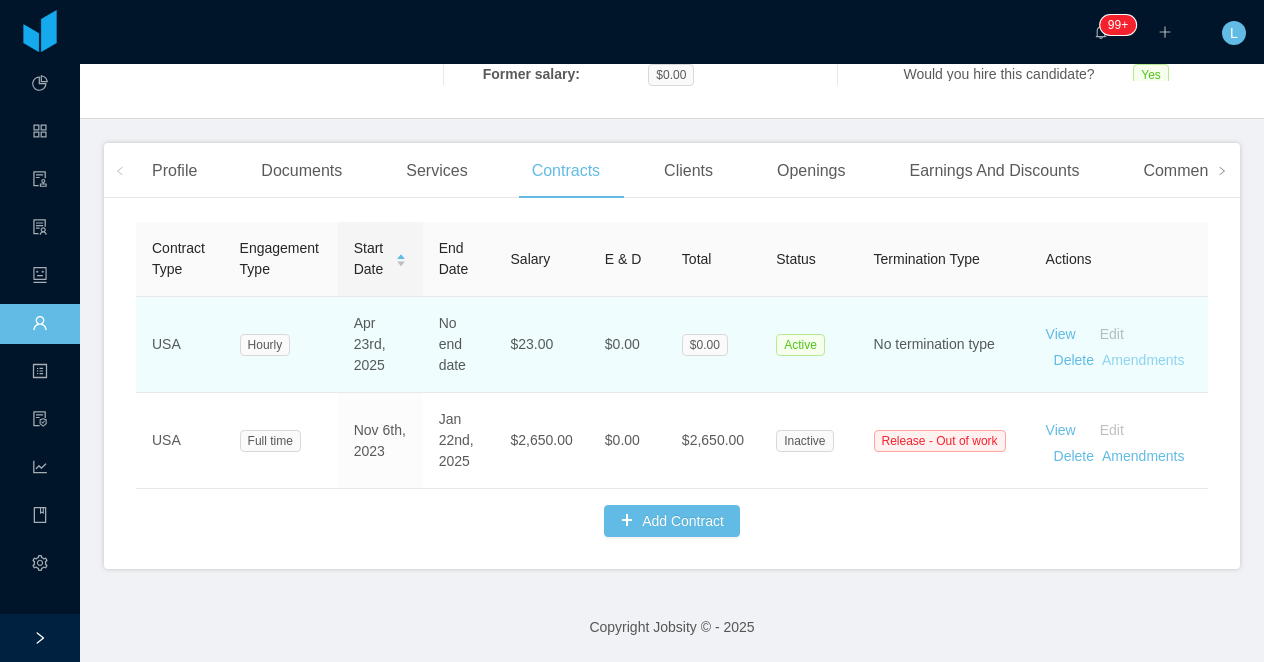 click on "Amendments" at bounding box center (1143, 360) 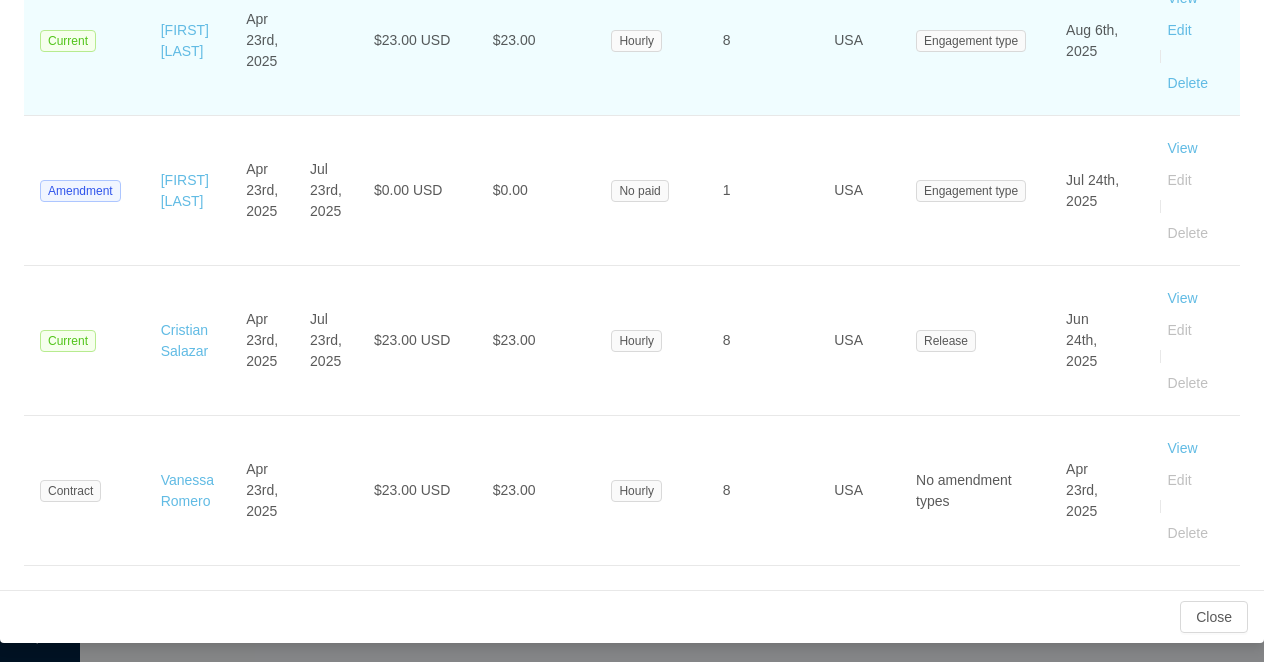 scroll, scrollTop: 345, scrollLeft: 0, axis: vertical 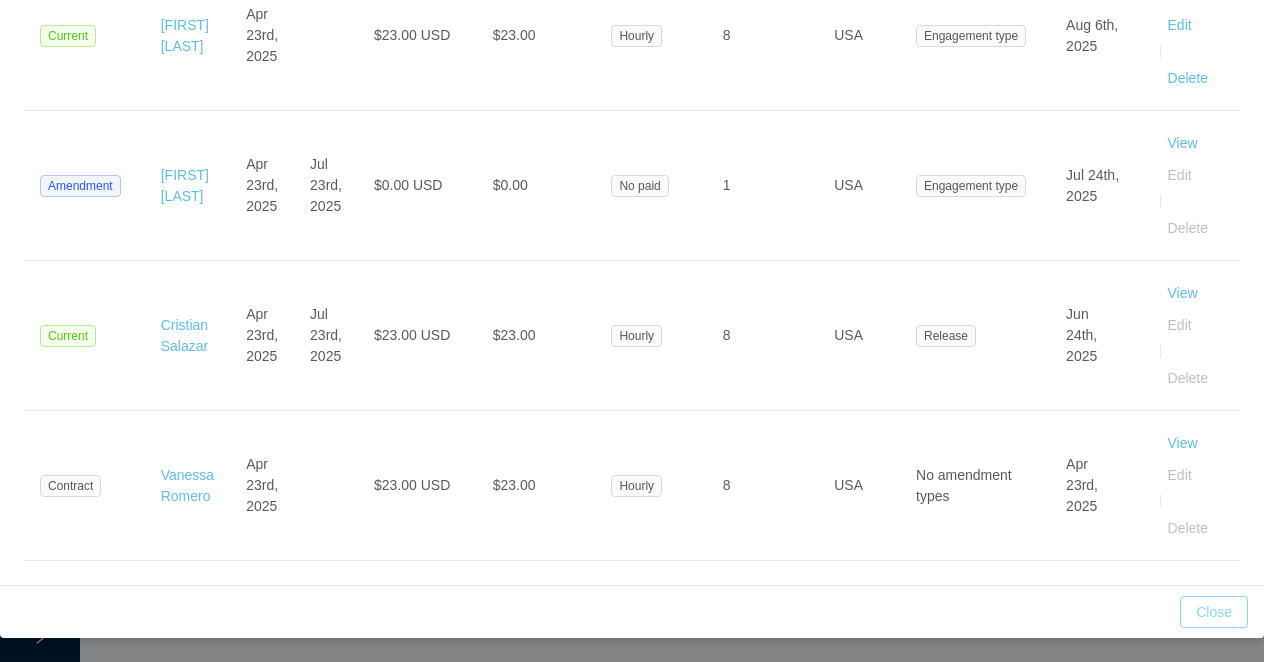 click on "Close" at bounding box center [1214, 612] 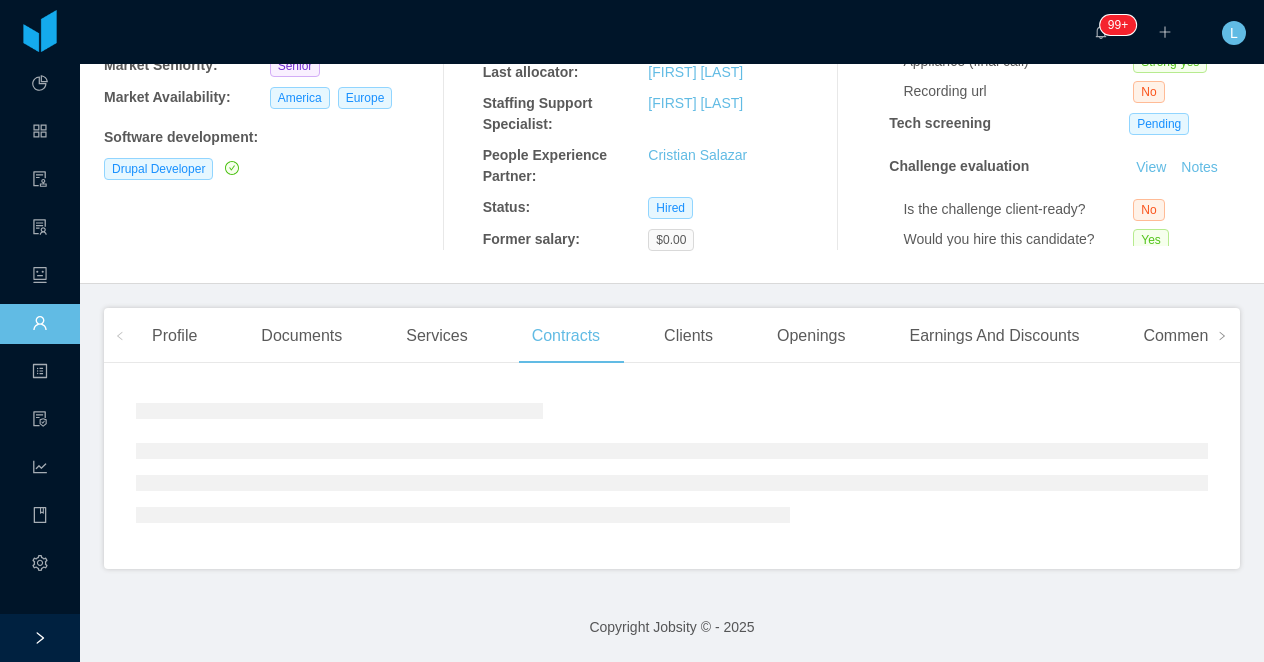 scroll, scrollTop: 450, scrollLeft: 0, axis: vertical 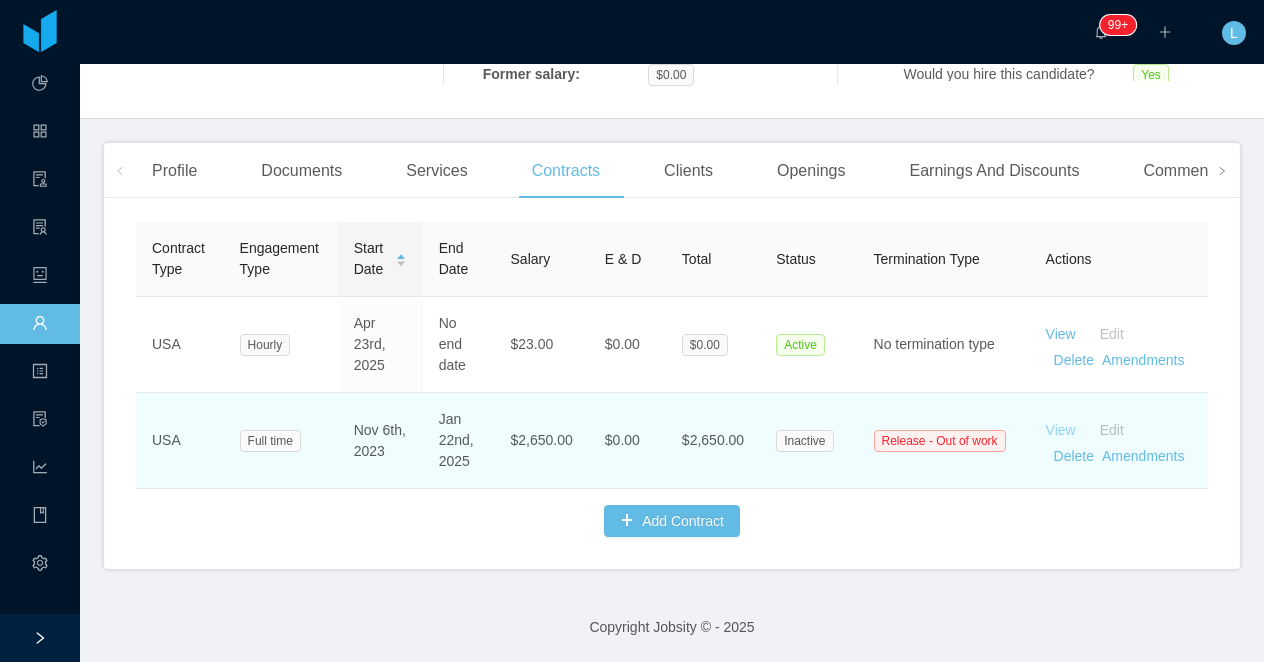 click on "View" at bounding box center [1061, 430] 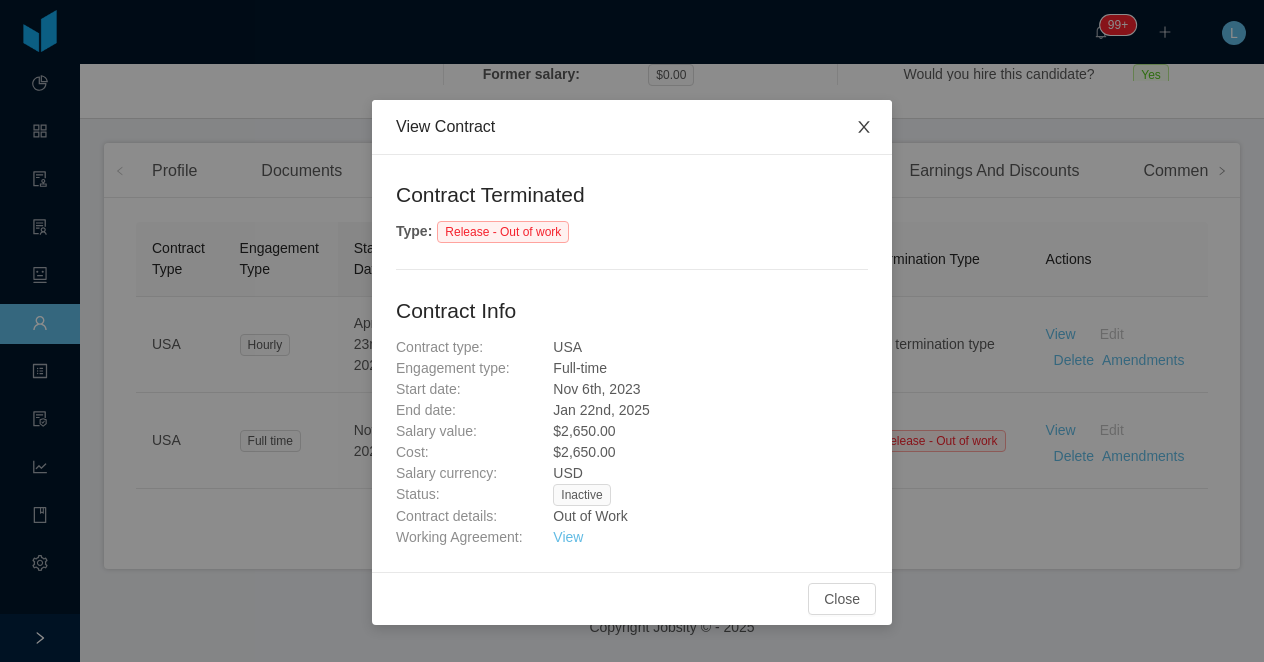 click 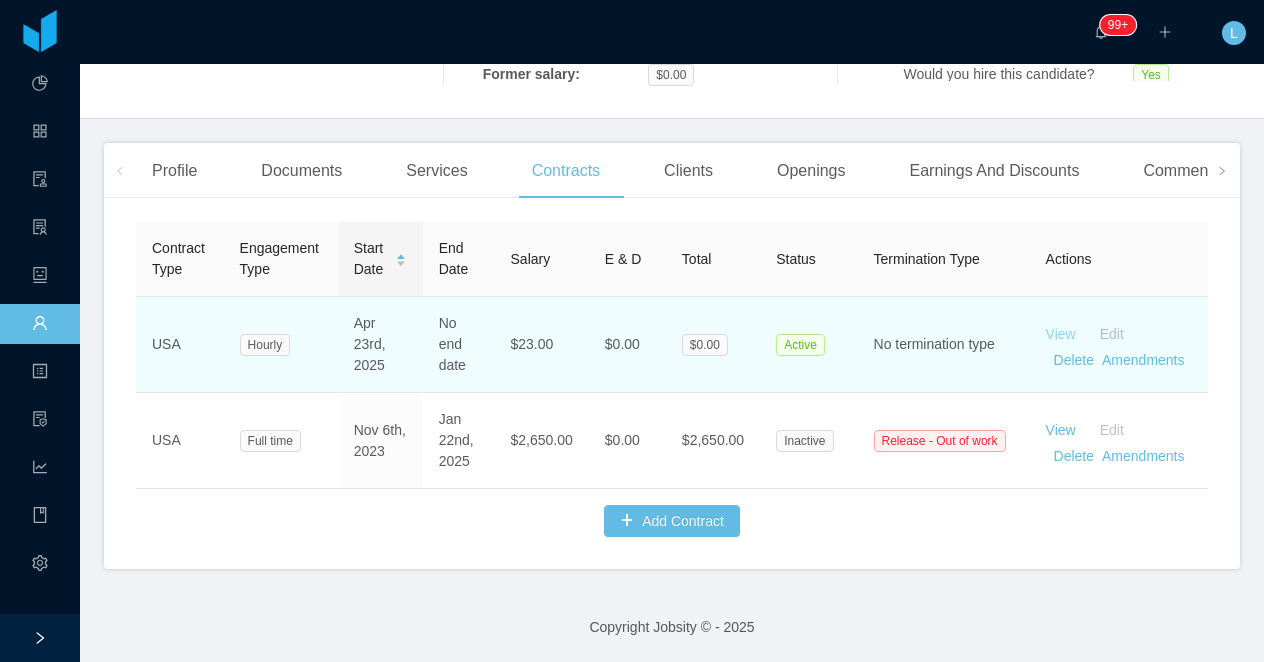 click on "View" at bounding box center (1061, 334) 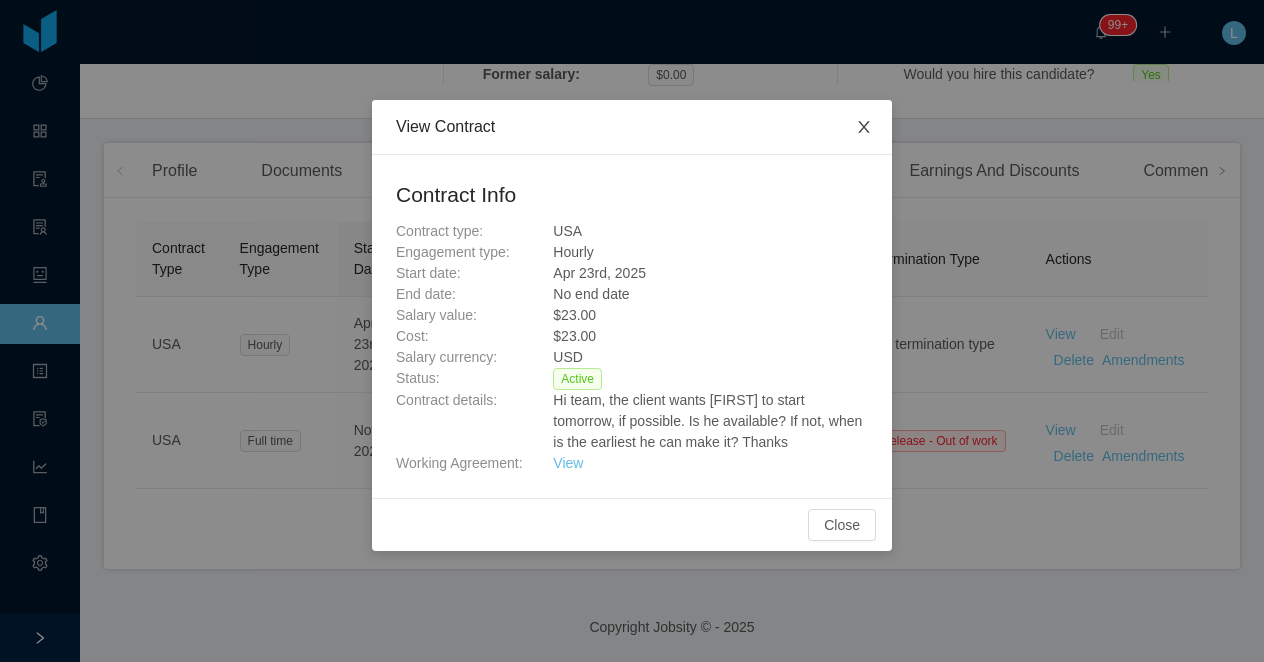 click 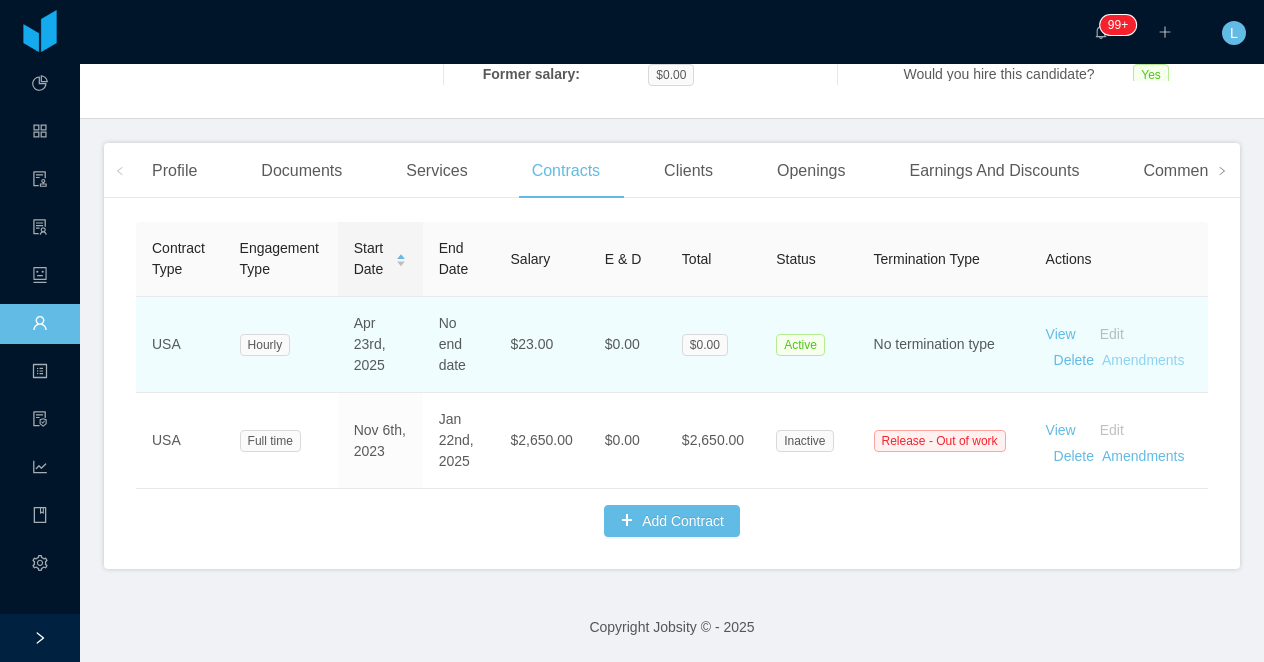 click on "Amendments" at bounding box center (1143, 360) 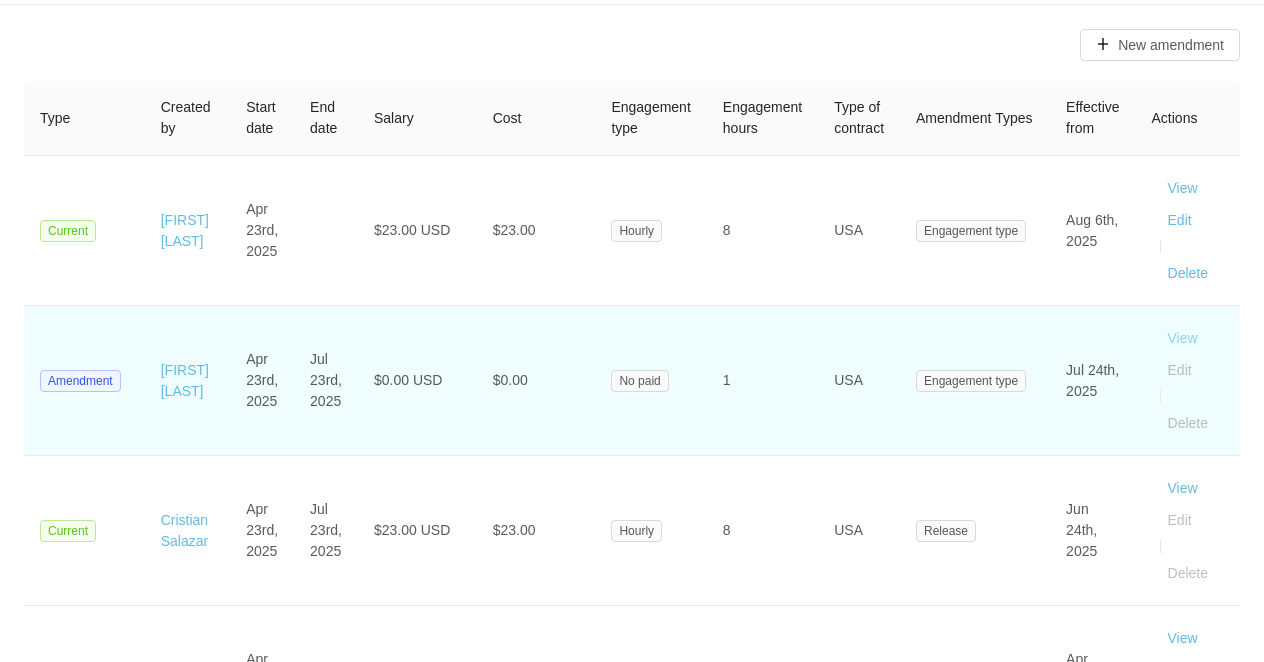 scroll, scrollTop: 149, scrollLeft: 0, axis: vertical 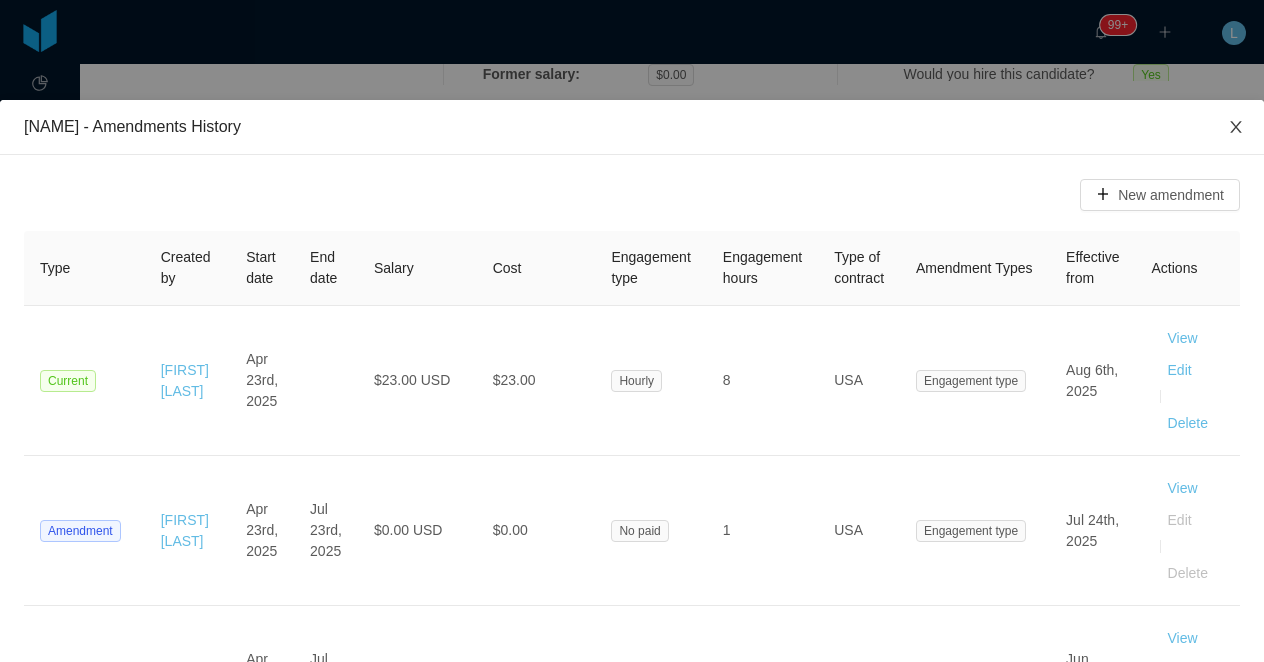click at bounding box center [1236, 128] 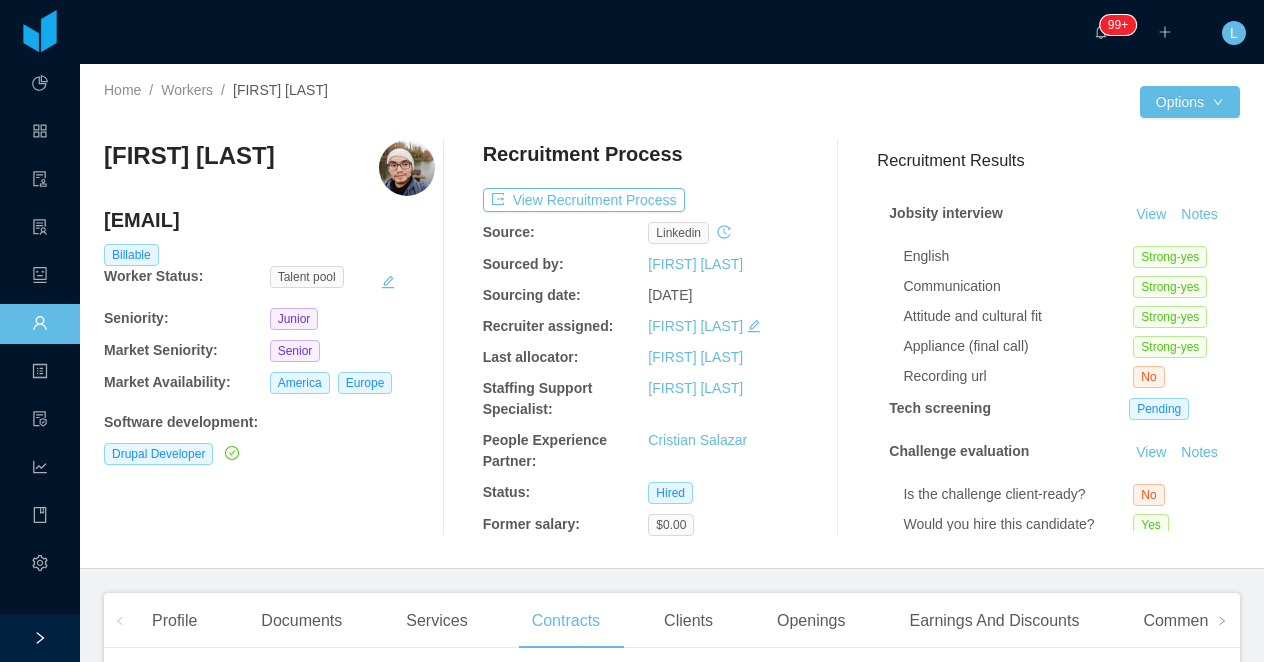 scroll, scrollTop: 450, scrollLeft: 0, axis: vertical 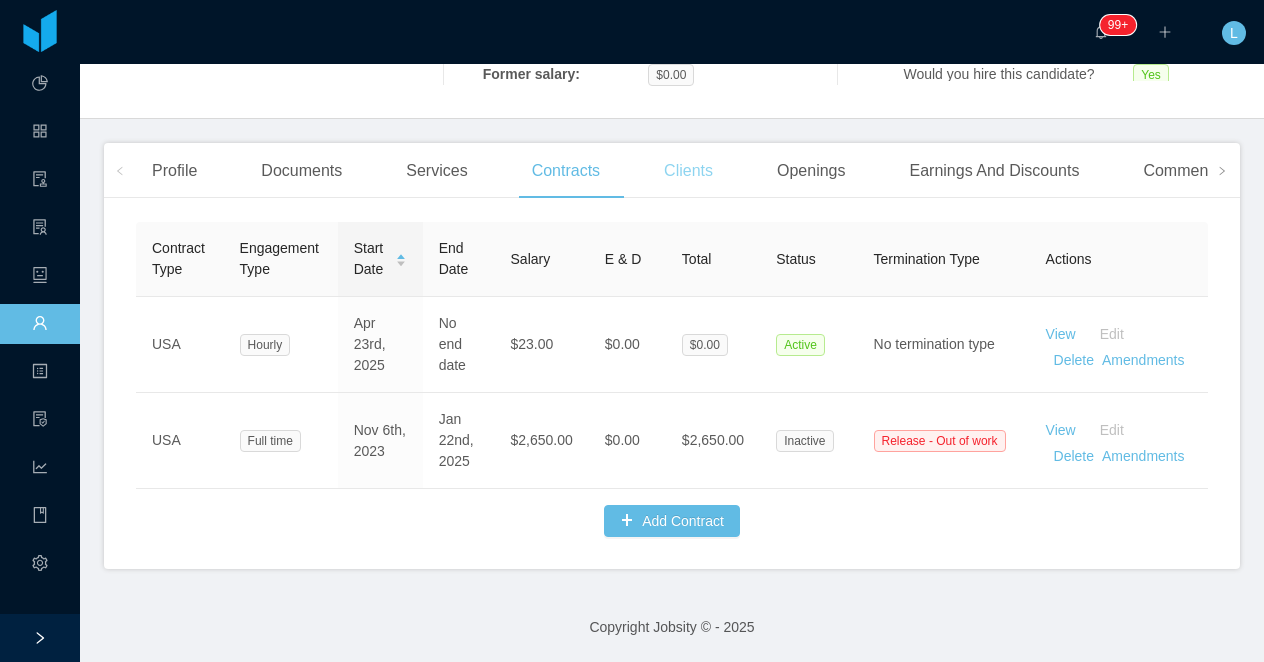 click on "Clients" at bounding box center [688, 171] 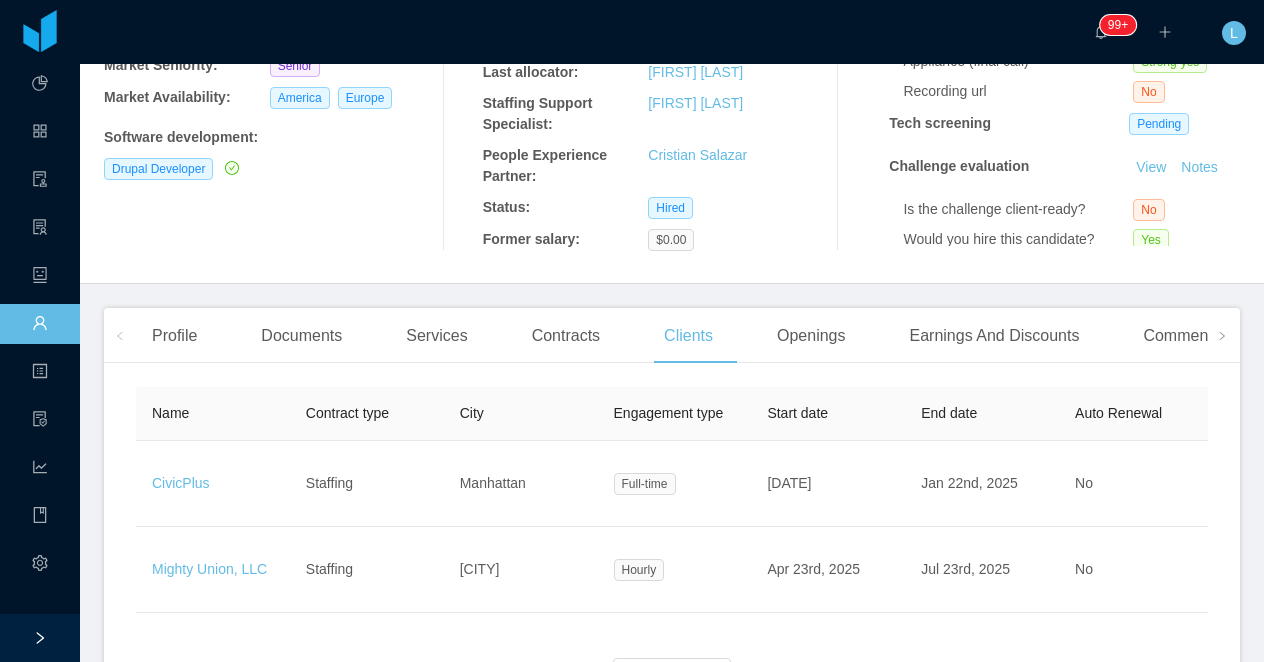 scroll, scrollTop: 438, scrollLeft: 0, axis: vertical 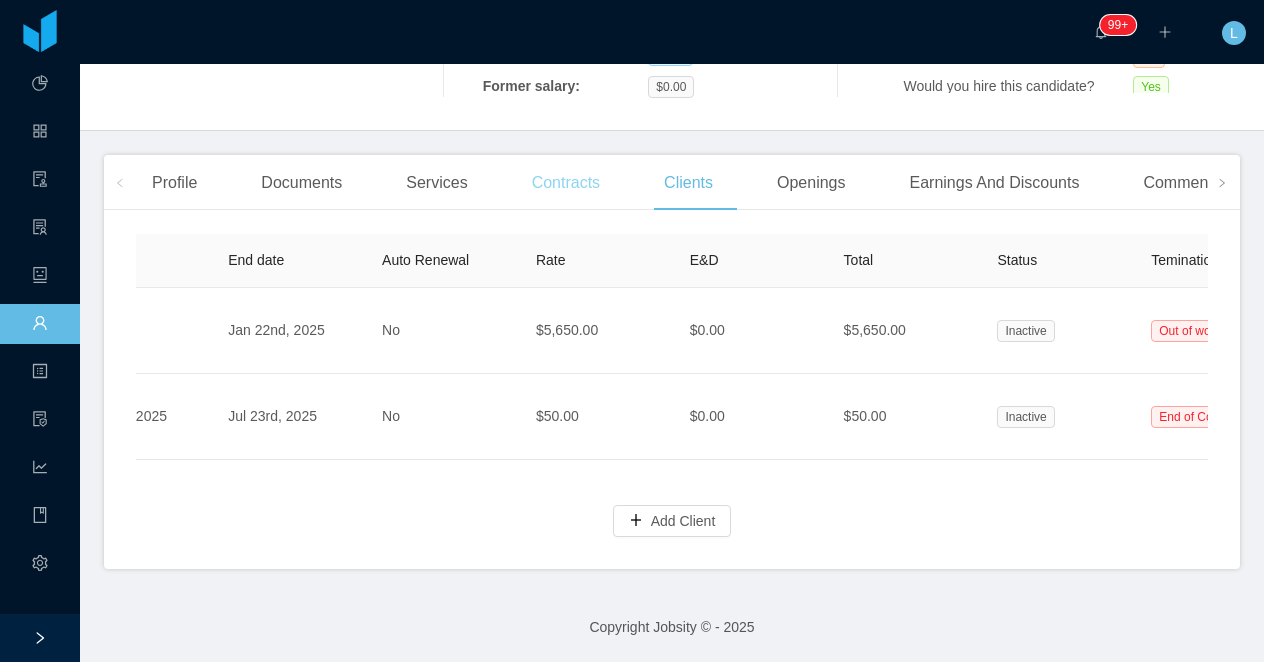 click on "Contracts" at bounding box center (566, 183) 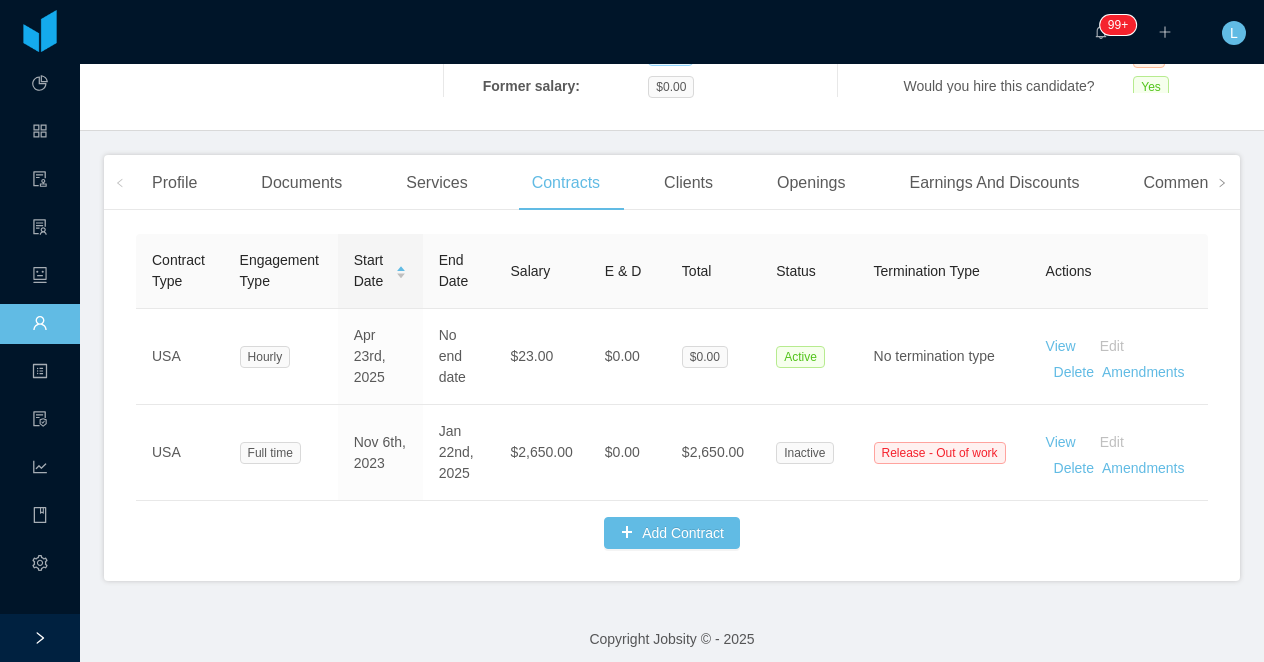 scroll, scrollTop: 450, scrollLeft: 0, axis: vertical 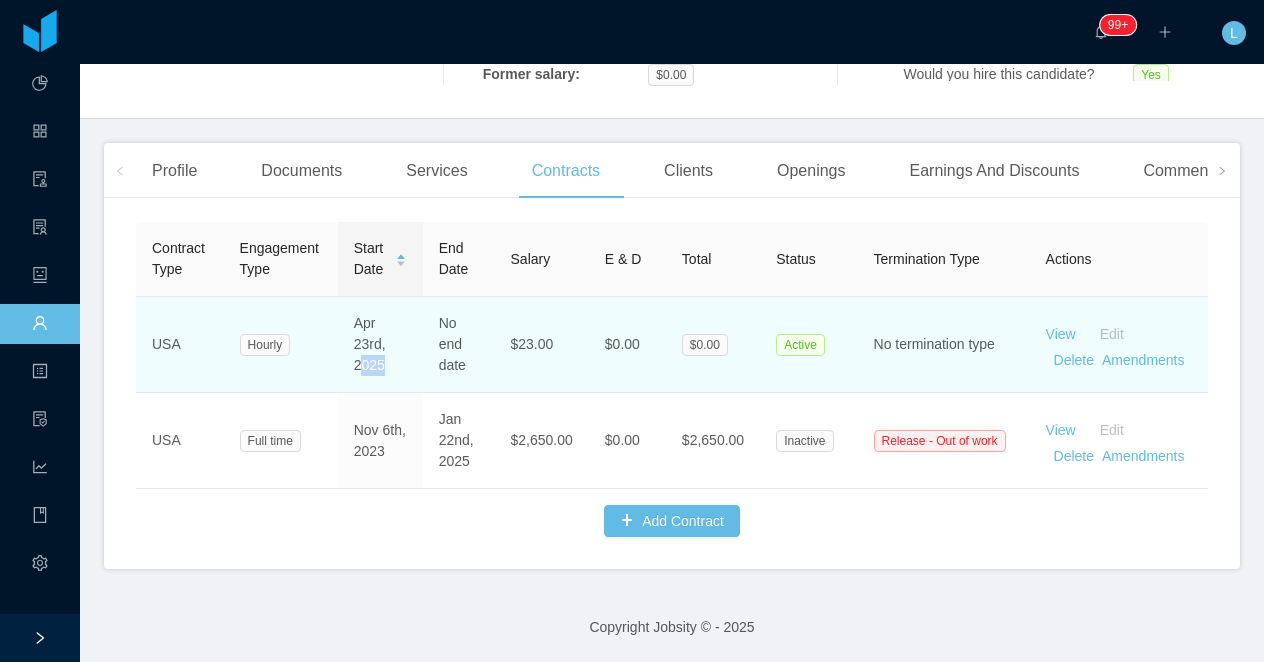 drag, startPoint x: 397, startPoint y: 366, endPoint x: 362, endPoint y: 366, distance: 35 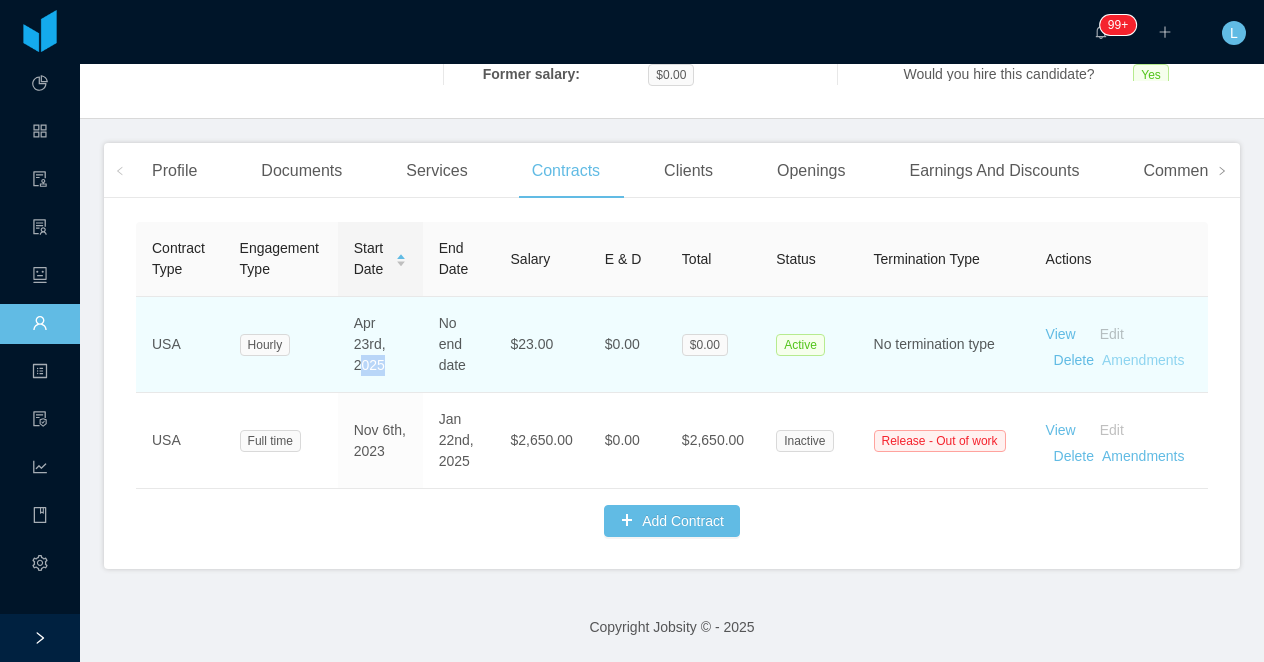 click on "Amendments" at bounding box center (1143, 360) 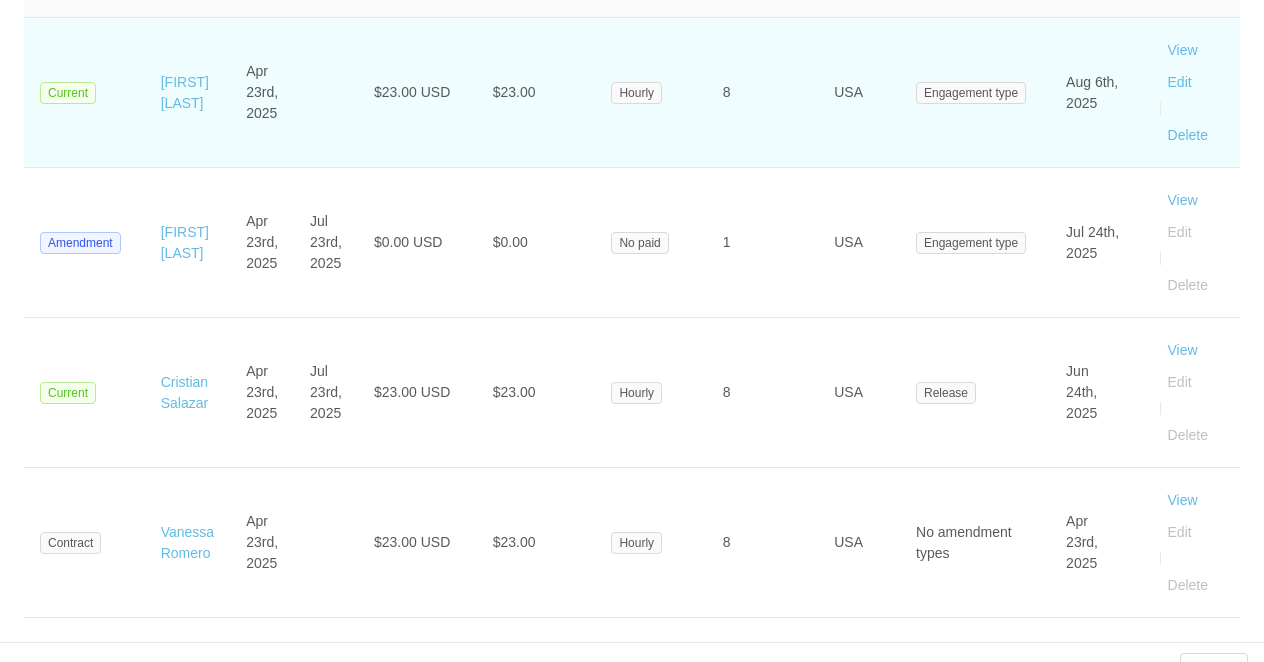 scroll, scrollTop: 293, scrollLeft: 0, axis: vertical 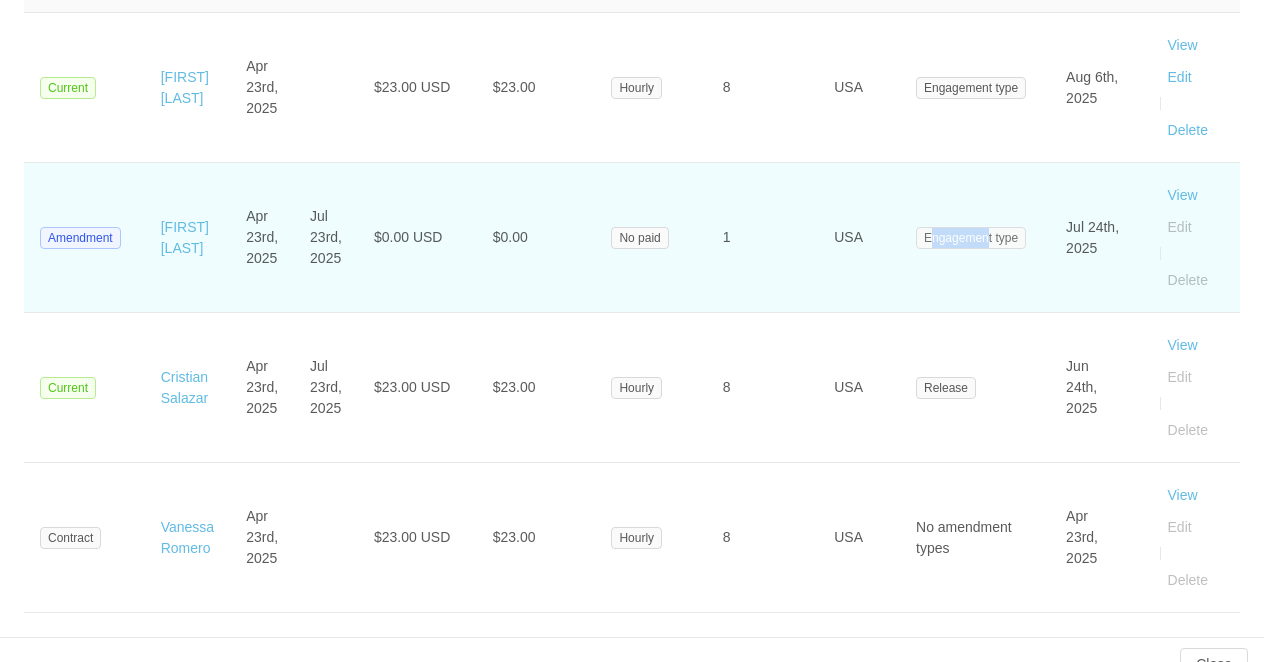 drag, startPoint x: 980, startPoint y: 242, endPoint x: 919, endPoint y: 242, distance: 61 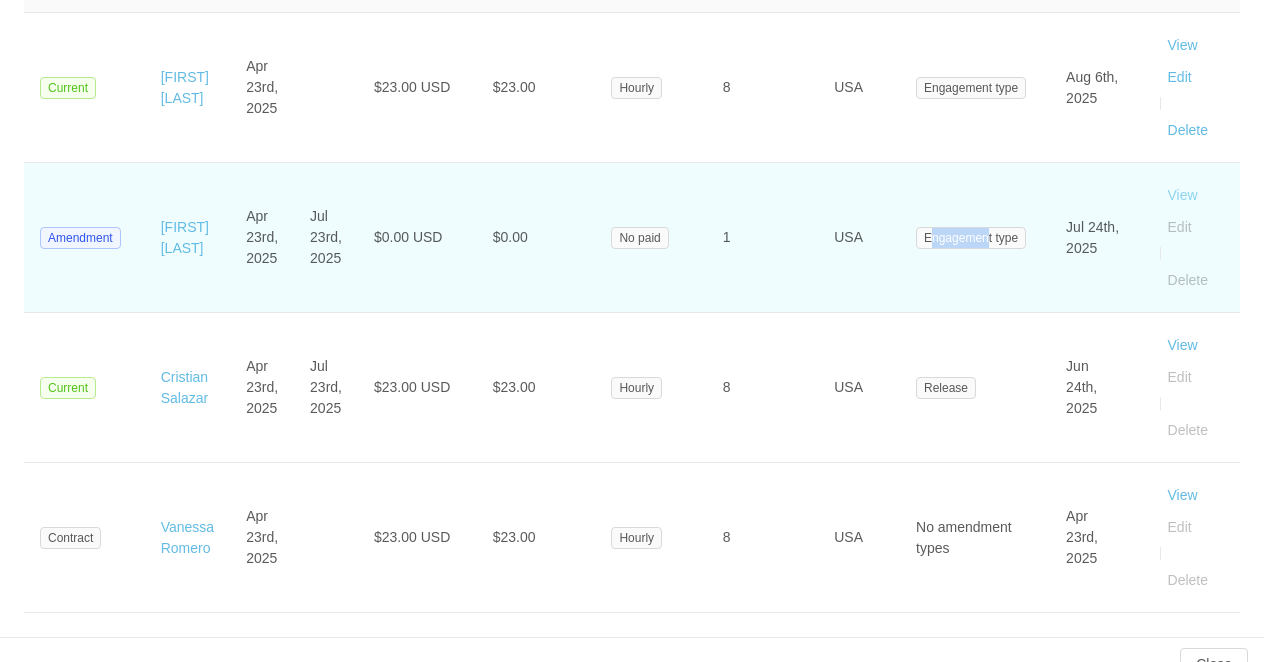 click on "View" at bounding box center [1183, 195] 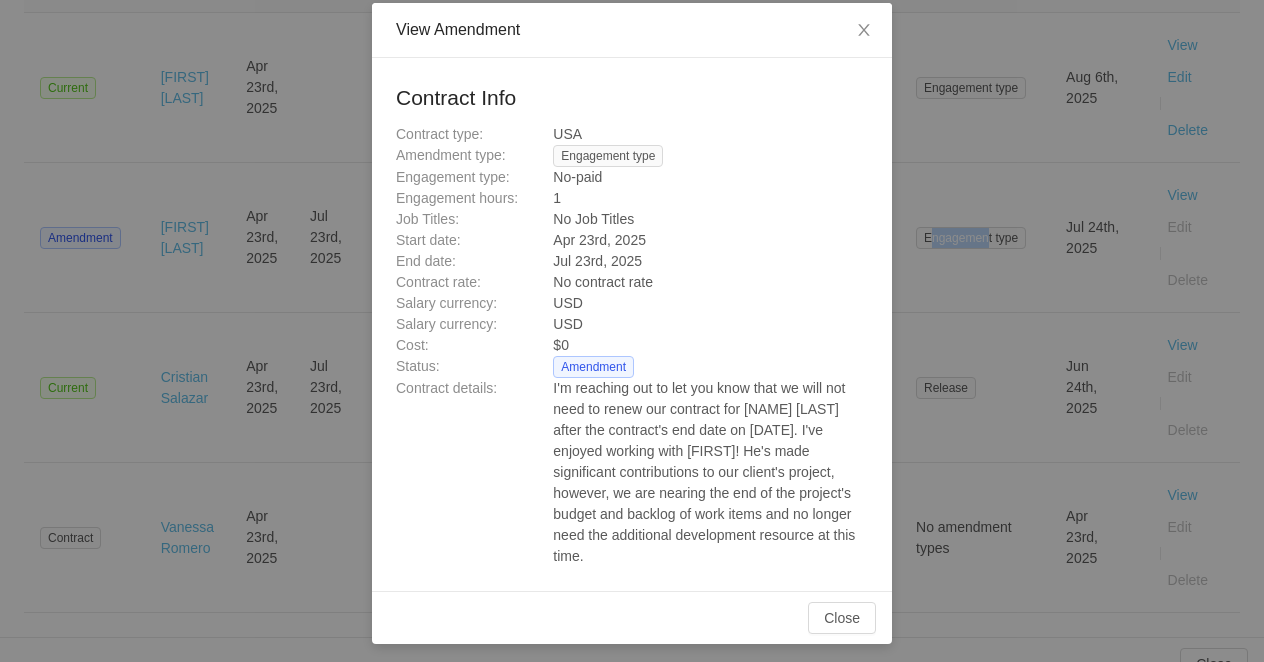 scroll, scrollTop: 103, scrollLeft: 0, axis: vertical 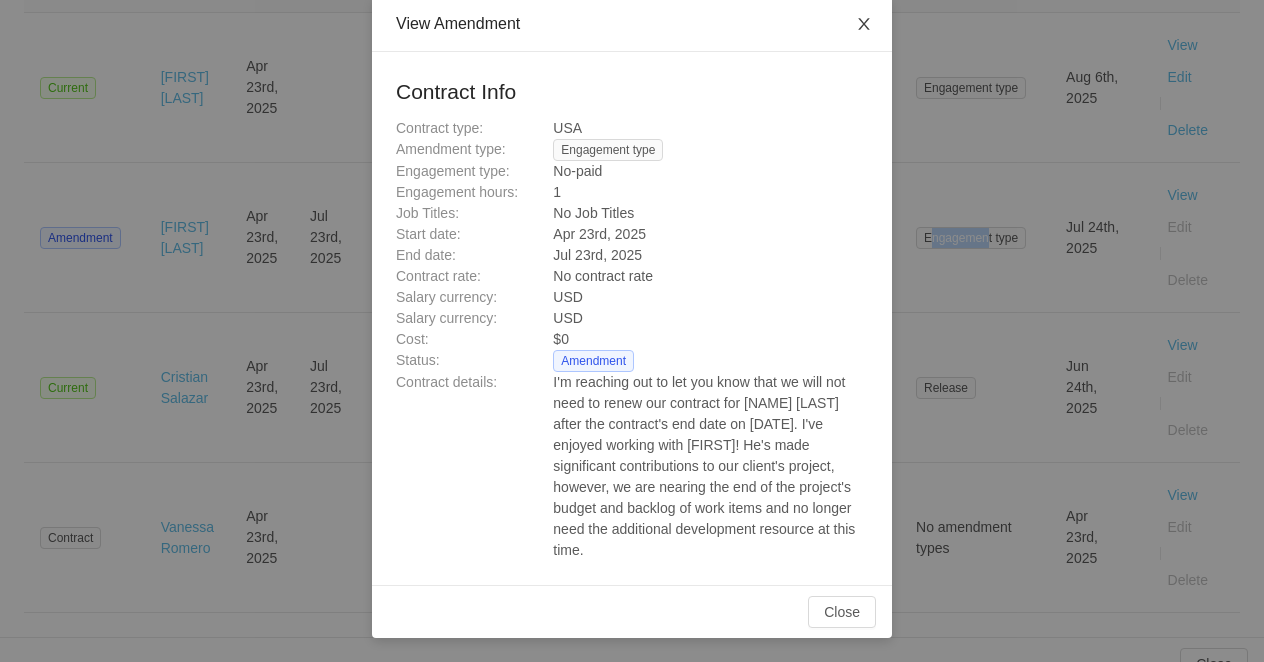 click 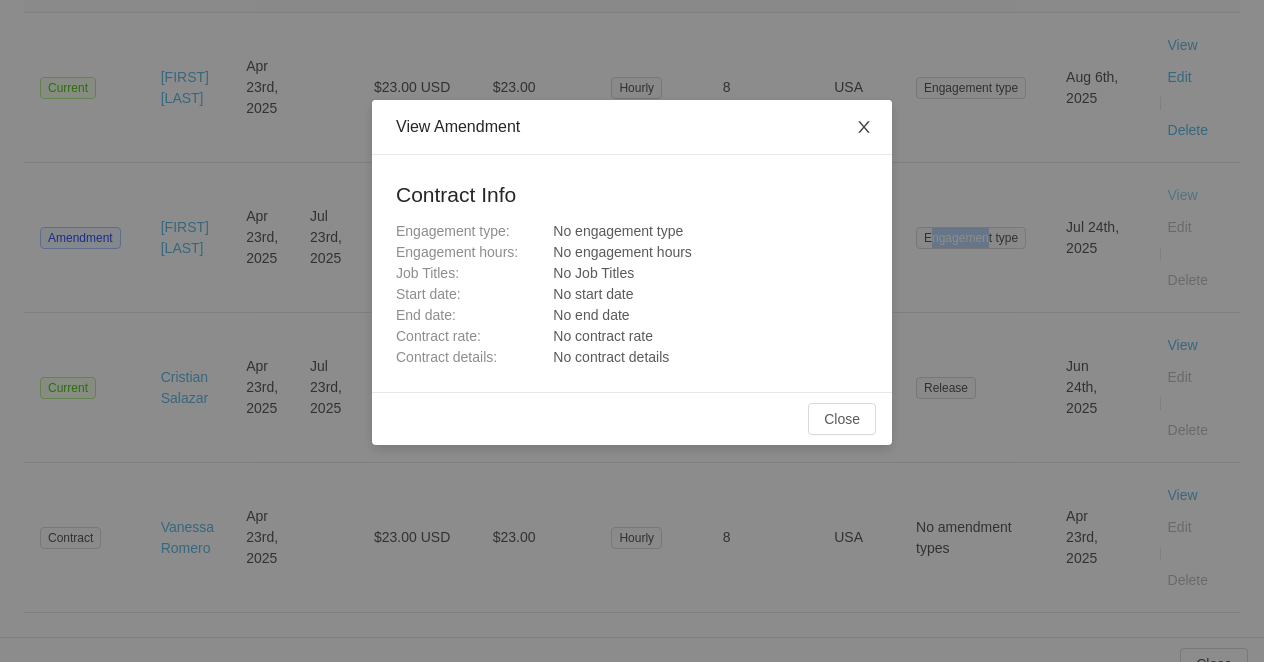 scroll, scrollTop: 0, scrollLeft: 0, axis: both 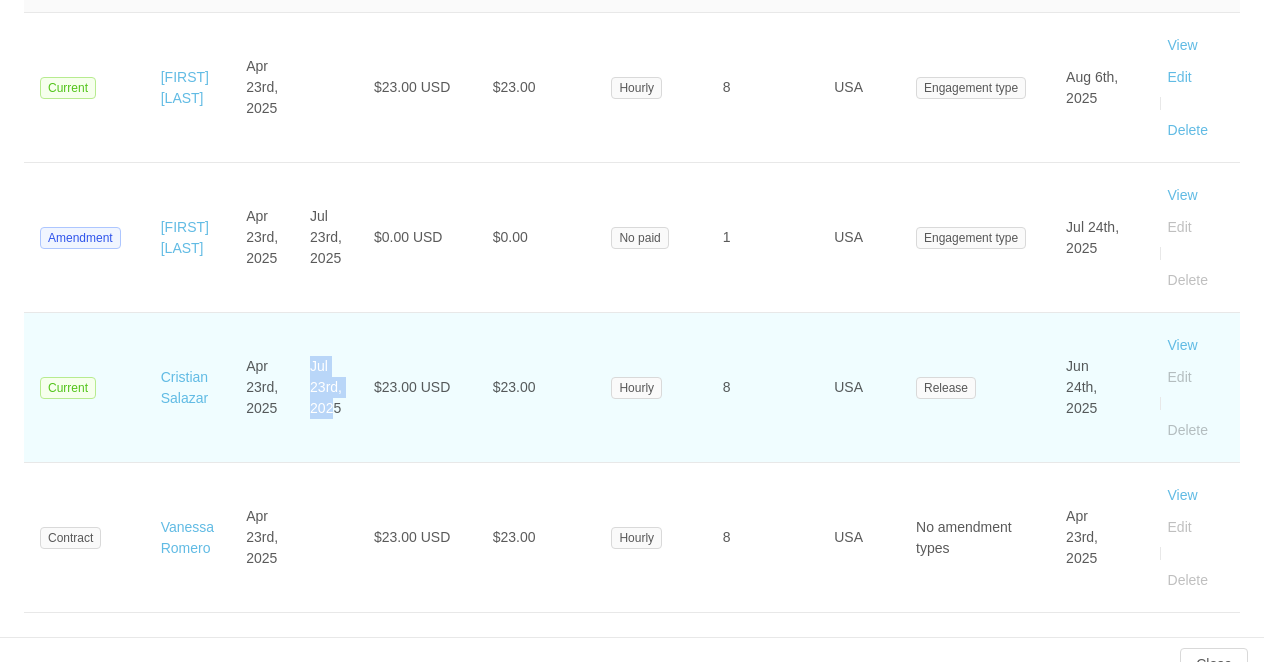 drag, startPoint x: 320, startPoint y: 367, endPoint x: 345, endPoint y: 415, distance: 54.120235 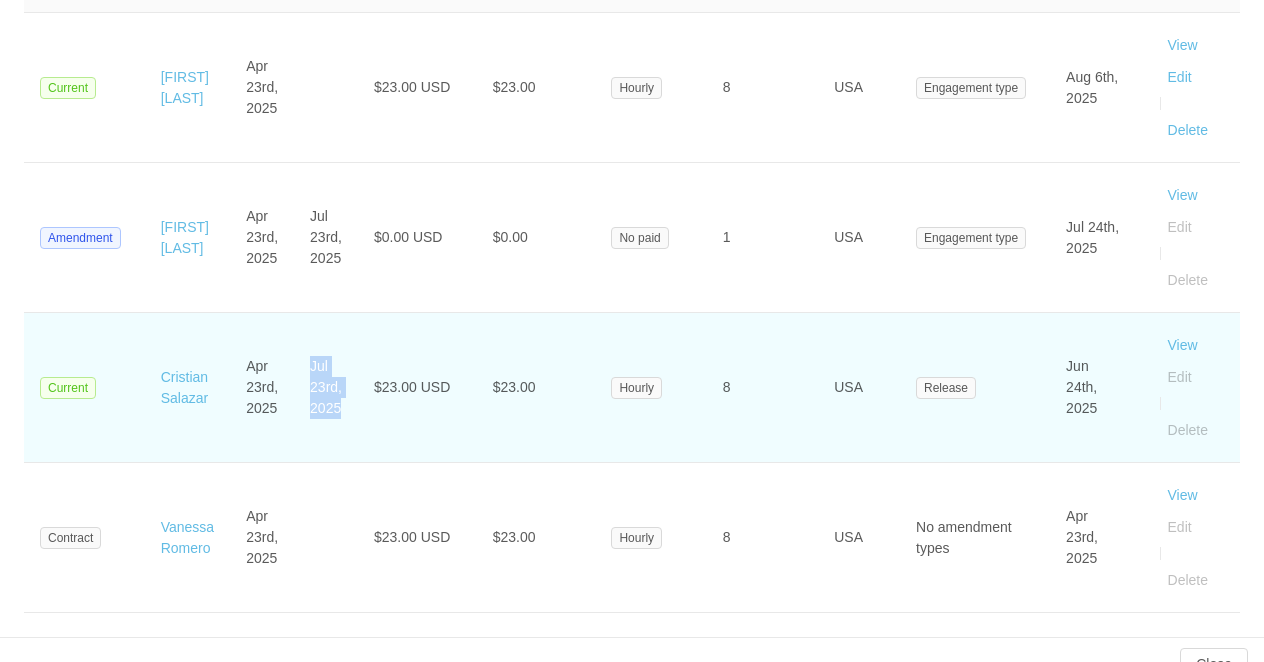 drag, startPoint x: 318, startPoint y: 370, endPoint x: 355, endPoint y: 414, distance: 57.48913 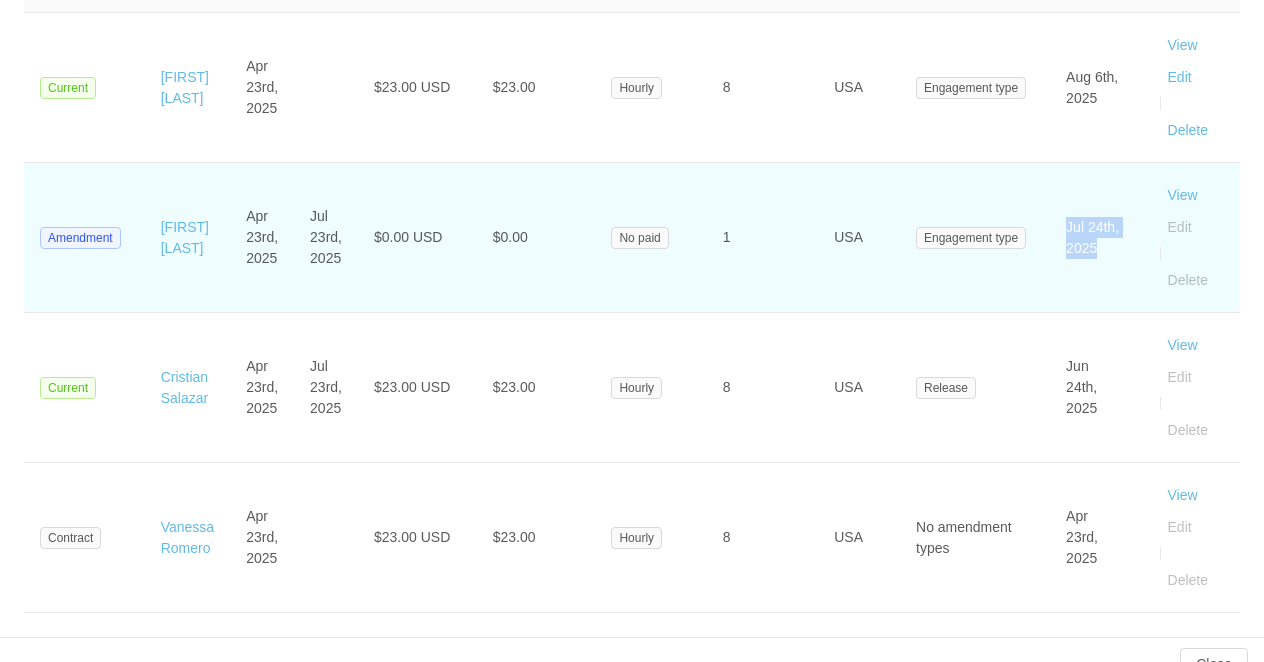 drag, startPoint x: 1057, startPoint y: 227, endPoint x: 1102, endPoint y: 251, distance: 51 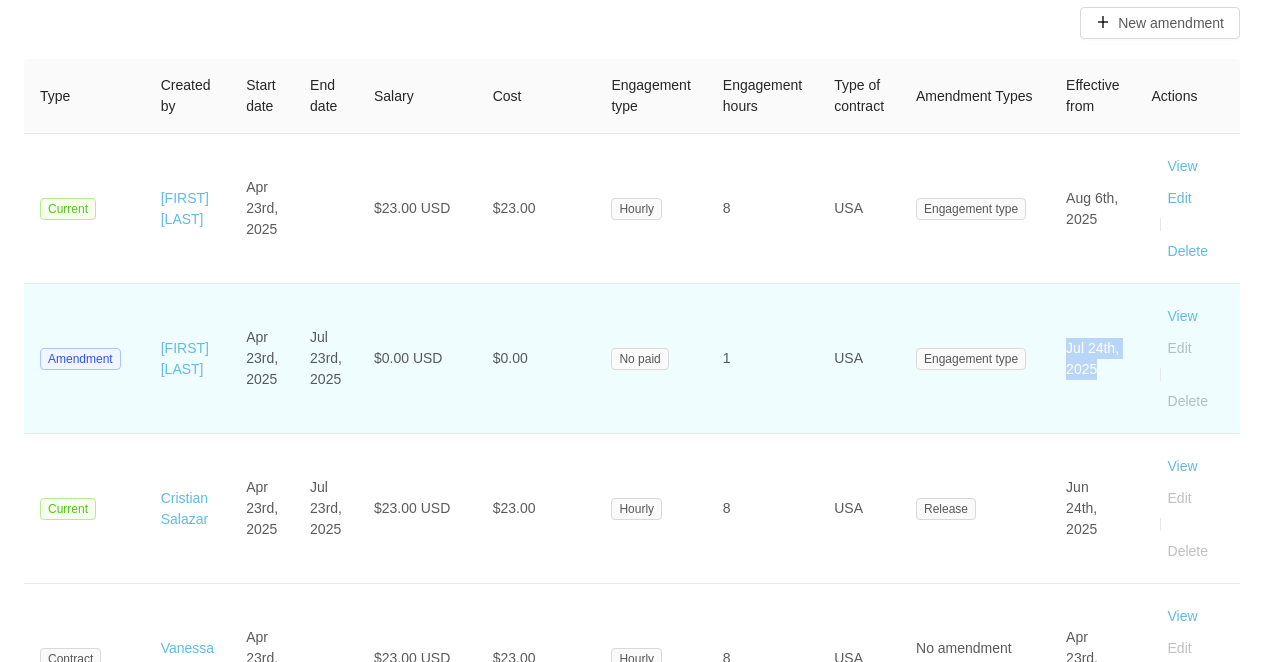 scroll, scrollTop: 166, scrollLeft: 0, axis: vertical 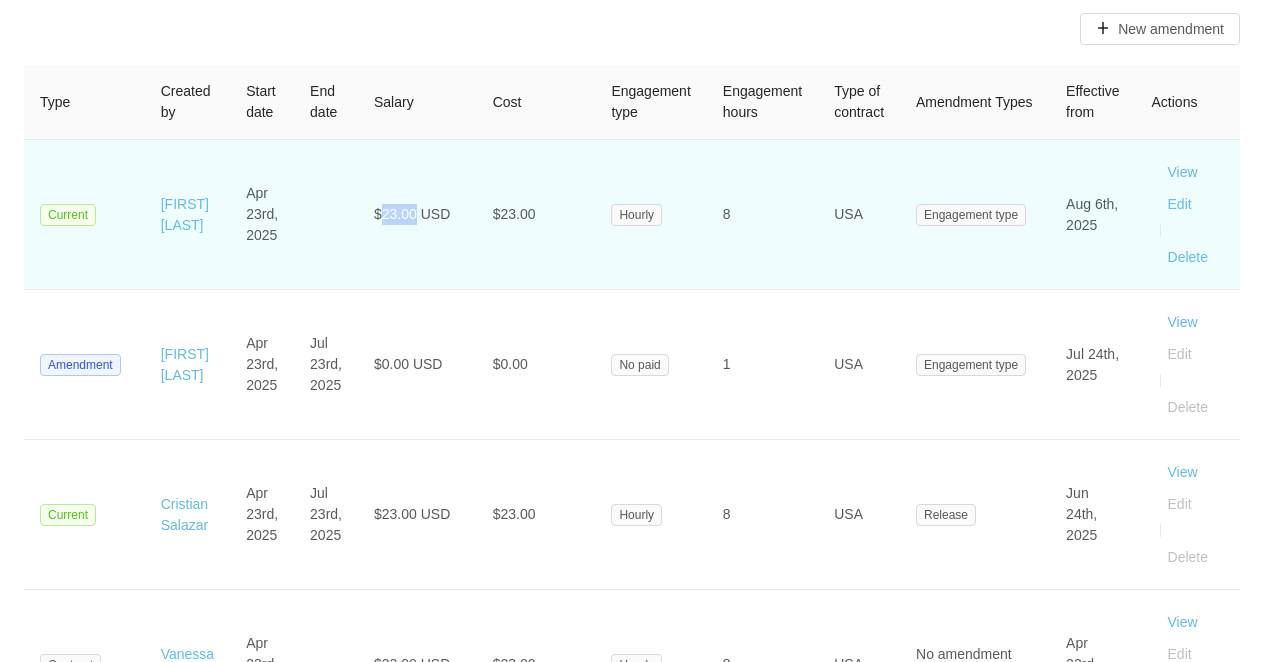 drag, startPoint x: 389, startPoint y: 202, endPoint x: 442, endPoint y: 203, distance: 53.009434 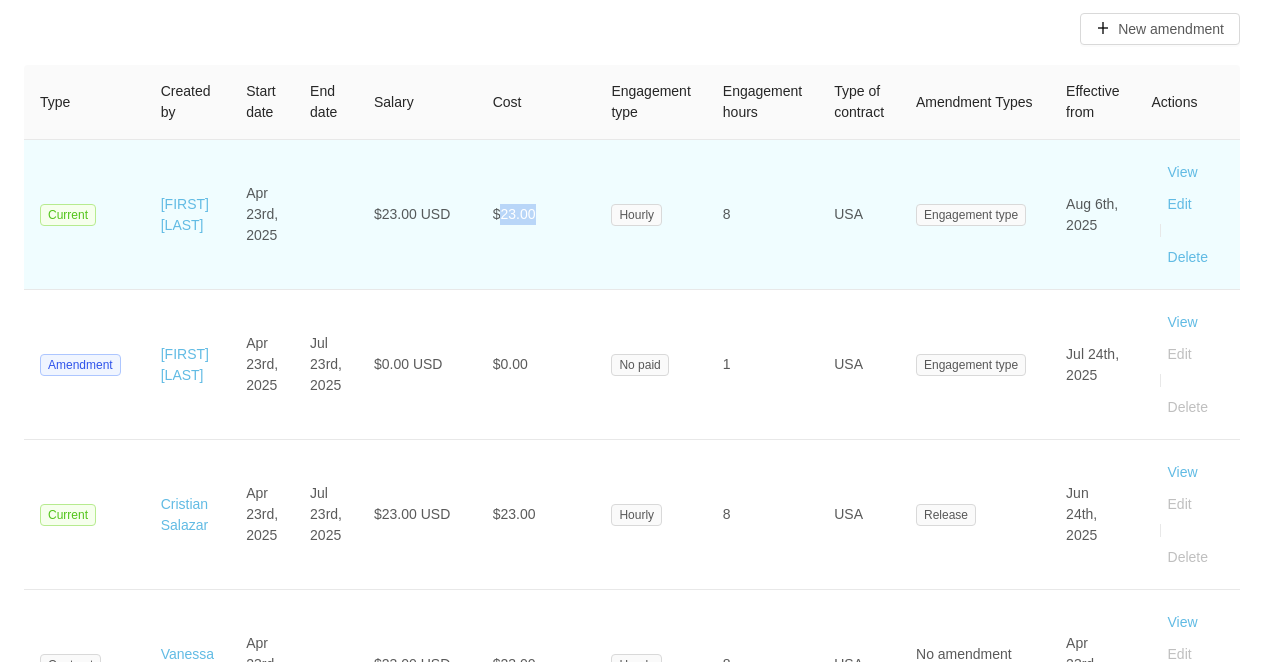 drag, startPoint x: 495, startPoint y: 221, endPoint x: 529, endPoint y: 221, distance: 34 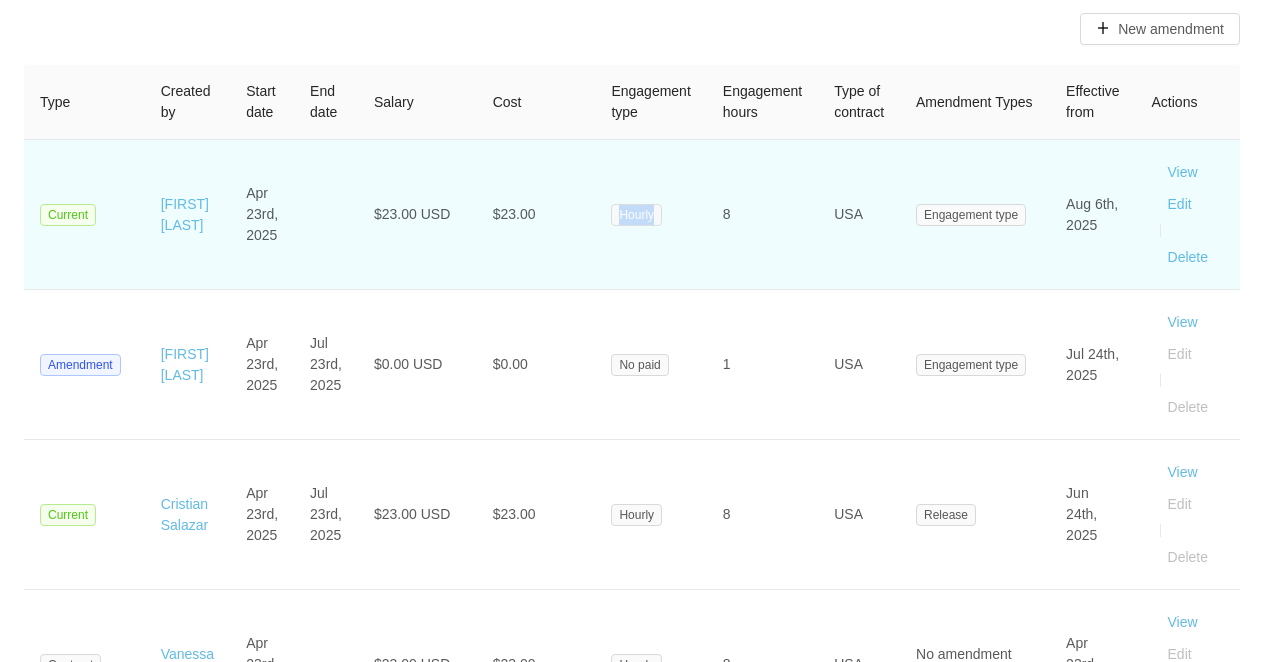 drag, startPoint x: 597, startPoint y: 213, endPoint x: 636, endPoint y: 213, distance: 39 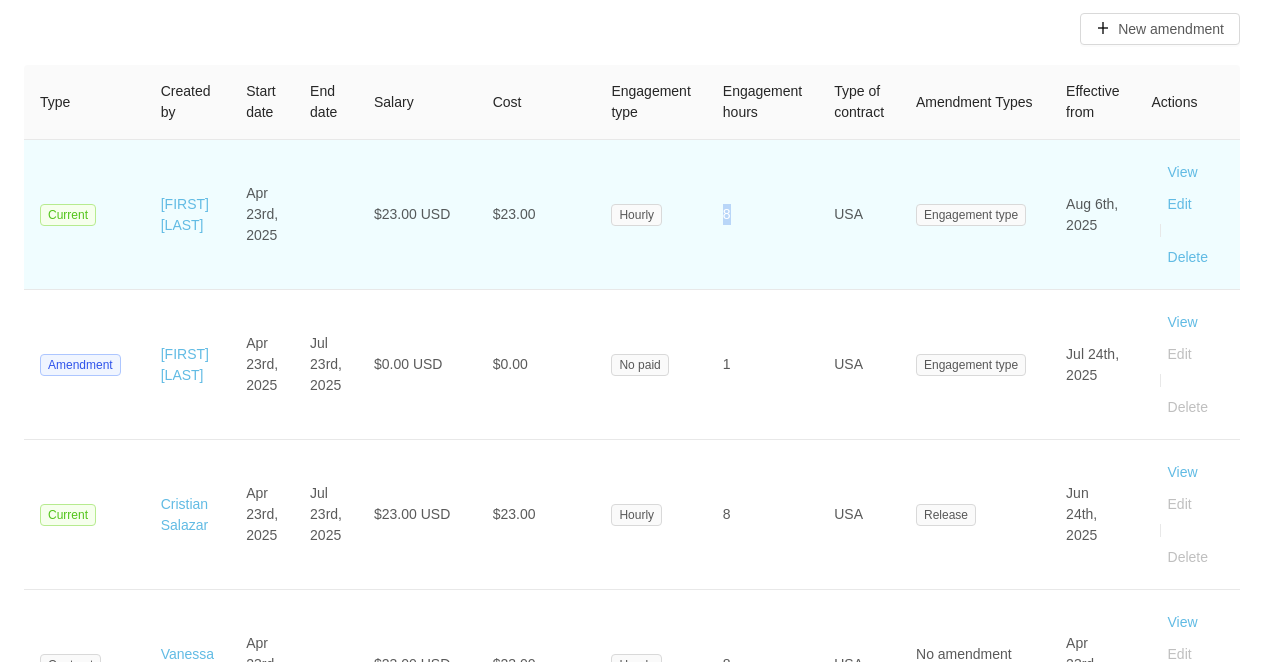 drag, startPoint x: 717, startPoint y: 216, endPoint x: 677, endPoint y: 216, distance: 40 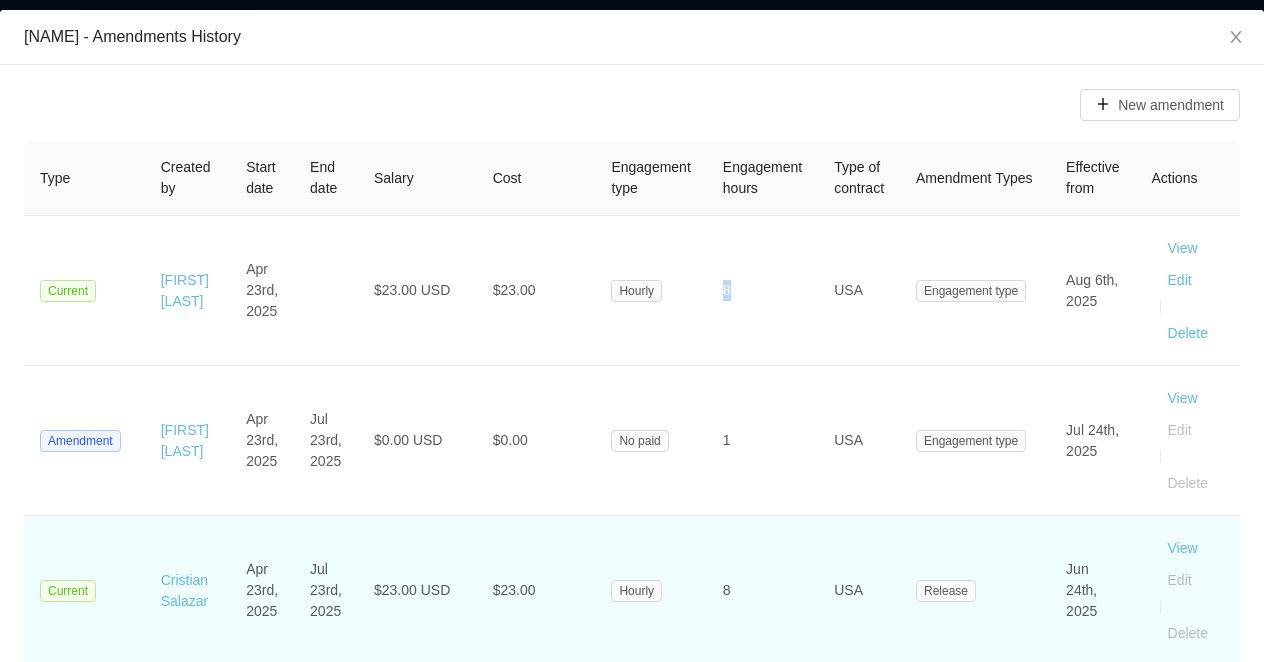 scroll, scrollTop: 86, scrollLeft: 0, axis: vertical 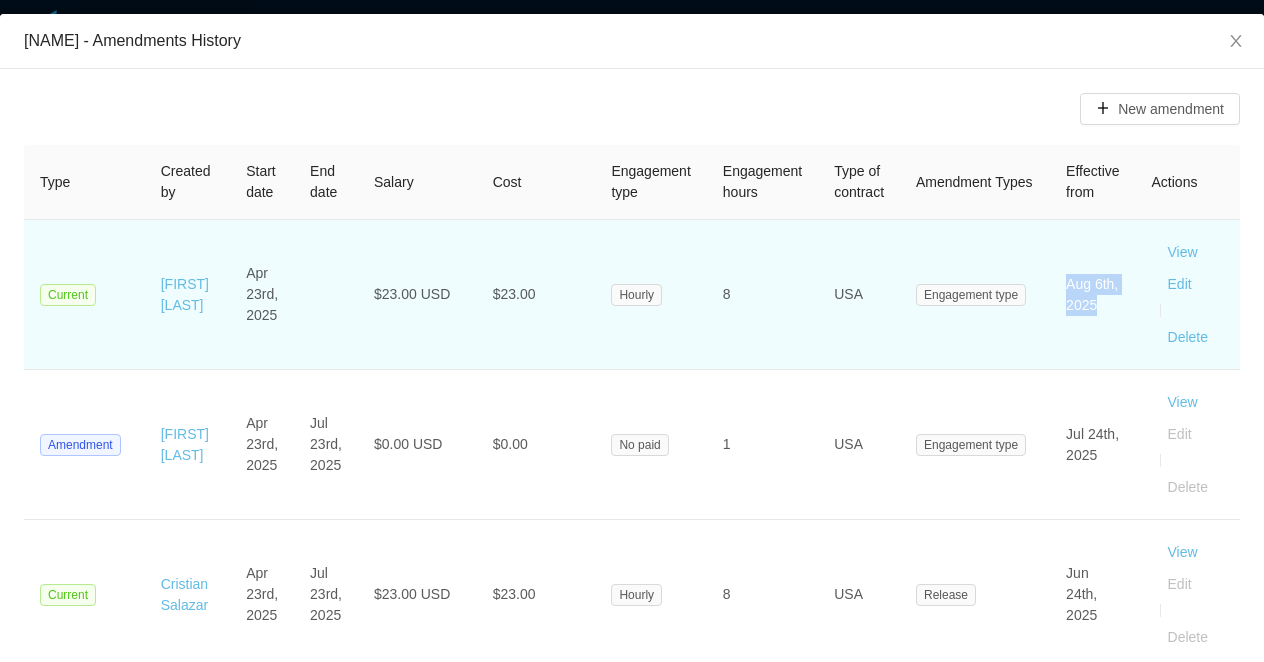 drag, startPoint x: 1063, startPoint y: 283, endPoint x: 1099, endPoint y: 308, distance: 43.829212 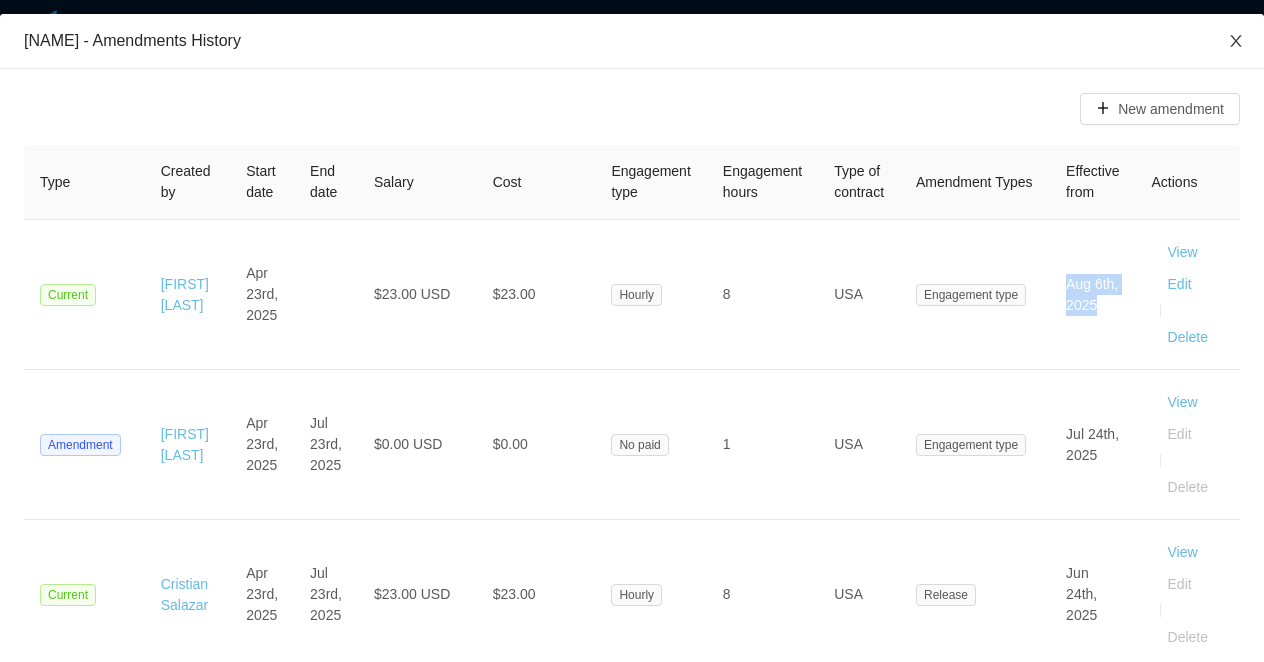 click 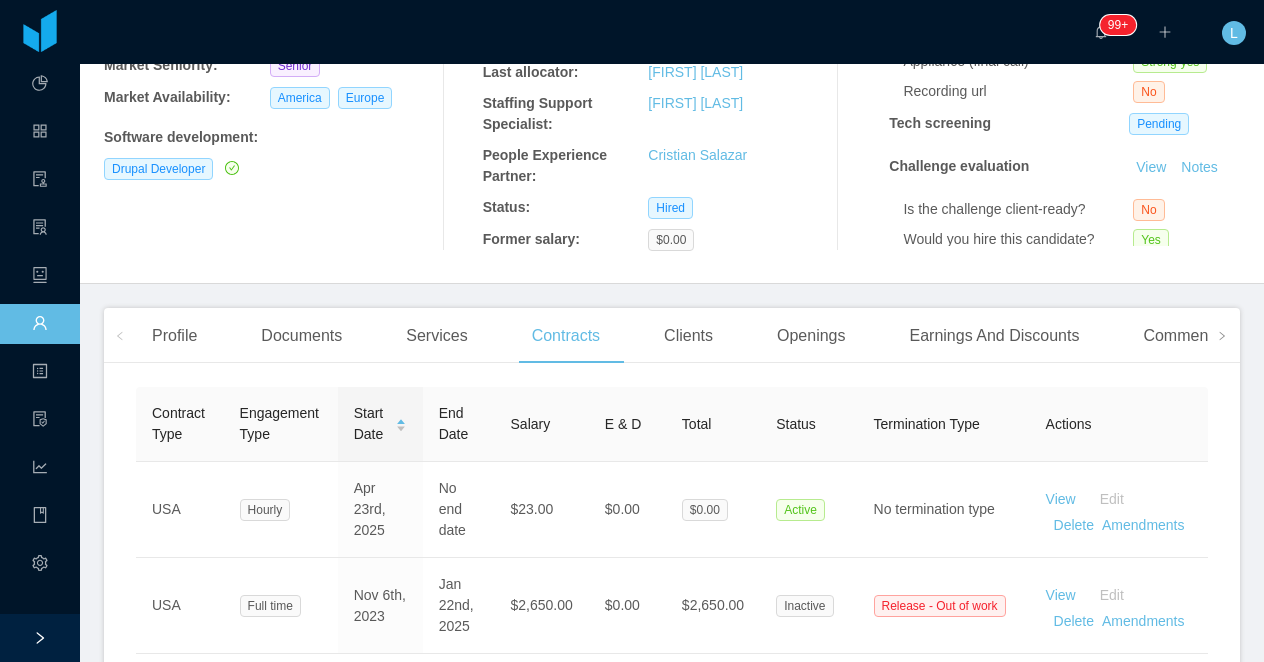 scroll, scrollTop: 450, scrollLeft: 0, axis: vertical 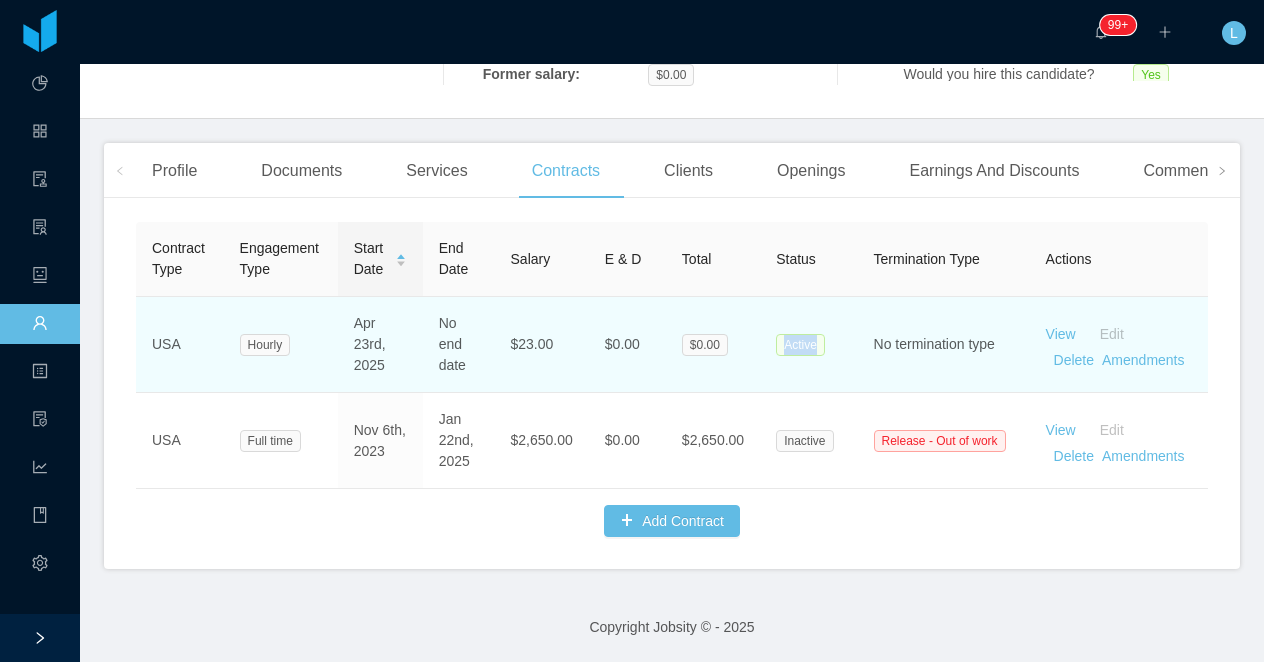 drag, startPoint x: 835, startPoint y: 349, endPoint x: 799, endPoint y: 349, distance: 36 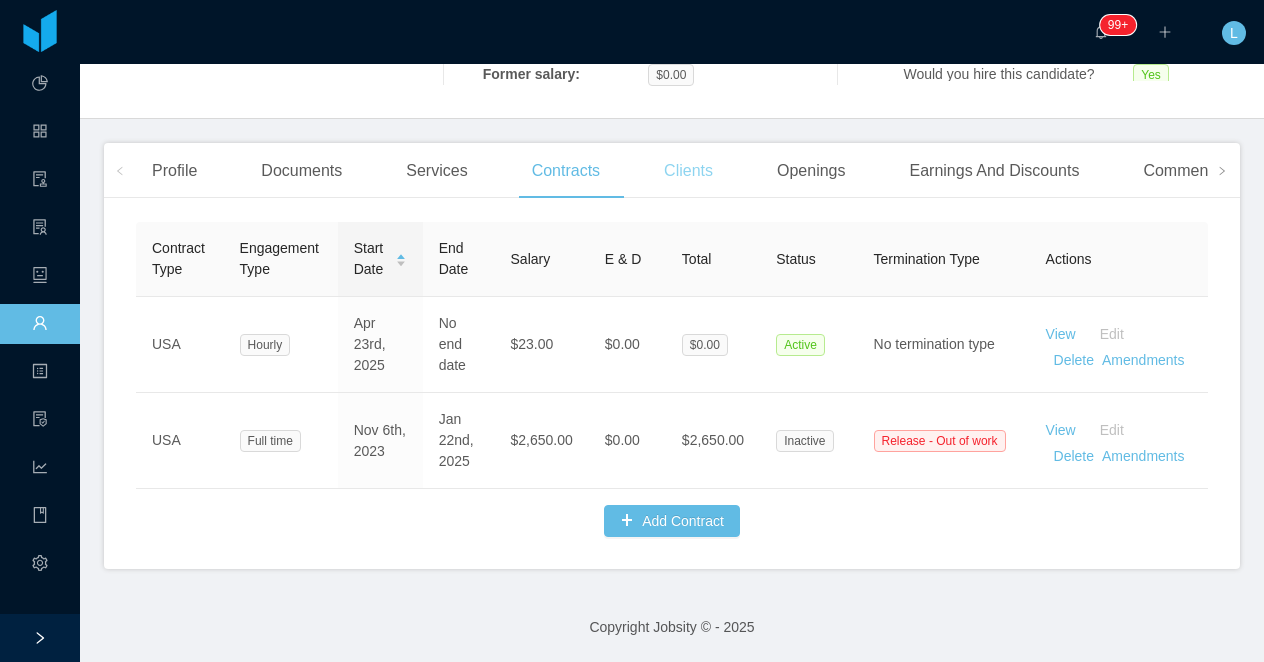 click on "Clients" at bounding box center [688, 171] 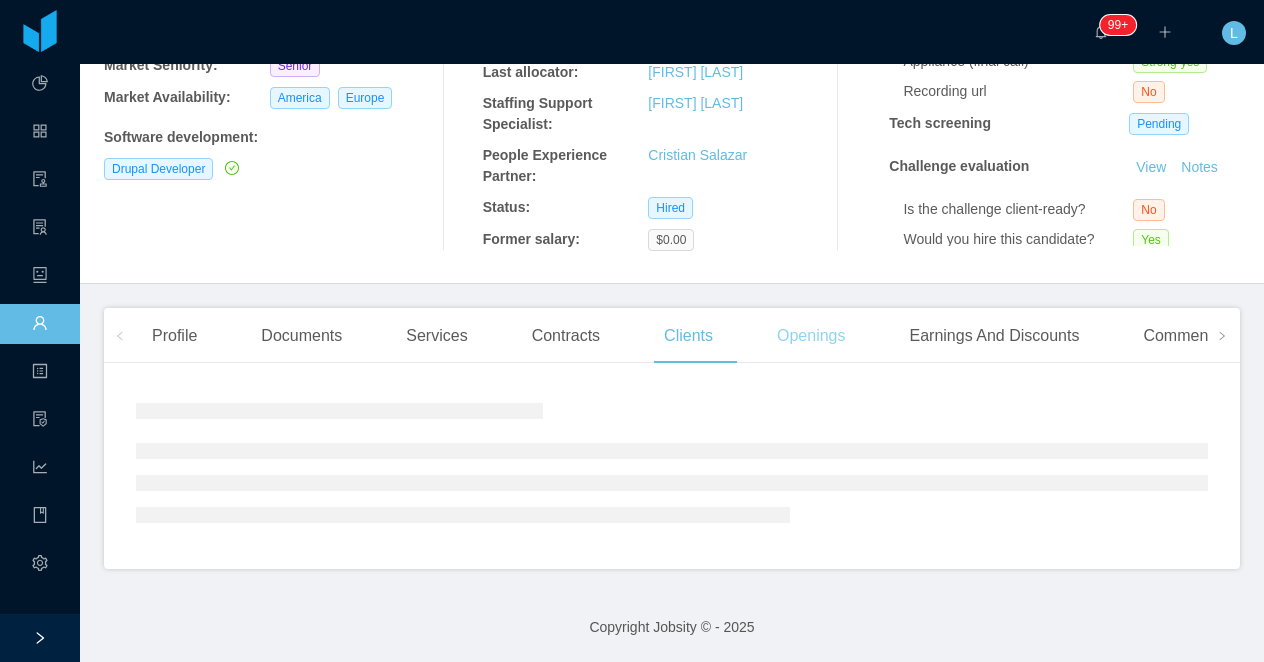 scroll, scrollTop: 438, scrollLeft: 0, axis: vertical 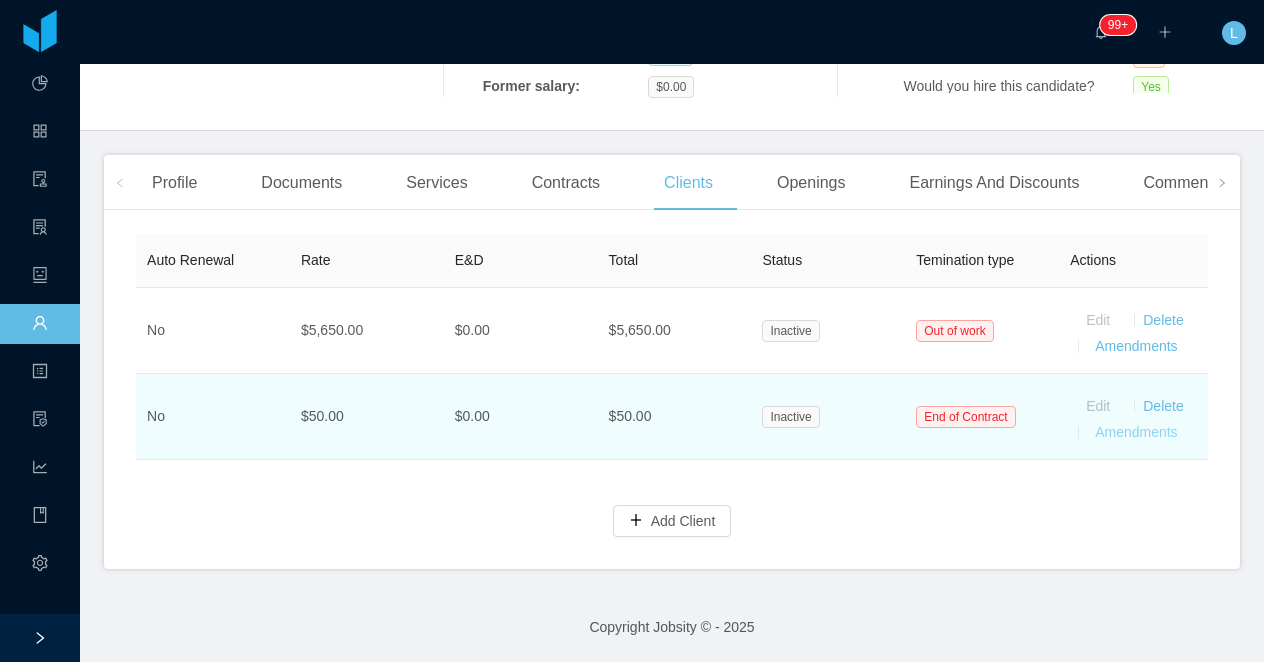 click on "Amendments" at bounding box center [1136, 432] 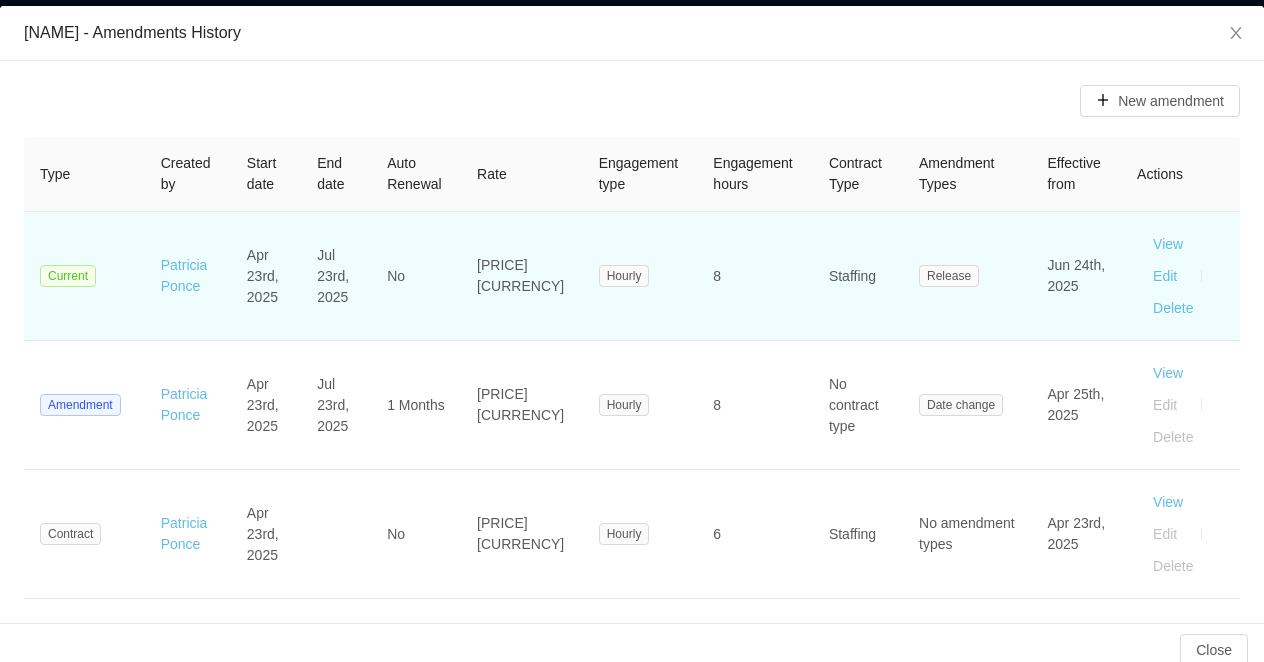 scroll, scrollTop: 132, scrollLeft: 0, axis: vertical 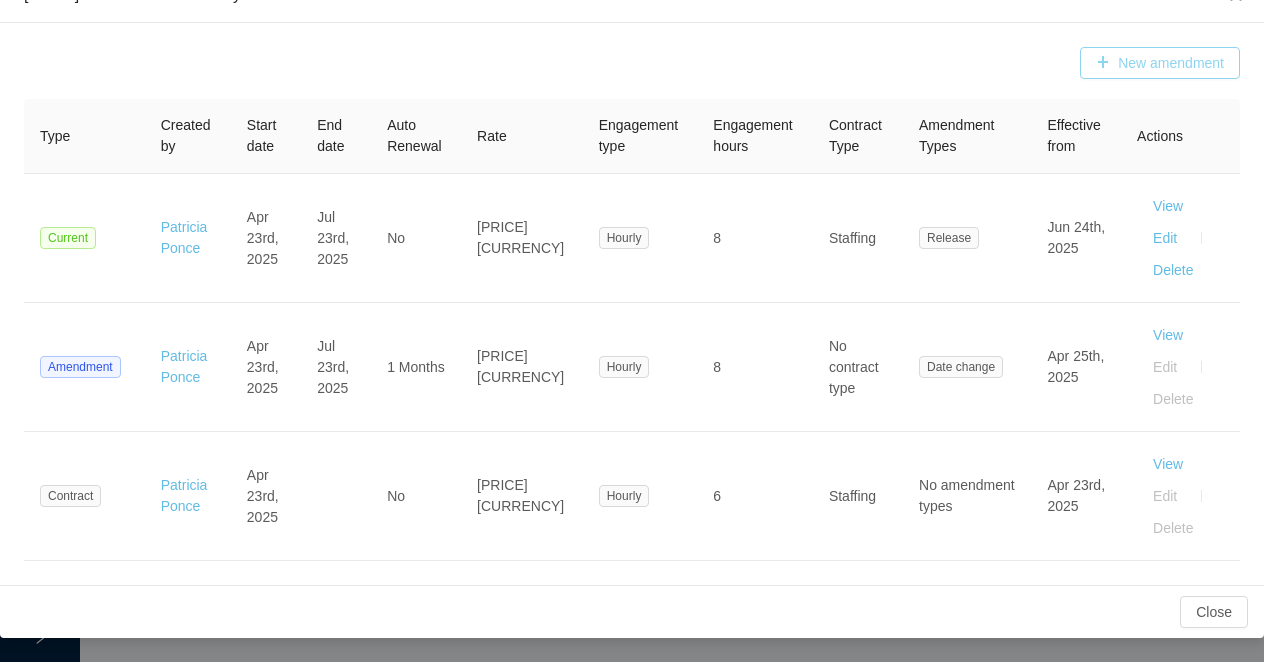 click on "New amendment" at bounding box center [1160, 63] 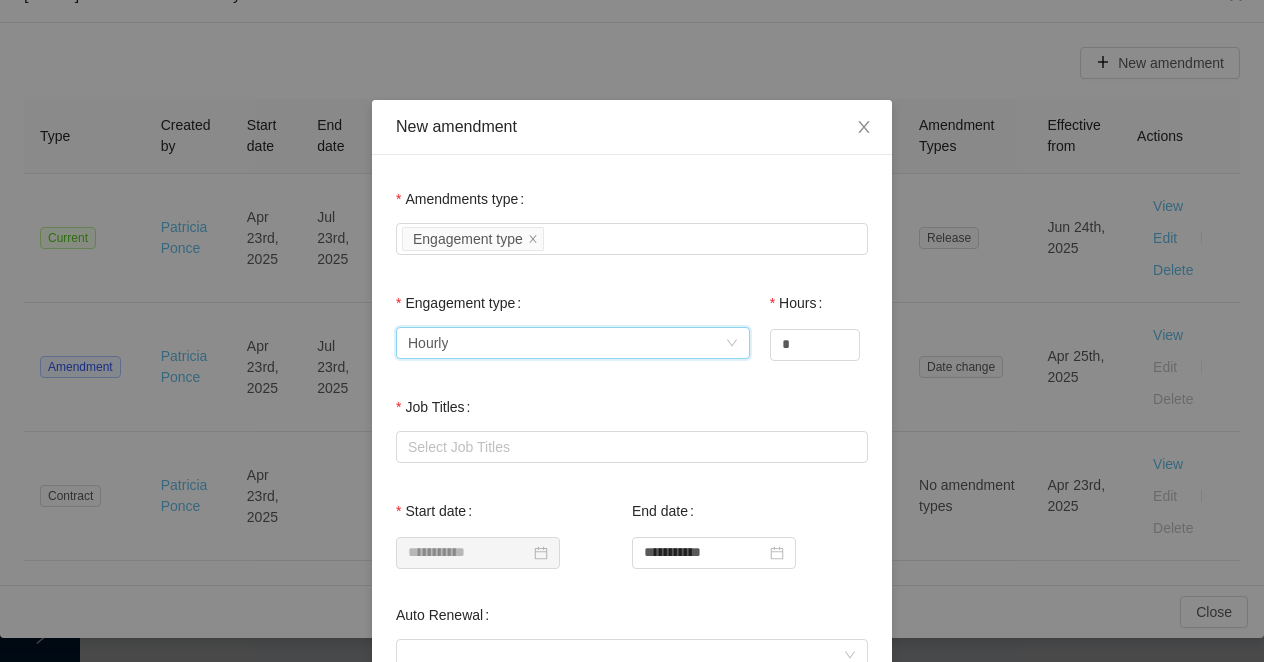 click on "Select engagement type Hourly" at bounding box center [566, 343] 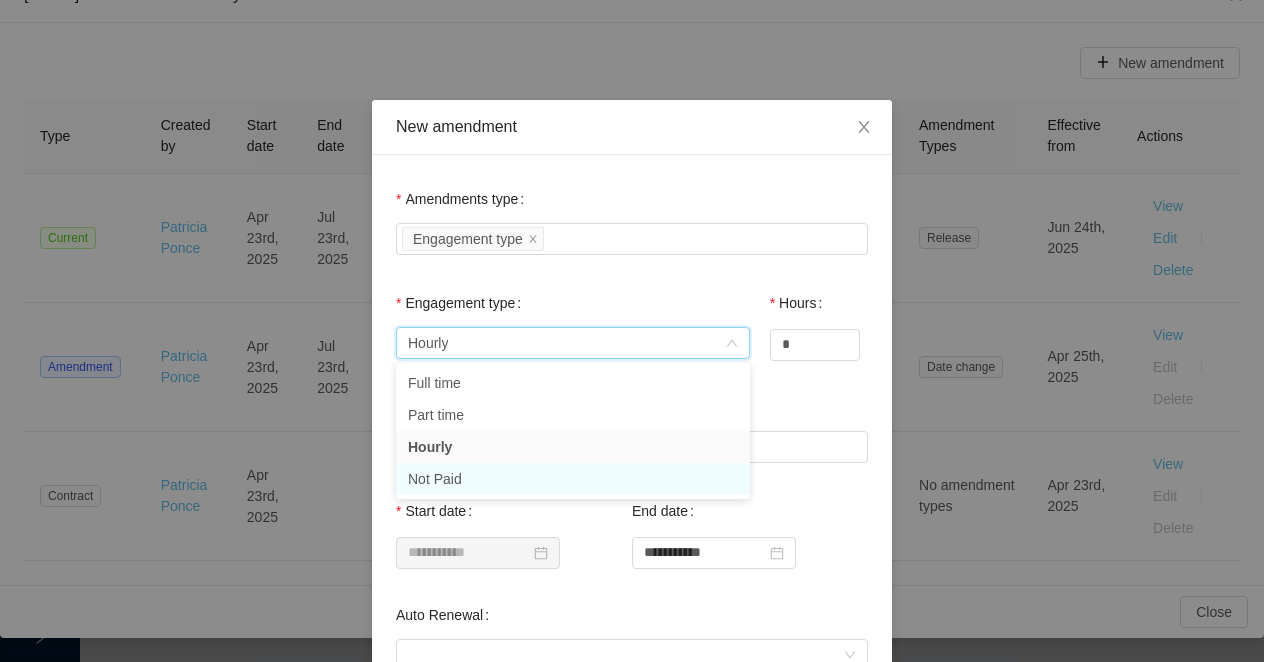 click on "Not Paid" at bounding box center (573, 479) 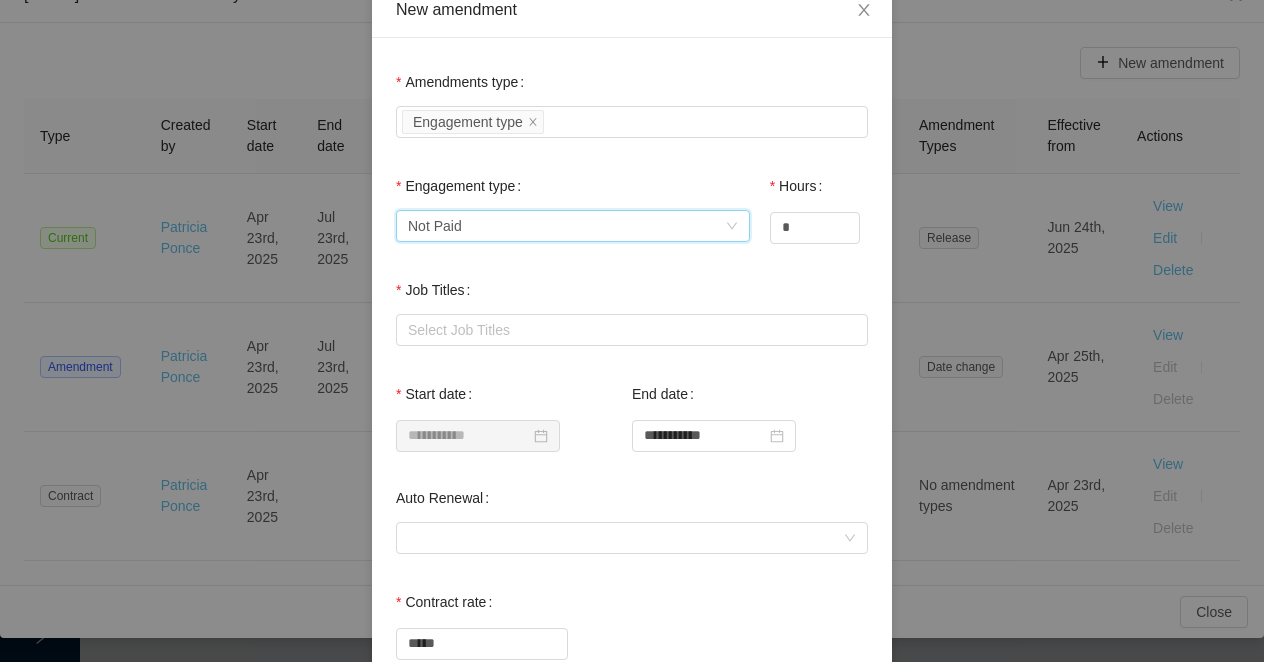 scroll, scrollTop: 147, scrollLeft: 0, axis: vertical 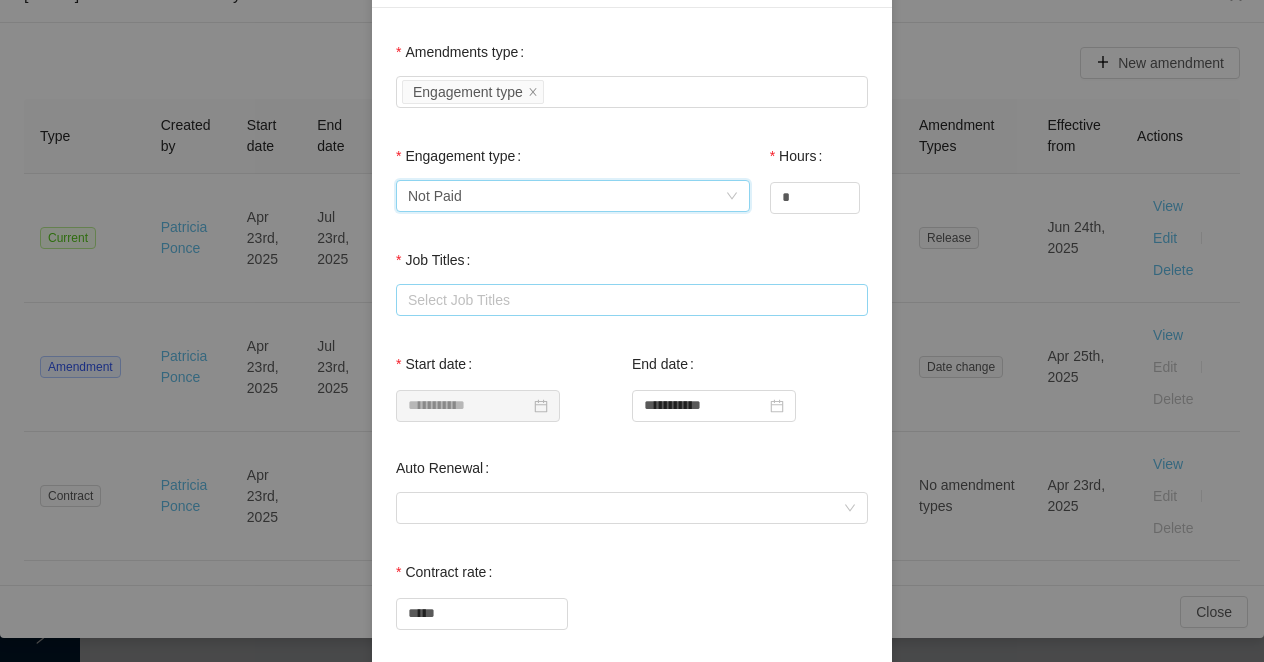 click on "Select Job Titles" at bounding box center [627, 300] 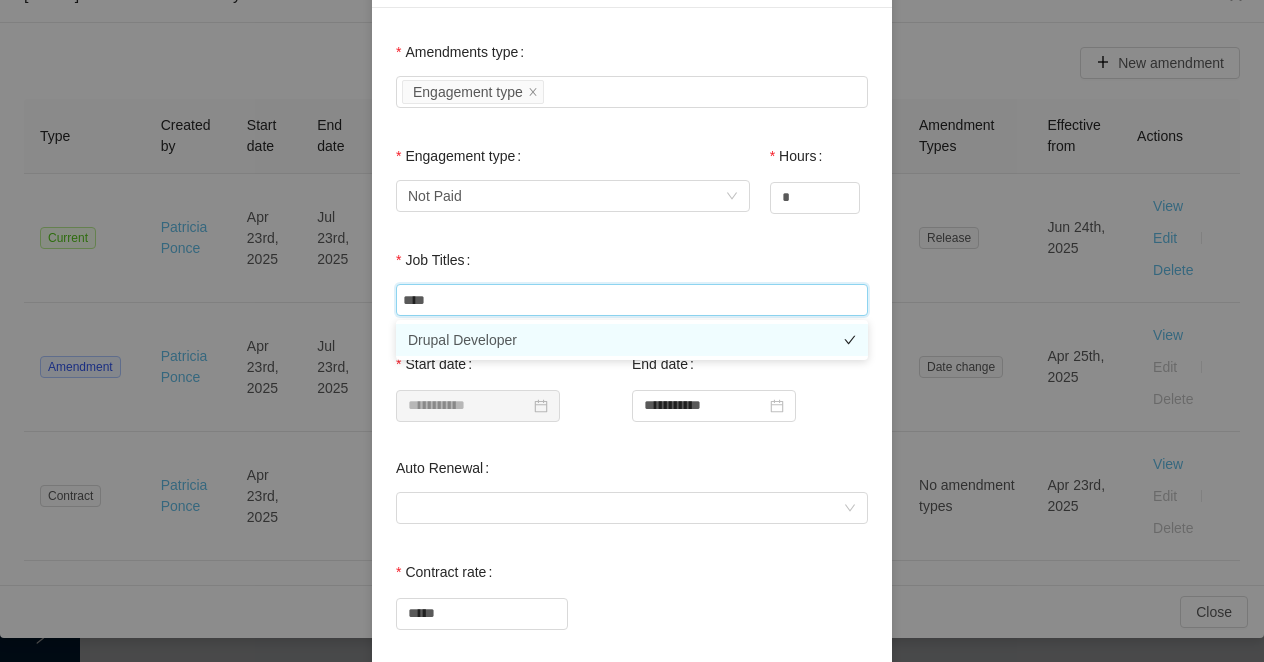 click on "Drupal Developer" at bounding box center (632, 340) 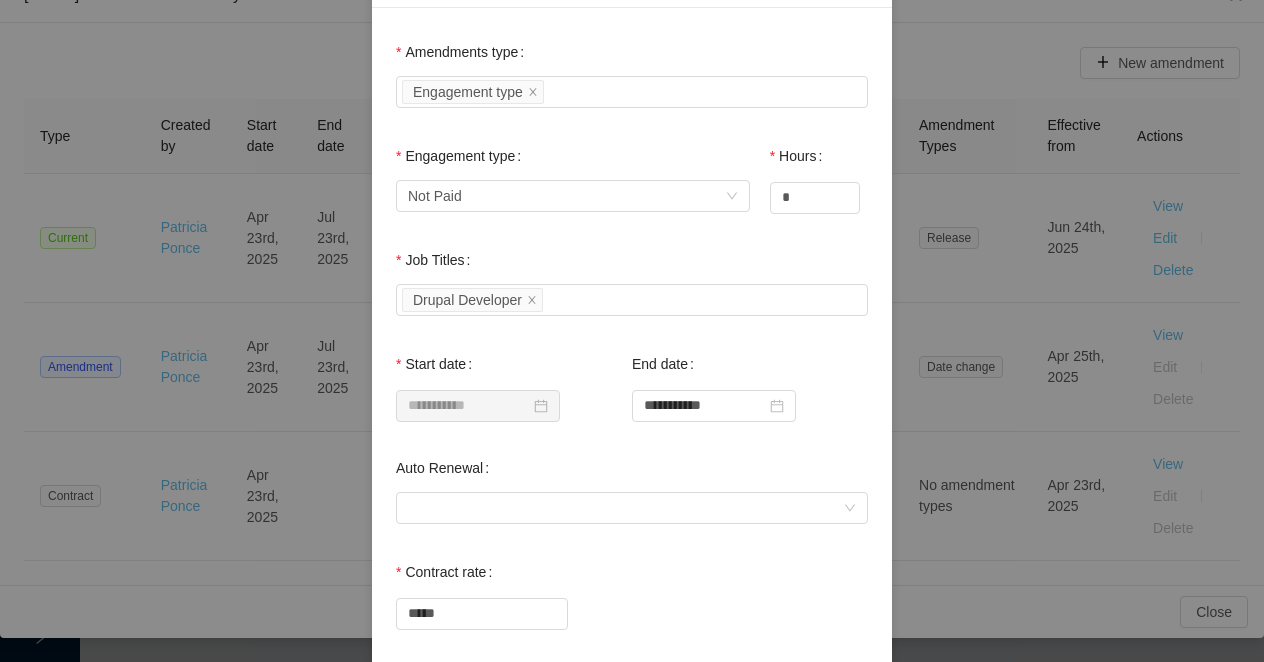 click on "Job Titles Select Job Titles Drupal Developer" at bounding box center (632, 280) 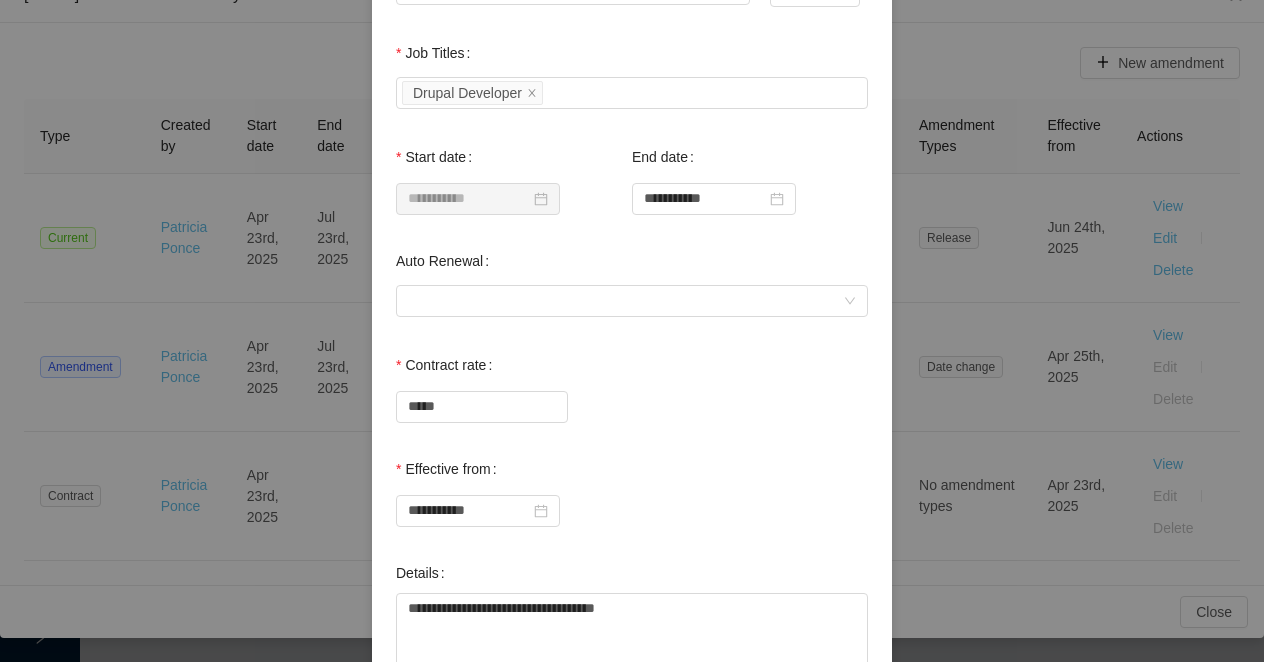 scroll, scrollTop: 371, scrollLeft: 0, axis: vertical 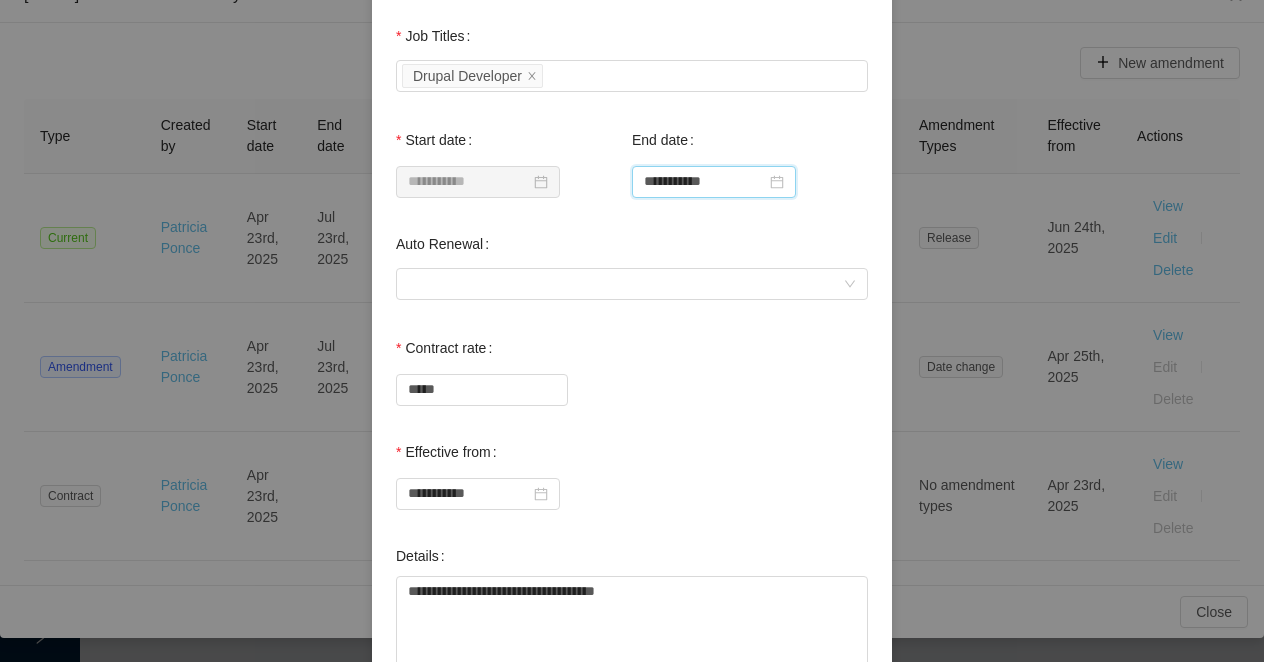 drag, startPoint x: 746, startPoint y: 177, endPoint x: 602, endPoint y: 177, distance: 144 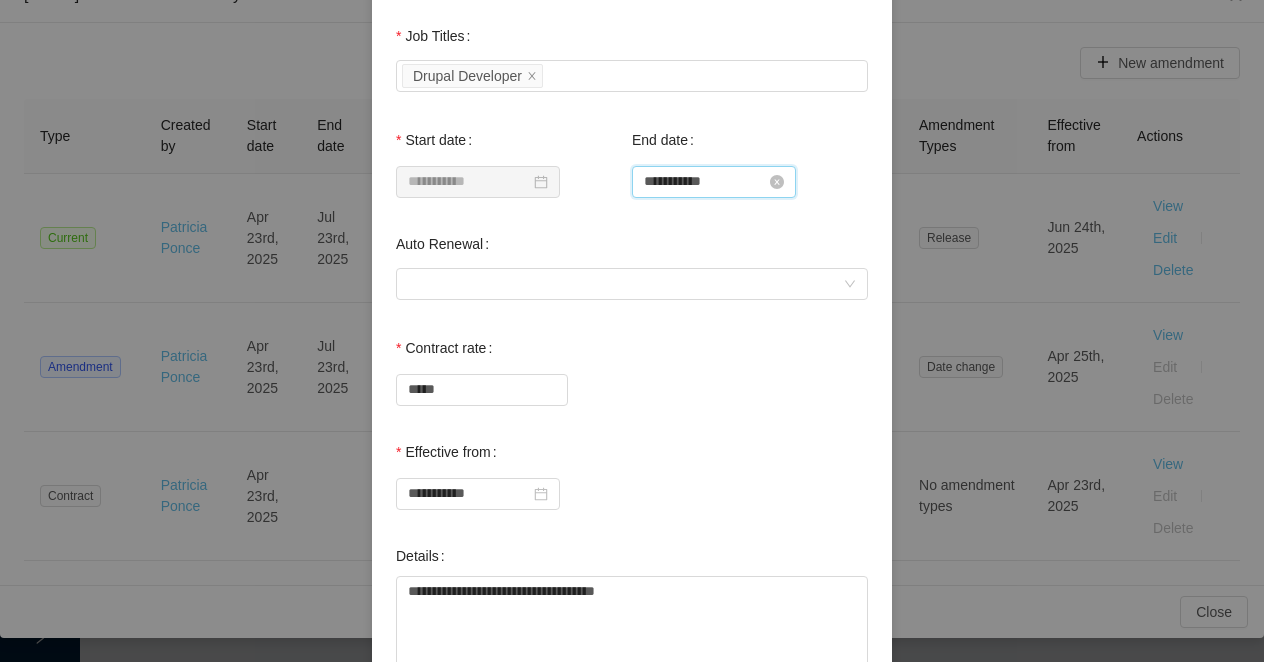click on "**********" at bounding box center [714, 182] 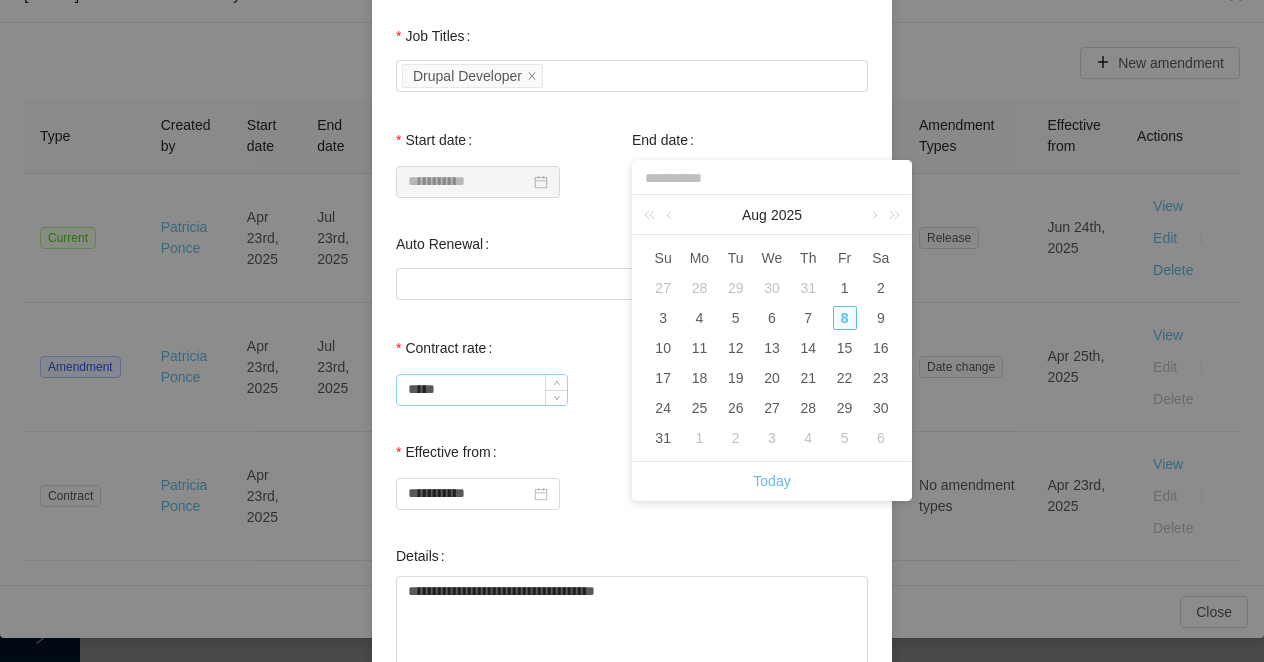 click on "*****" at bounding box center (482, 390) 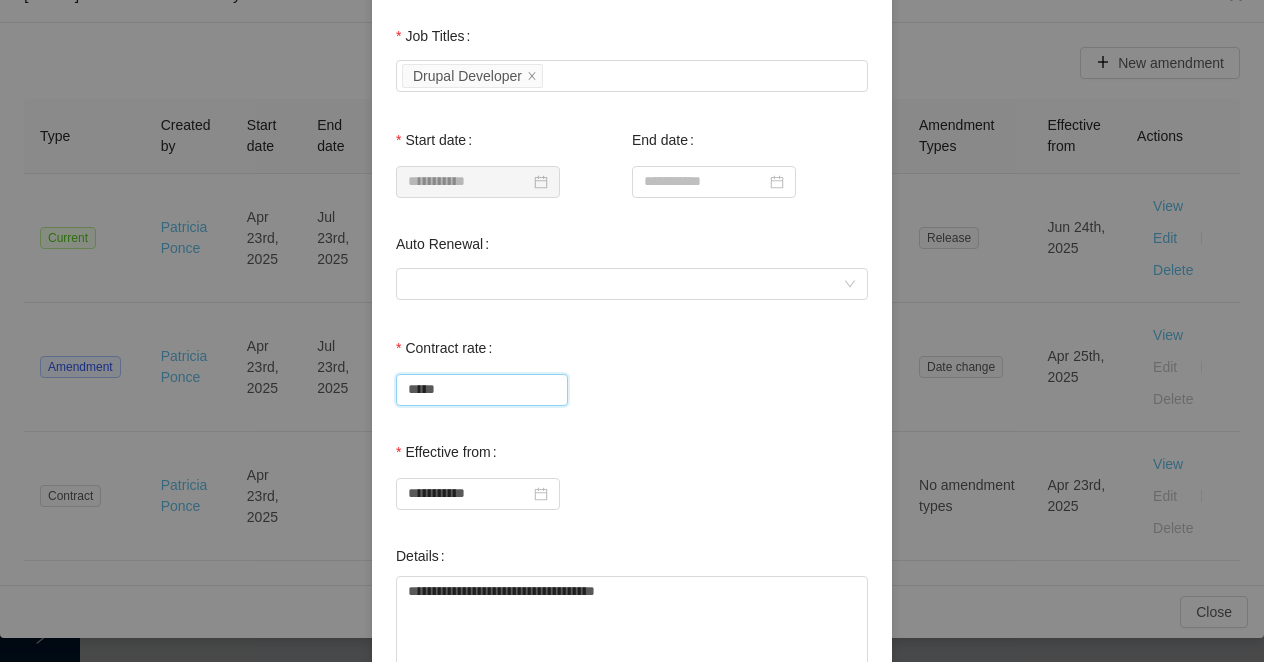drag, startPoint x: 465, startPoint y: 395, endPoint x: 377, endPoint y: 395, distance: 88 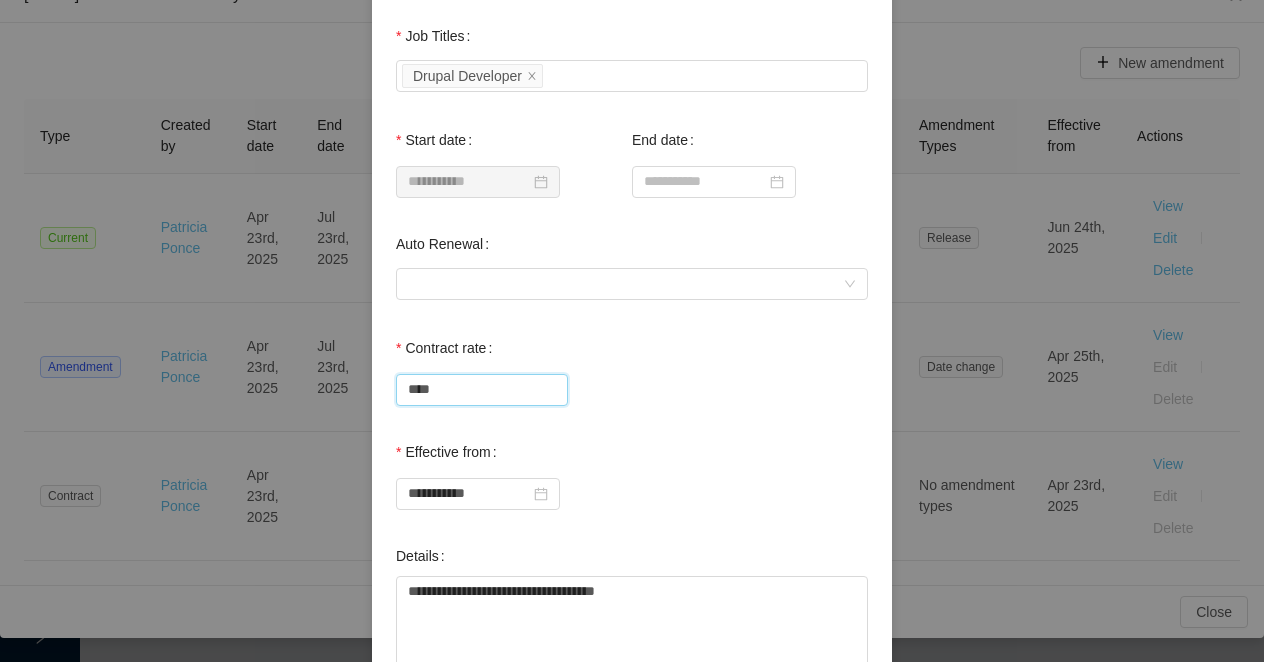 click on "Contract rate ****" at bounding box center (632, 368) 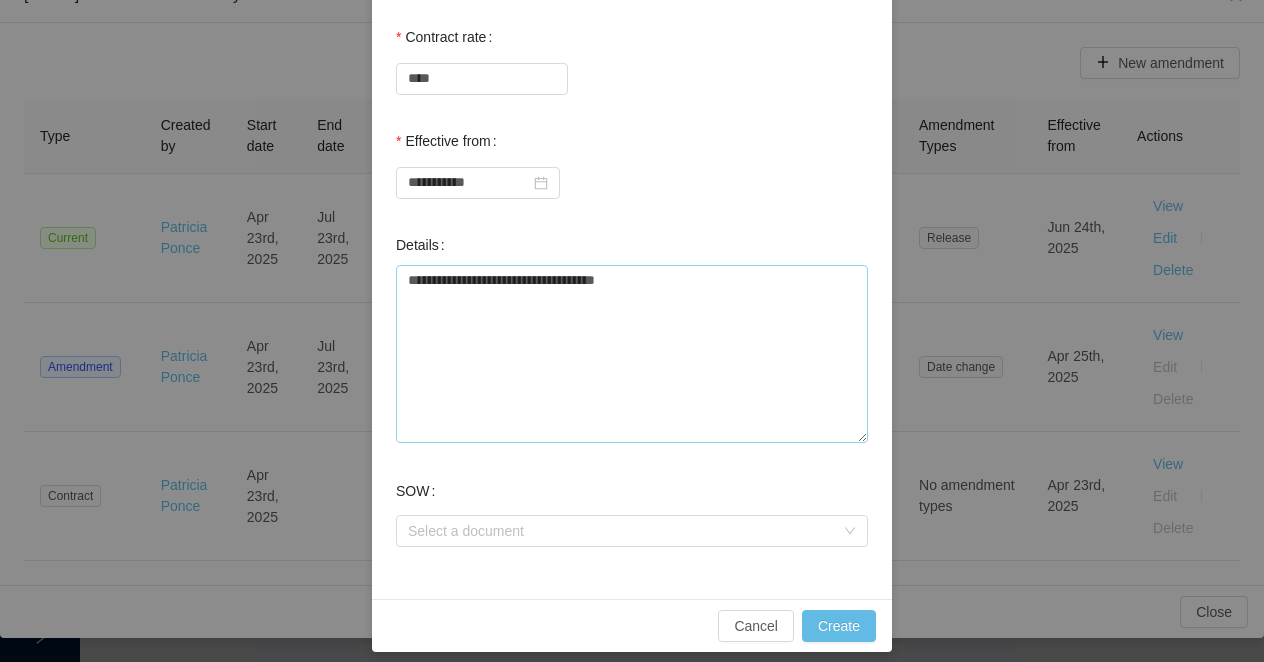 scroll, scrollTop: 696, scrollLeft: 0, axis: vertical 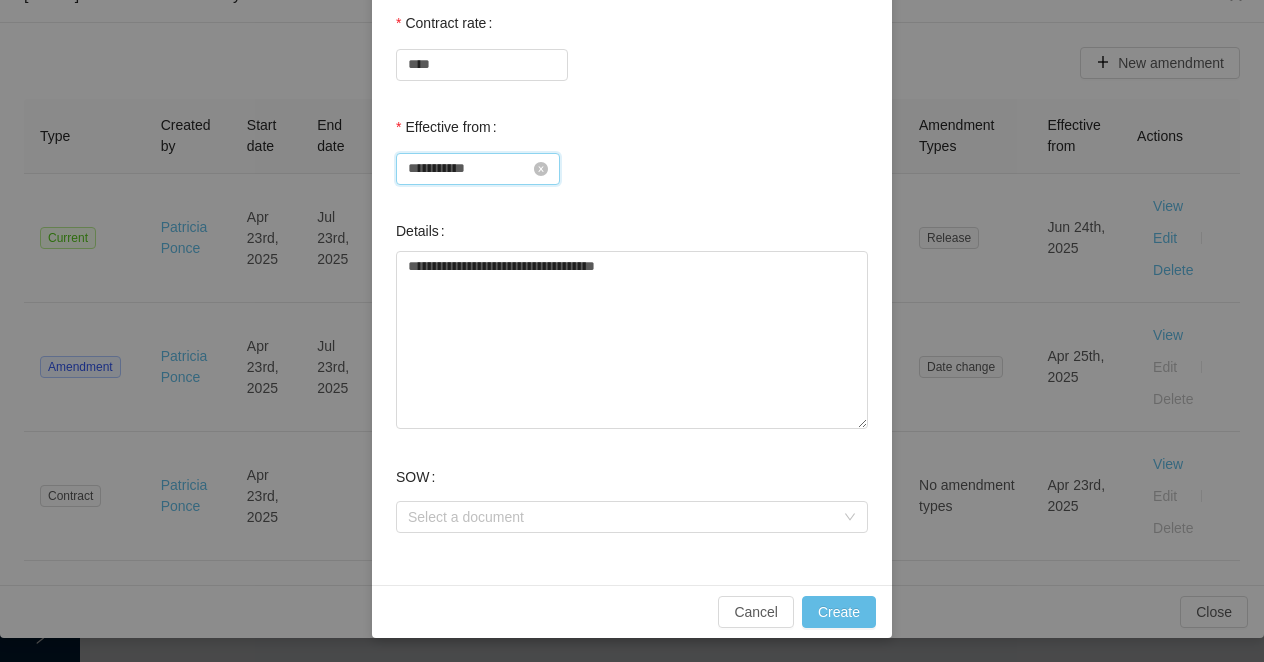 click on "**********" at bounding box center (478, 169) 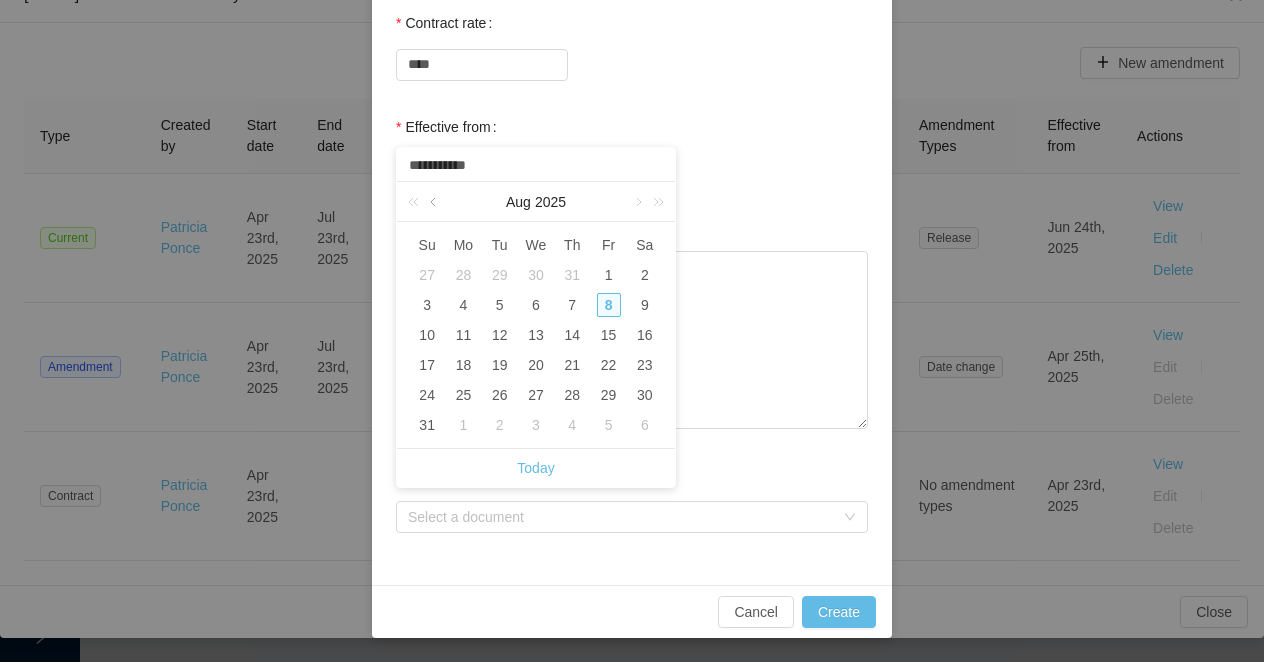 click at bounding box center [435, 202] 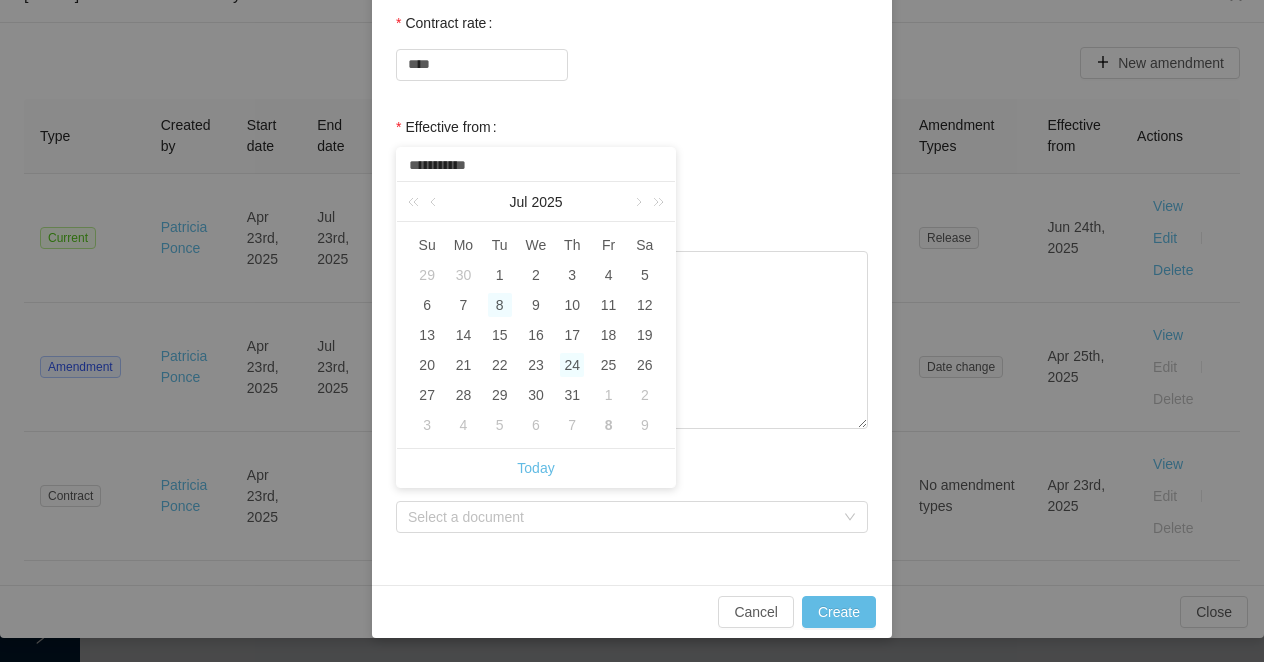 click on "24" at bounding box center (572, 365) 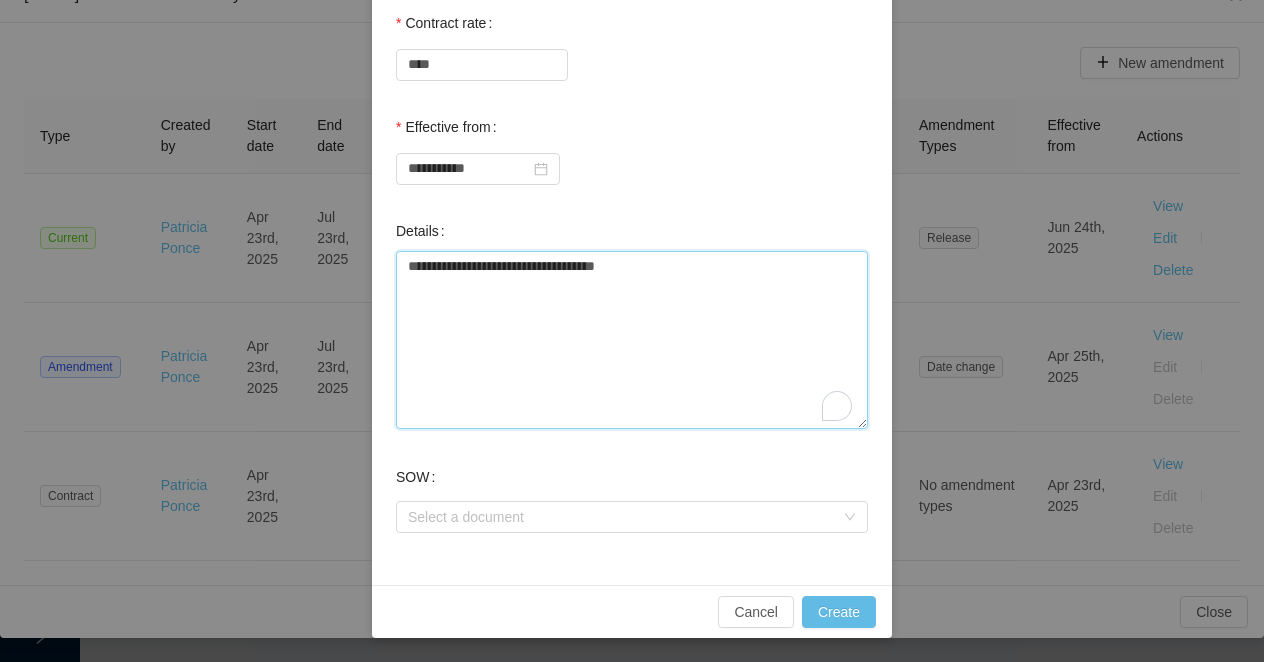 drag, startPoint x: 661, startPoint y: 277, endPoint x: 392, endPoint y: 270, distance: 269.09106 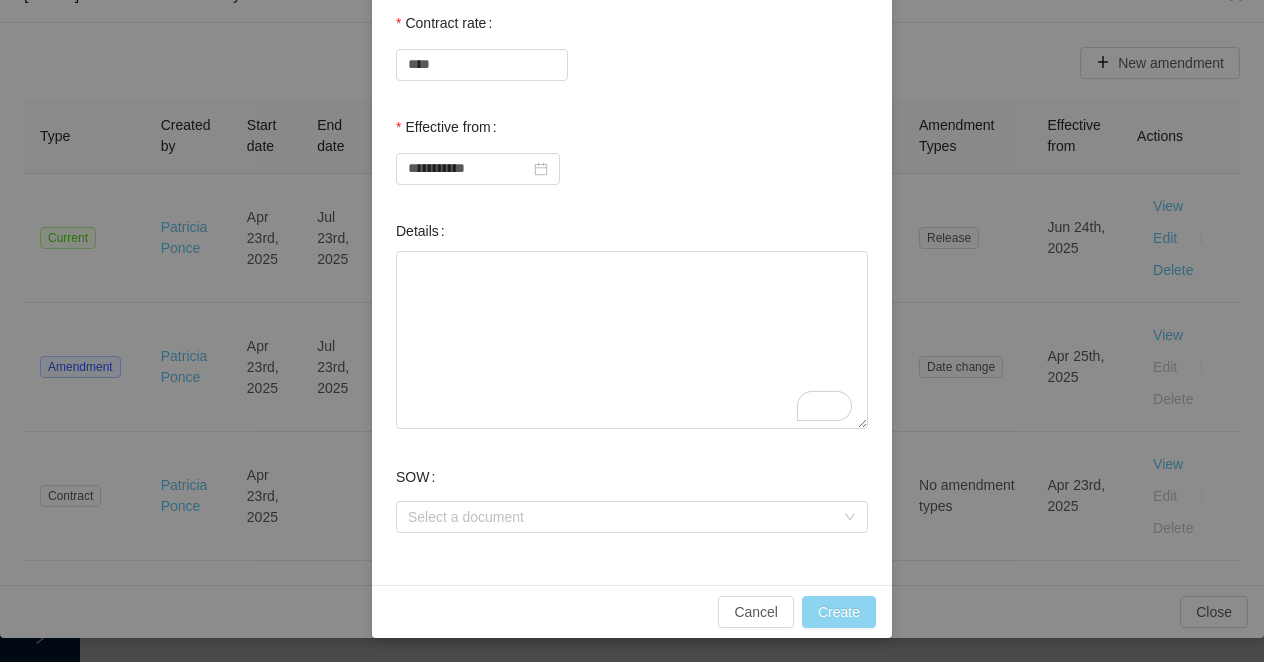 click on "Create" at bounding box center [839, 612] 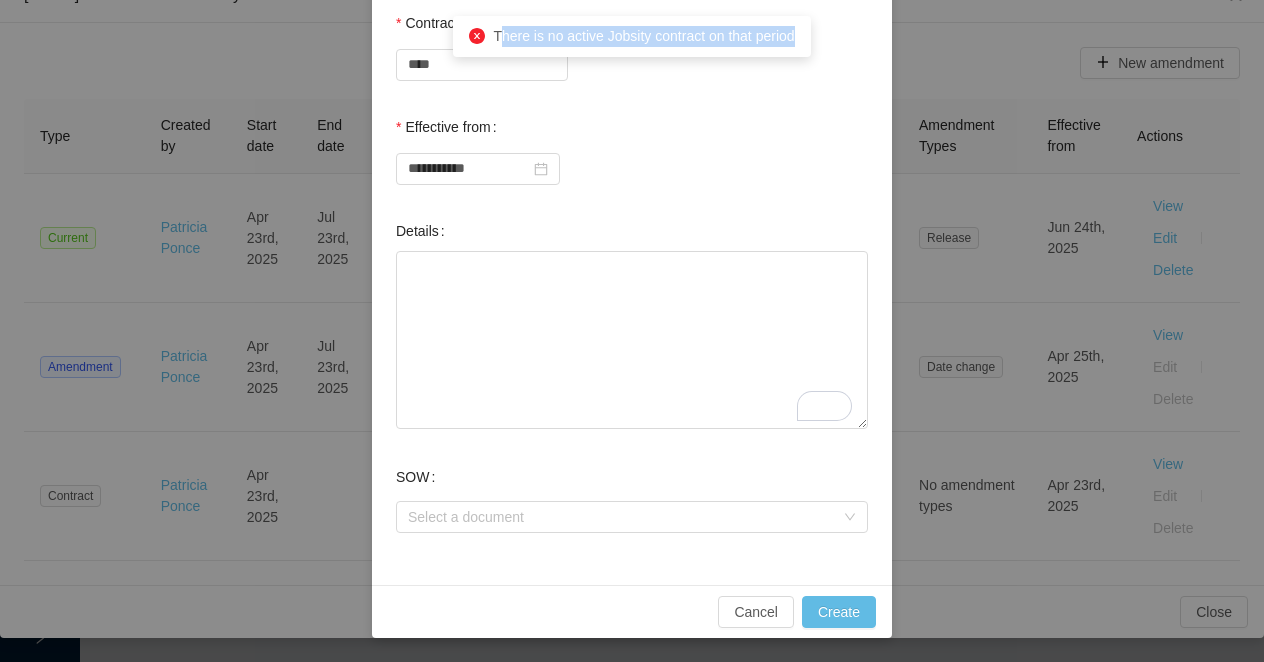 drag, startPoint x: 490, startPoint y: 38, endPoint x: 786, endPoint y: 49, distance: 296.2043 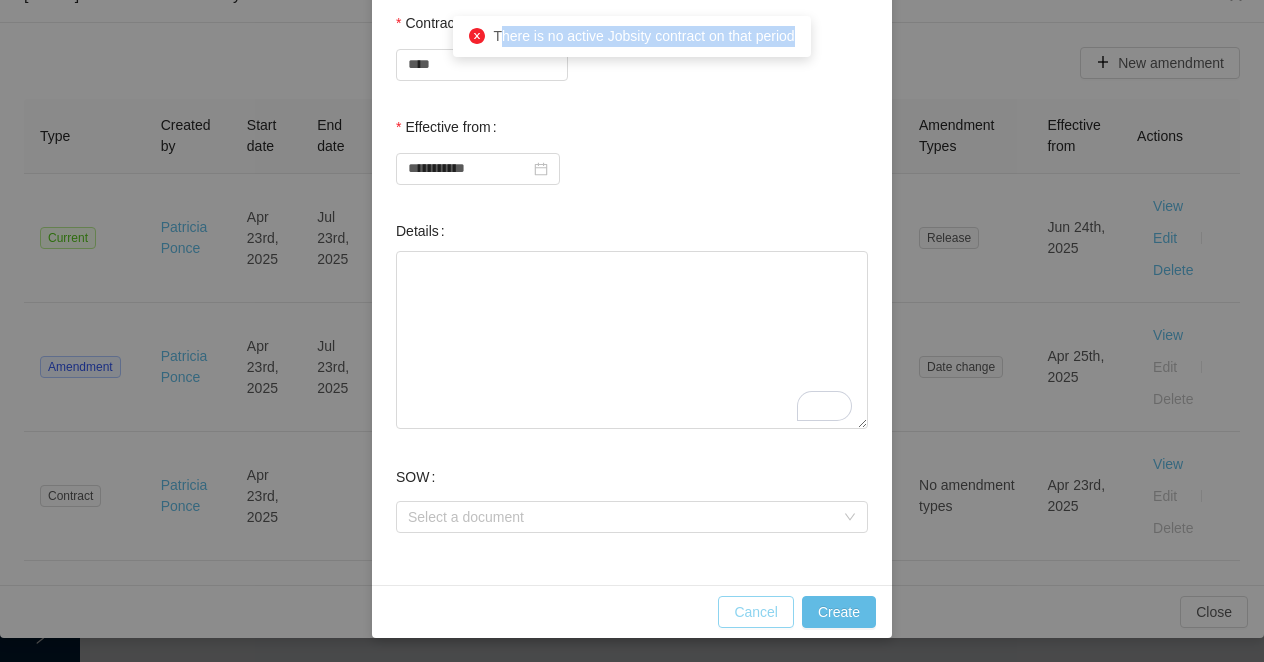 click on "Cancel" at bounding box center [756, 612] 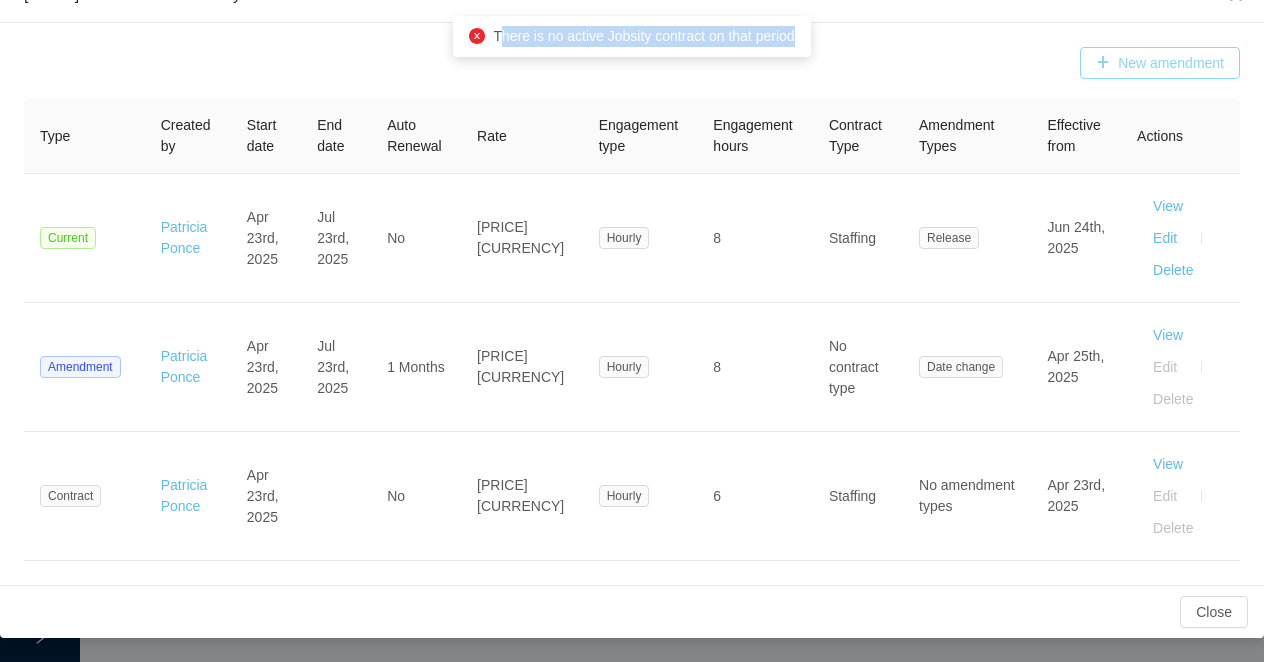 scroll, scrollTop: 596, scrollLeft: 0, axis: vertical 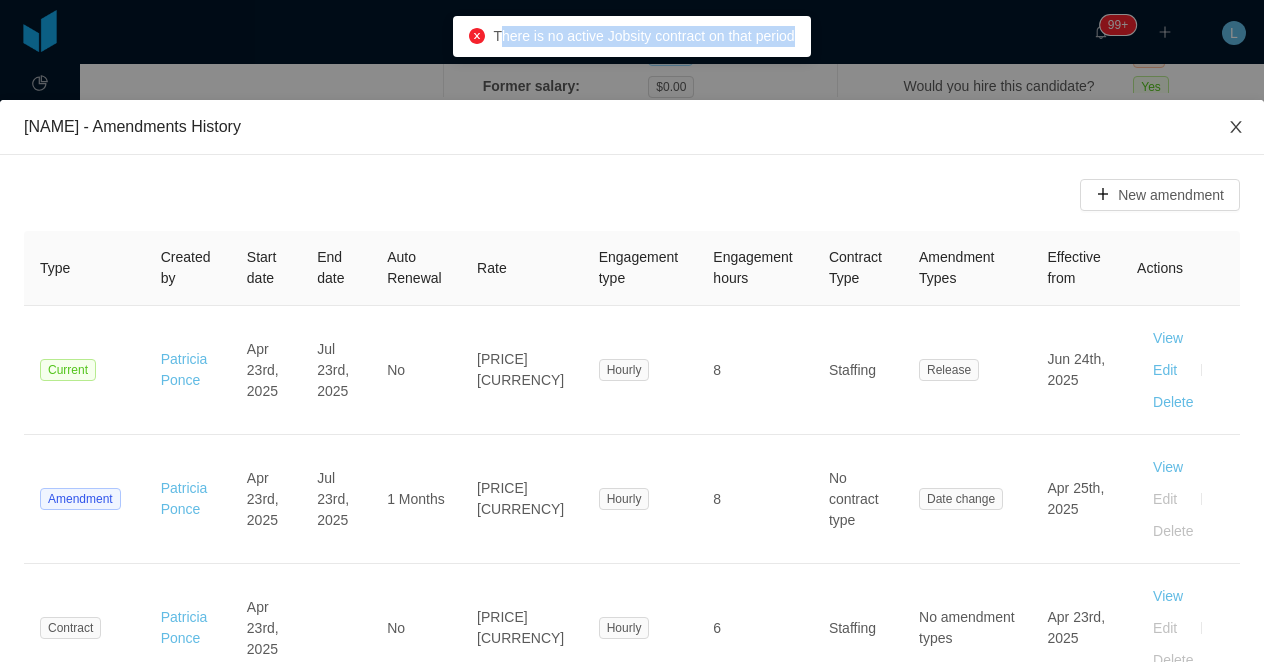 click 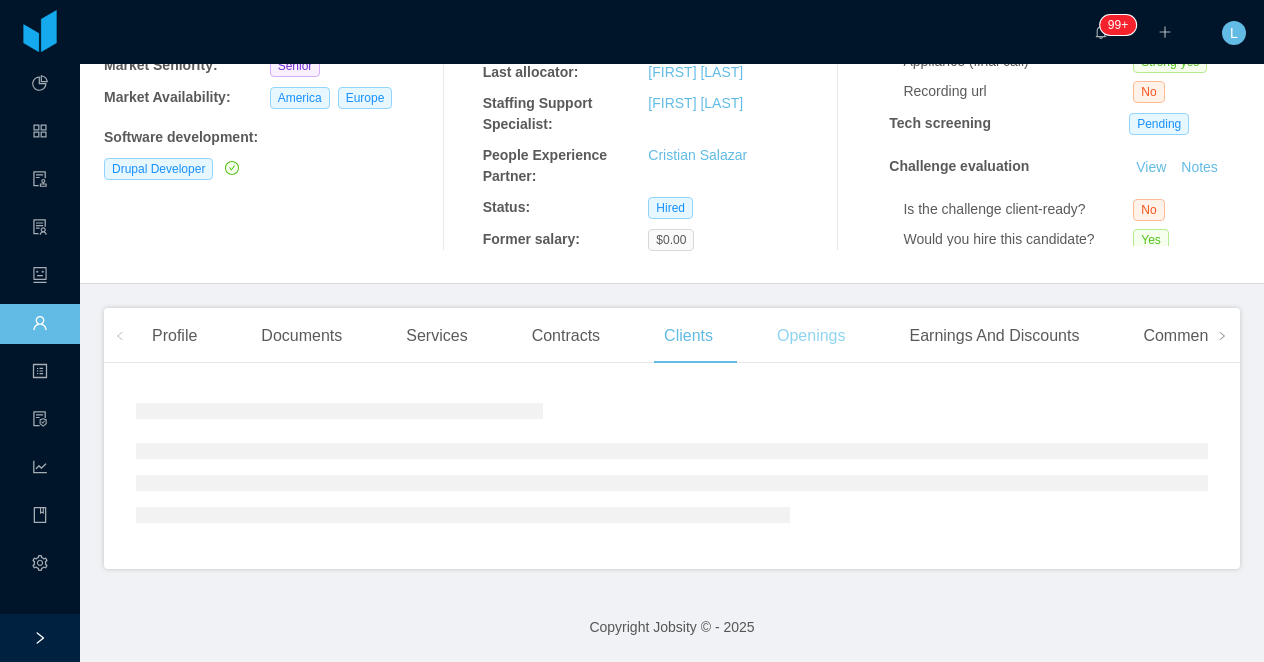 scroll, scrollTop: 438, scrollLeft: 0, axis: vertical 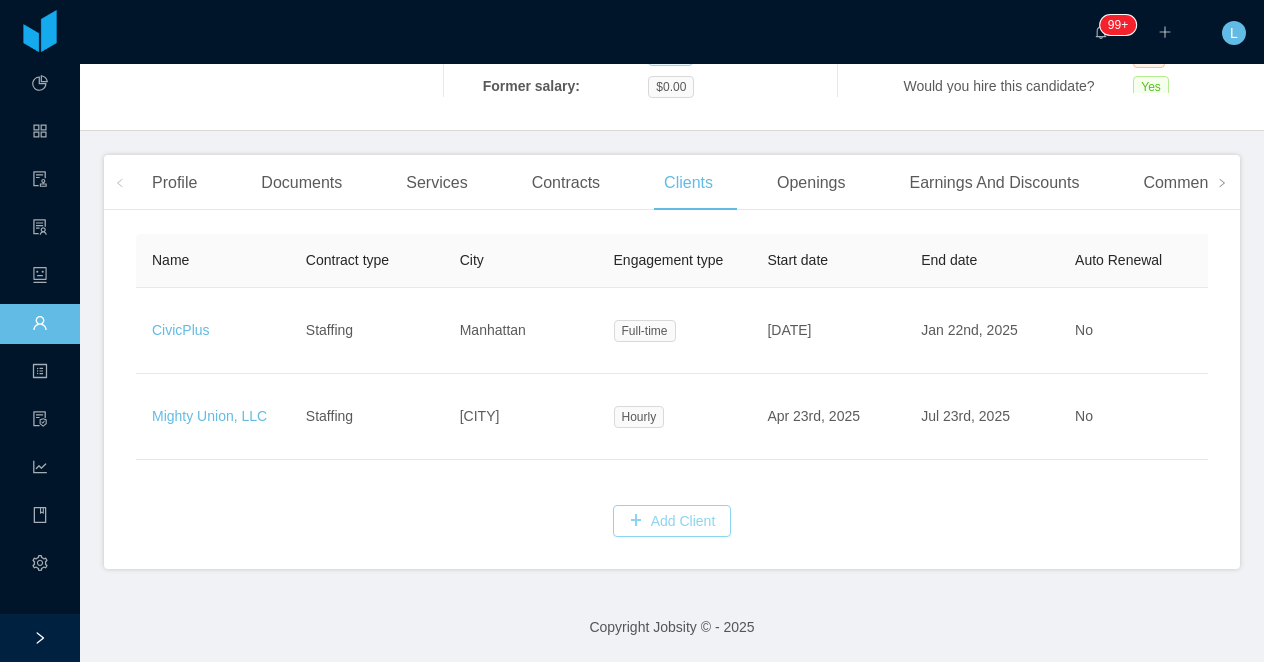 click on "Add Client" at bounding box center [672, 521] 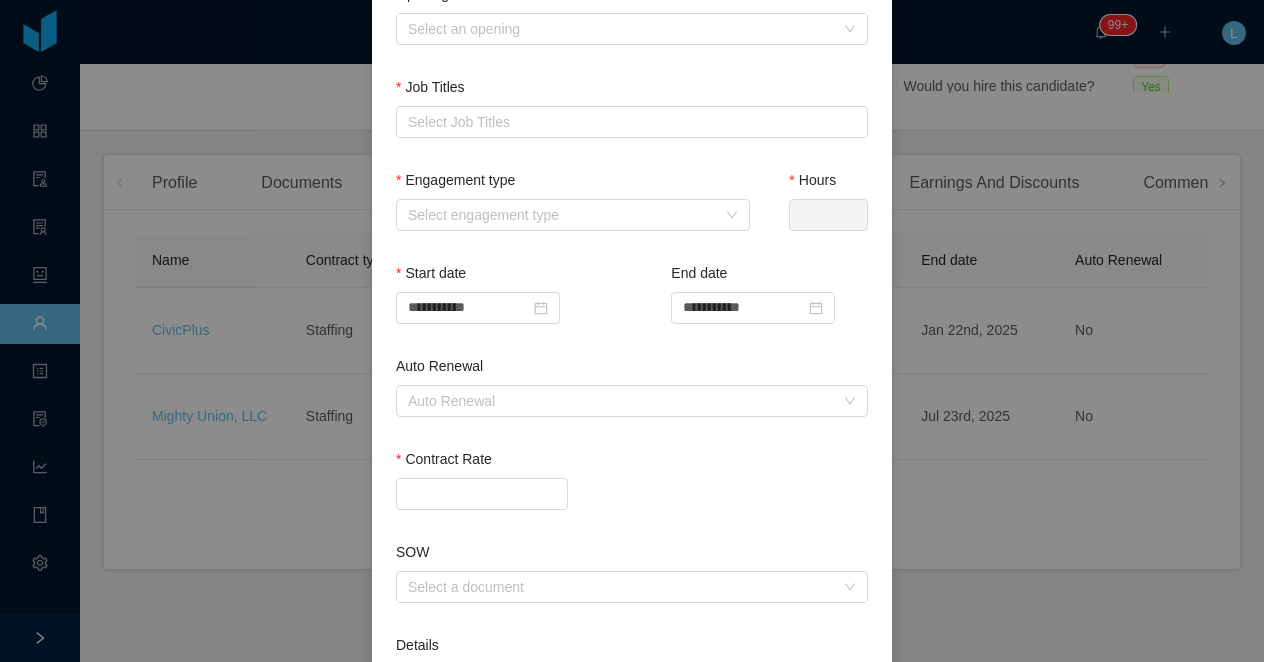 scroll, scrollTop: 390, scrollLeft: 0, axis: vertical 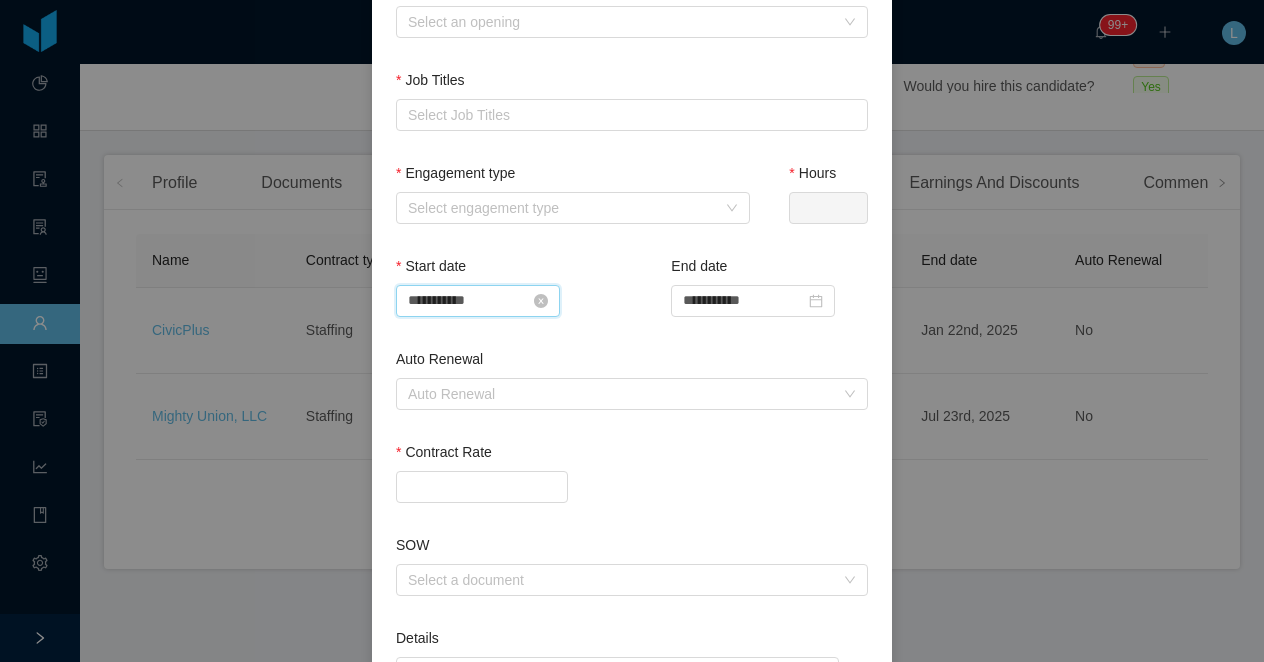 click on "**********" at bounding box center (478, 301) 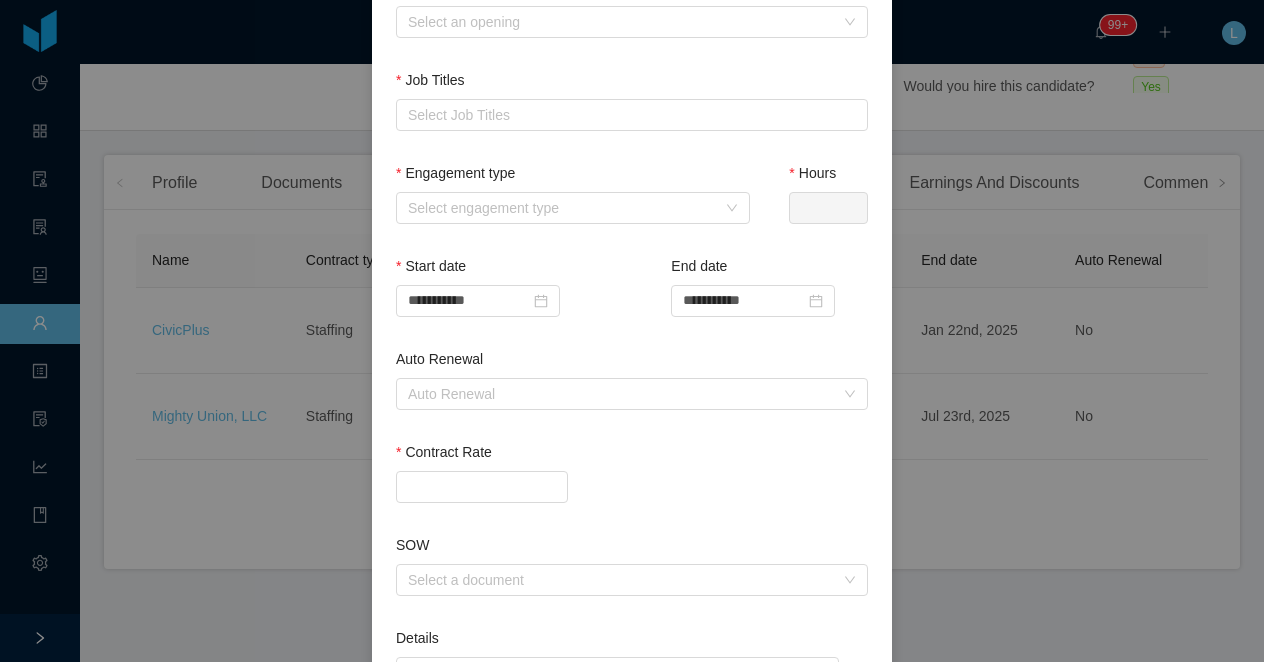 click on "Engagement type Select engagement type" at bounding box center (573, 209) 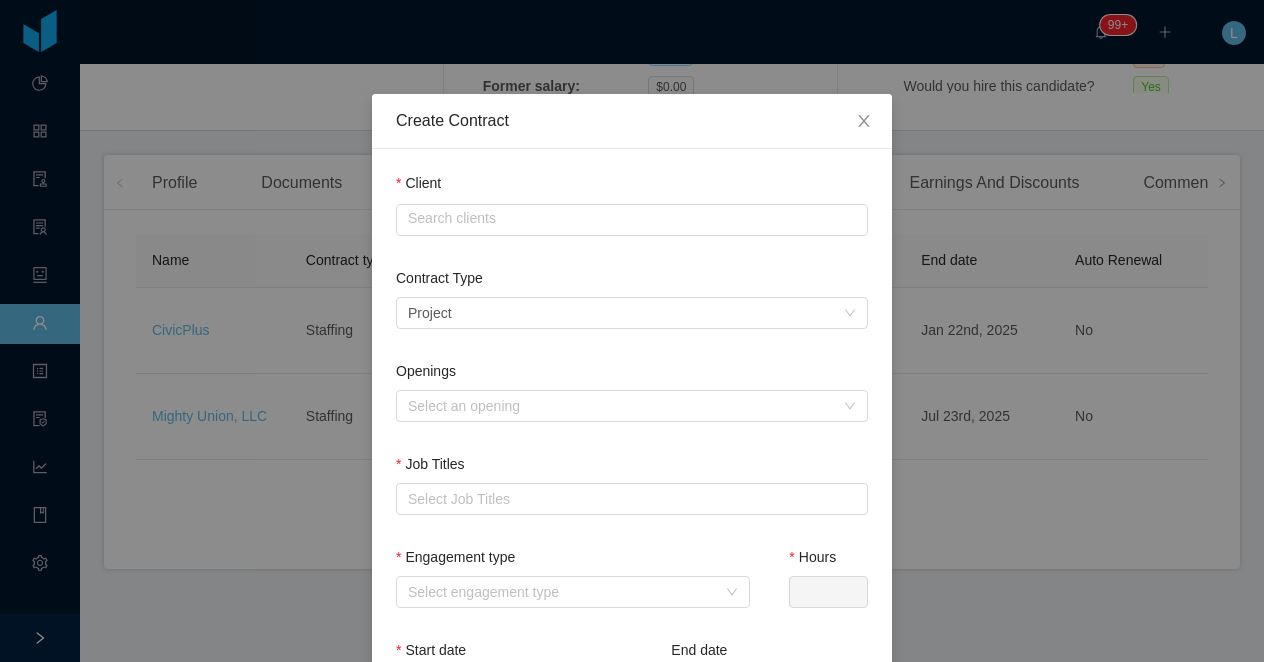 scroll, scrollTop: 0, scrollLeft: 0, axis: both 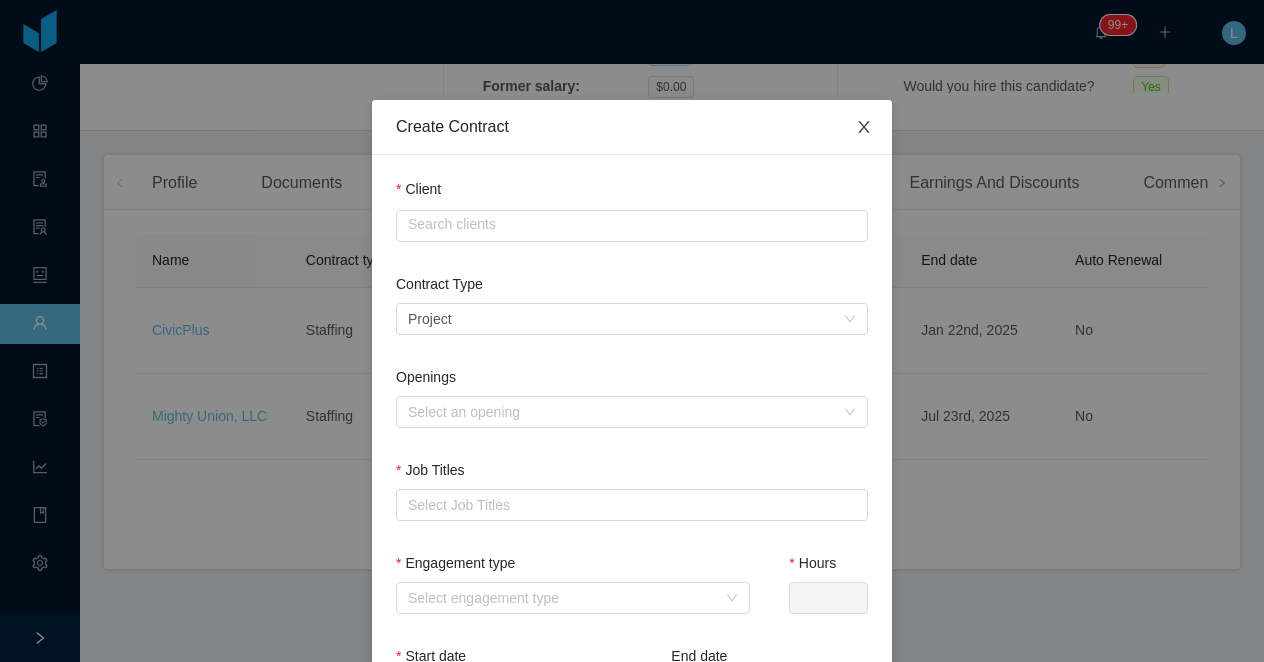 click 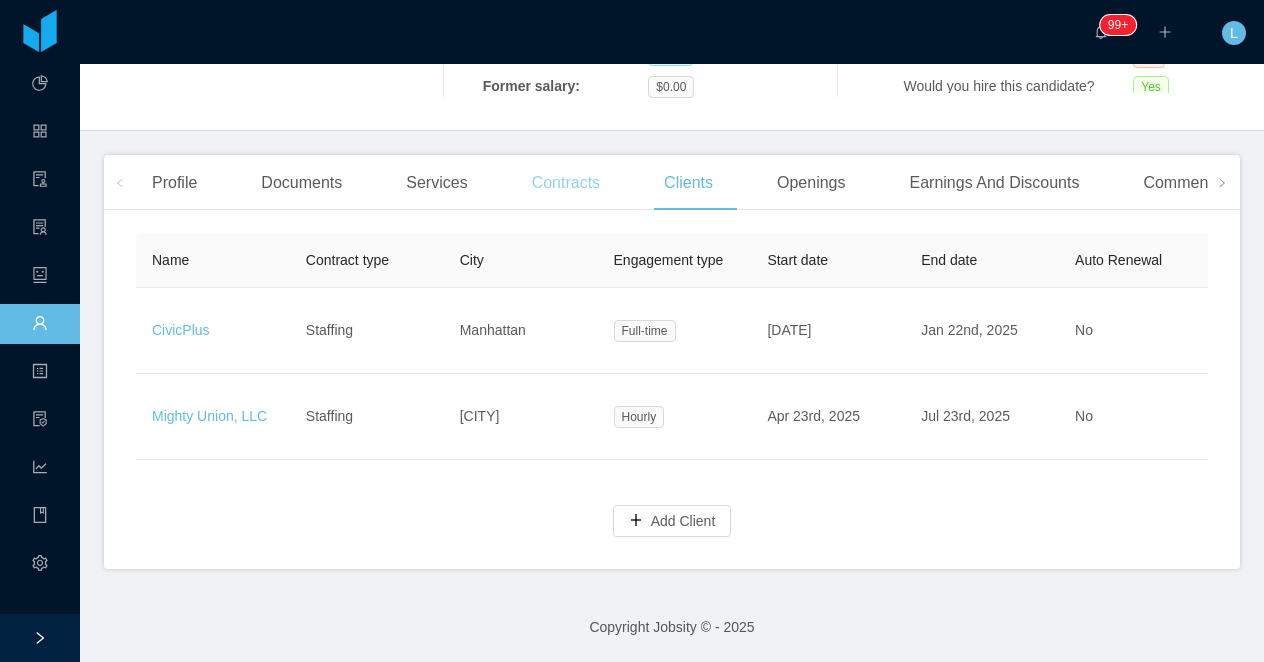 click on "Contracts" at bounding box center [566, 183] 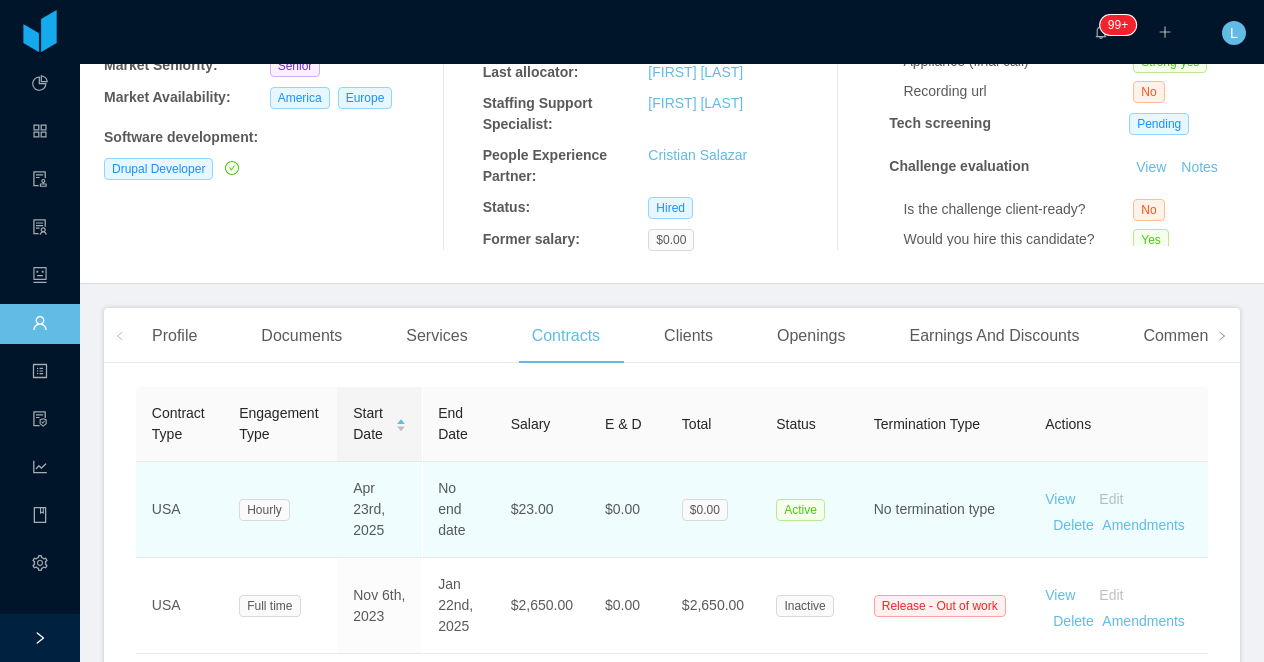 scroll, scrollTop: 438, scrollLeft: 0, axis: vertical 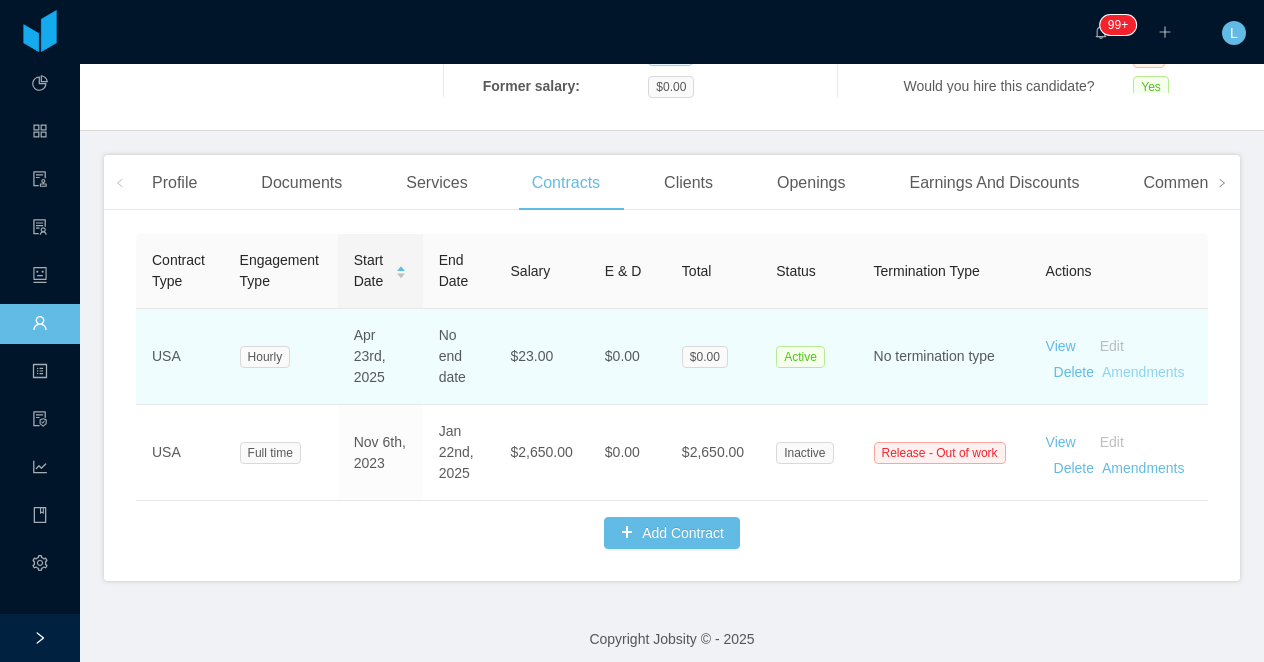 click on "Amendments" at bounding box center [1143, 372] 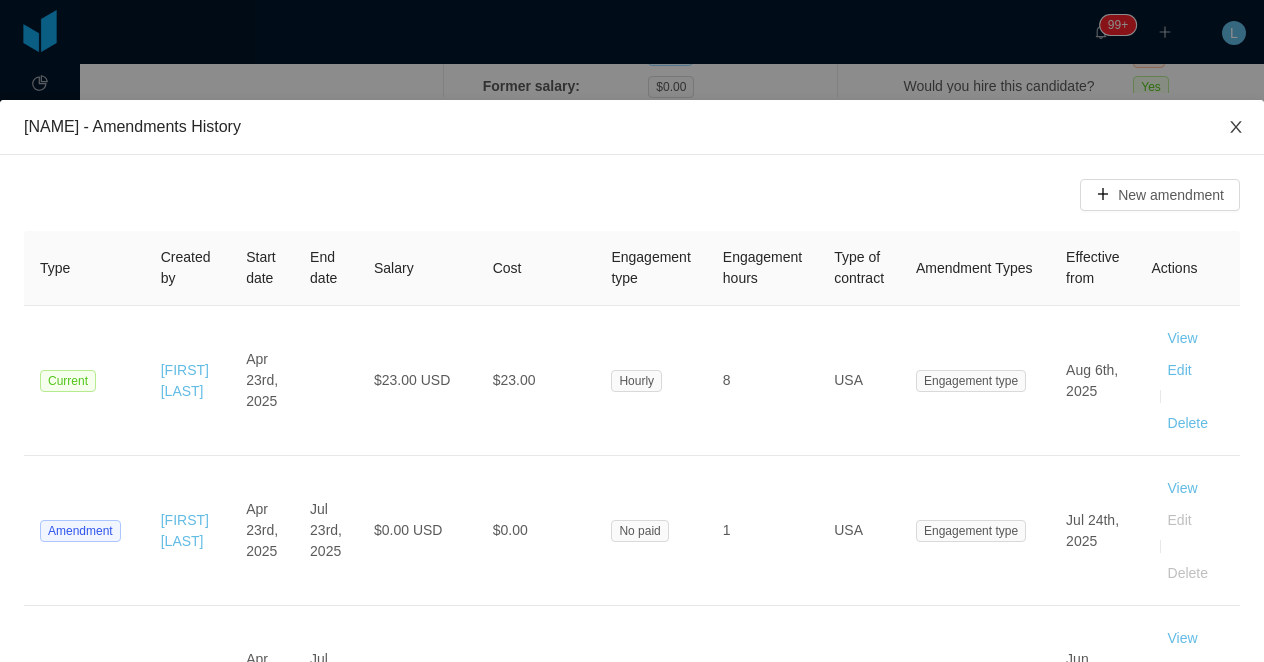 click at bounding box center [1236, 128] 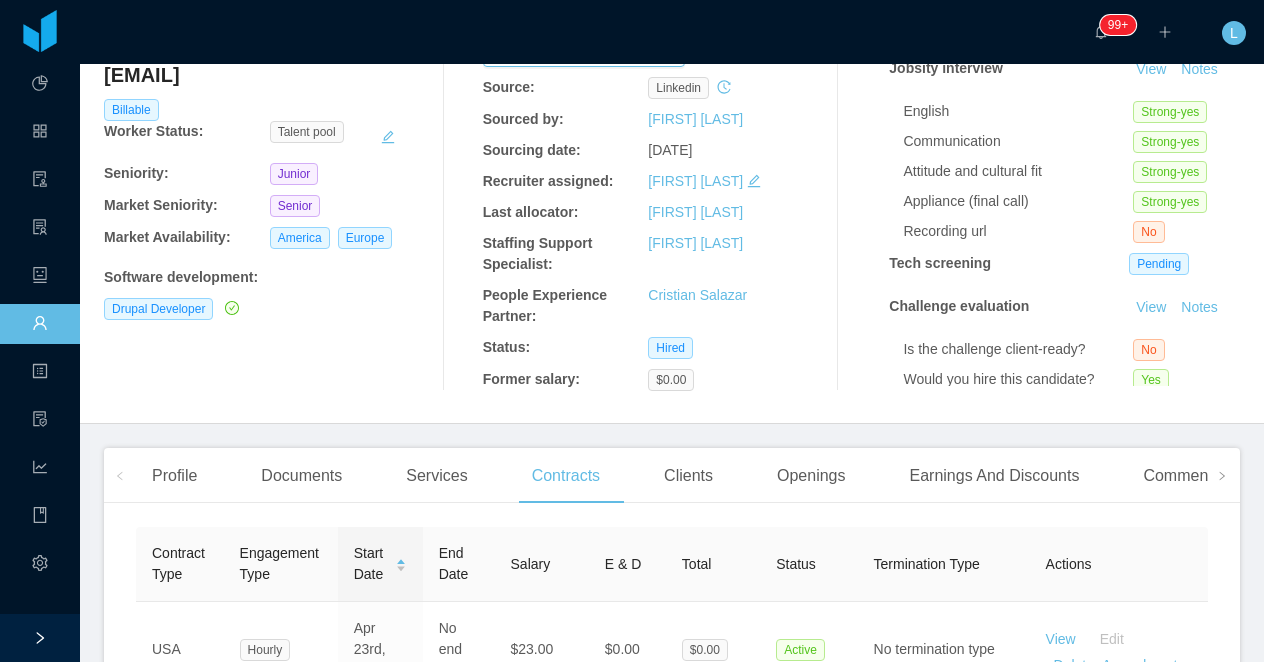 scroll, scrollTop: 130, scrollLeft: 0, axis: vertical 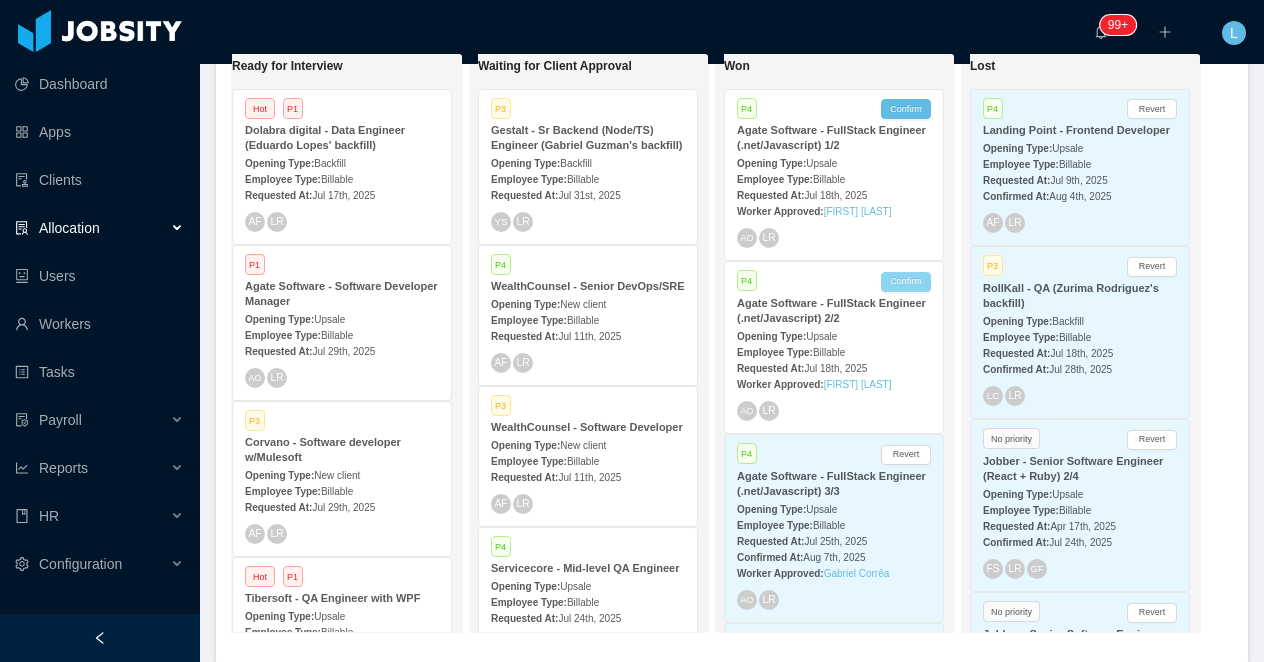 click on "Confirm" at bounding box center [906, 282] 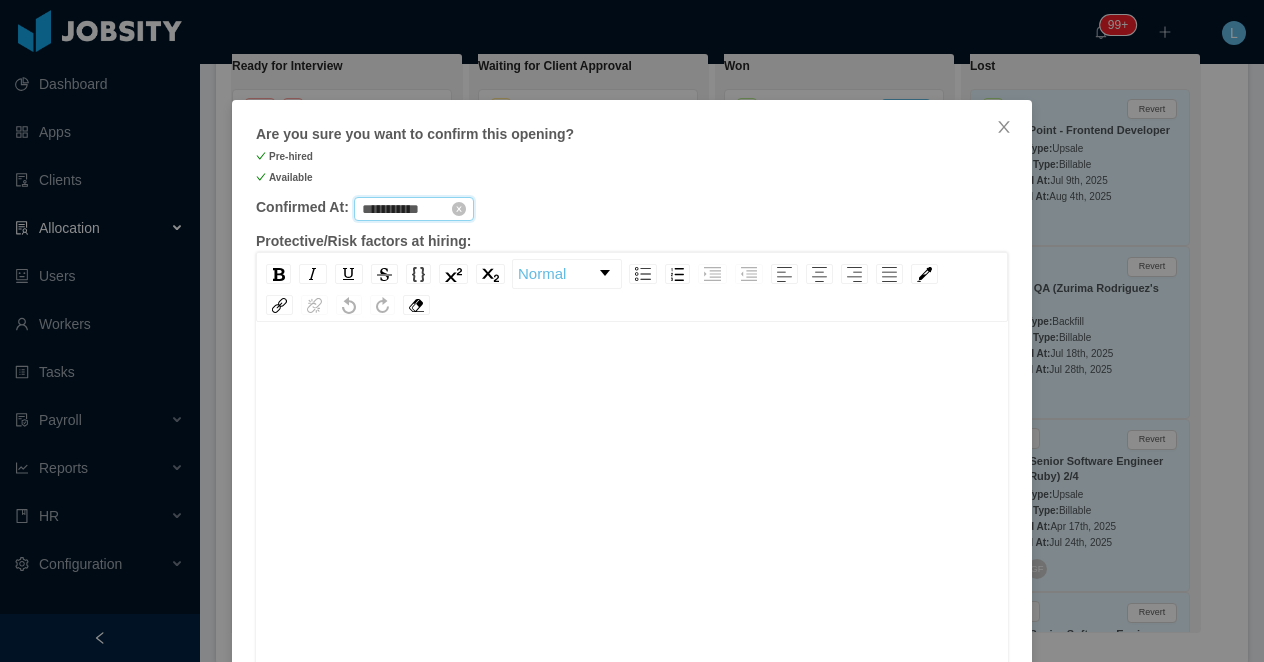 click on "**********" at bounding box center [414, 209] 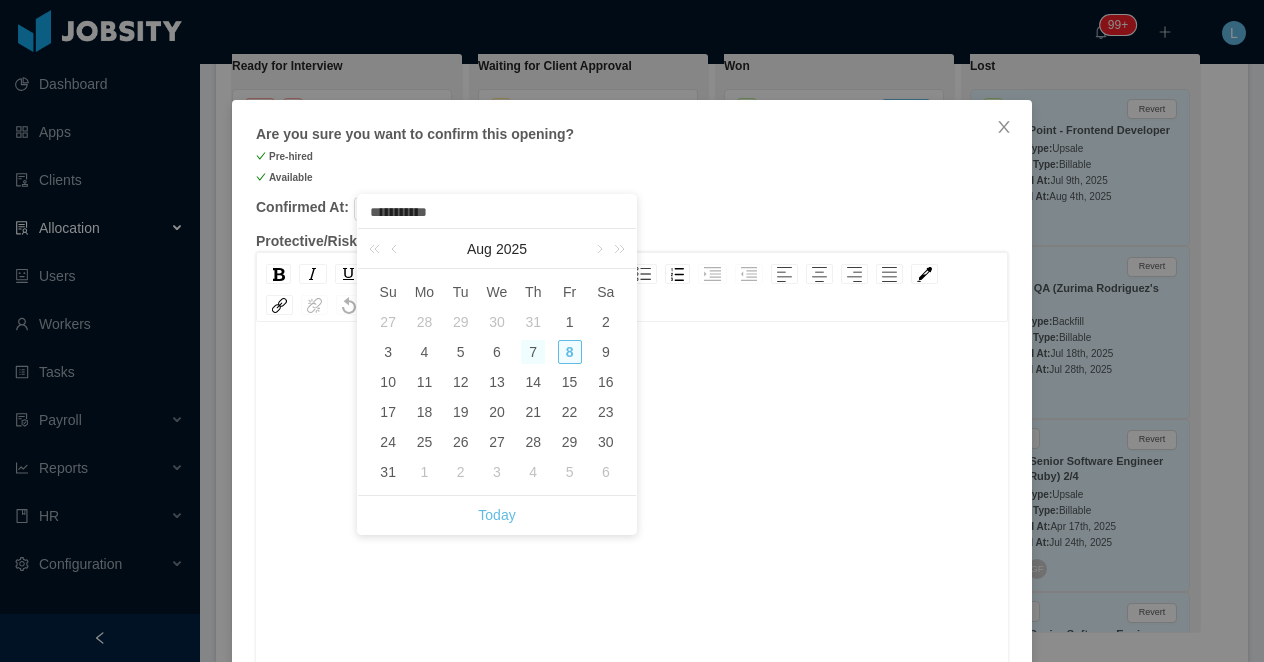 click on "7" at bounding box center [533, 352] 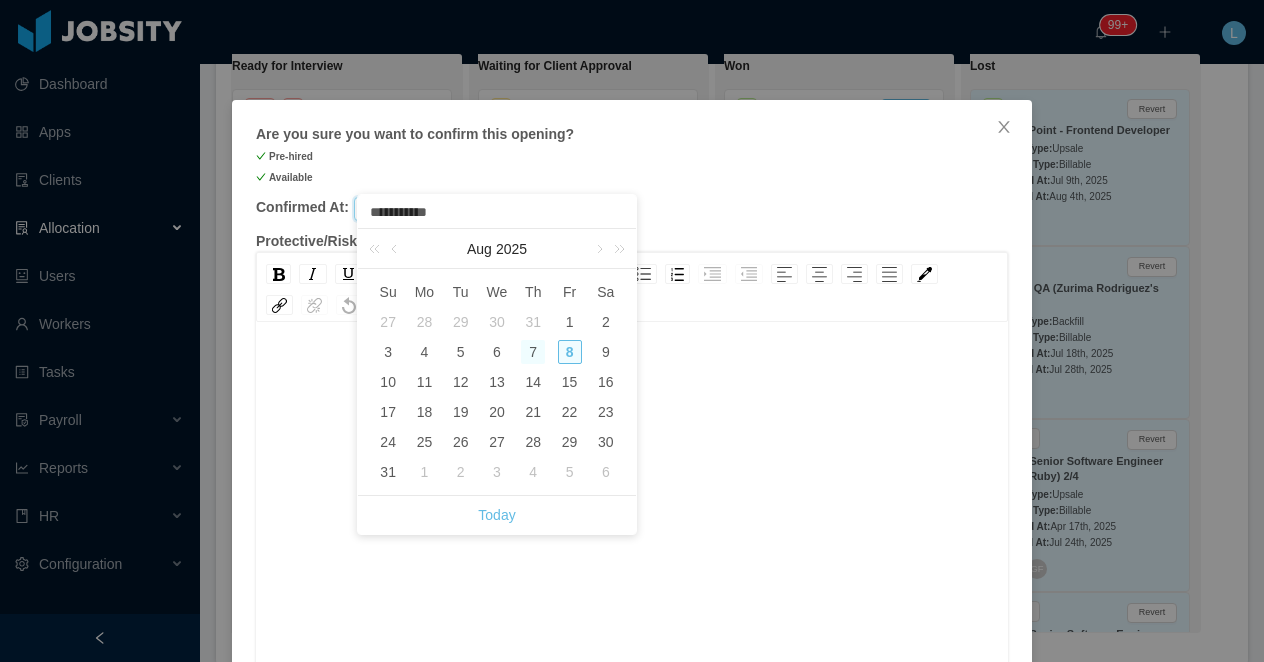 type on "**********" 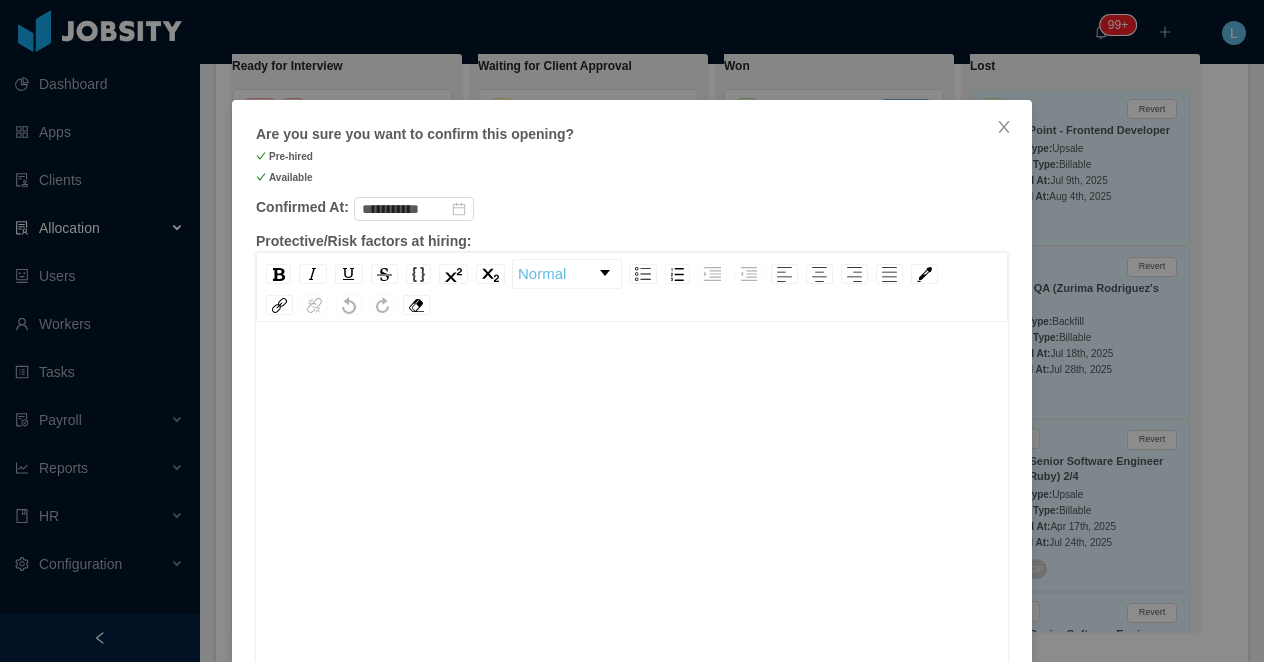 click at bounding box center [632, 531] 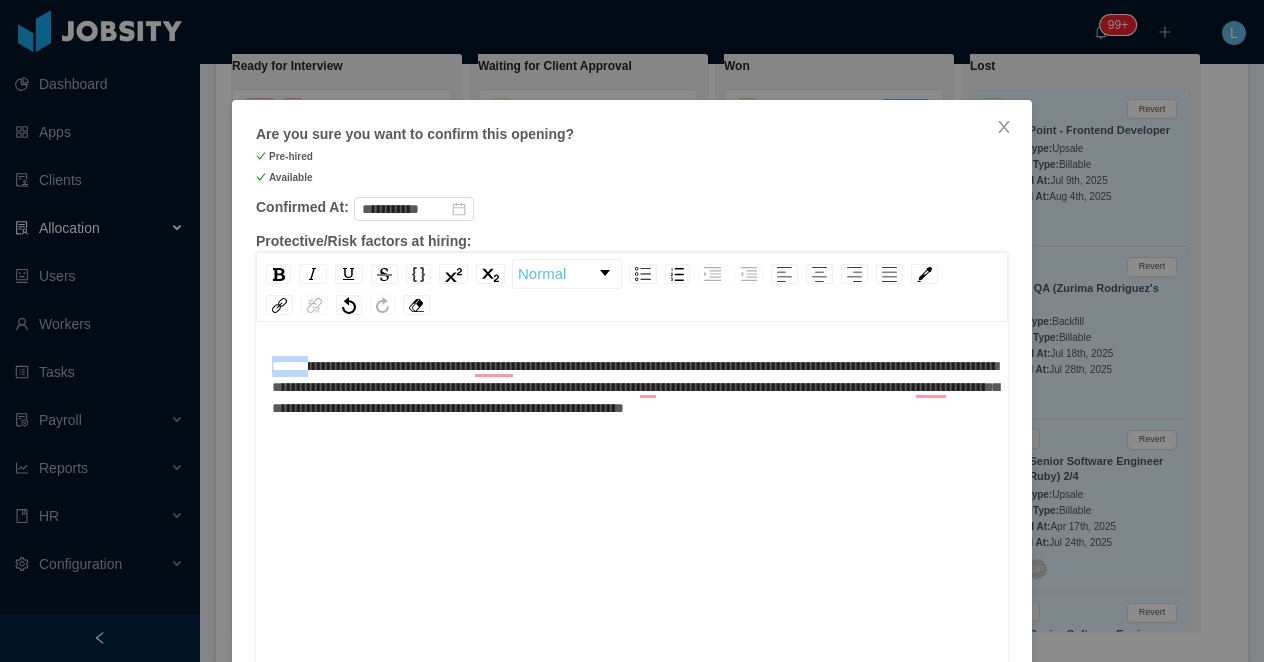 drag, startPoint x: 319, startPoint y: 369, endPoint x: 267, endPoint y: 369, distance: 52 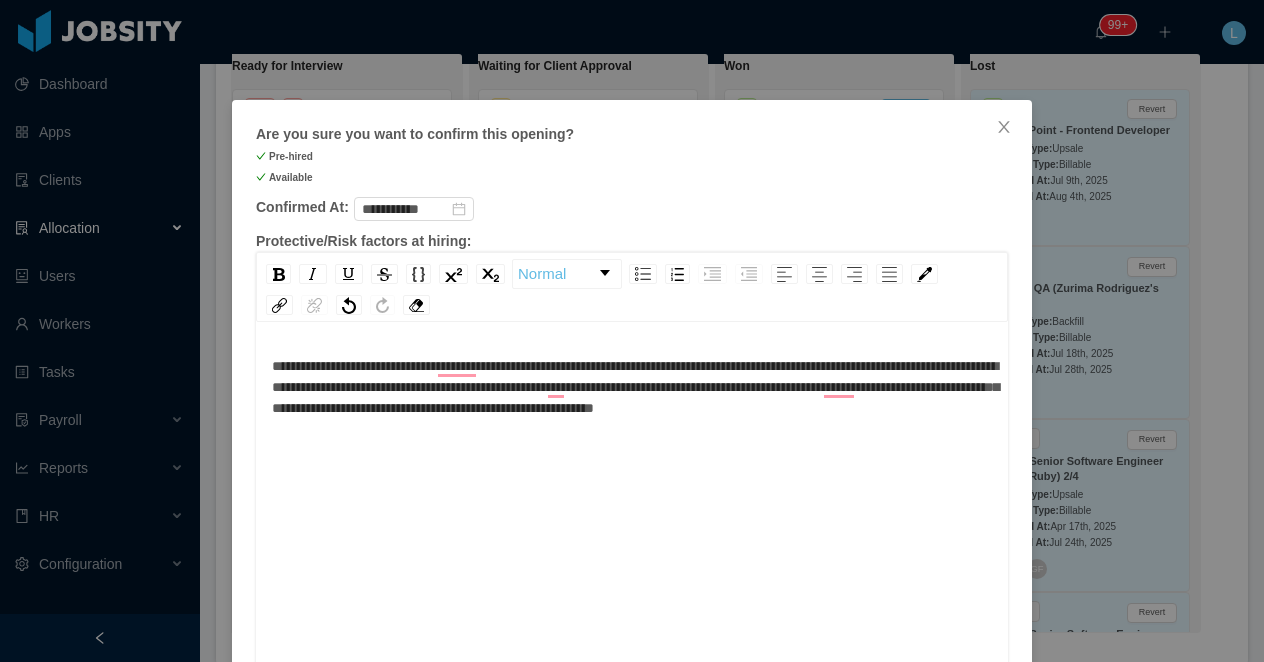 type 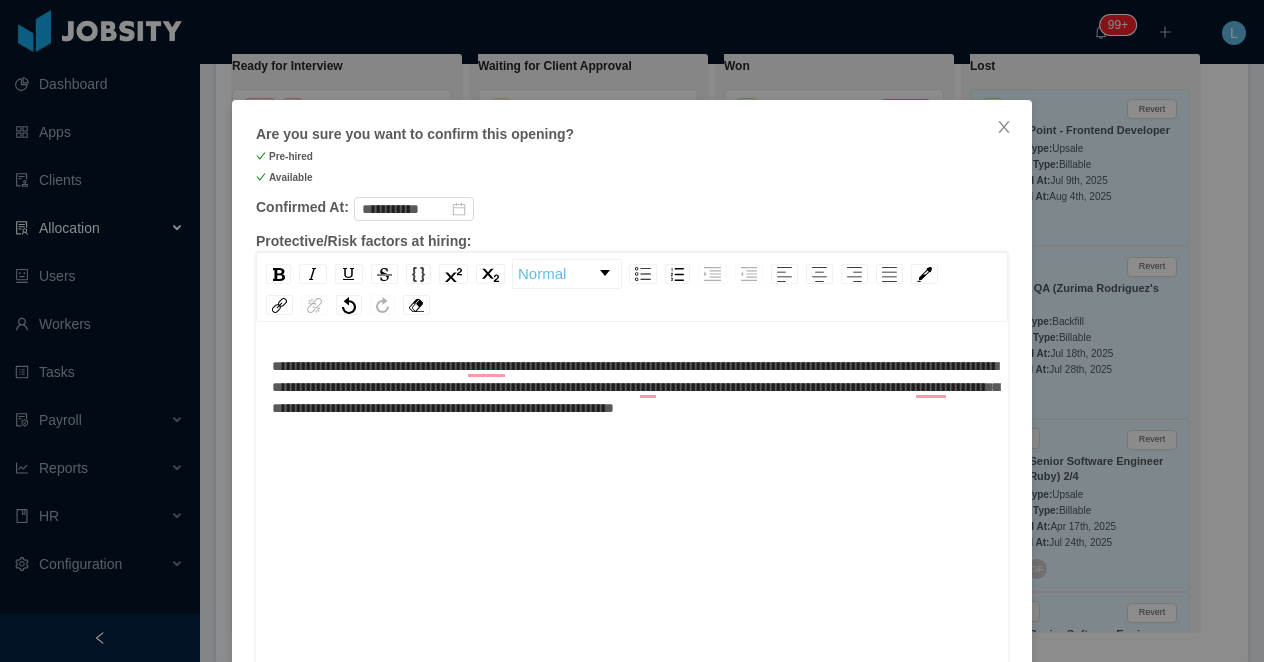 scroll, scrollTop: 44, scrollLeft: 0, axis: vertical 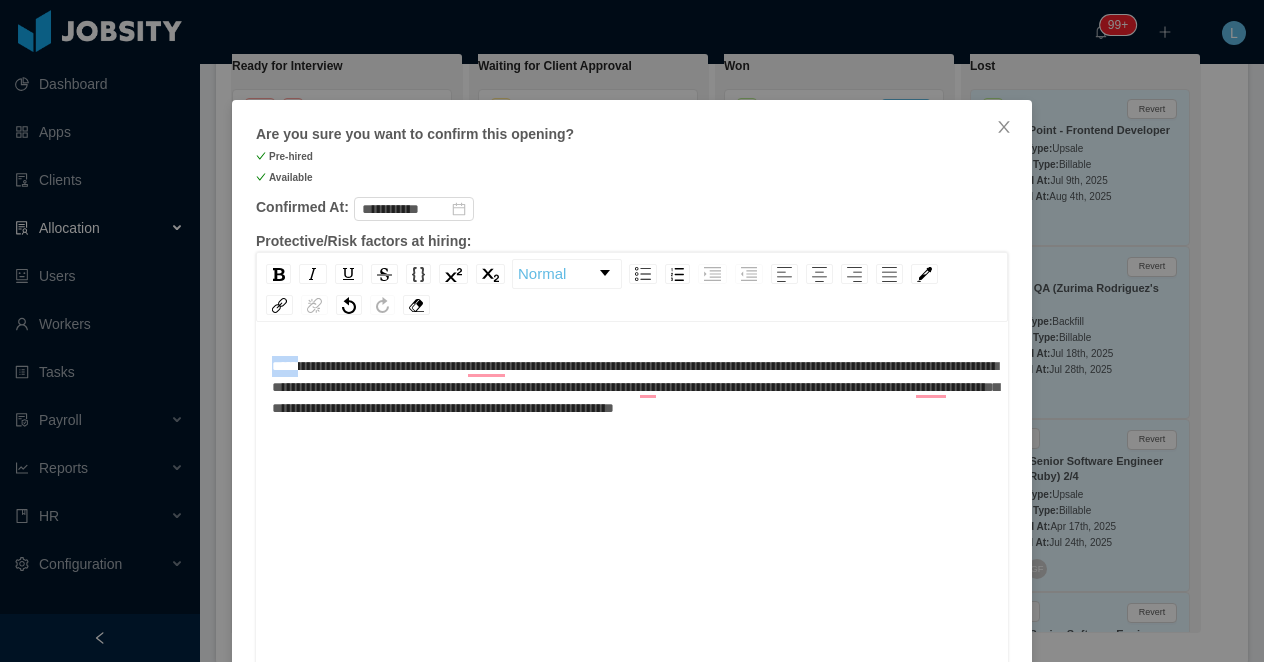 drag, startPoint x: 310, startPoint y: 369, endPoint x: 259, endPoint y: 369, distance: 51 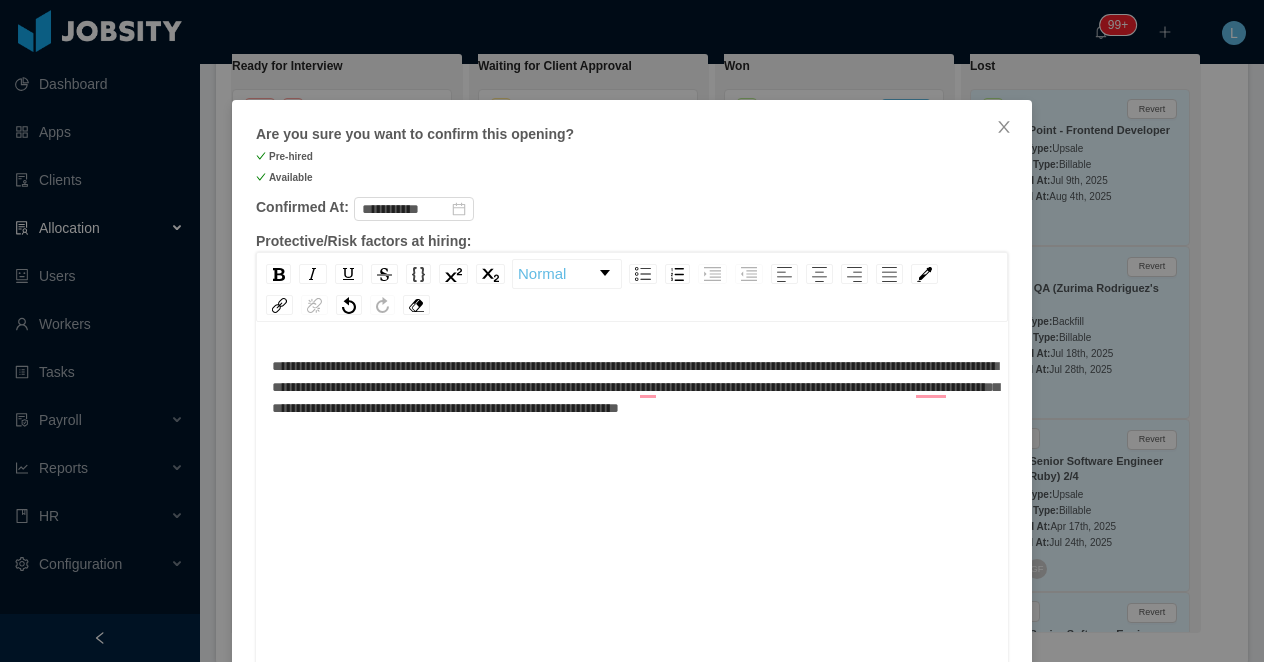 click on "**********" at bounding box center [632, 387] 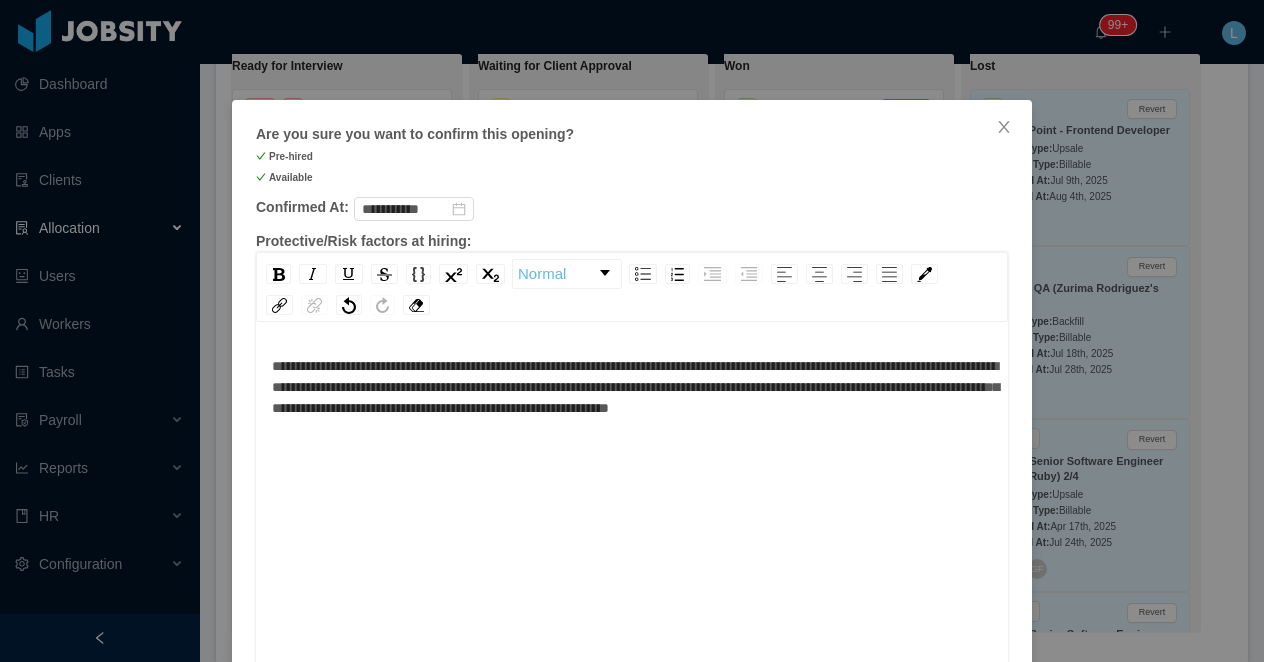 click on "**********" at bounding box center [632, 531] 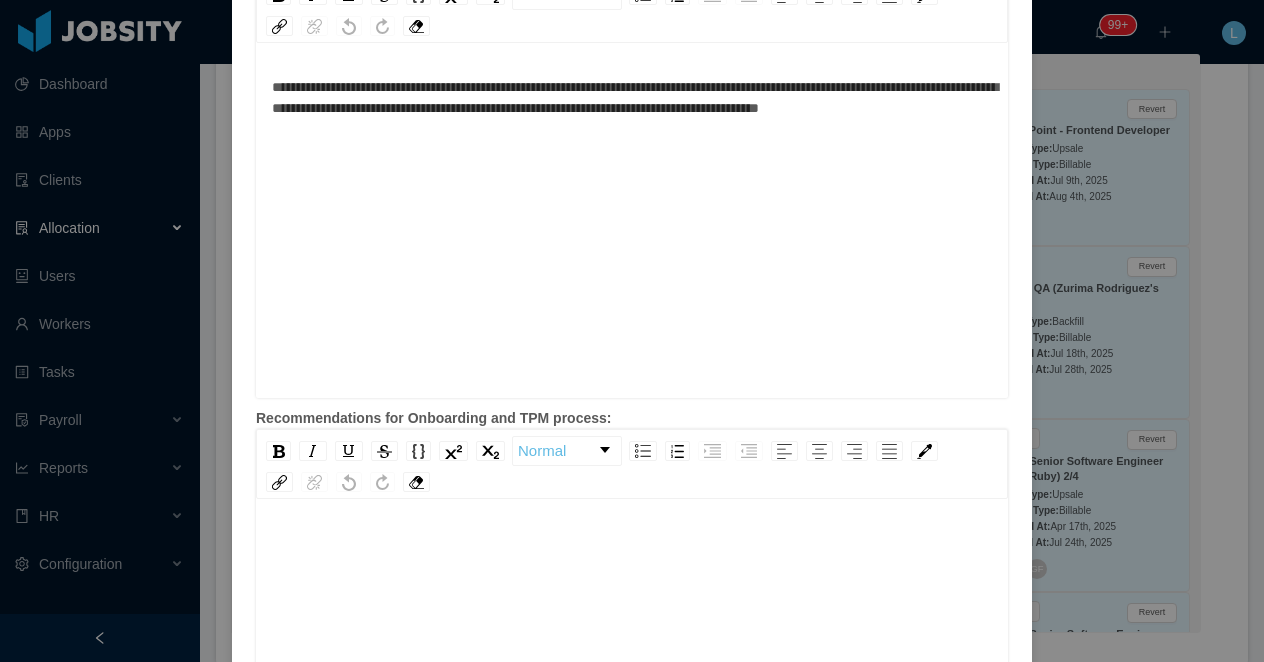 scroll, scrollTop: 779, scrollLeft: 0, axis: vertical 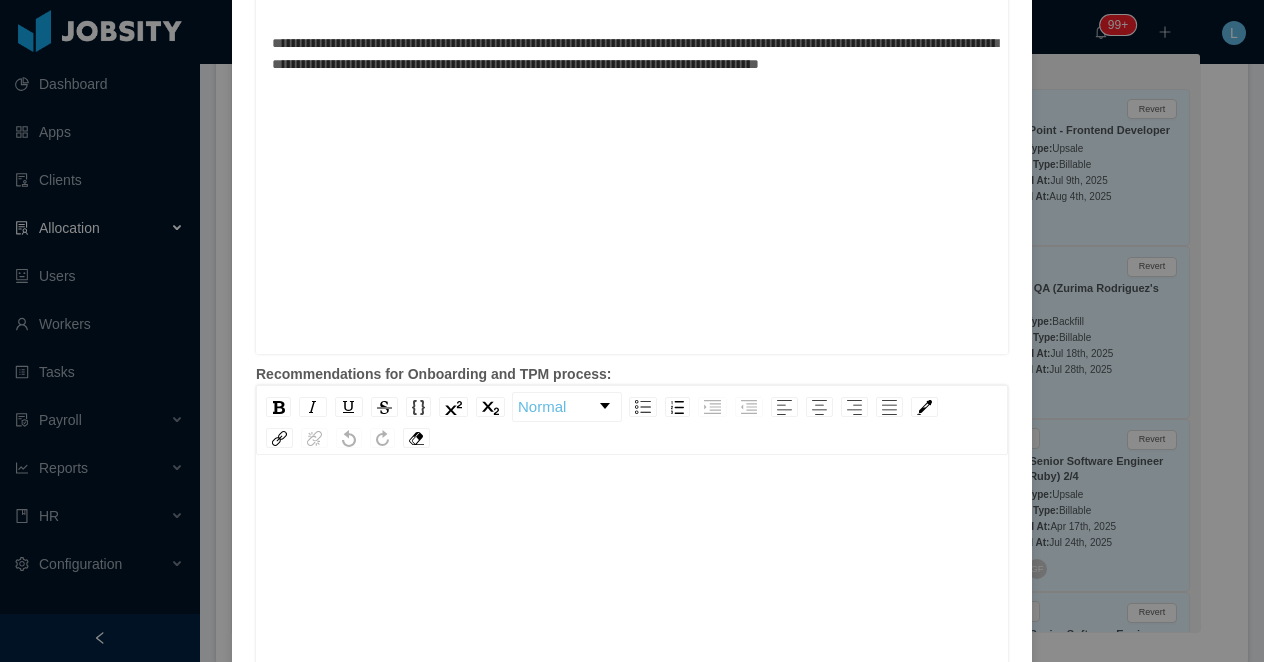 click at bounding box center [632, 664] 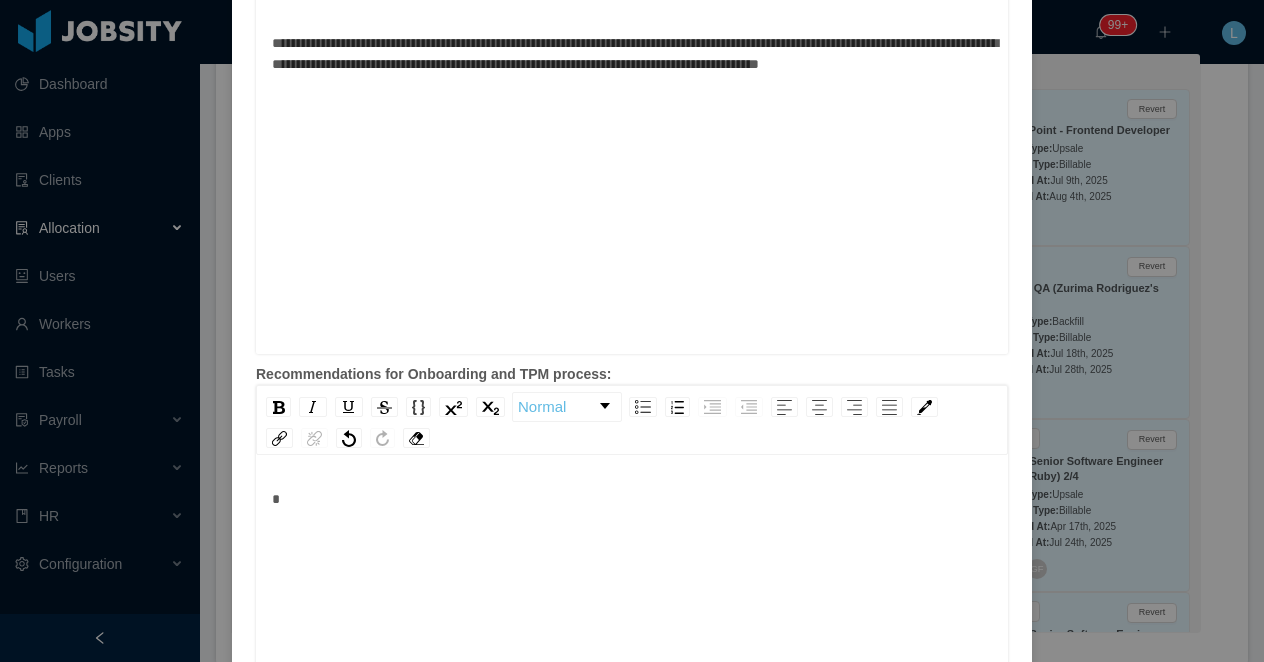 type 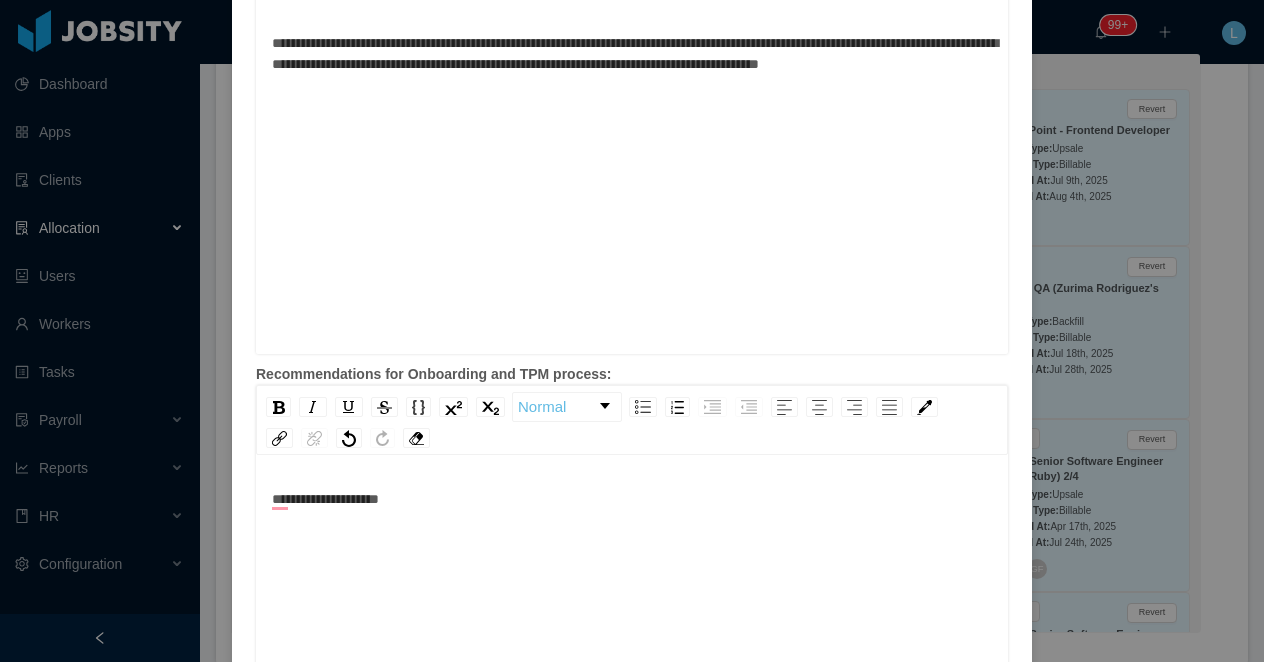 drag, startPoint x: 585, startPoint y: 500, endPoint x: 464, endPoint y: 503, distance: 121.037186 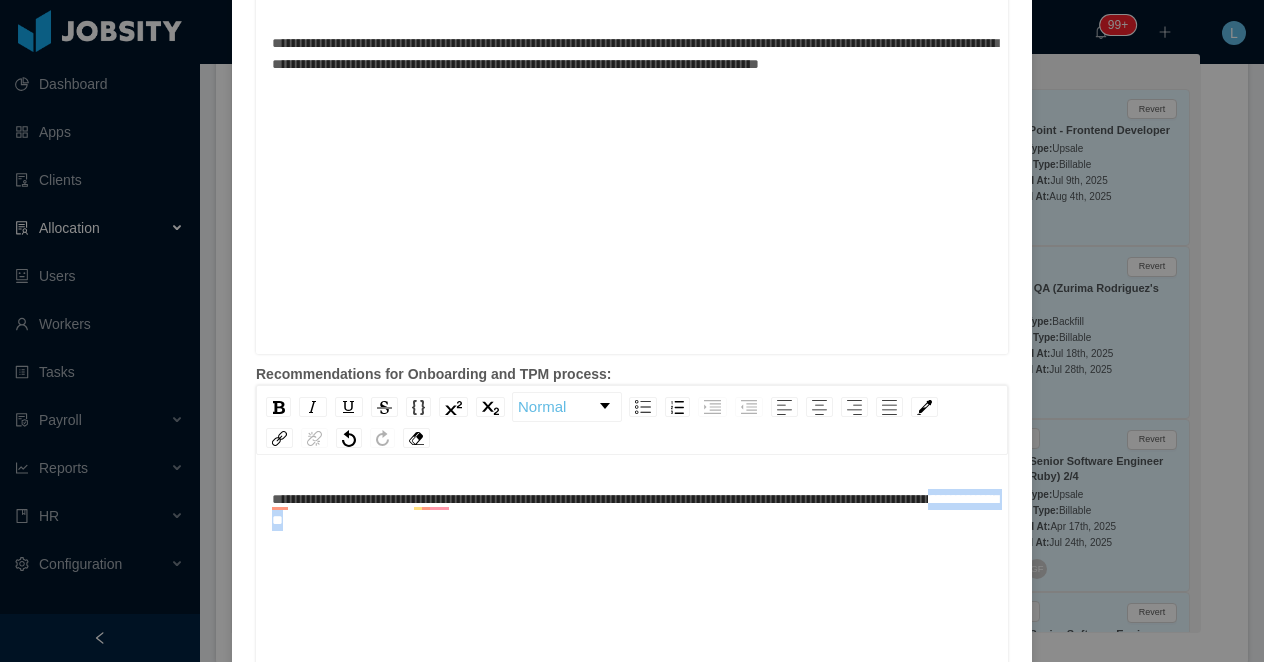 drag, startPoint x: 530, startPoint y: 524, endPoint x: 407, endPoint y: 526, distance: 123.01626 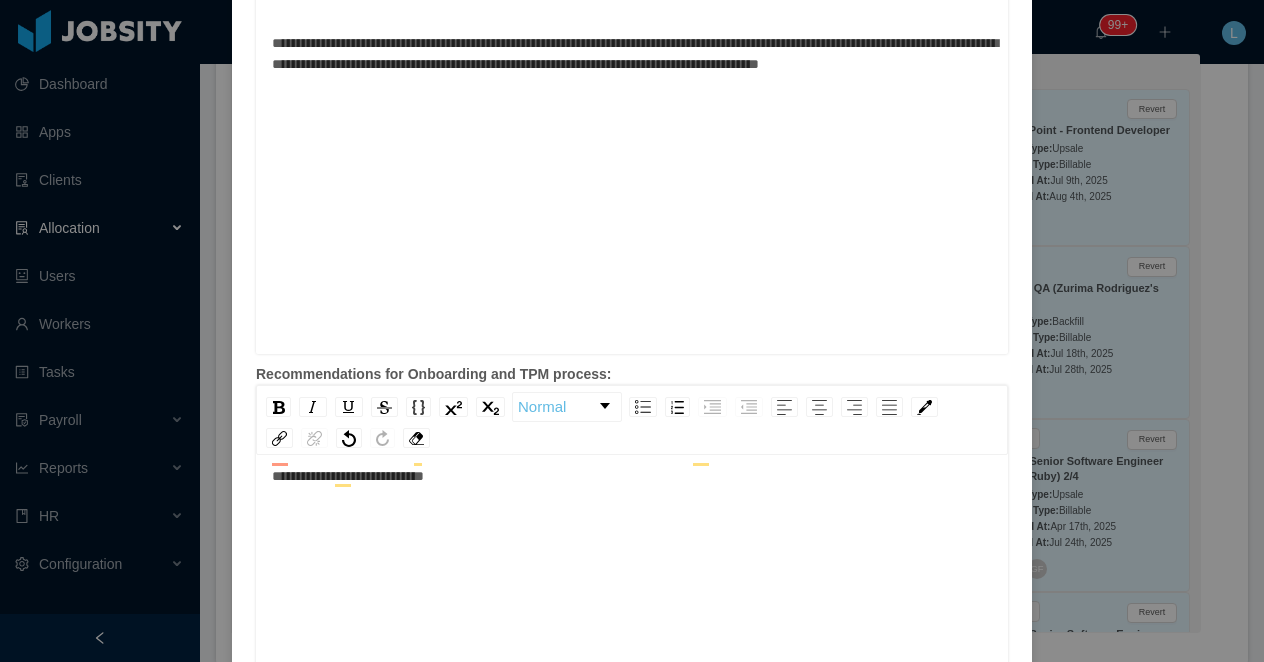 scroll, scrollTop: 0, scrollLeft: 0, axis: both 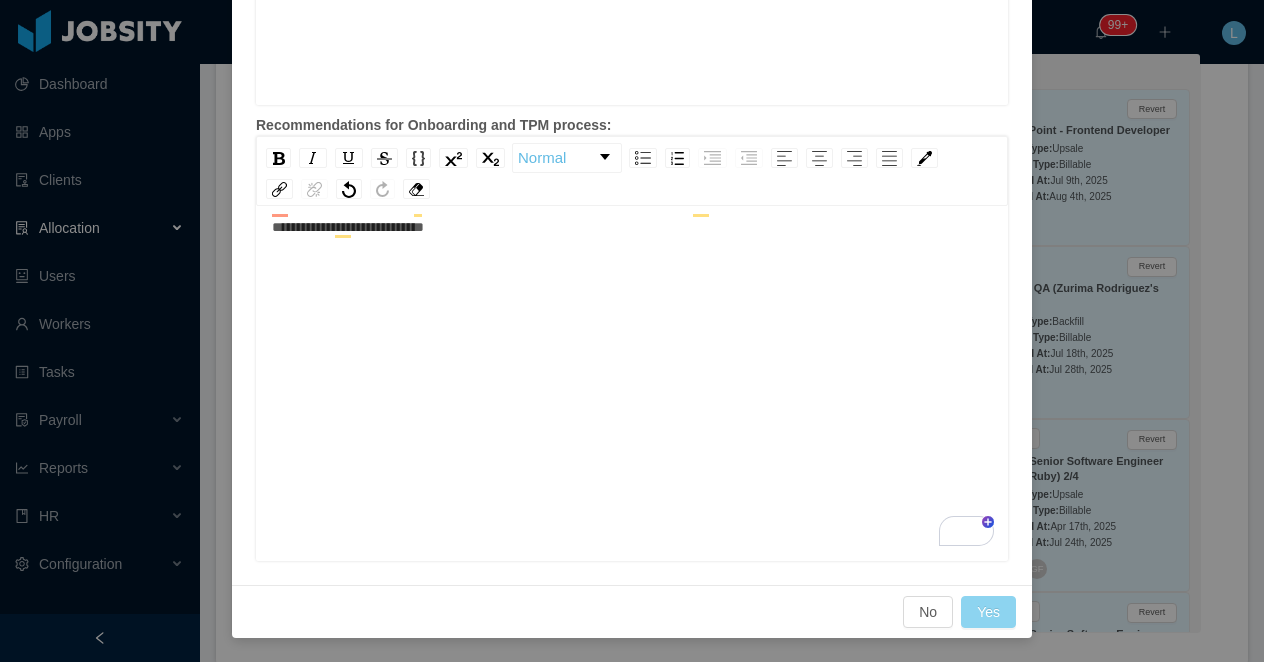click on "Yes" at bounding box center (988, 612) 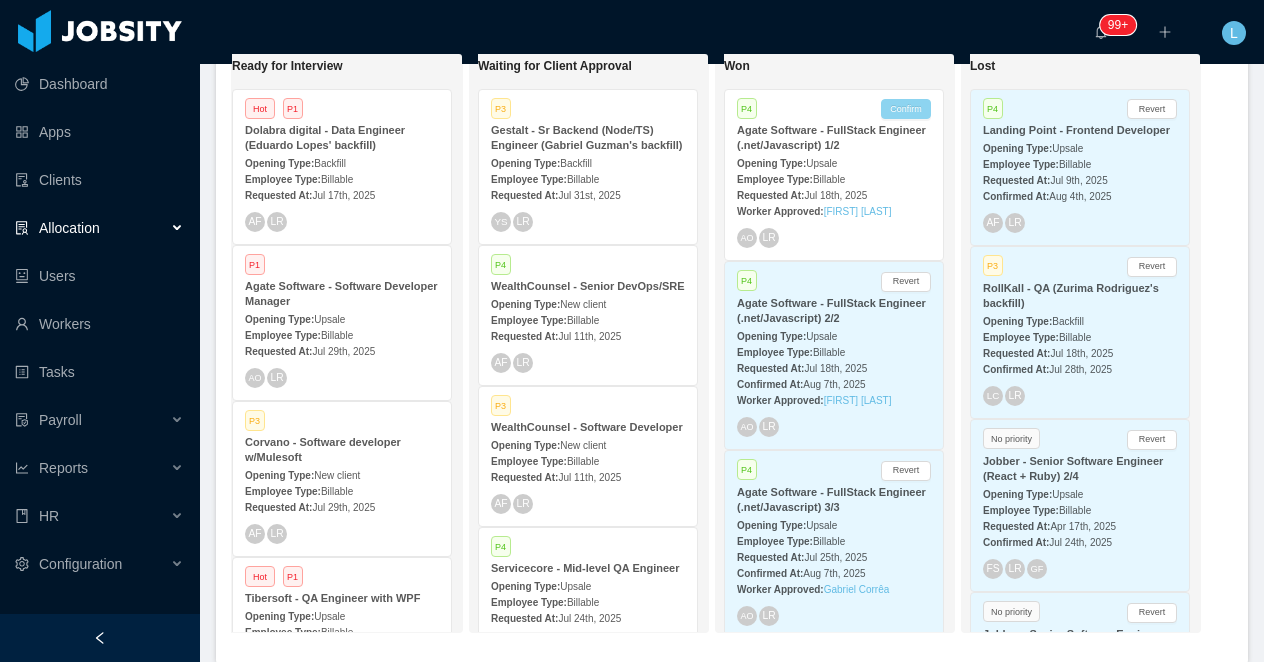 click on "Confirm" at bounding box center (906, 109) 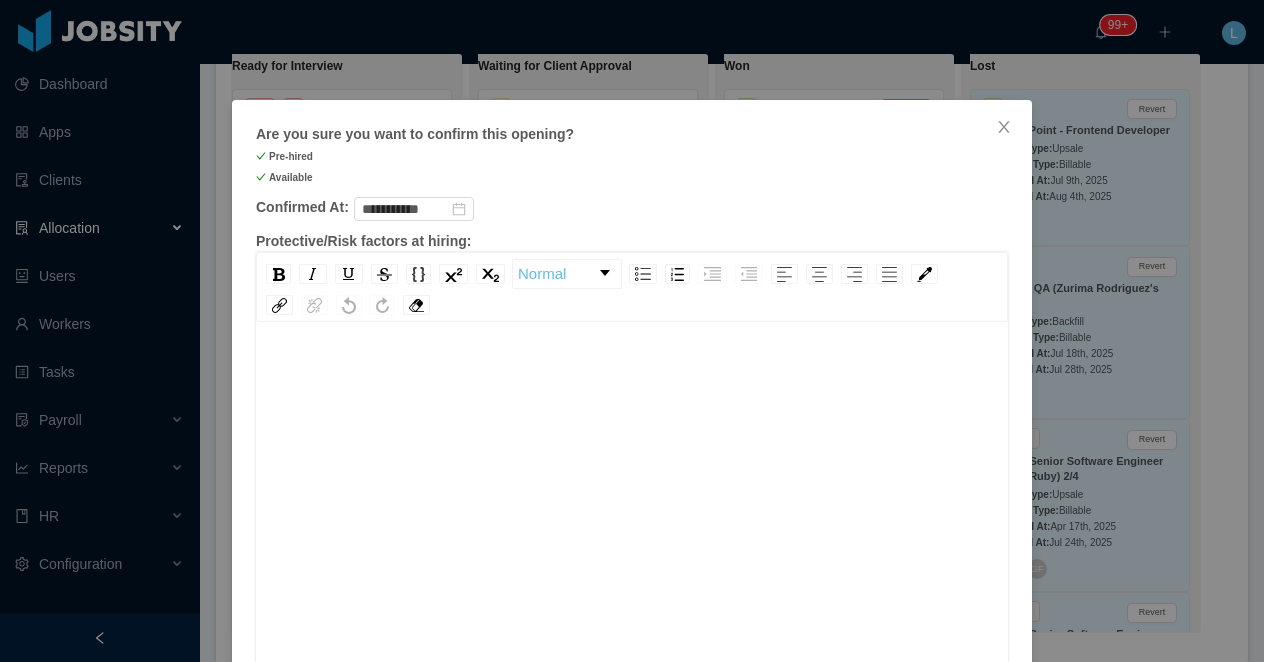 click at bounding box center (632, 531) 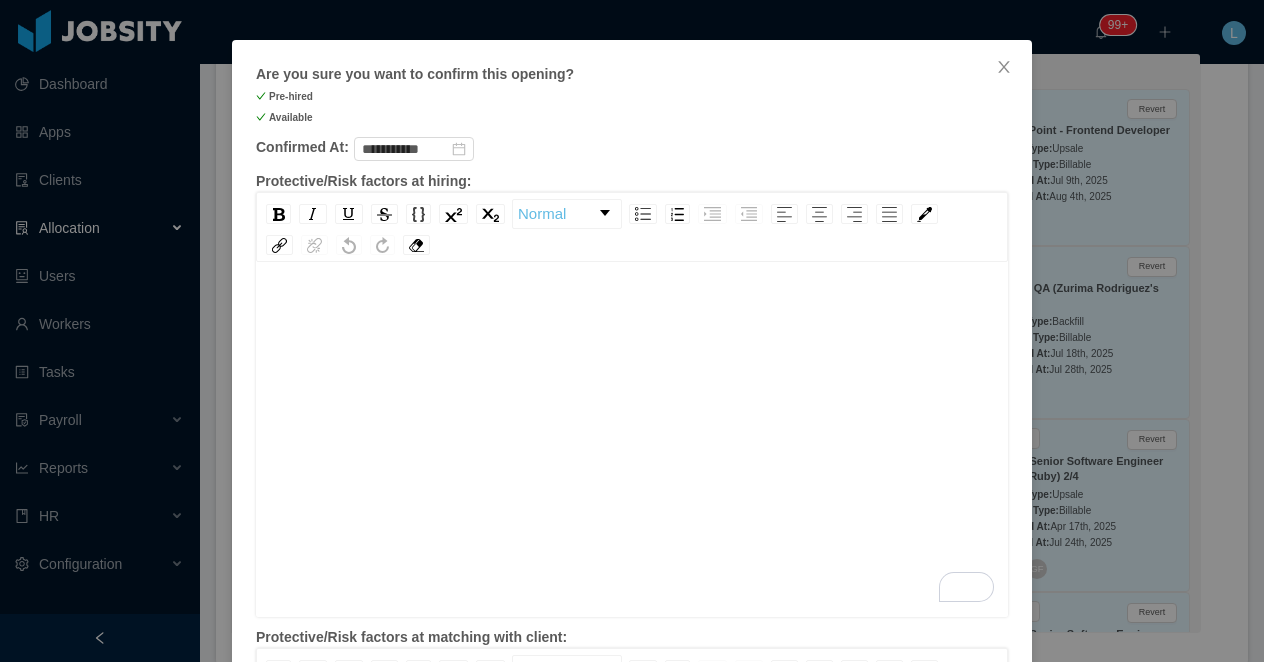 scroll, scrollTop: 61, scrollLeft: 0, axis: vertical 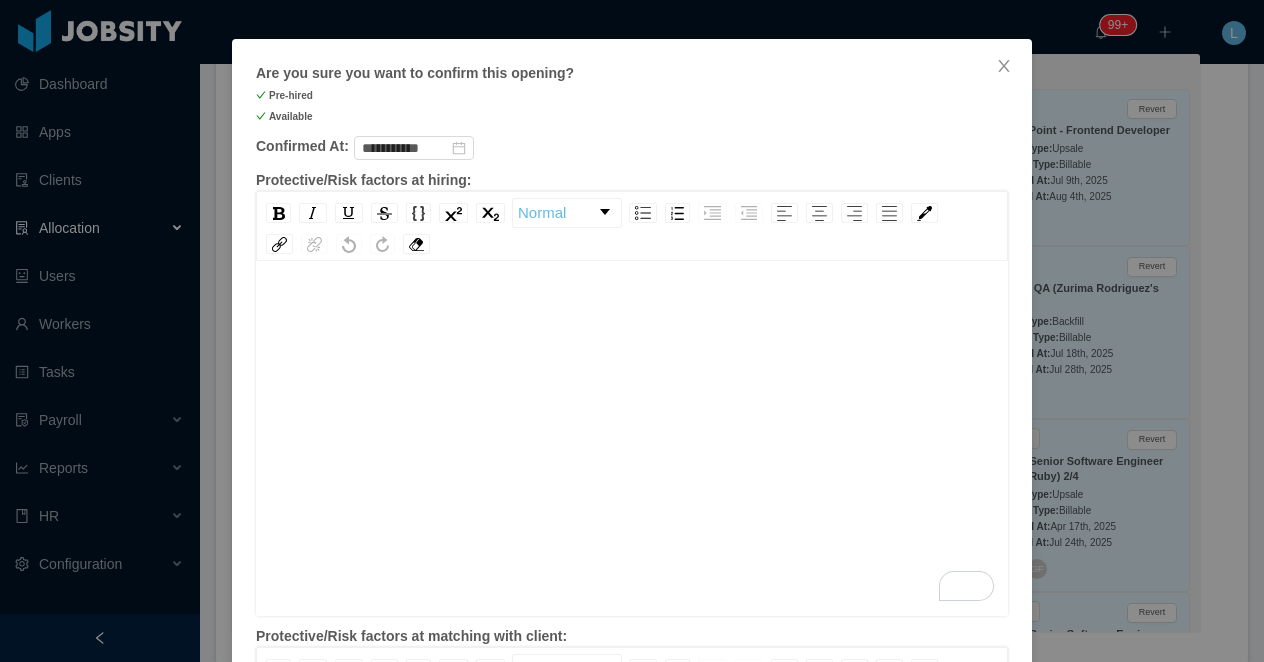 paste 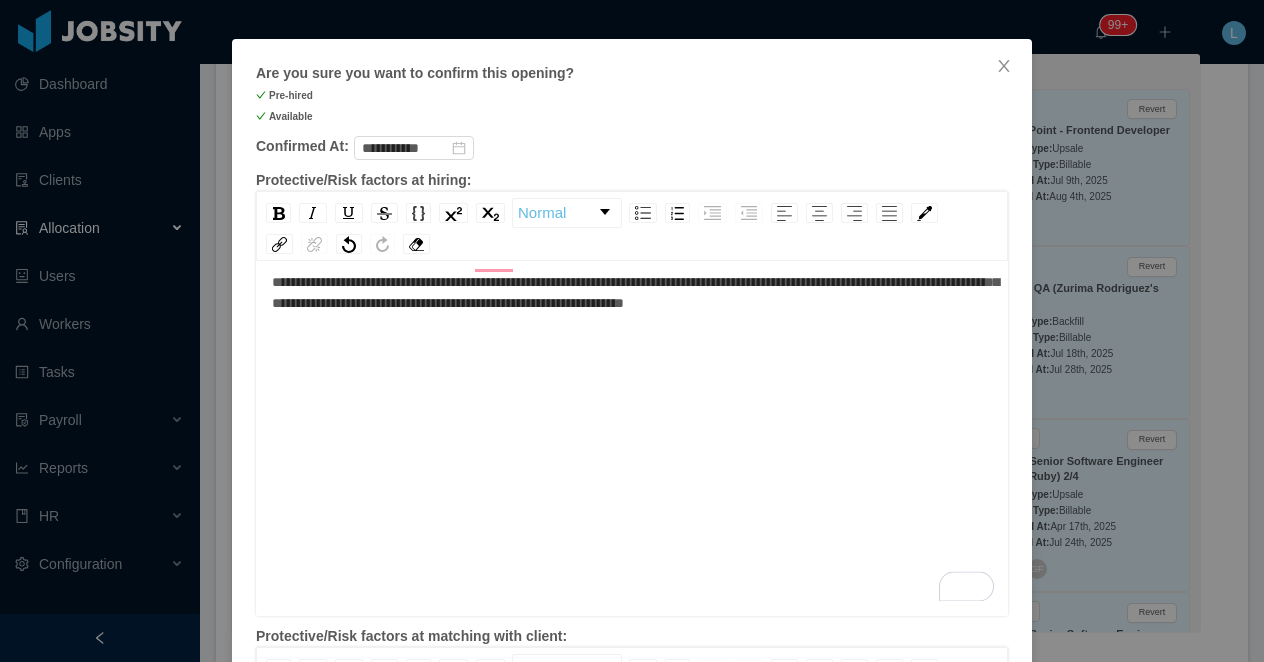 scroll, scrollTop: 0, scrollLeft: 0, axis: both 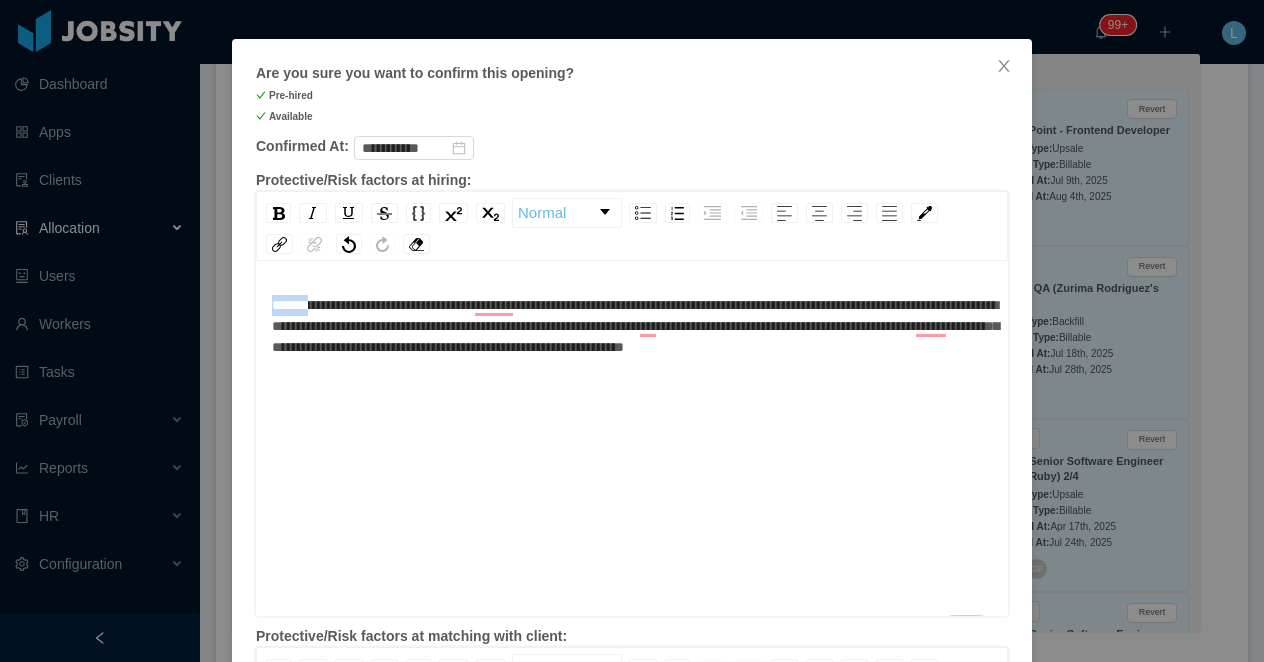 drag, startPoint x: 318, startPoint y: 310, endPoint x: 262, endPoint y: 310, distance: 56 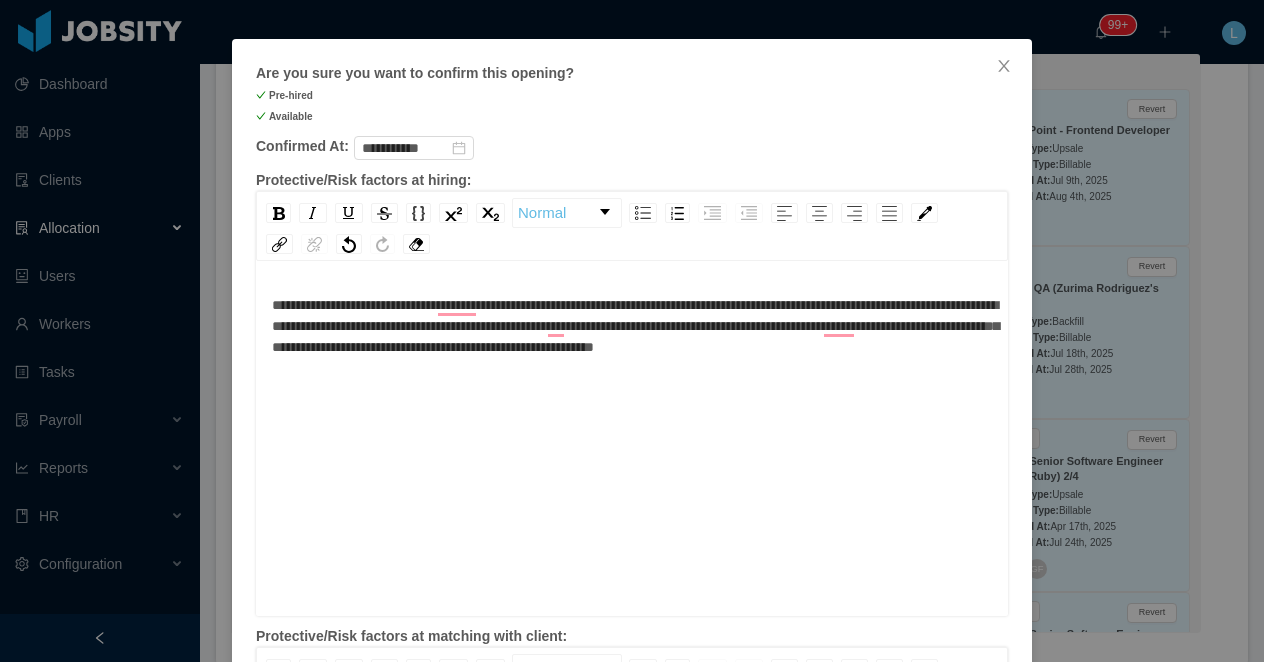 type 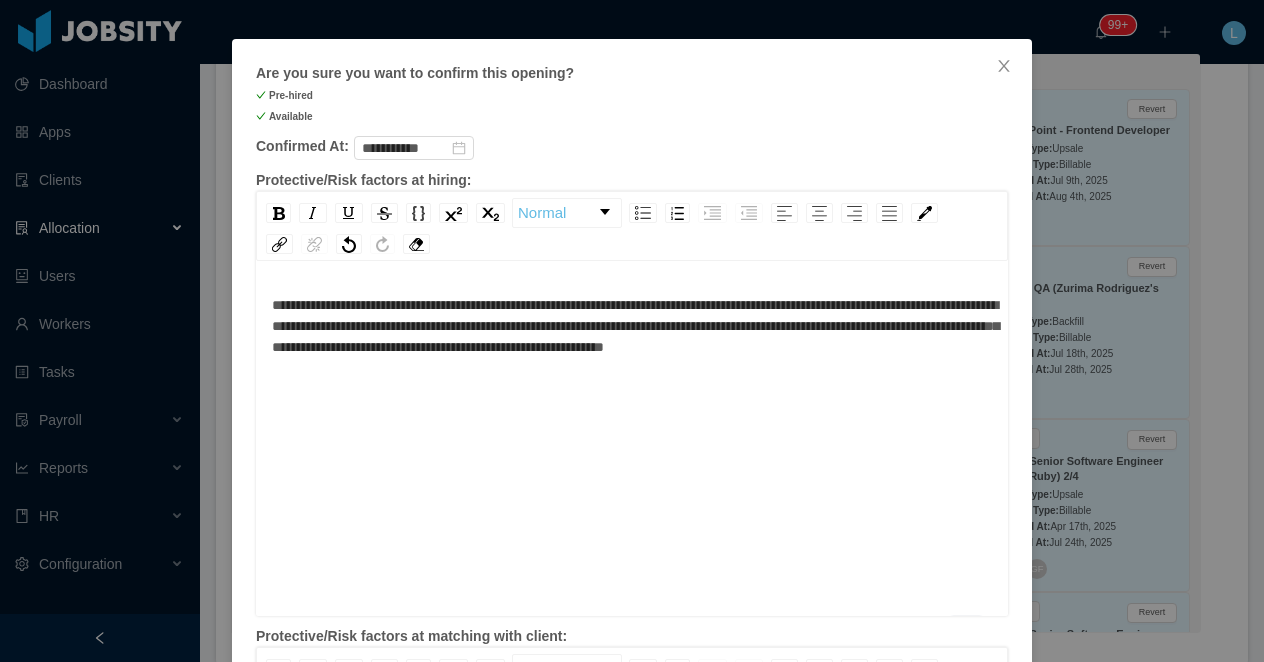 scroll, scrollTop: 44, scrollLeft: 0, axis: vertical 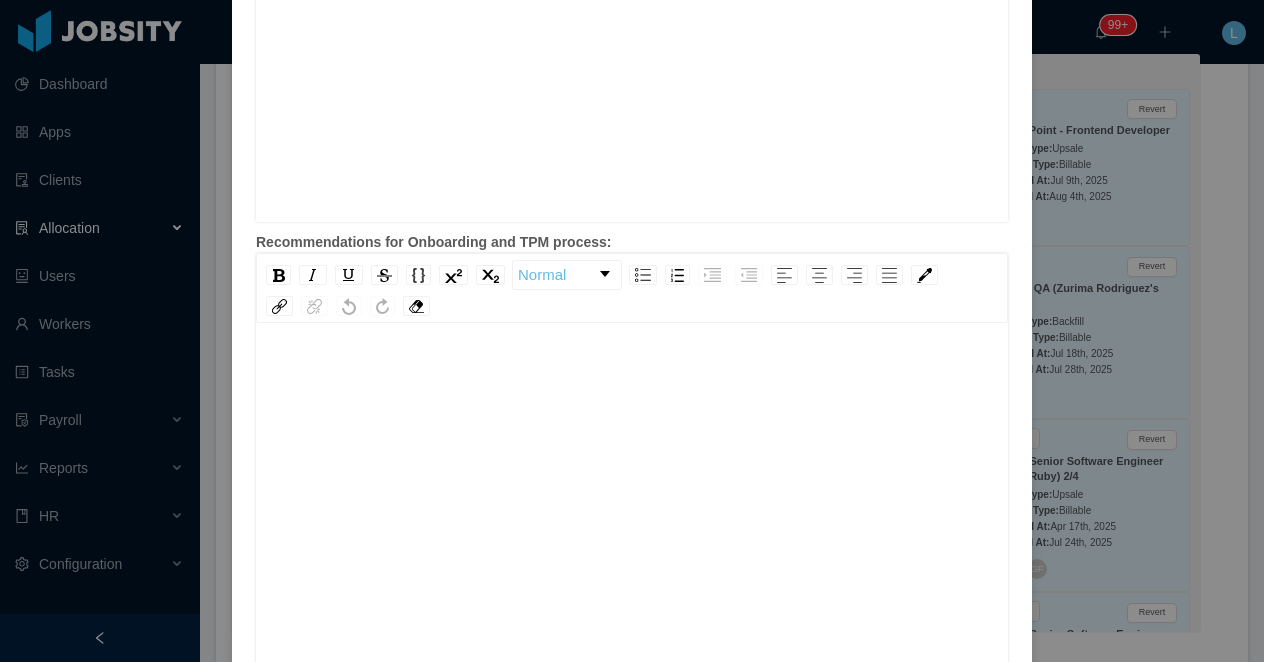 click at bounding box center (632, 532) 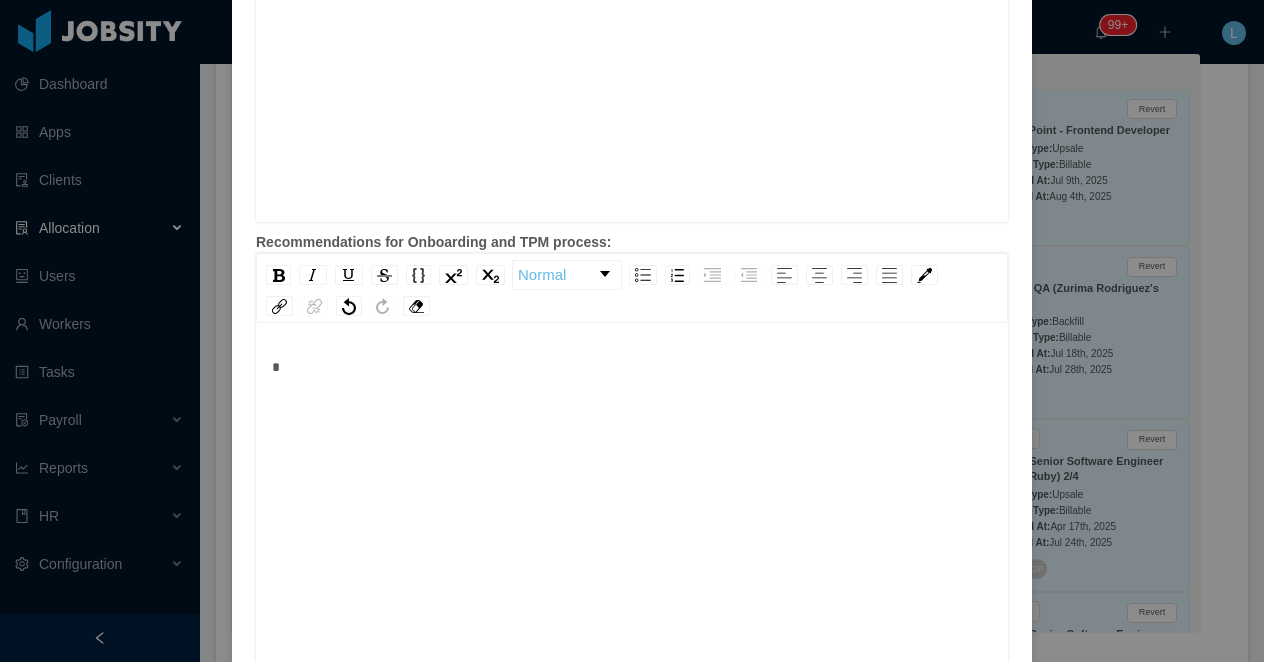 type 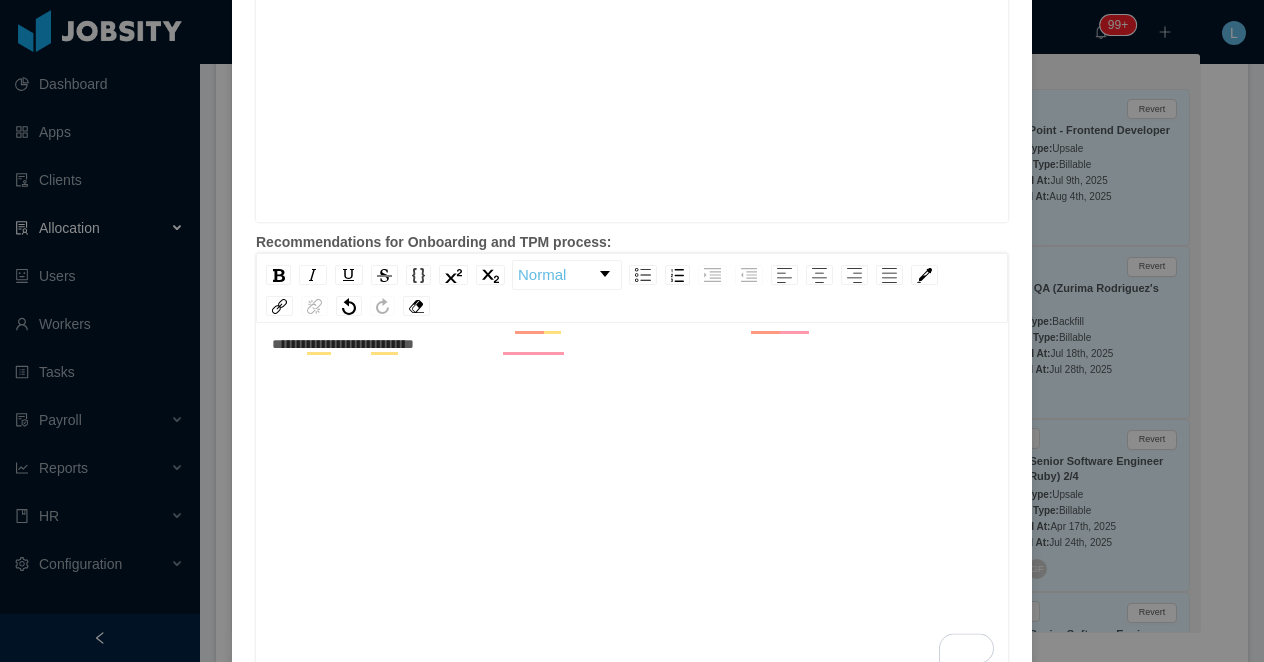 scroll, scrollTop: 0, scrollLeft: 0, axis: both 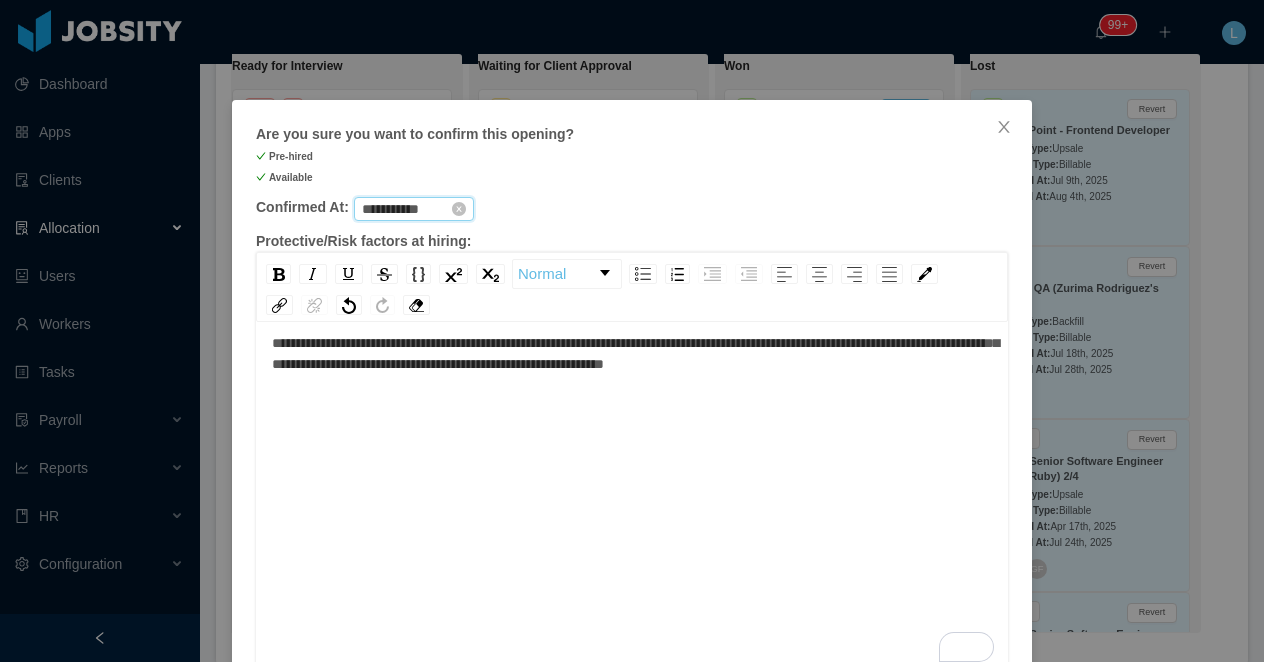 click on "**********" at bounding box center [414, 209] 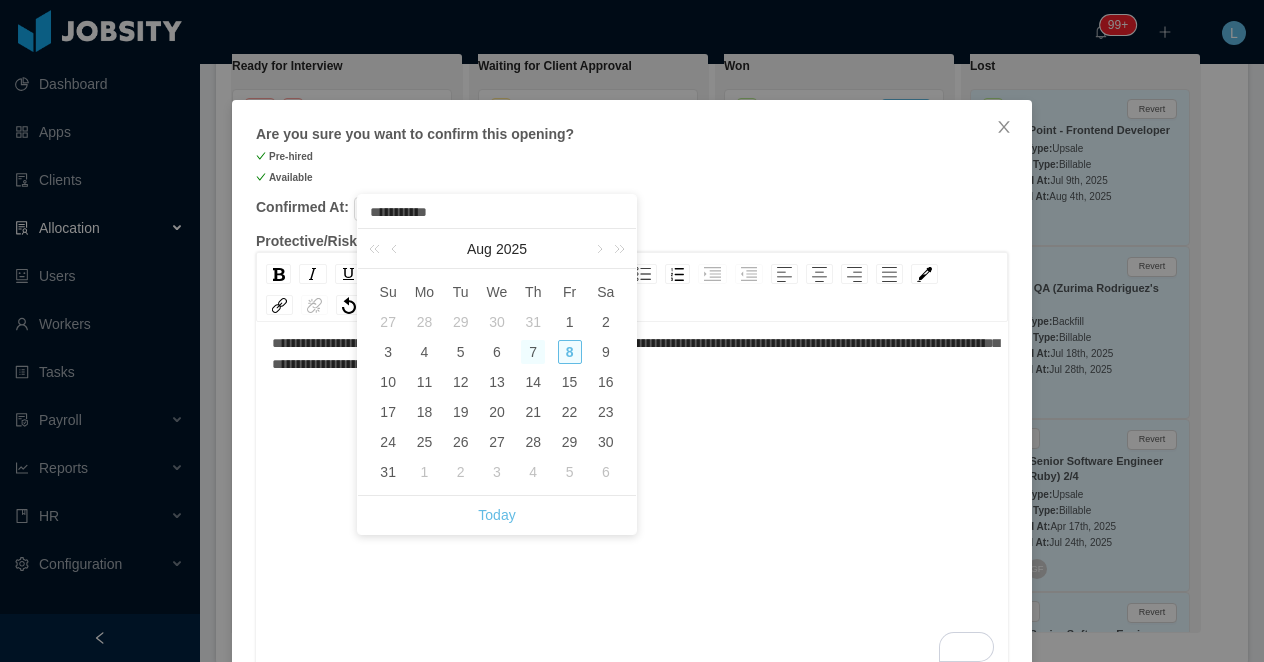 click on "7" at bounding box center (533, 352) 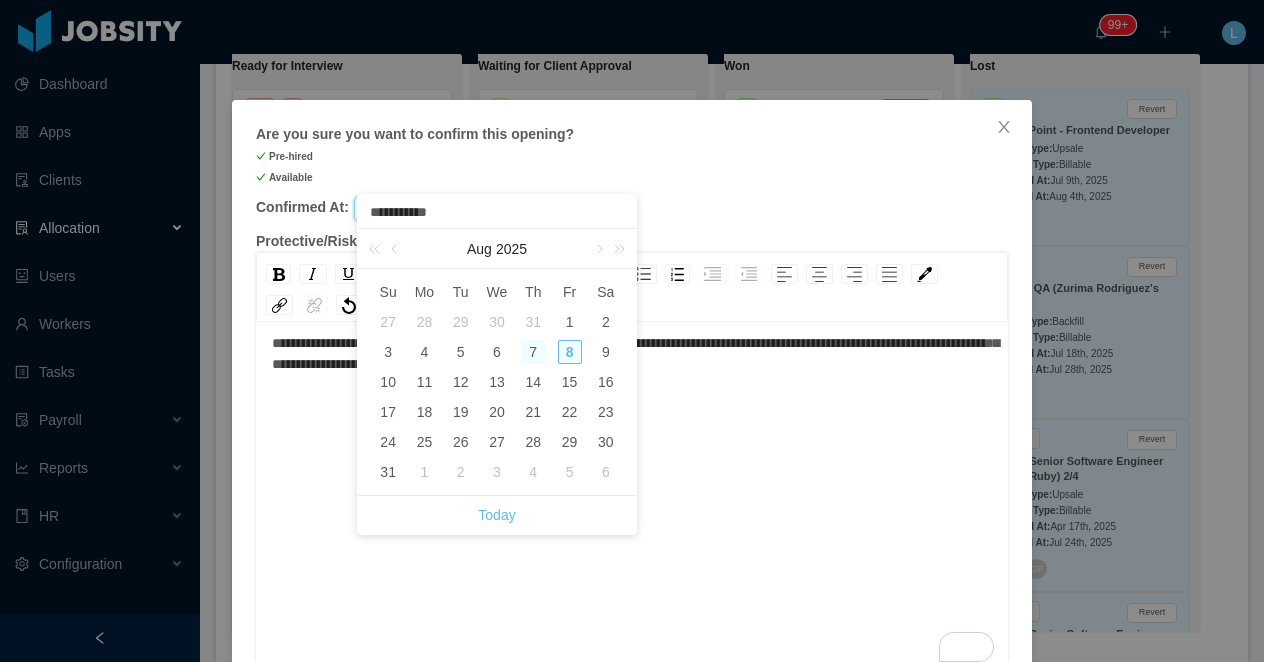 type on "**********" 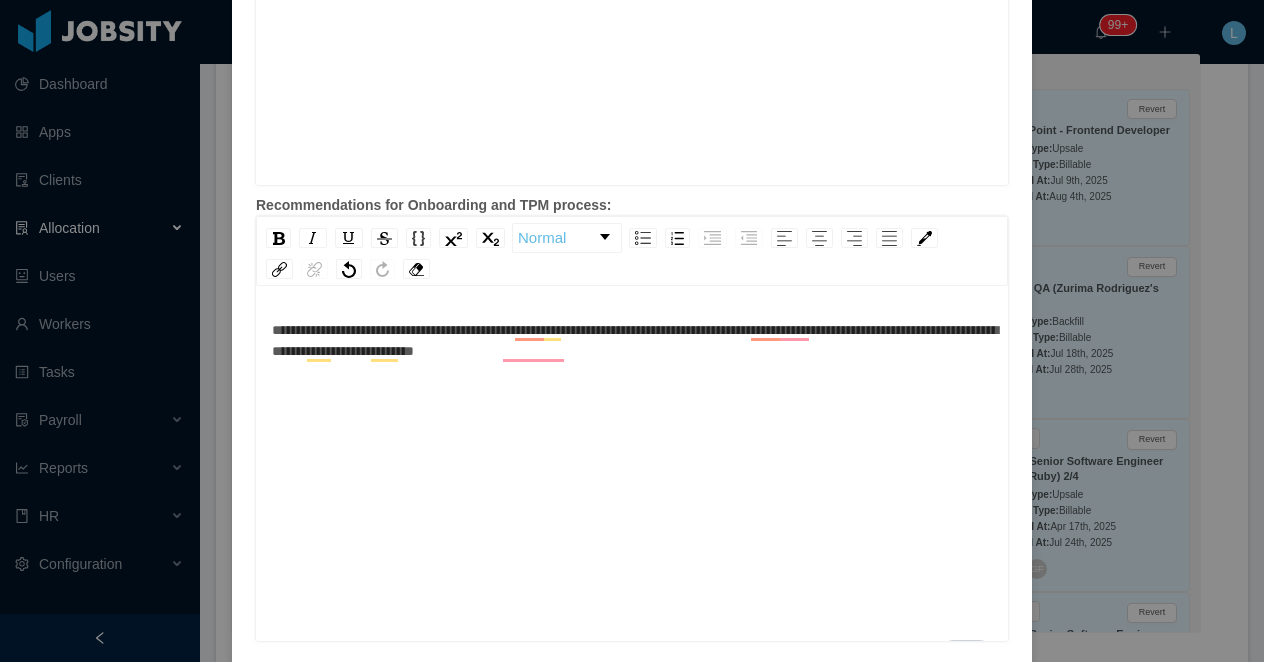 scroll, scrollTop: 958, scrollLeft: 0, axis: vertical 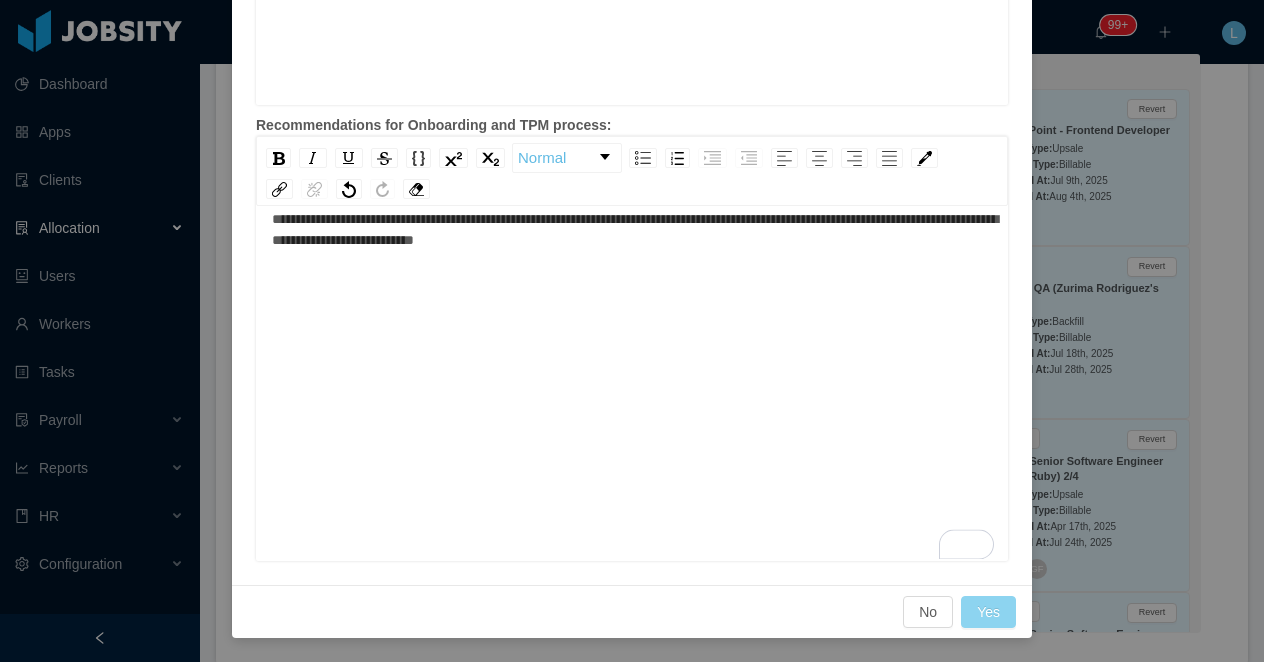 click on "Yes" at bounding box center [988, 612] 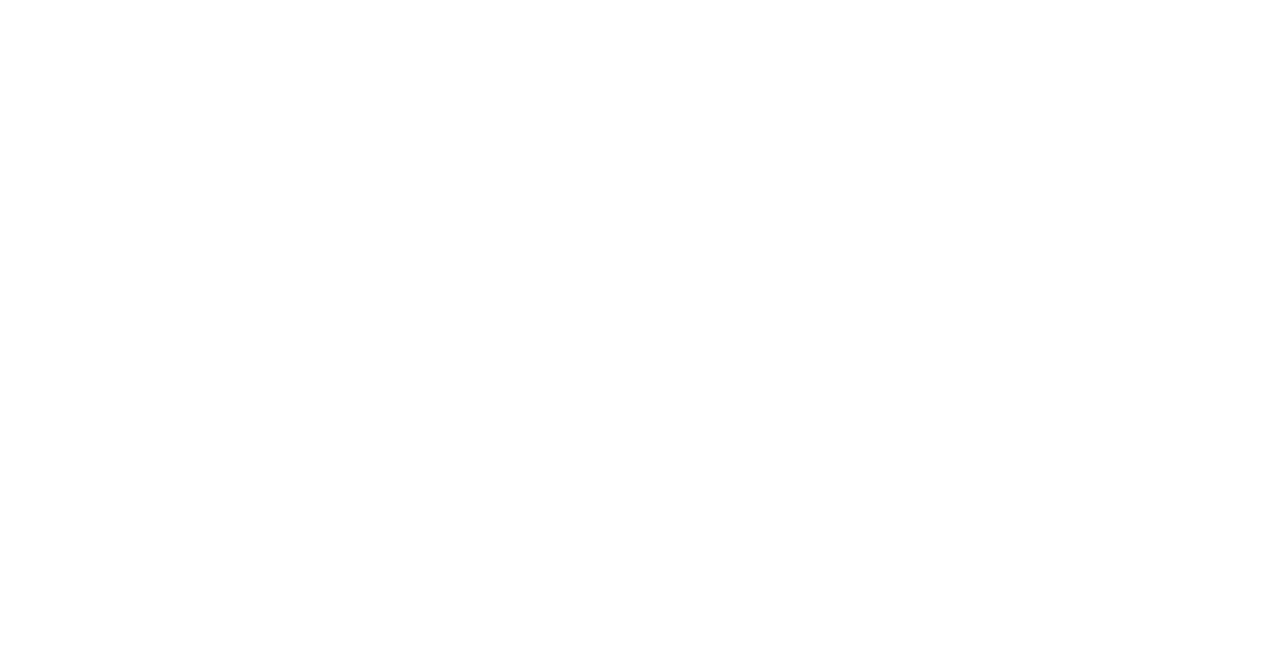 scroll, scrollTop: 0, scrollLeft: 0, axis: both 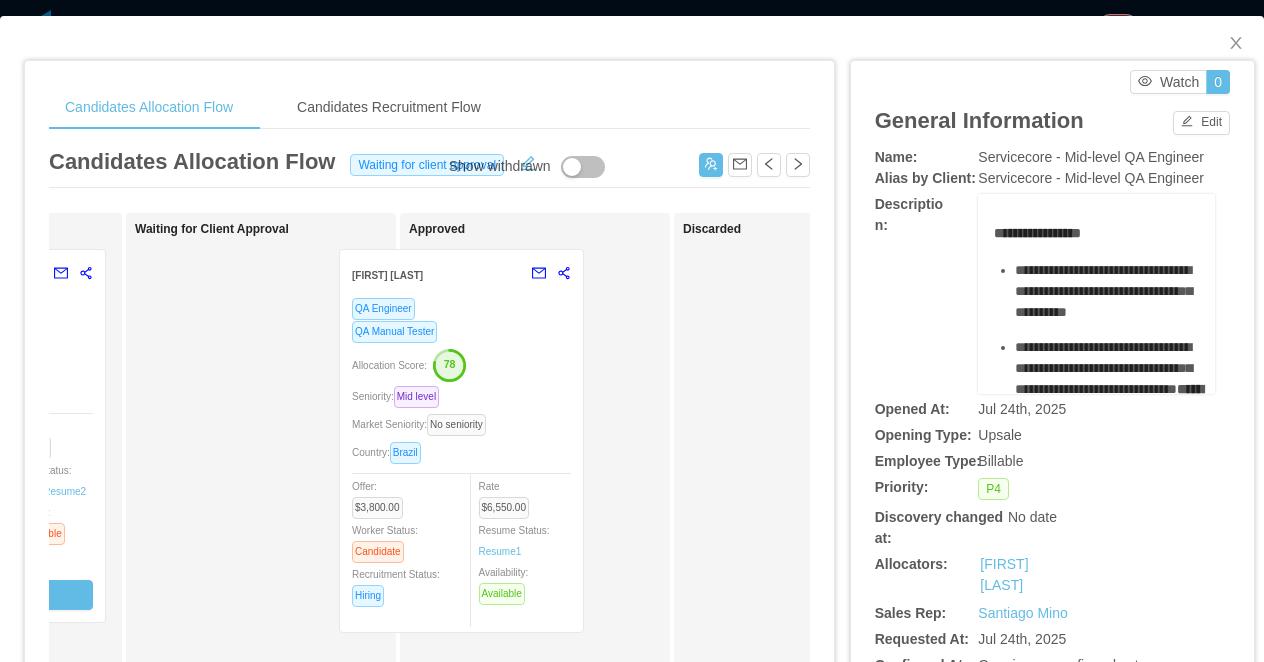 drag, startPoint x: 319, startPoint y: 337, endPoint x: 532, endPoint y: 337, distance: 213 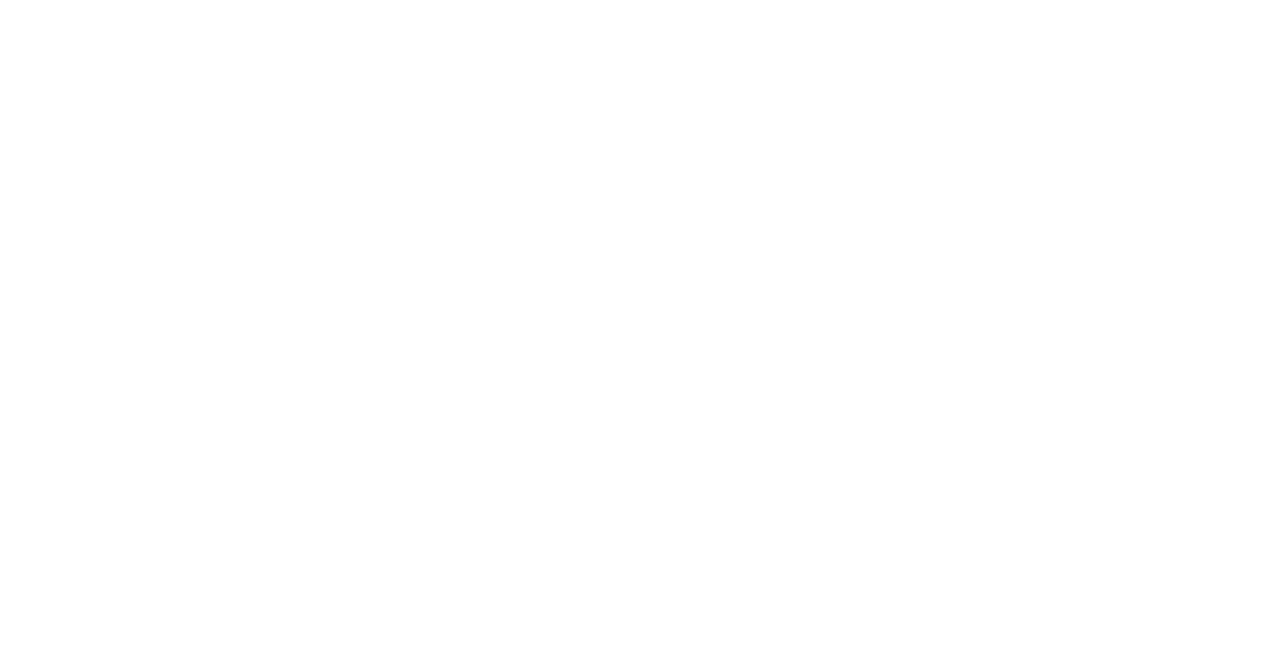 scroll, scrollTop: 0, scrollLeft: 0, axis: both 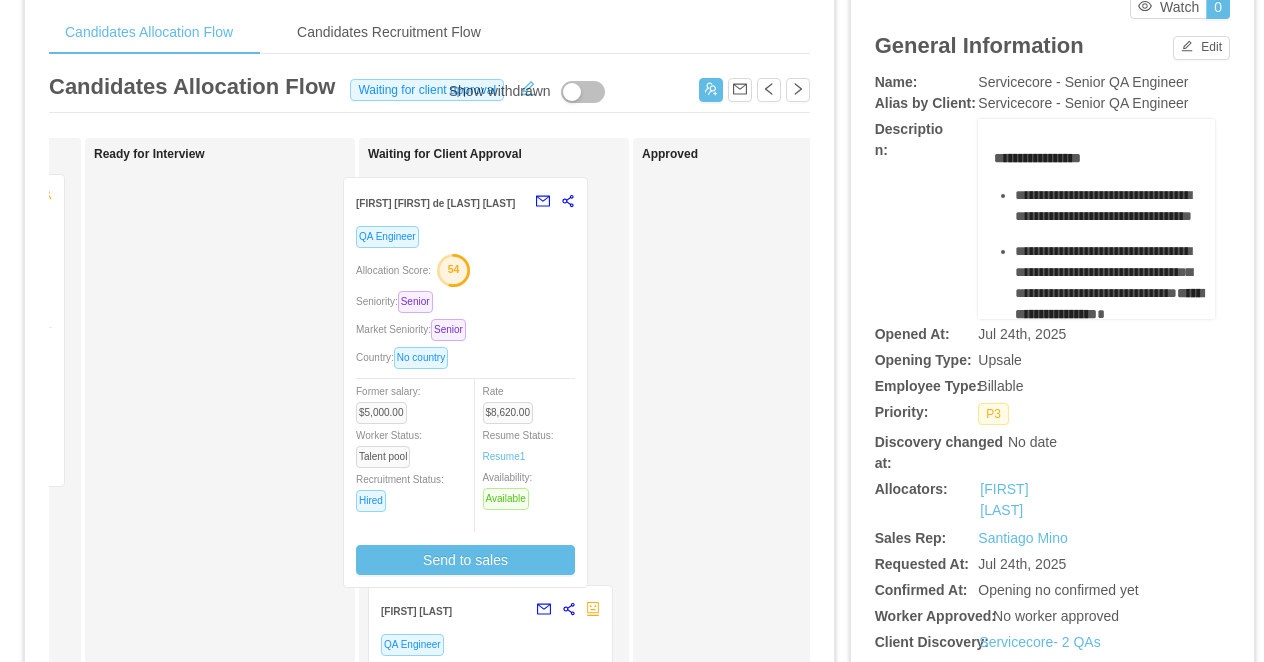 drag, startPoint x: 279, startPoint y: 282, endPoint x: 529, endPoint y: 284, distance: 250.008 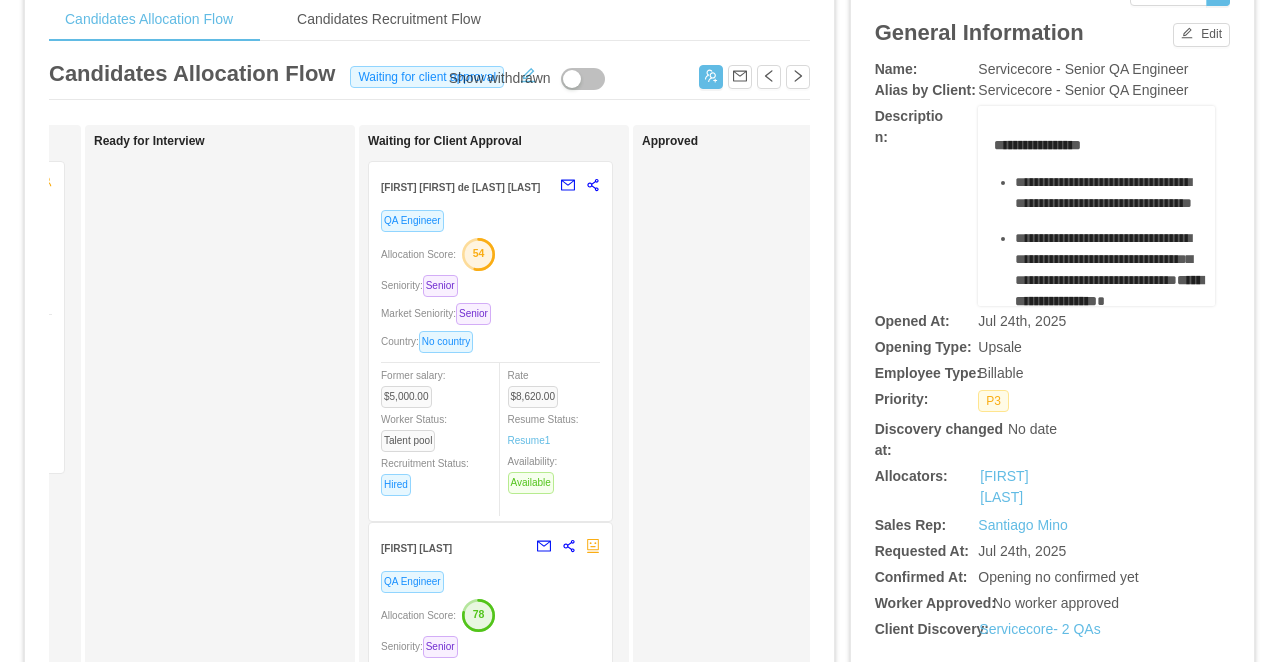 scroll, scrollTop: 84, scrollLeft: 0, axis: vertical 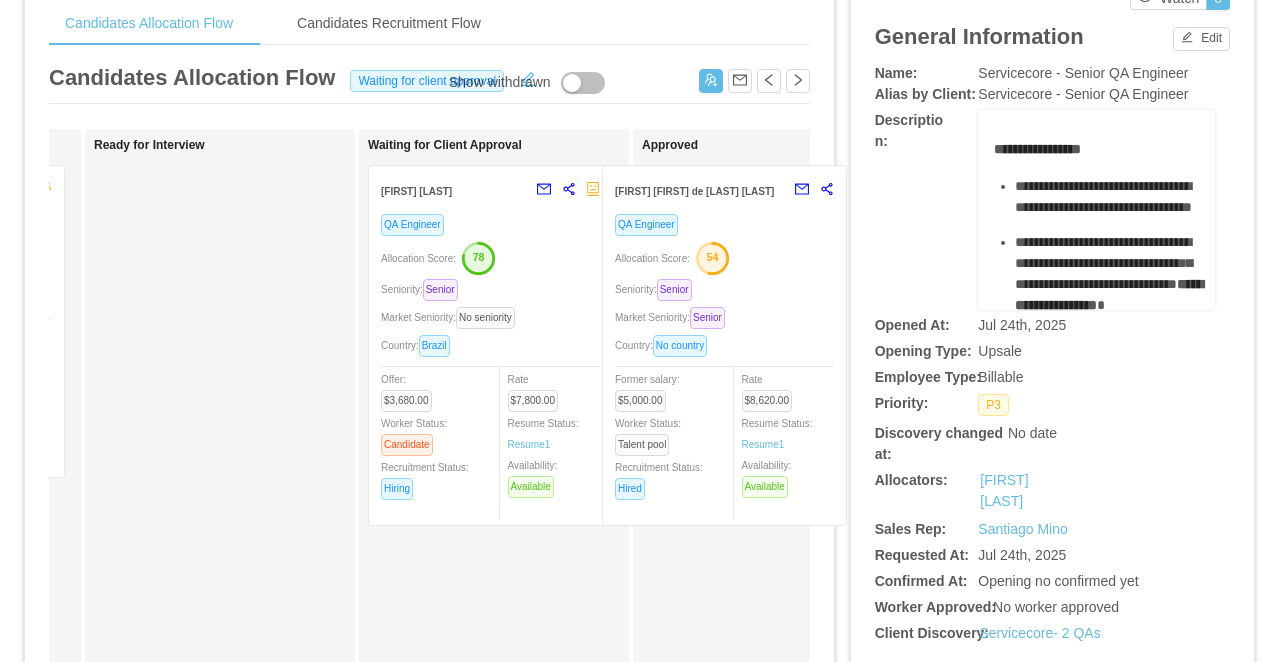 drag, startPoint x: 555, startPoint y: 295, endPoint x: 789, endPoint y: 295, distance: 234 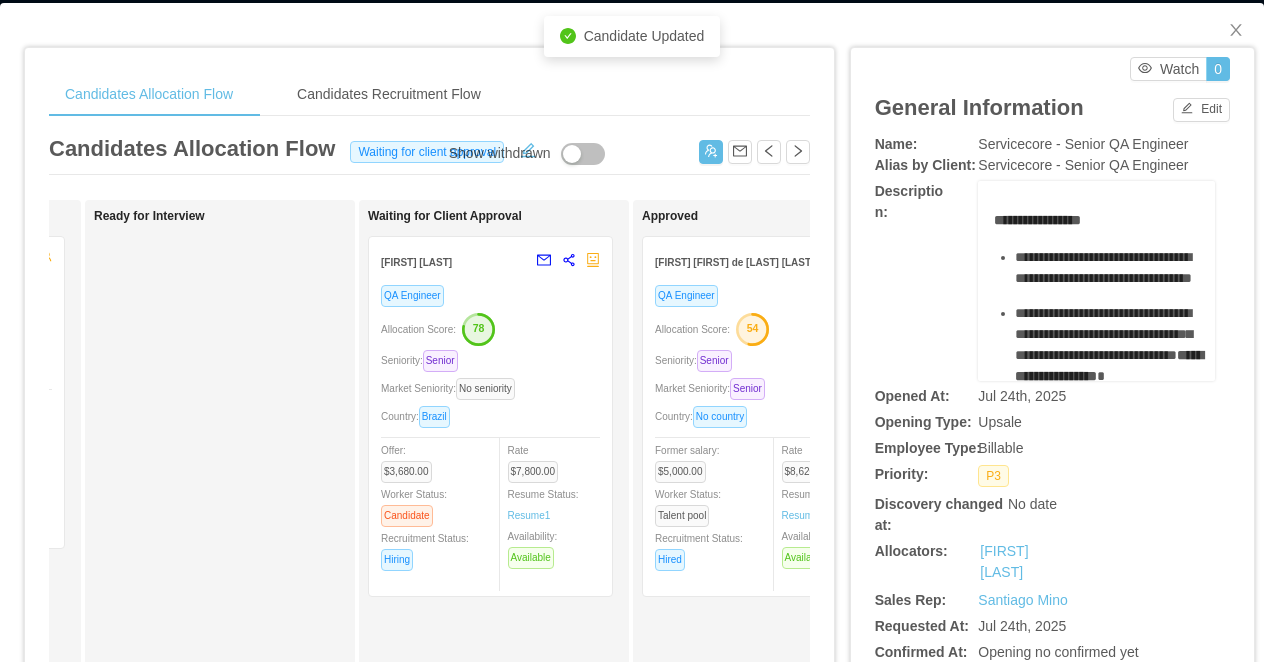 scroll, scrollTop: 0, scrollLeft: 0, axis: both 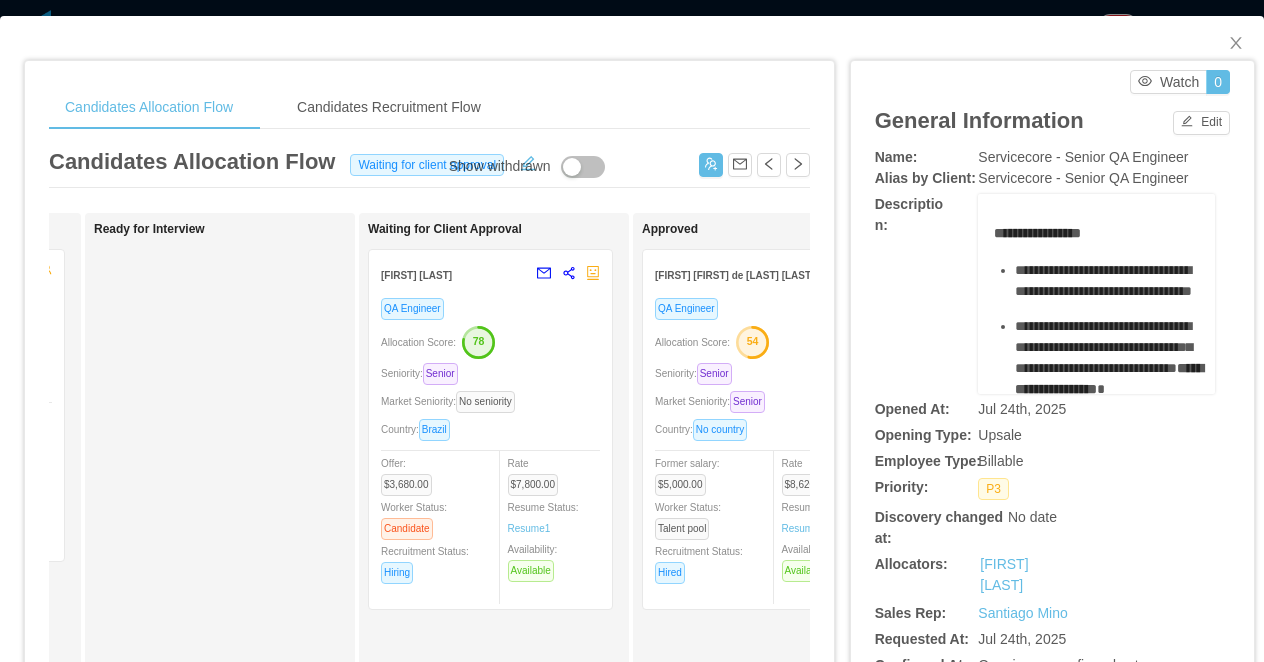 click on "Allocation Score:   78" at bounding box center [490, 341] 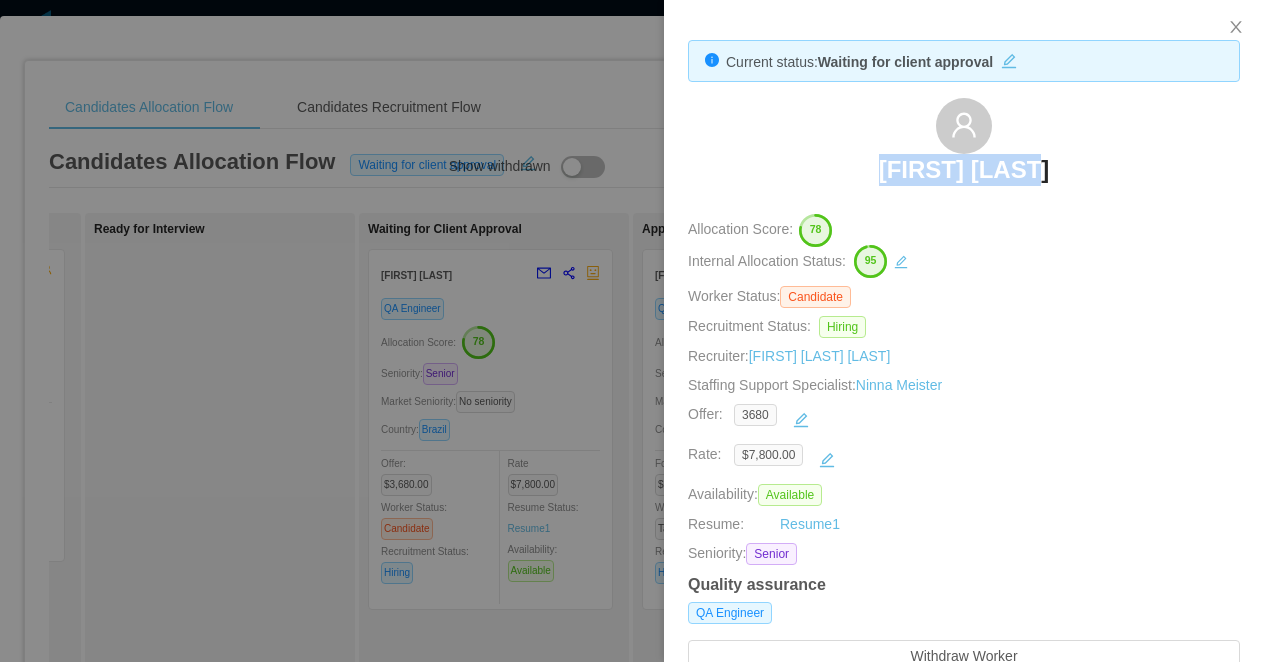 drag, startPoint x: 1084, startPoint y: 167, endPoint x: 853, endPoint y: 165, distance: 231.00865 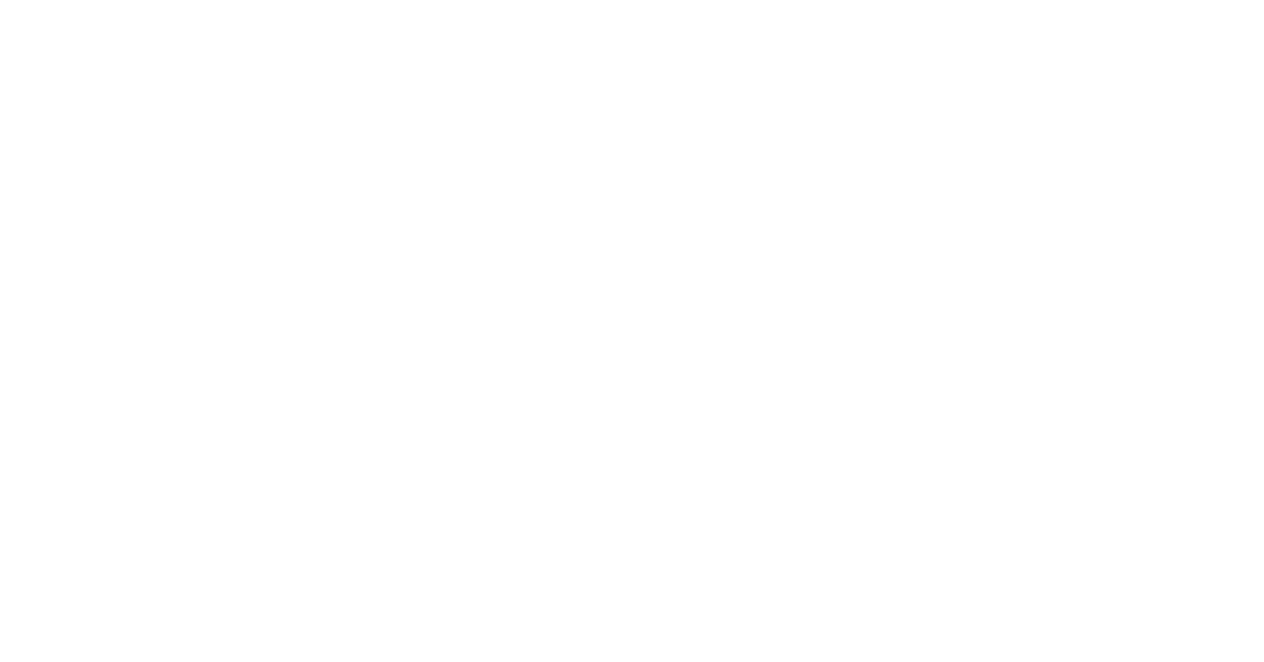 scroll, scrollTop: 0, scrollLeft: 0, axis: both 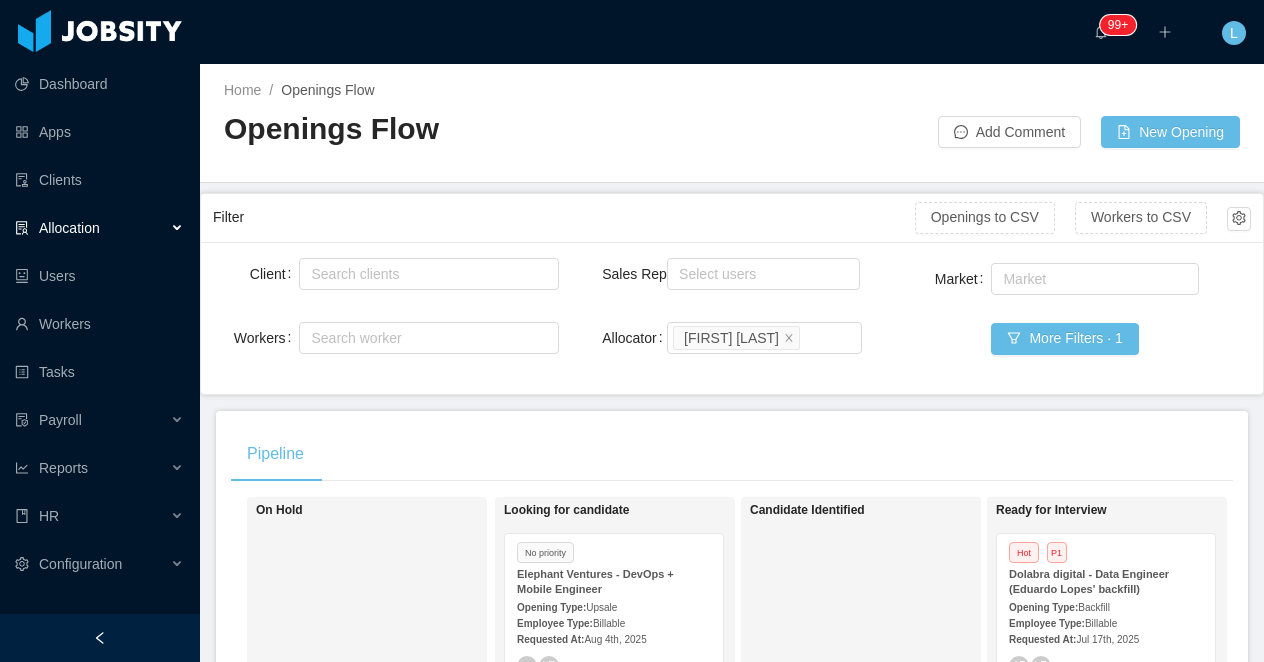 click on "Allocation" at bounding box center [69, 228] 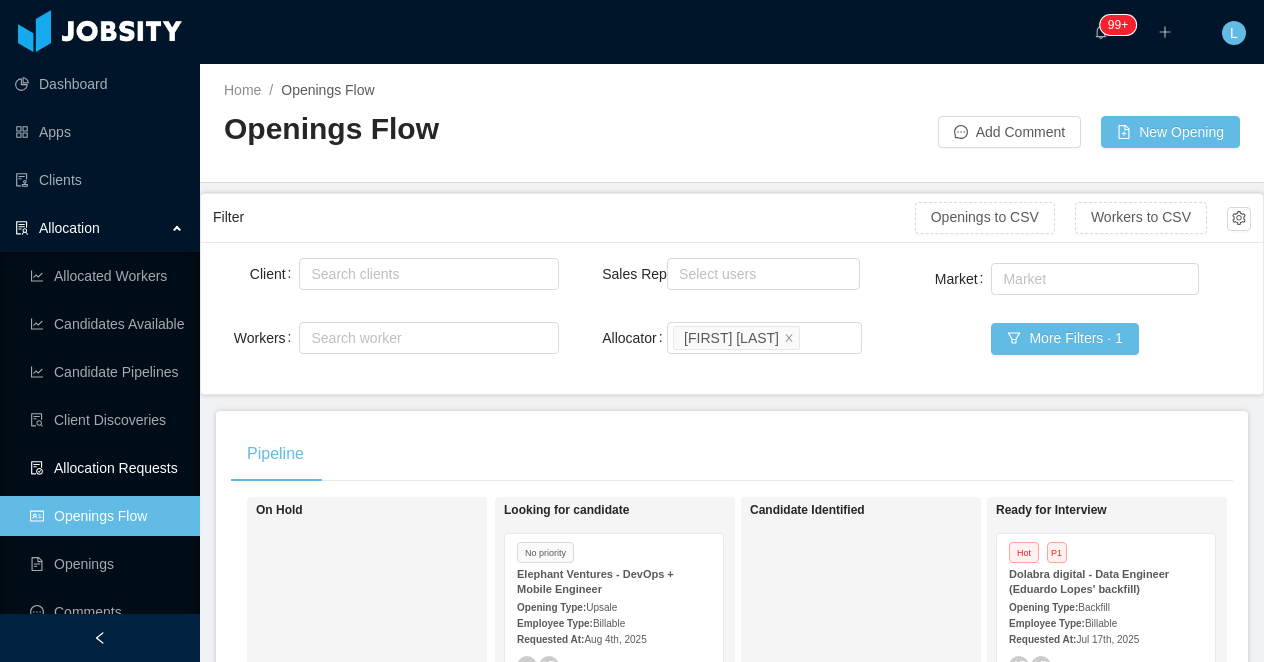 click on "Allocation Requests" at bounding box center (107, 468) 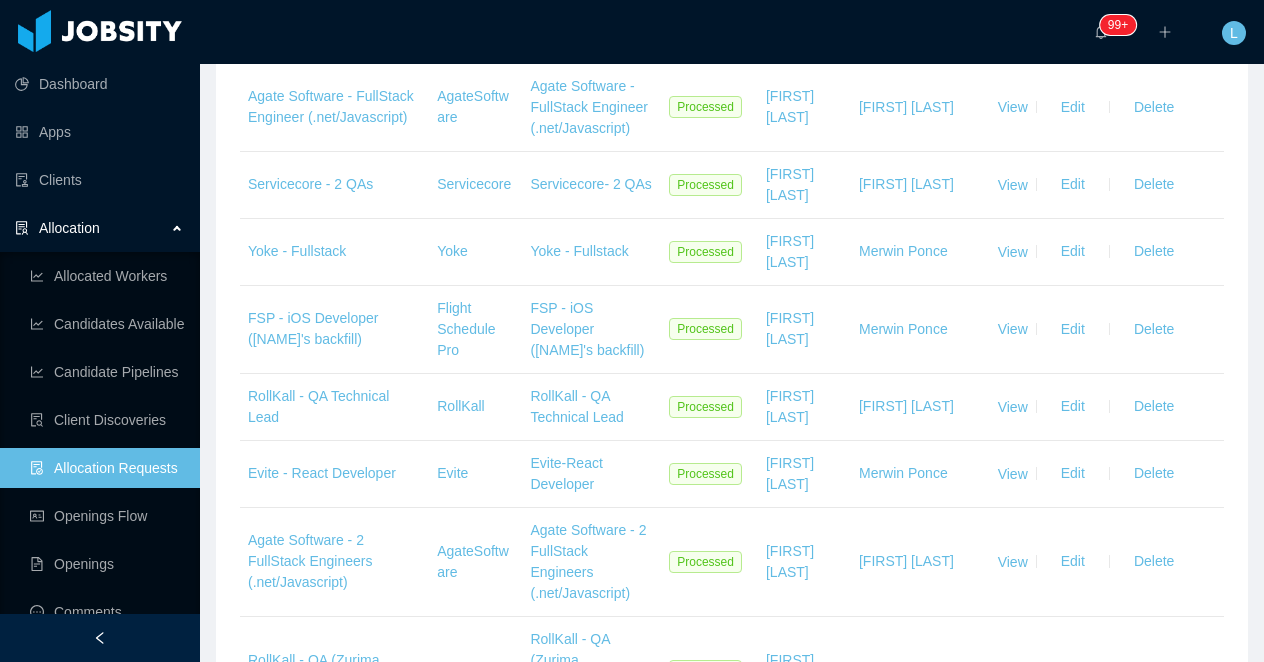 scroll, scrollTop: 1670, scrollLeft: 0, axis: vertical 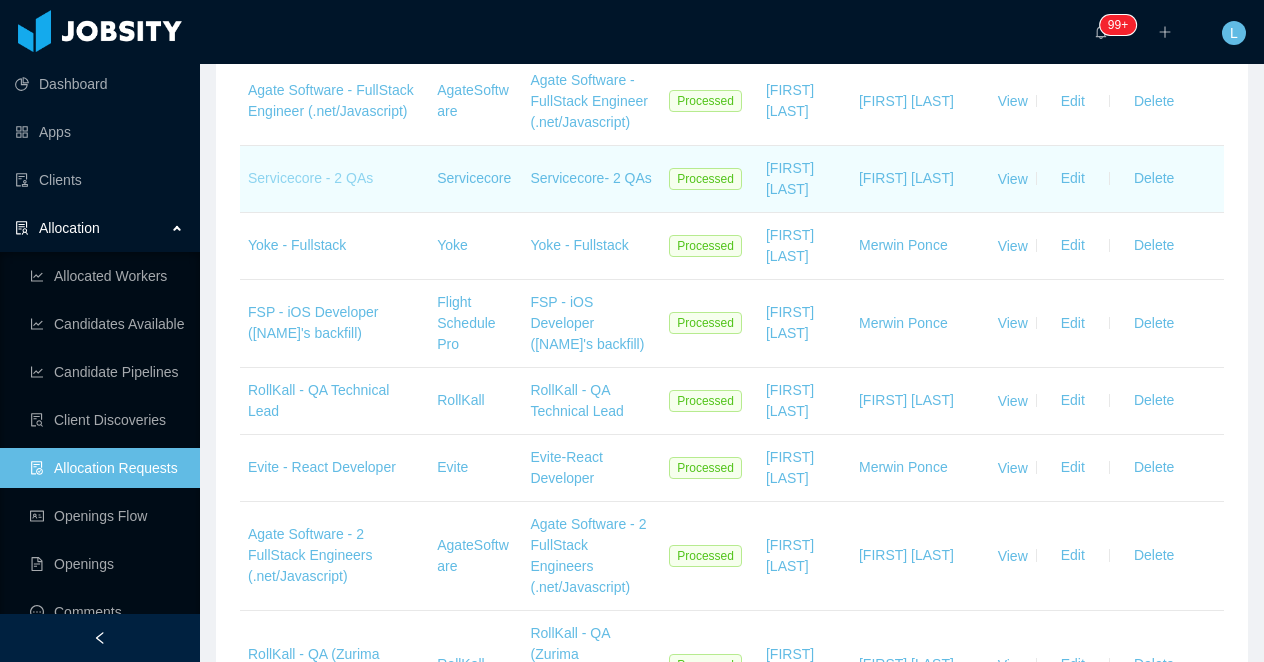 click on "Servicecore - 2 QAs" at bounding box center (310, 178) 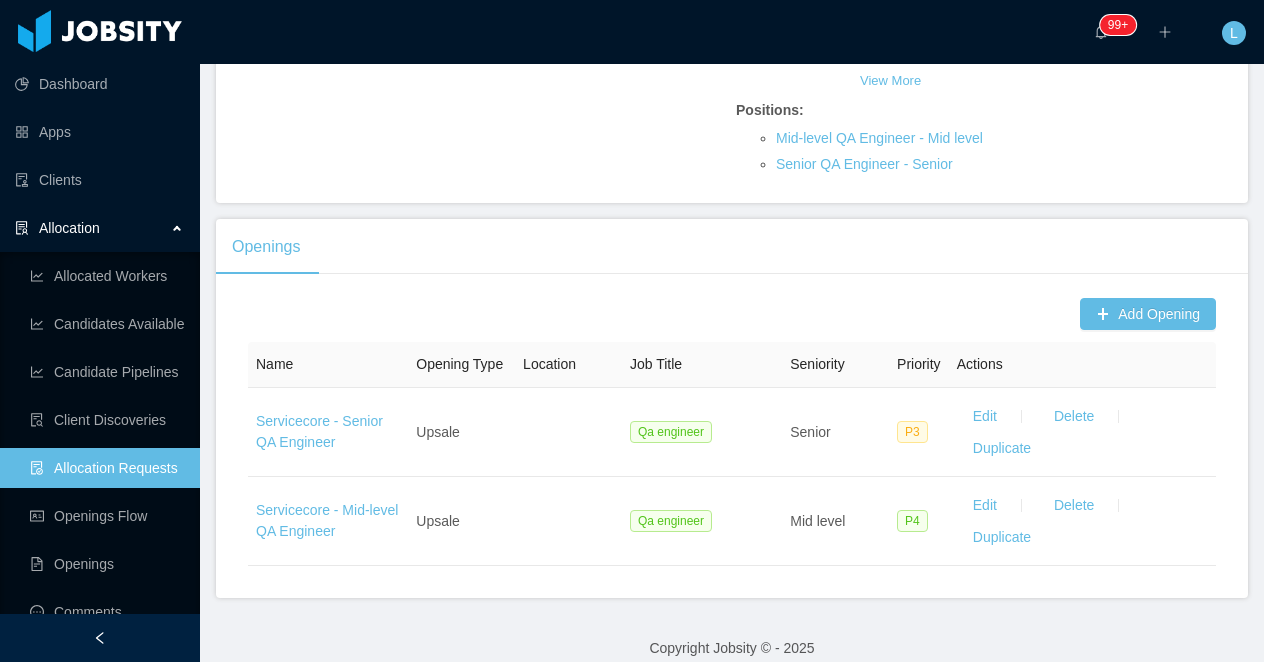 scroll, scrollTop: 500, scrollLeft: 0, axis: vertical 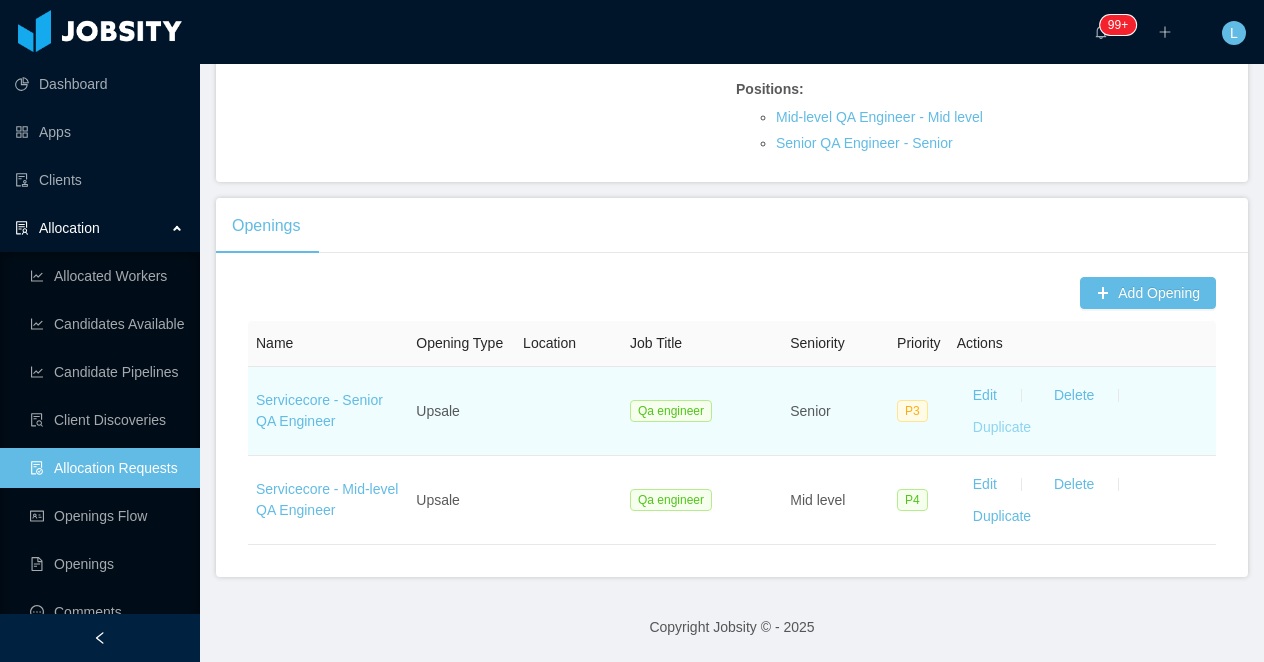 click on "Duplicate" at bounding box center (1002, 427) 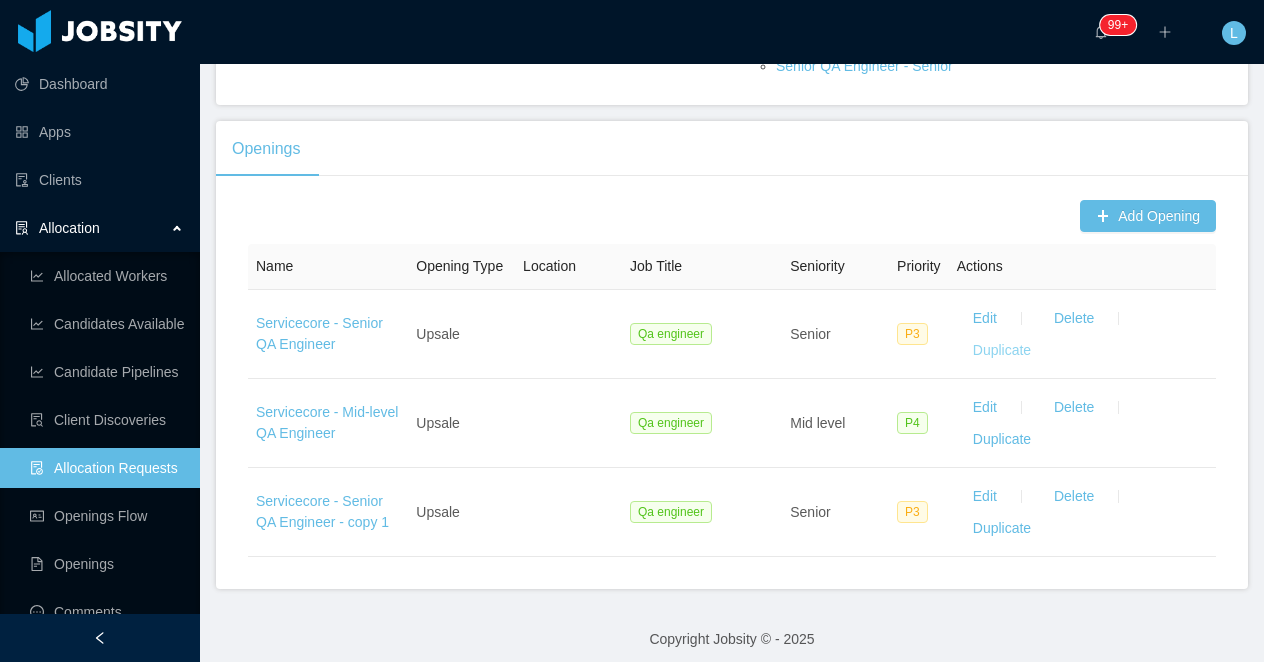 scroll, scrollTop: 561, scrollLeft: 0, axis: vertical 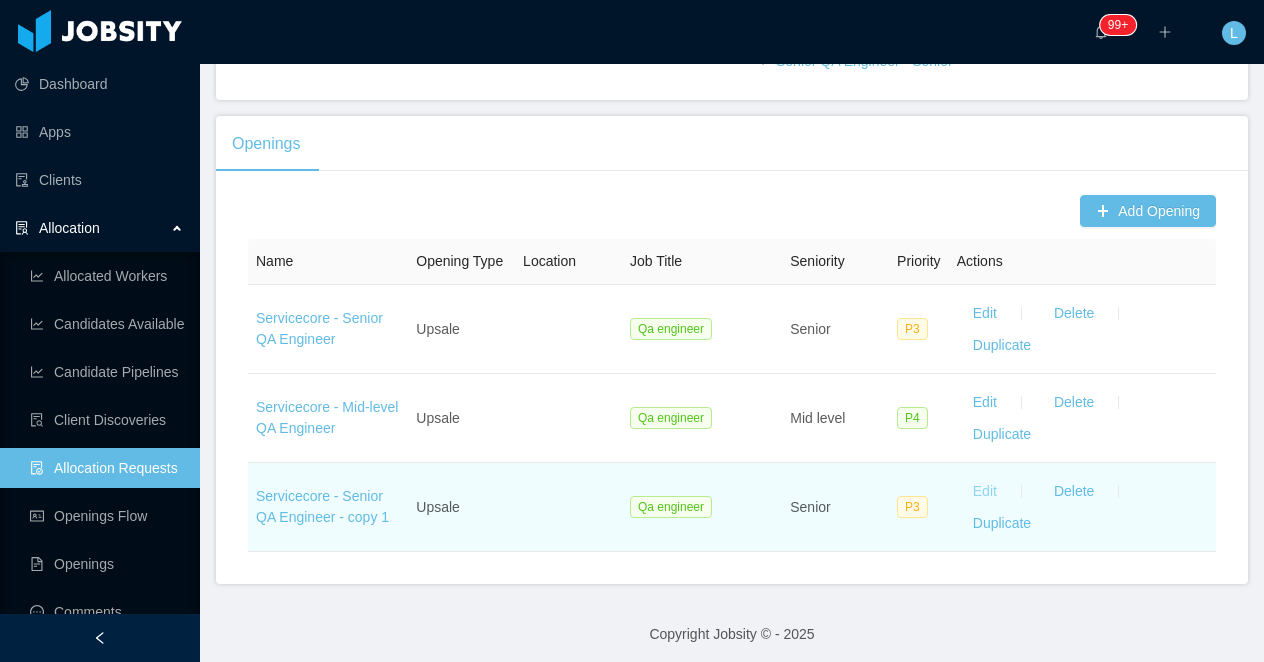 click on "Edit" at bounding box center [985, 491] 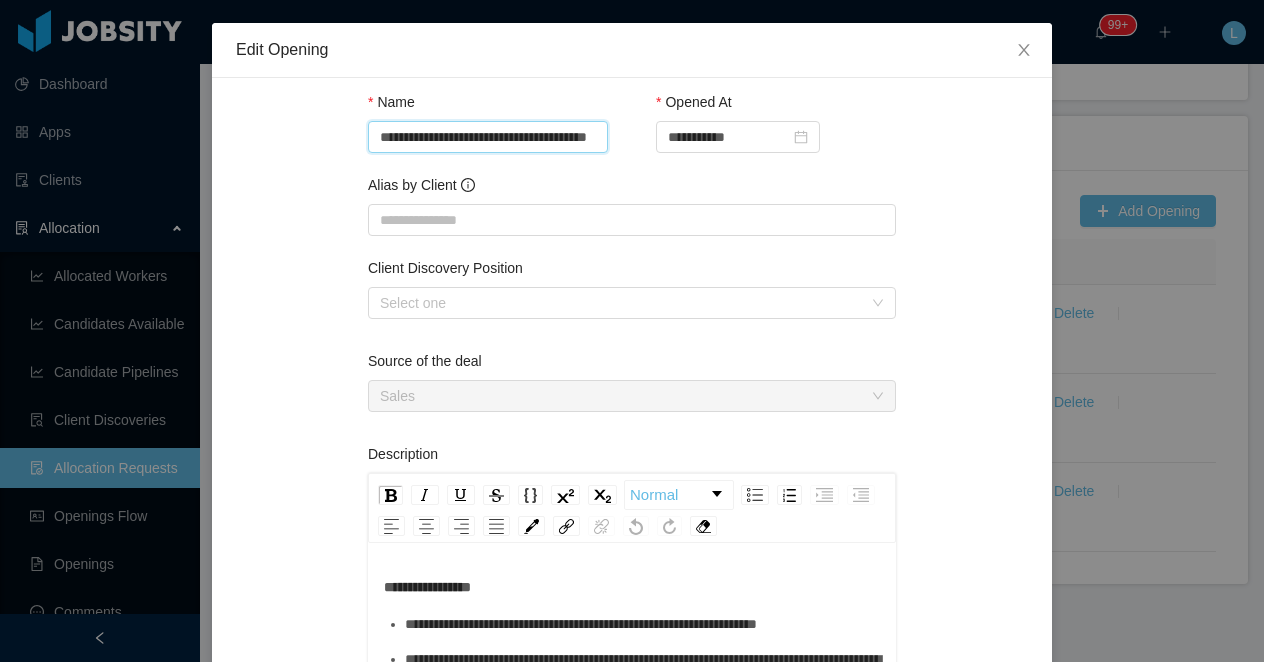 click on "**********" at bounding box center (488, 137) 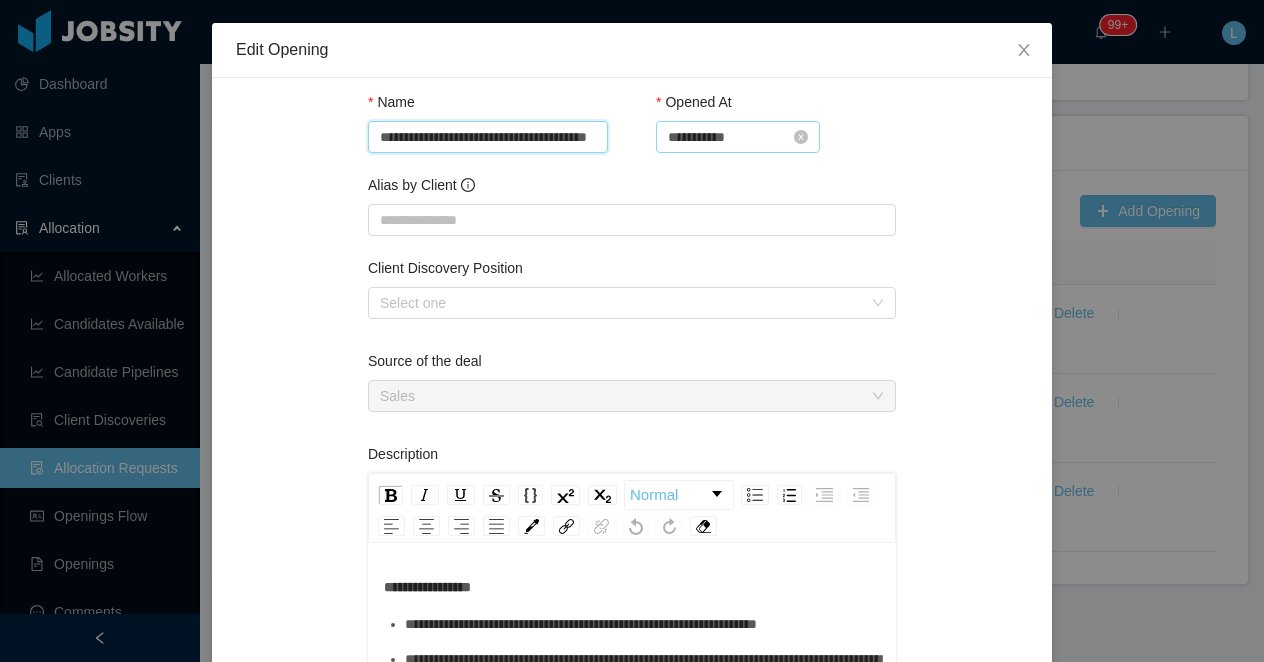 scroll, scrollTop: 0, scrollLeft: 57, axis: horizontal 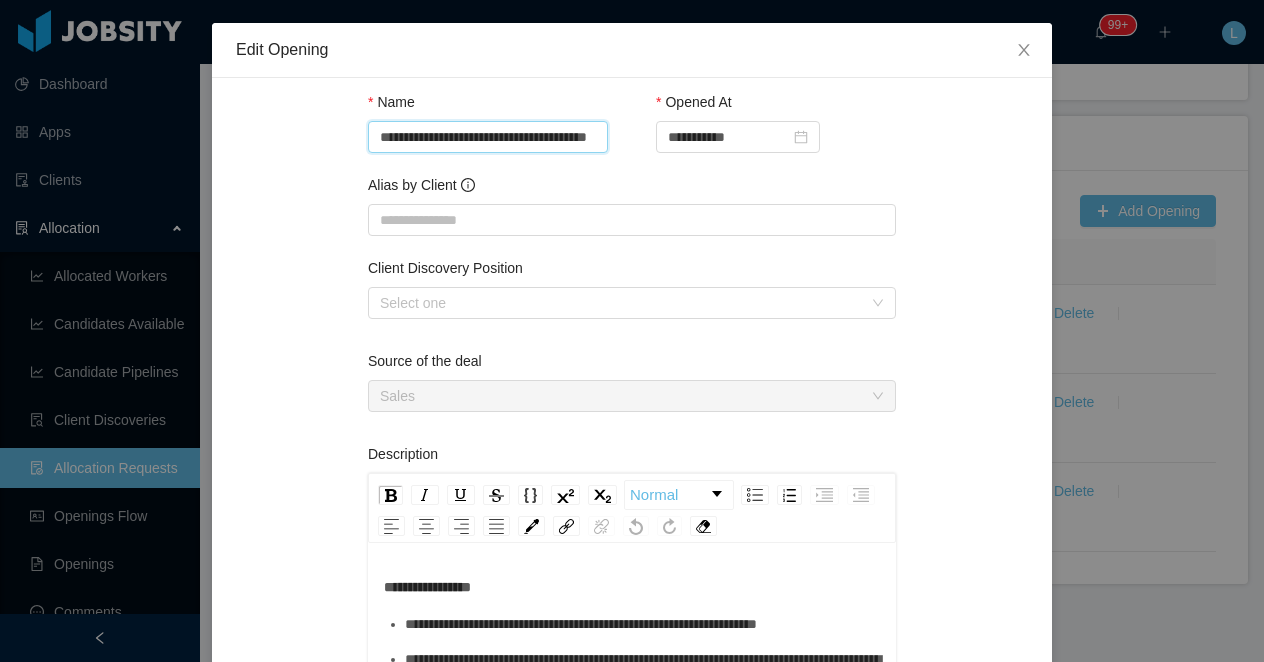click on "**********" at bounding box center (488, 137) 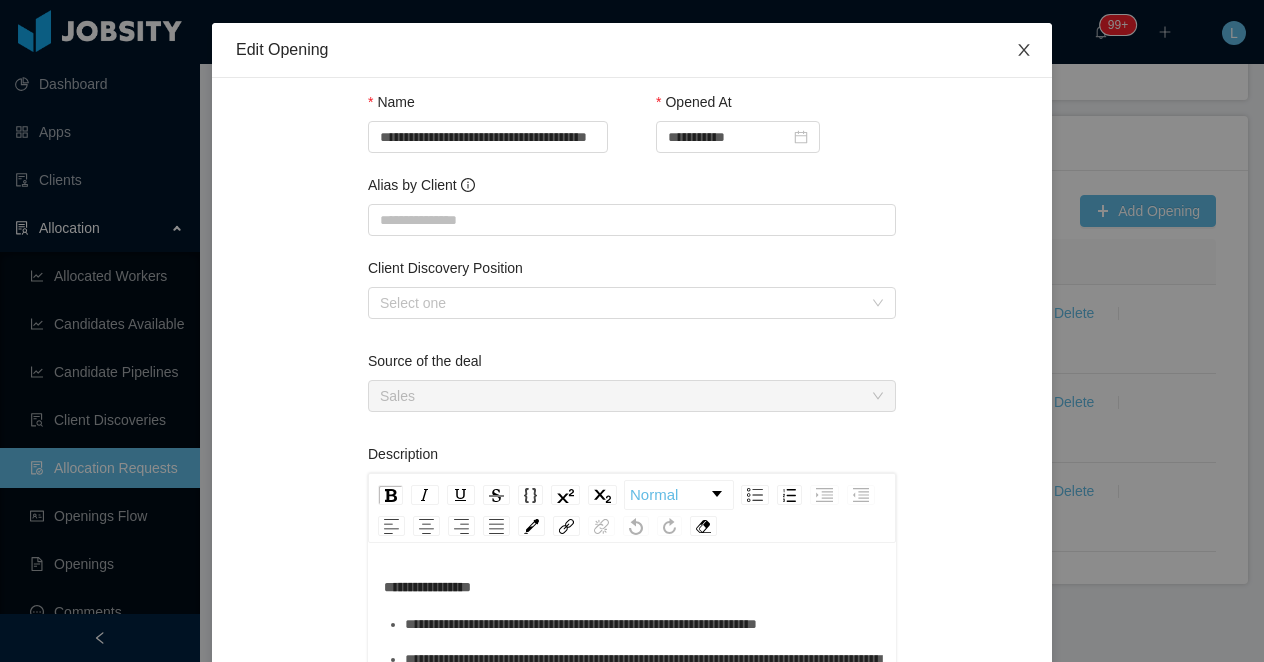 scroll, scrollTop: 0, scrollLeft: 0, axis: both 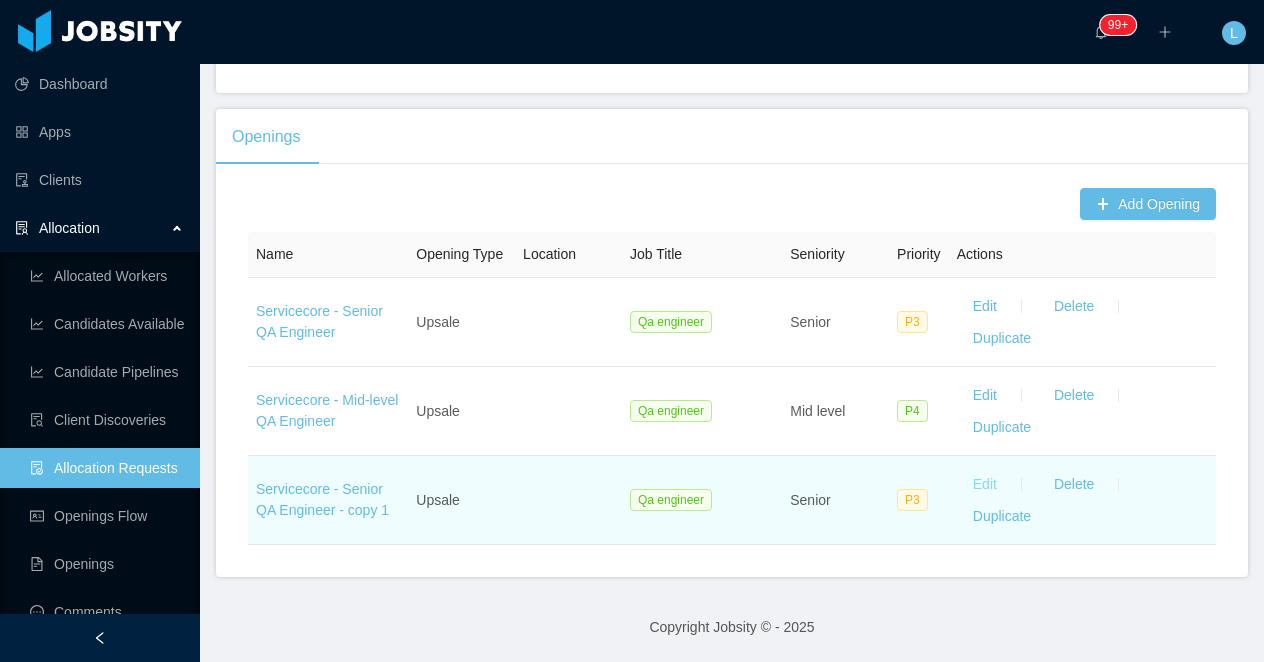 click on "Edit" at bounding box center [985, 484] 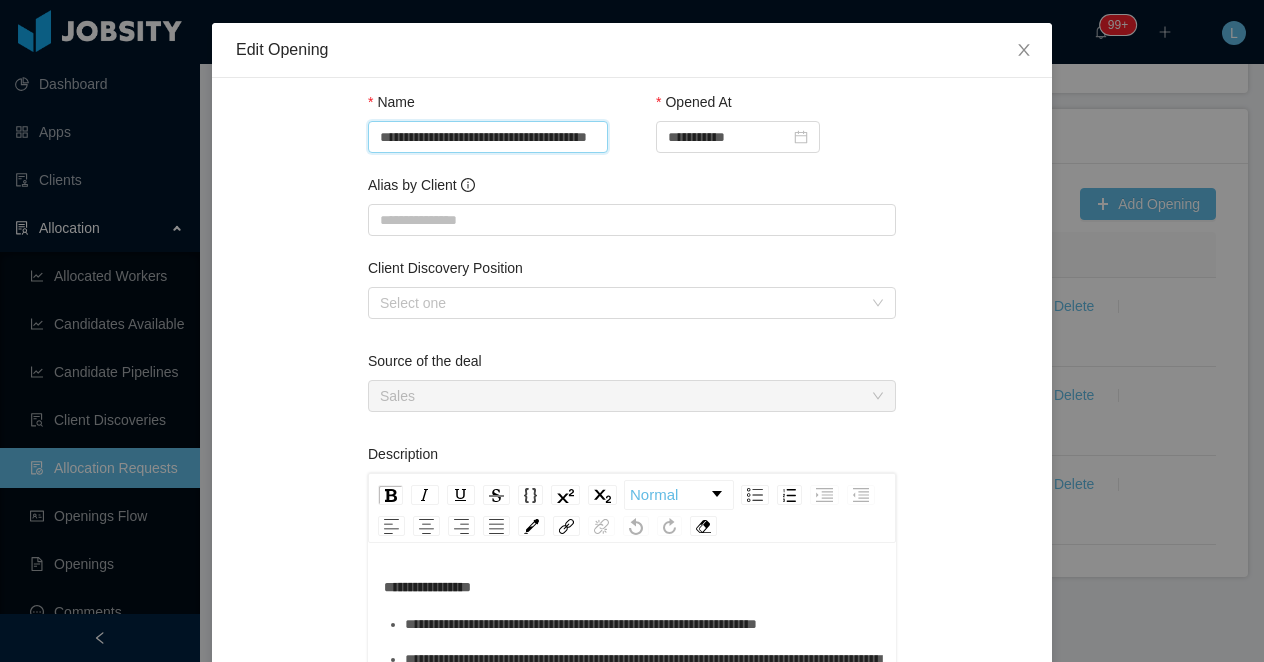 scroll, scrollTop: 0, scrollLeft: 57, axis: horizontal 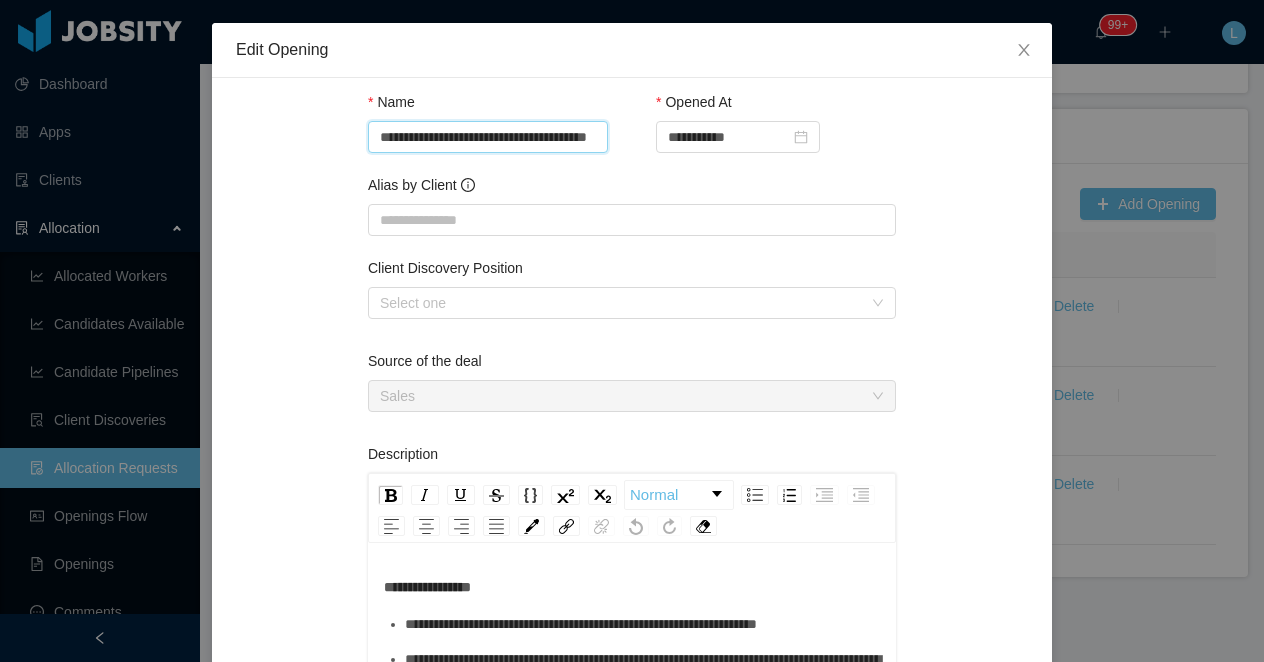 drag, startPoint x: 596, startPoint y: 134, endPoint x: 544, endPoint y: 143, distance: 52.773098 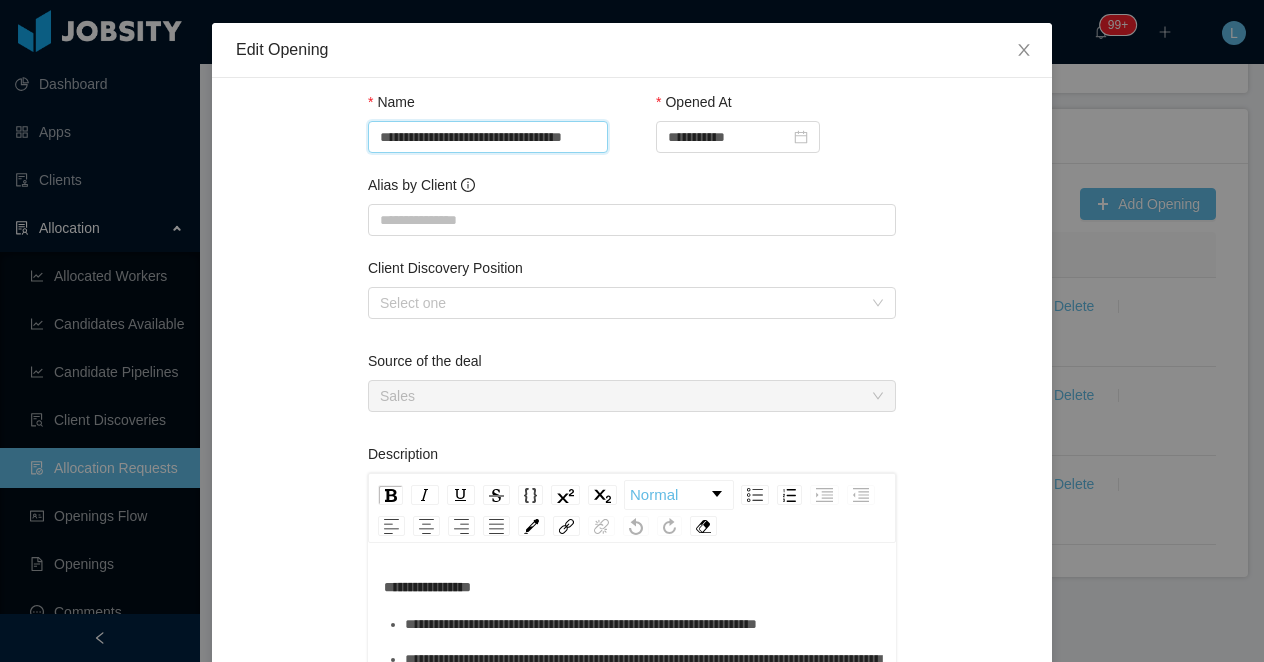 scroll, scrollTop: 0, scrollLeft: 25, axis: horizontal 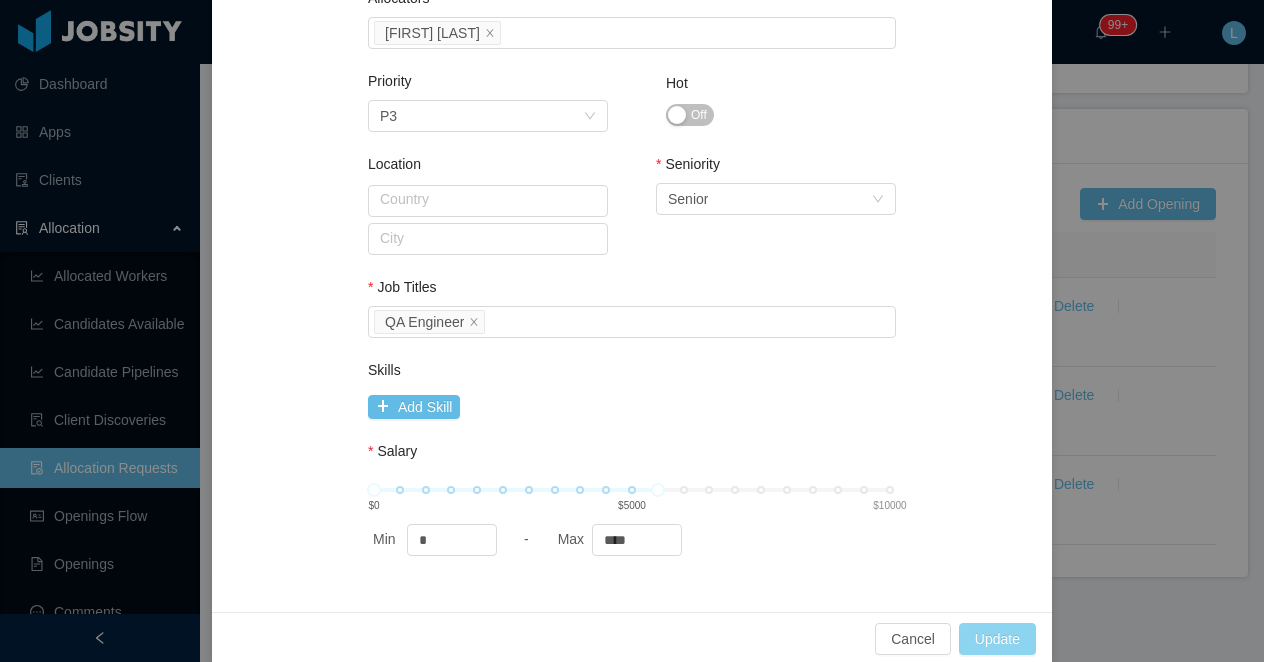 type on "**********" 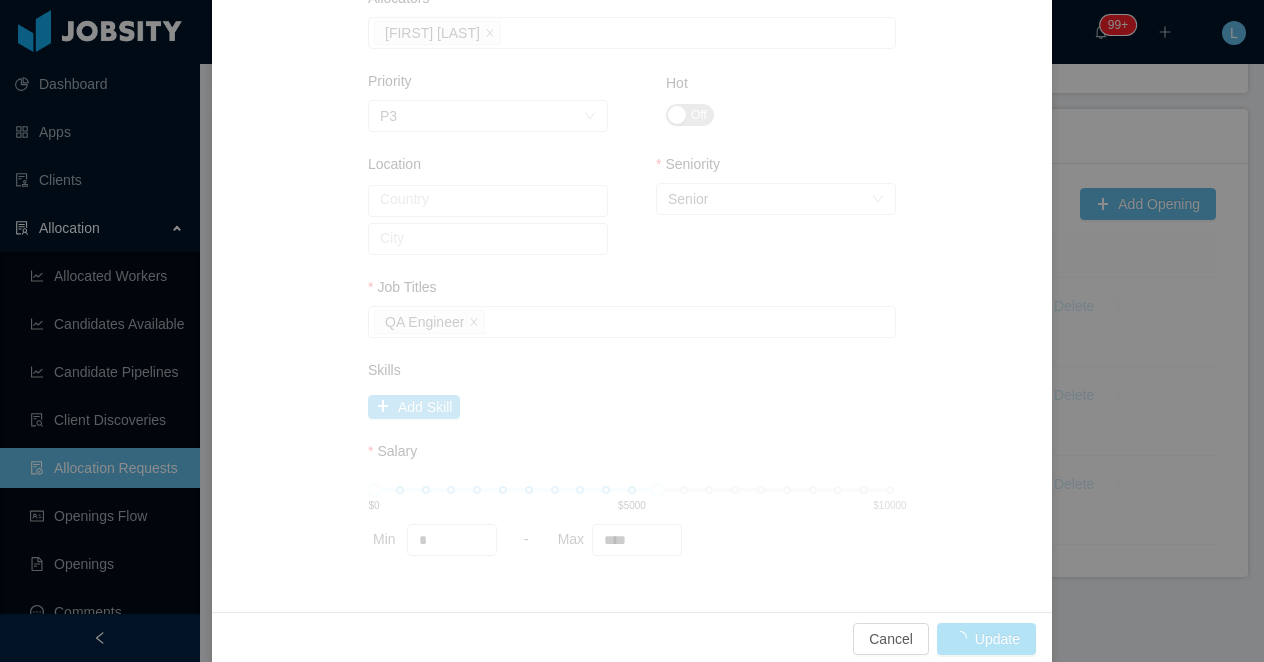 type 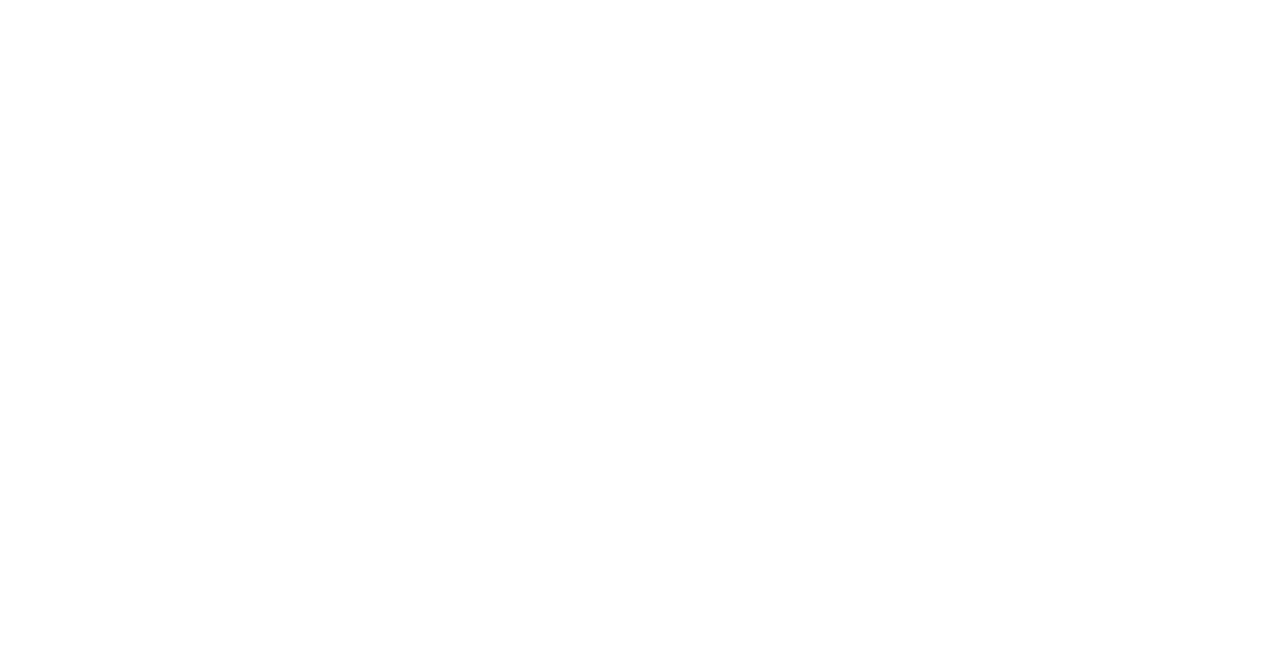 scroll, scrollTop: 0, scrollLeft: 0, axis: both 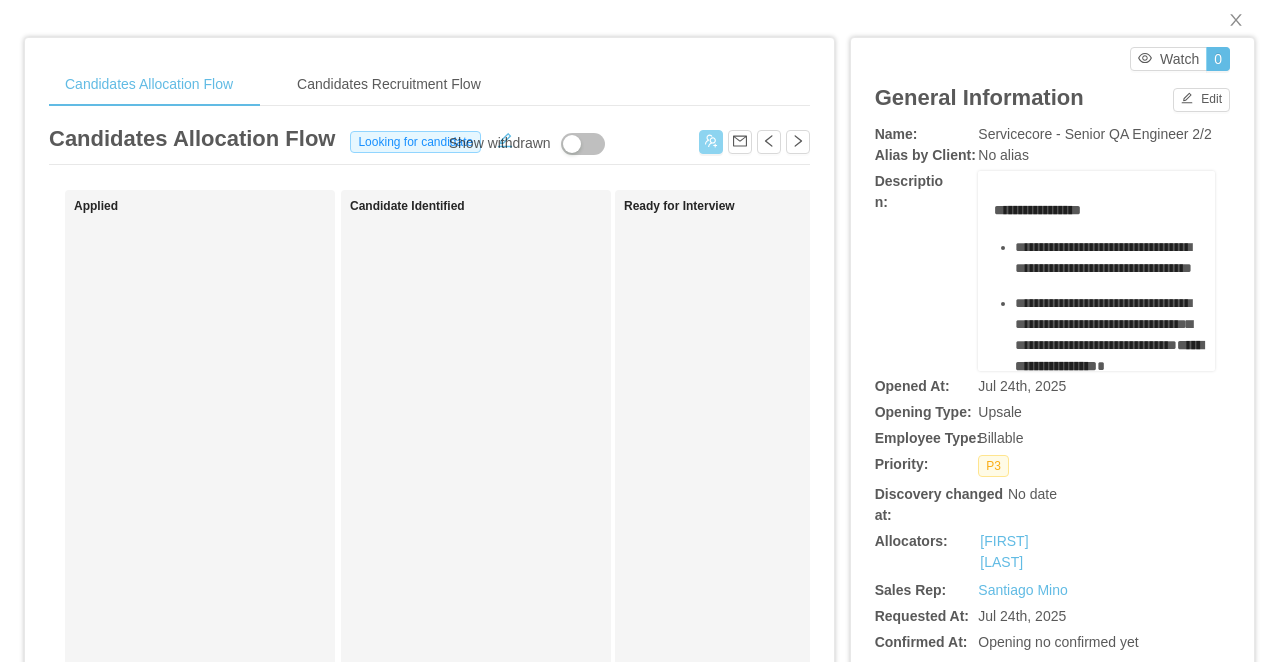 click at bounding box center [711, 142] 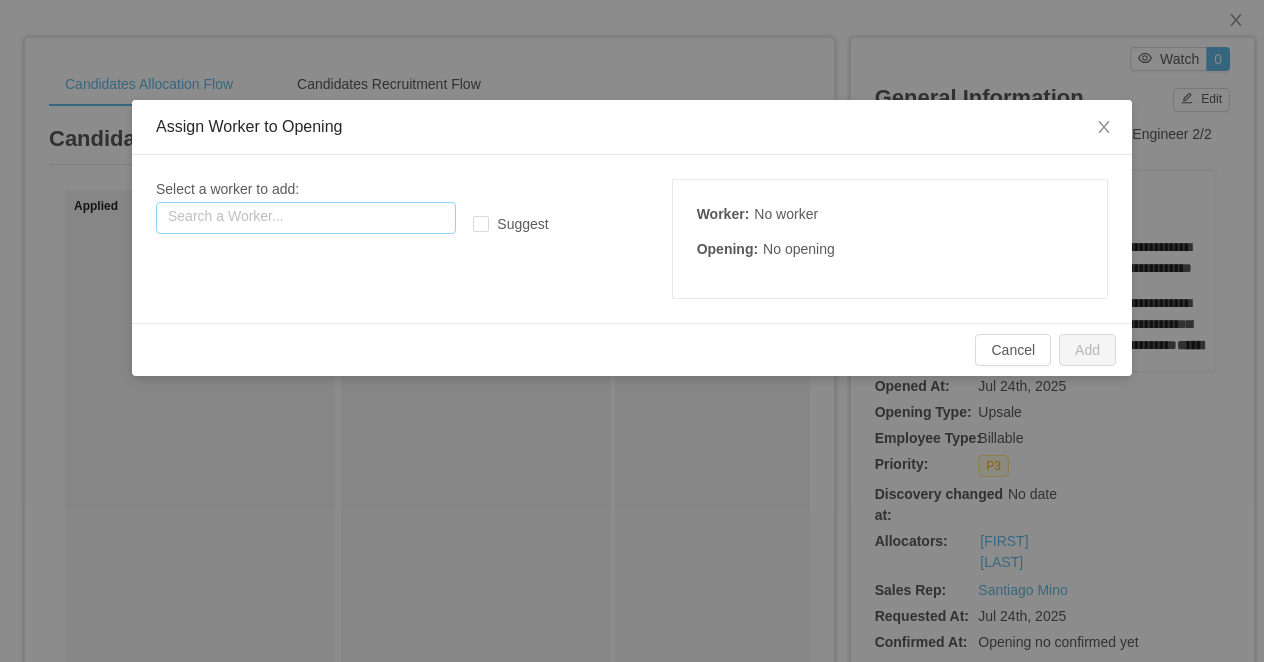 click at bounding box center [306, 218] 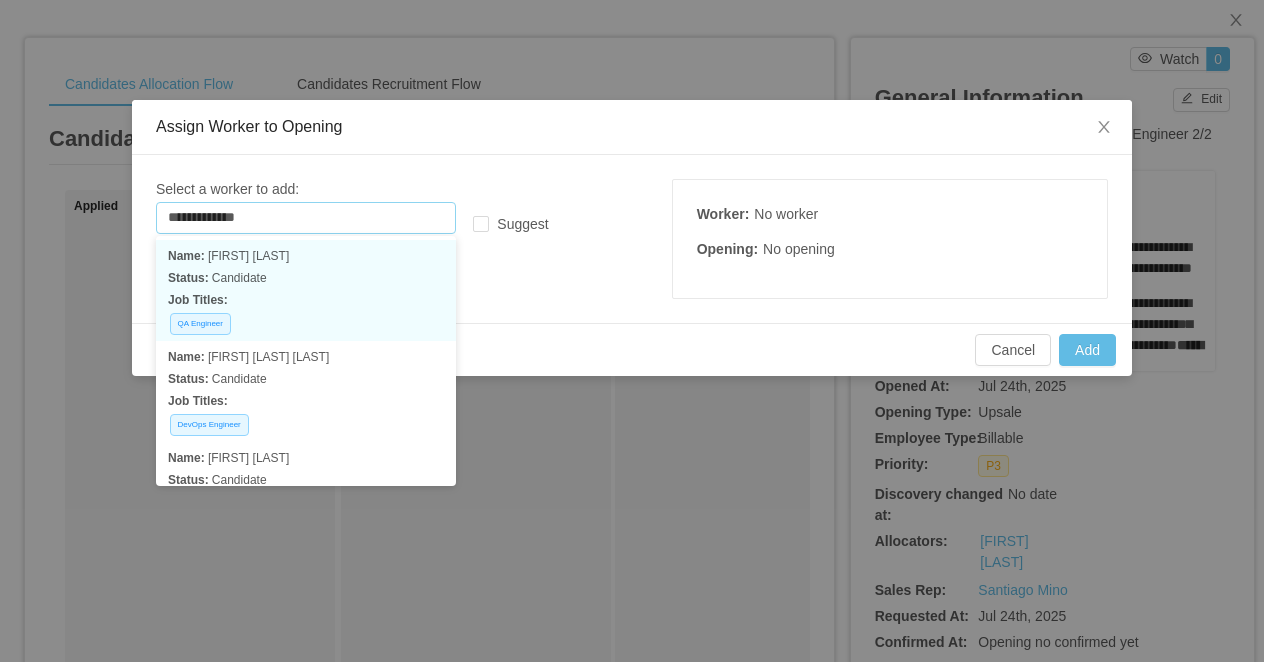 click on "Job Titles:" at bounding box center (306, 300) 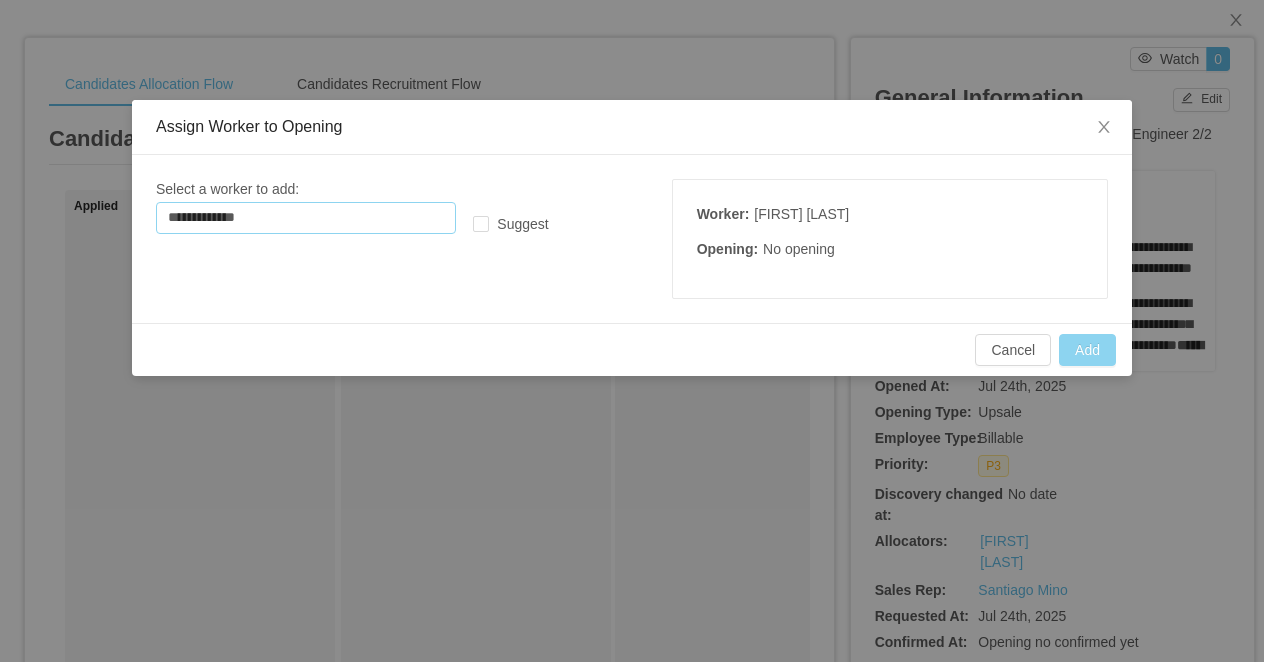 type on "**********" 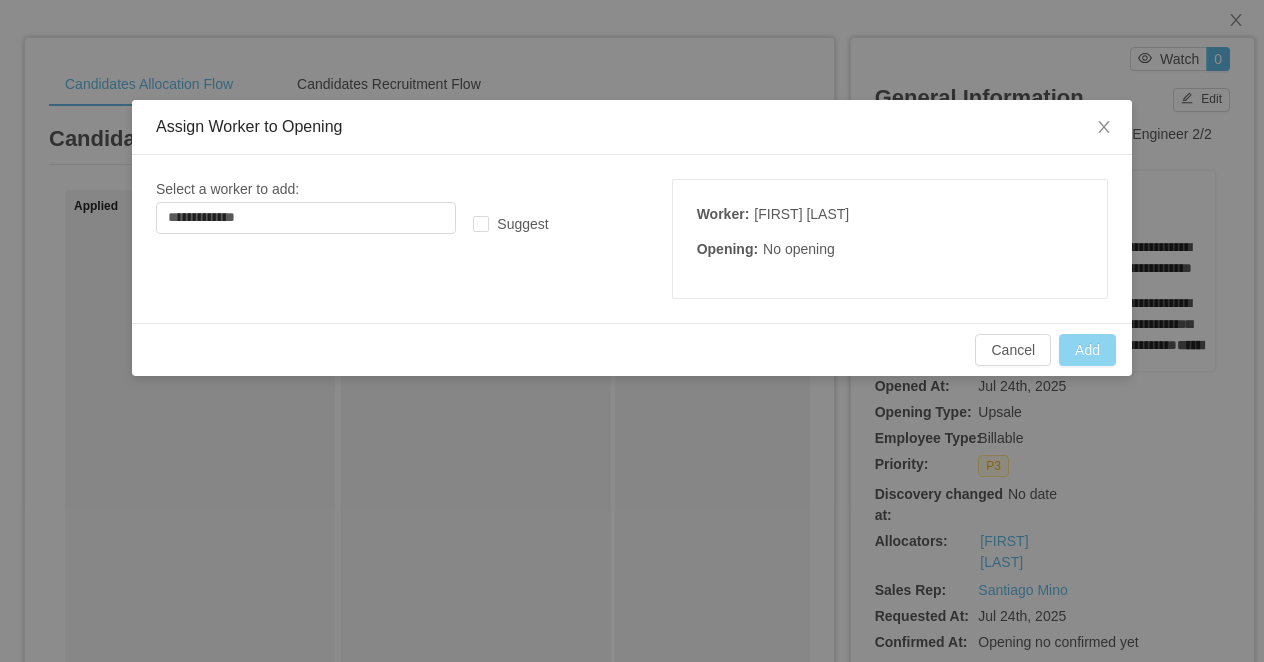 click on "Add" at bounding box center [1087, 350] 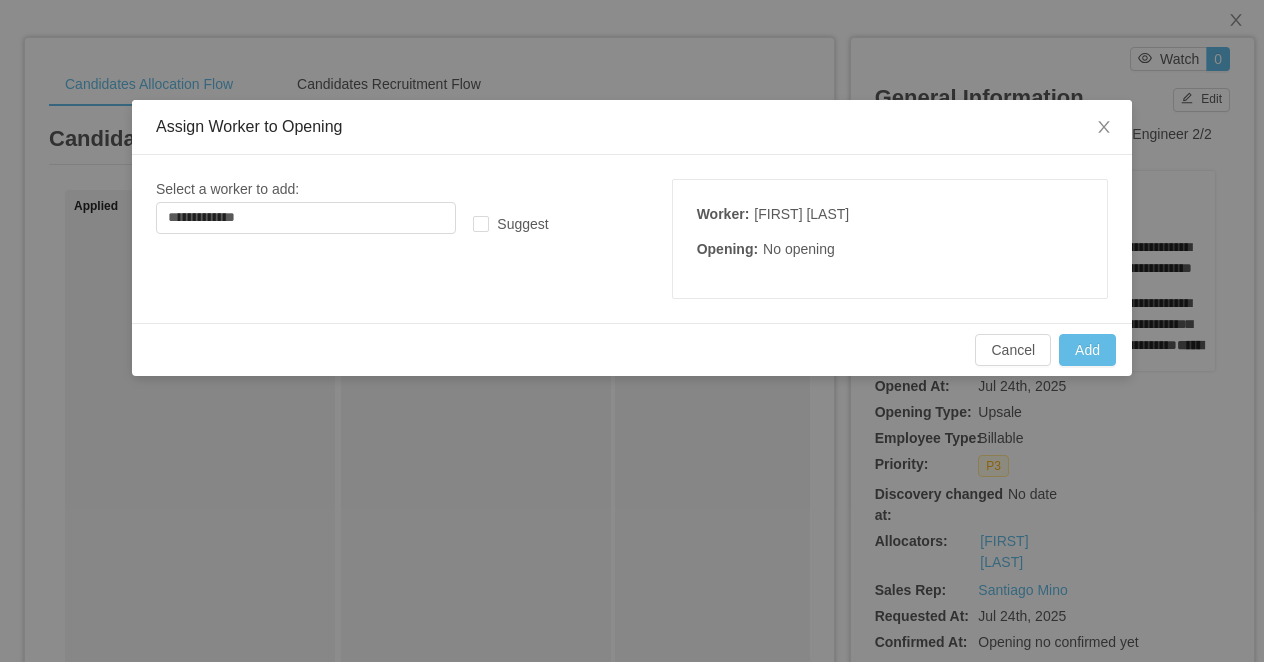 type 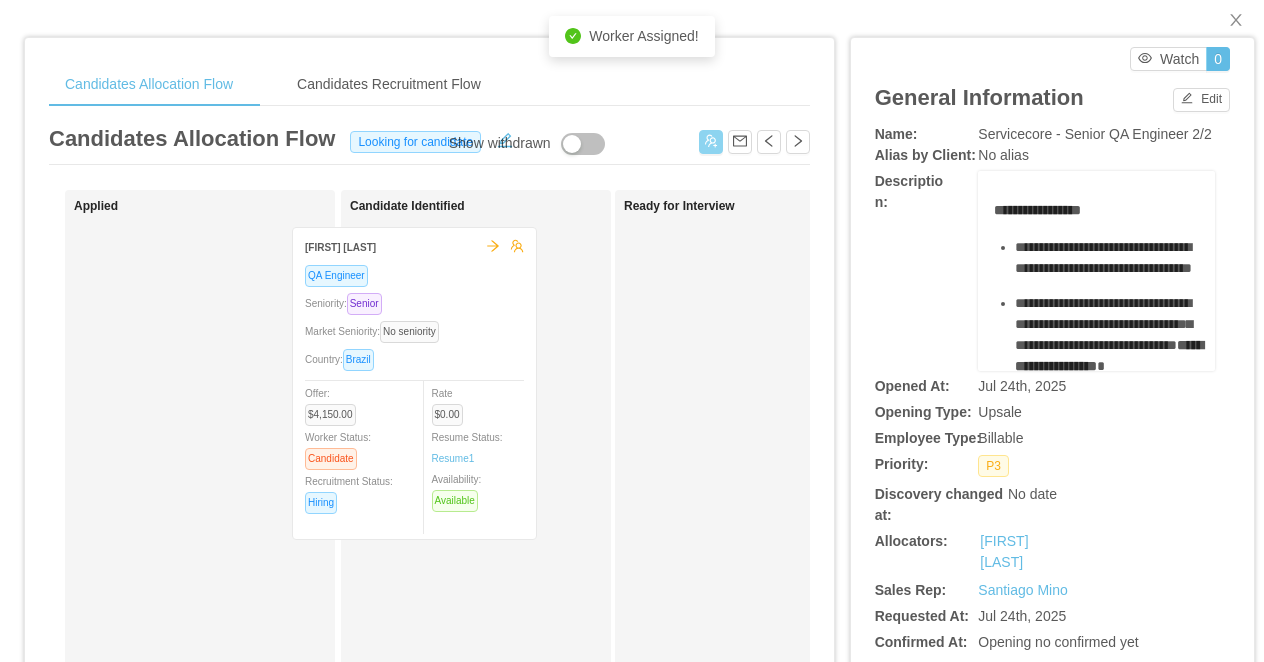 drag, startPoint x: 279, startPoint y: 301, endPoint x: 495, endPoint y: 301, distance: 216 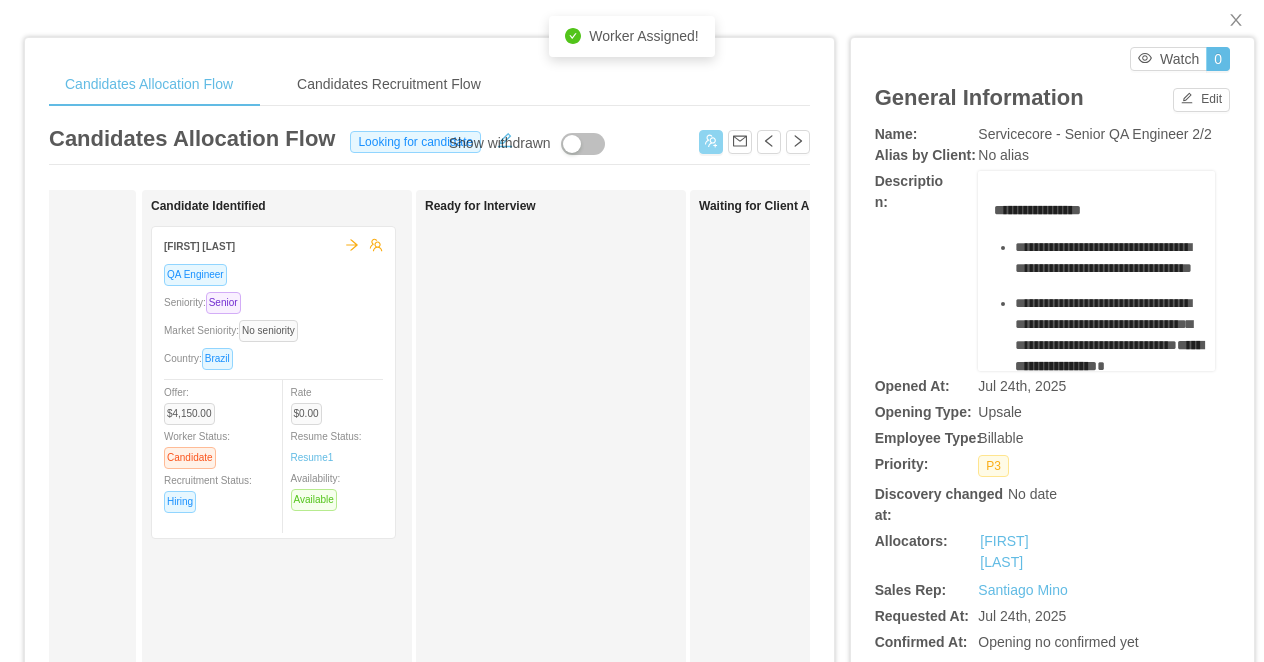 scroll, scrollTop: 0, scrollLeft: 264, axis: horizontal 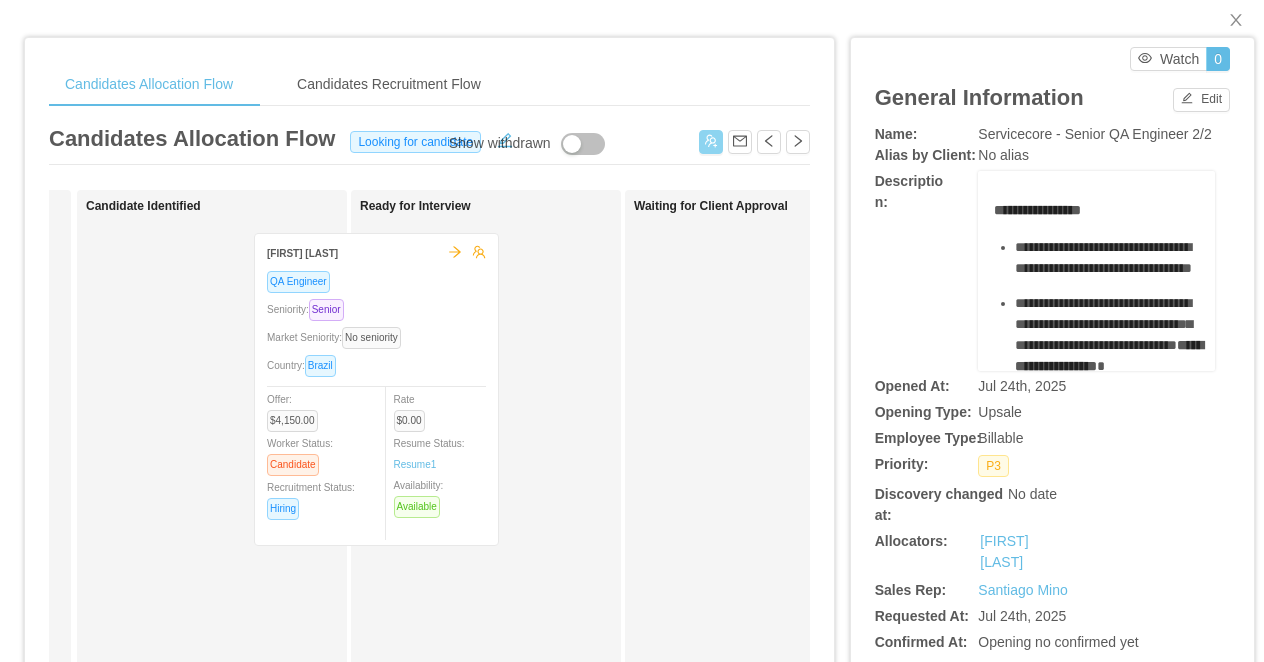 drag, startPoint x: 271, startPoint y: 299, endPoint x: 496, endPoint y: 315, distance: 225.56818 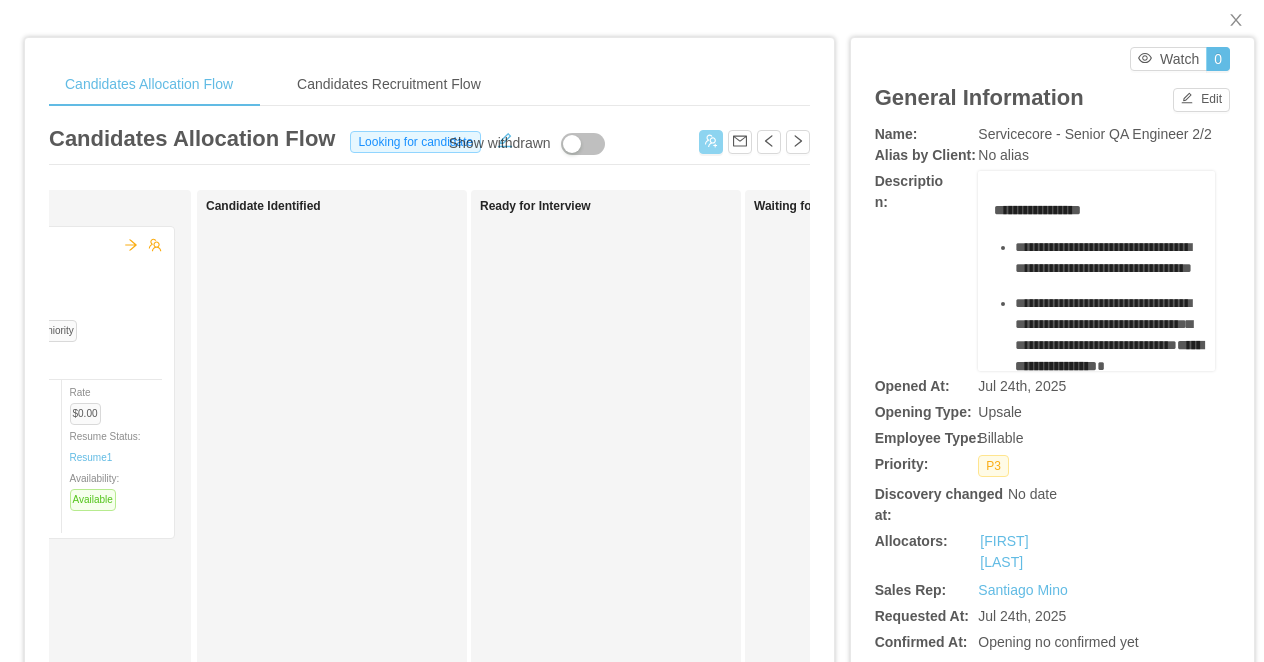 scroll, scrollTop: 0, scrollLeft: 0, axis: both 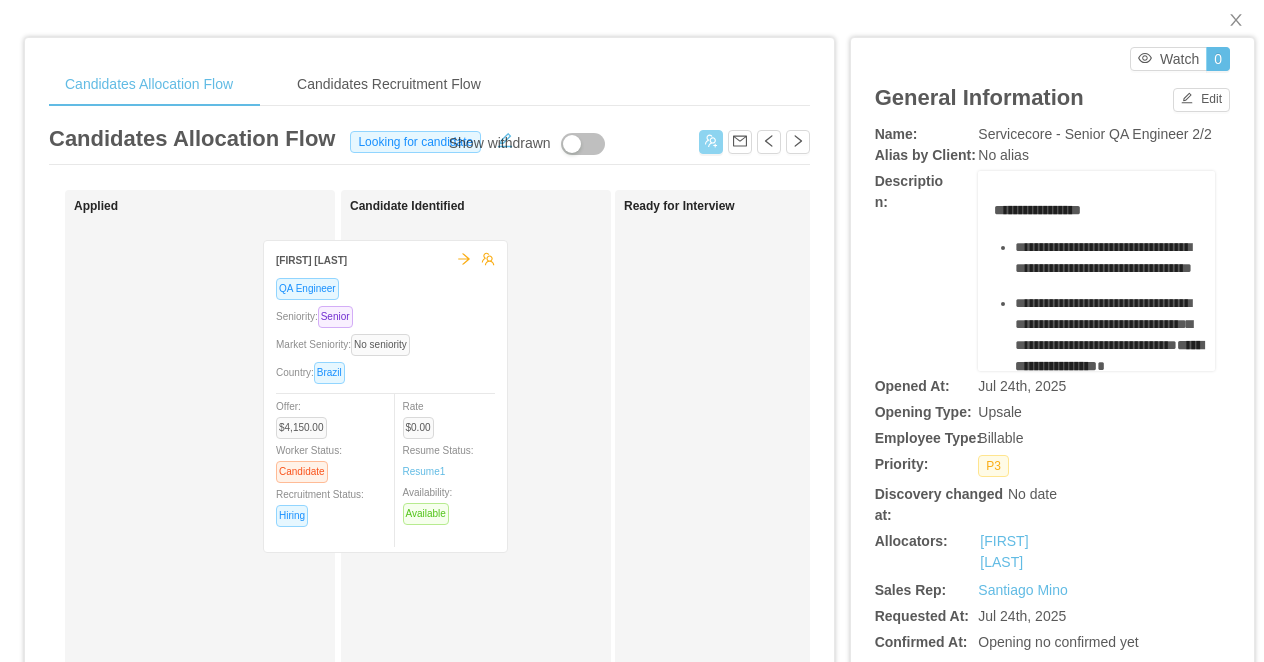 drag, startPoint x: 265, startPoint y: 307, endPoint x: 491, endPoint y: 326, distance: 226.79727 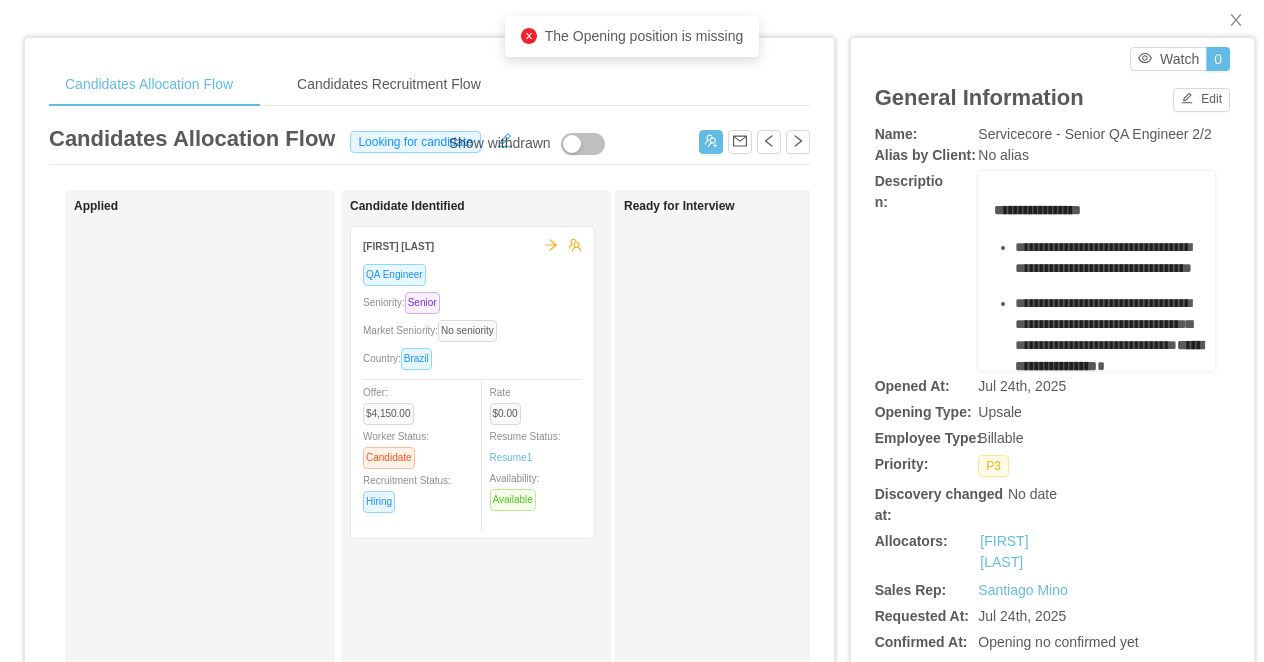 click on "Show withdrawn" at bounding box center (500, 144) 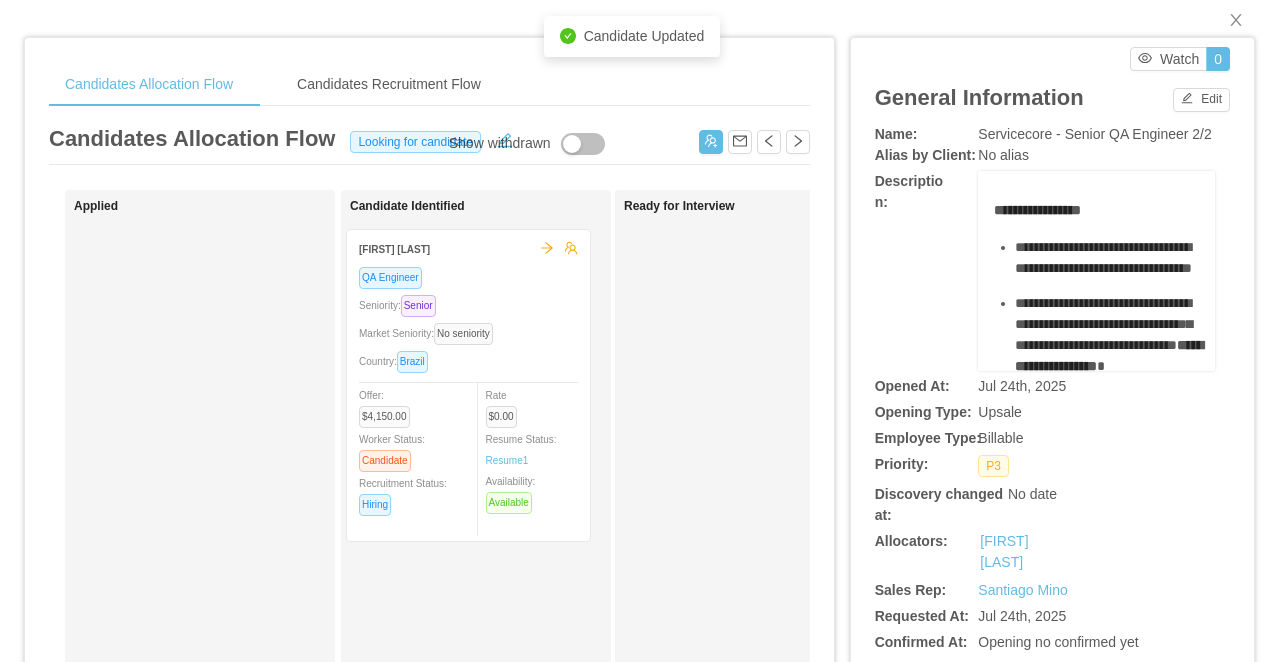 drag, startPoint x: 275, startPoint y: 306, endPoint x: 547, endPoint y: 309, distance: 272.01654 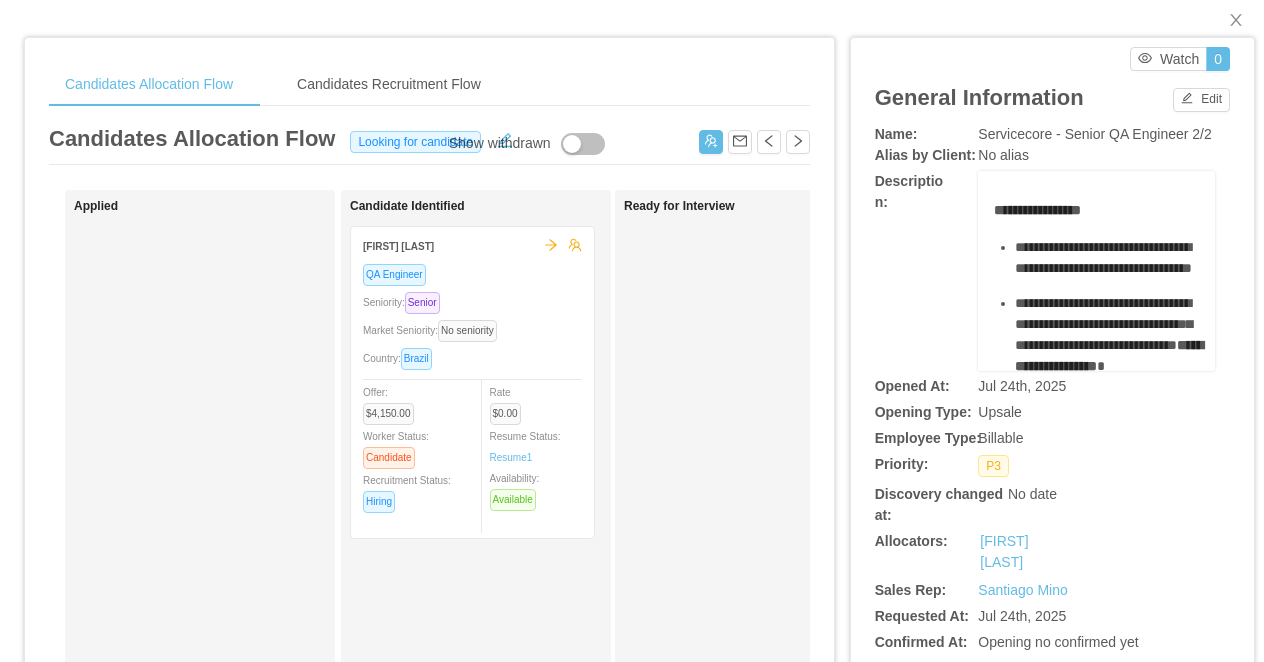 click on "Show withdrawn" at bounding box center (500, 144) 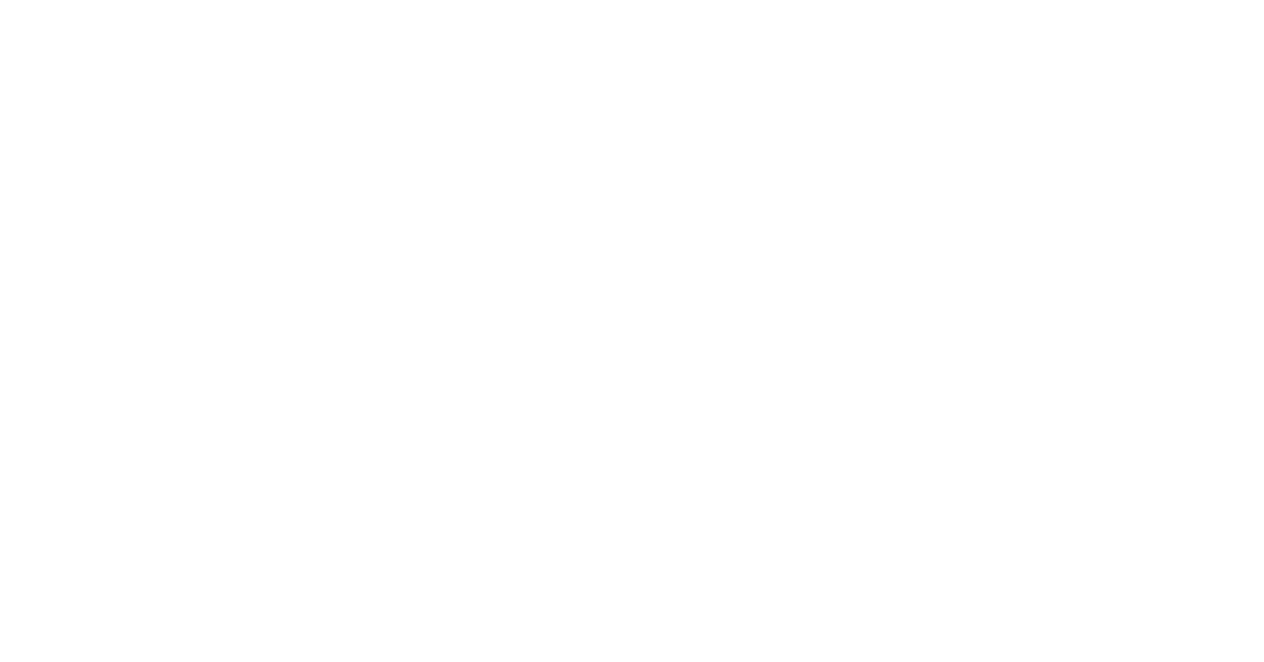 scroll, scrollTop: 0, scrollLeft: 0, axis: both 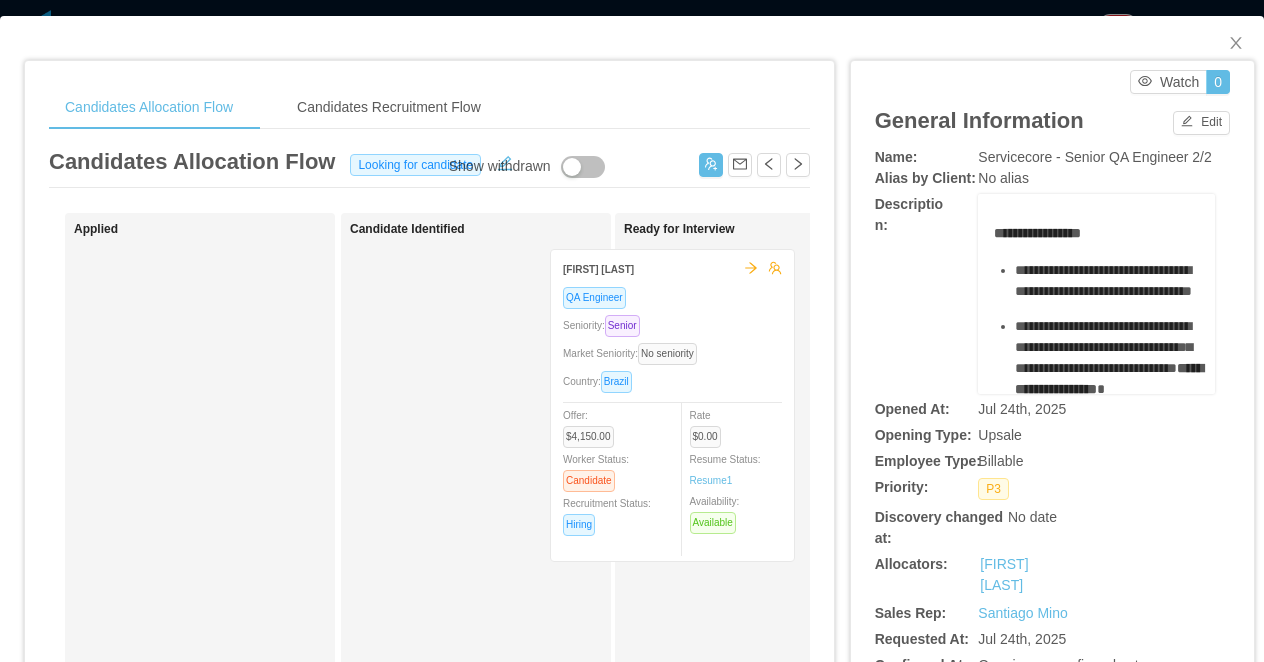 drag, startPoint x: 548, startPoint y: 339, endPoint x: 766, endPoint y: 341, distance: 218.00917 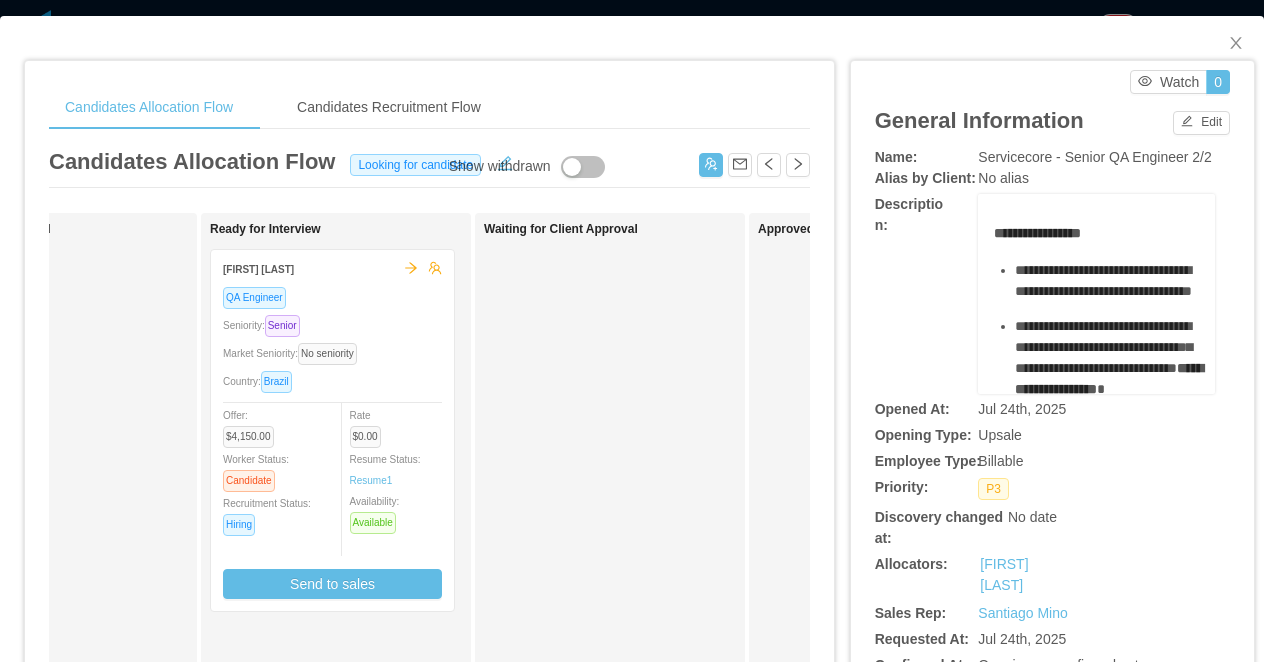 scroll, scrollTop: 0, scrollLeft: 418, axis: horizontal 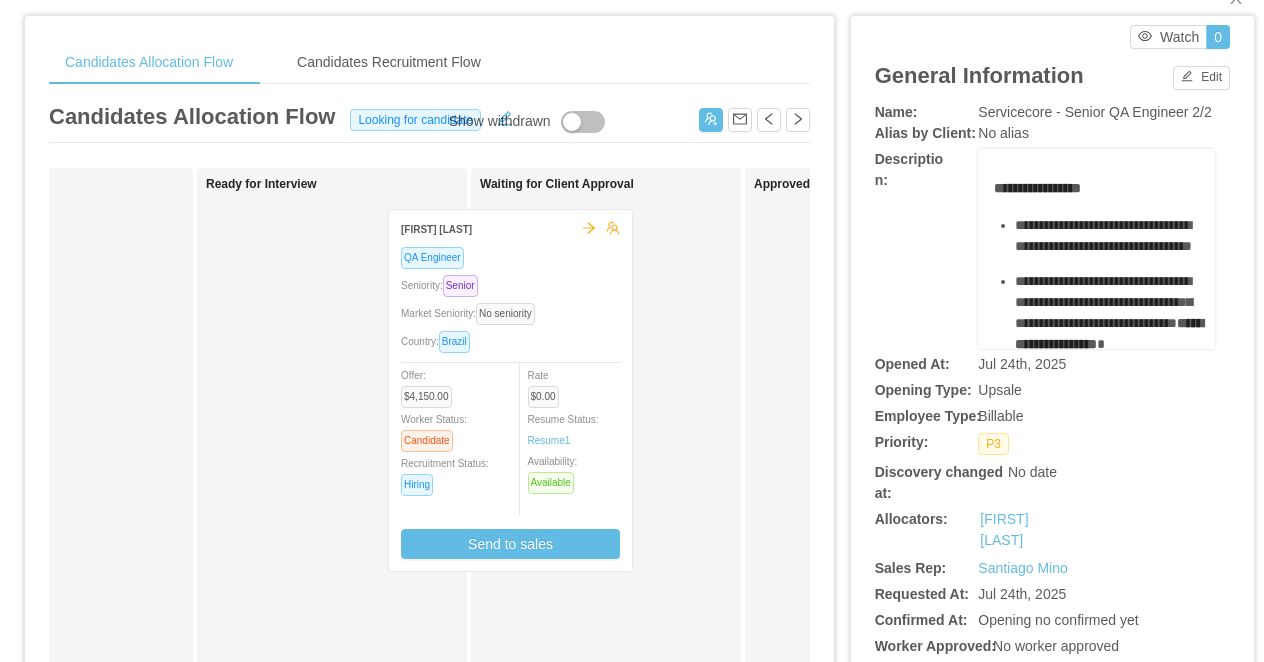 drag, startPoint x: 398, startPoint y: 290, endPoint x: 637, endPoint y: 305, distance: 239.47025 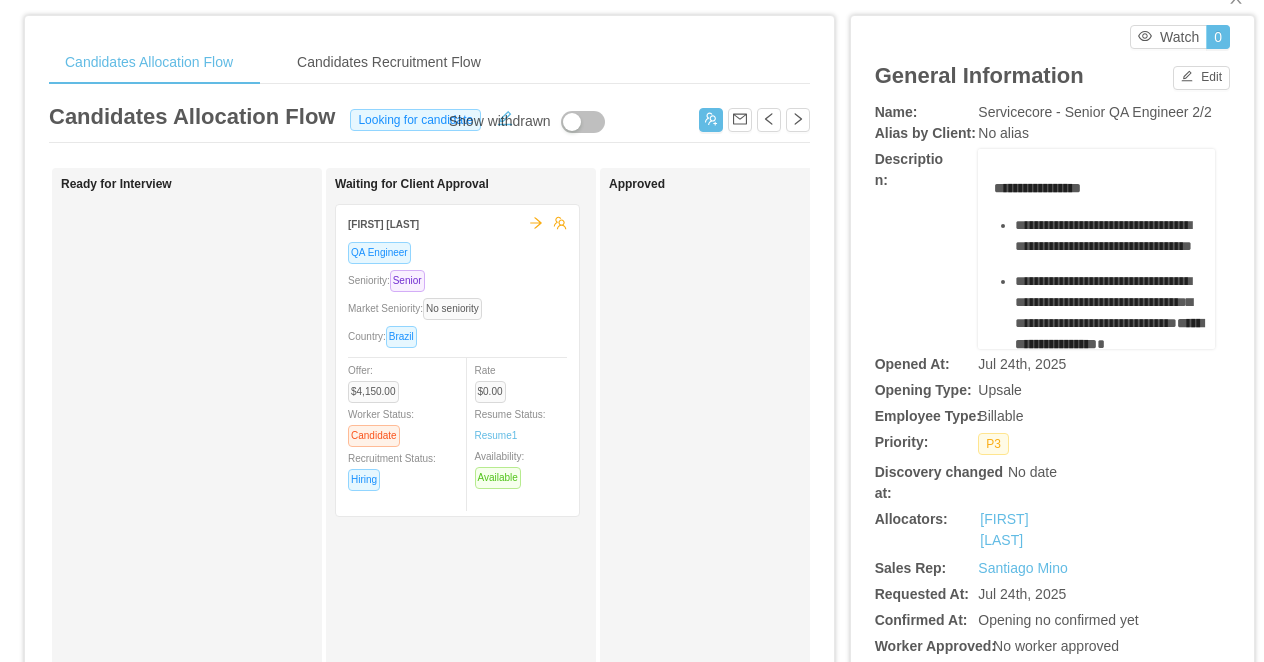 scroll, scrollTop: 0, scrollLeft: 645, axis: horizontal 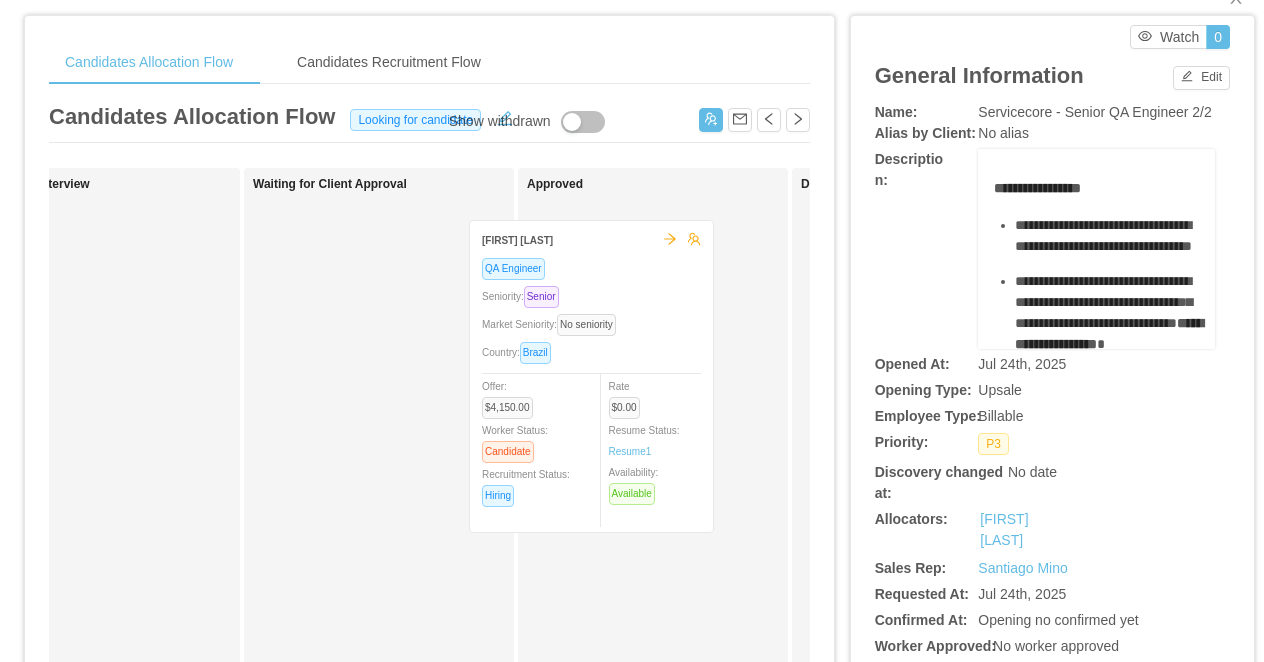 drag, startPoint x: 456, startPoint y: 307, endPoint x: 672, endPoint y: 323, distance: 216.59178 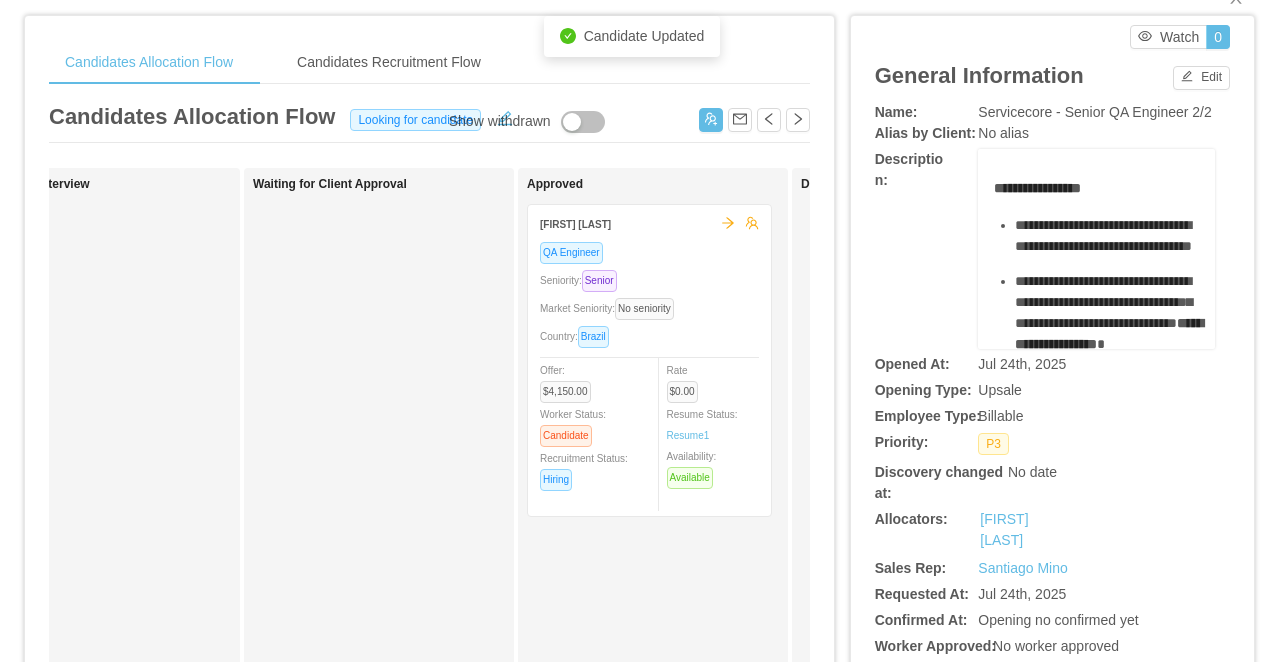 scroll, scrollTop: 0, scrollLeft: 0, axis: both 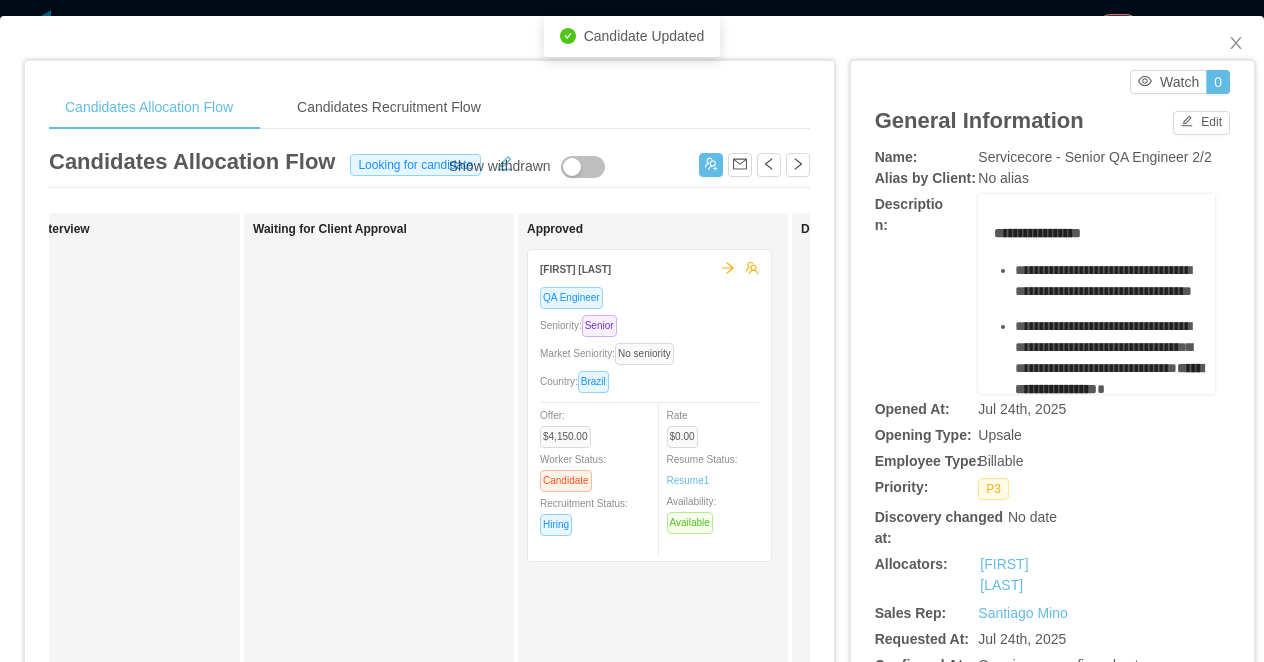 click on "Servicecore - Senior QA Engineer 2/2" at bounding box center [1094, 157] 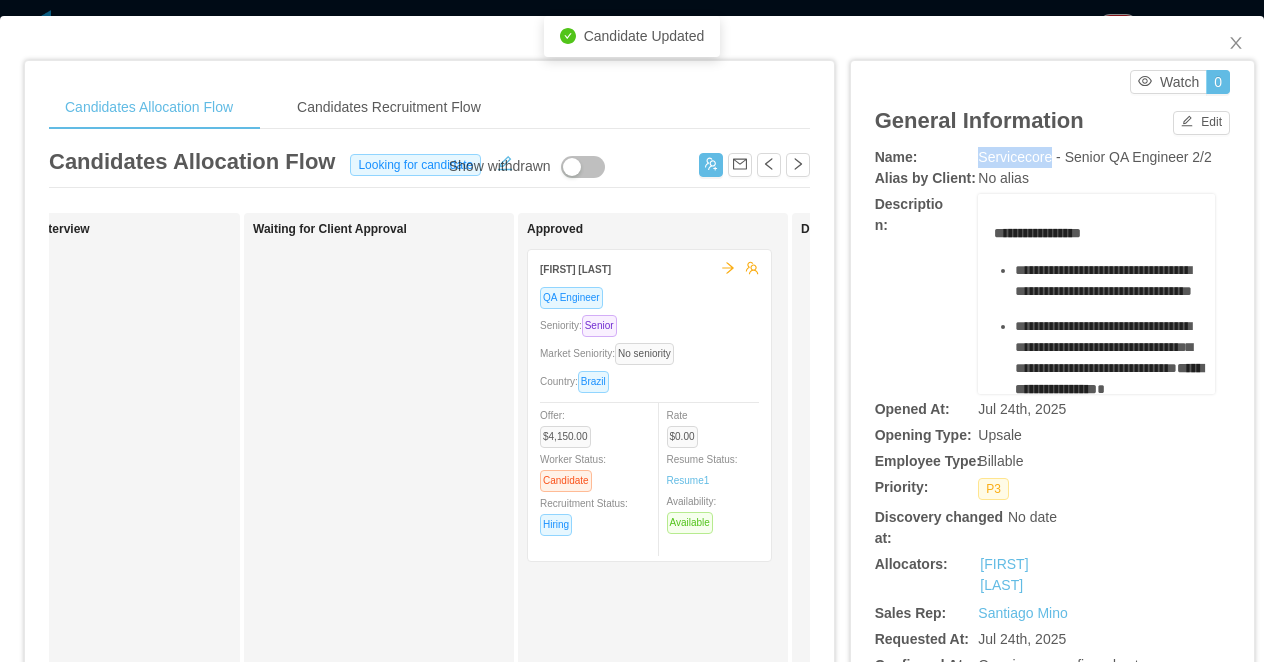 click on "Servicecore - Senior QA Engineer 2/2" at bounding box center (1094, 157) 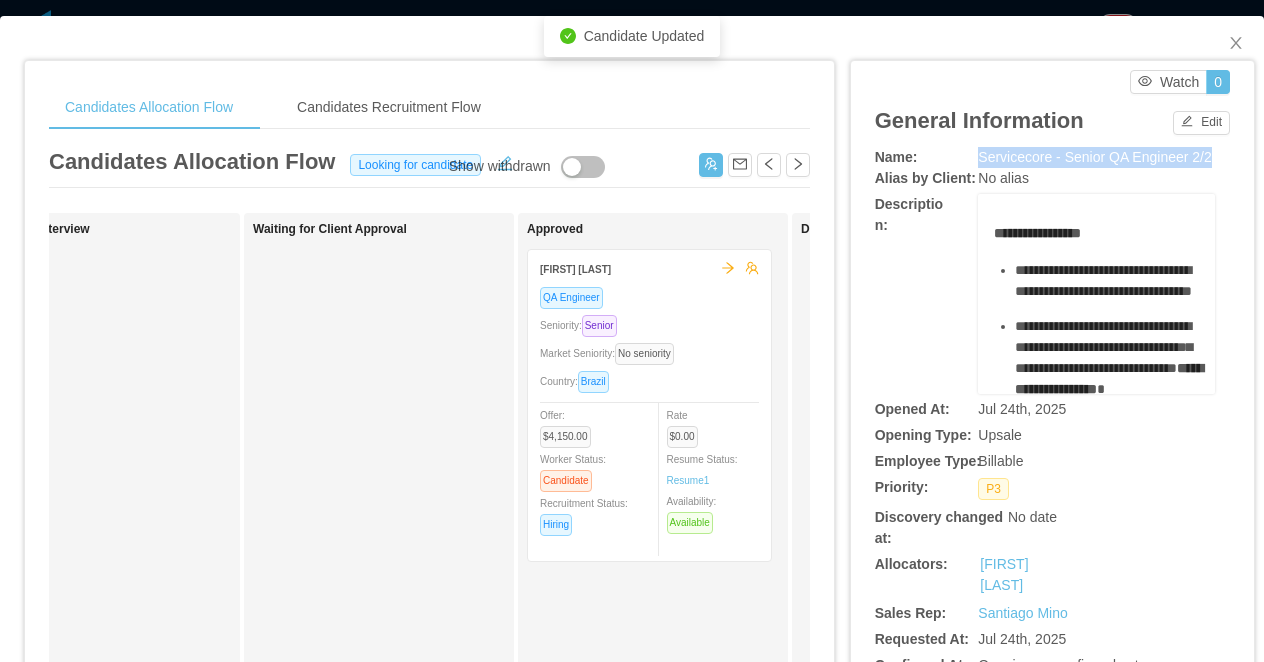 click on "Servicecore - Senior QA Engineer 2/2" at bounding box center (1094, 157) 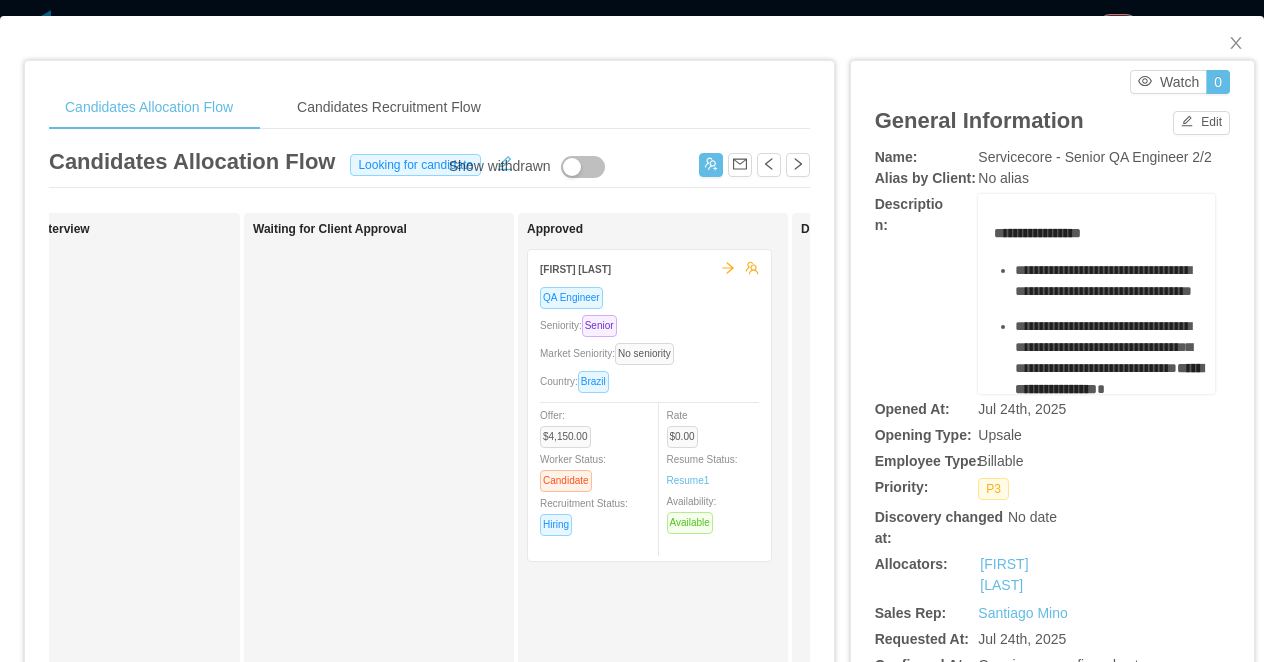 click on "**********" at bounding box center (632, 331) 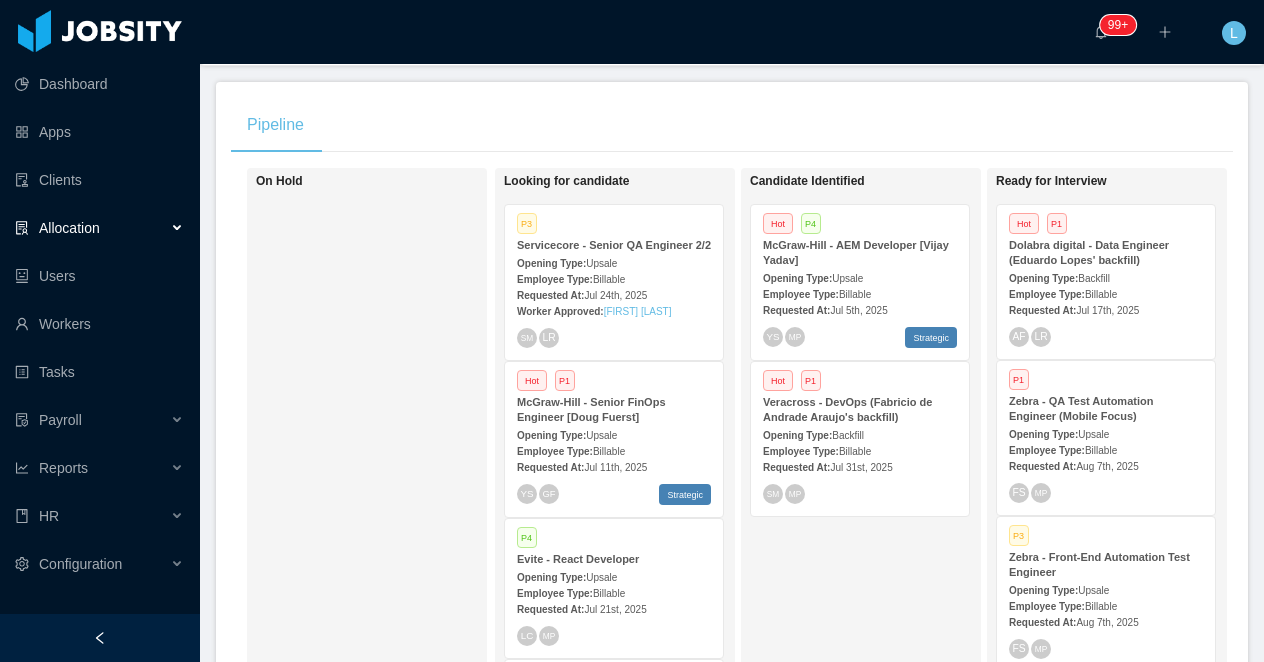 scroll, scrollTop: 433, scrollLeft: 0, axis: vertical 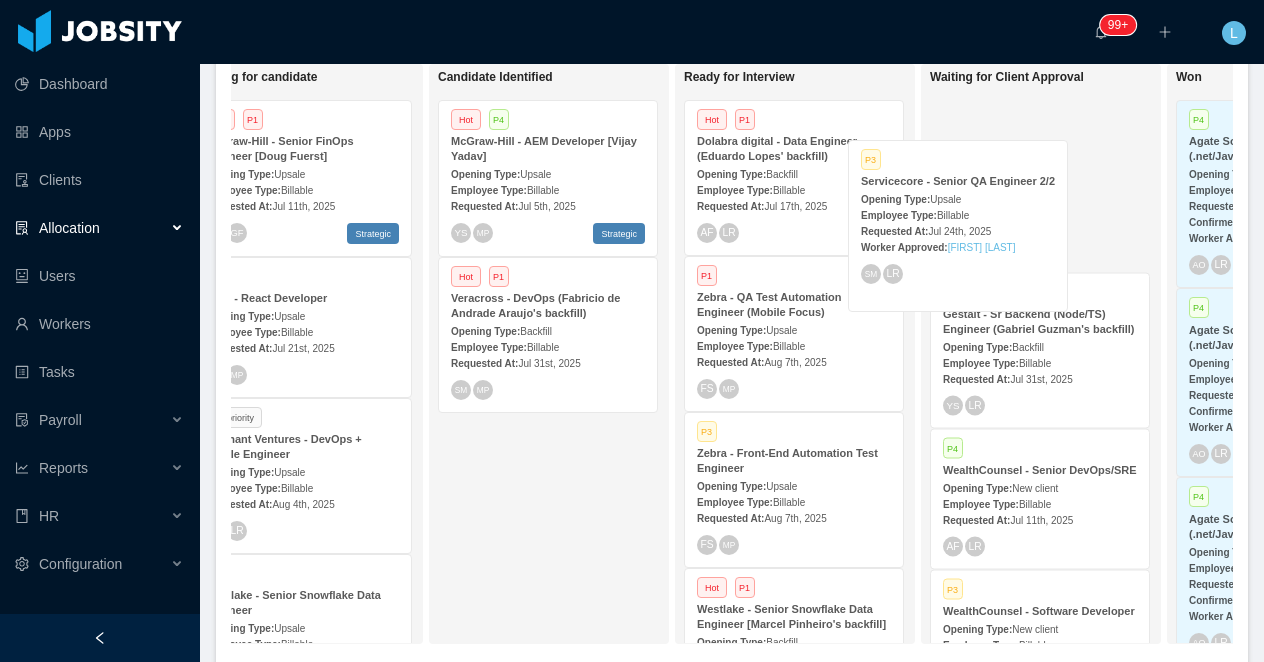 drag, startPoint x: 336, startPoint y: 148, endPoint x: 1032, endPoint y: 161, distance: 696.1214 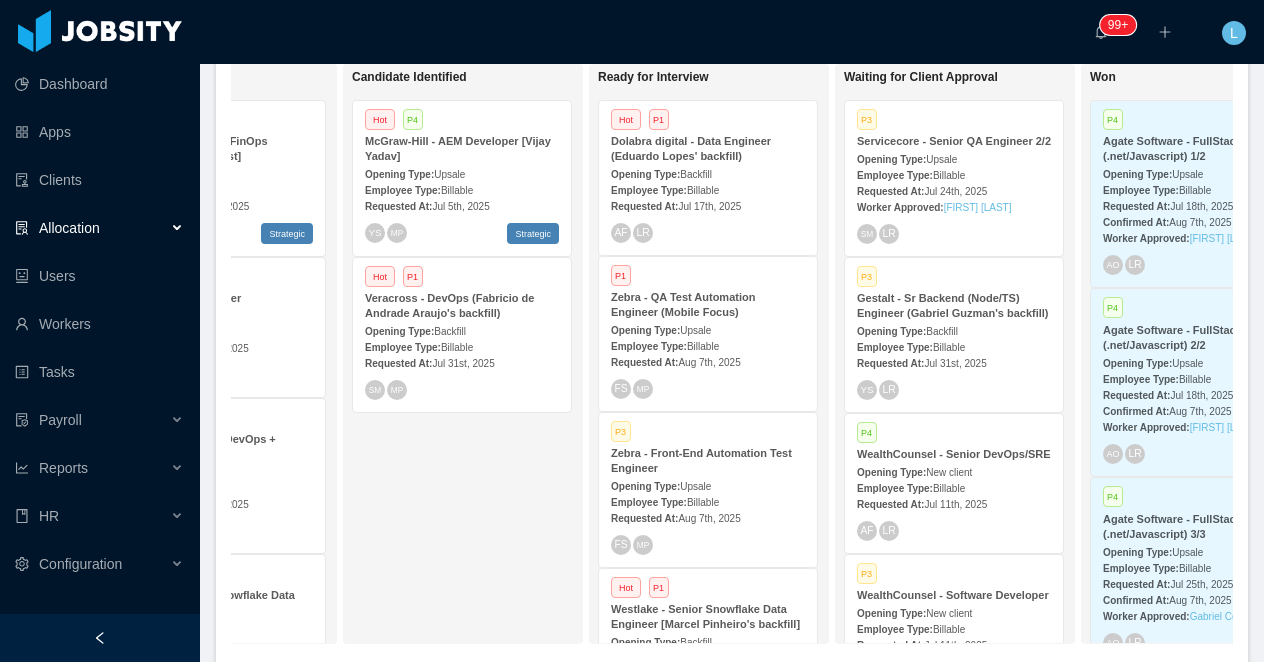 scroll, scrollTop: 0, scrollLeft: 395, axis: horizontal 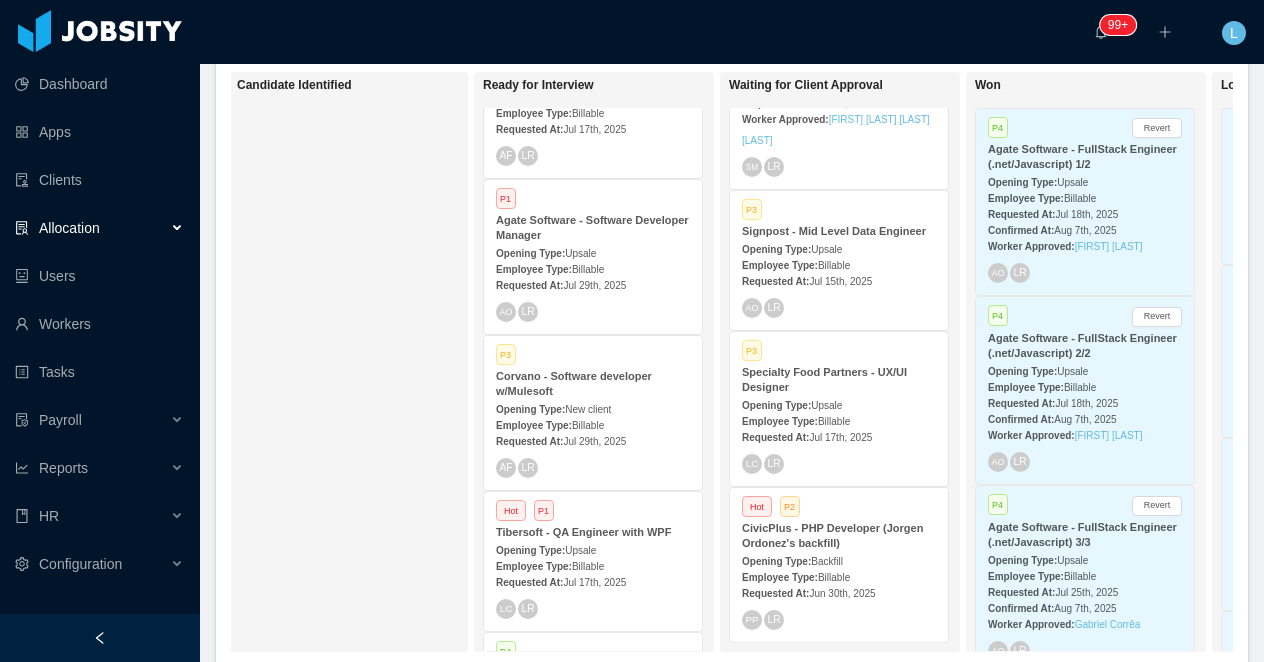 click on "CivicPlus - PHP Developer (Jorgen Ordonez's backfill)" at bounding box center (839, 536) 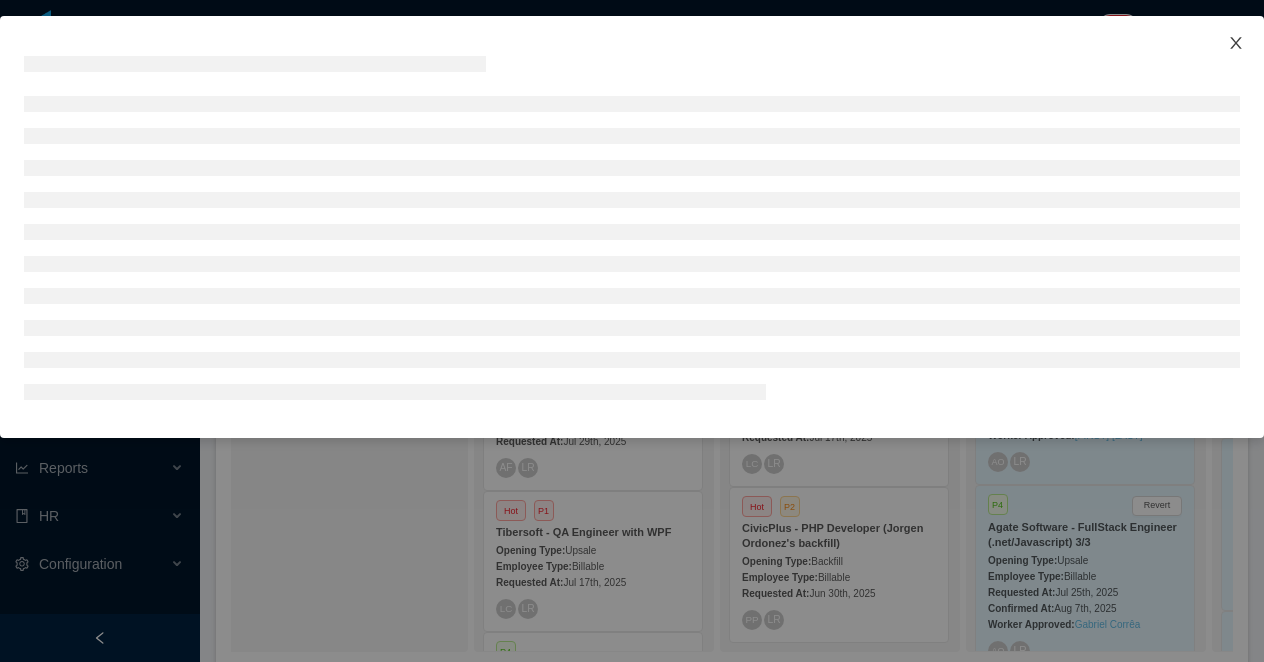 click 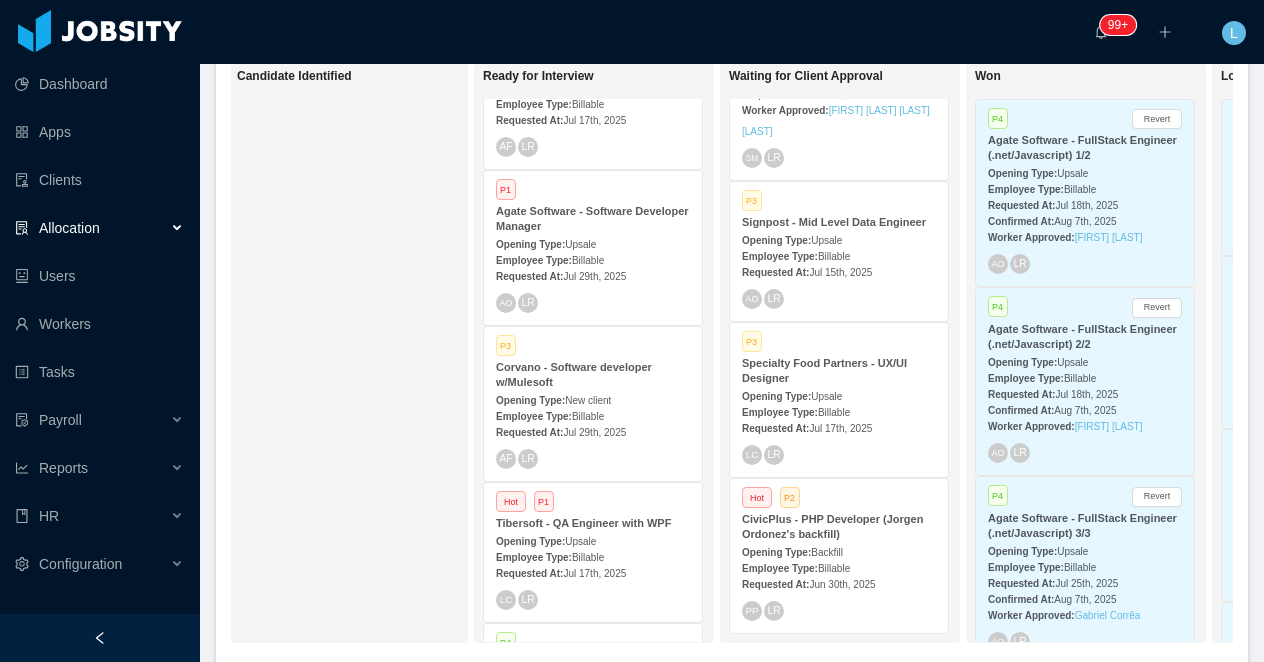 scroll, scrollTop: 433, scrollLeft: 0, axis: vertical 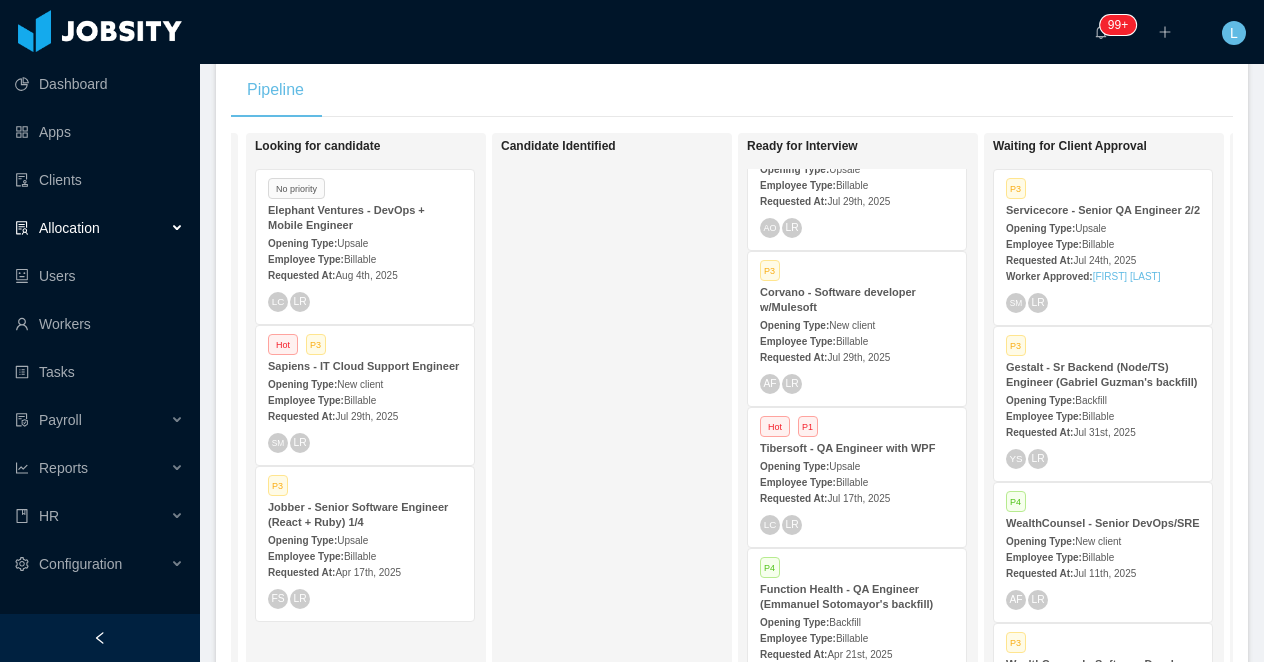click on "Opening Type:   Upsale" at bounding box center (857, 465) 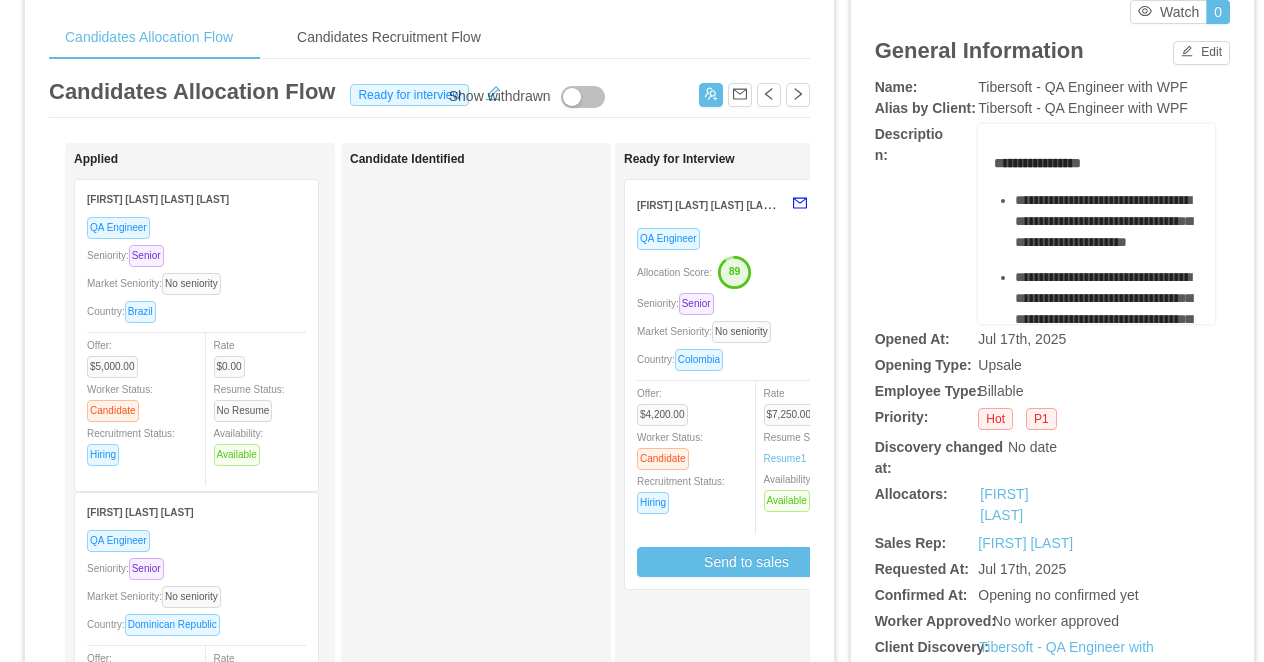 scroll, scrollTop: 79, scrollLeft: 0, axis: vertical 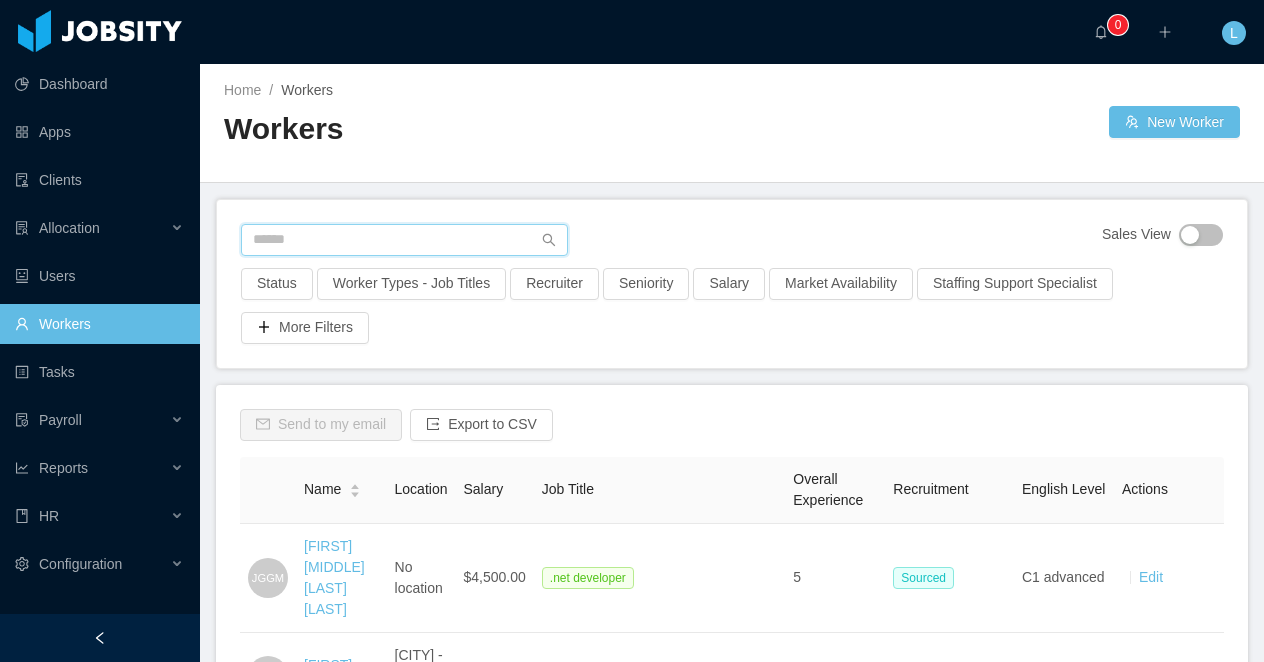 click at bounding box center (404, 240) 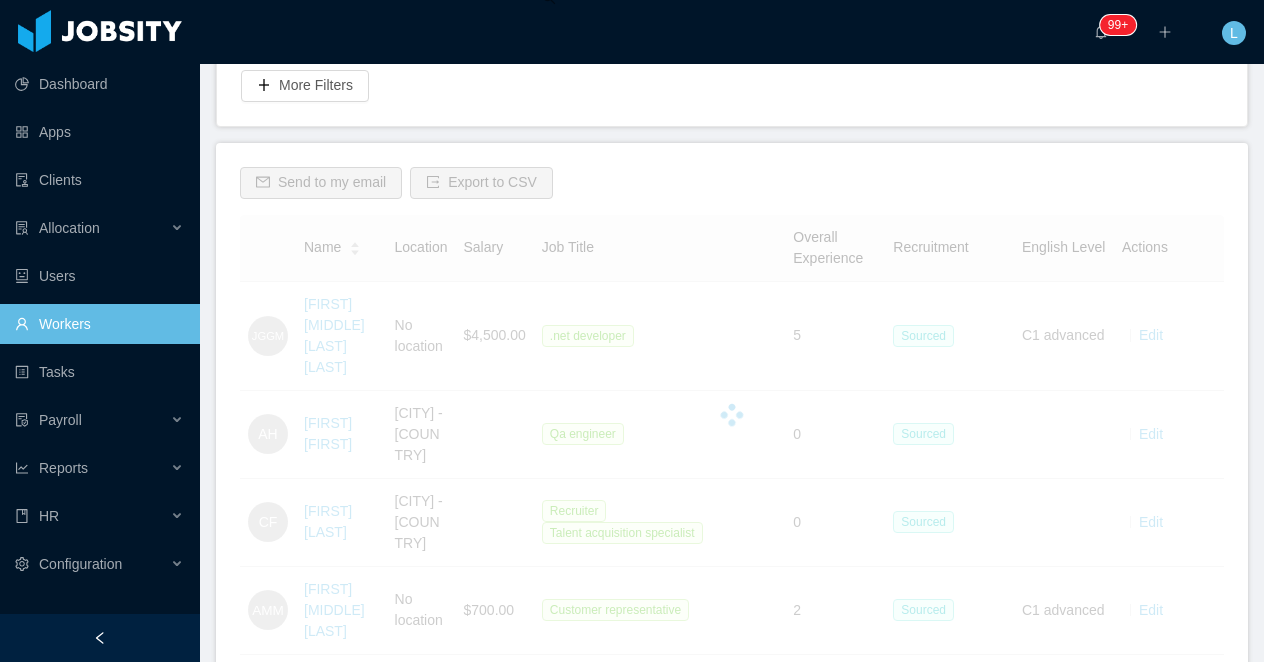 scroll, scrollTop: 93, scrollLeft: 0, axis: vertical 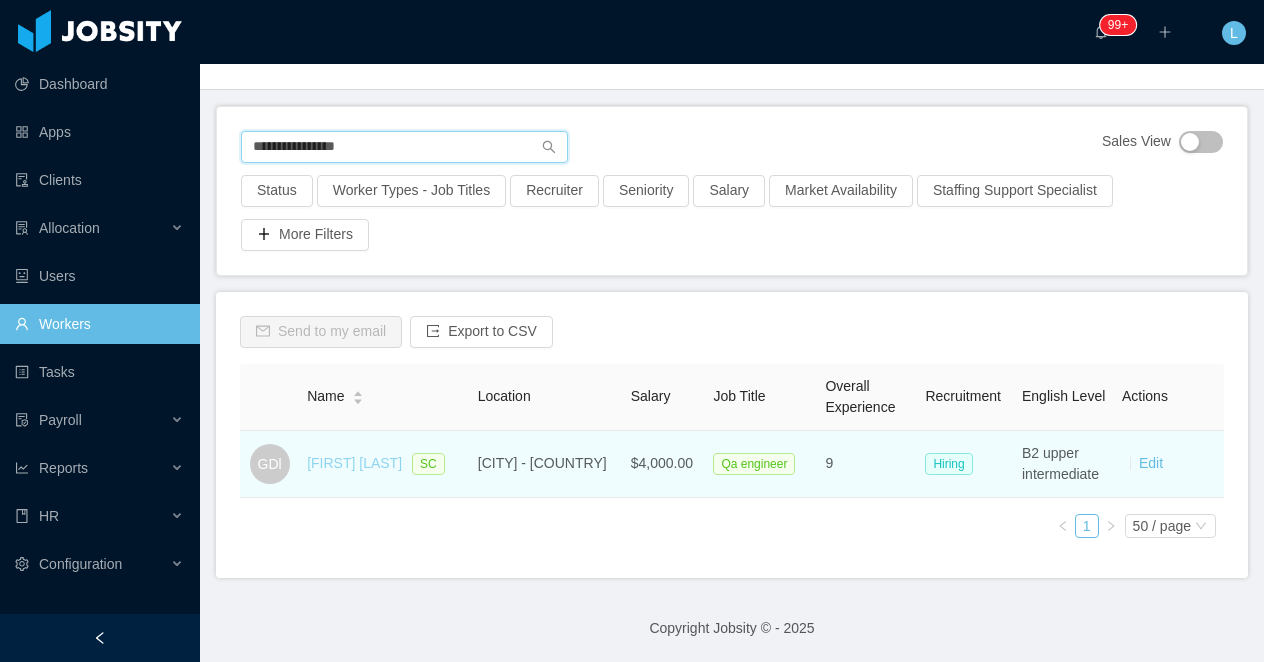 type on "**********" 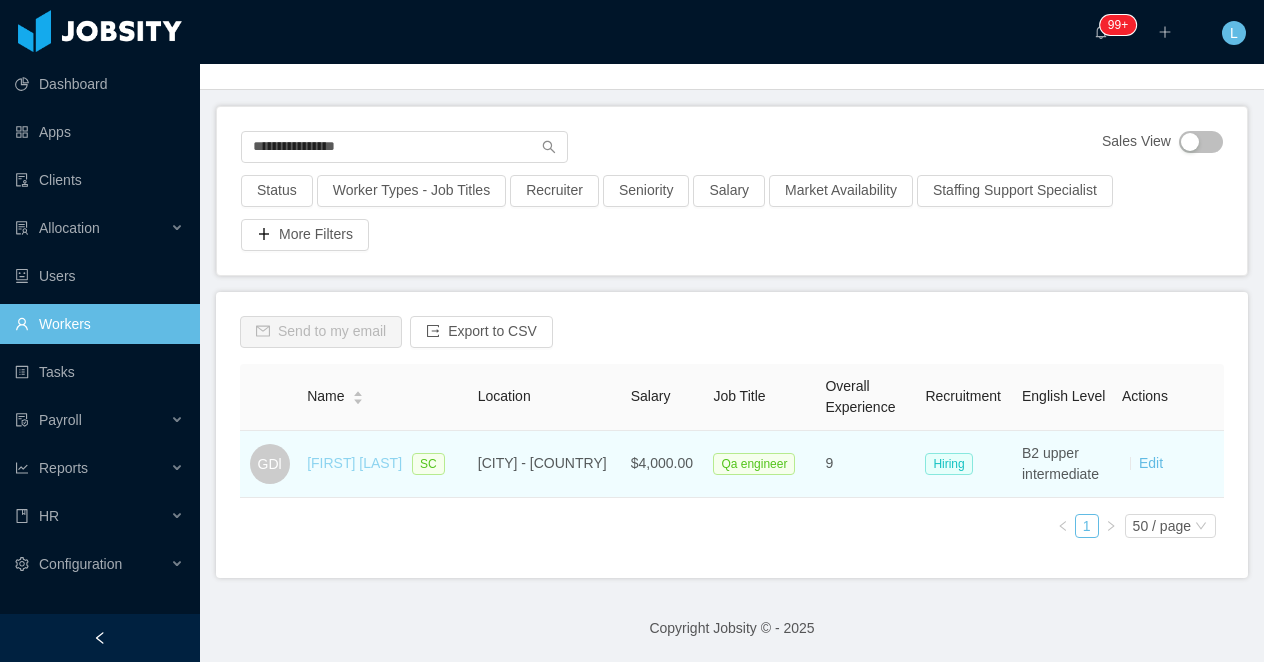click on "[FIRST] [LAST]" at bounding box center (354, 463) 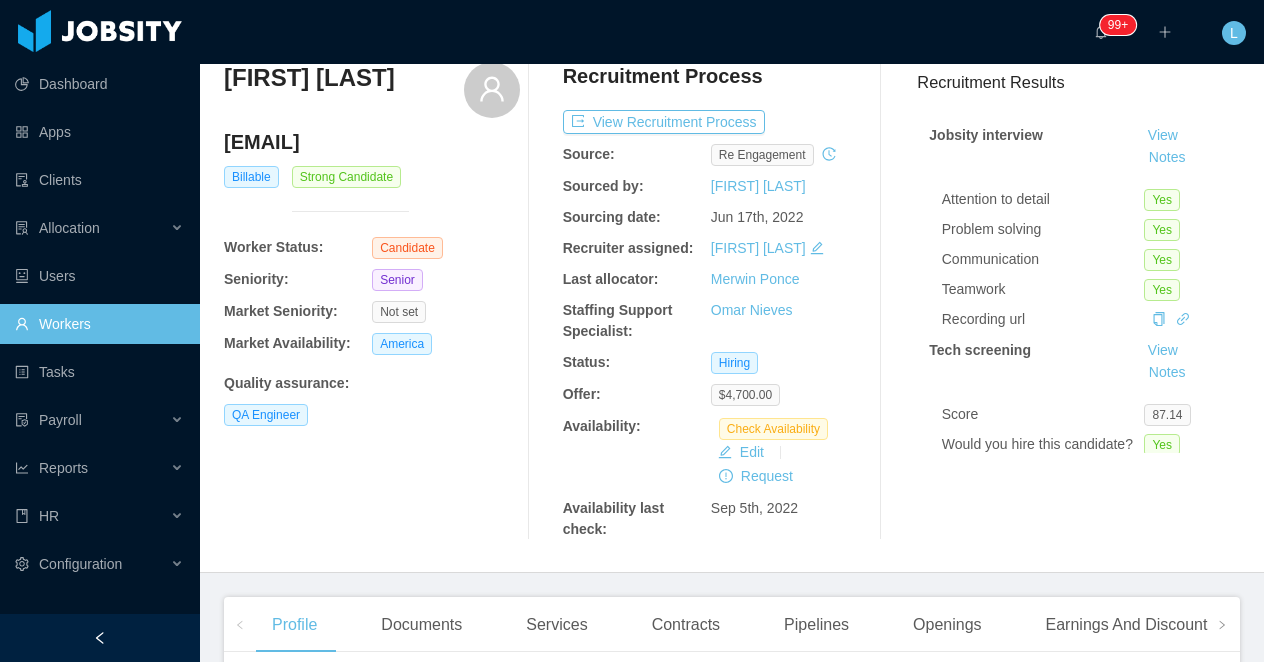 scroll, scrollTop: 41, scrollLeft: 0, axis: vertical 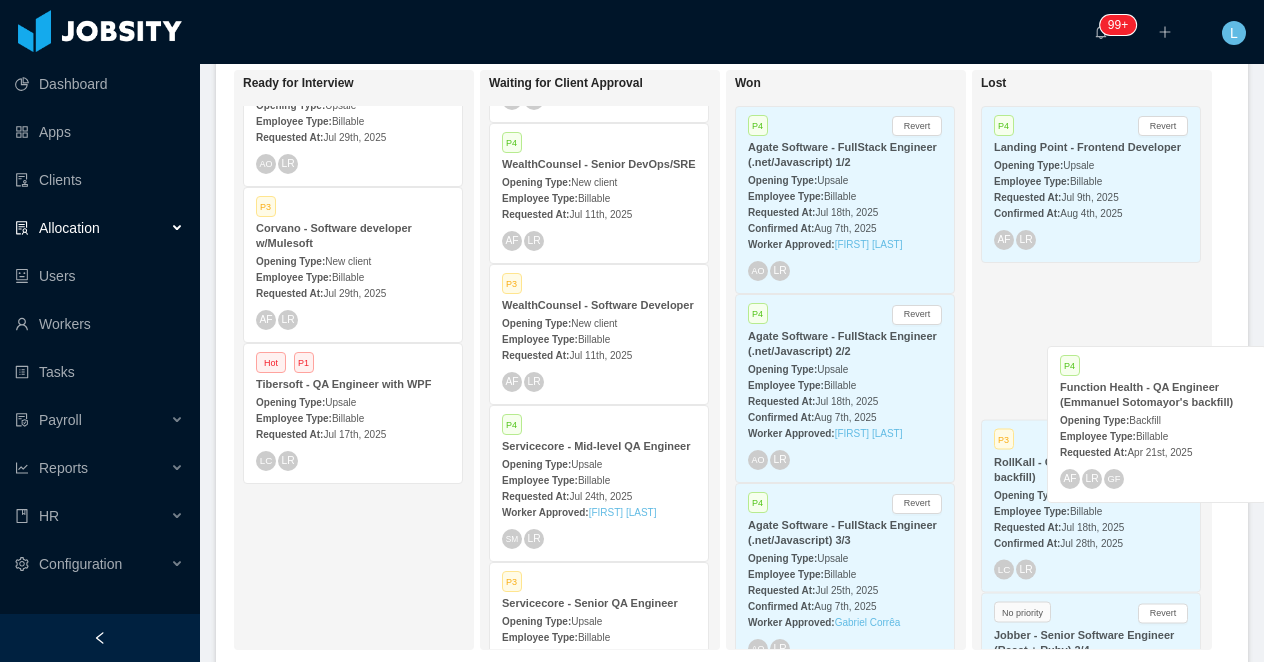 drag, startPoint x: 354, startPoint y: 561, endPoint x: 1146, endPoint y: 417, distance: 804.9845 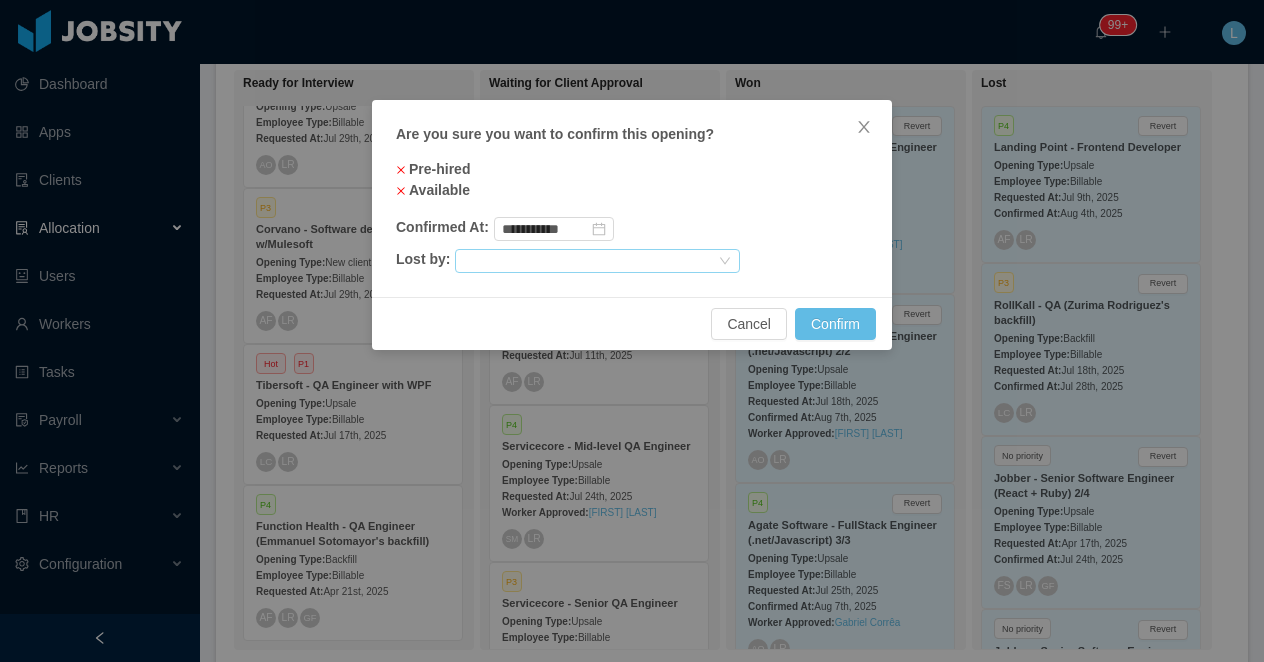 click at bounding box center [589, 261] 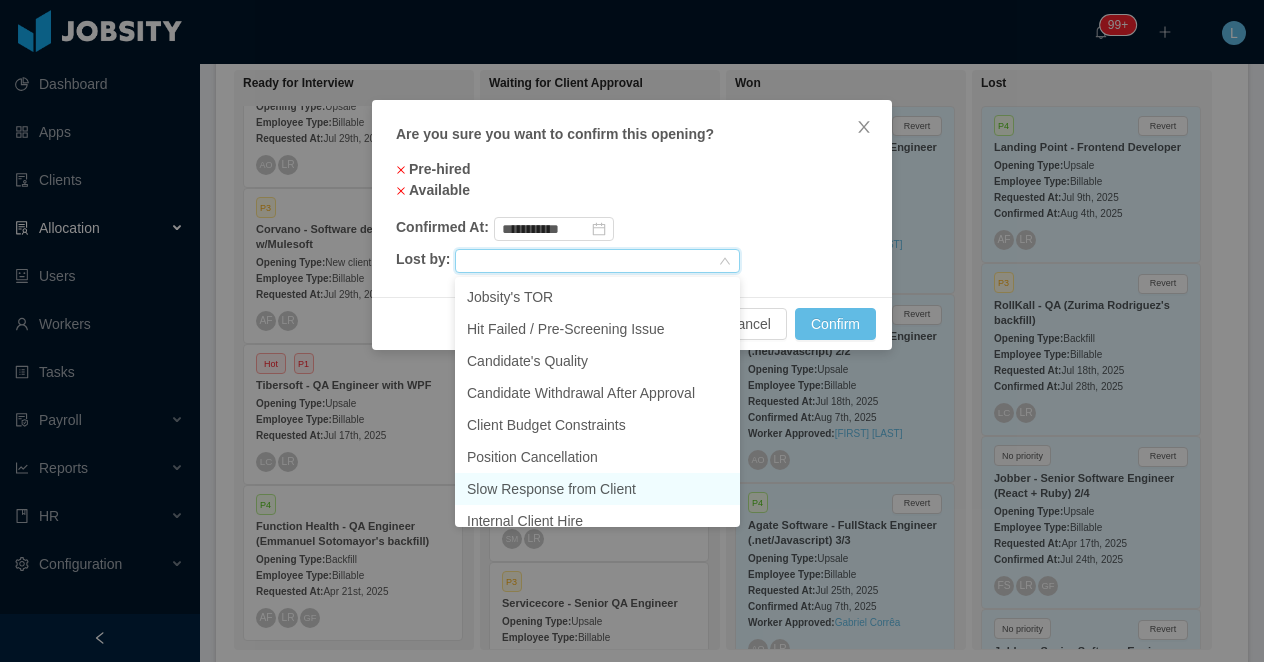 click on "Slow Response from Client" at bounding box center (597, 489) 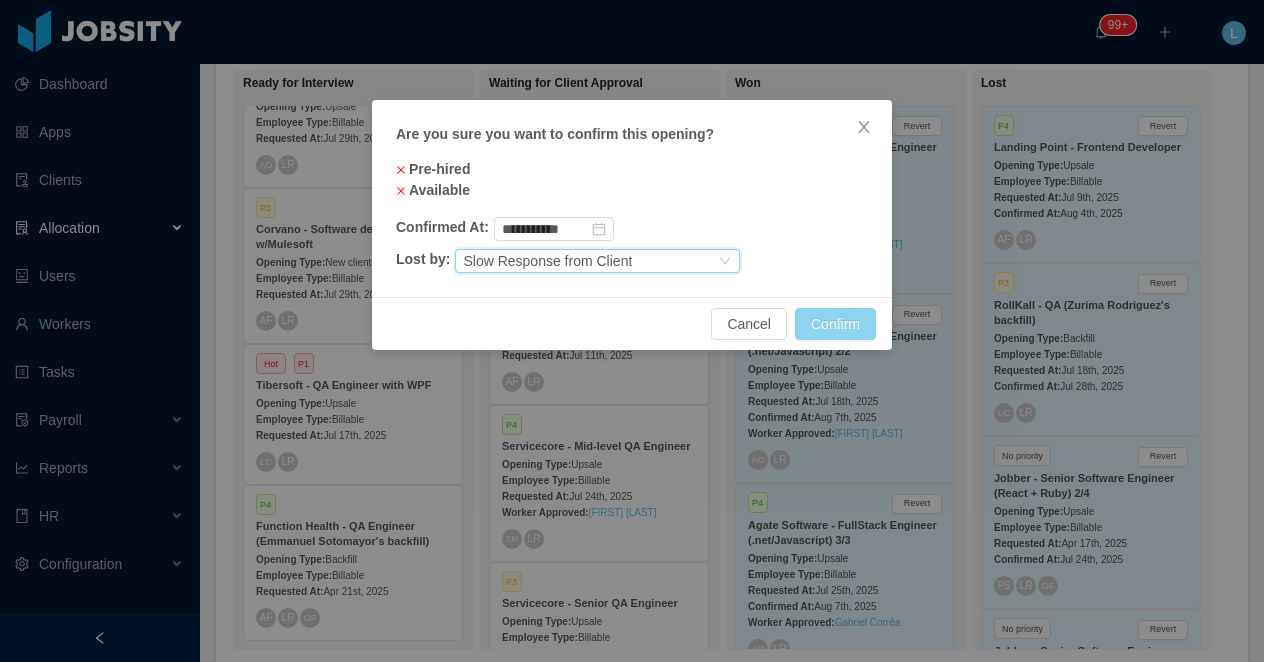 click on "Confirm" at bounding box center [835, 324] 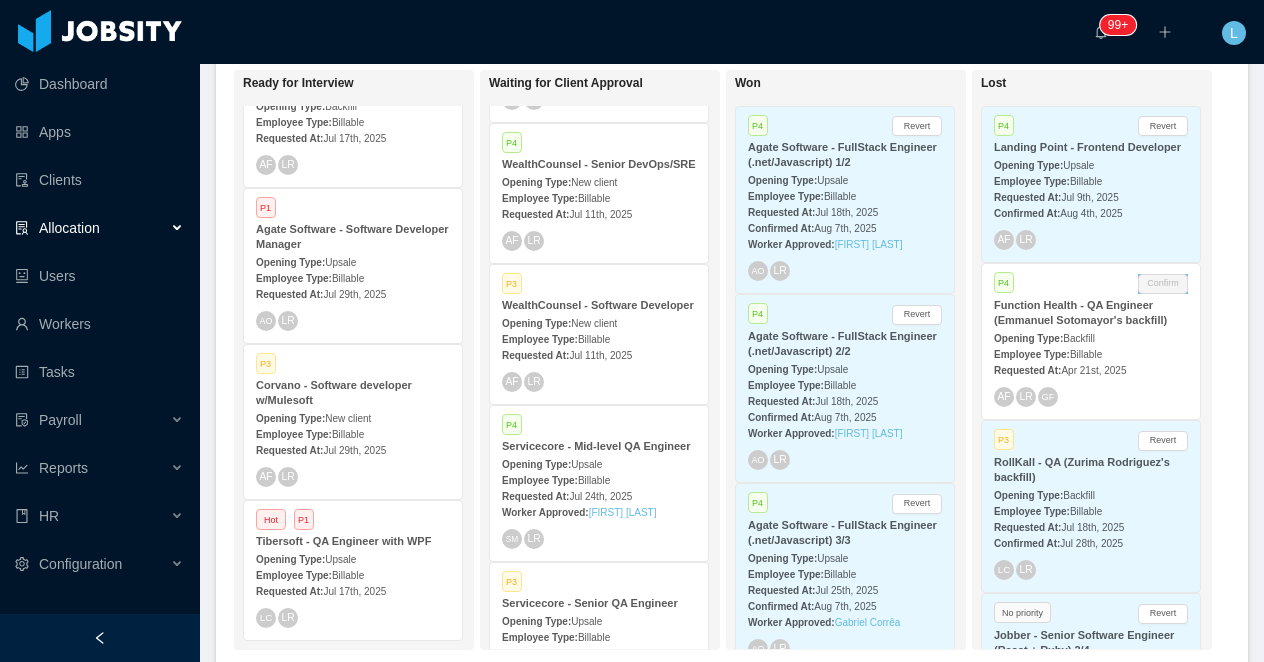 scroll, scrollTop: 76, scrollLeft: 0, axis: vertical 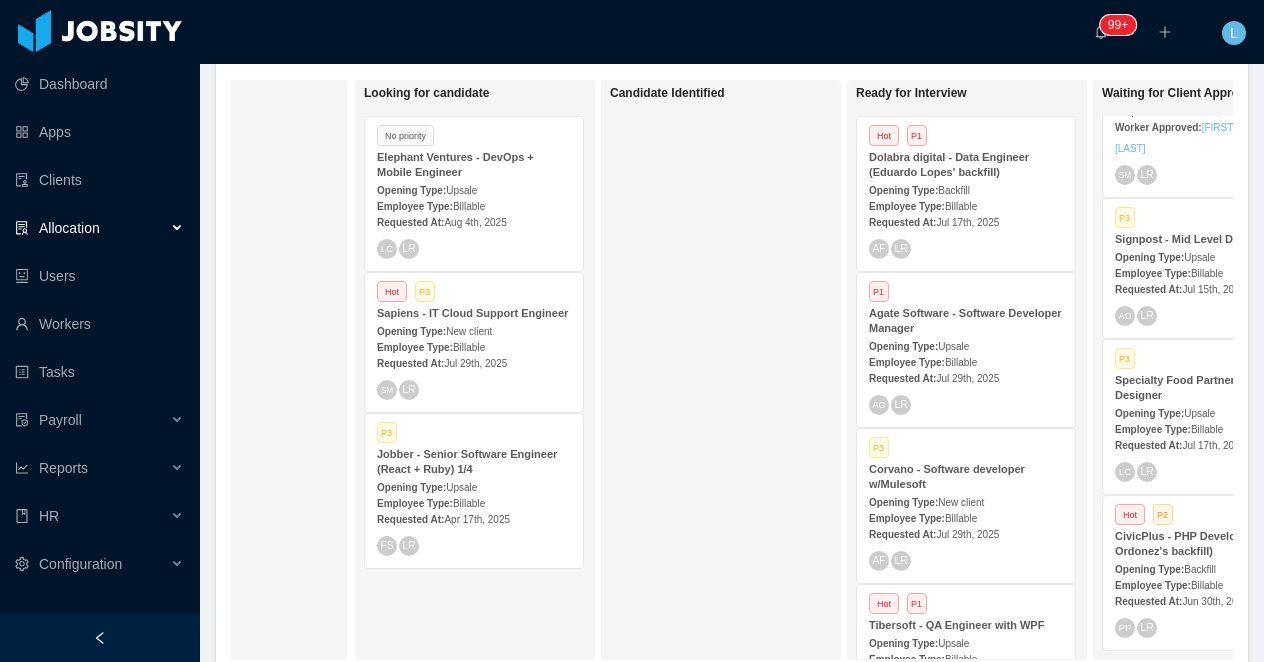 click on "Opening Type:   Upsale" at bounding box center (474, 189) 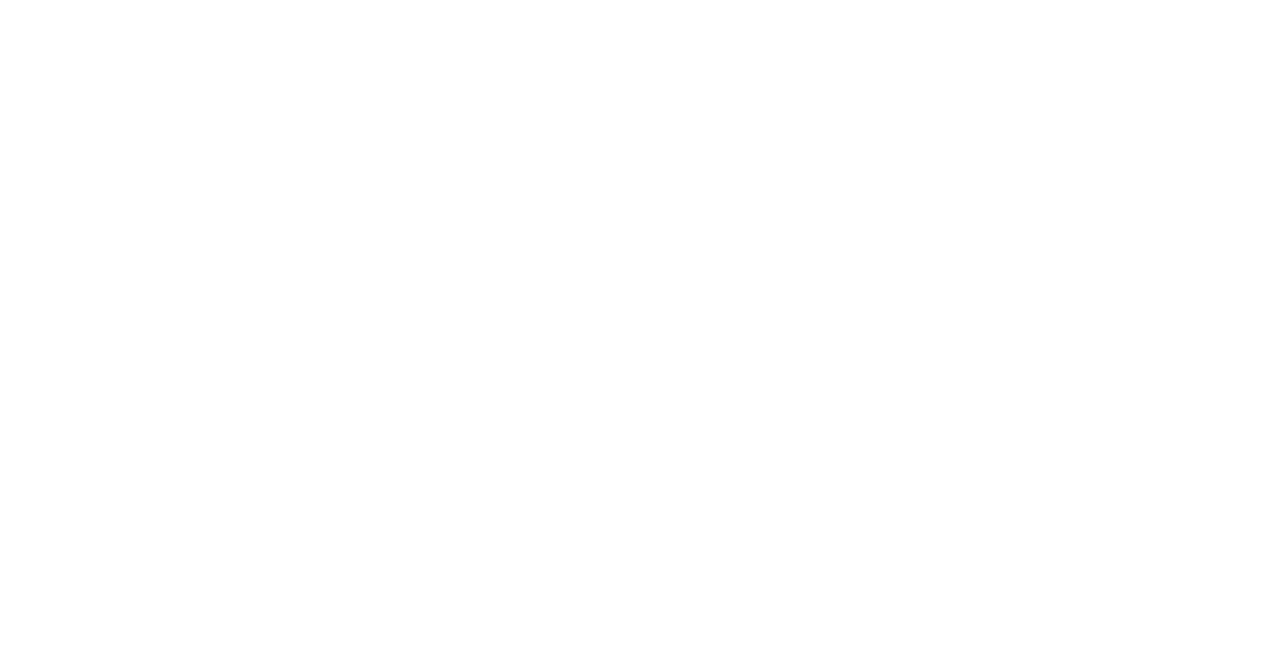 scroll, scrollTop: 0, scrollLeft: 0, axis: both 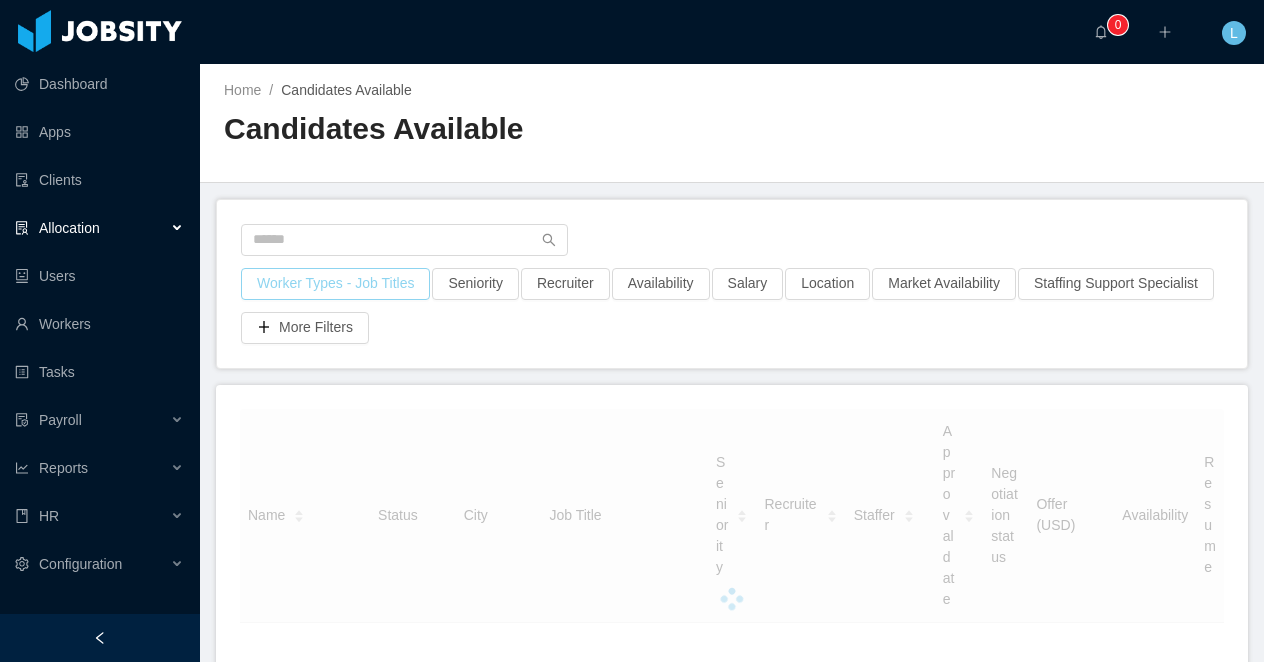 click on "Worker Types - Job Titles" at bounding box center [335, 284] 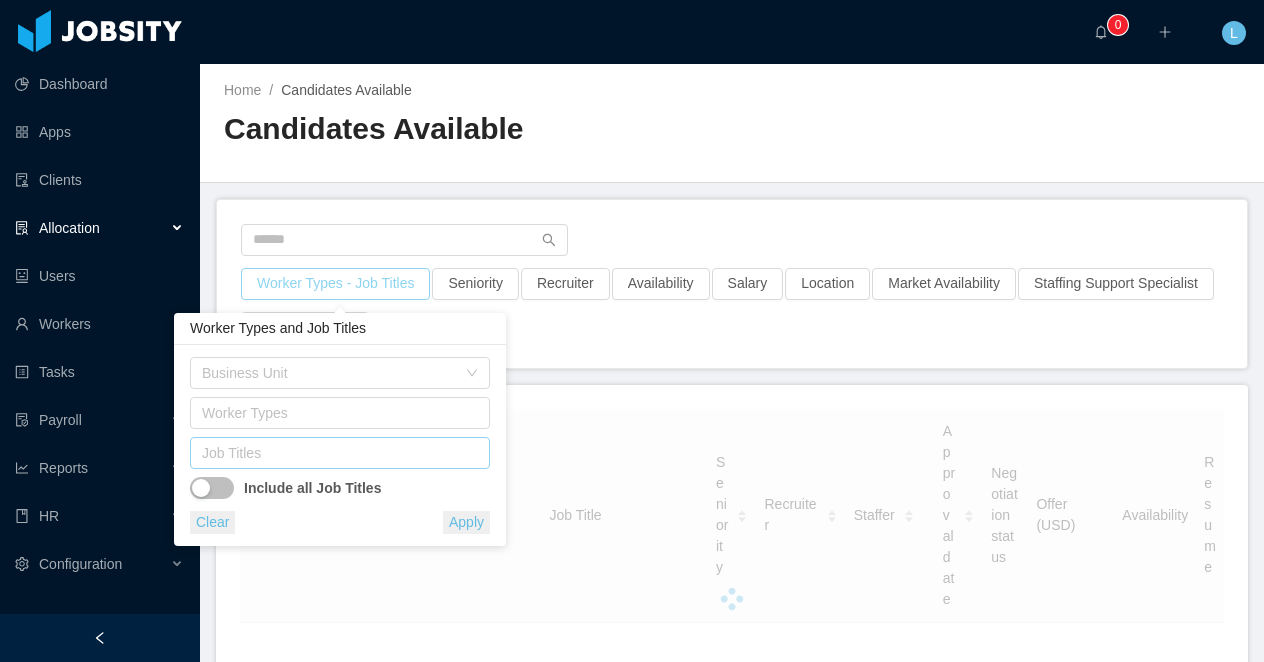 click on "Job Titles" at bounding box center [335, 453] 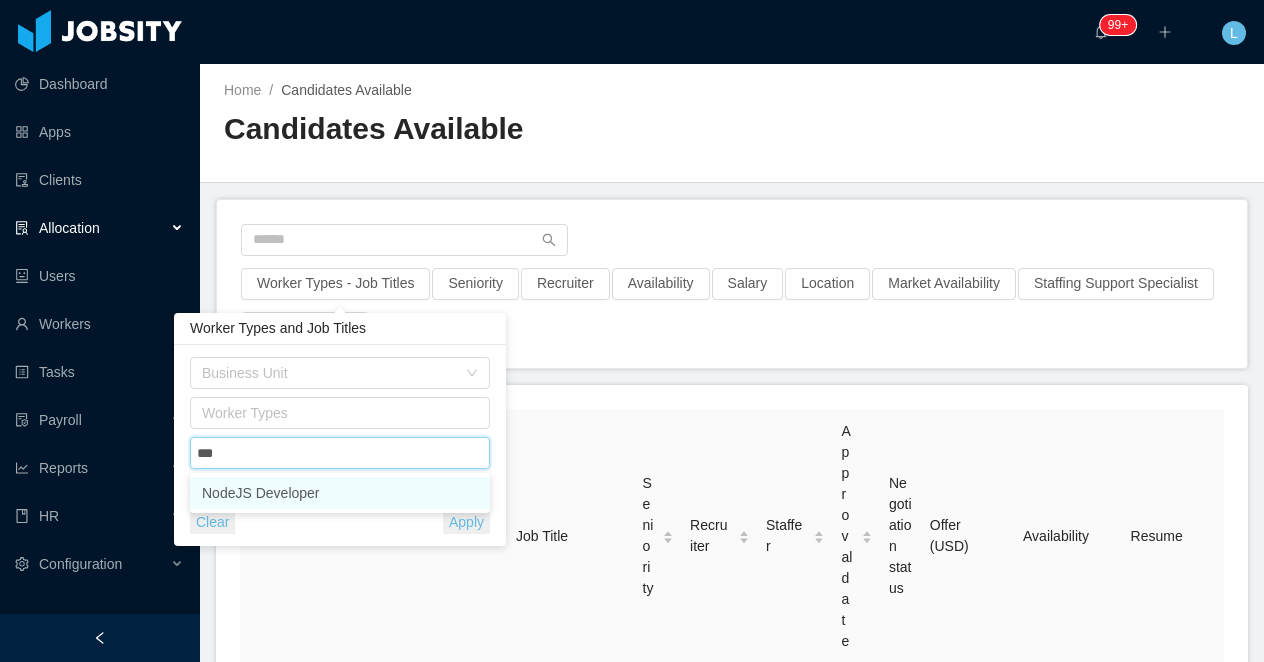 type on "****" 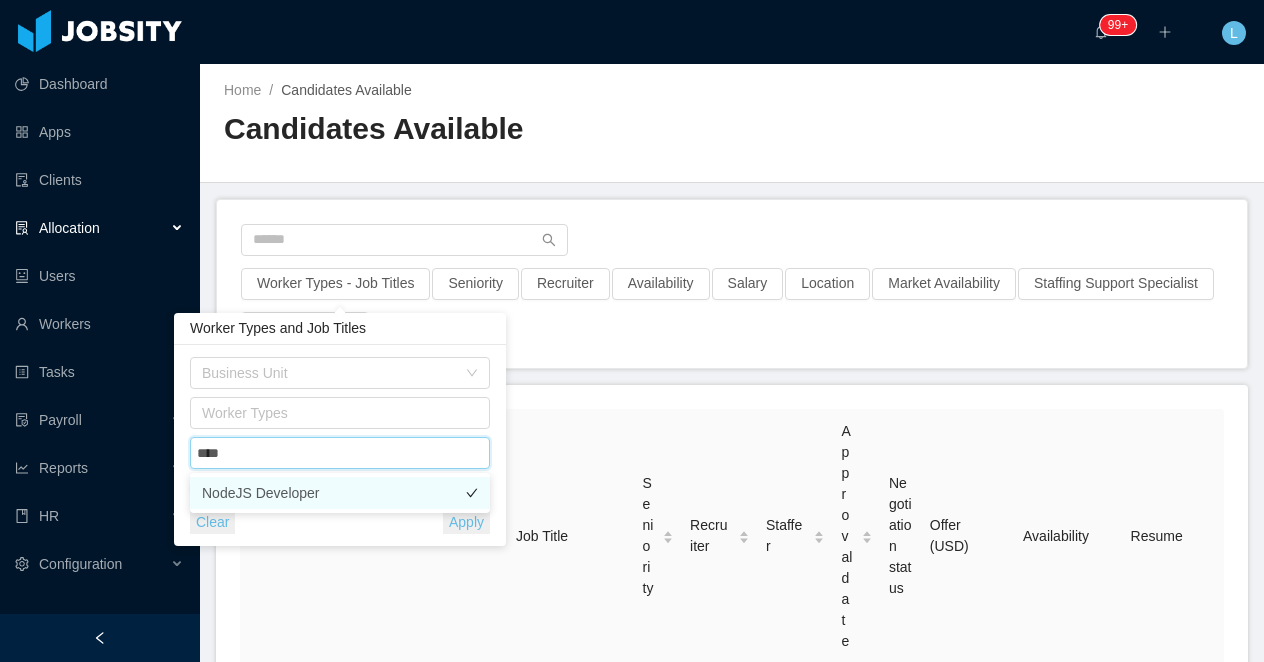 click on "NodeJS Developer" at bounding box center [340, 493] 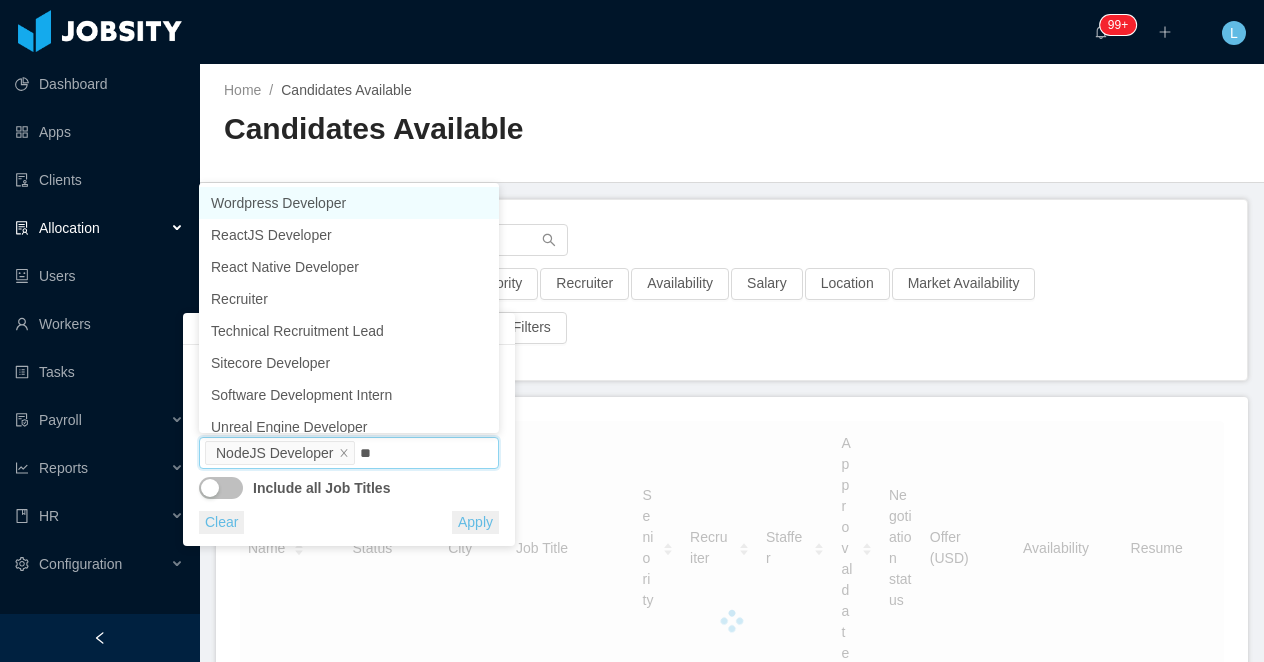 type on "***" 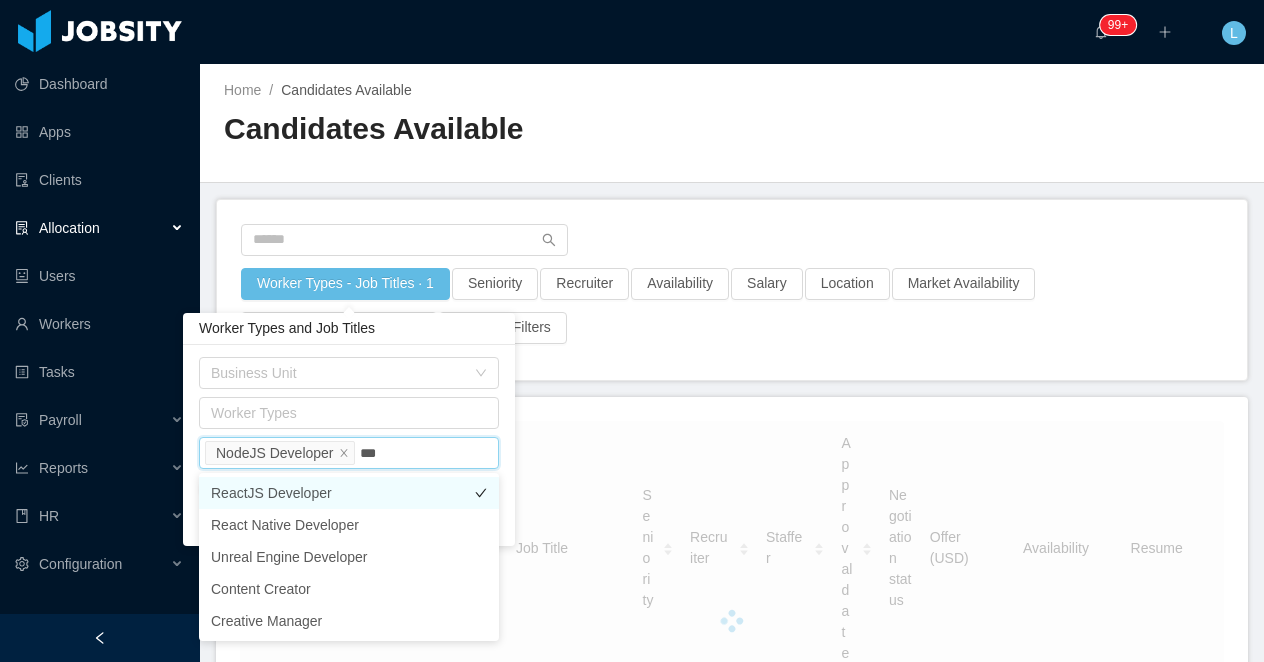 click on "ReactJS Developer" at bounding box center (349, 493) 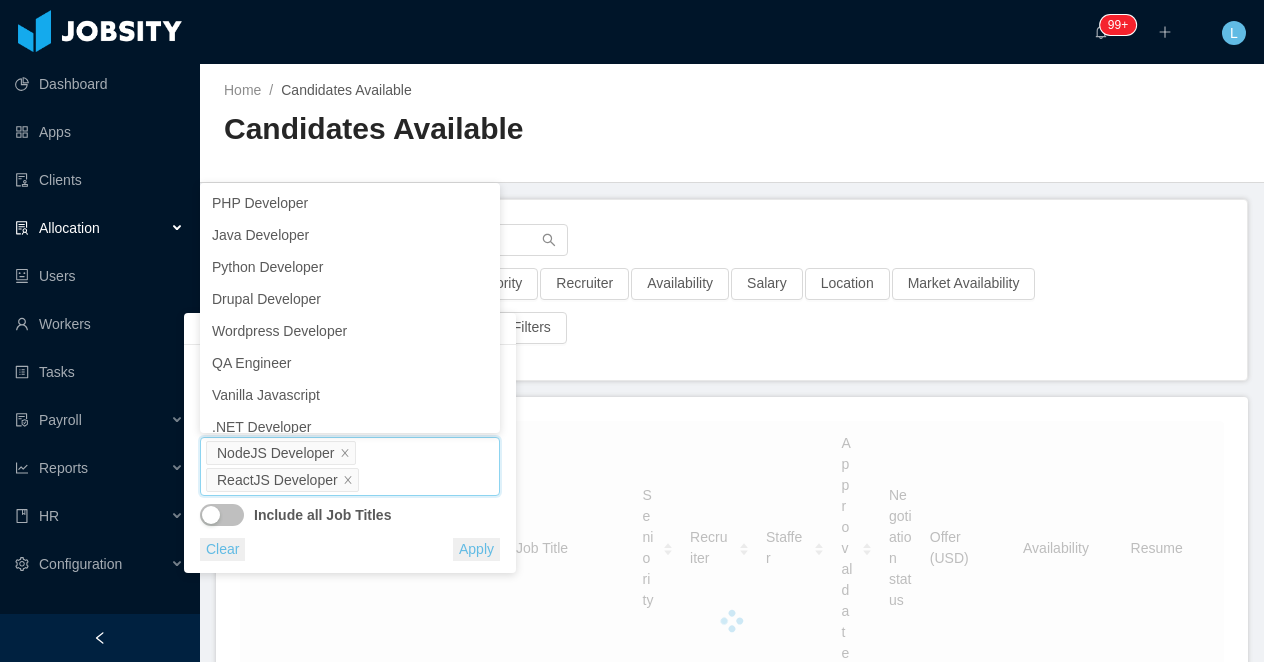 scroll, scrollTop: 10, scrollLeft: 0, axis: vertical 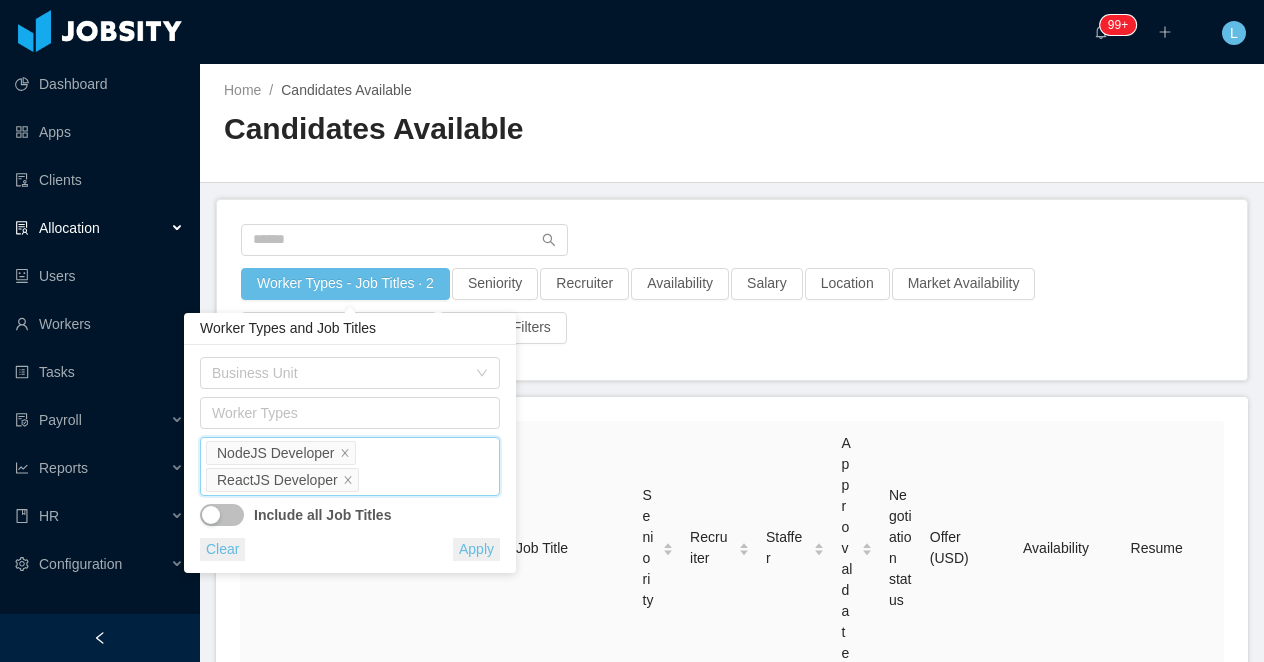 click at bounding box center (222, 515) 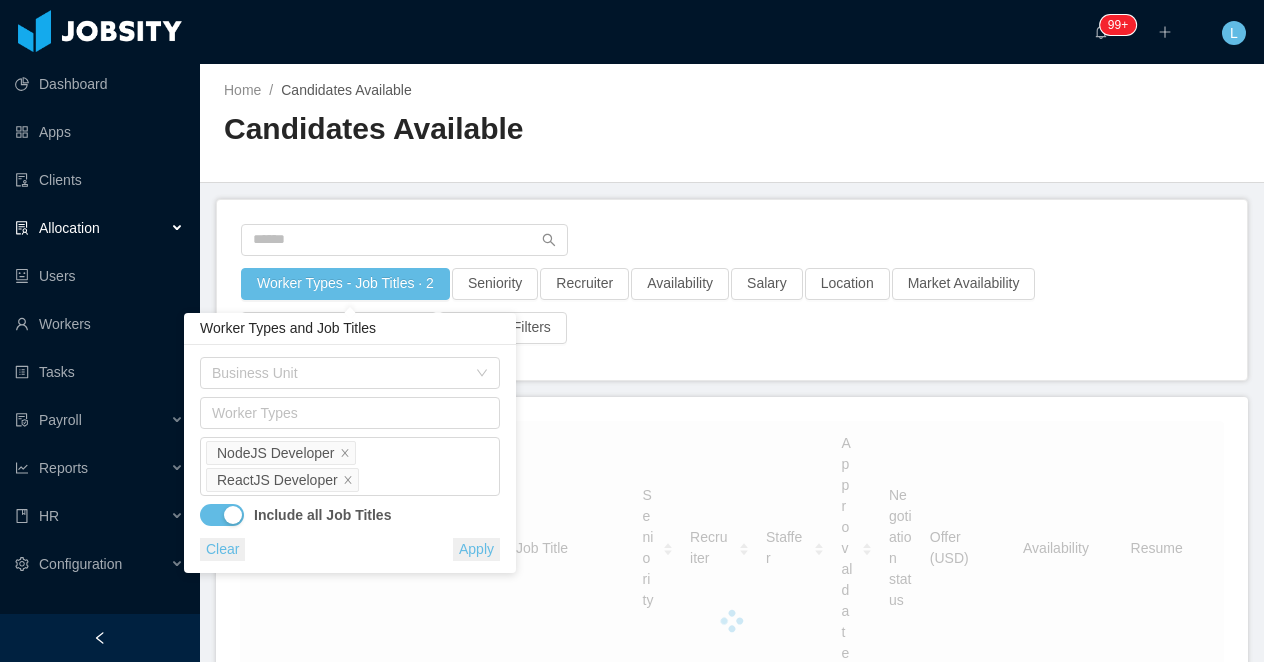 click on "Apply" at bounding box center [476, 549] 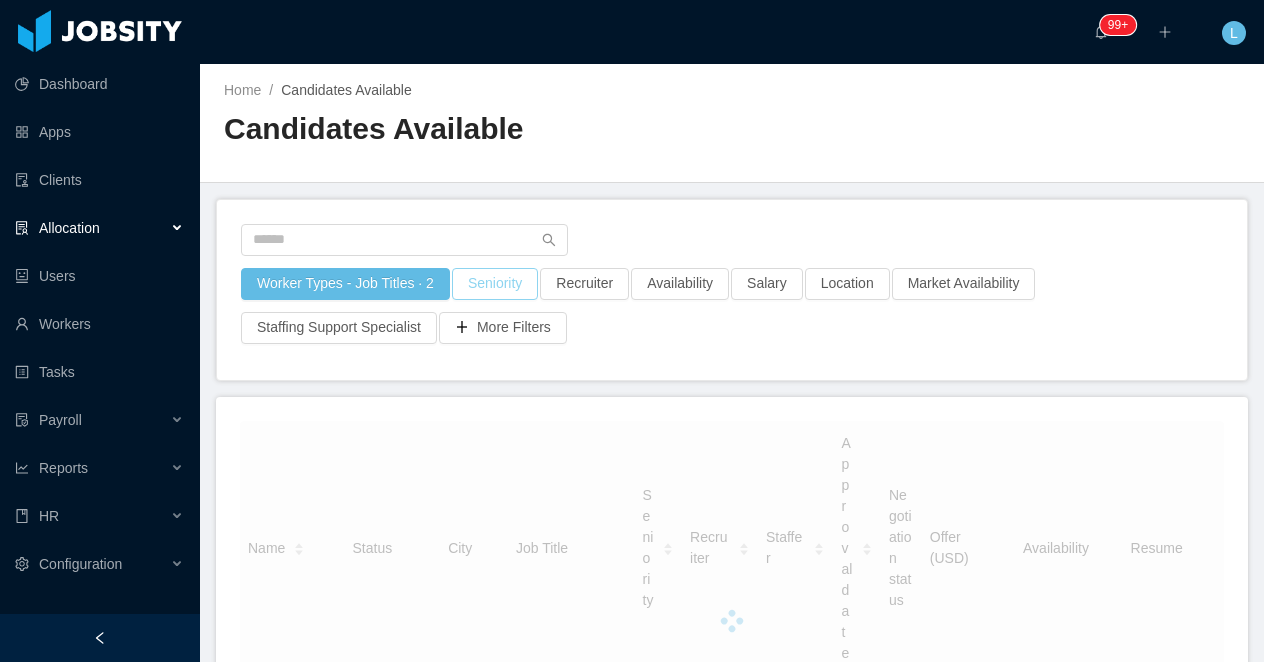 click on "Seniority" at bounding box center [495, 284] 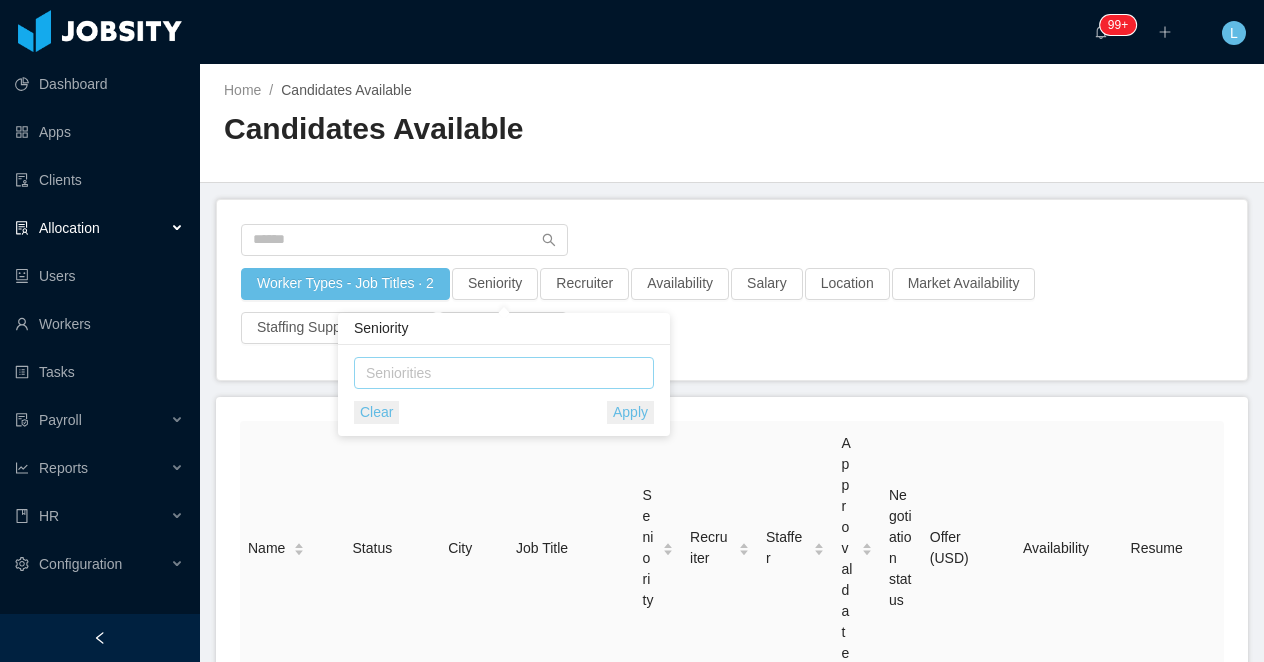 click on "Seniorities" at bounding box center (504, 373) 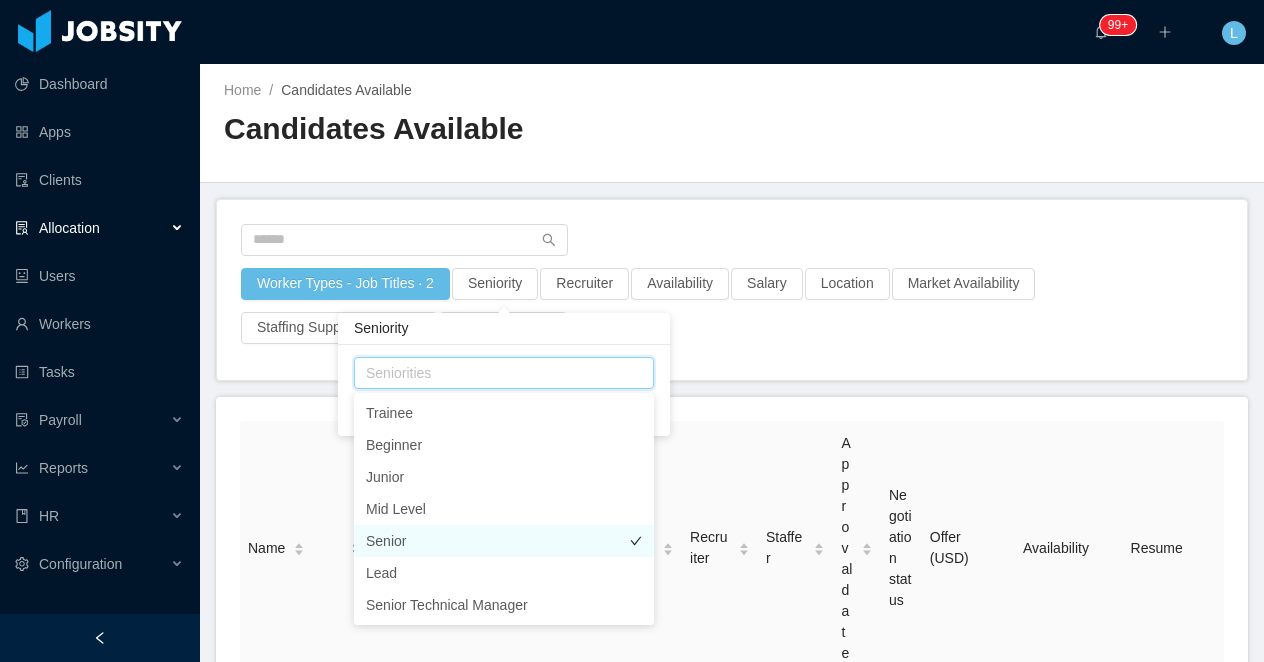 click on "Senior" at bounding box center [504, 541] 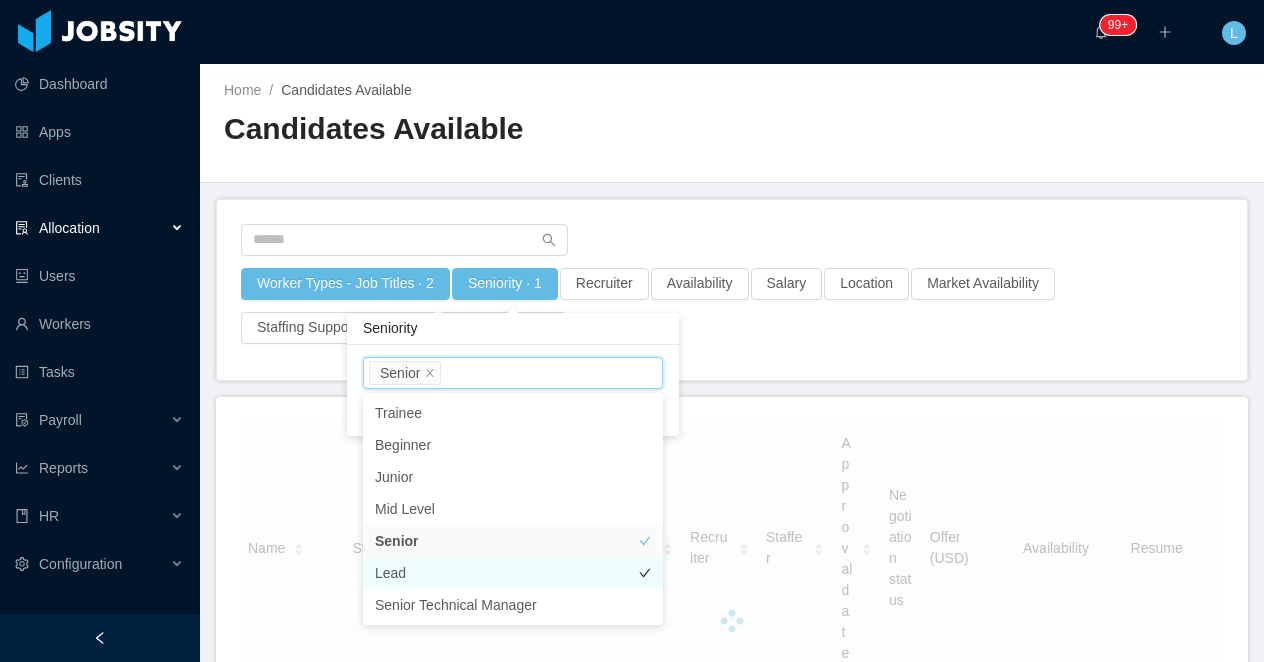 click on "Lead" at bounding box center [513, 573] 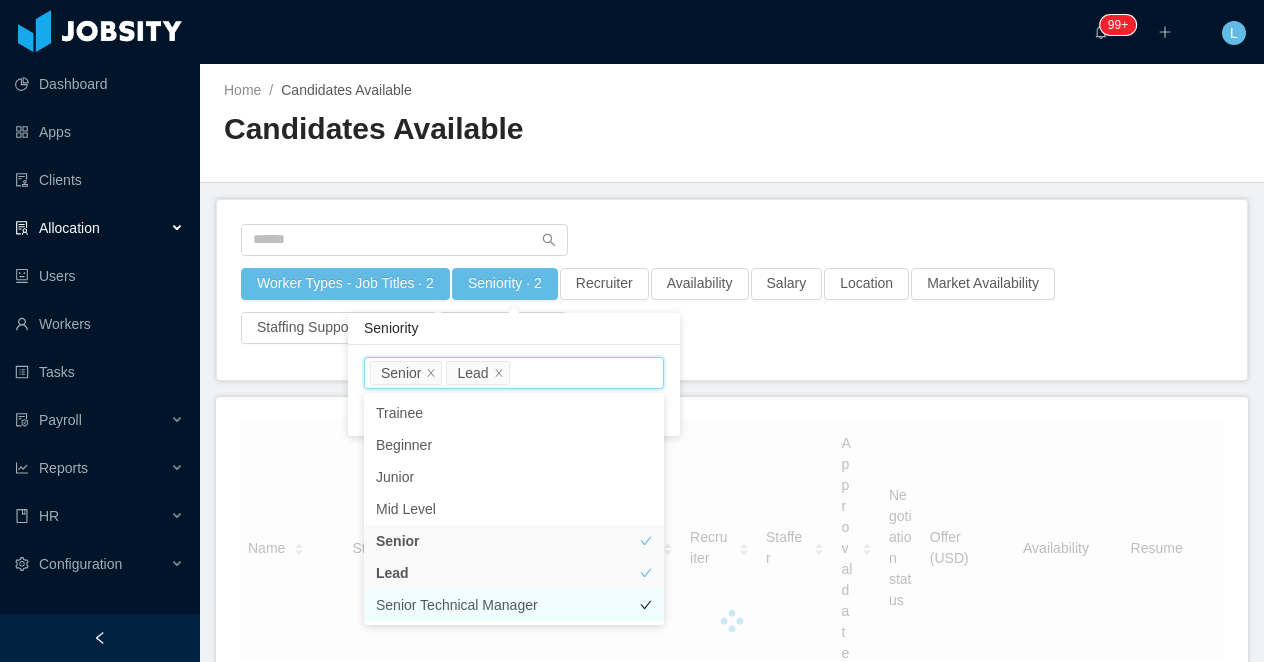 click on "Senior Technical Manager" at bounding box center (514, 605) 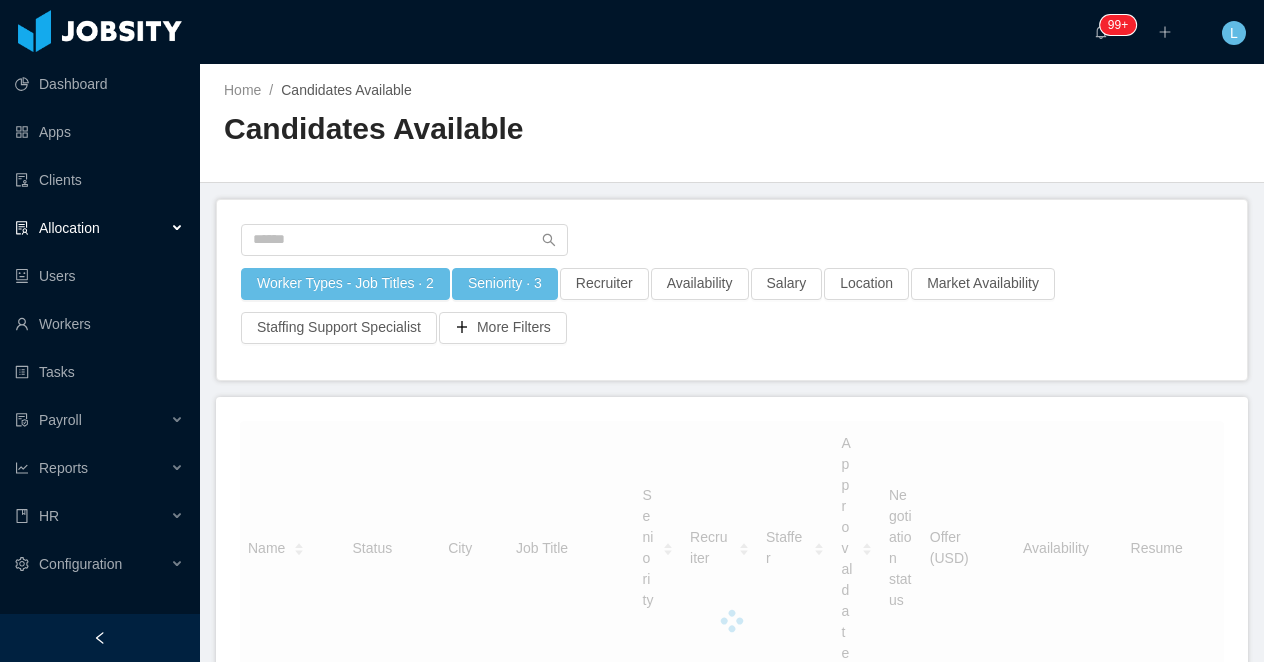 click on "Candidates Available" at bounding box center [478, 137] 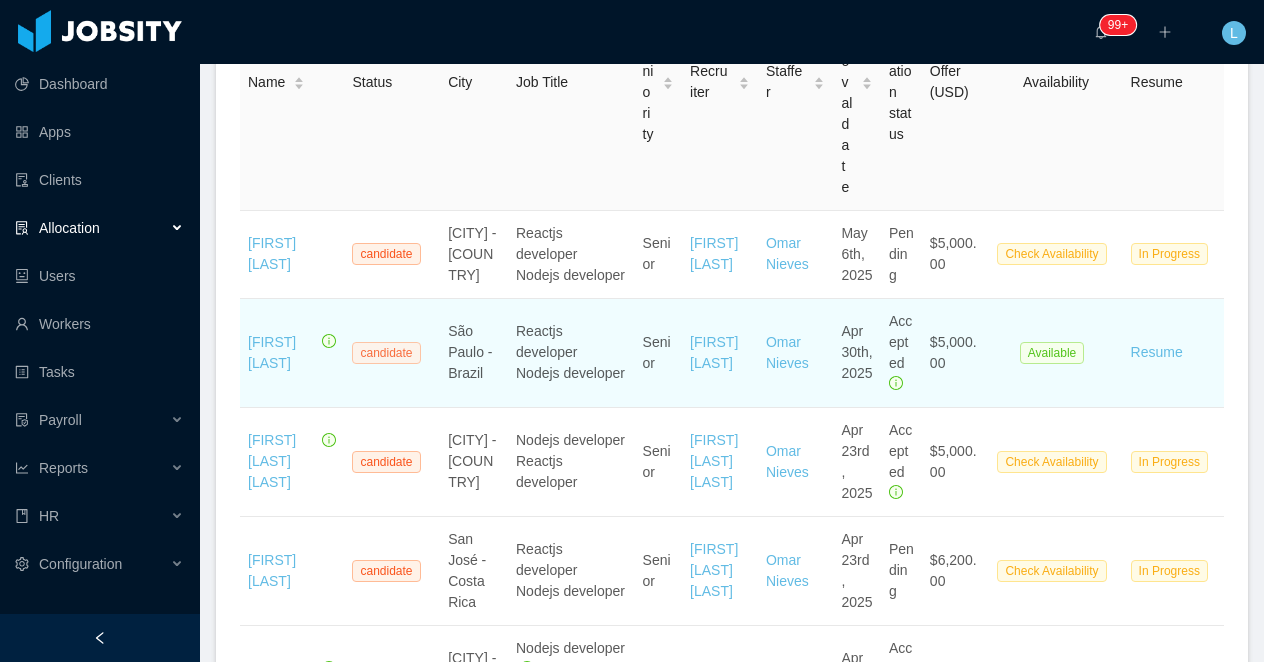 scroll, scrollTop: 468, scrollLeft: 0, axis: vertical 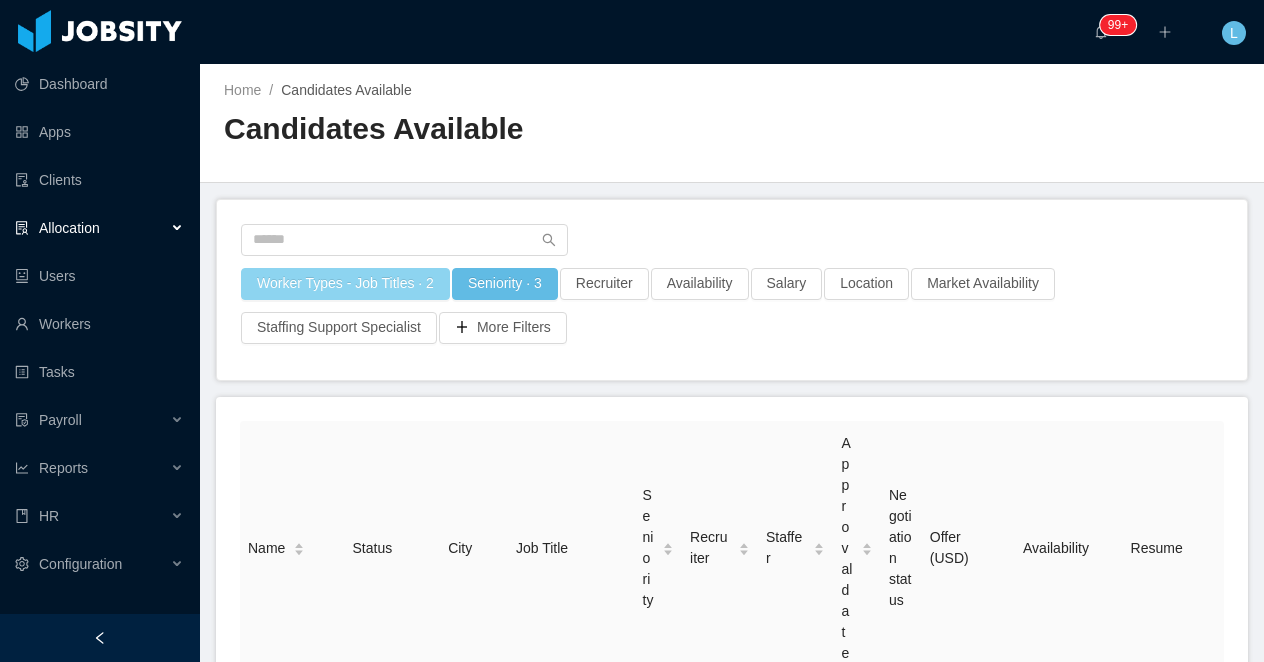 click on "Worker Types - Job Titles · 2" at bounding box center (345, 284) 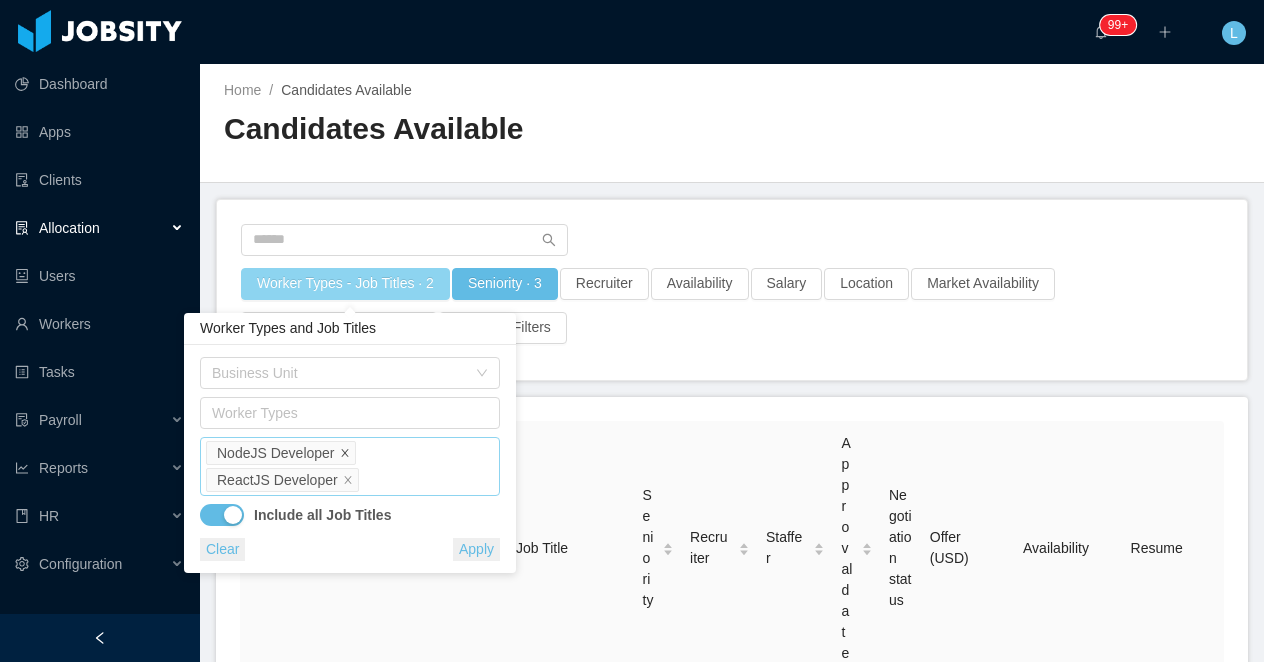 click 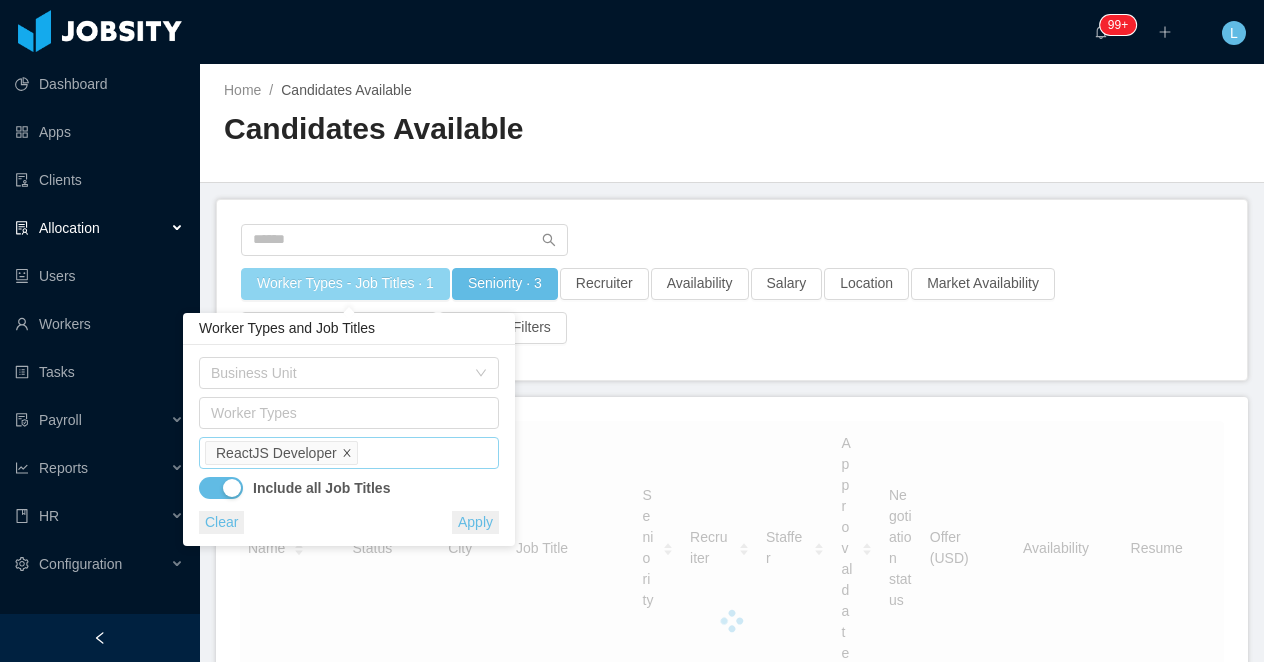 click 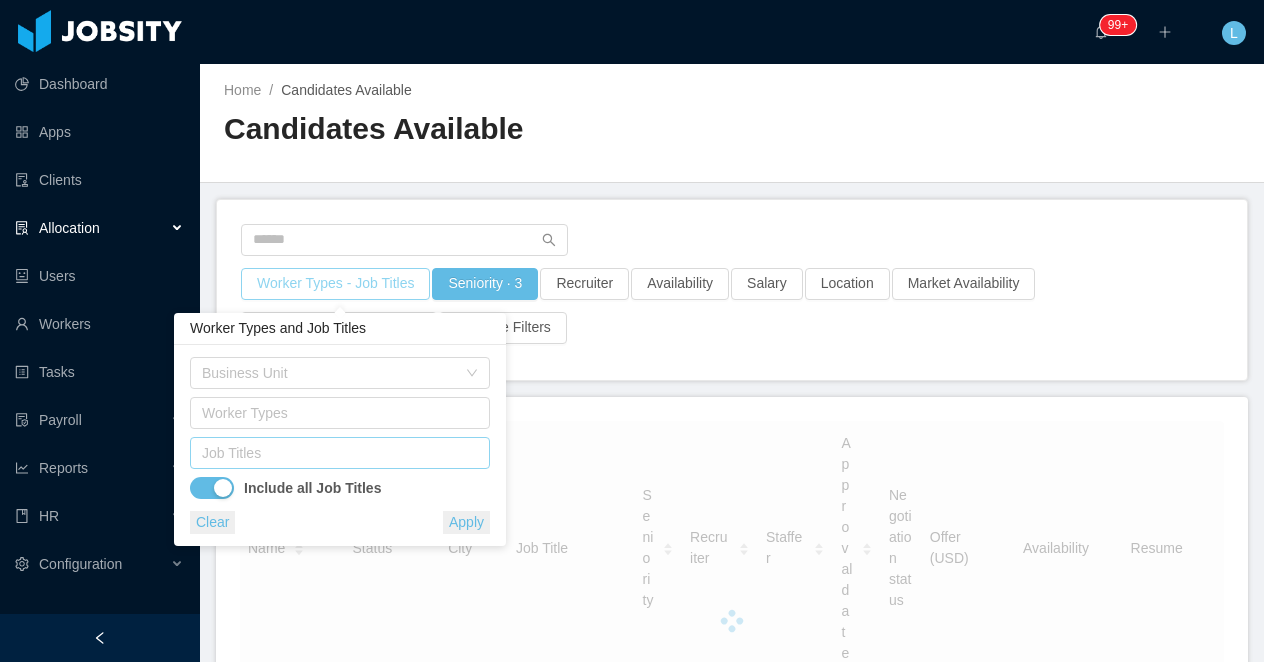 click on "Job Titles" at bounding box center [335, 453] 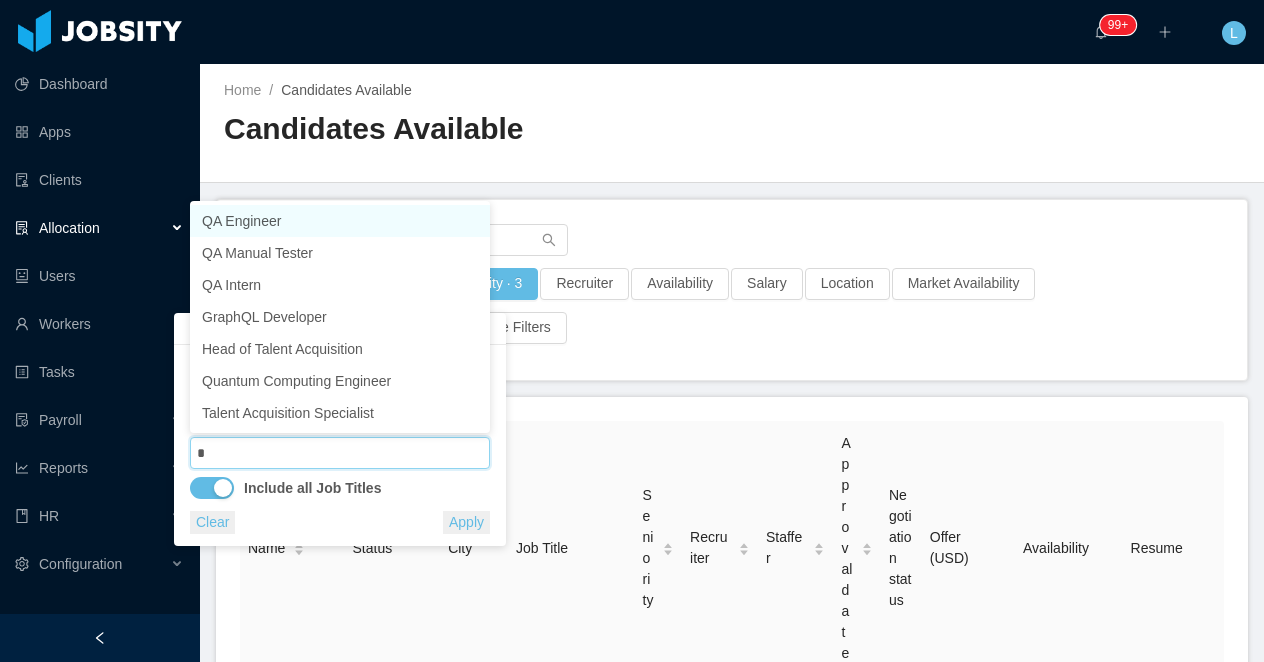 type on "**" 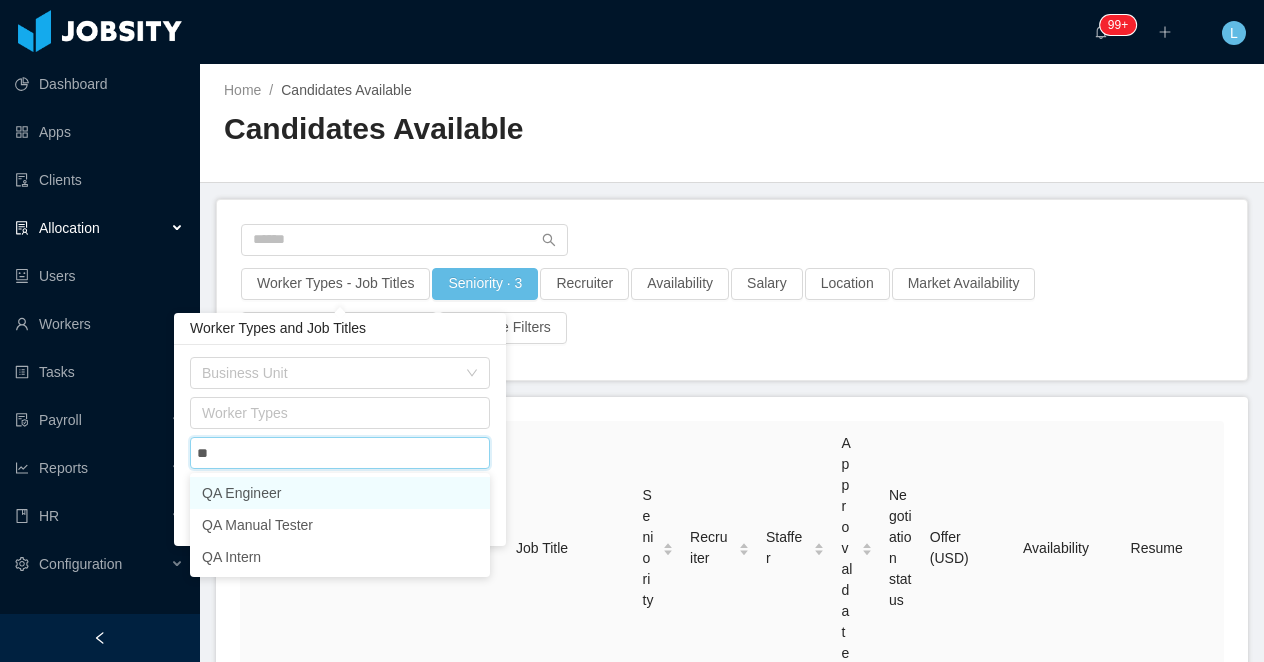 click on "QA Engineer" at bounding box center (340, 493) 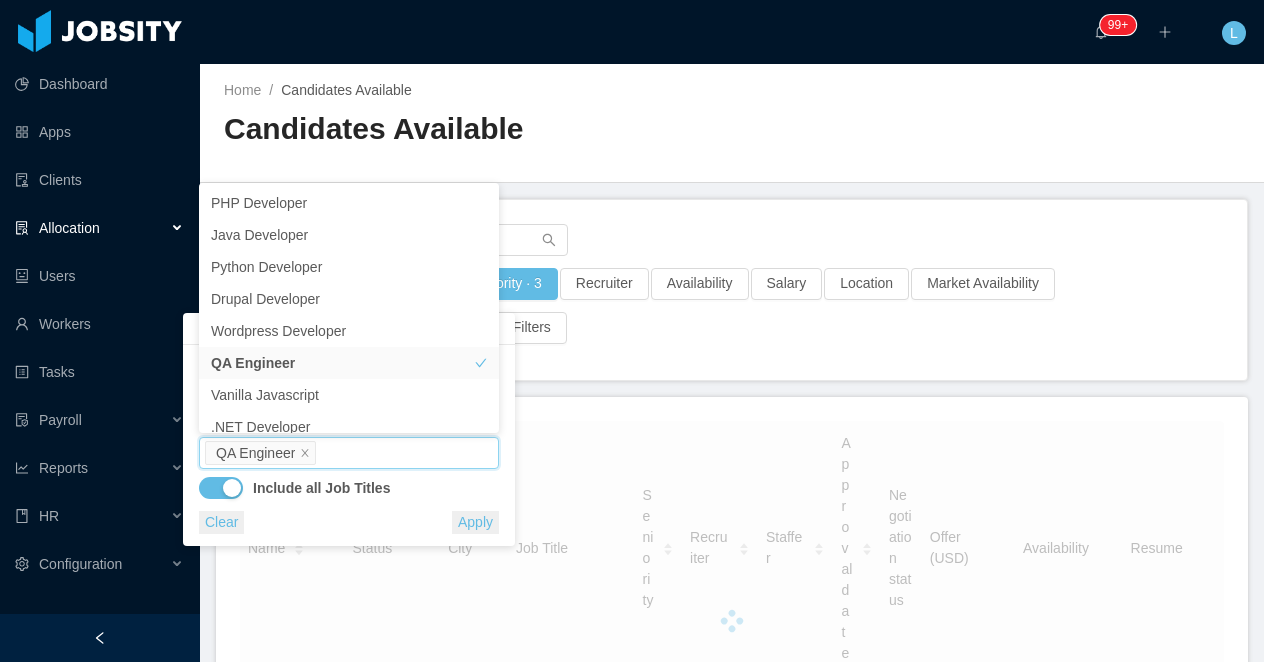 click on "Home / Candidates Available / Candidates Available Worker Types - Job Titles · 1 Seniority · 3 Recruiter Availability Salary Location Market Availability Staffing Support Specialist More Filters Name Status City Job Title Seniority Recruiter Staffer Approval date Negotiation status Offer (USD) Availability Resume Ricardo Araujo Almeida candidate Cuiabá - Brazil Devops engineer Senior Sabino Contreras Ninna Meister Aug 7th, 2025 Pending $4,500.00 Available In Progress Daniel Kovacz candidate Curitiba - Brazil Qa engineer Senior Martin Roldan Aug 7th, 2025 Pending $5,000.00 Available No Alexandre Moretti Santos candidate São Paulo - Brazil Php developer Reactjs developer Senior Martin Roldan Omar Nieves Aug 5th, 2025 Pending $5,000.00 Available In Progress Andrés Fernandez candidate San José - Costa Rica .net developer Senior Sabino Contreras Omar Nieves Aug 5th, 2025 Accepted   $5,500.00 Available Resume  Daniel Mello candidate Campinas - Brazil Data engineer Senior Guido Fernandez Guido Fernandez Lead" at bounding box center (732, 363) 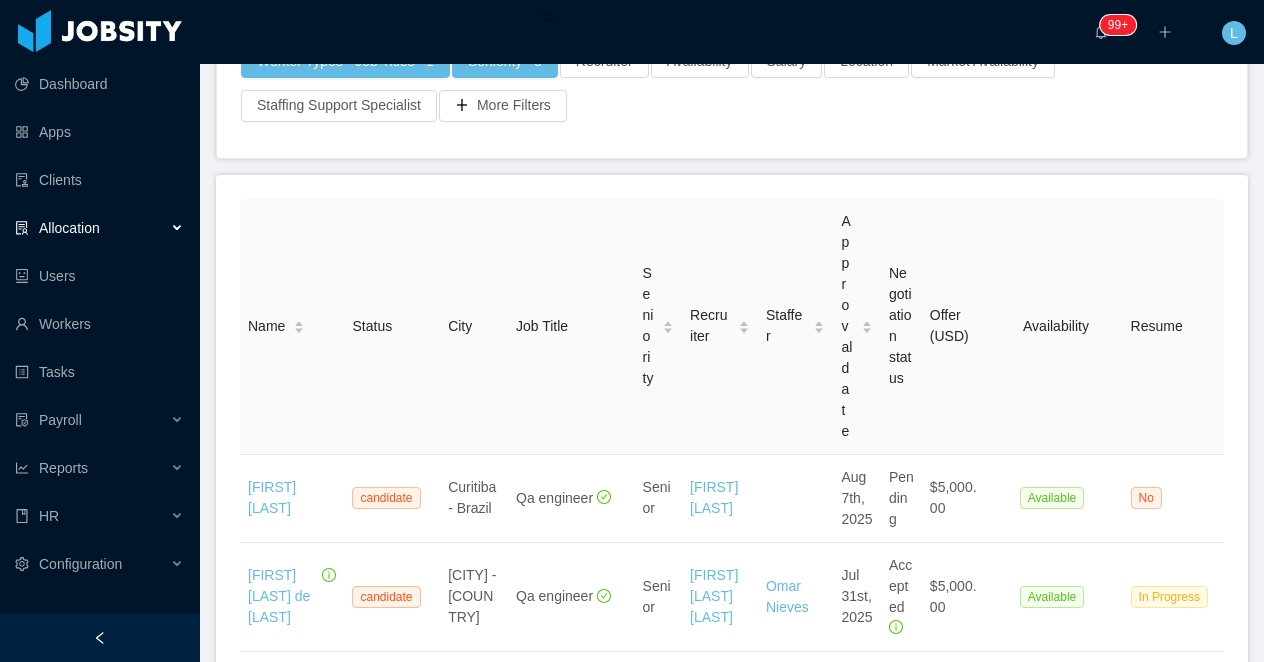 scroll, scrollTop: 121, scrollLeft: 0, axis: vertical 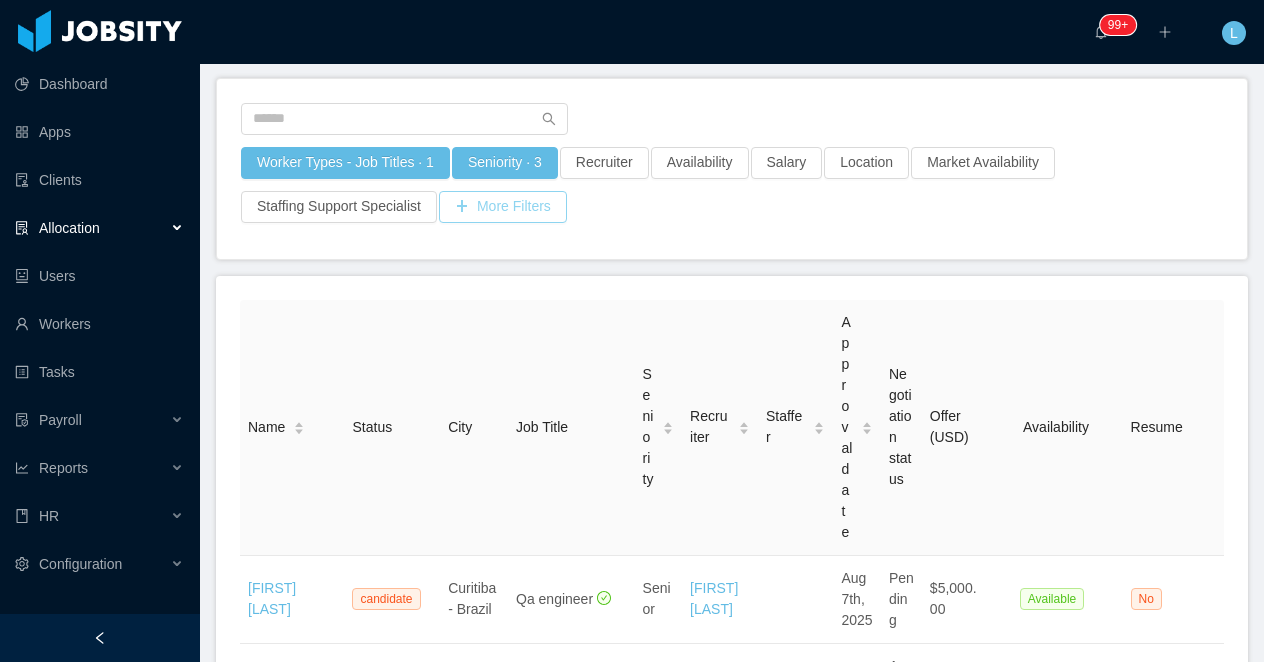 click on "More Filters" at bounding box center (503, 207) 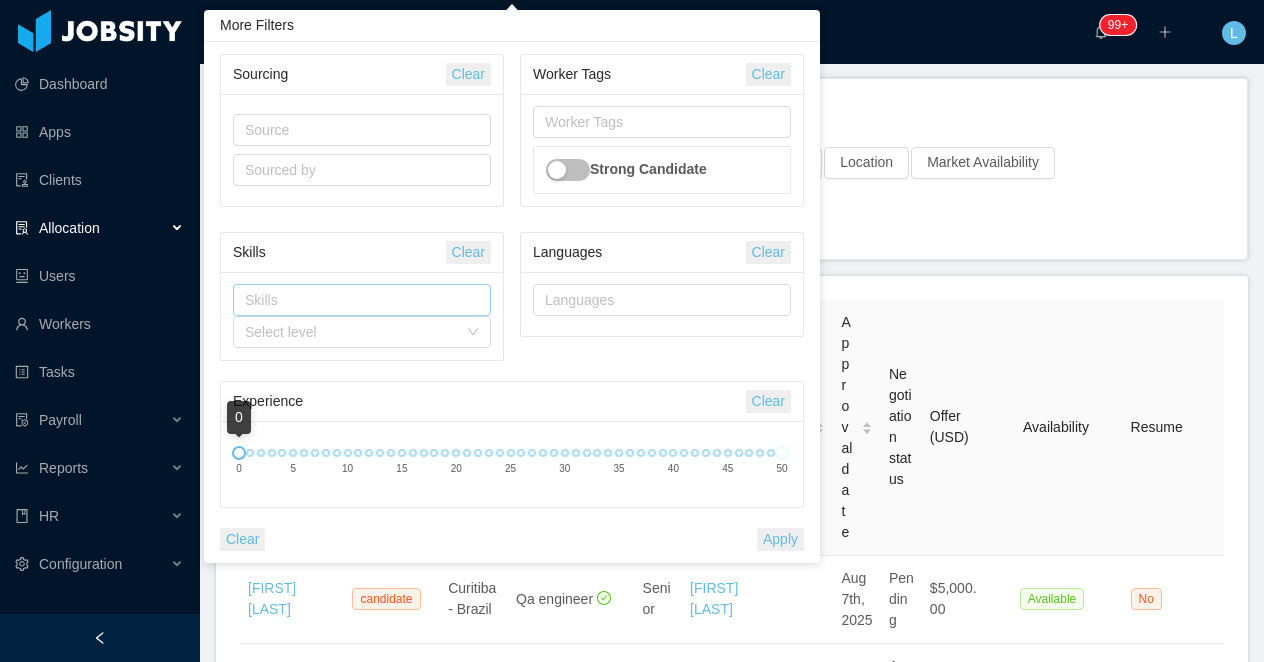 click on "Skills" at bounding box center [357, 300] 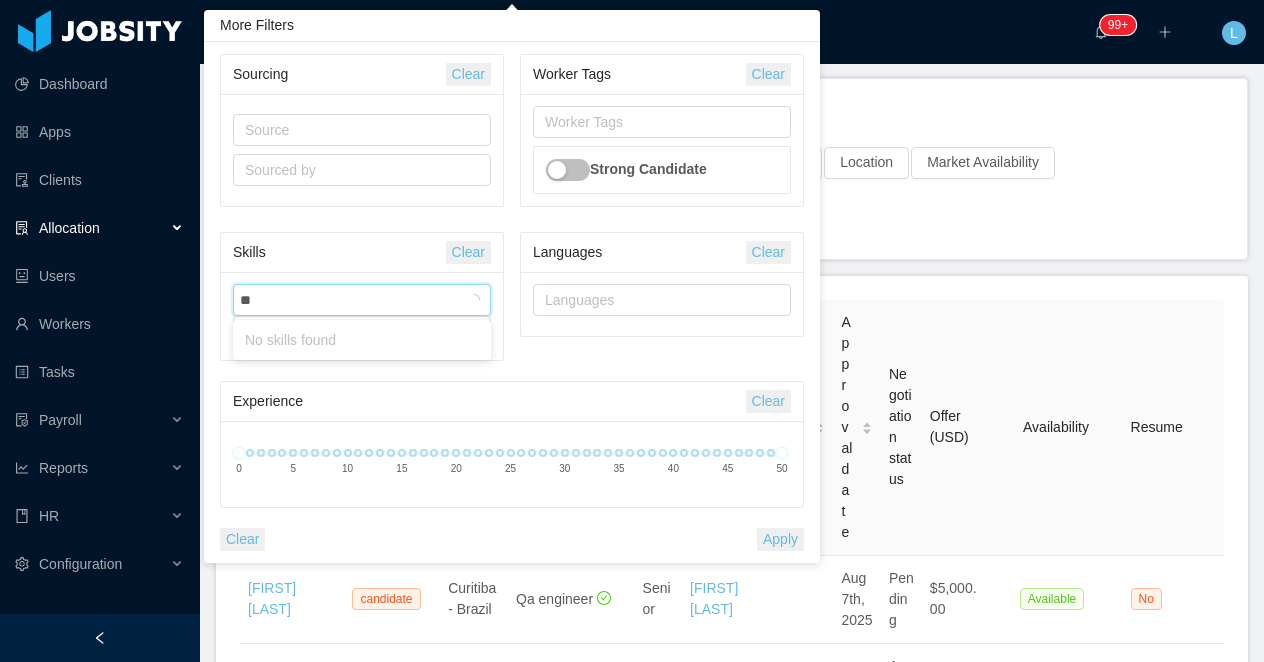 type on "***" 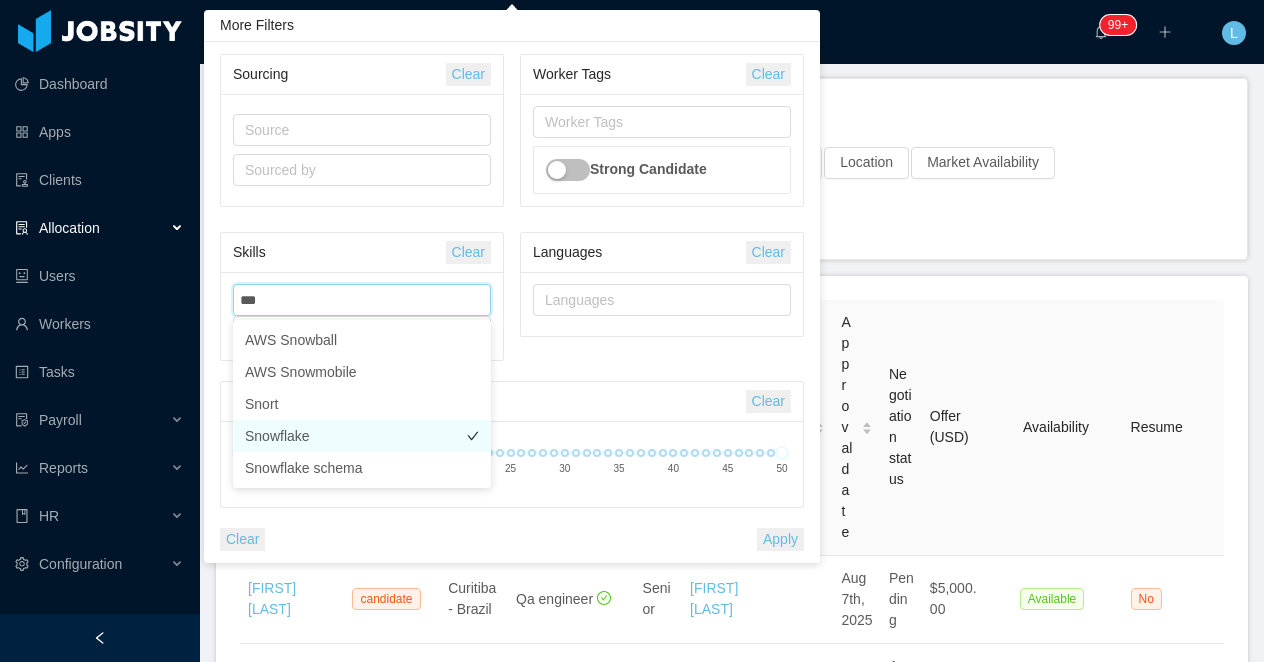 click on "Snowflake" at bounding box center (362, 436) 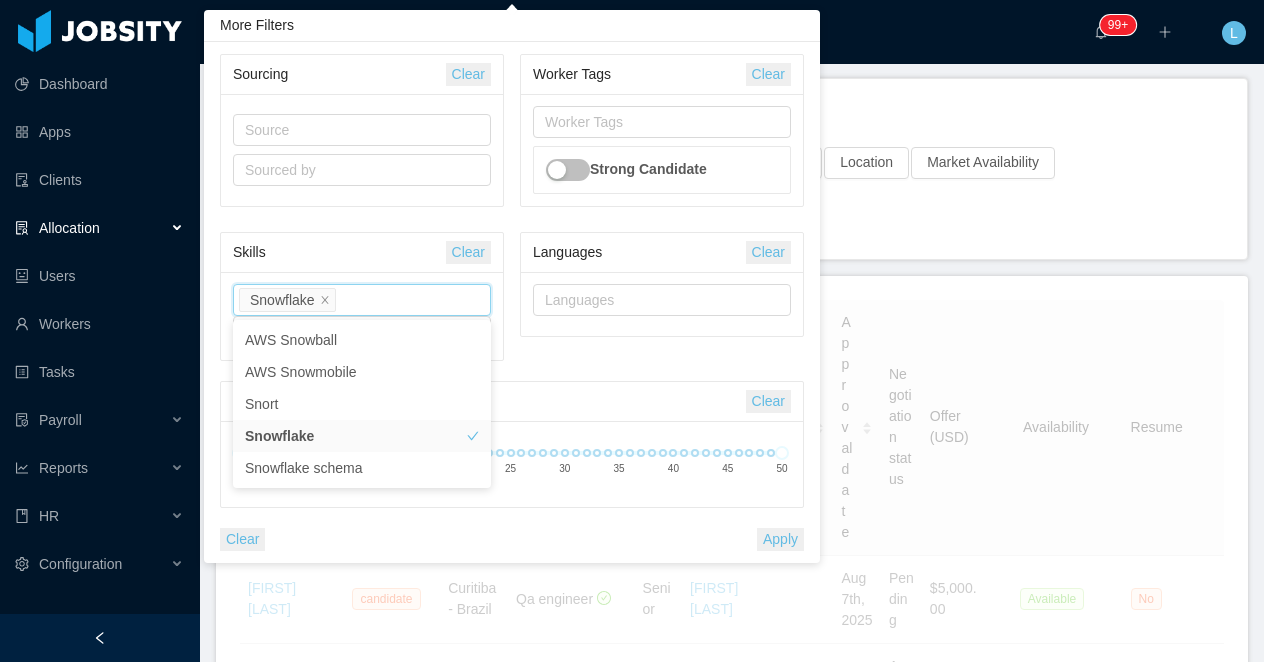 click on "Worker Types - Job Titles · 1 Seniority · 3 Recruiter Availability Salary Location Market Availability Staffing Support Specialist More Filters" at bounding box center (732, 191) 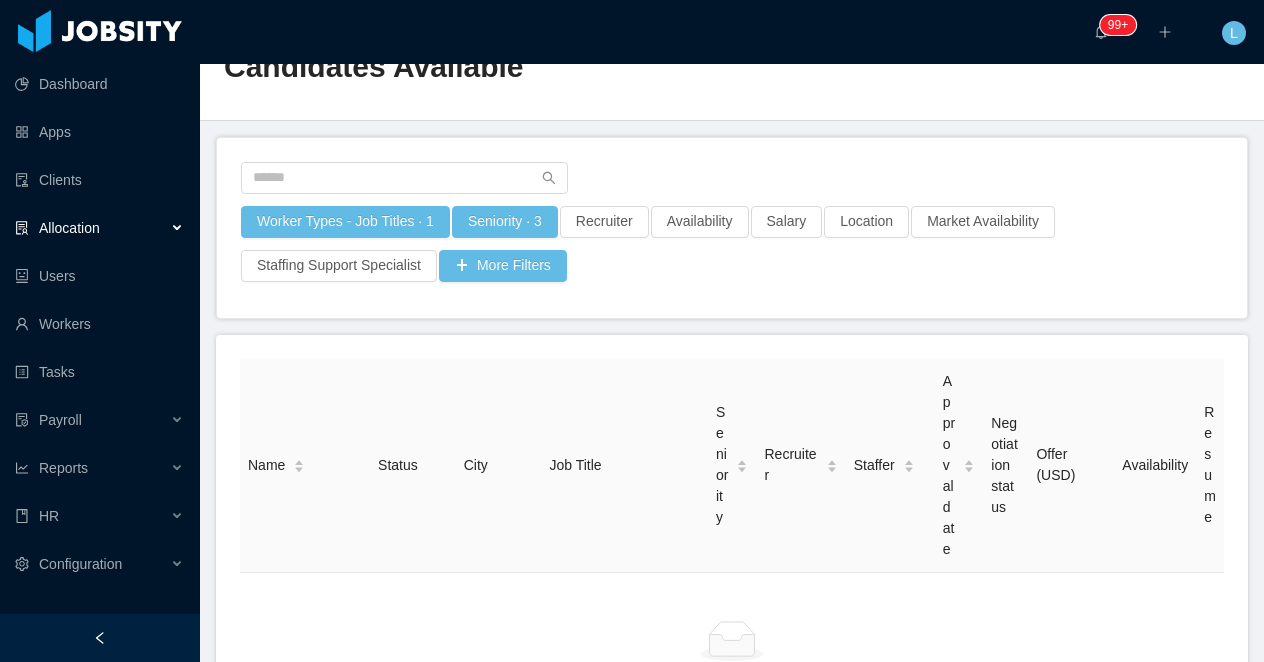 scroll, scrollTop: 0, scrollLeft: 0, axis: both 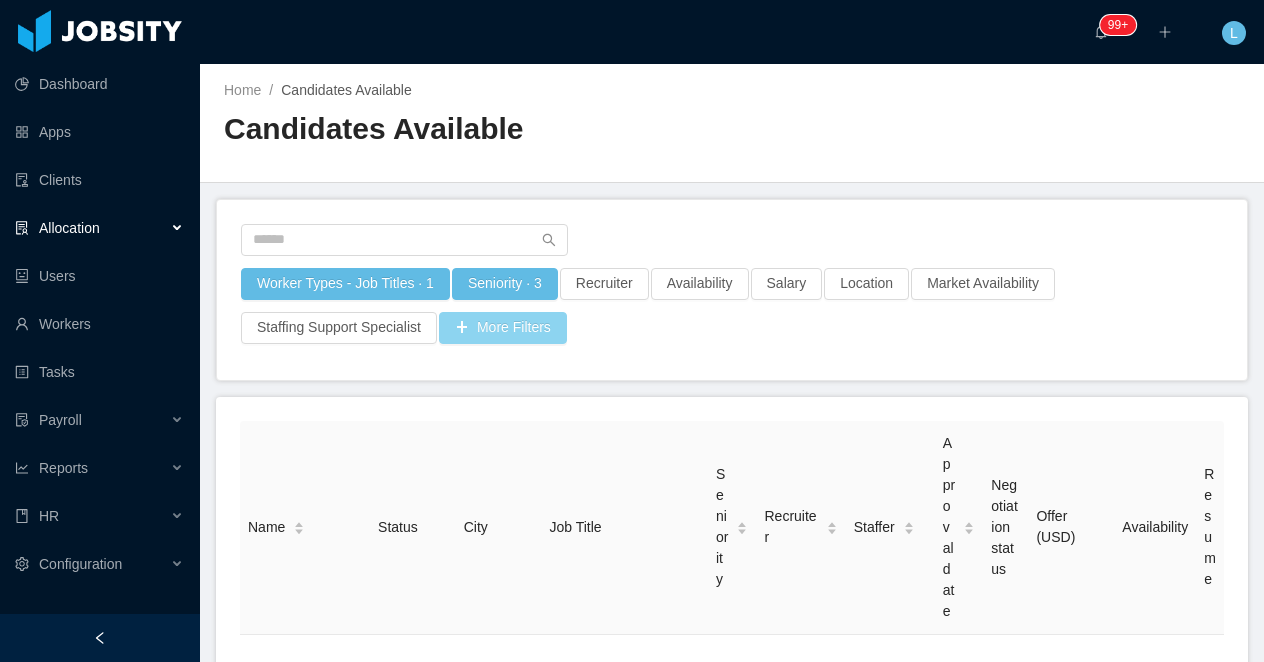 click on "More Filters" at bounding box center (503, 328) 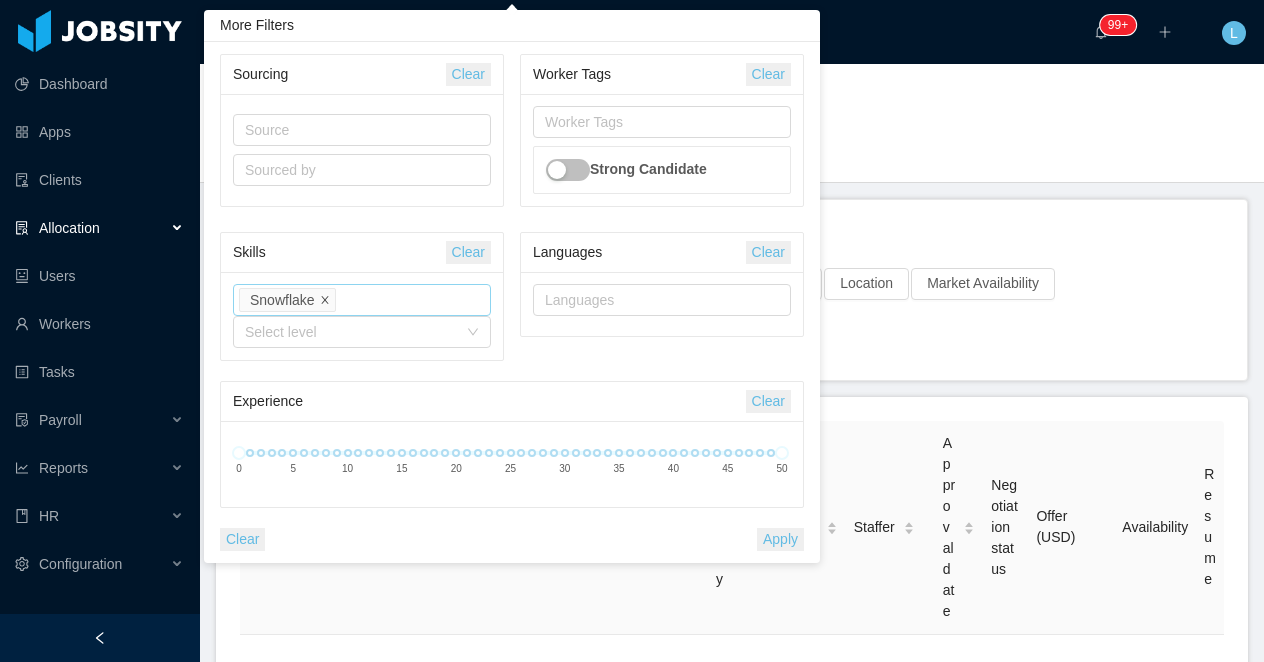 click 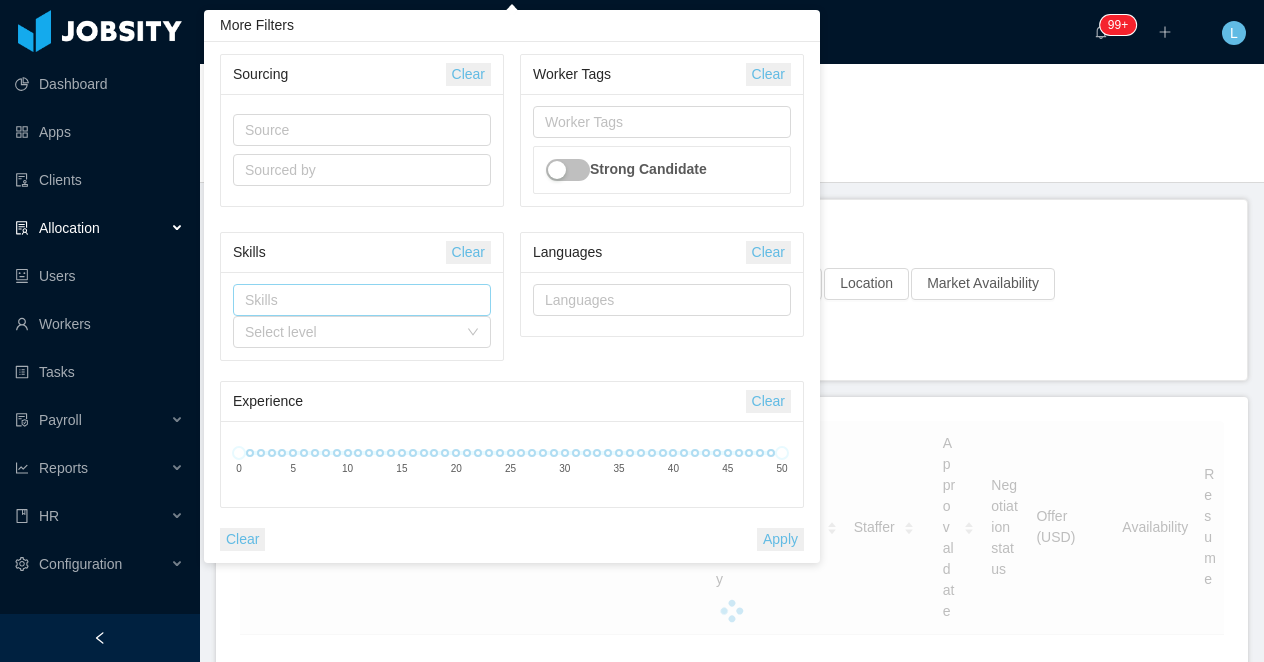 click on "Worker Types - Job Titles · 1 Seniority · 3 Recruiter Availability Salary Location Market Availability Staffing Support Specialist More Filters" at bounding box center (732, 290) 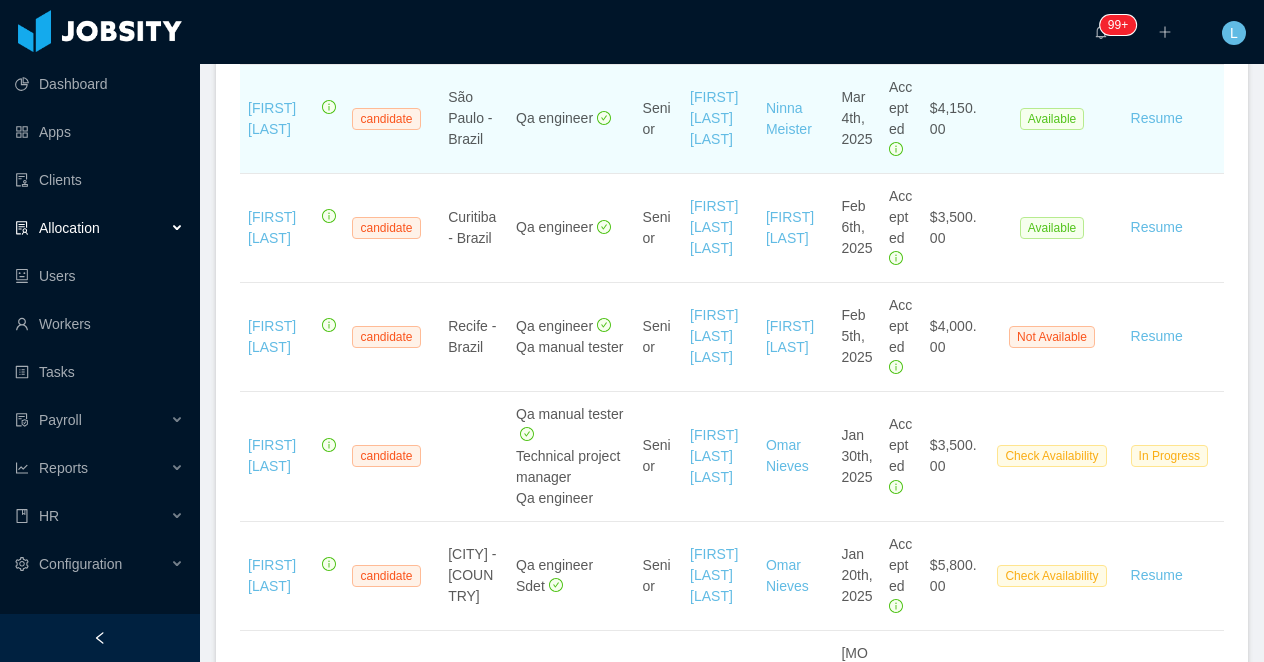 scroll, scrollTop: 2360, scrollLeft: 0, axis: vertical 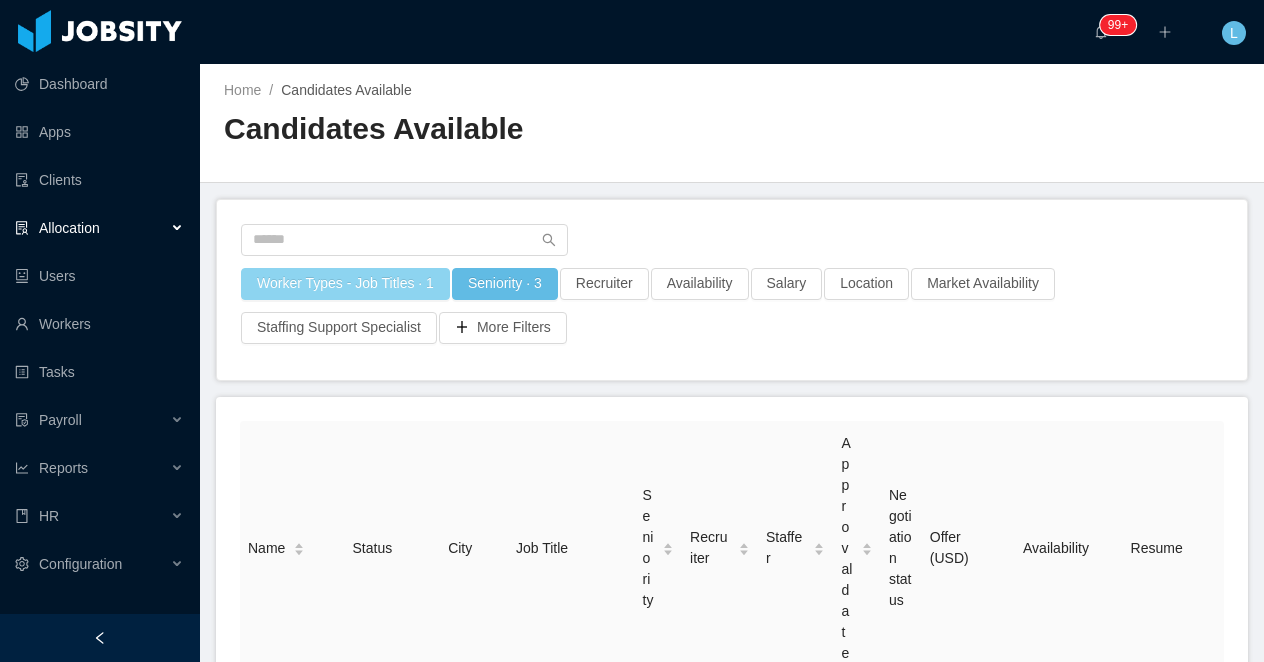 click on "Worker Types - Job Titles · 1" at bounding box center (345, 284) 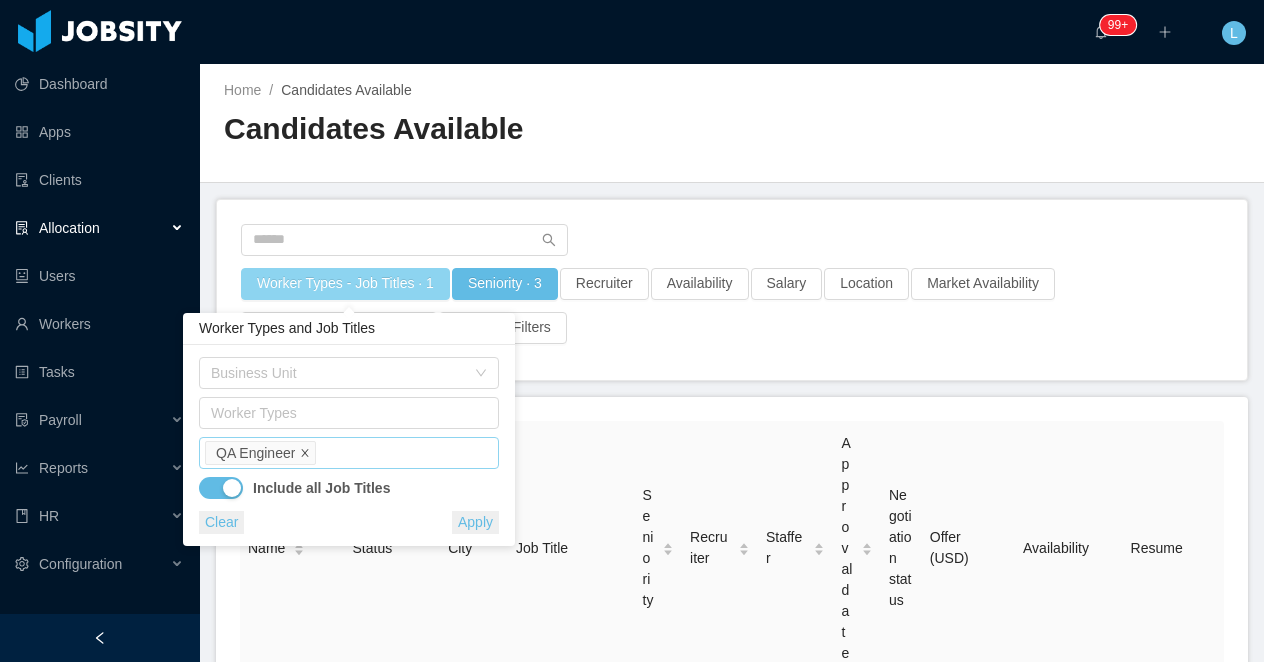 click 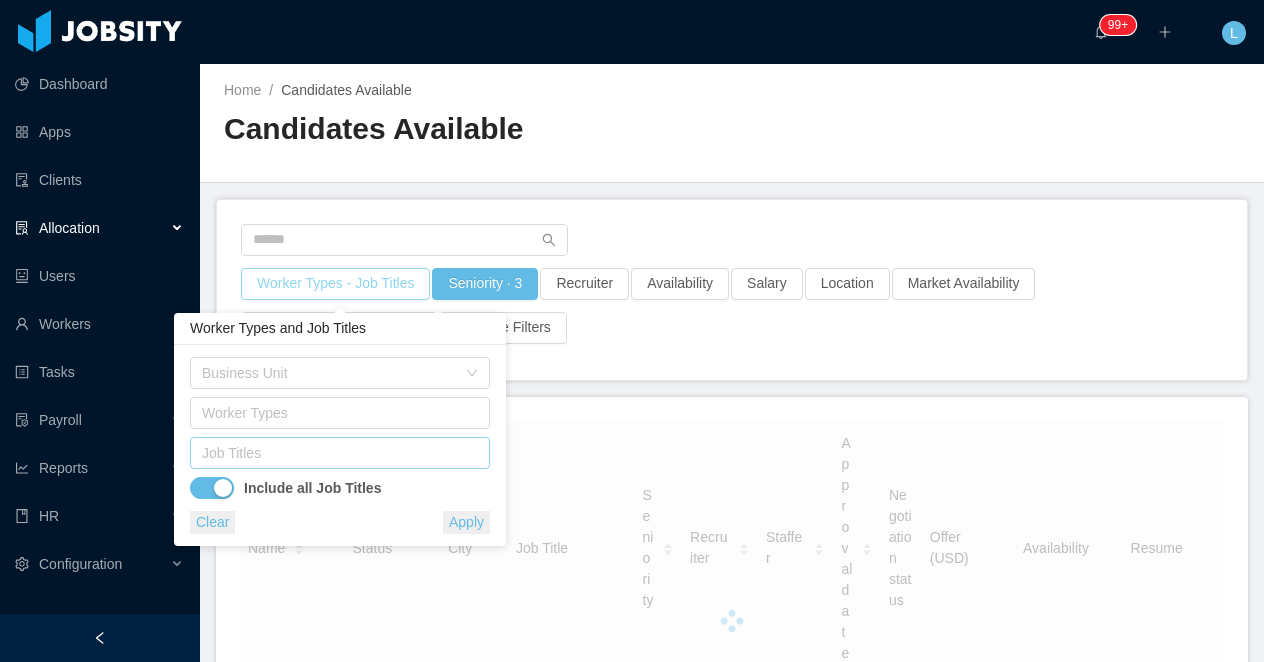 click on "Job Titles" at bounding box center [335, 453] 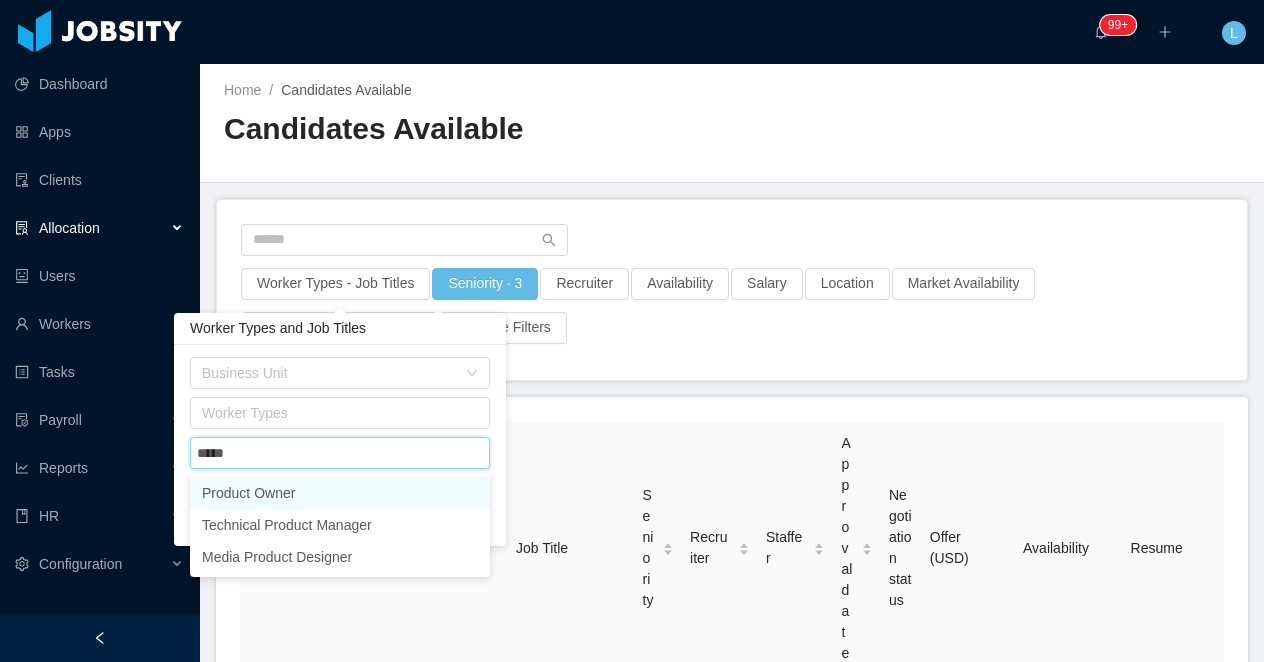 type on "******" 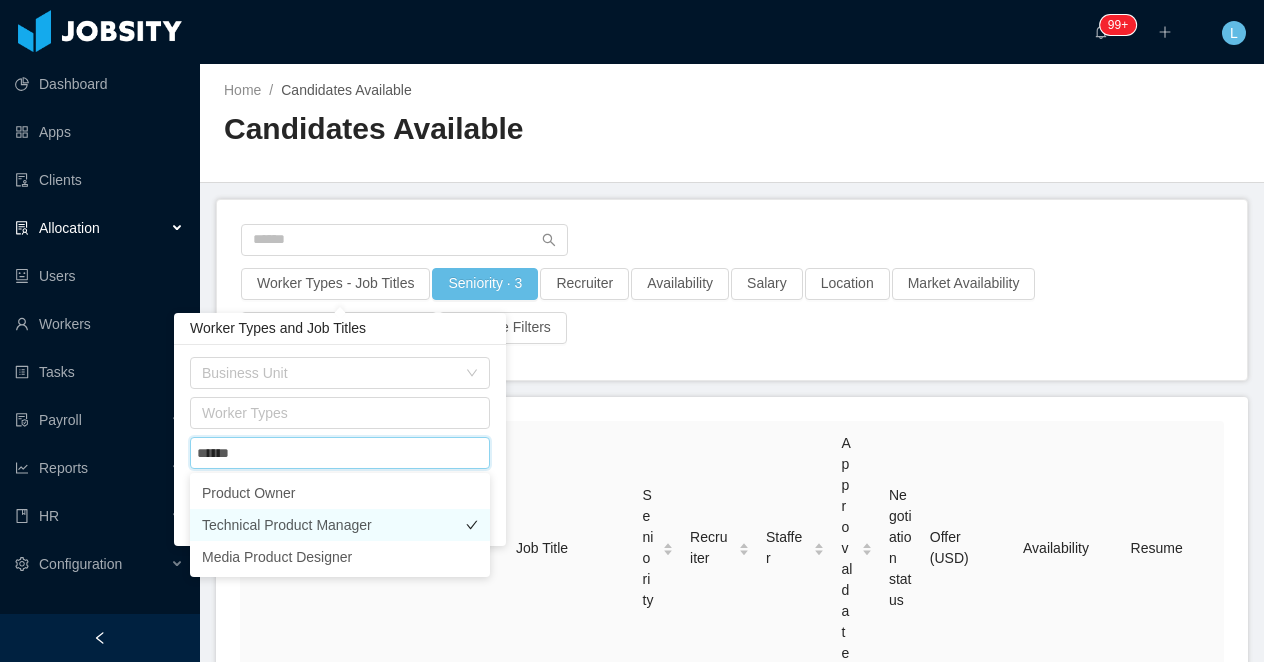 click on "Technical Product Manager" at bounding box center (340, 525) 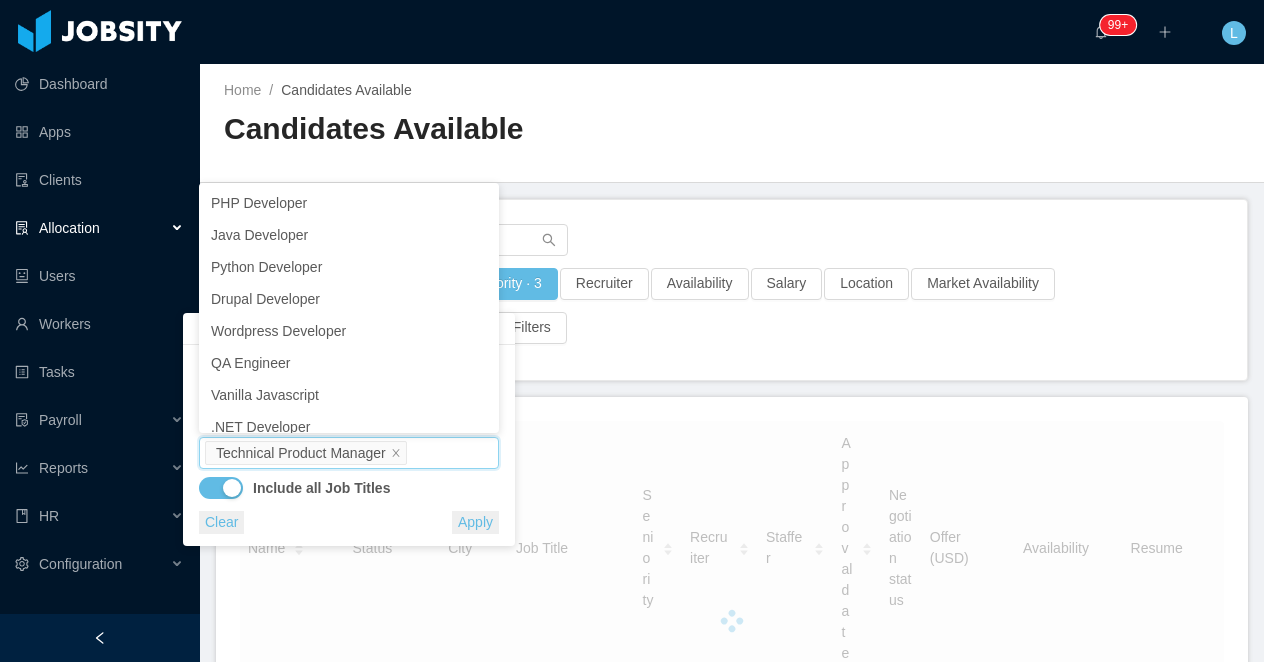 click on "Home / Candidates Available / Candidates Available" at bounding box center (732, 123) 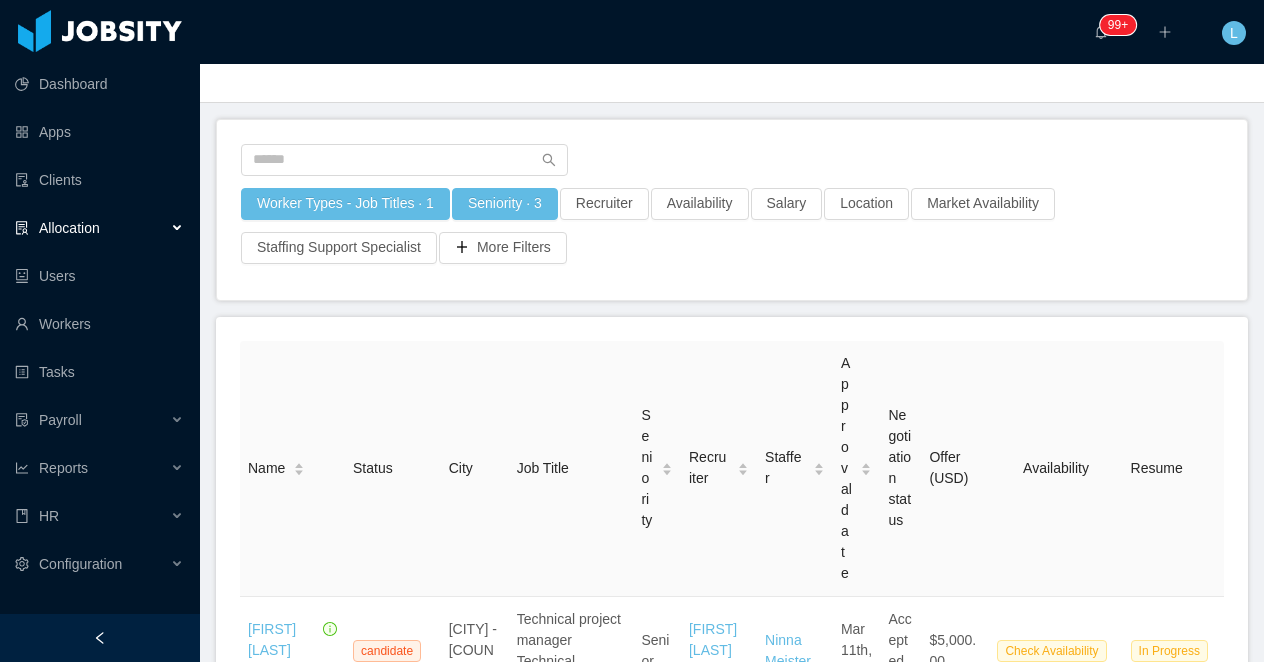 scroll, scrollTop: 0, scrollLeft: 0, axis: both 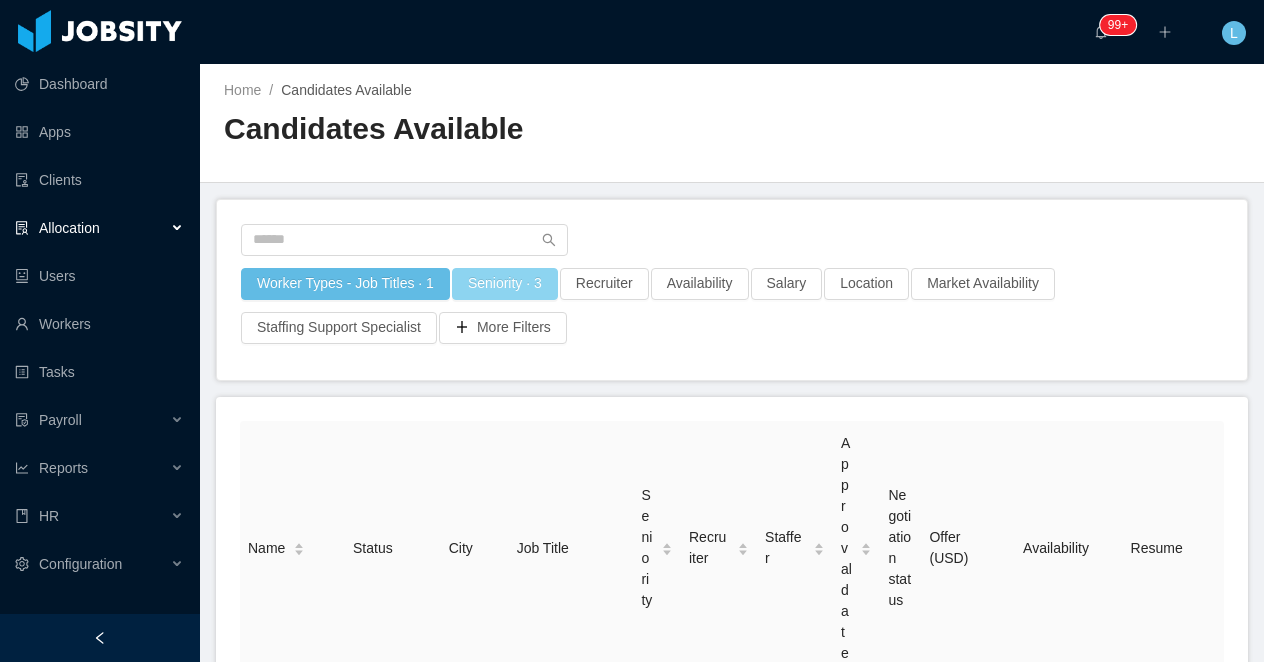 click on "Seniority · 3" at bounding box center [505, 284] 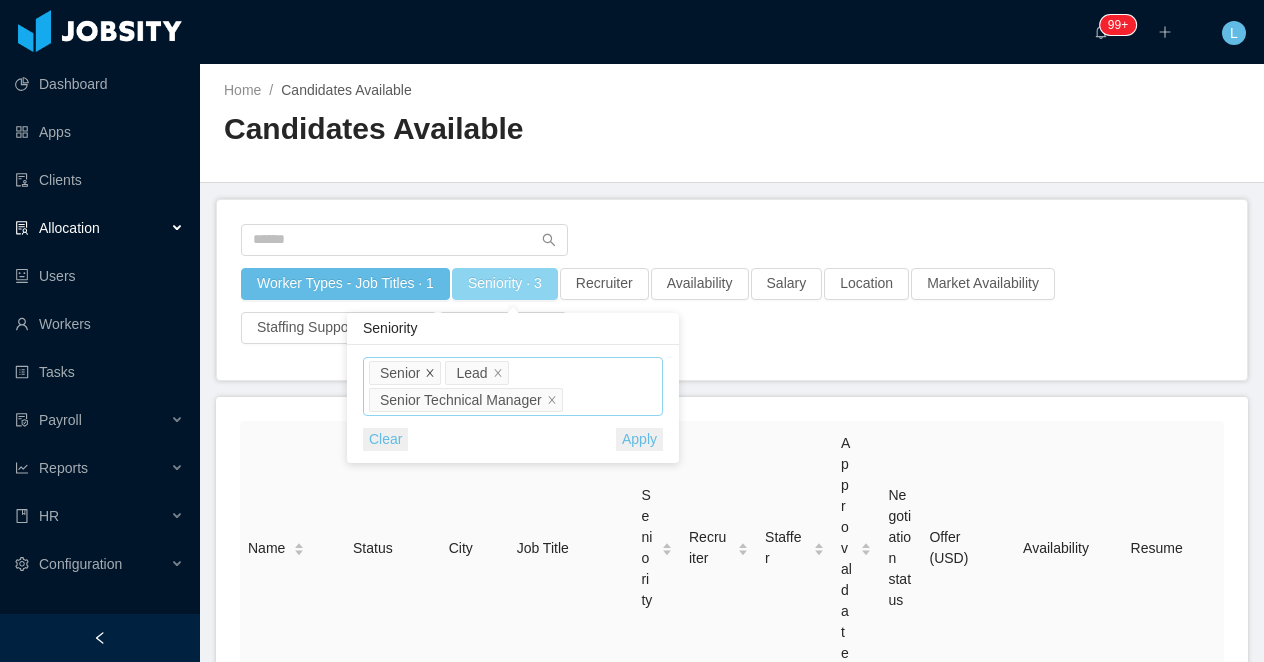 click 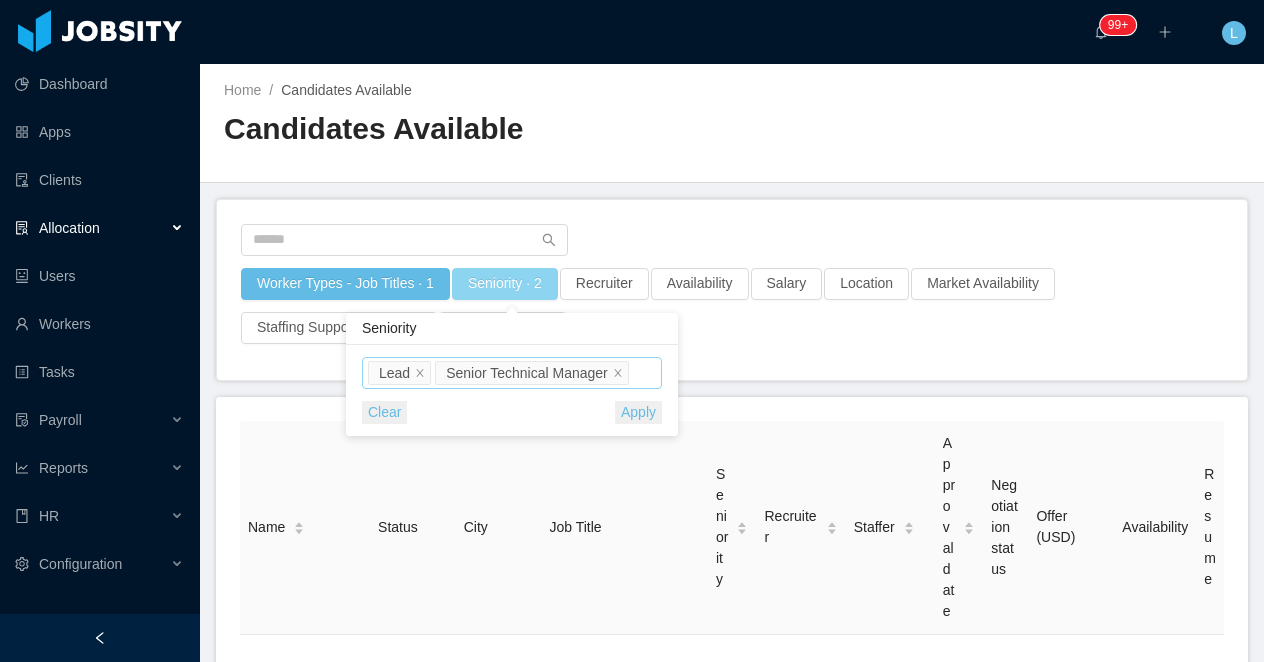 click on "Lead" at bounding box center [399, 373] 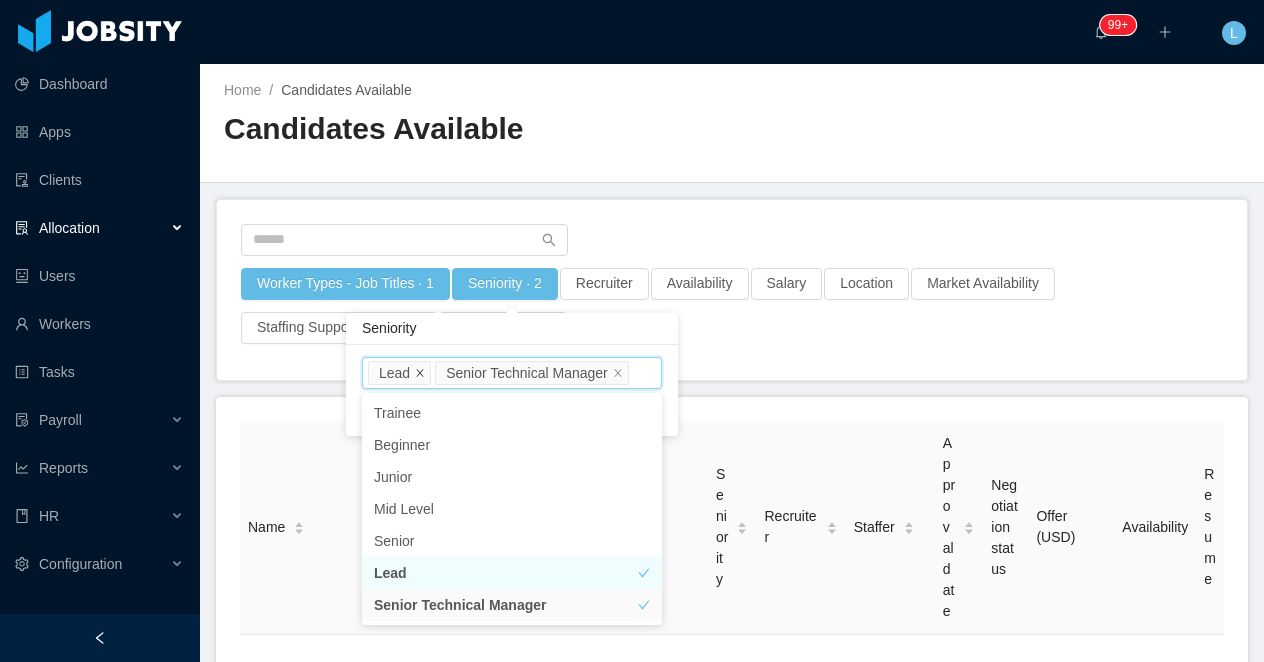 click 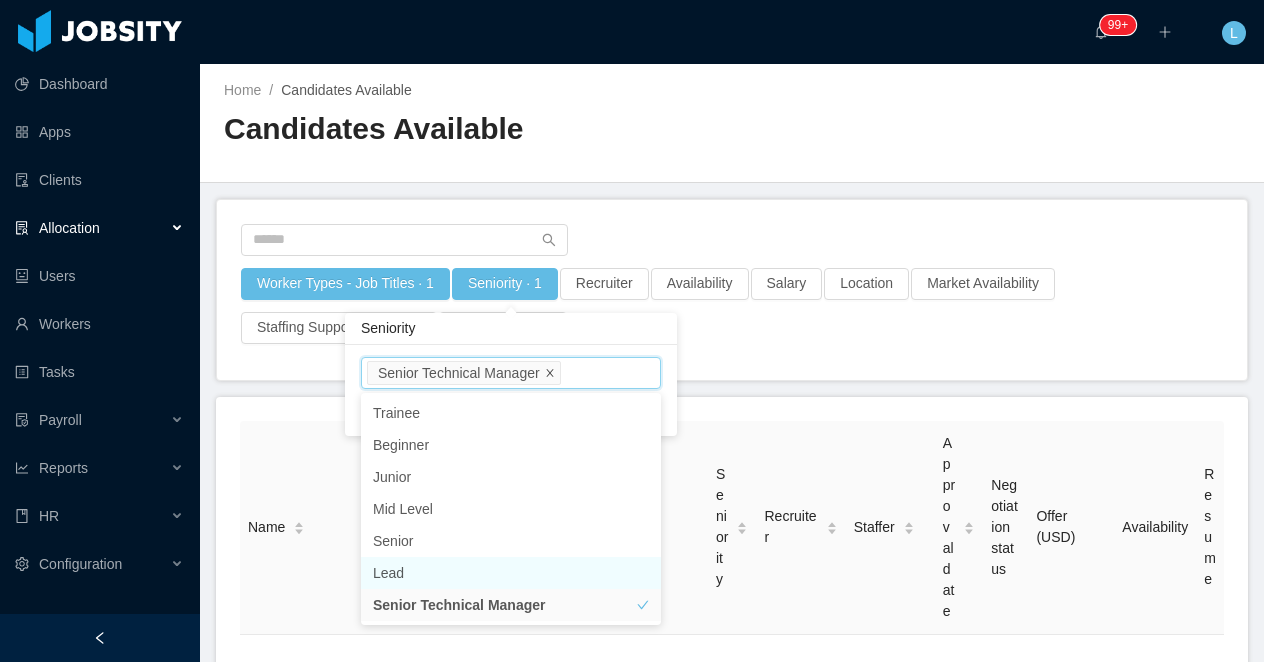 click 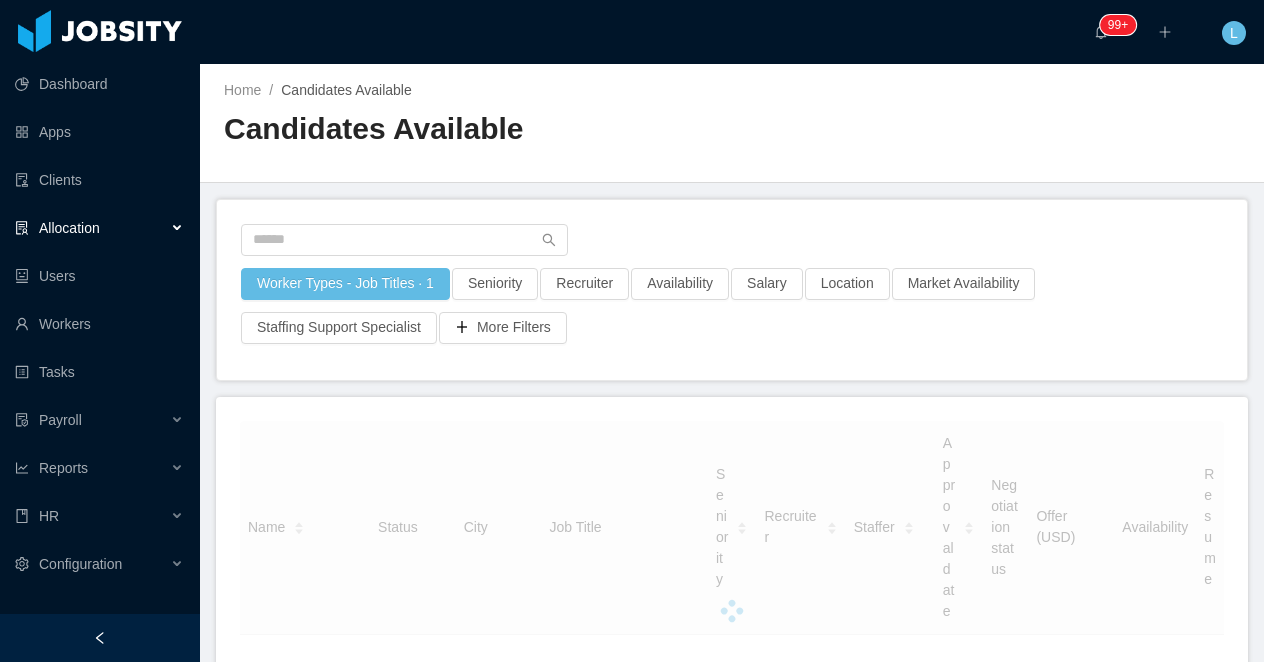 click on "Worker Types - Job Titles · 1 Seniority Recruiter Availability Salary Location Market Availability Staffing Support Specialist More Filters" at bounding box center [732, 290] 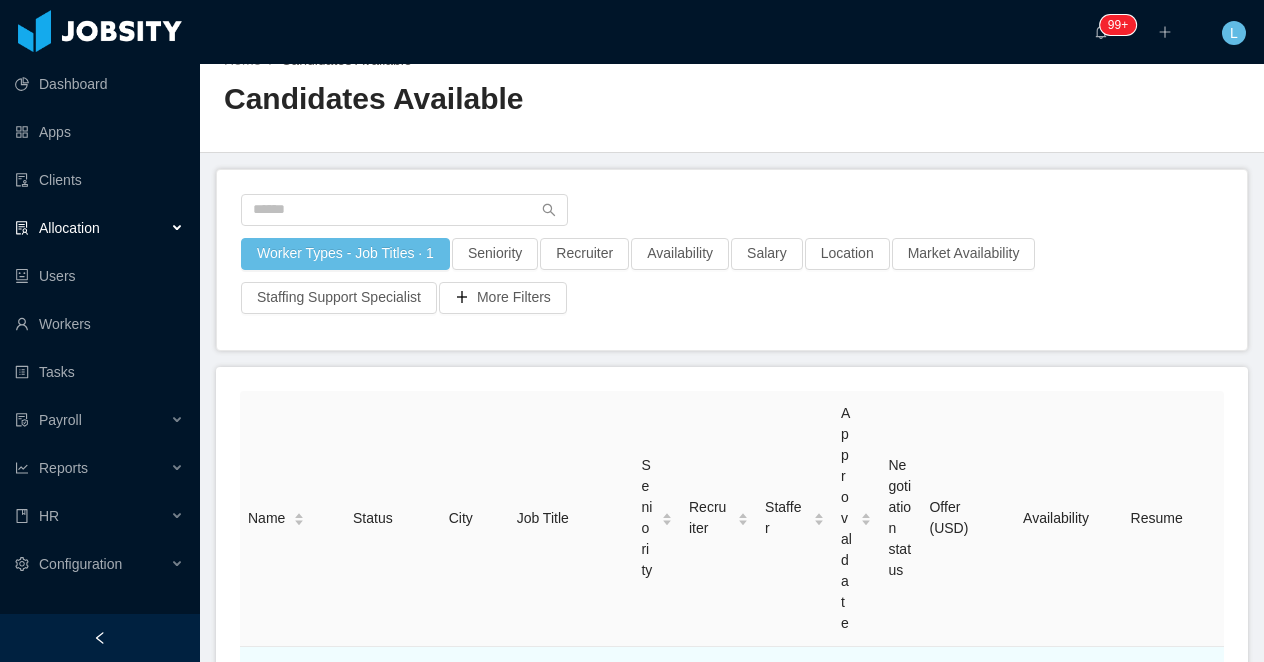 scroll, scrollTop: 0, scrollLeft: 0, axis: both 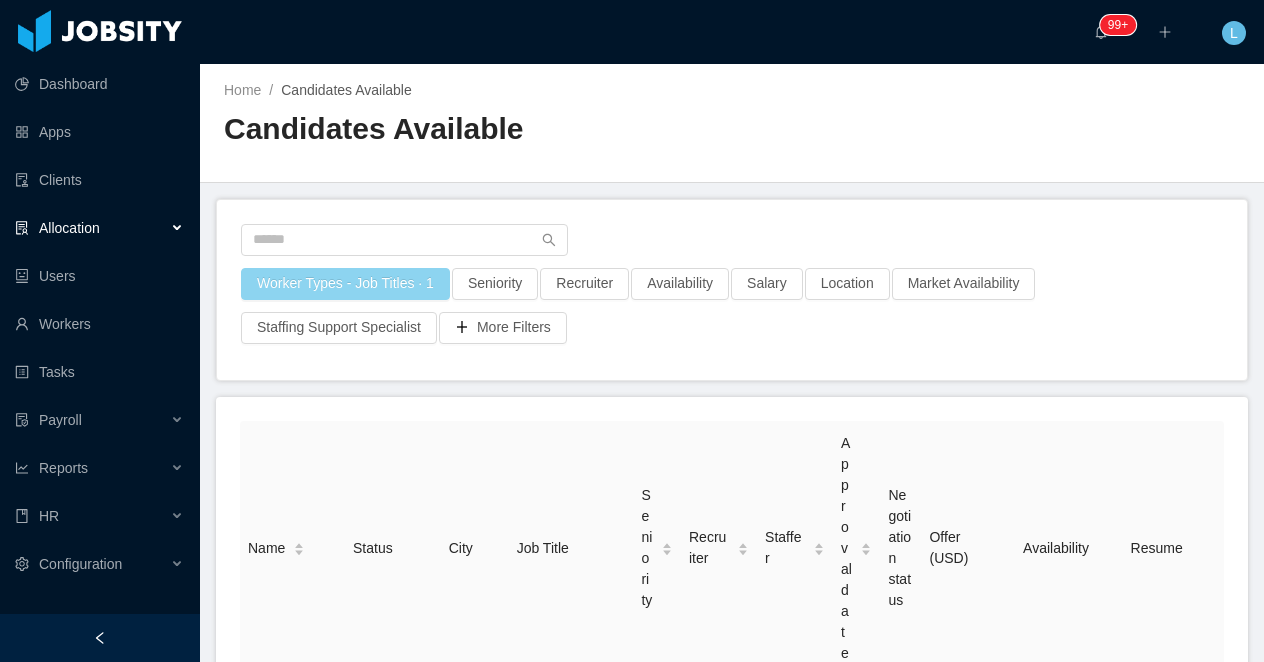 click on "Worker Types - Job Titles · 1" at bounding box center (345, 284) 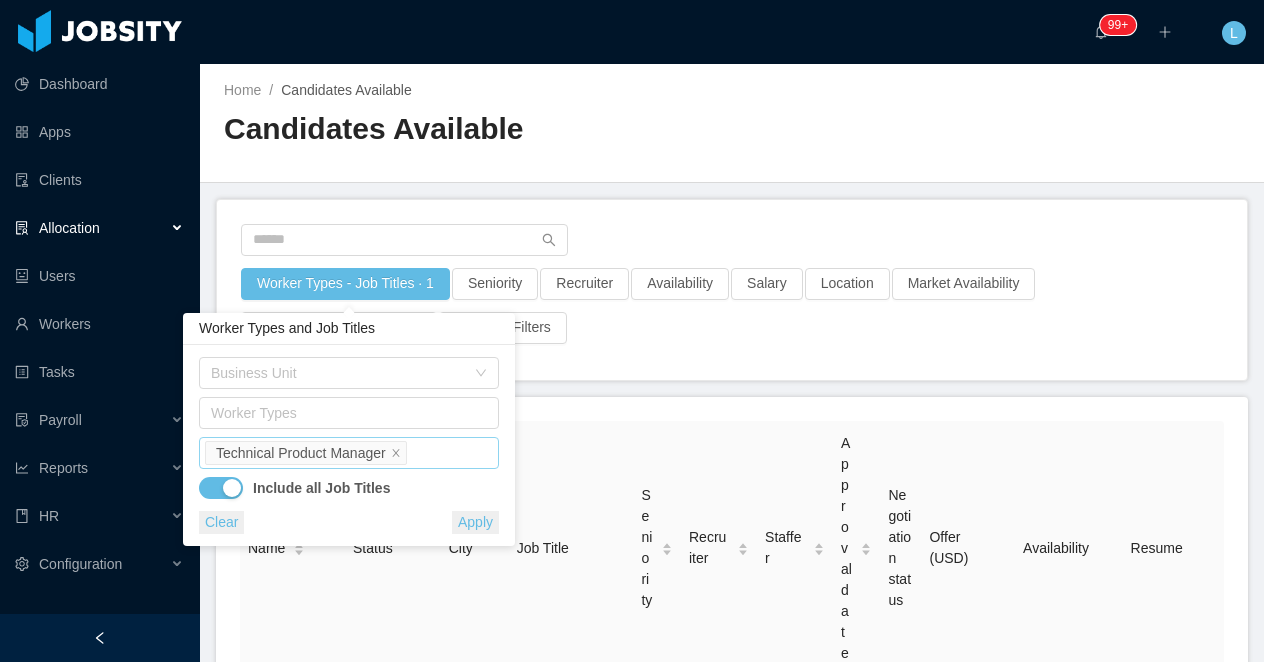 click on "Job Titles Technical Product Manager" at bounding box center (346, 453) 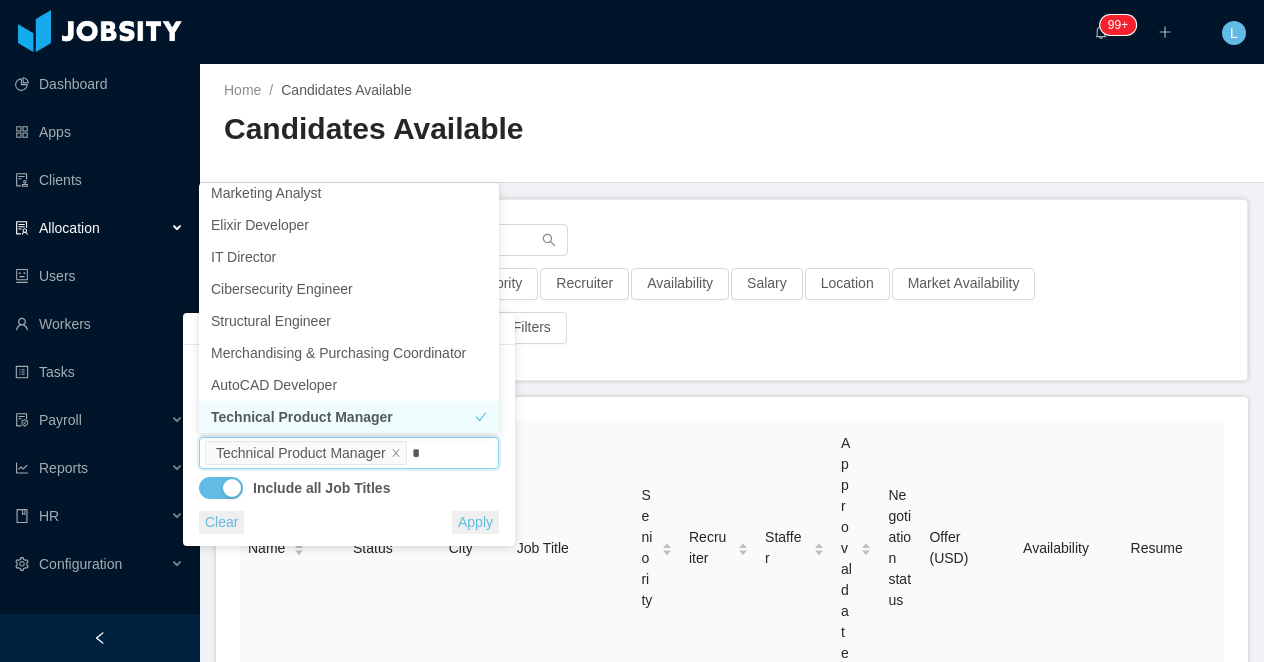 scroll, scrollTop: 4, scrollLeft: 0, axis: vertical 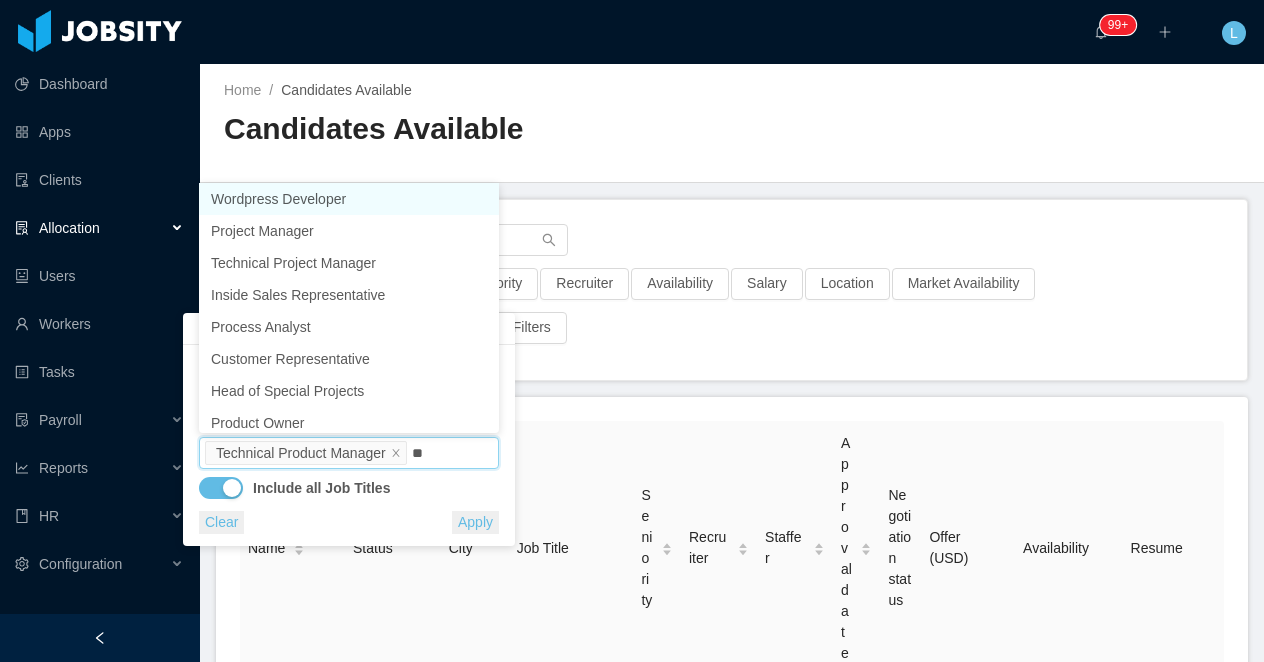 type on "***" 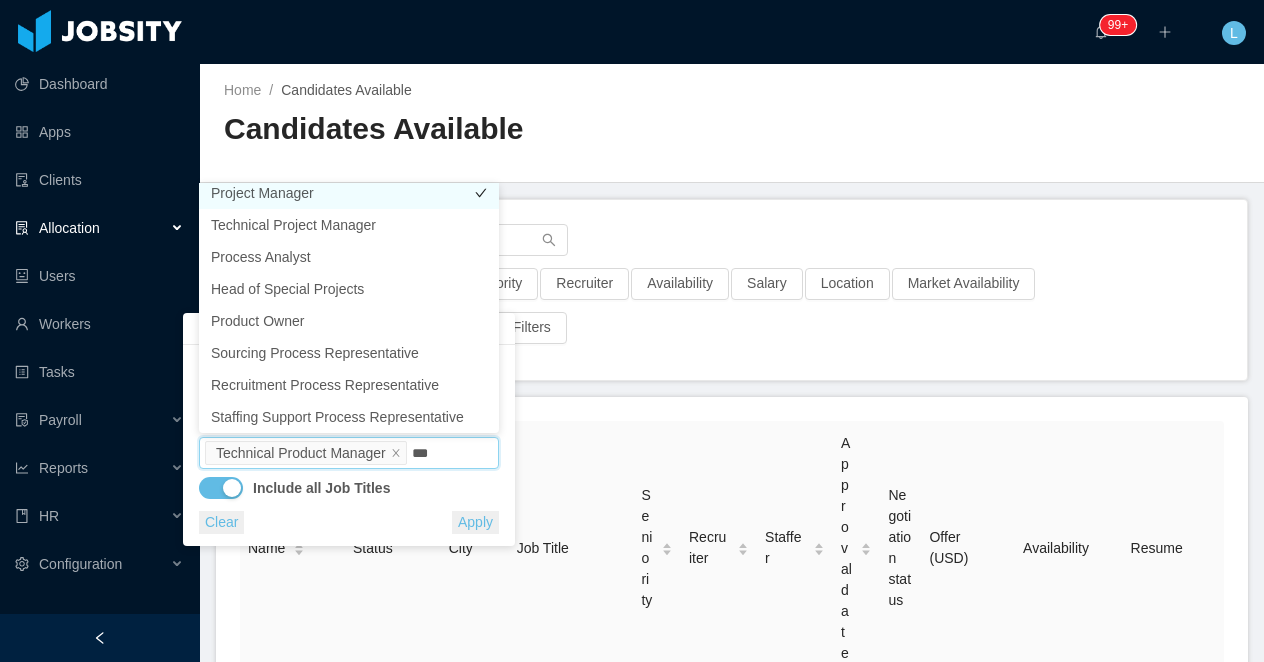 scroll, scrollTop: 4, scrollLeft: 0, axis: vertical 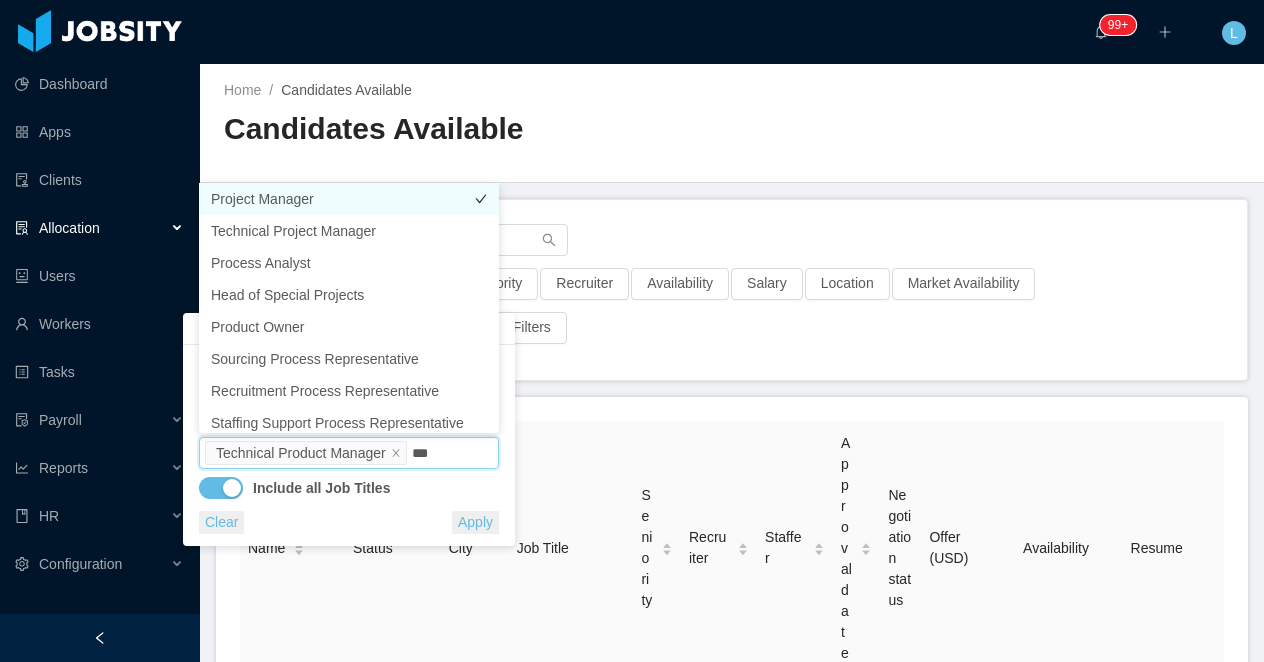 click on "Project Manager" at bounding box center (349, 199) 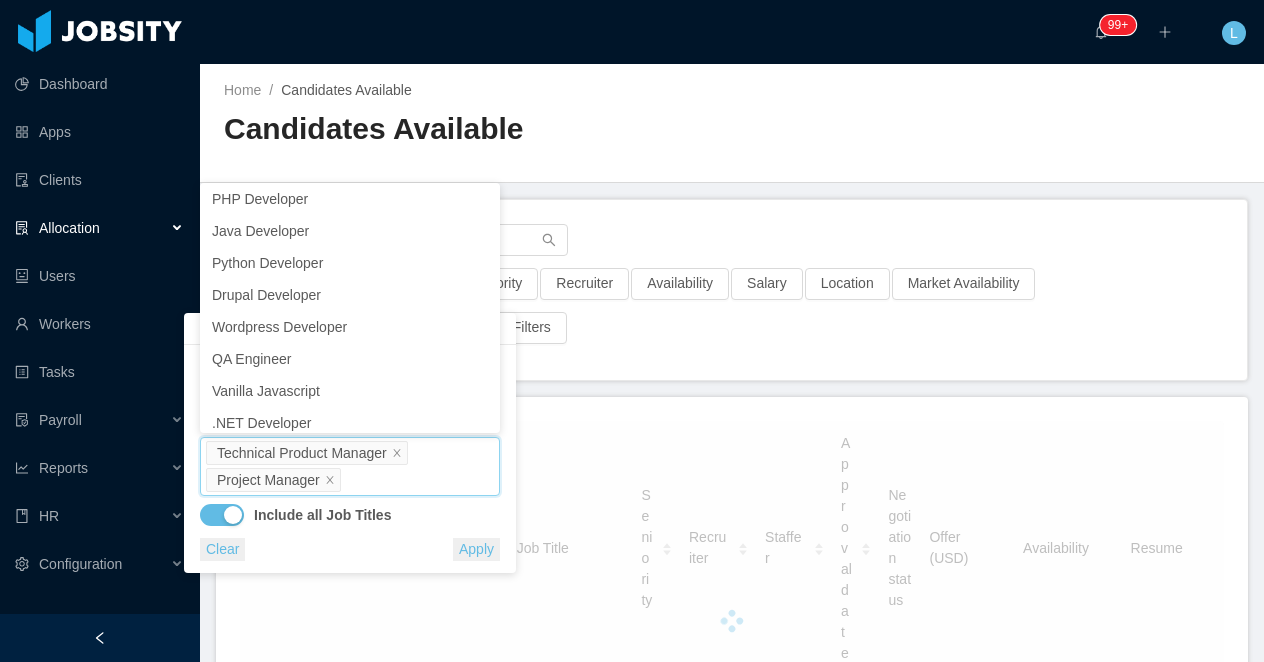 click on "Worker Types - Job Titles · 2 Seniority Recruiter Availability Salary Location Market Availability Staffing Support Specialist More Filters" at bounding box center [732, 290] 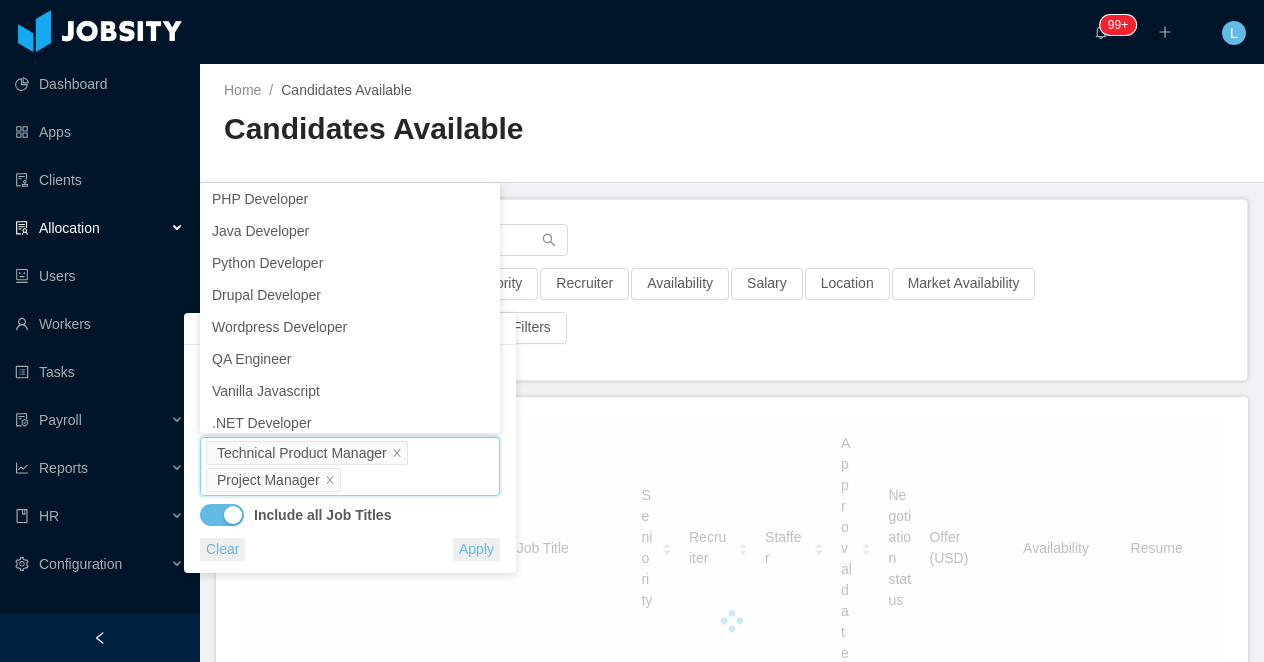 scroll, scrollTop: 4, scrollLeft: 0, axis: vertical 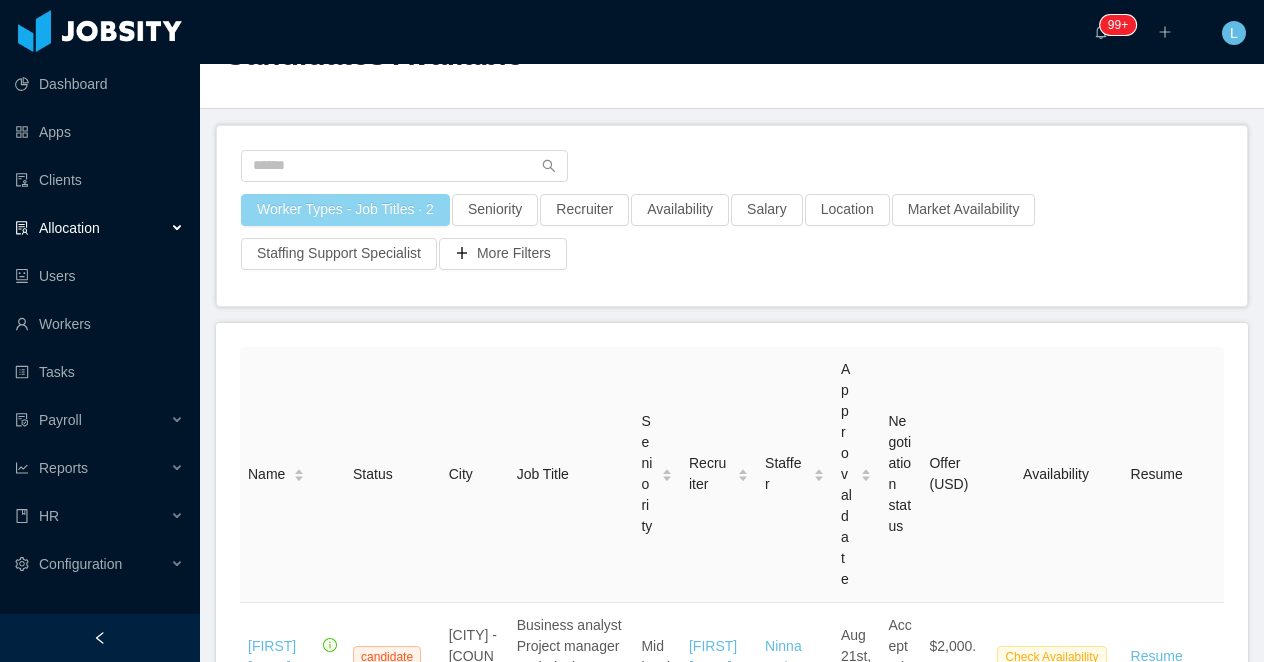 click on "Worker Types - Job Titles · 2" at bounding box center [345, 210] 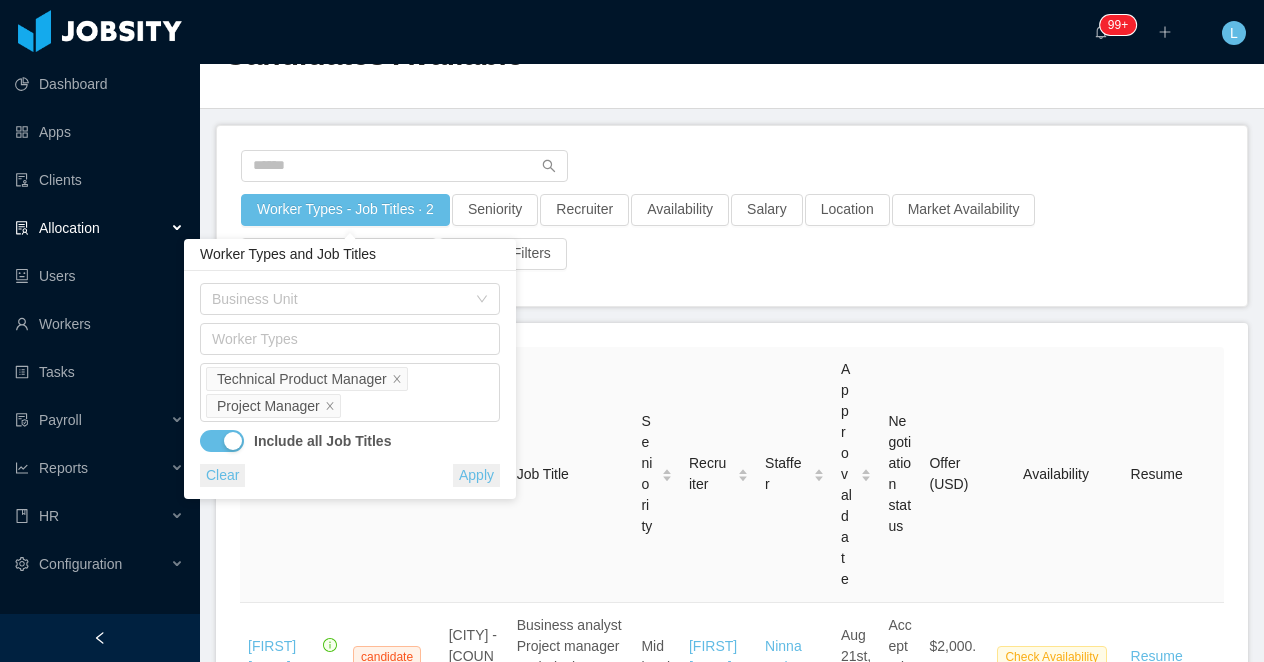 click at bounding box center [222, 441] 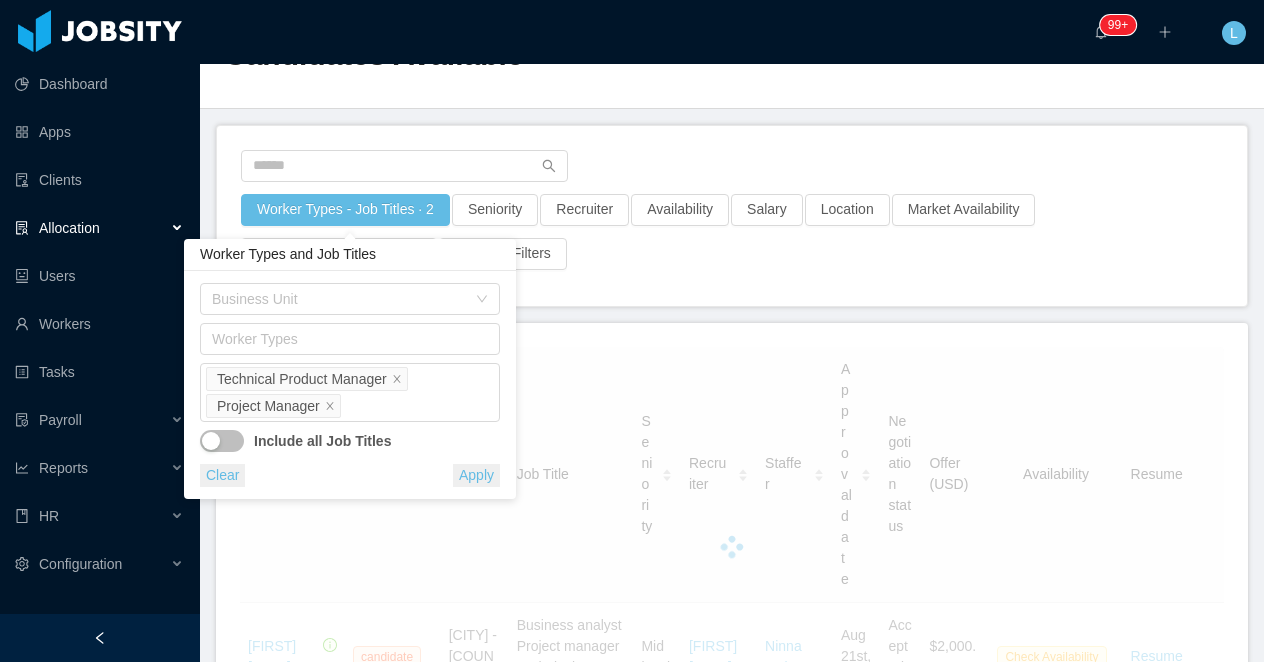 click on "Apply" at bounding box center [476, 475] 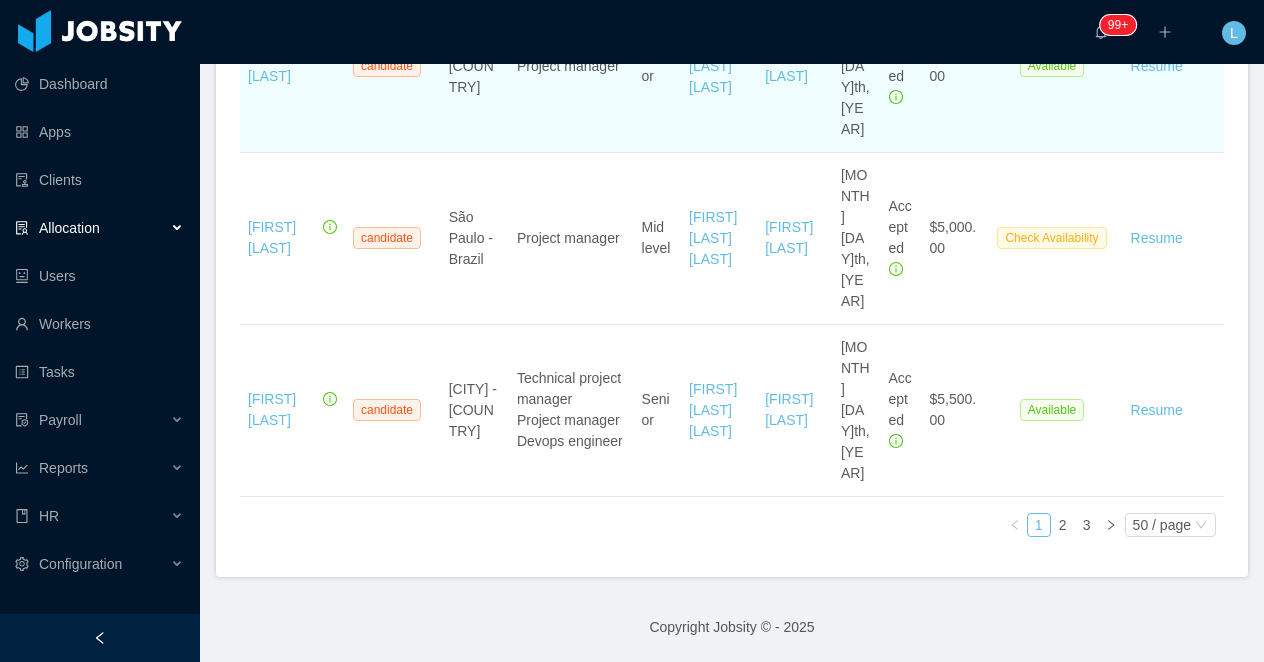 scroll, scrollTop: 6624, scrollLeft: 0, axis: vertical 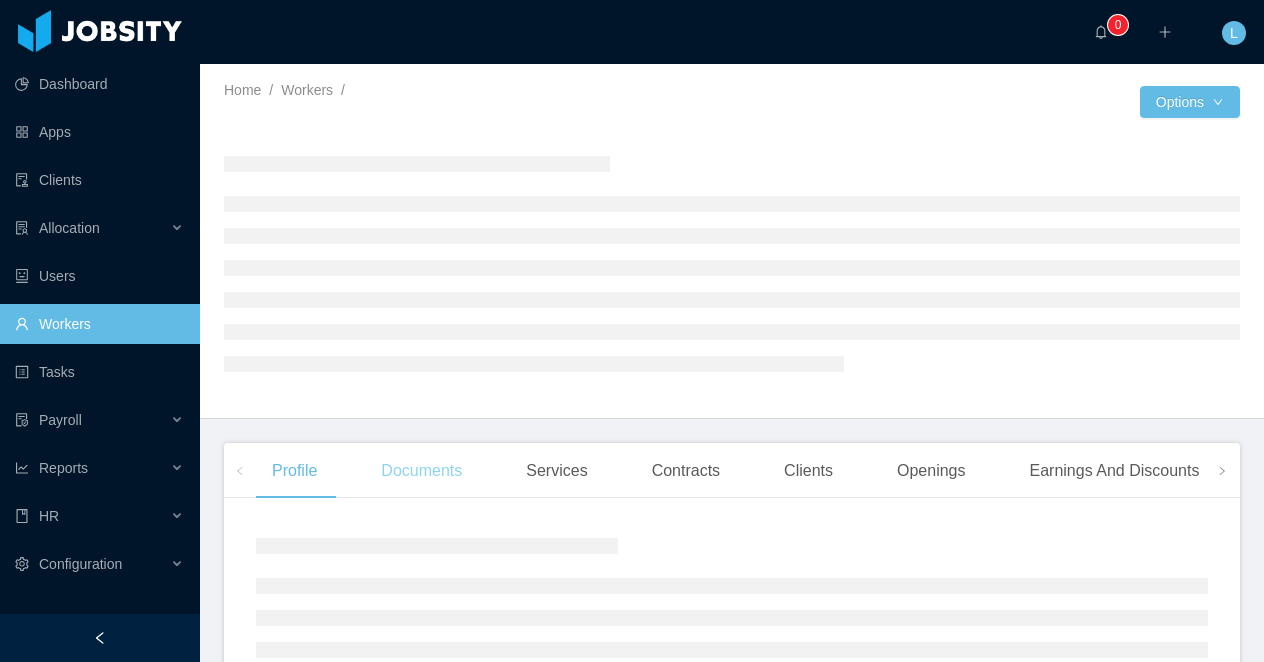 click on "Documents" at bounding box center [421, 471] 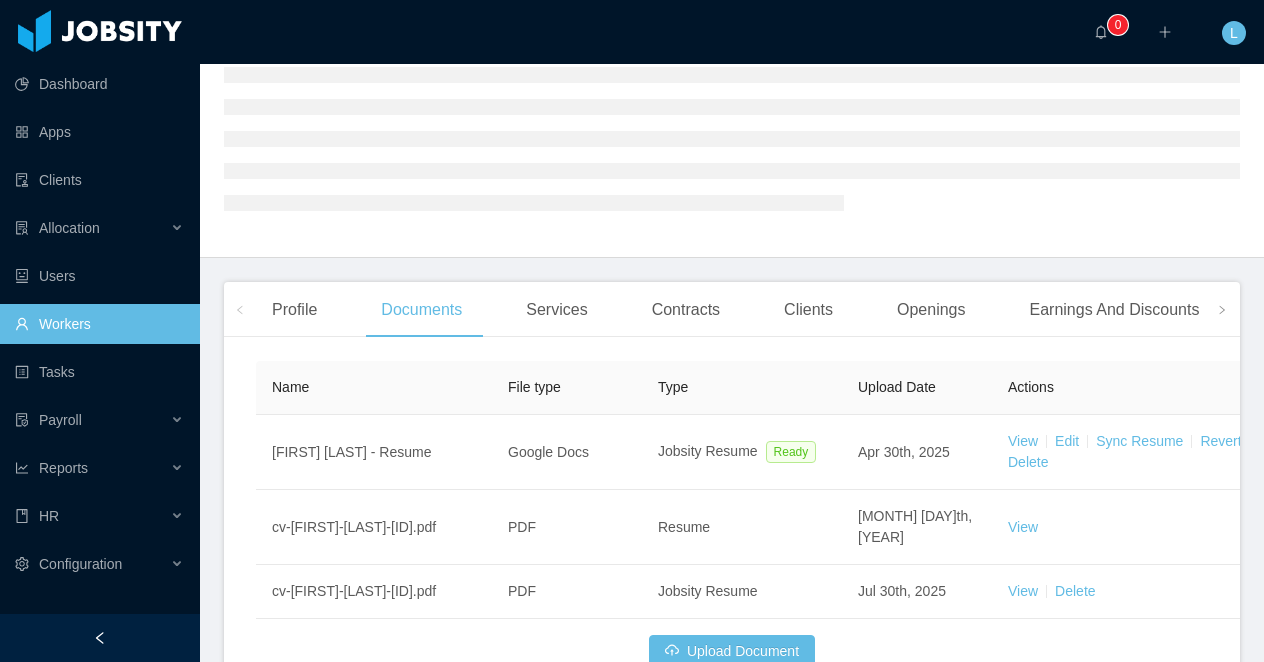 scroll, scrollTop: 313, scrollLeft: 0, axis: vertical 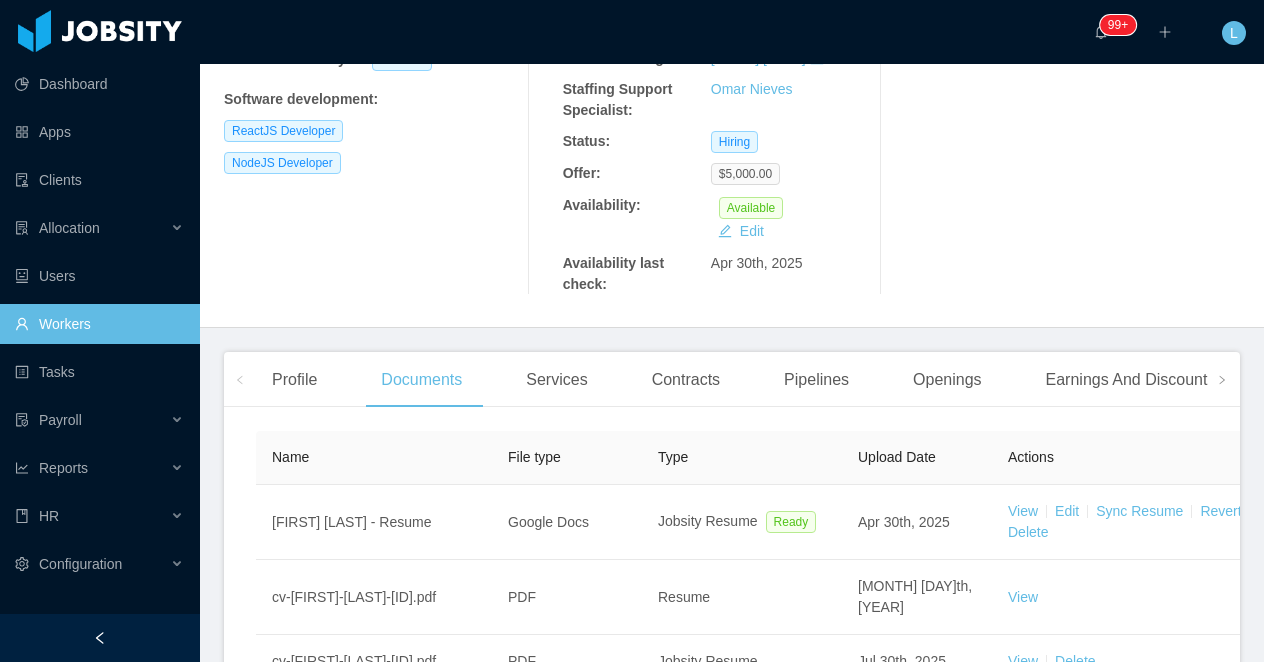 click on "[FIRST] [LAST] [FIRST] [LAST] [EMAIL] Billable Worker Status: Candidate Seniority: Senior Market Seniority: Not set Market Availability: America Software development : ReactJS Developer NodeJS Developer Recruitment Process View Resume View Recruitment Process Source: re engagement Sourced by: [FIRST] [LAST] Sourcing date: [MONTH] [DAY]th, [YEAR] Recruiter assigned: [FIRST] [LAST] Staffing Support Specialist: [FULL_NAME] Status: Hiring Offer: $5,000.00 Availability: Available Edit Availability last check: [MONTH] [DAY]th, [YEAR] Recruitment Results" at bounding box center [732, 61] 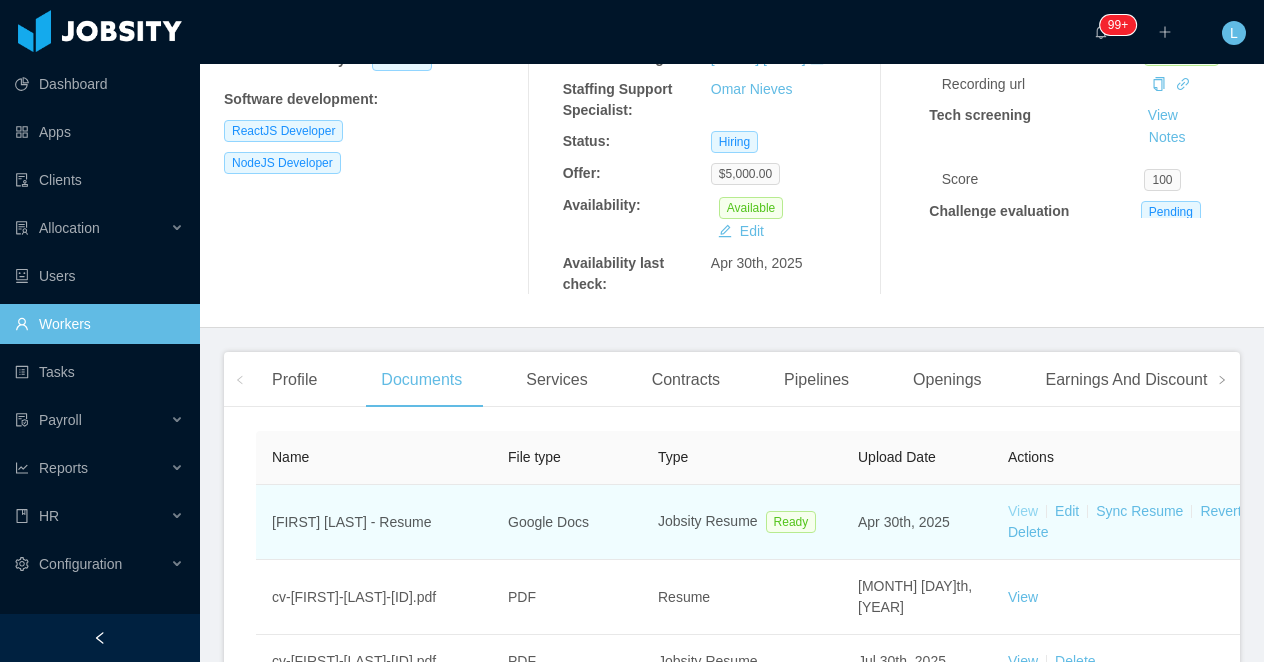 click on "View" at bounding box center (1023, 511) 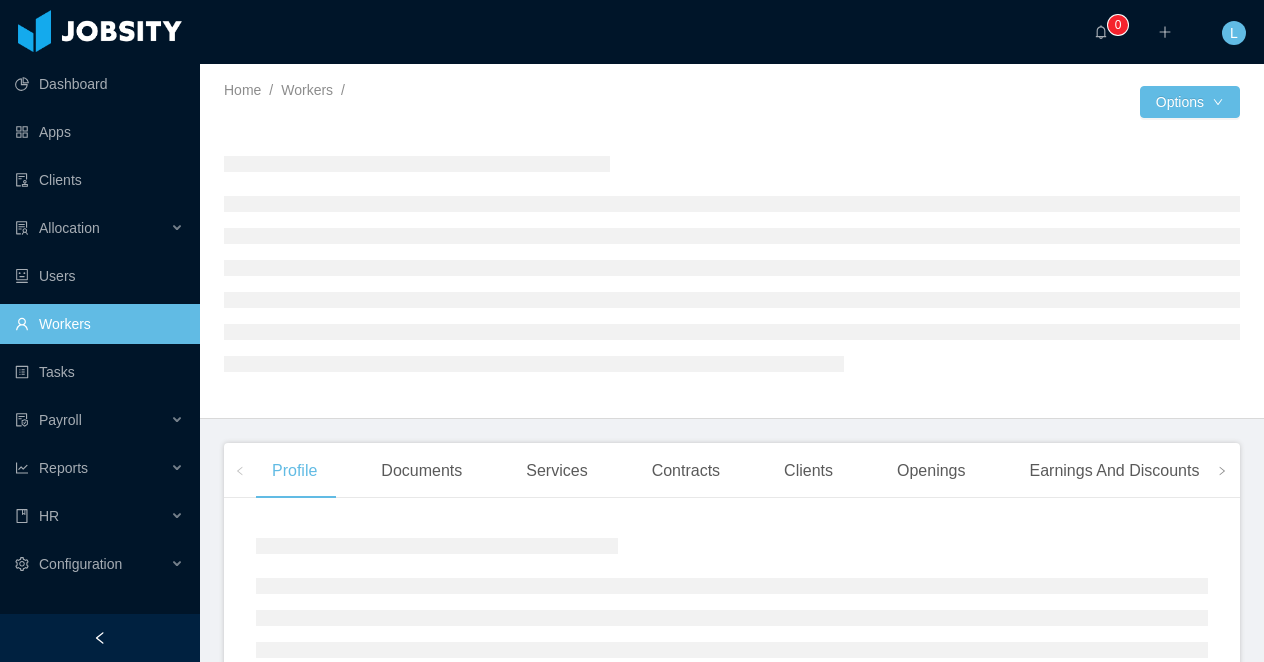 scroll, scrollTop: 0, scrollLeft: 0, axis: both 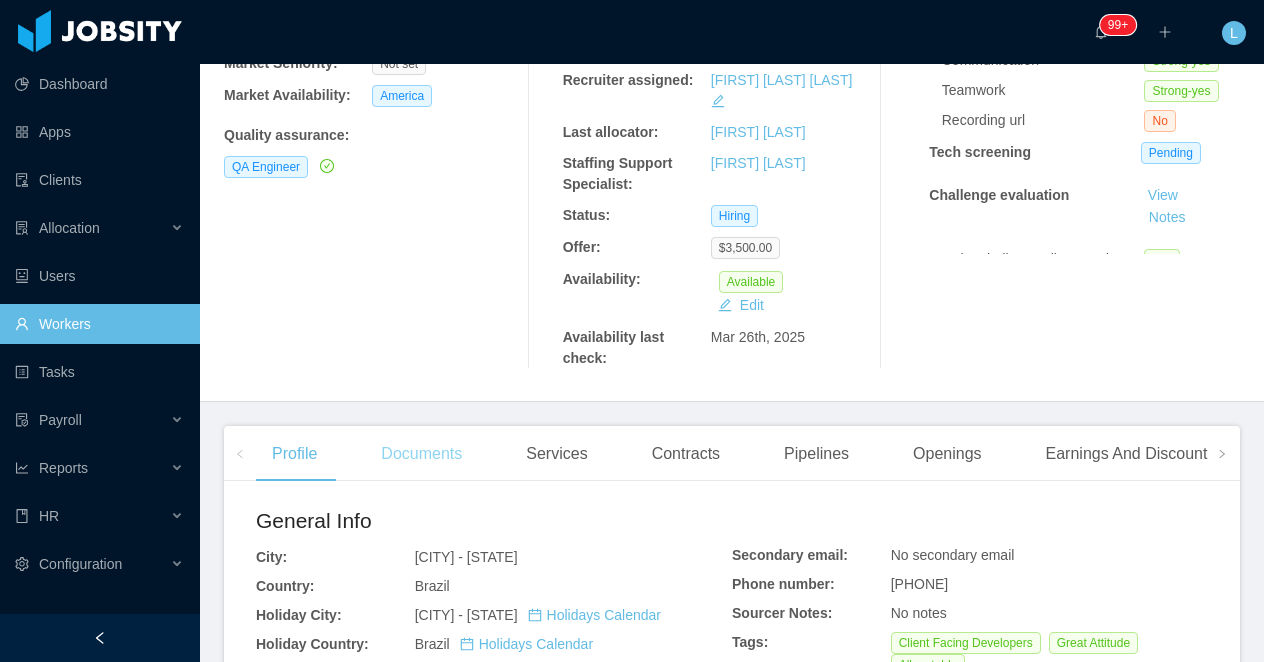 click on "Documents" at bounding box center (421, 454) 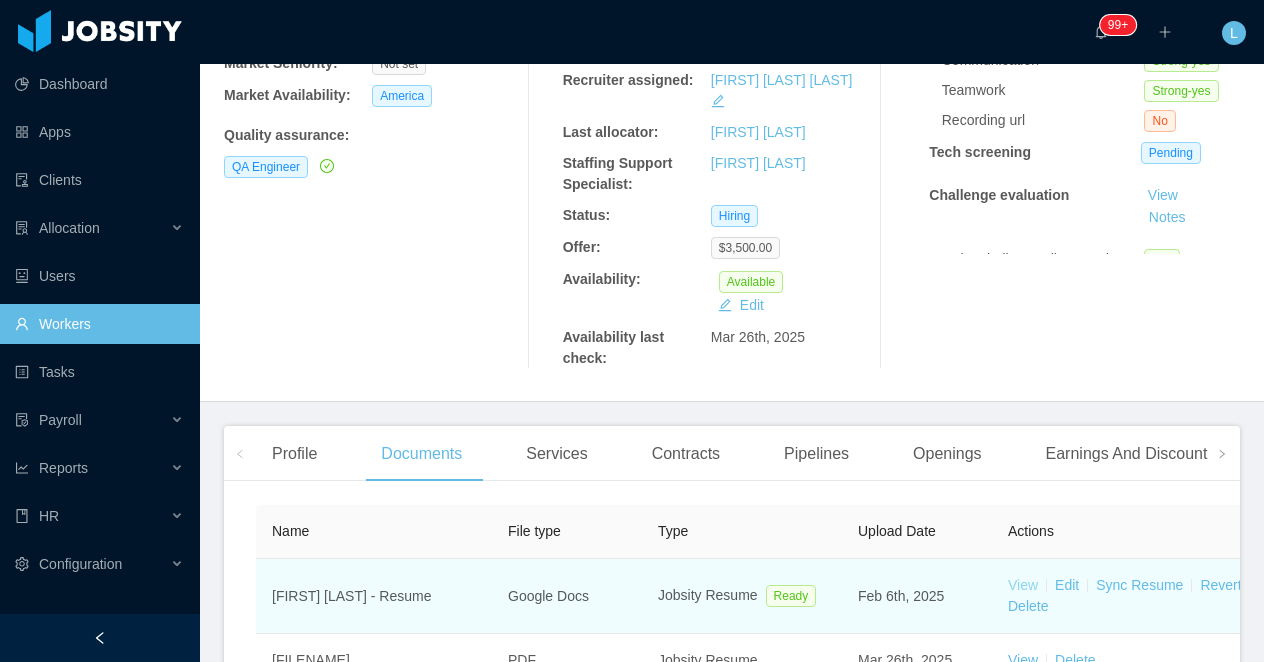 click on "View" at bounding box center (1023, 585) 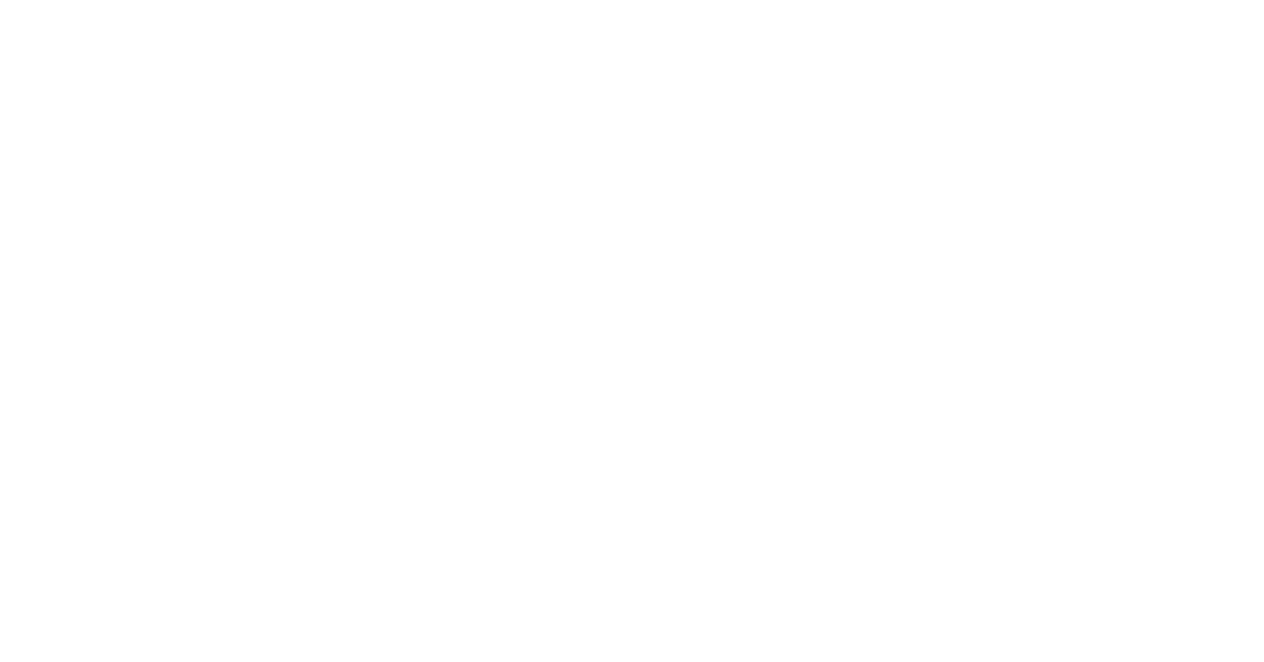 scroll, scrollTop: 0, scrollLeft: 0, axis: both 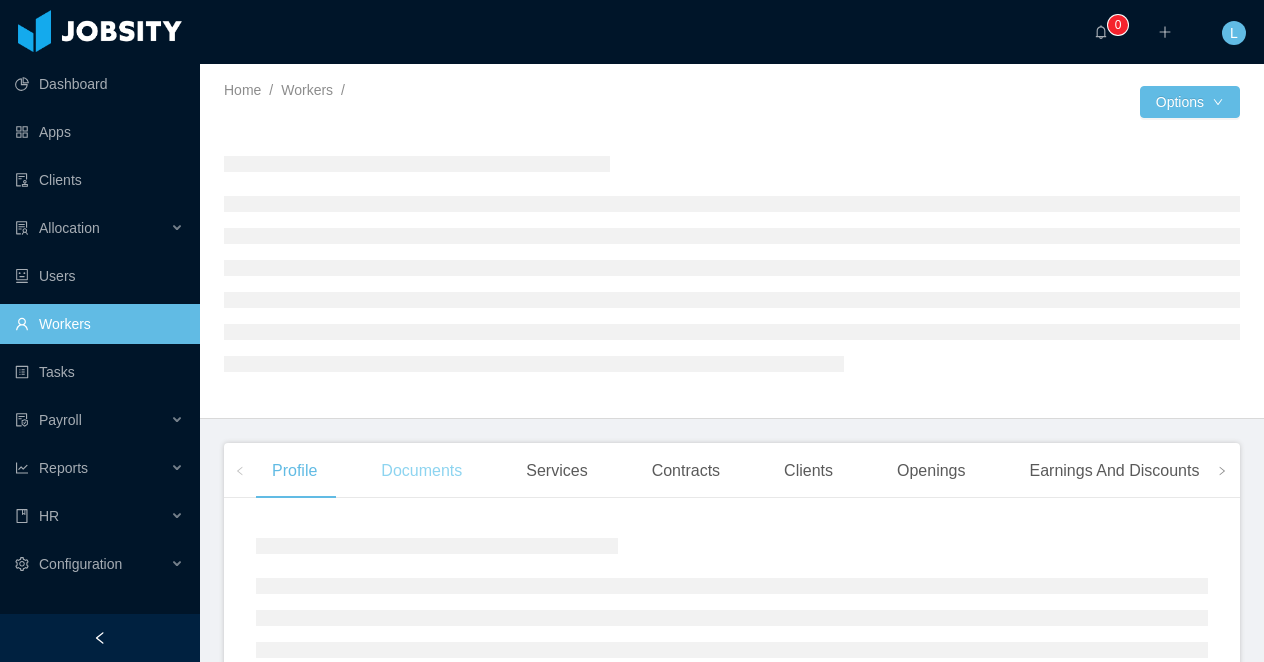 click on "Documents" at bounding box center [421, 471] 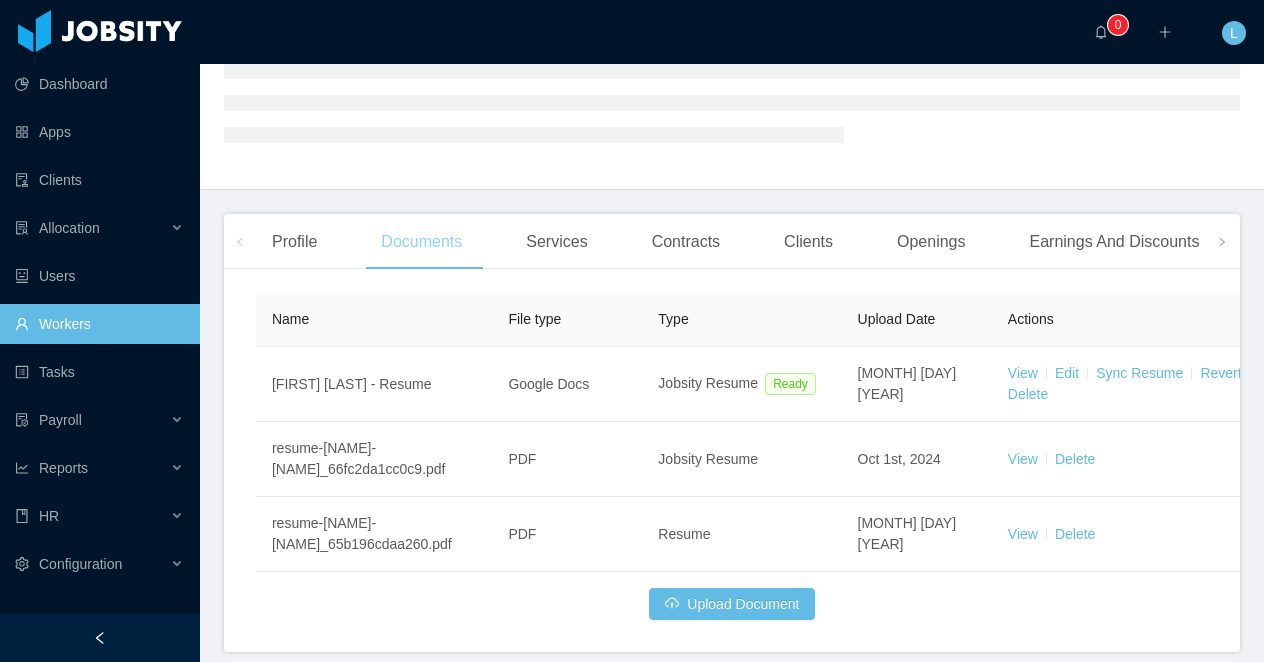 scroll, scrollTop: 313, scrollLeft: 0, axis: vertical 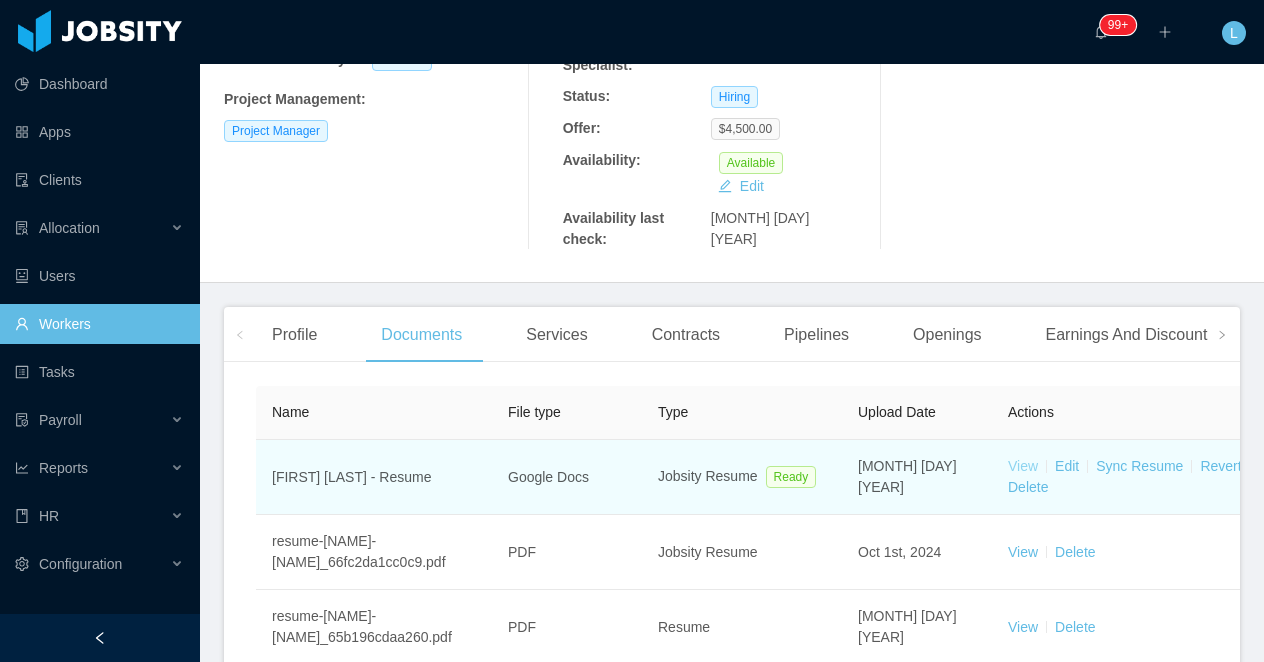click on "View" at bounding box center [1023, 466] 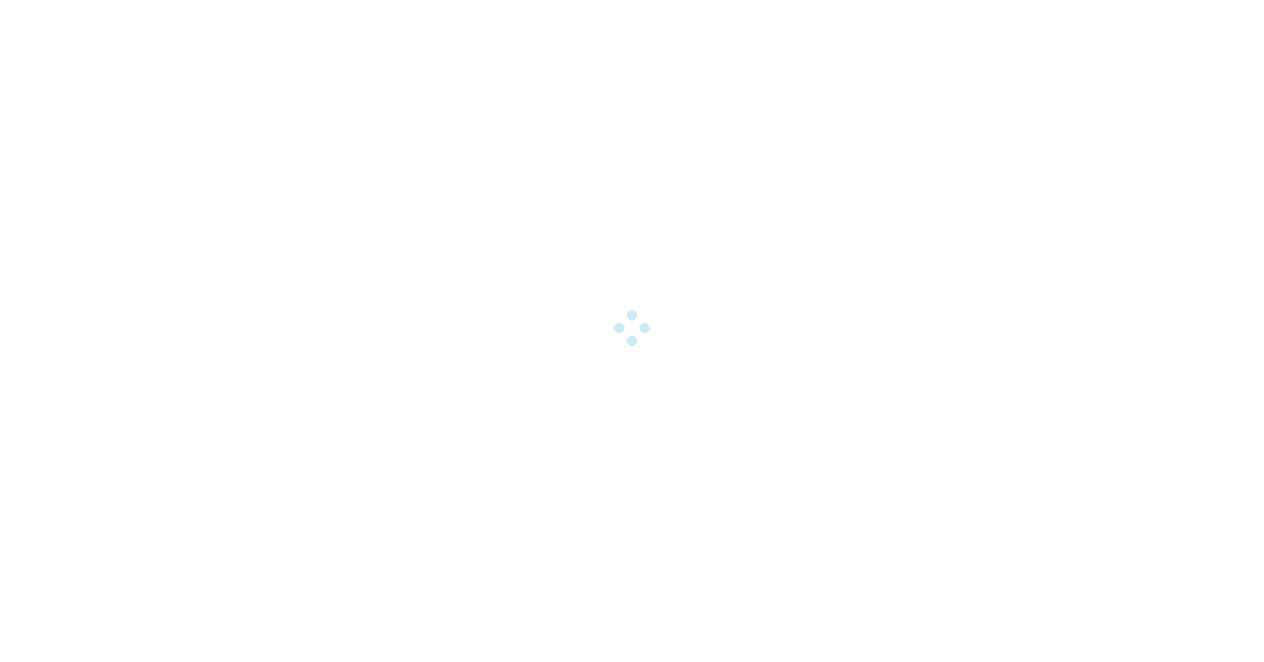 scroll, scrollTop: 0, scrollLeft: 0, axis: both 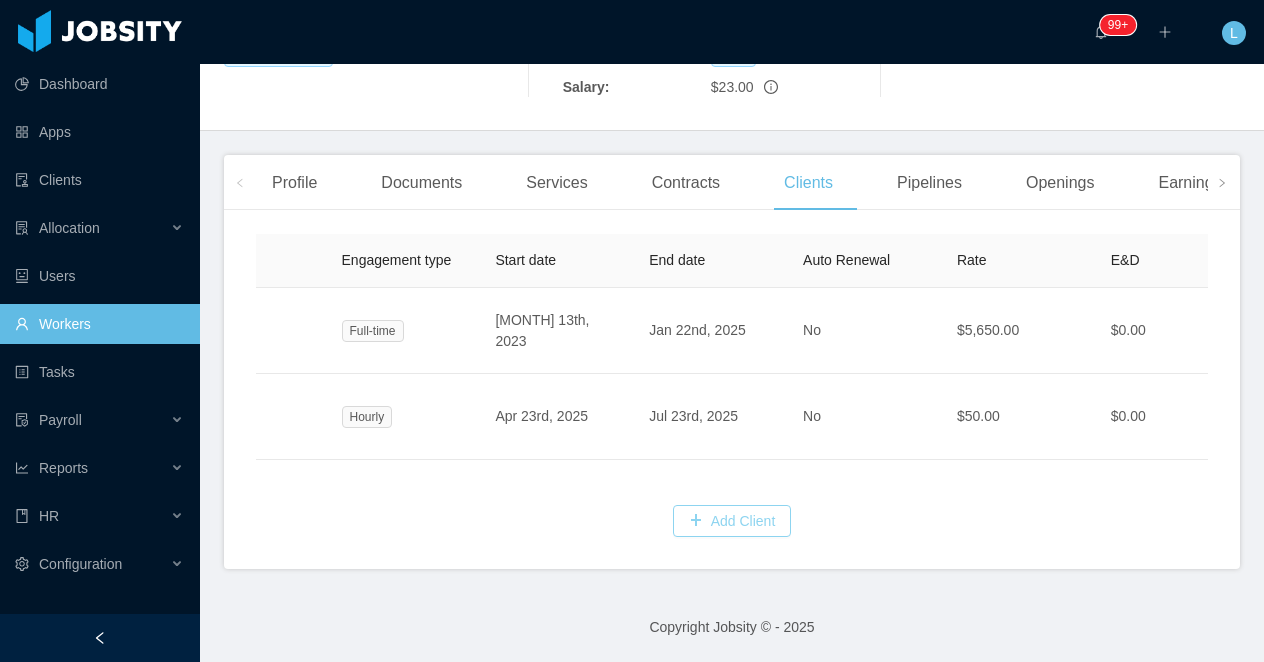 click on "Add Client" at bounding box center [732, 521] 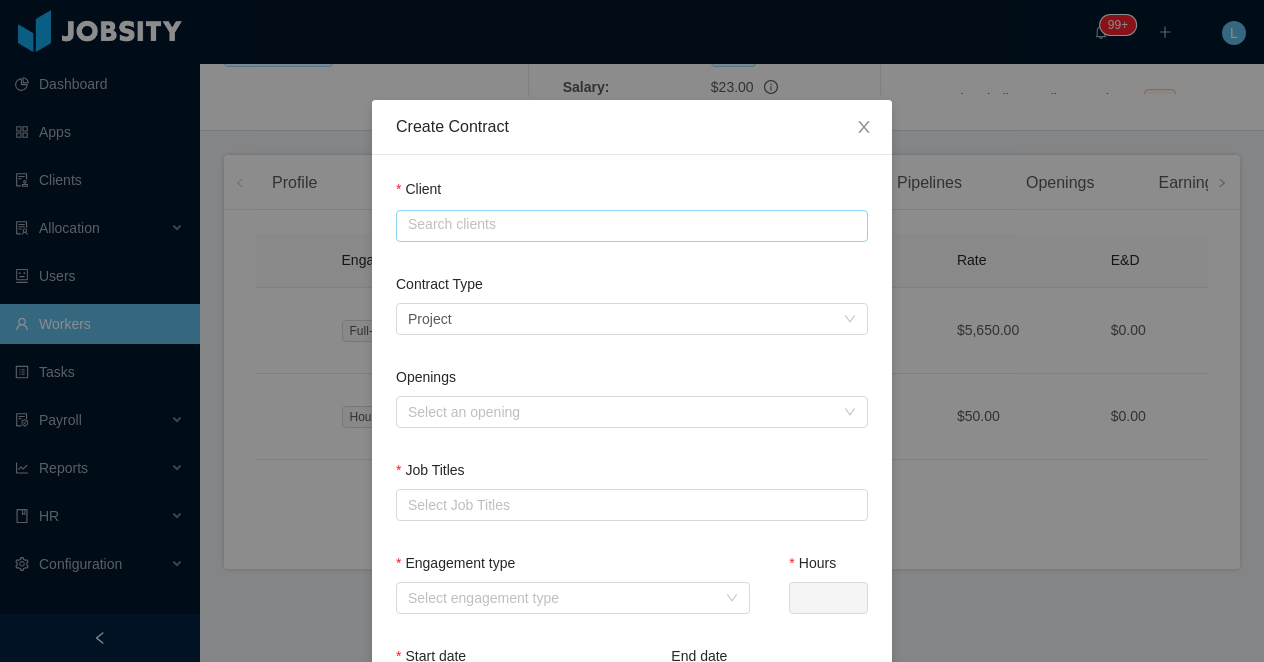 click at bounding box center (632, 226) 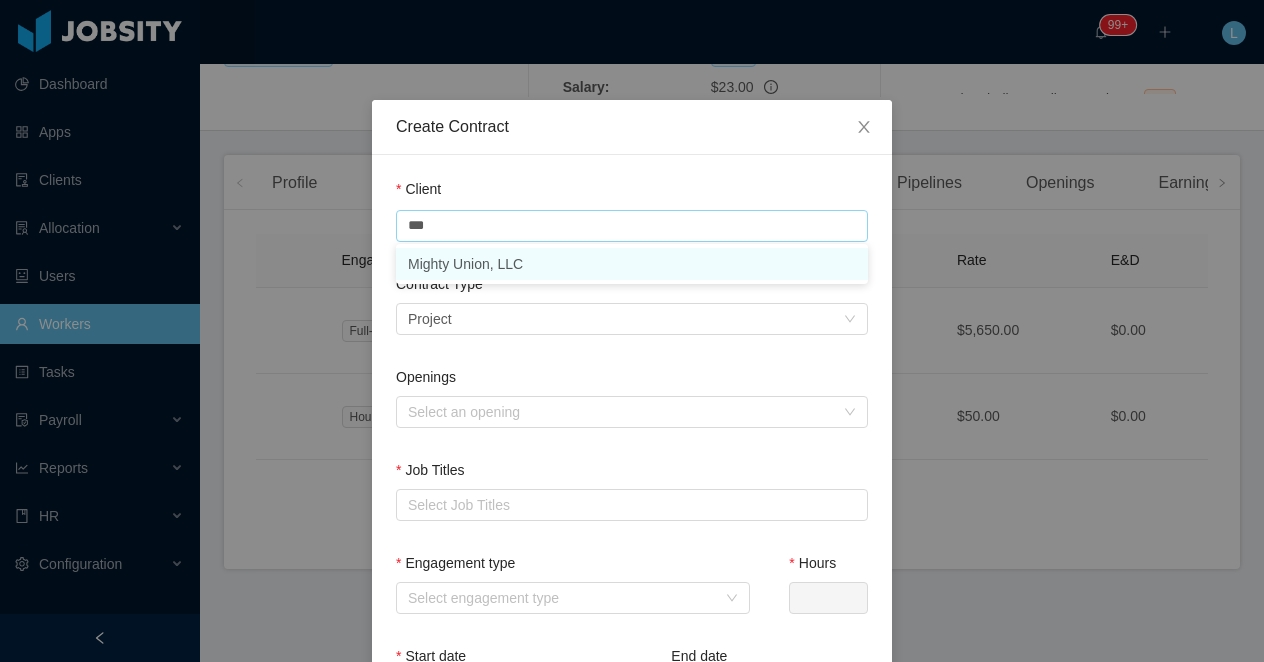 click on "Mighty Union, LLC" at bounding box center [632, 264] 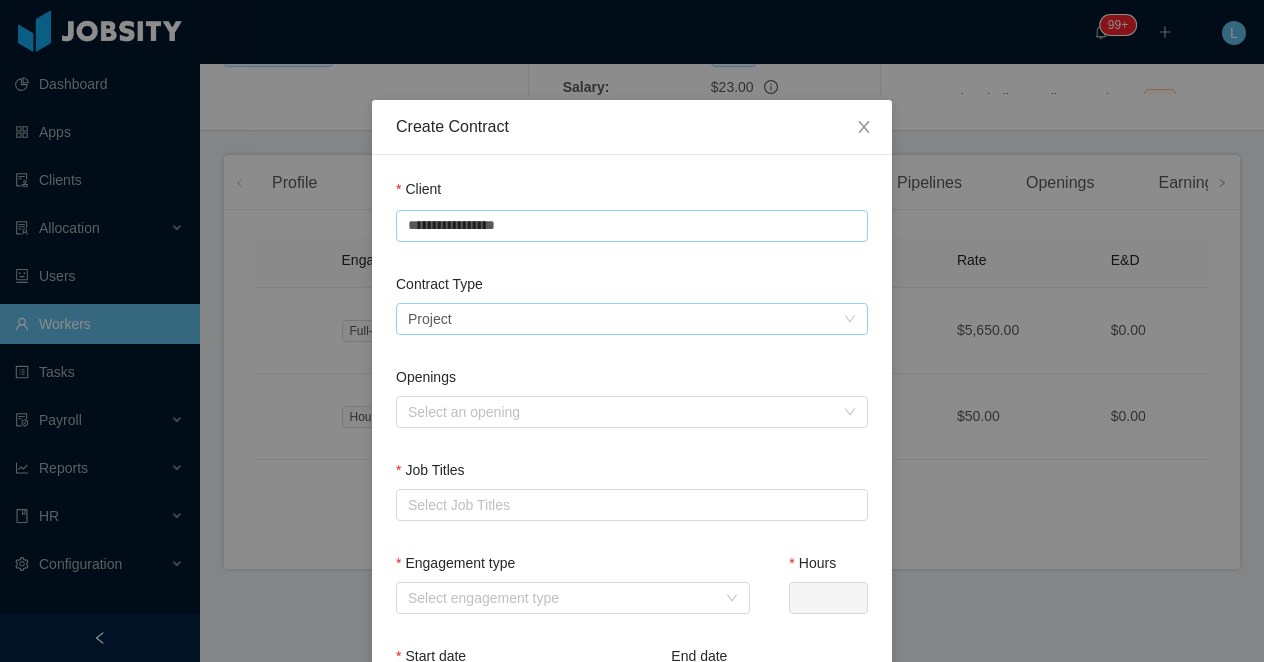 type on "**********" 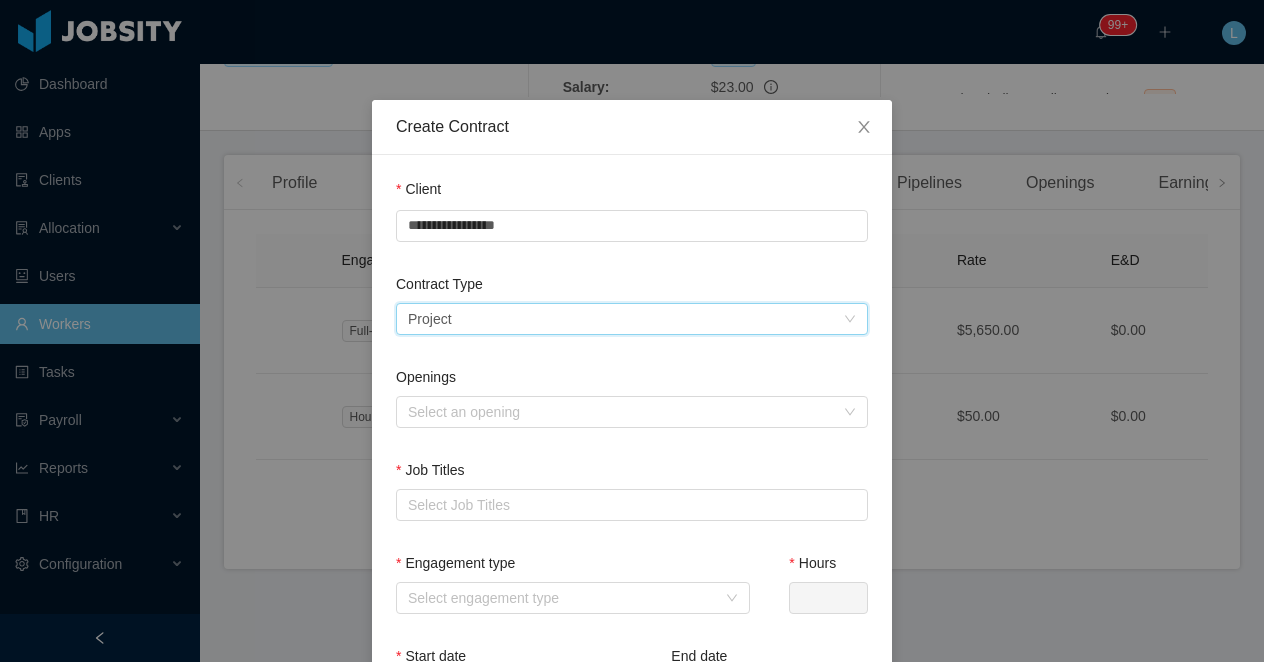 click on "Select a contract type Project" at bounding box center (625, 319) 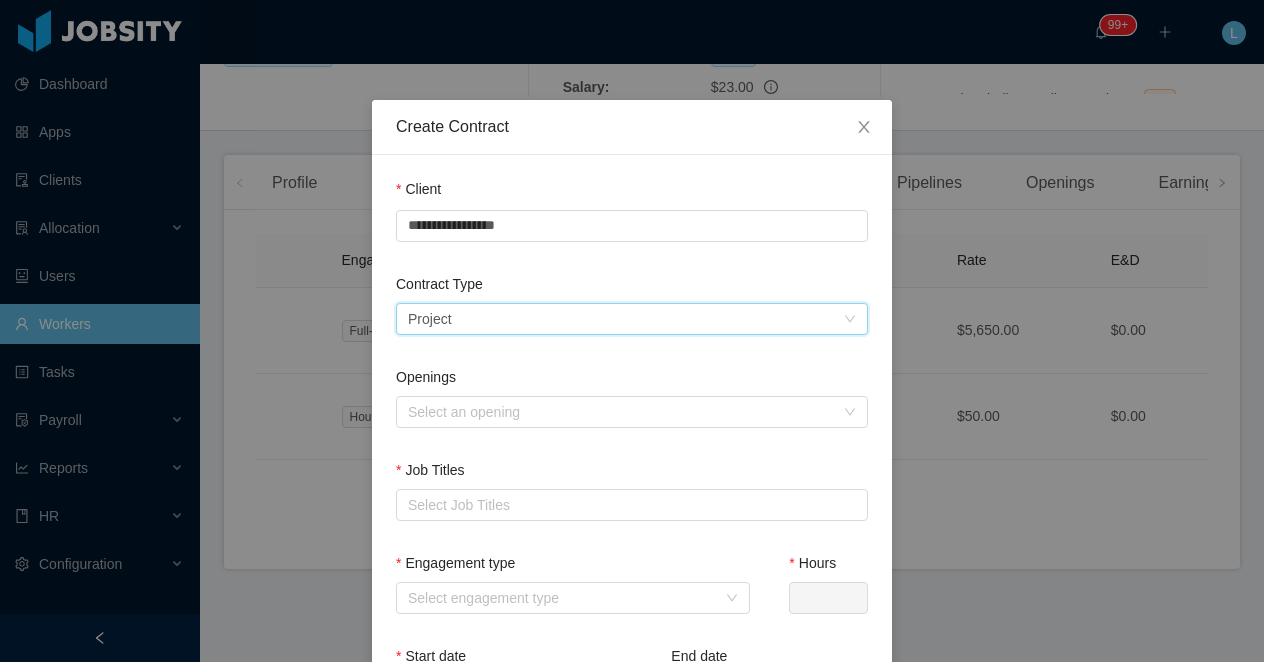 click on "Select a contract type Project" at bounding box center (625, 319) 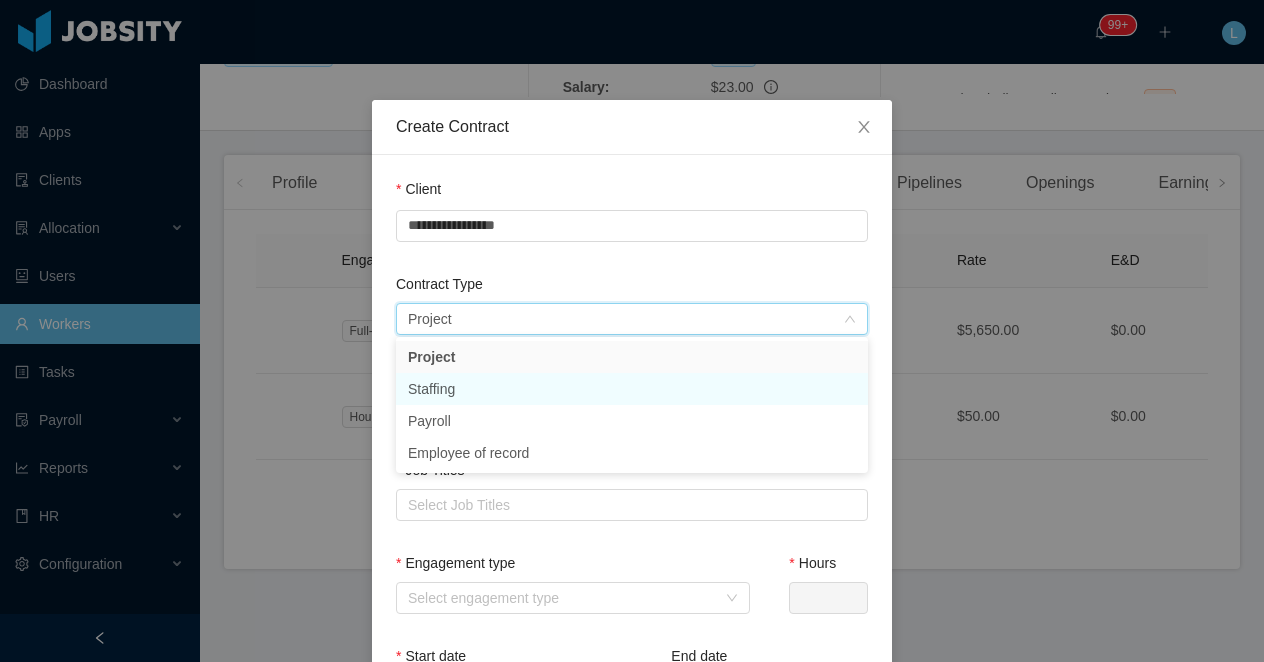 click on "Staffing" at bounding box center (632, 389) 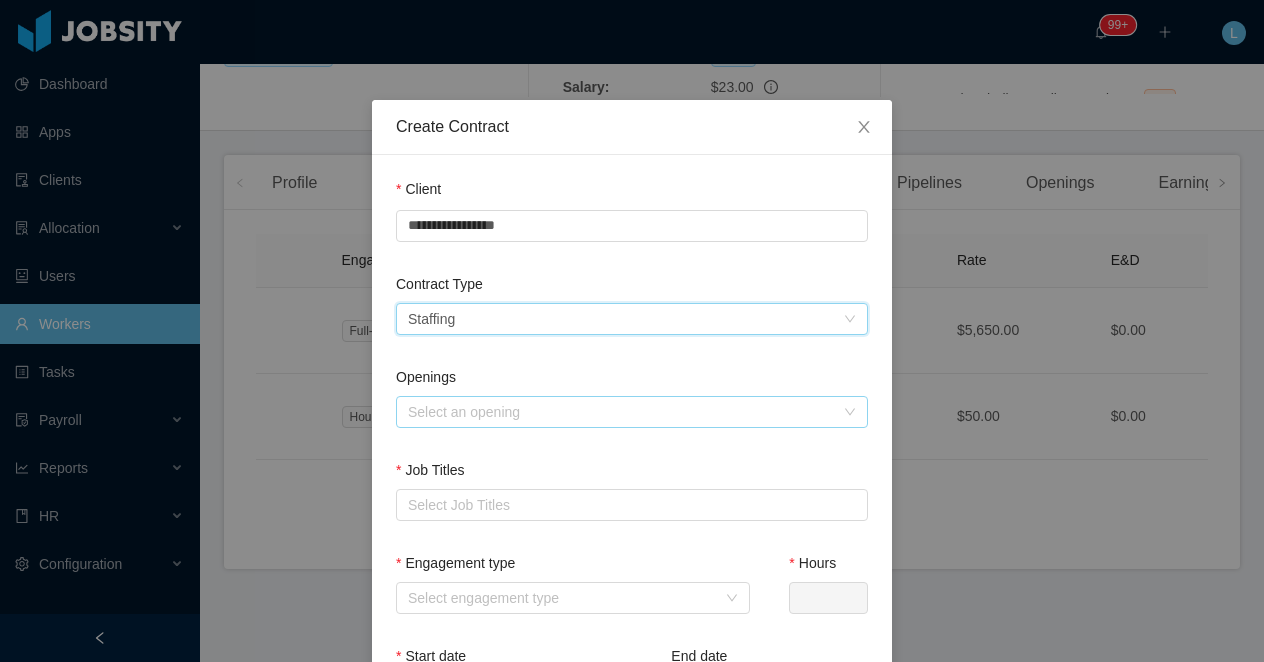 click on "Select an opening" at bounding box center (621, 412) 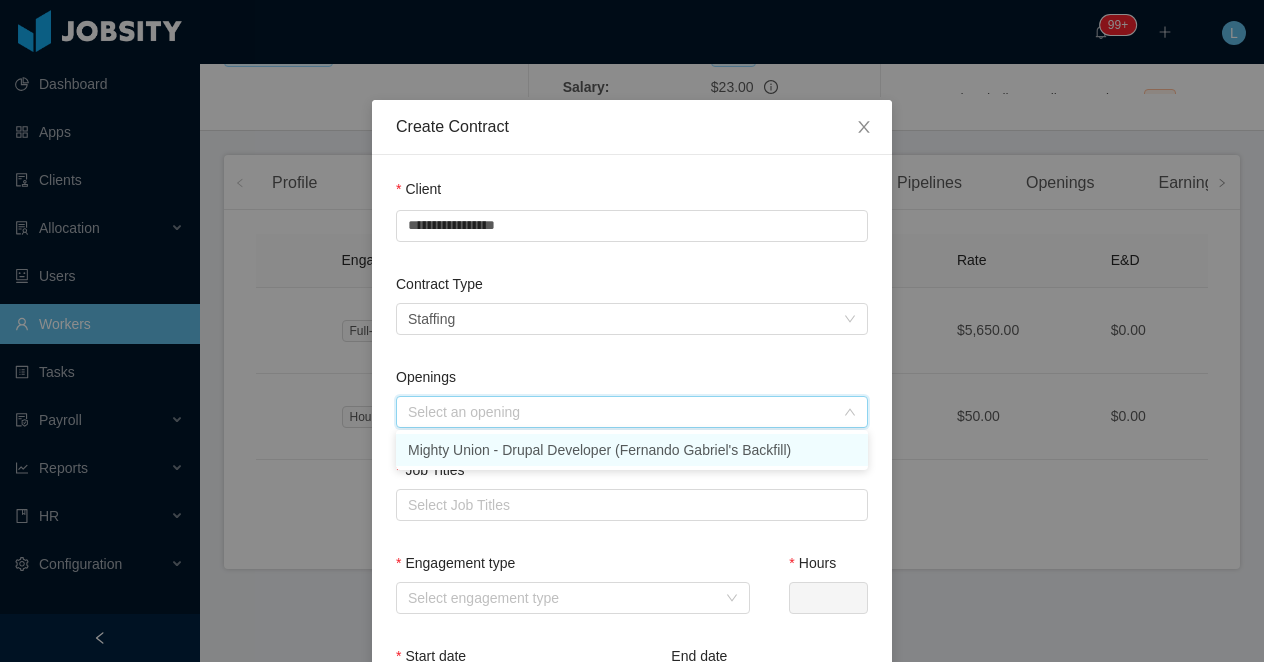 click on "Mighty Union - Drupal Developer (Fernando Gabriel's Backfill)" at bounding box center (632, 450) 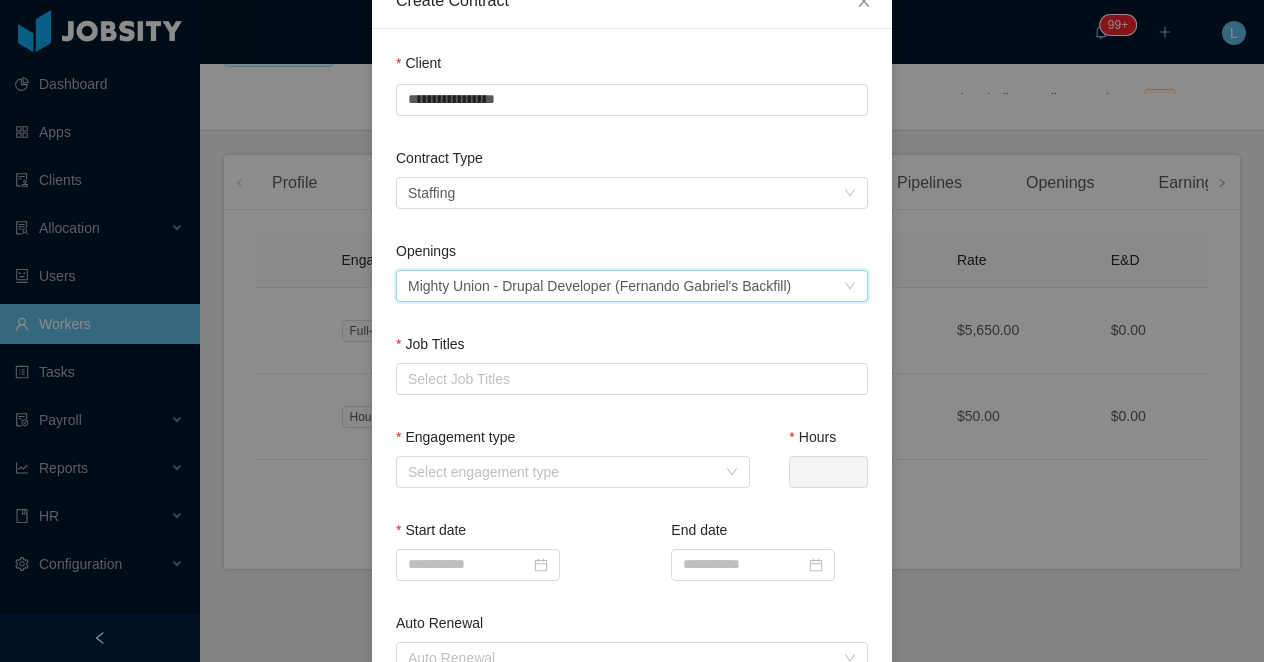 scroll, scrollTop: 153, scrollLeft: 0, axis: vertical 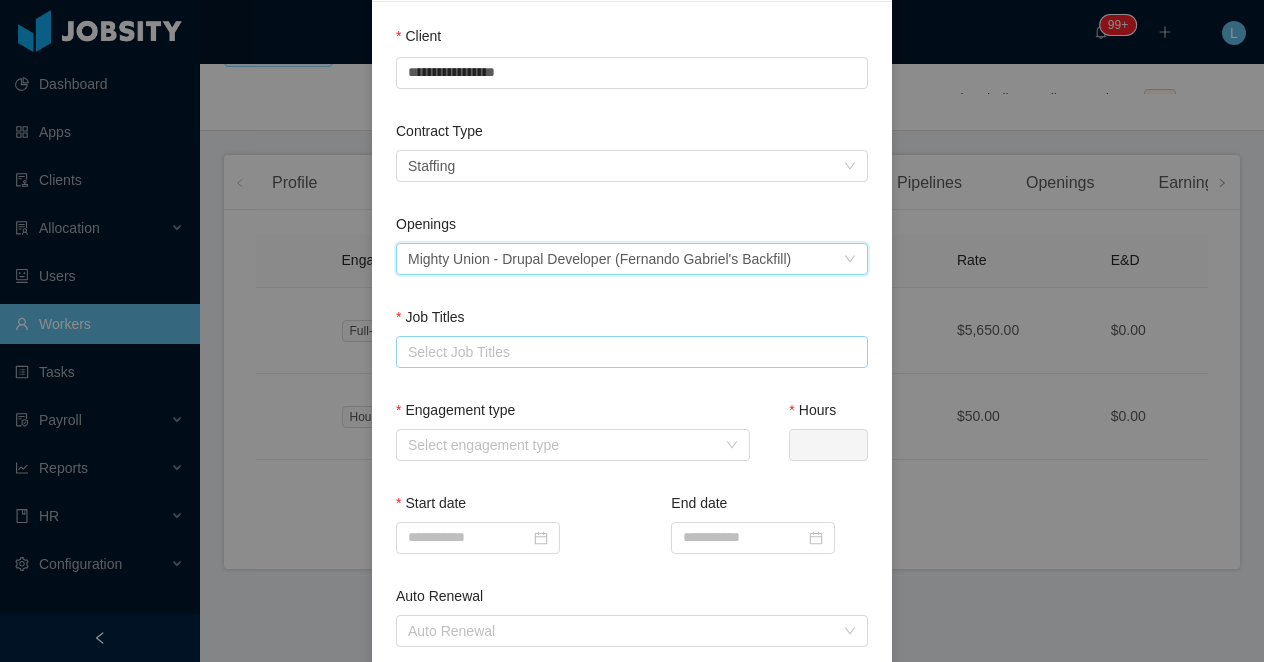 click on "Select Job Titles" at bounding box center (629, 352) 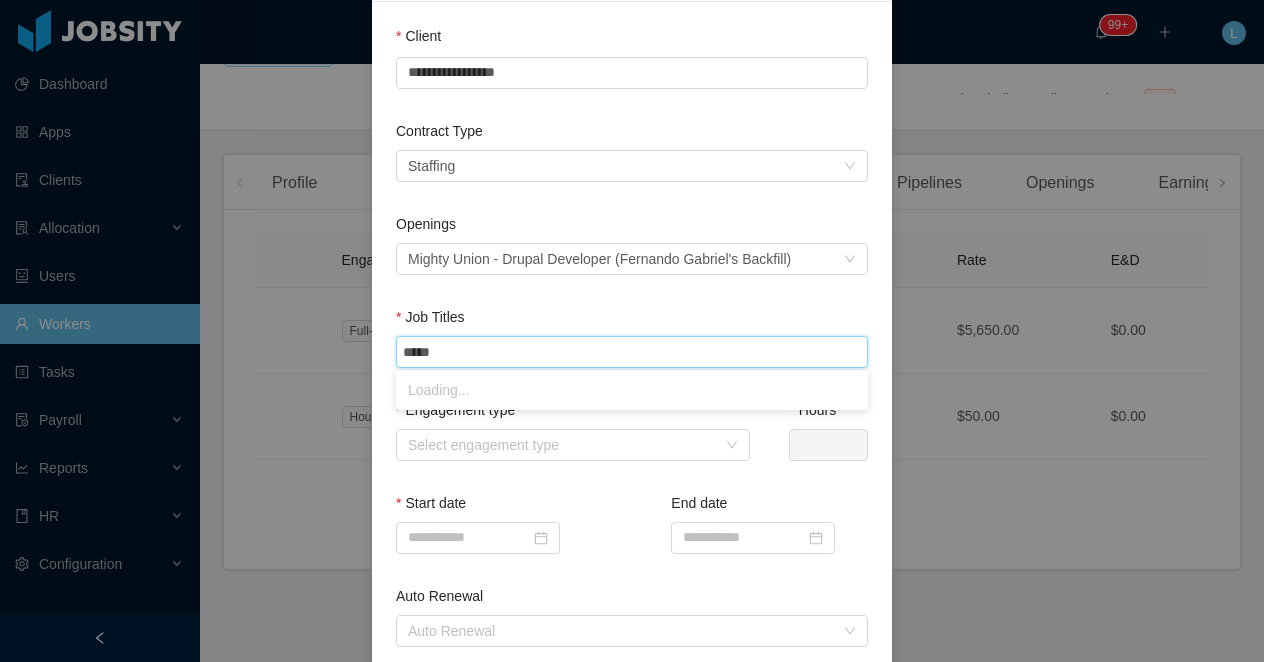 type on "******" 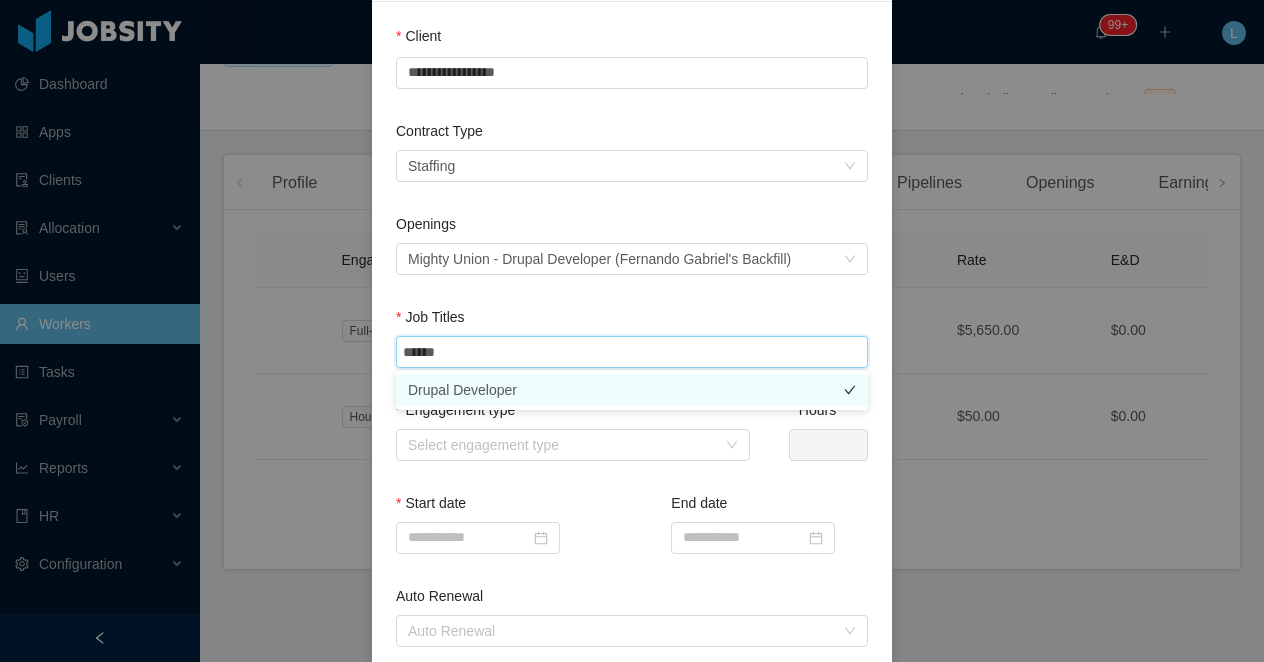 click on "Drupal Developer" at bounding box center (632, 390) 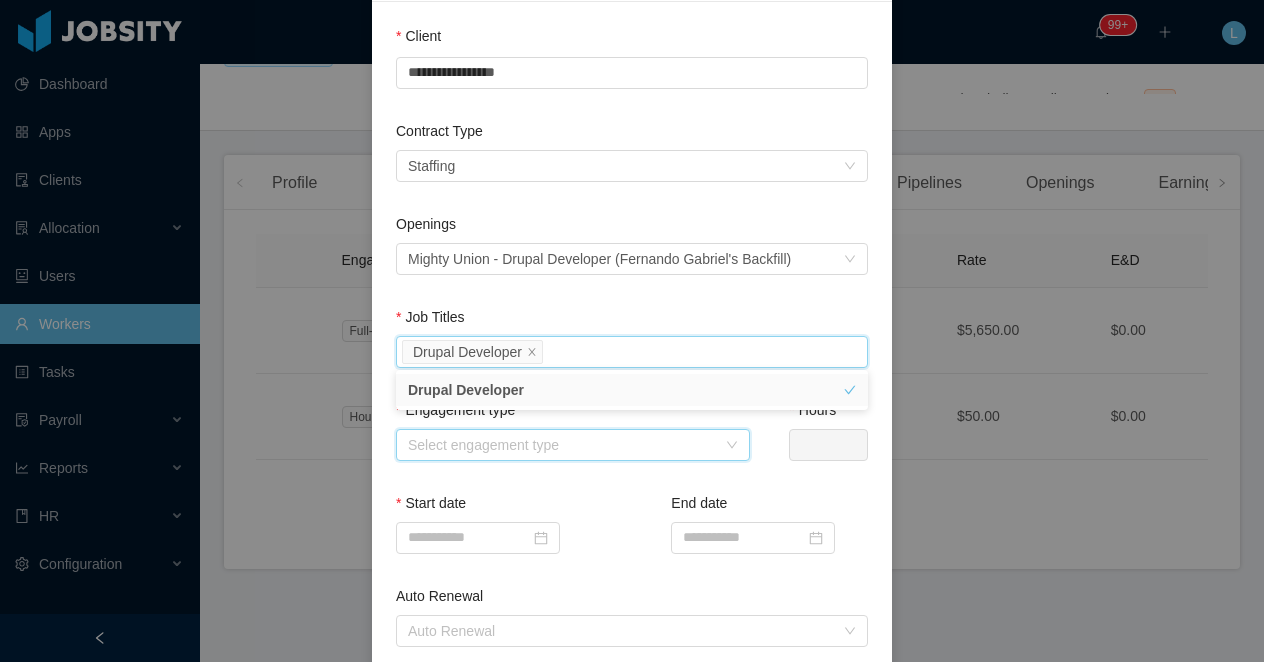 click on "Select engagement type" at bounding box center [566, 445] 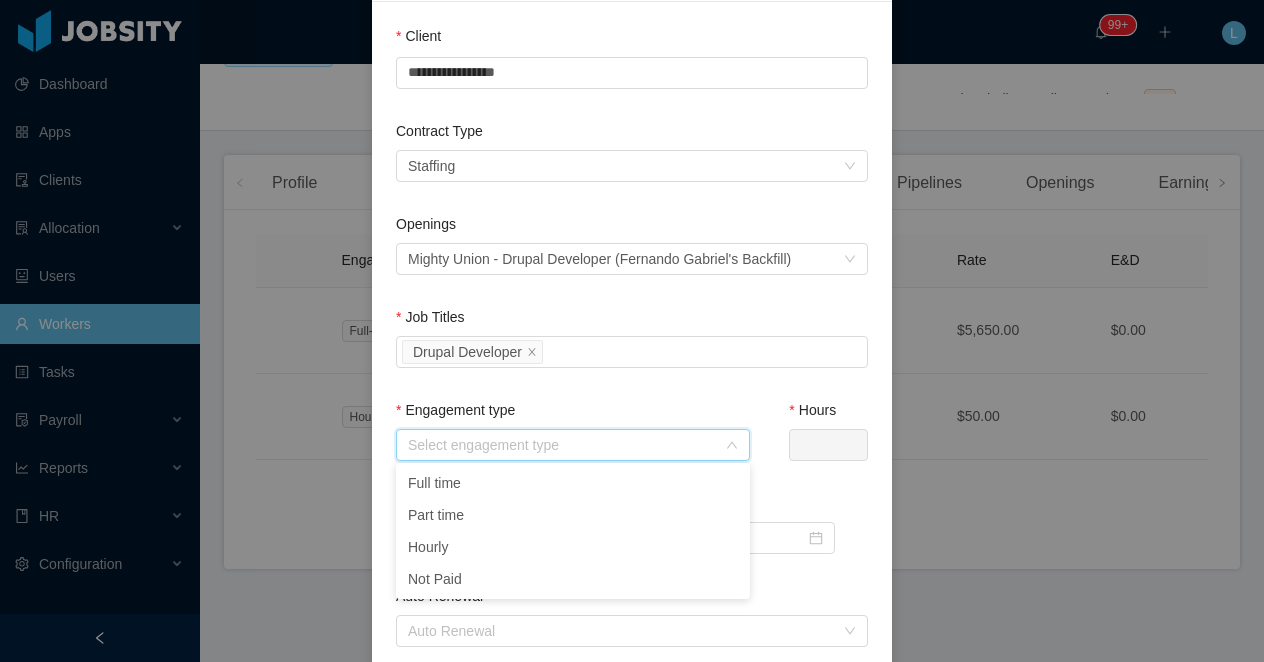 click on "Job Titles Select Job Titles Drupal Developer" at bounding box center [632, 353] 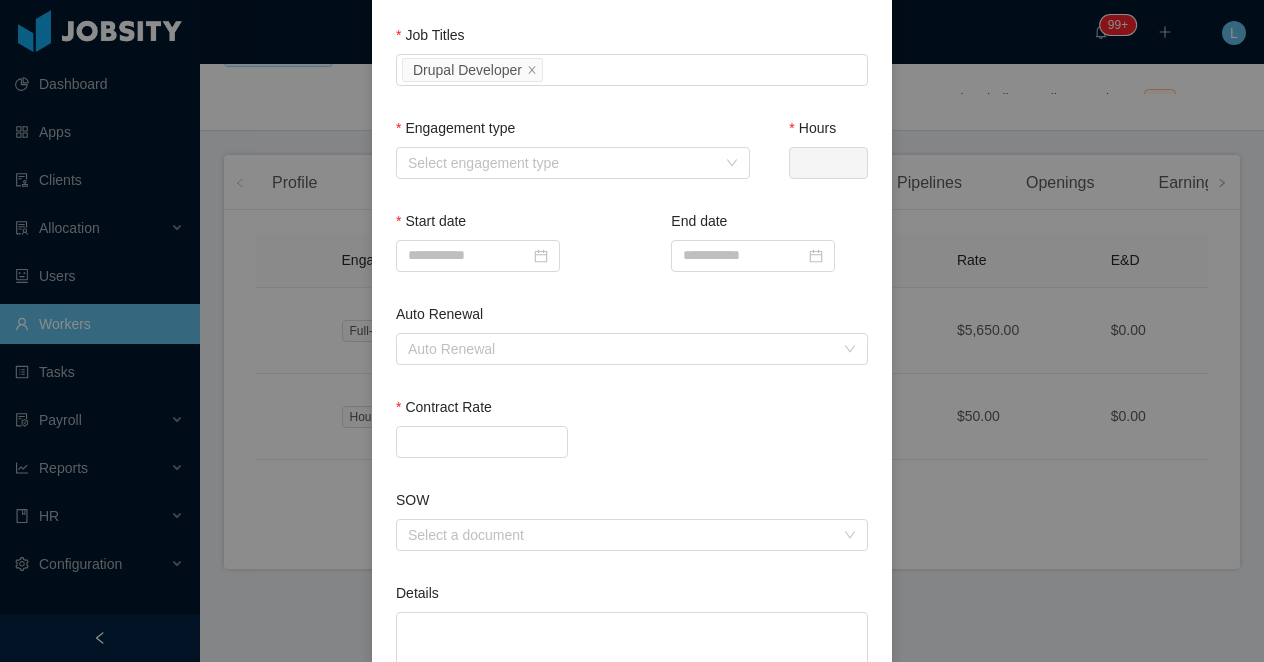 scroll, scrollTop: 455, scrollLeft: 0, axis: vertical 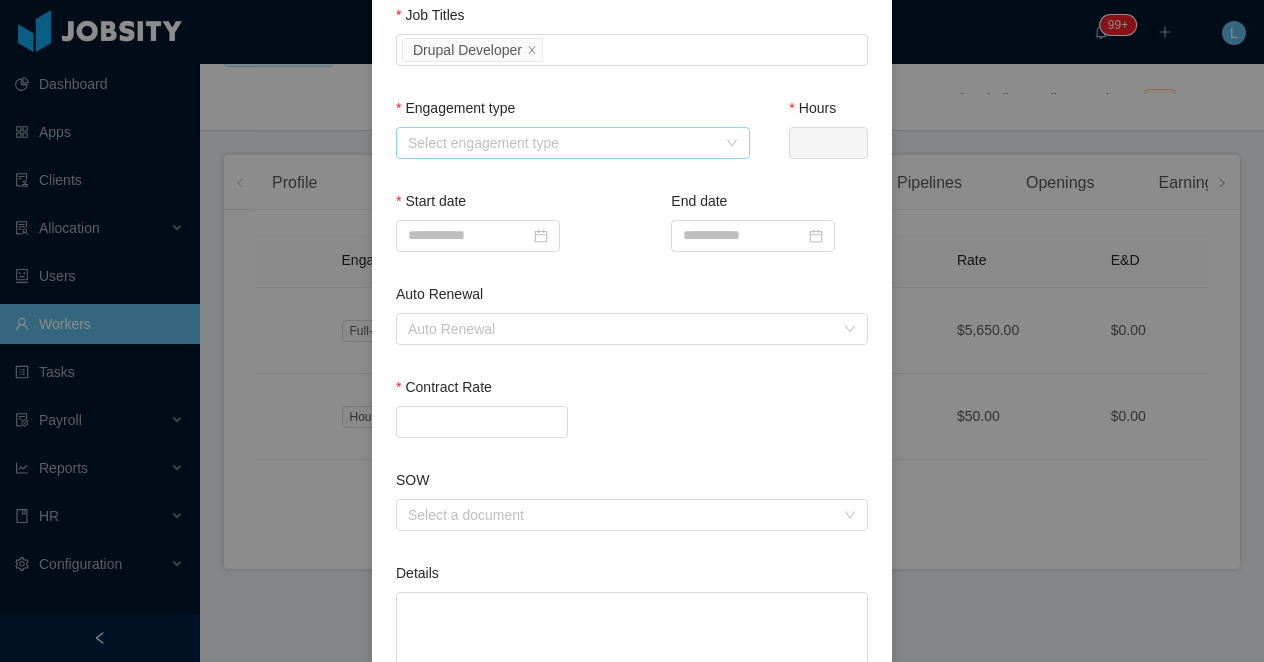 click on "Select engagement type" at bounding box center (562, 143) 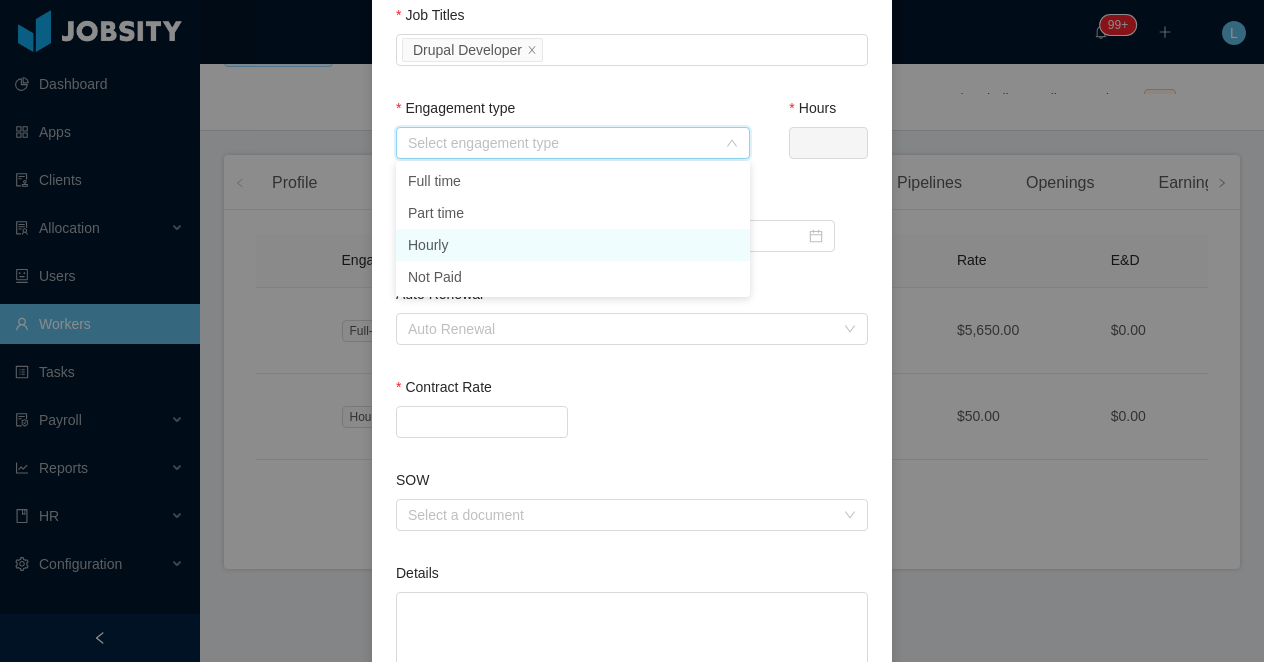 click on "Hourly" at bounding box center (573, 245) 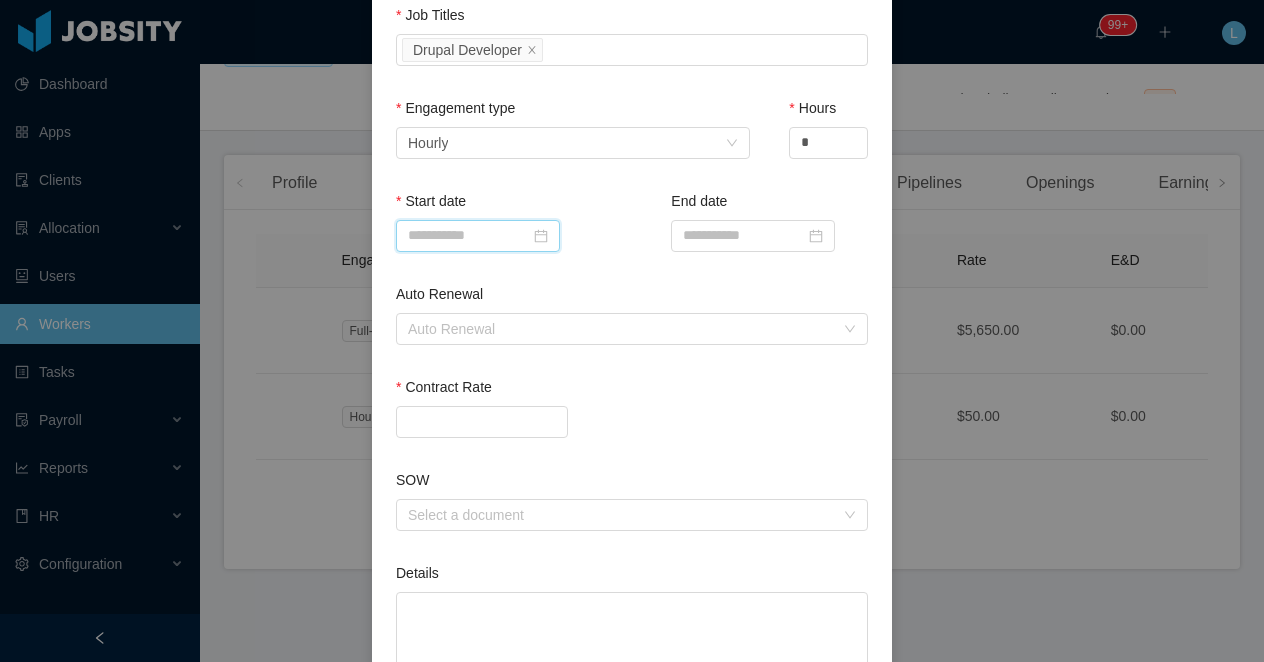 click at bounding box center (478, 236) 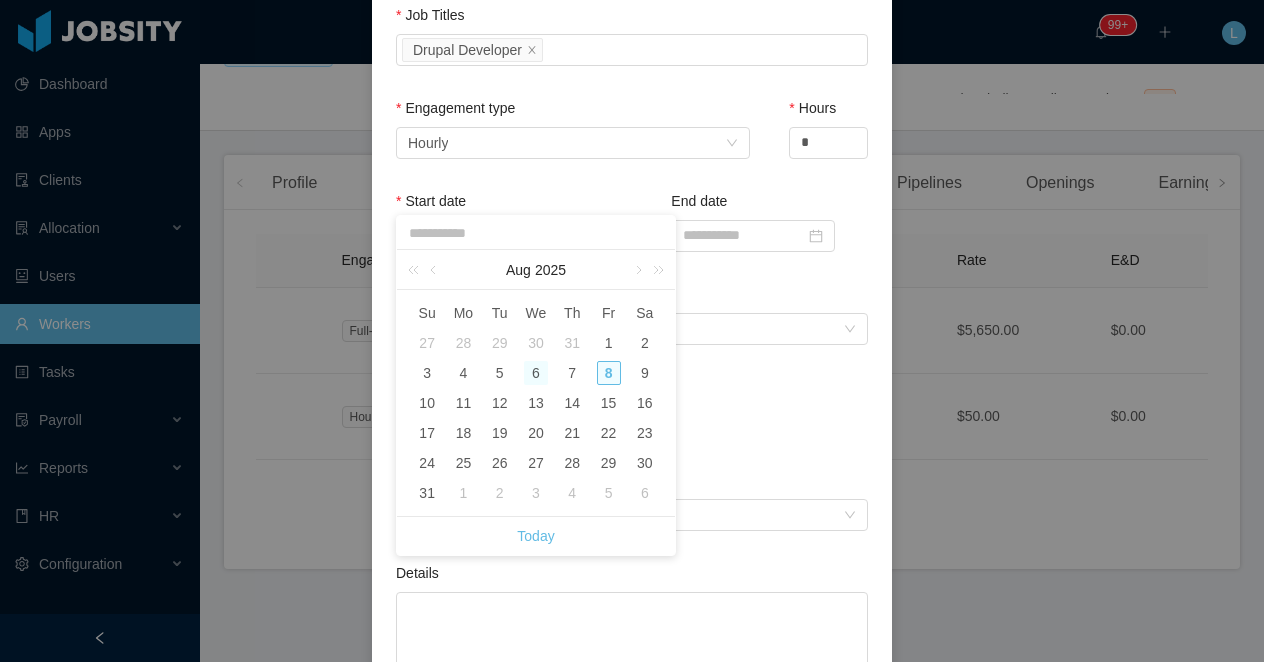 click on "6" at bounding box center [536, 373] 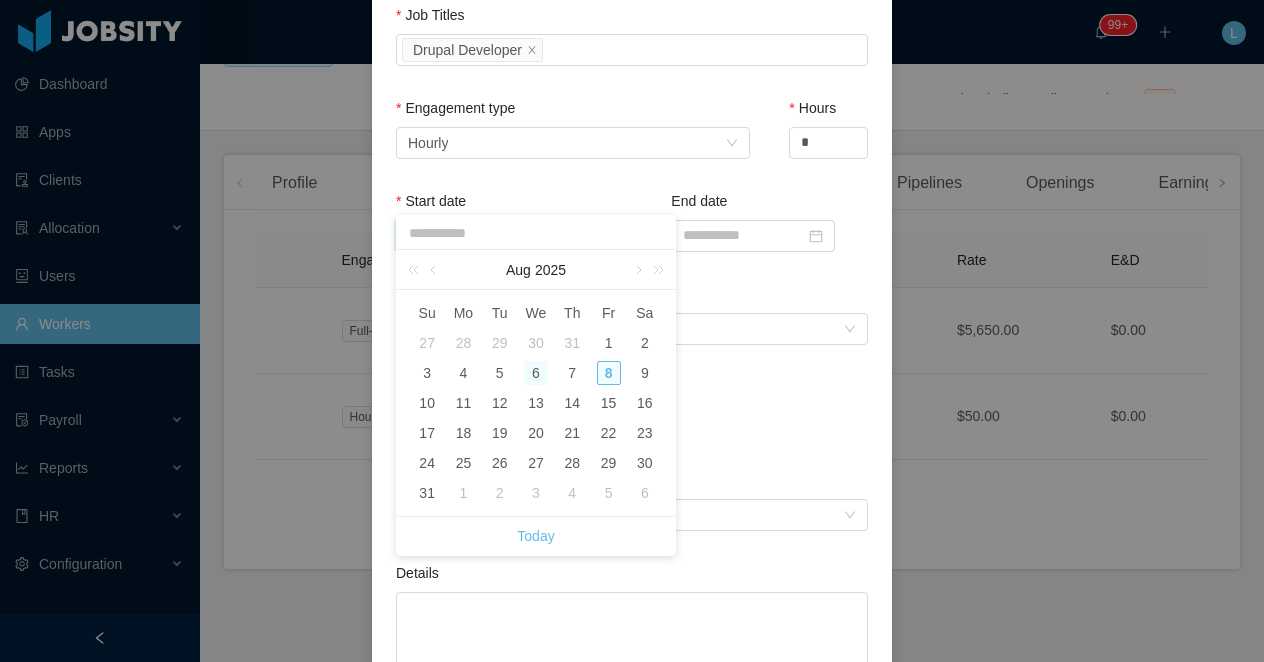 type on "**********" 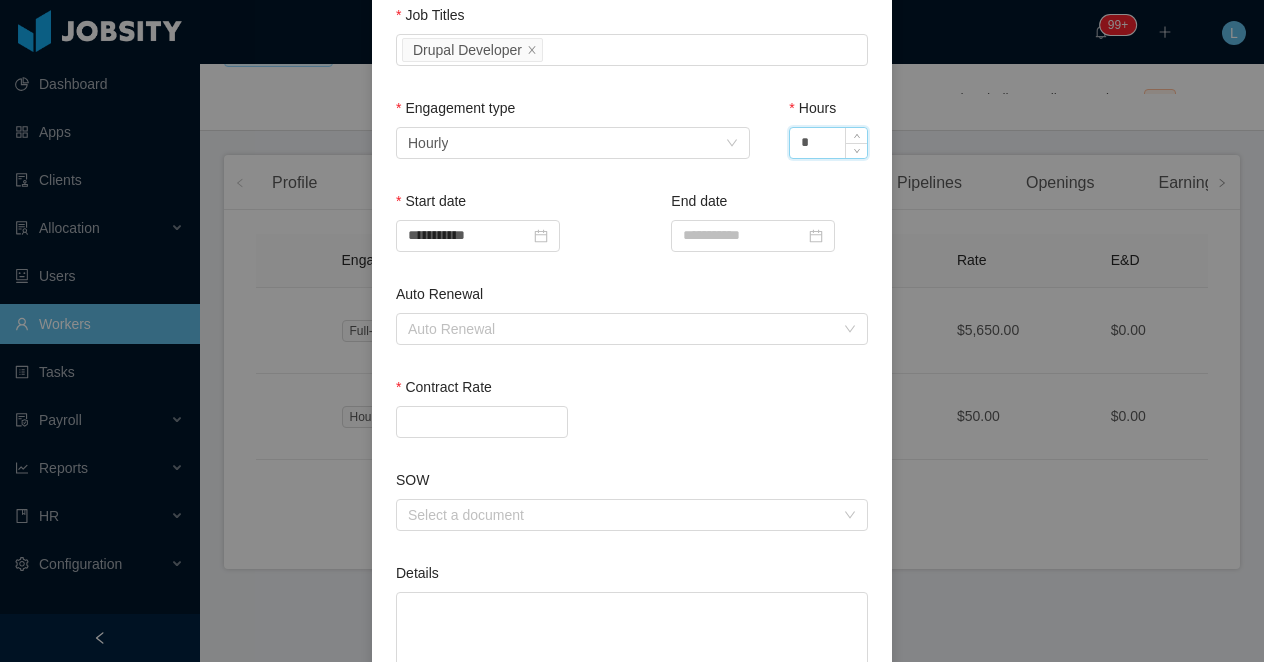 drag, startPoint x: 805, startPoint y: 143, endPoint x: 789, endPoint y: 143, distance: 16 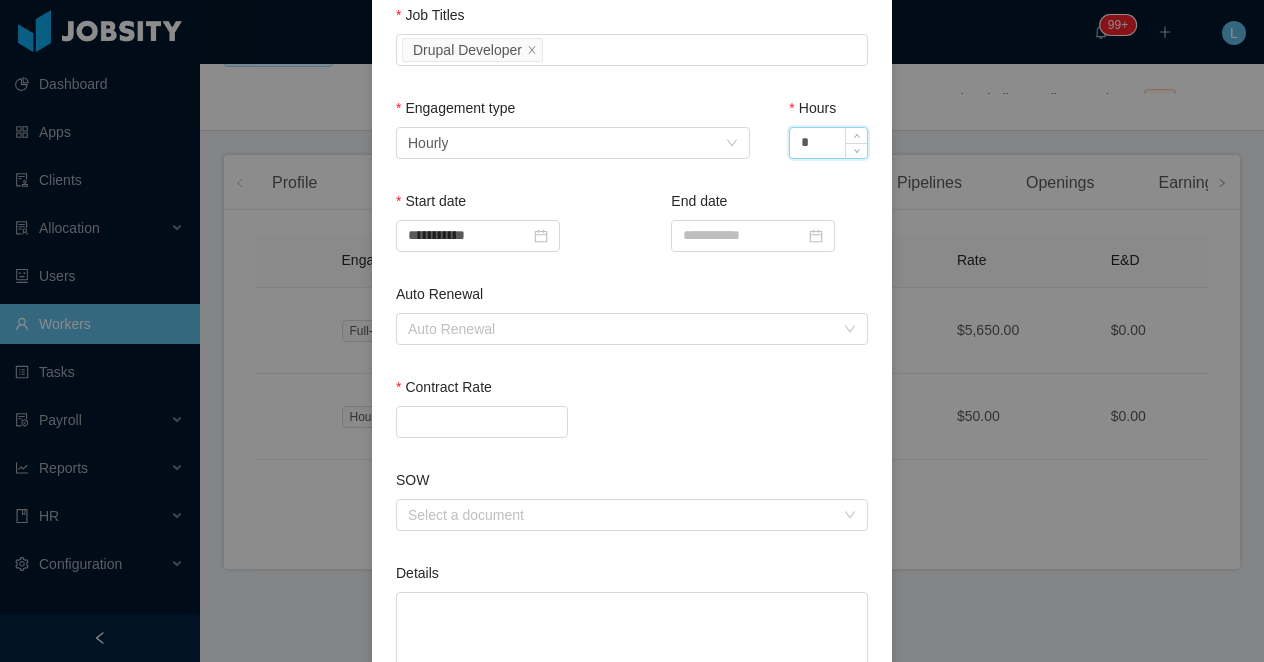 click on "*" at bounding box center [828, 143] 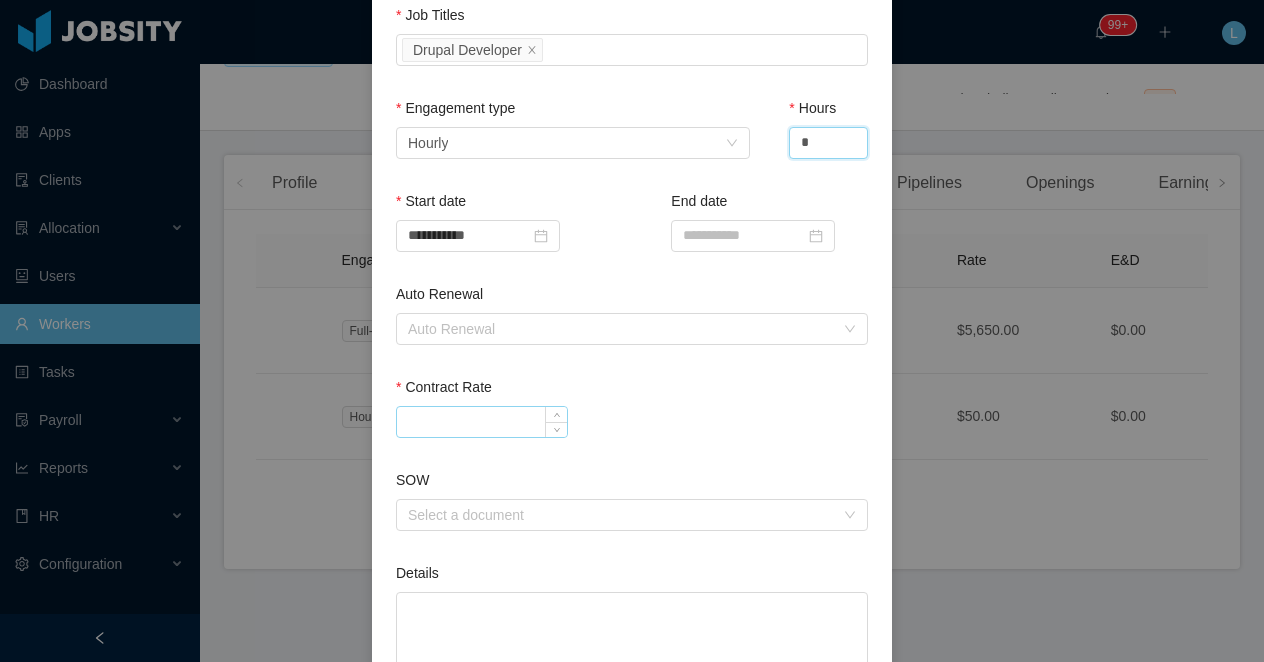 type on "*" 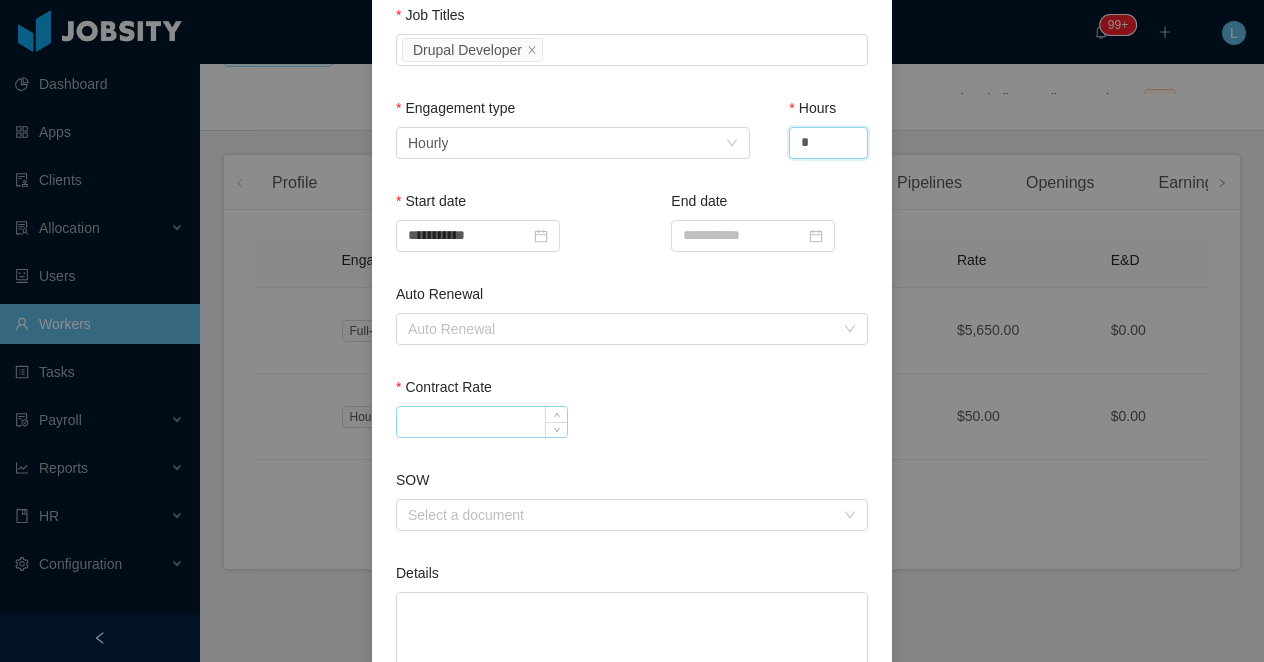 click on "Contract Rate" at bounding box center (482, 422) 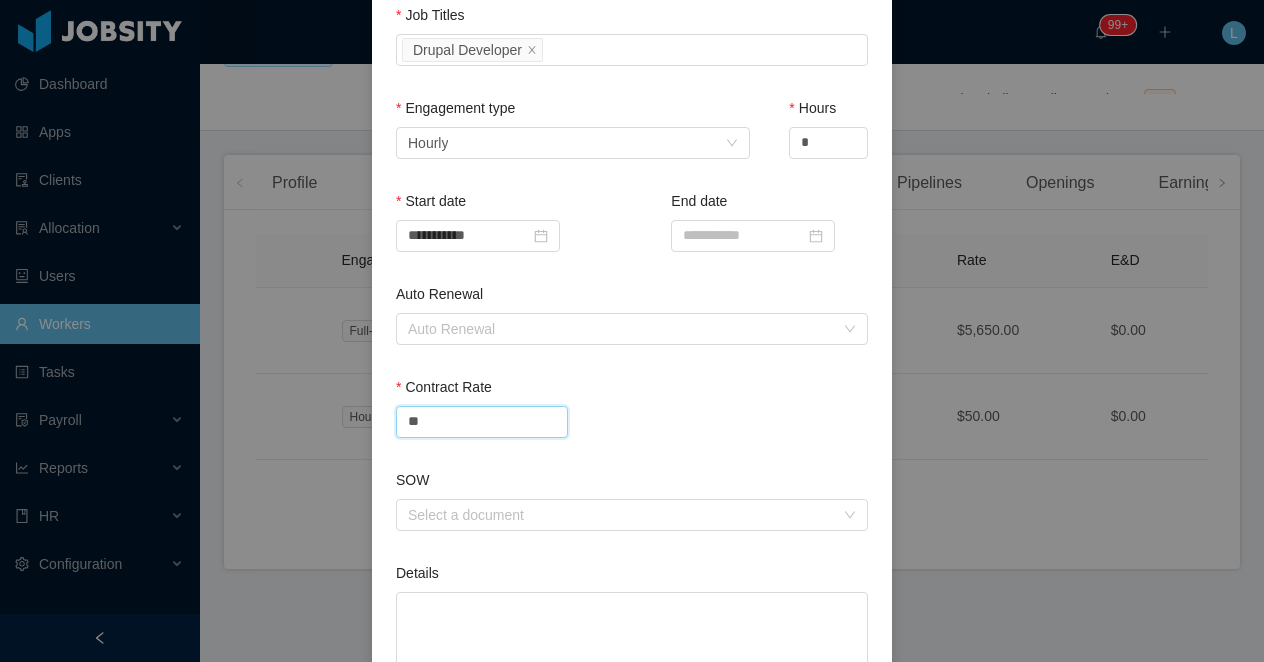 type on "*****" 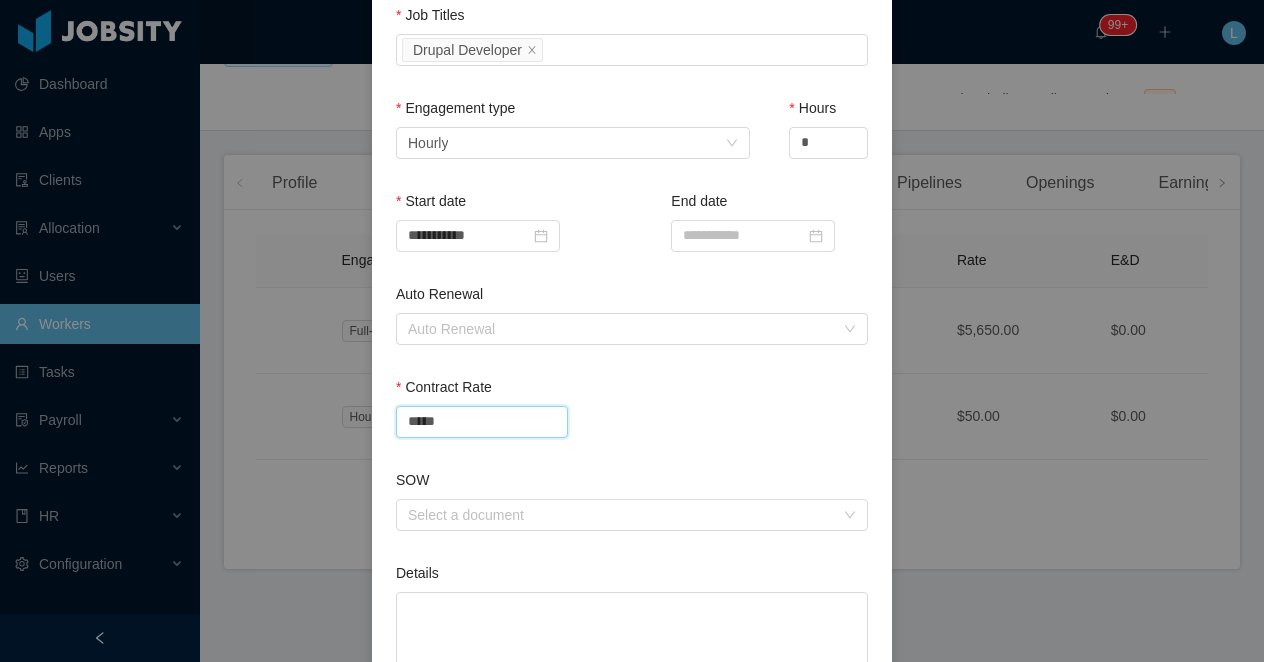 click on "Contract Rate" at bounding box center [632, 391] 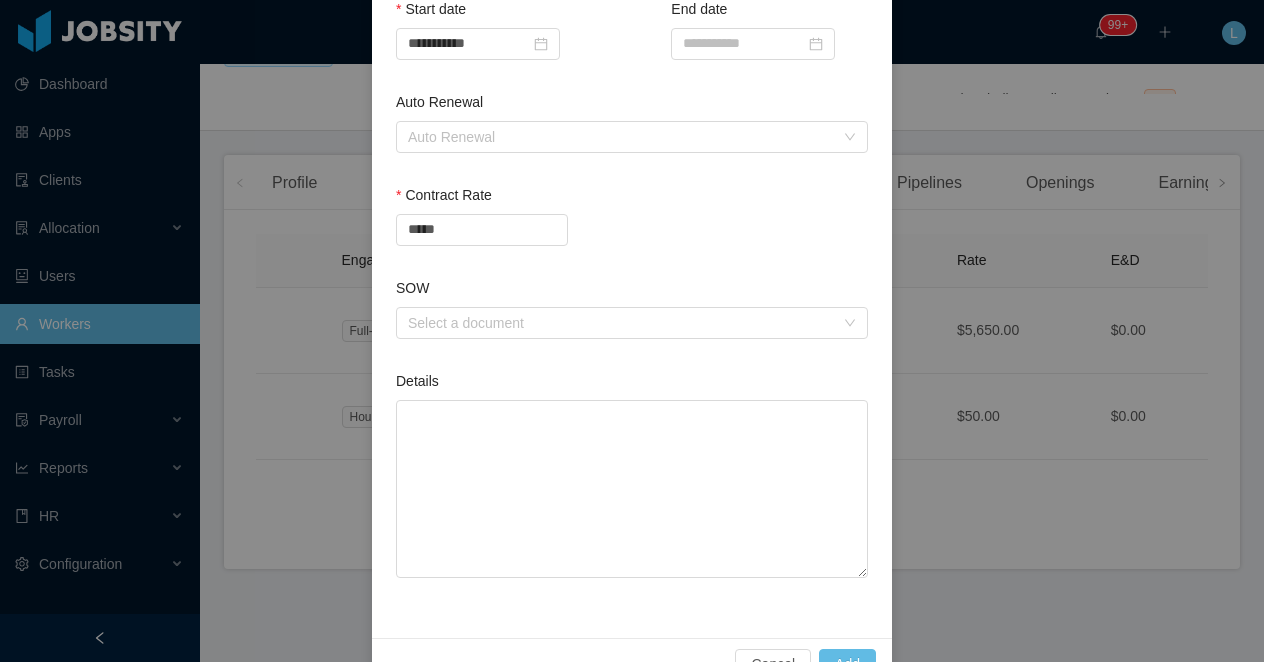 scroll, scrollTop: 698, scrollLeft: 0, axis: vertical 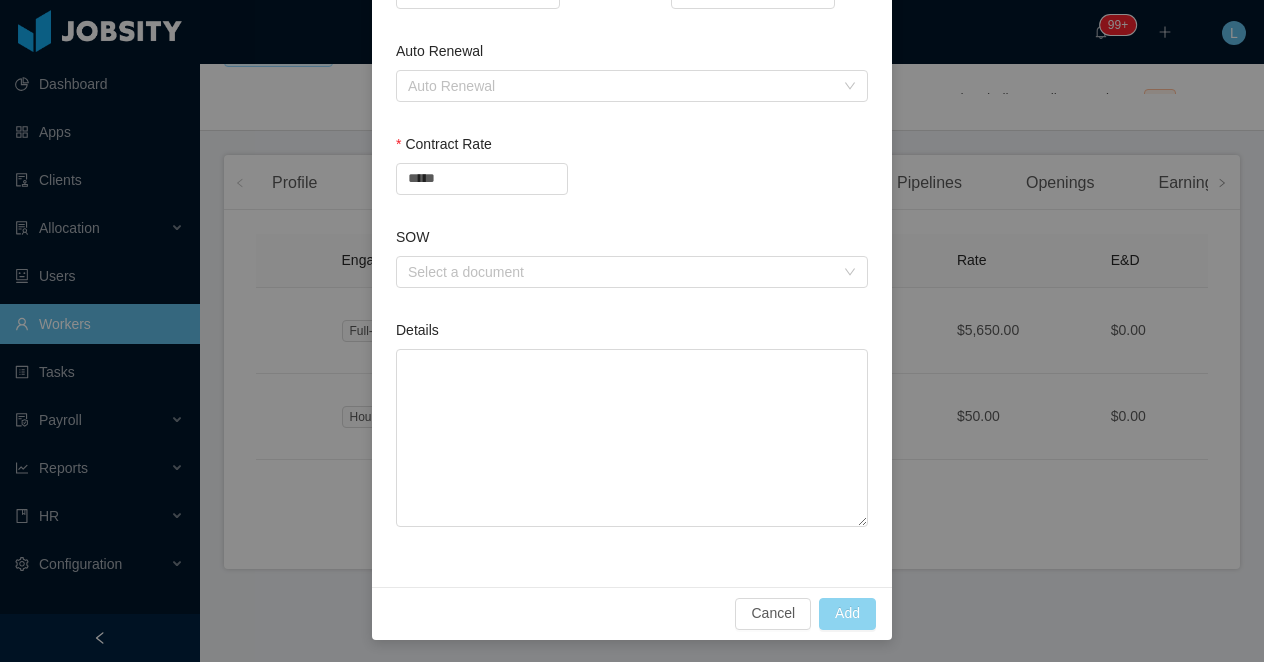 click on "Add" at bounding box center (847, 614) 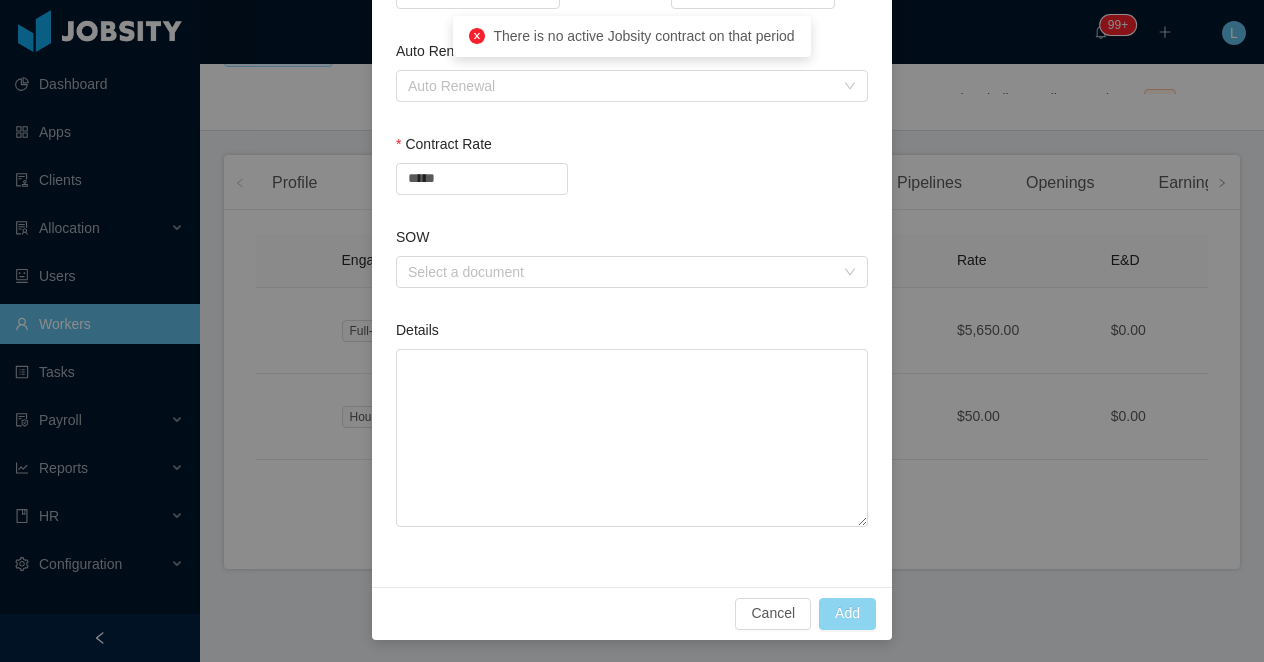 type 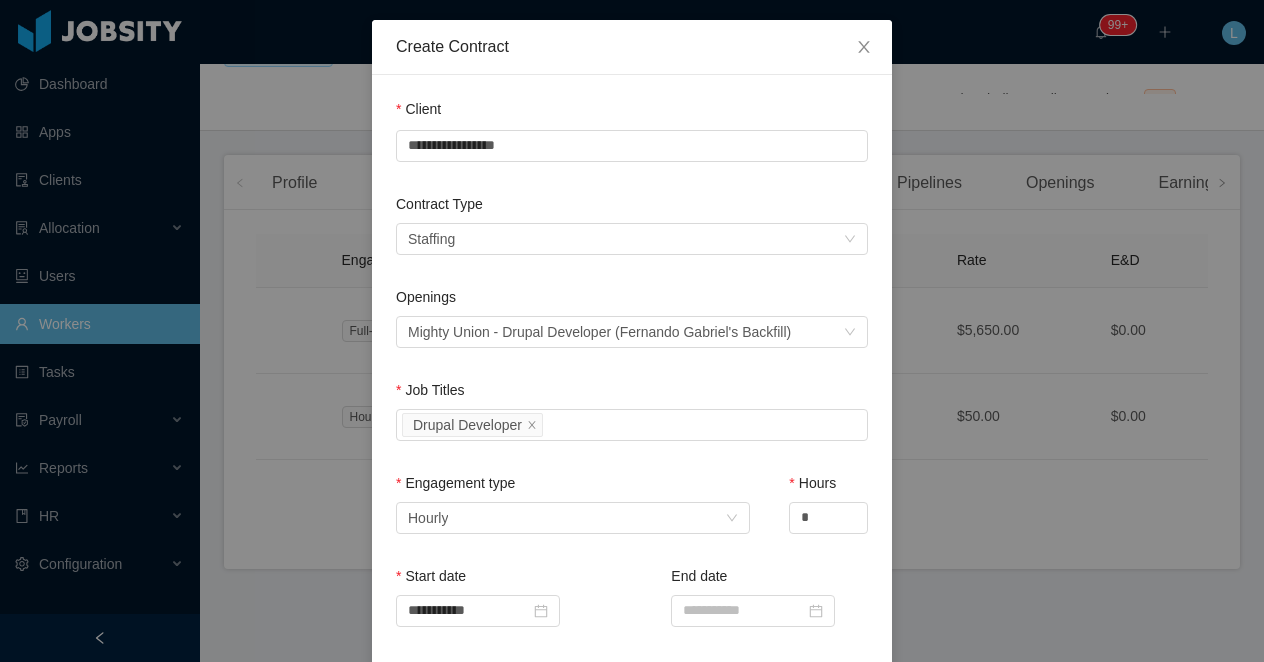 scroll, scrollTop: 0, scrollLeft: 0, axis: both 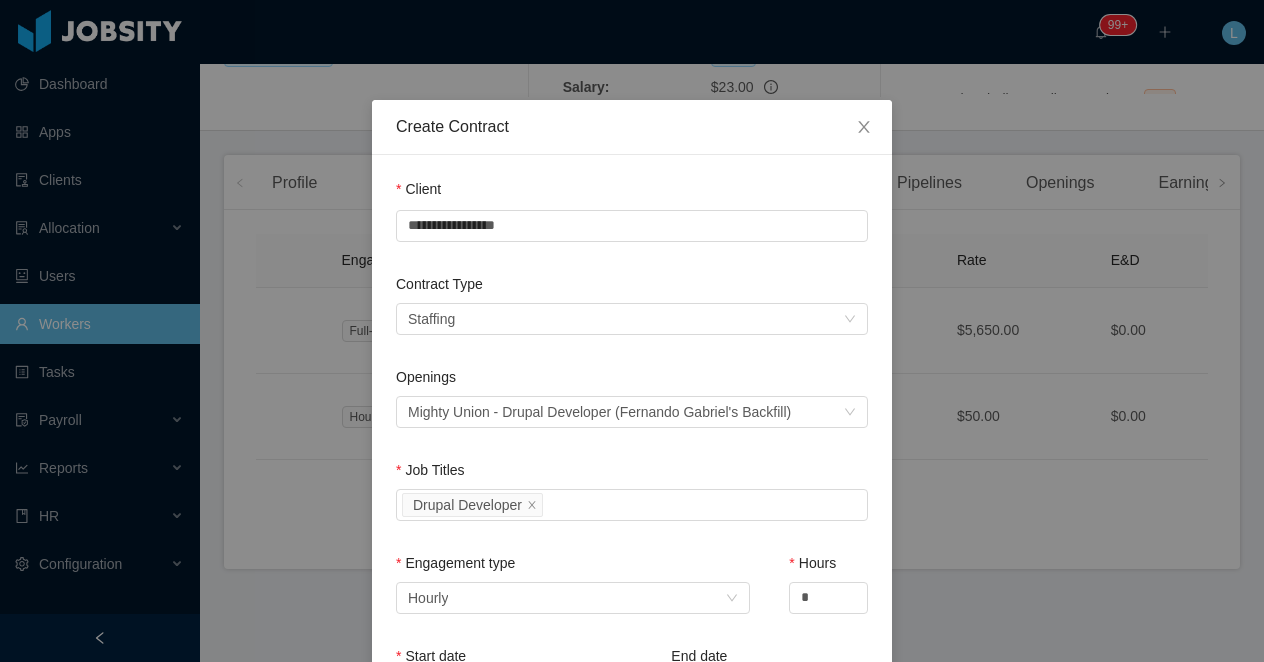drag, startPoint x: 521, startPoint y: 131, endPoint x: 397, endPoint y: 139, distance: 124.2578 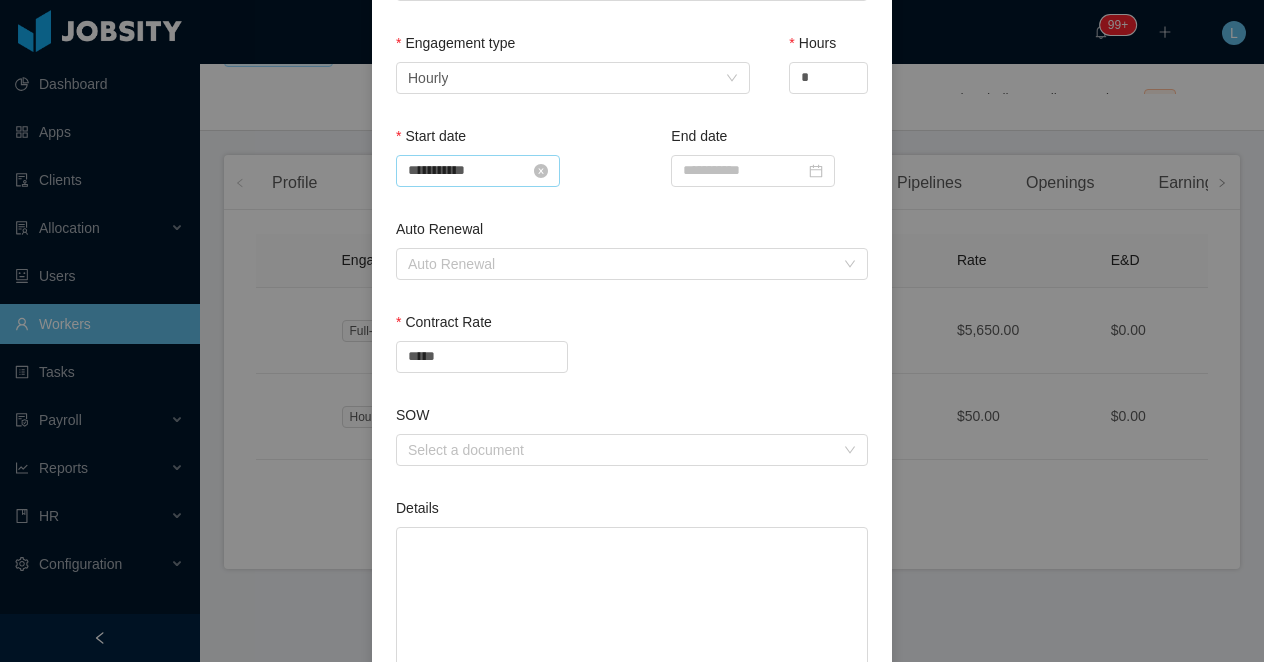 scroll, scrollTop: 527, scrollLeft: 0, axis: vertical 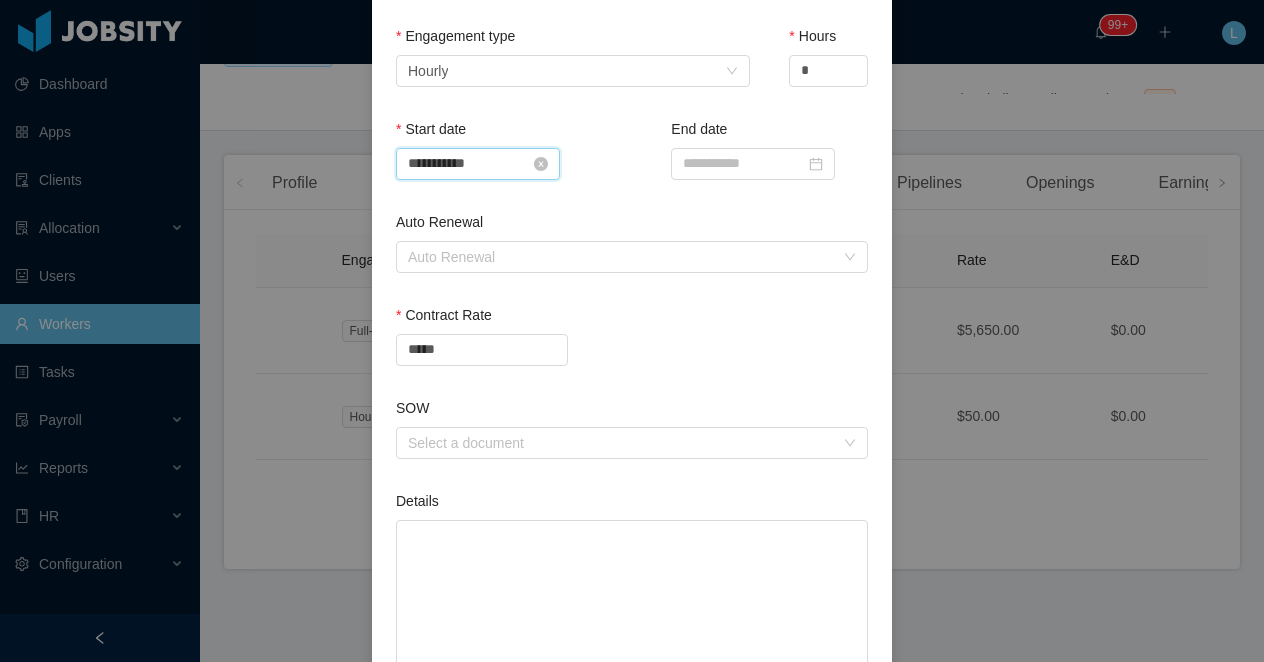 click on "**********" at bounding box center (478, 164) 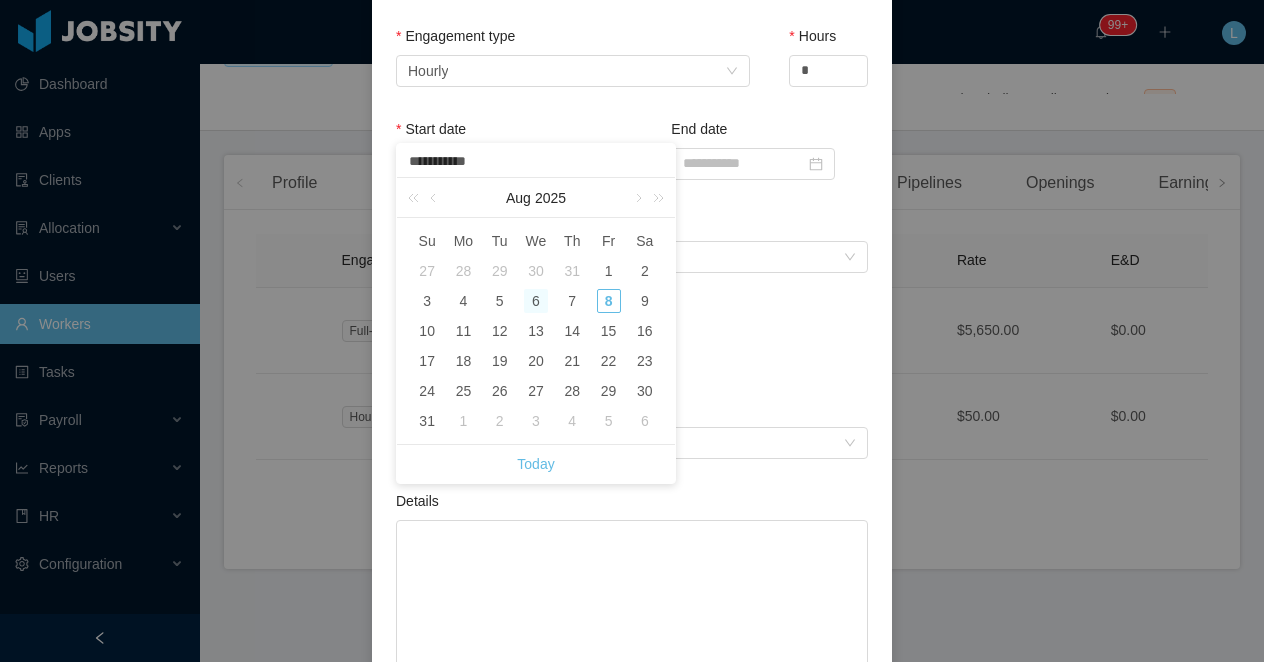 click on "Engagement type Select engagement type Hourly" at bounding box center (573, 72) 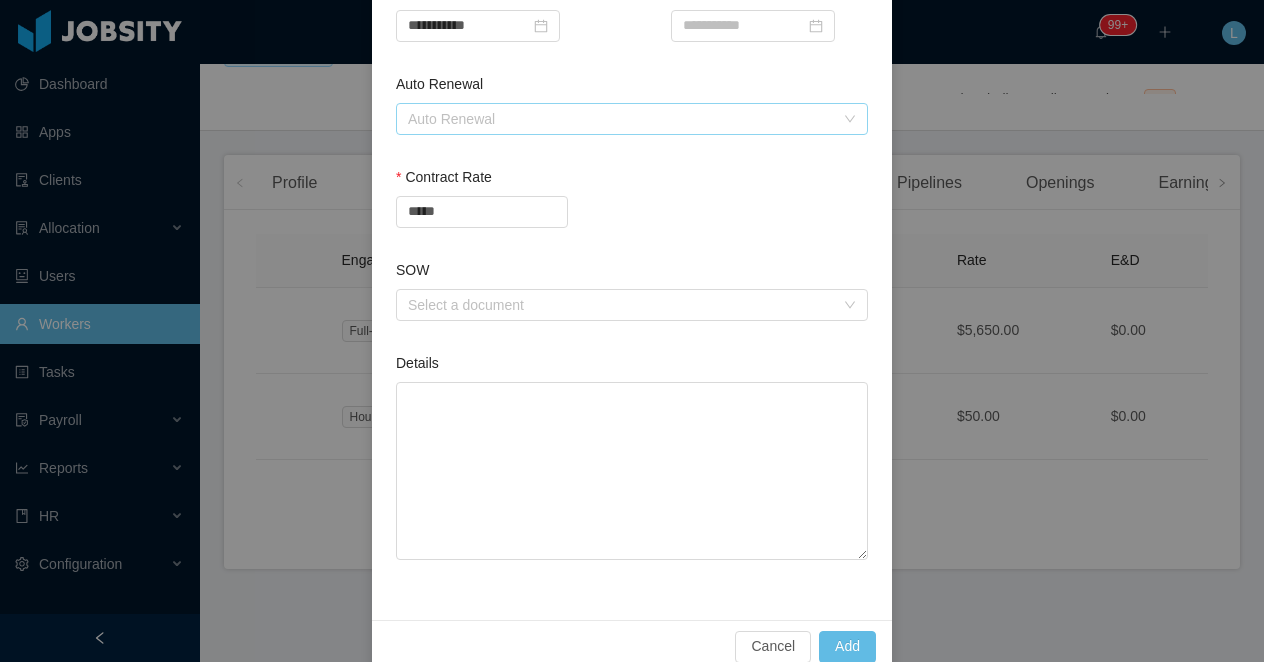 scroll, scrollTop: 698, scrollLeft: 0, axis: vertical 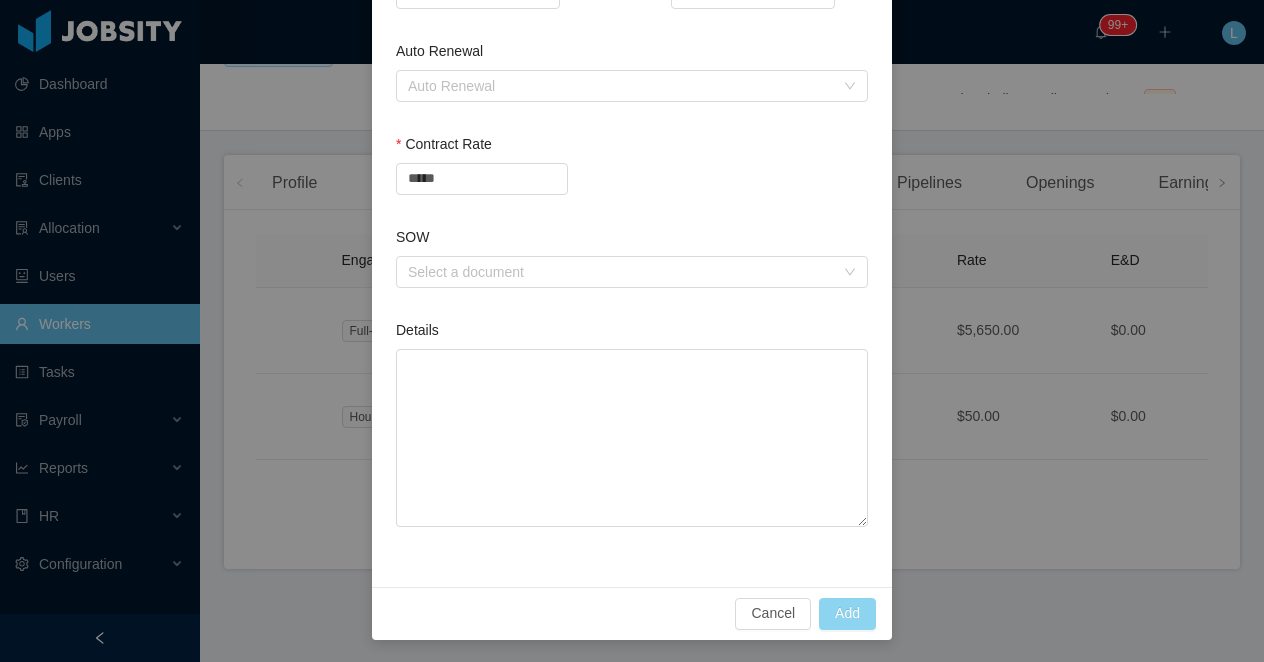 click on "Add" at bounding box center (847, 614) 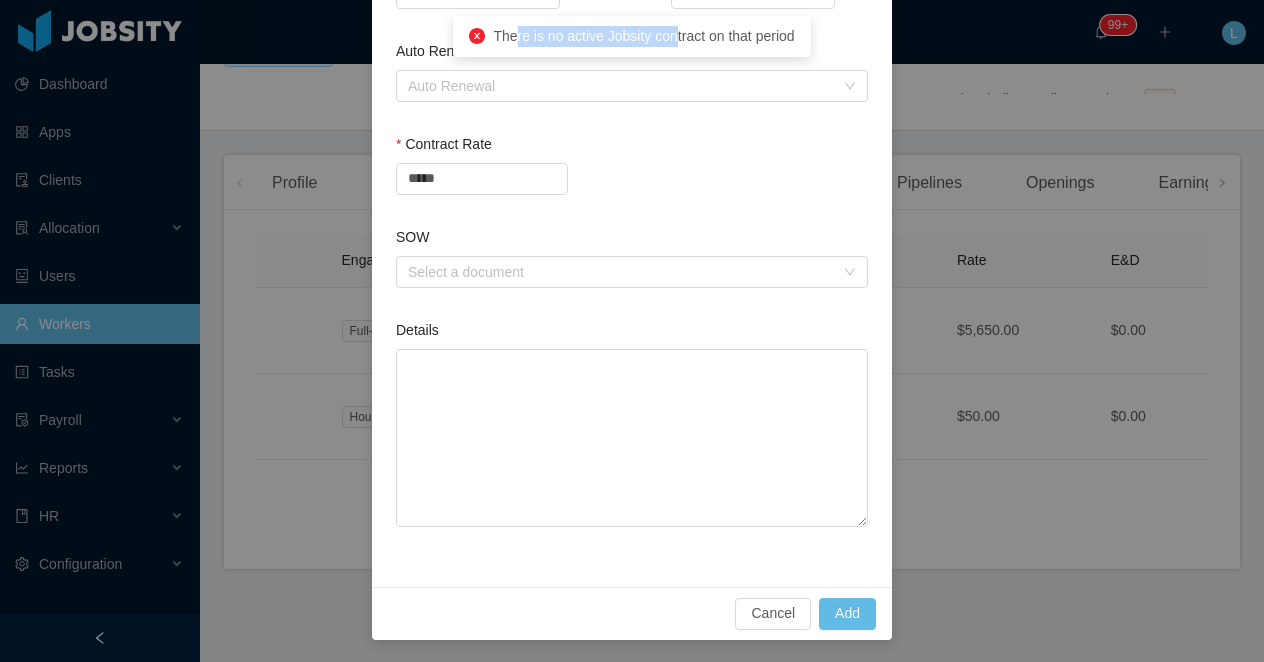 drag, startPoint x: 680, startPoint y: 41, endPoint x: 508, endPoint y: 45, distance: 172.04651 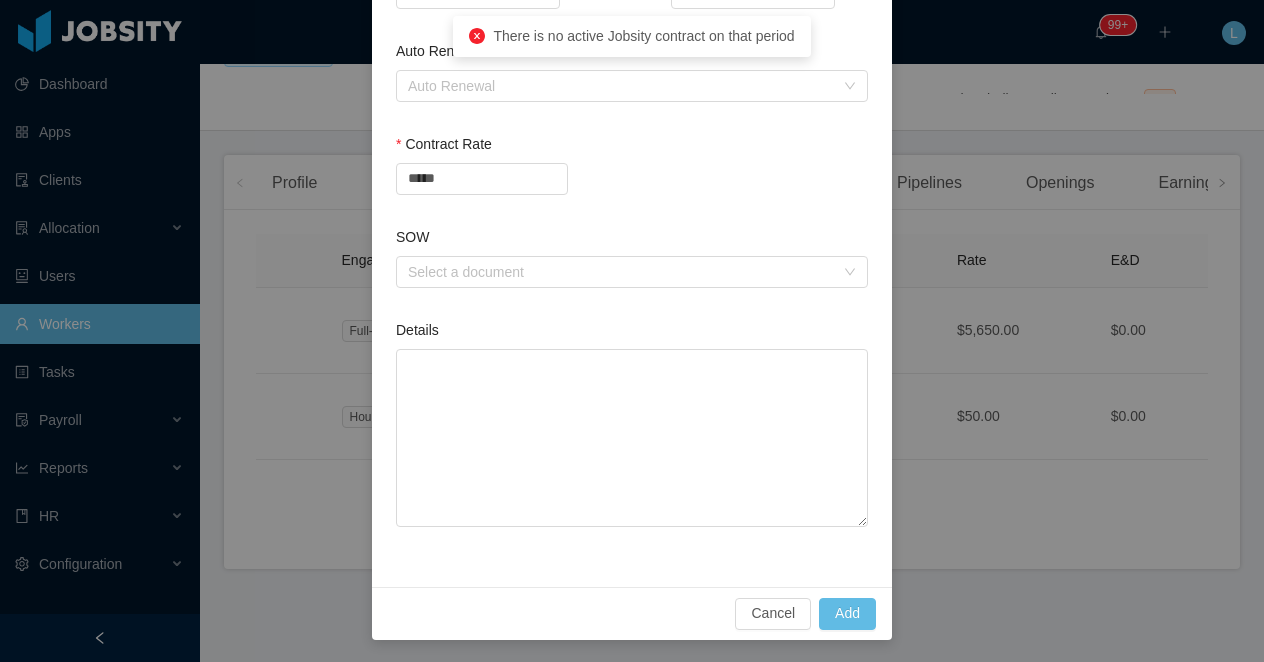click on "*****" at bounding box center [632, 179] 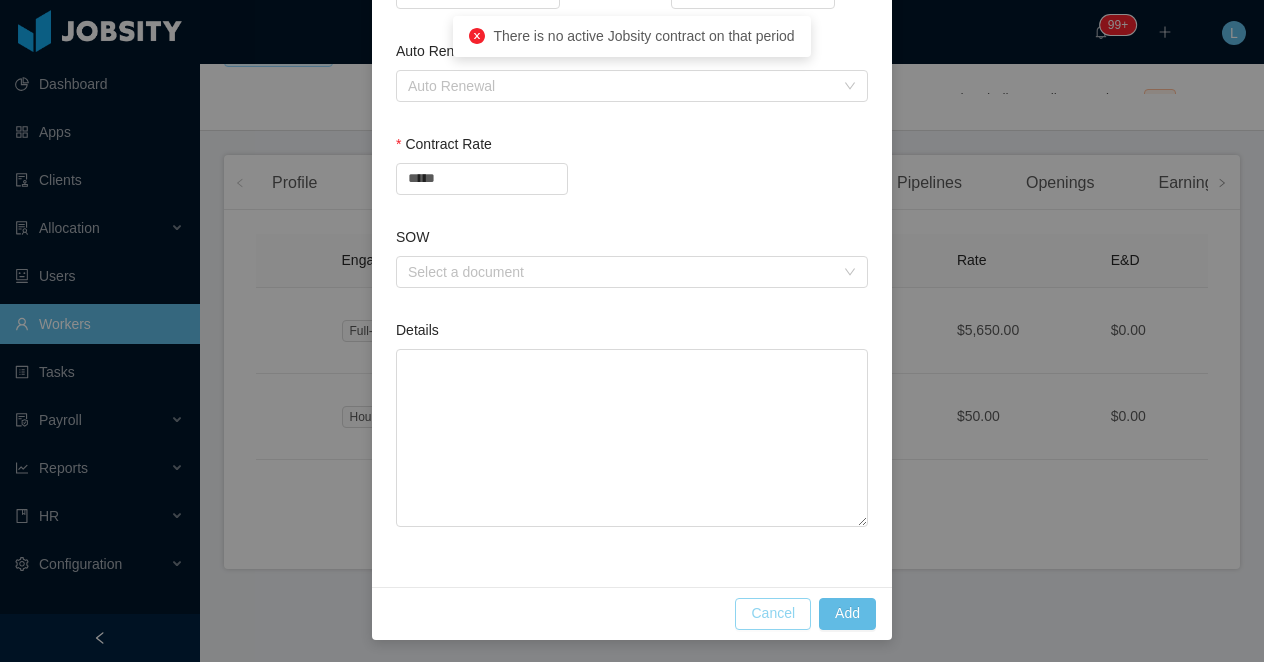 click on "Cancel" at bounding box center (773, 614) 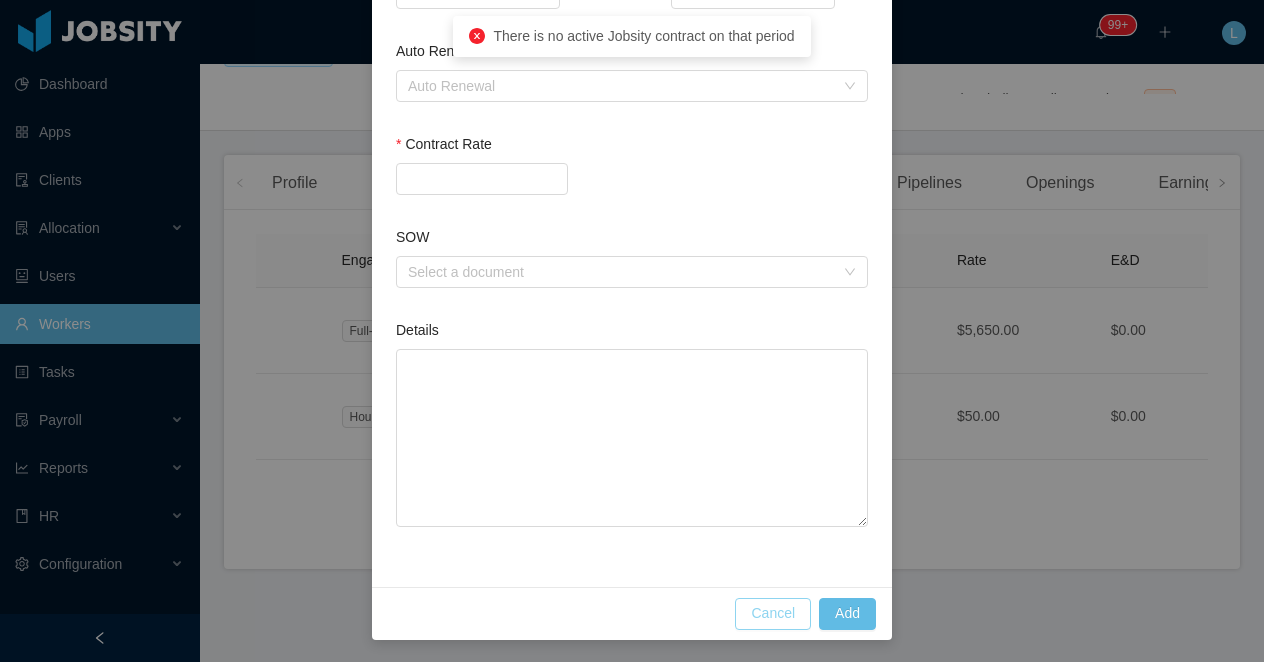 scroll, scrollTop: 598, scrollLeft: 0, axis: vertical 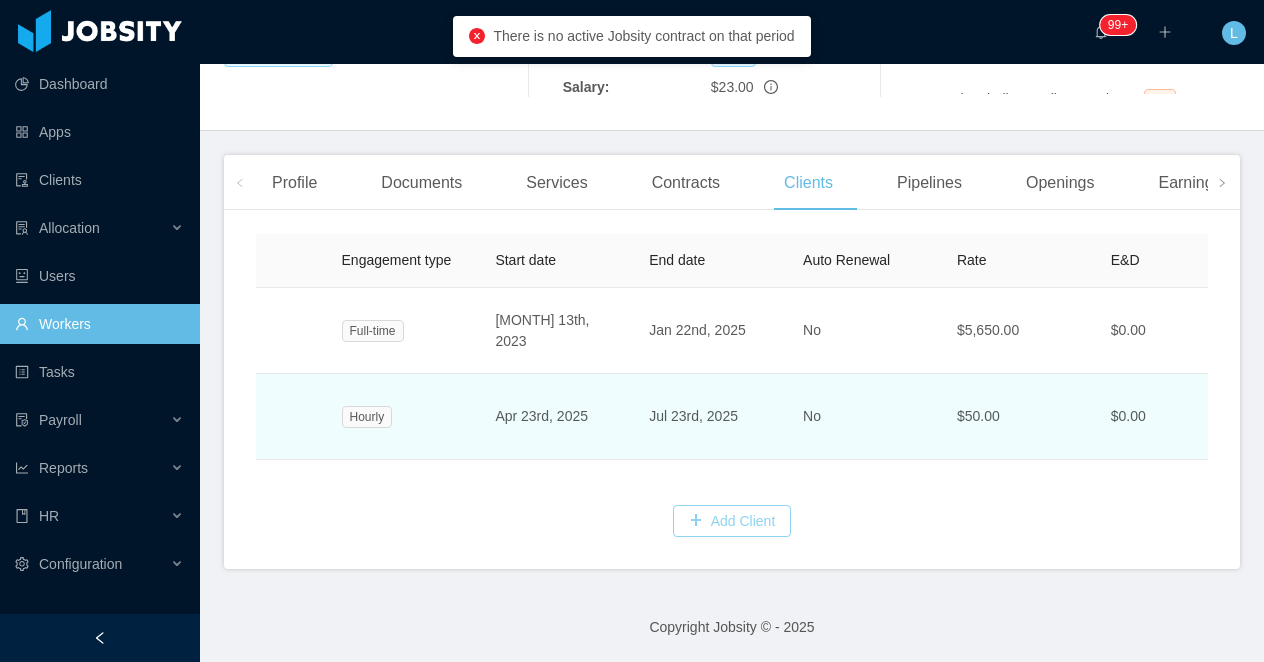 type 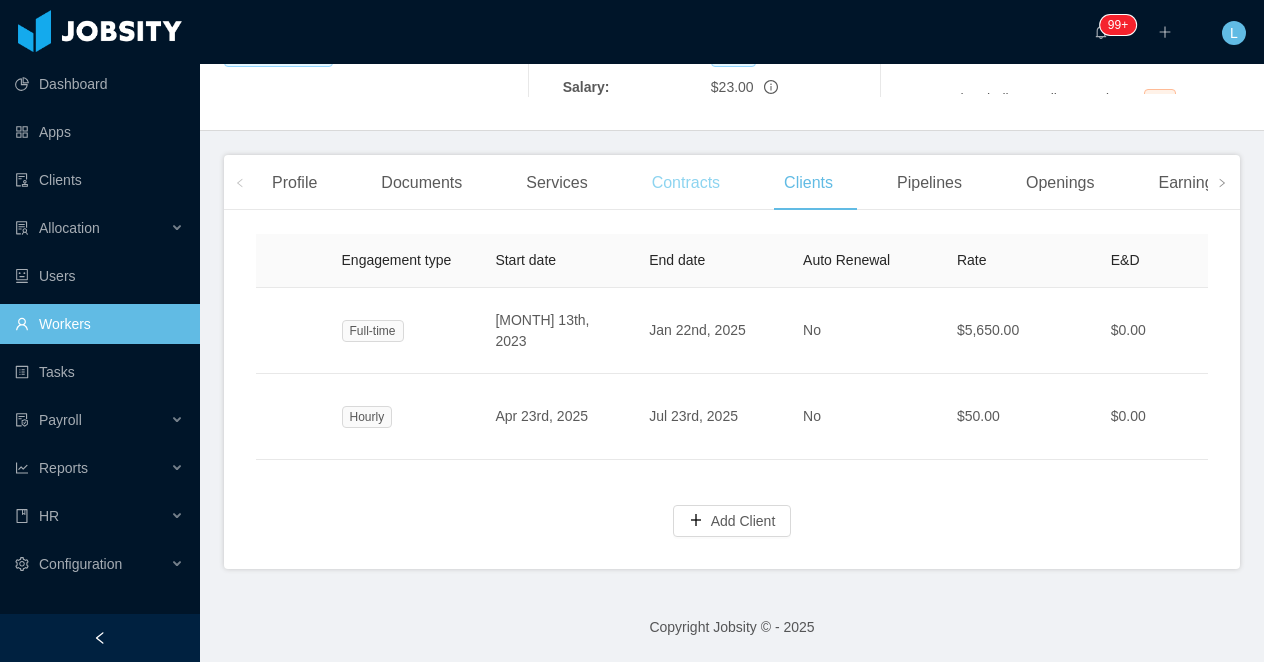 click on "Contracts" at bounding box center [686, 183] 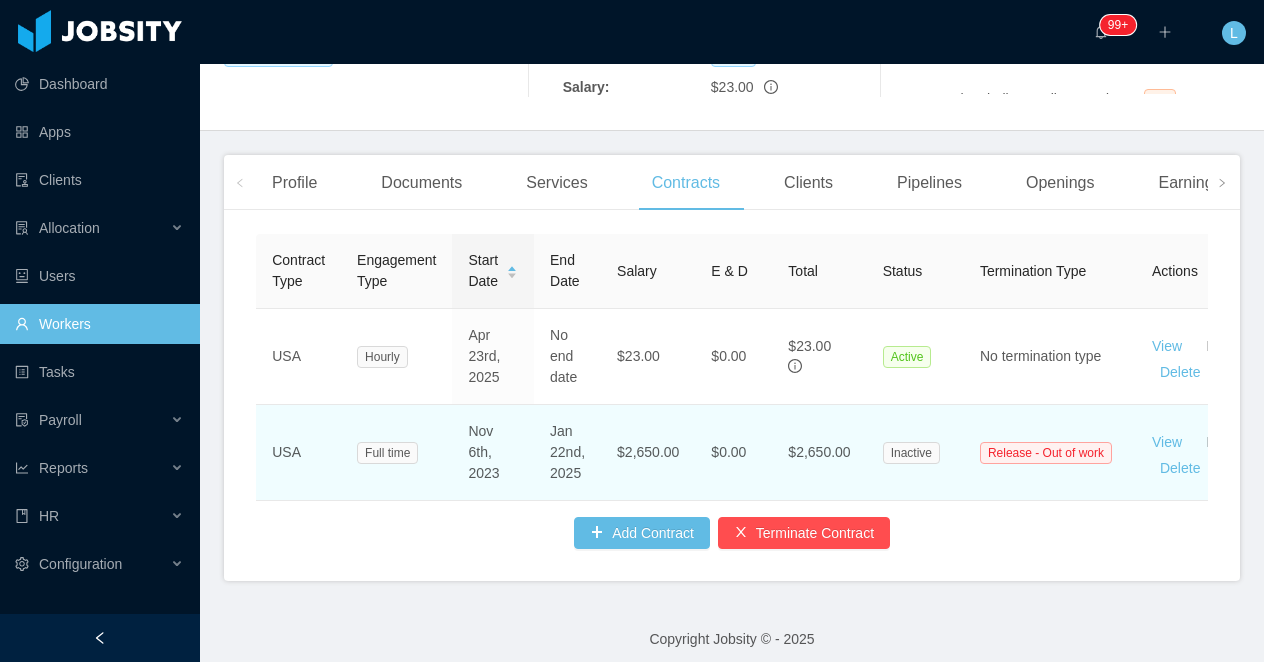 scroll, scrollTop: 449, scrollLeft: 0, axis: vertical 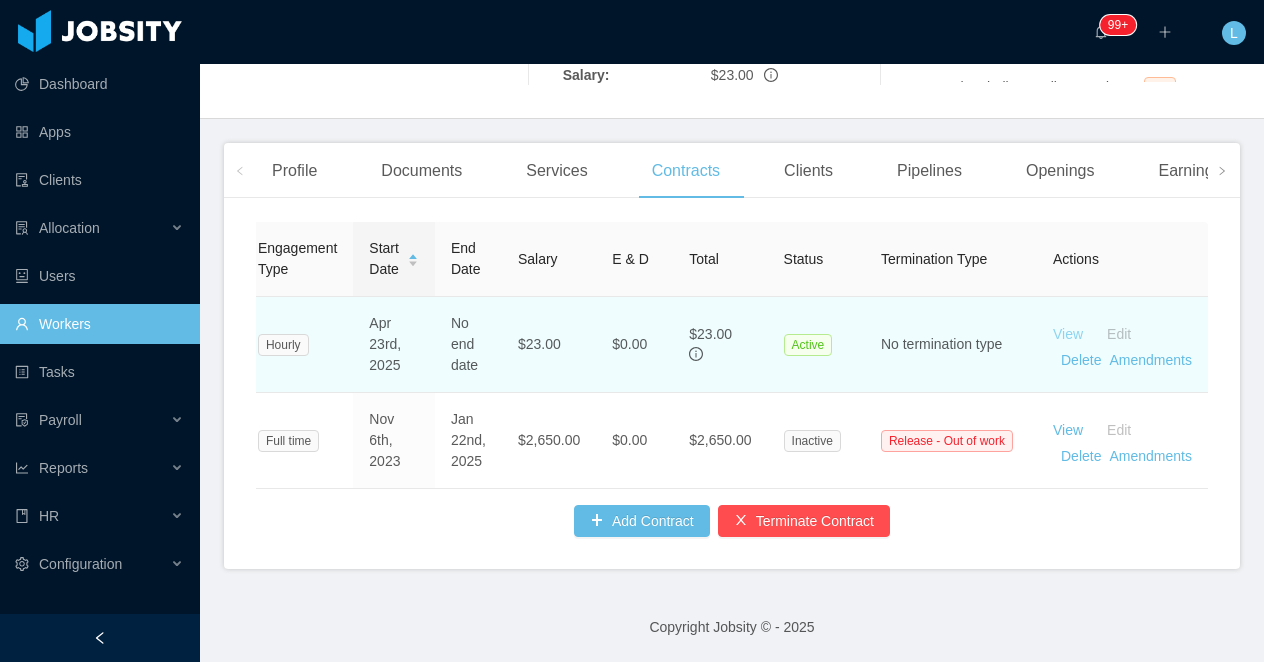 click on "View" at bounding box center [1068, 334] 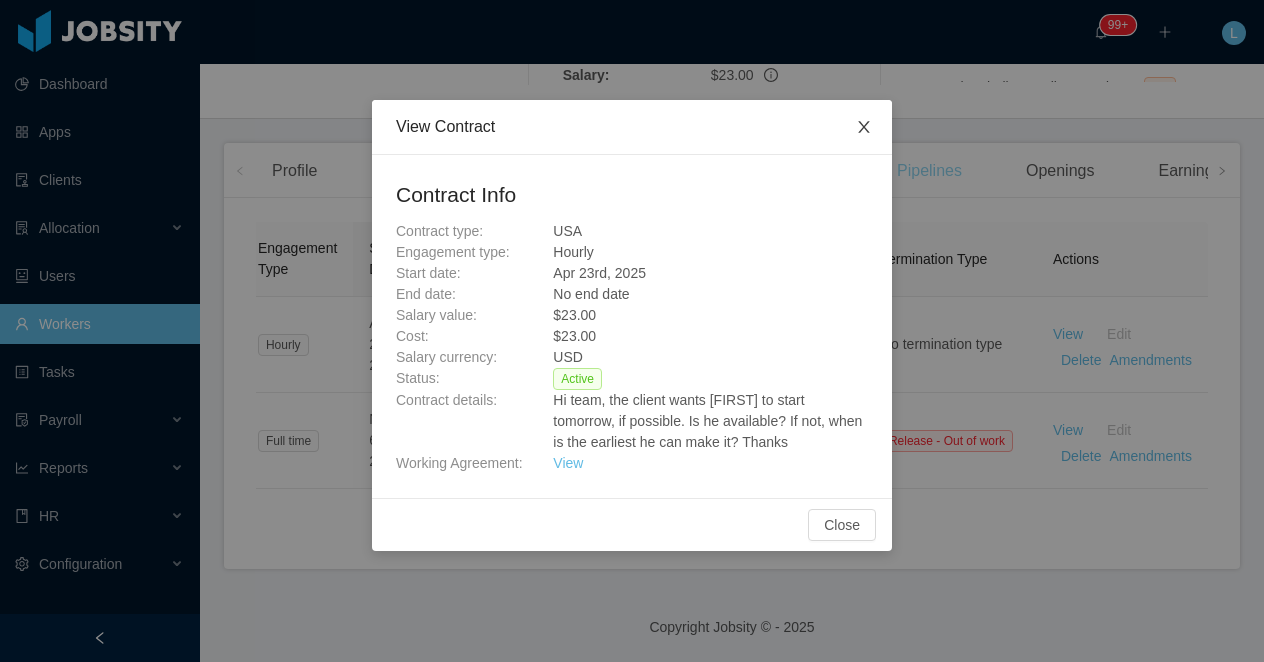 drag, startPoint x: 872, startPoint y: 138, endPoint x: 909, endPoint y: 174, distance: 51.62364 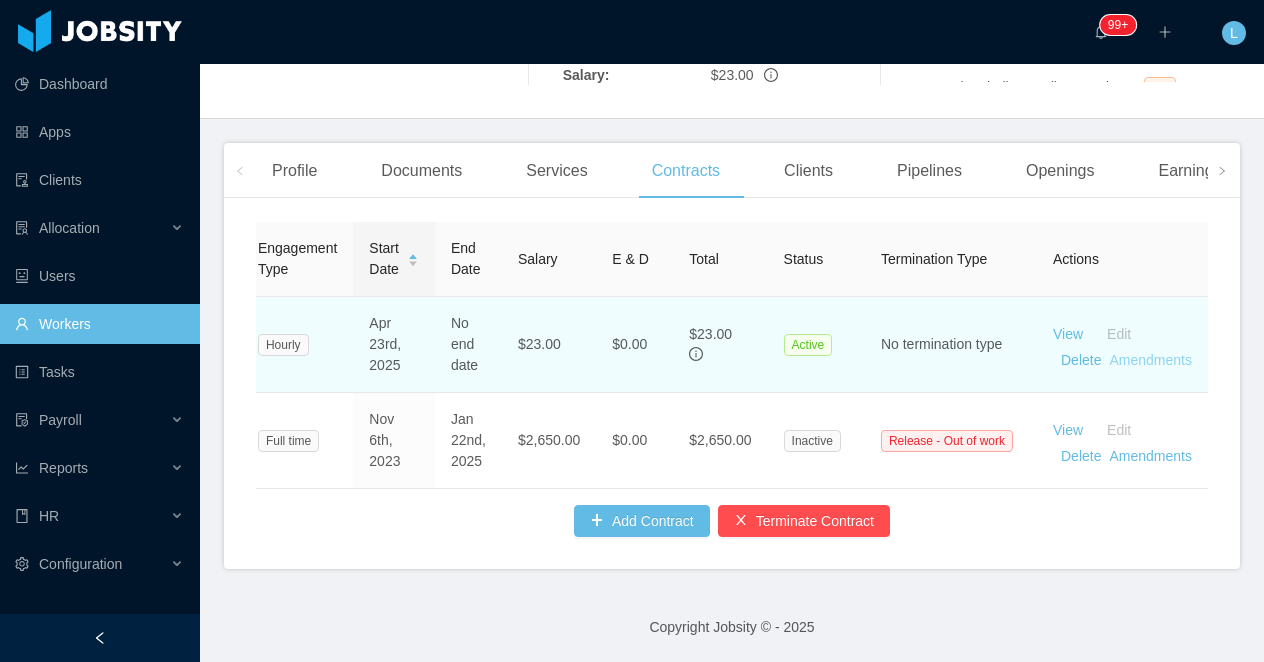 click on "Amendments" at bounding box center [1150, 360] 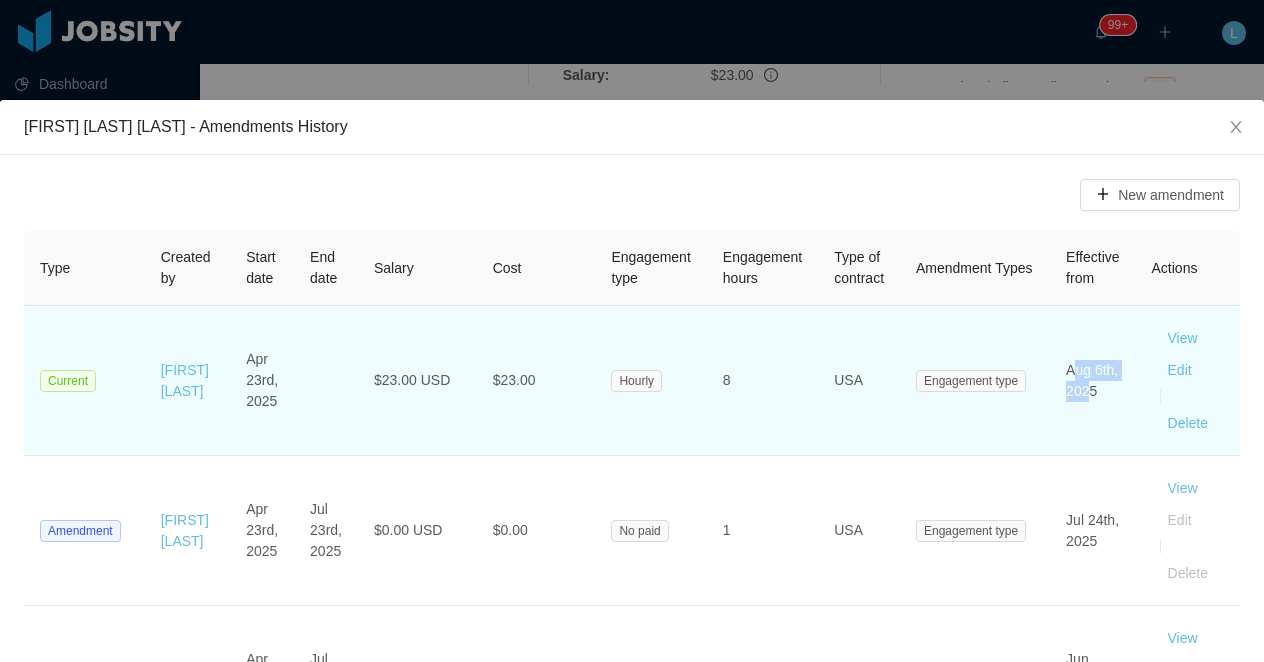 drag, startPoint x: 1071, startPoint y: 374, endPoint x: 1086, endPoint y: 393, distance: 24.207438 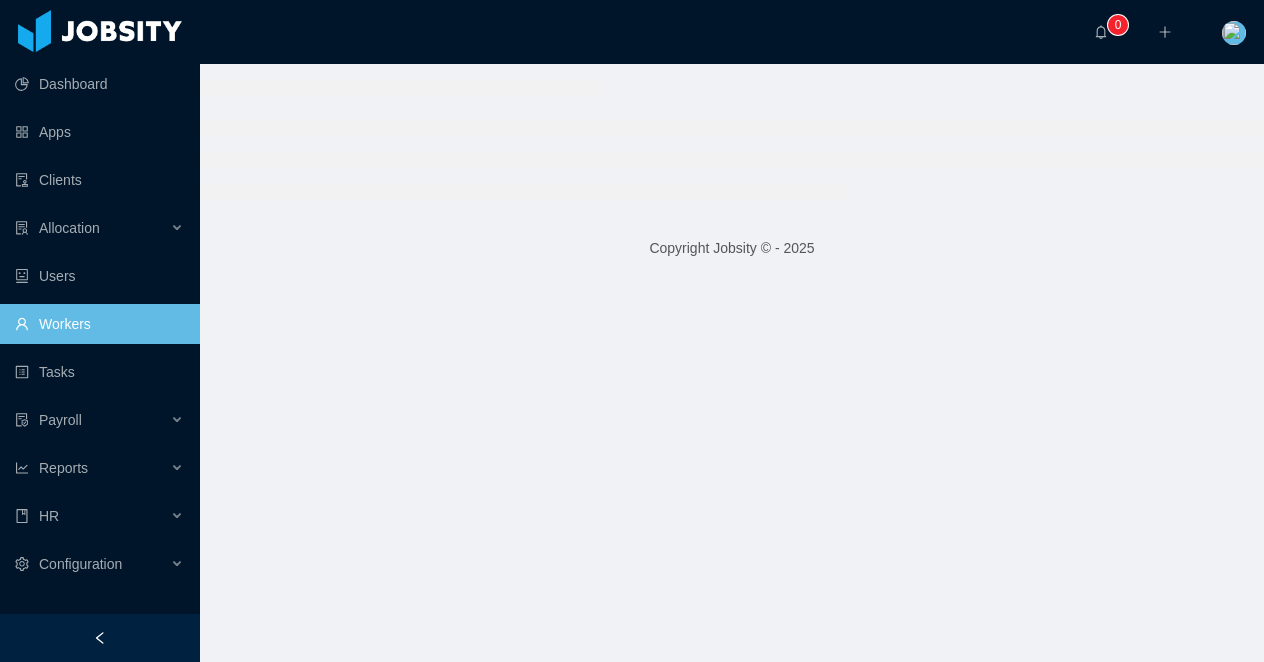 scroll, scrollTop: 0, scrollLeft: 0, axis: both 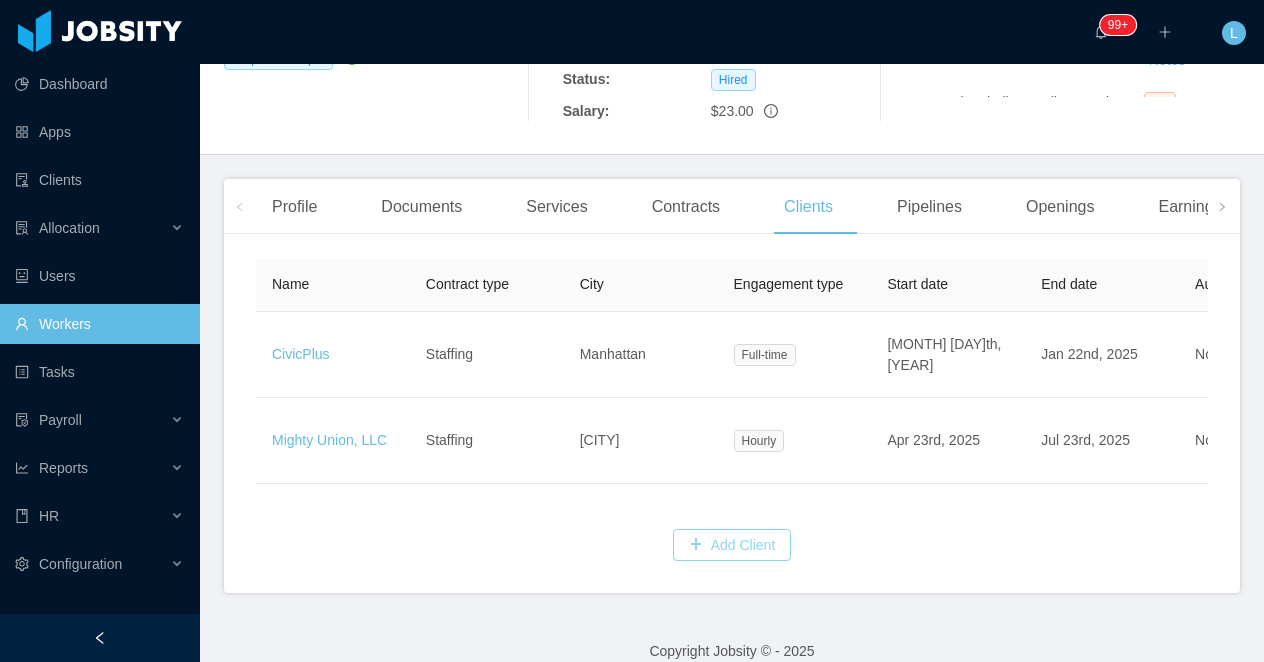 click on "Add Client" at bounding box center (732, 545) 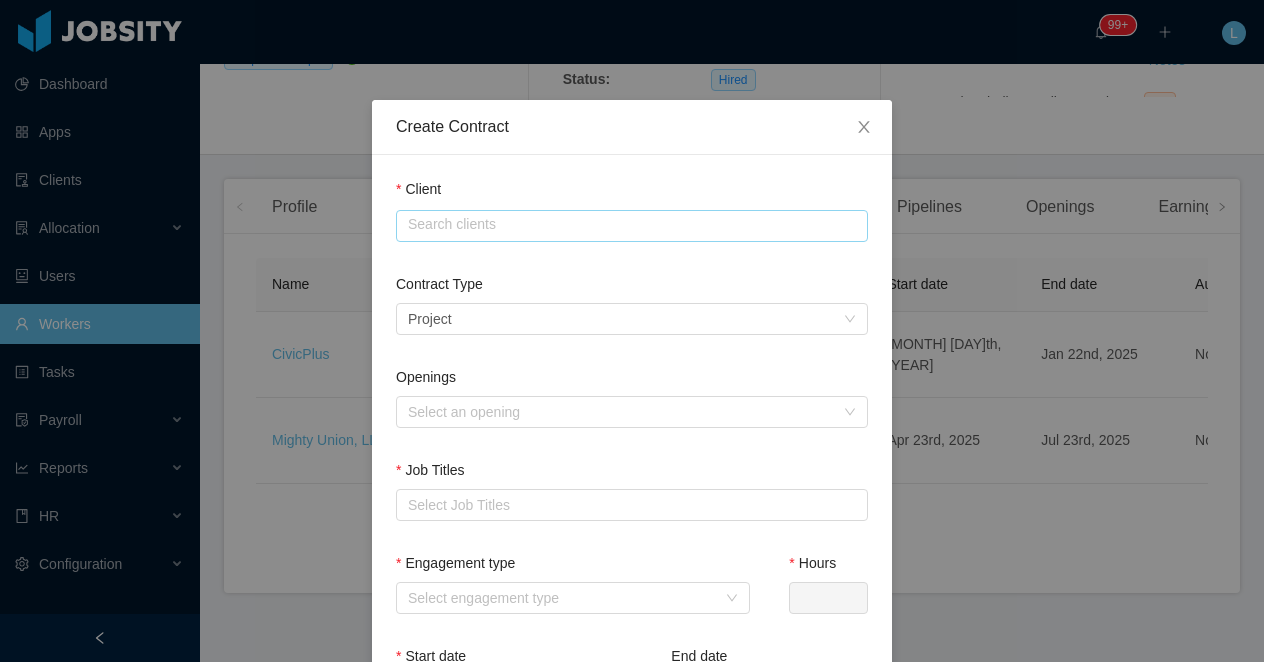 click at bounding box center [632, 226] 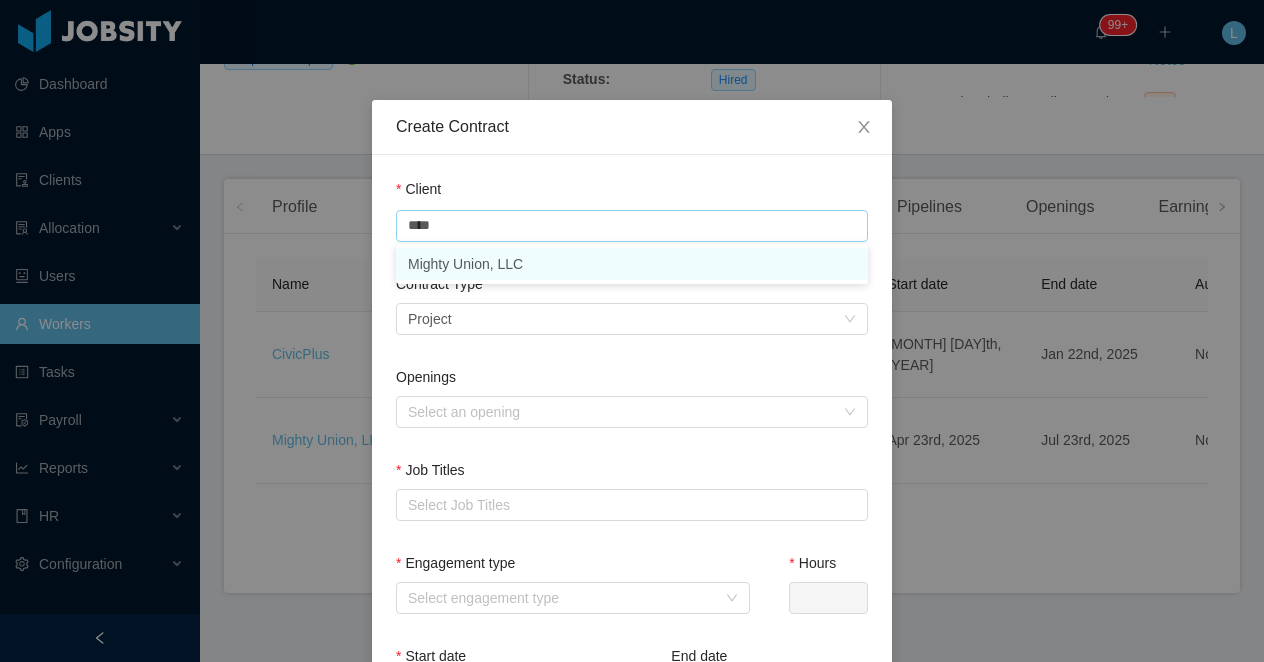 click on "Mighty Union, LLC" at bounding box center [632, 264] 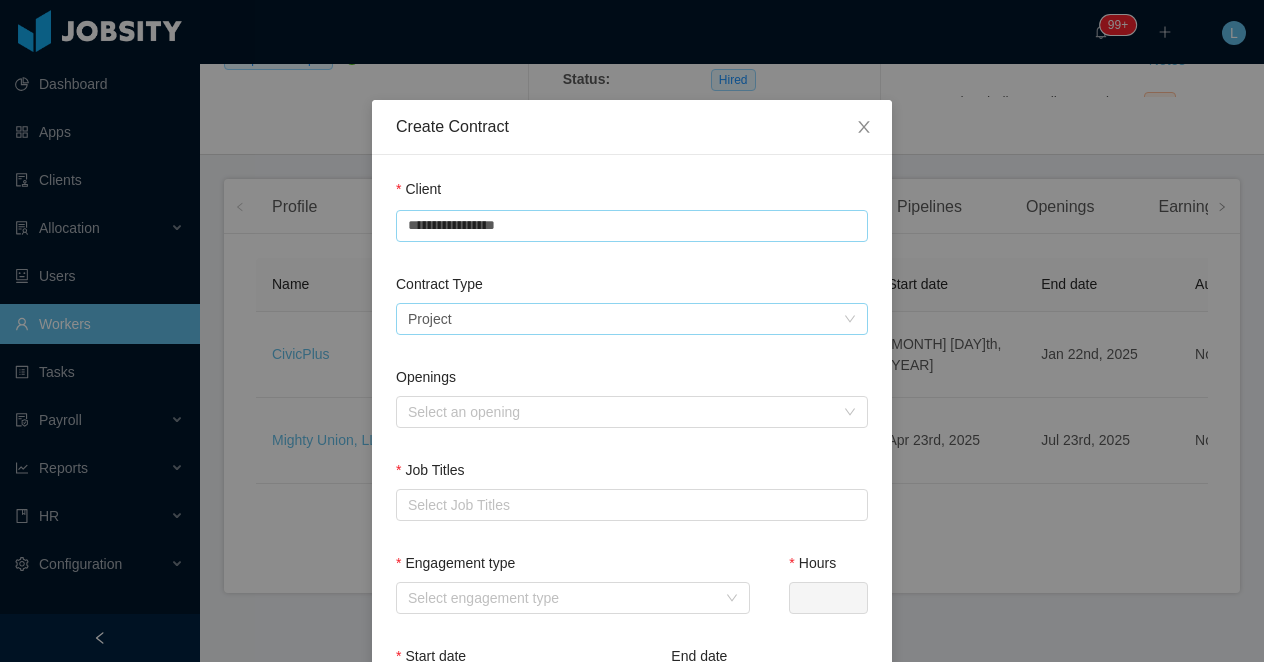 type on "**********" 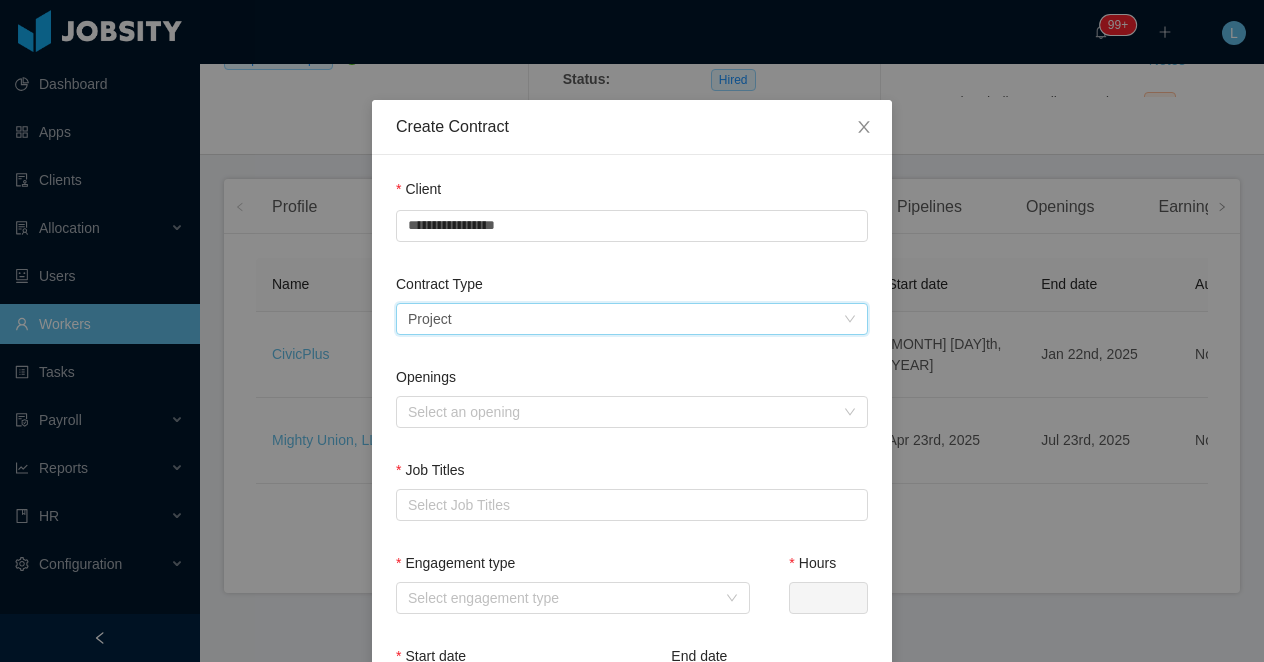 click on "Select a contract type Project" at bounding box center [625, 319] 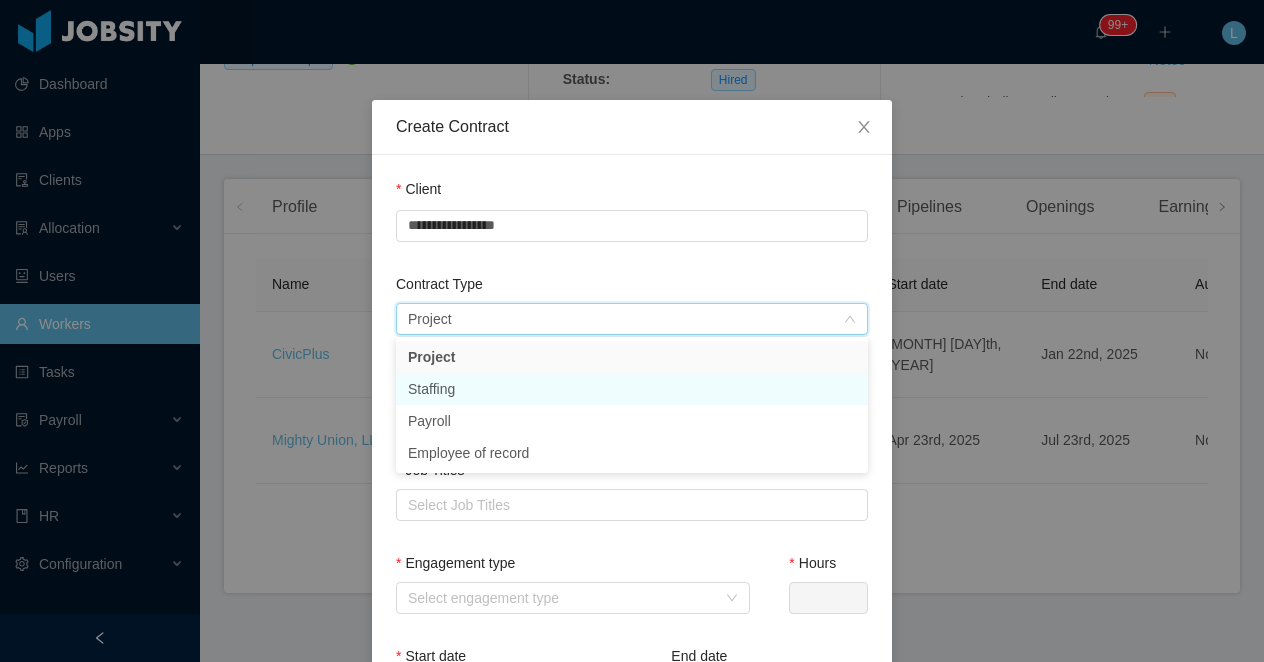 click on "Staffing" at bounding box center [632, 389] 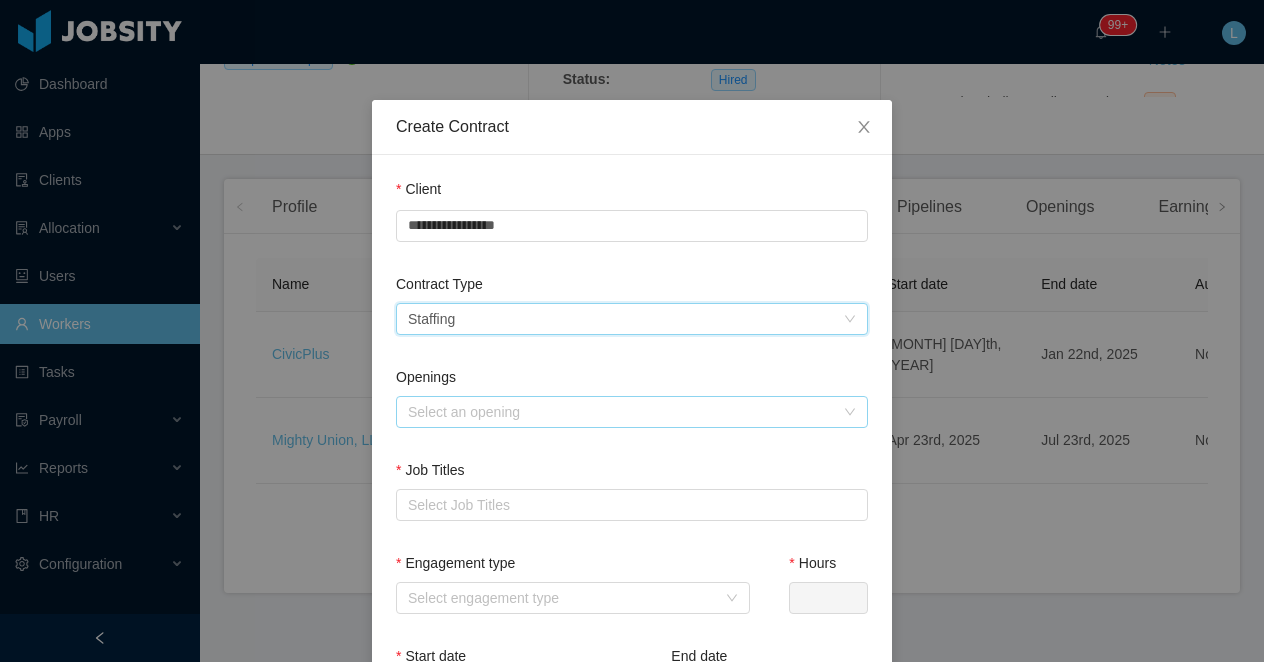 click on "Select an opening" at bounding box center (621, 412) 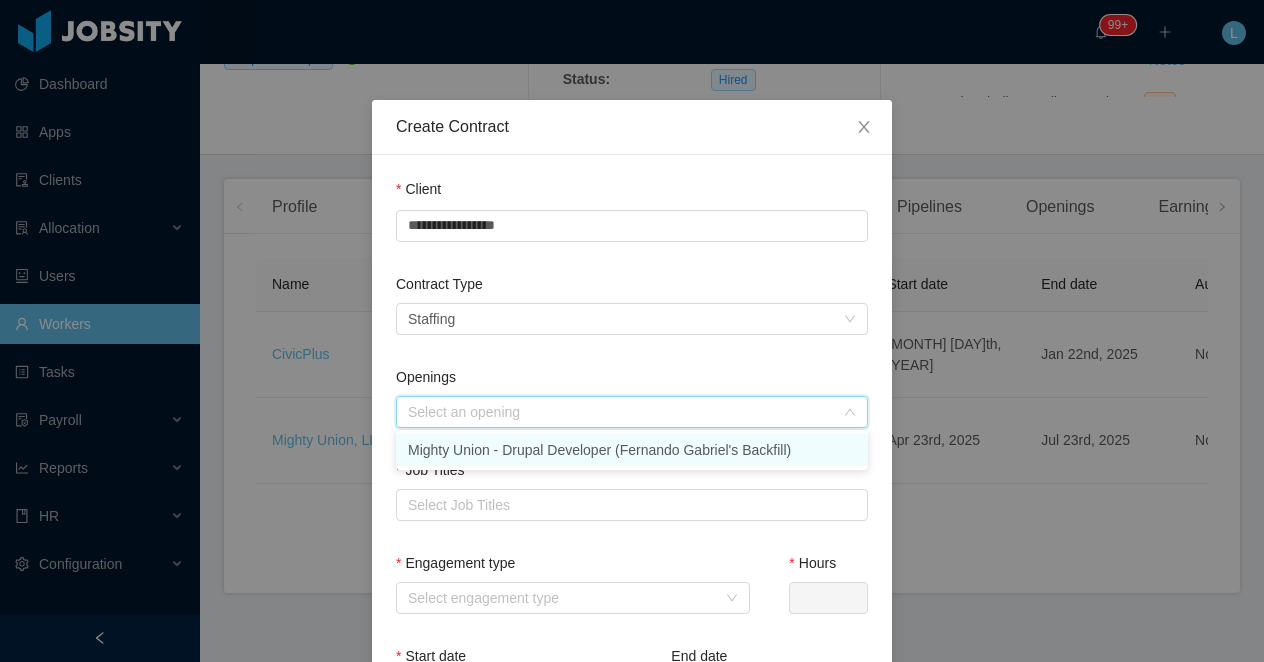 click on "Mighty Union - Drupal Developer (Fernando Gabriel's Backfill)" at bounding box center (632, 450) 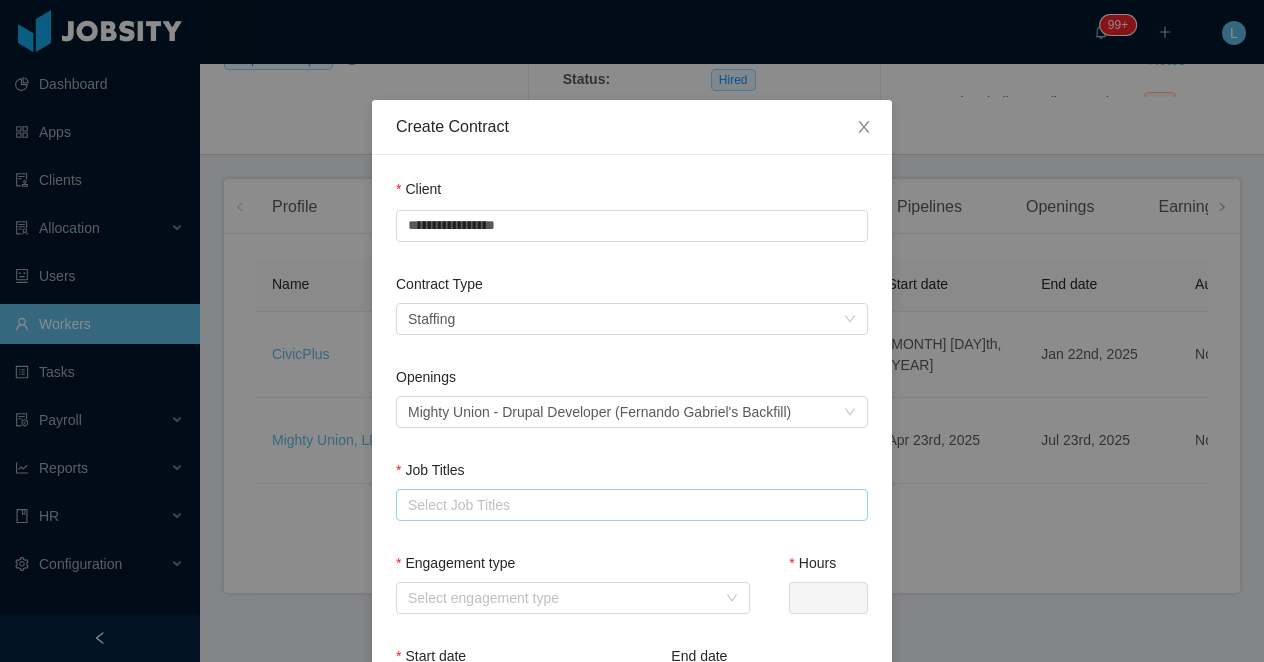click on "Select Job Titles" at bounding box center (629, 505) 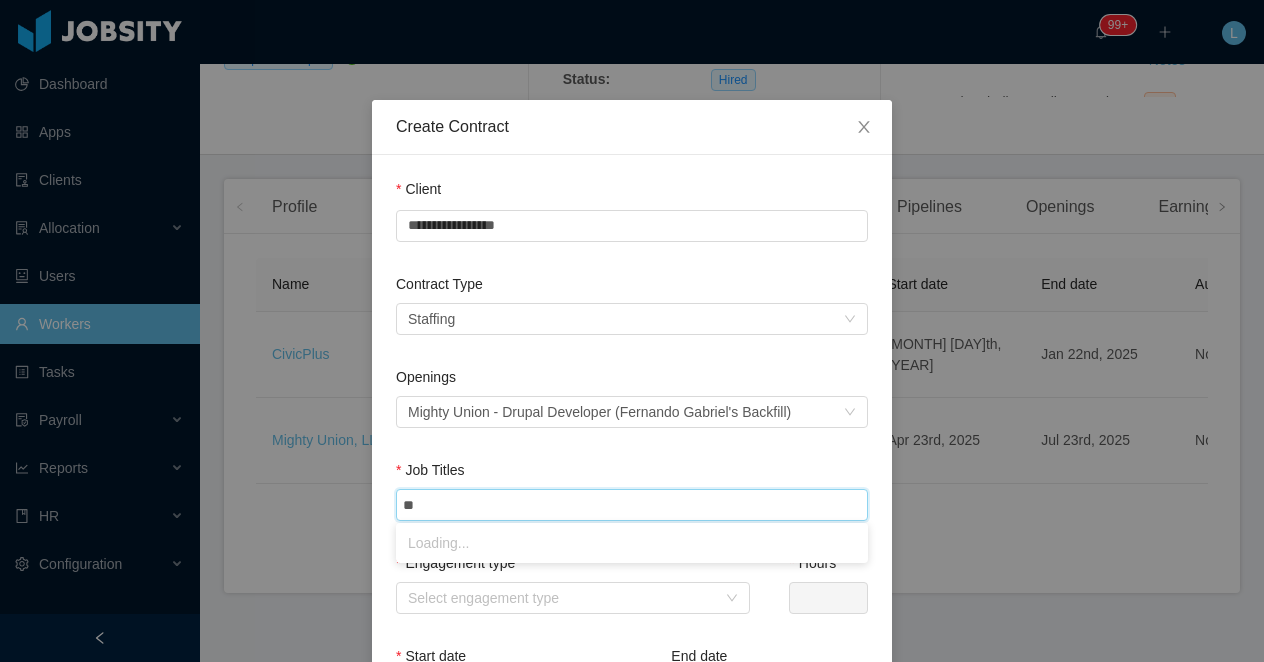 type on "***" 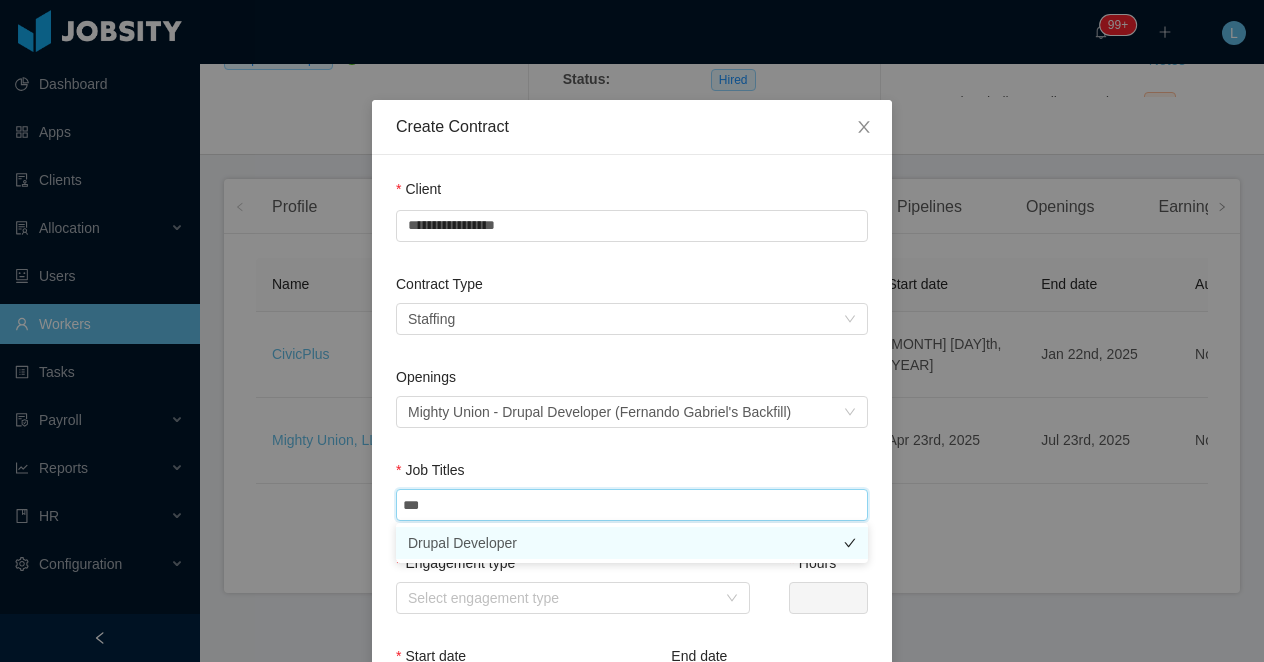 click on "Drupal Developer" at bounding box center [632, 543] 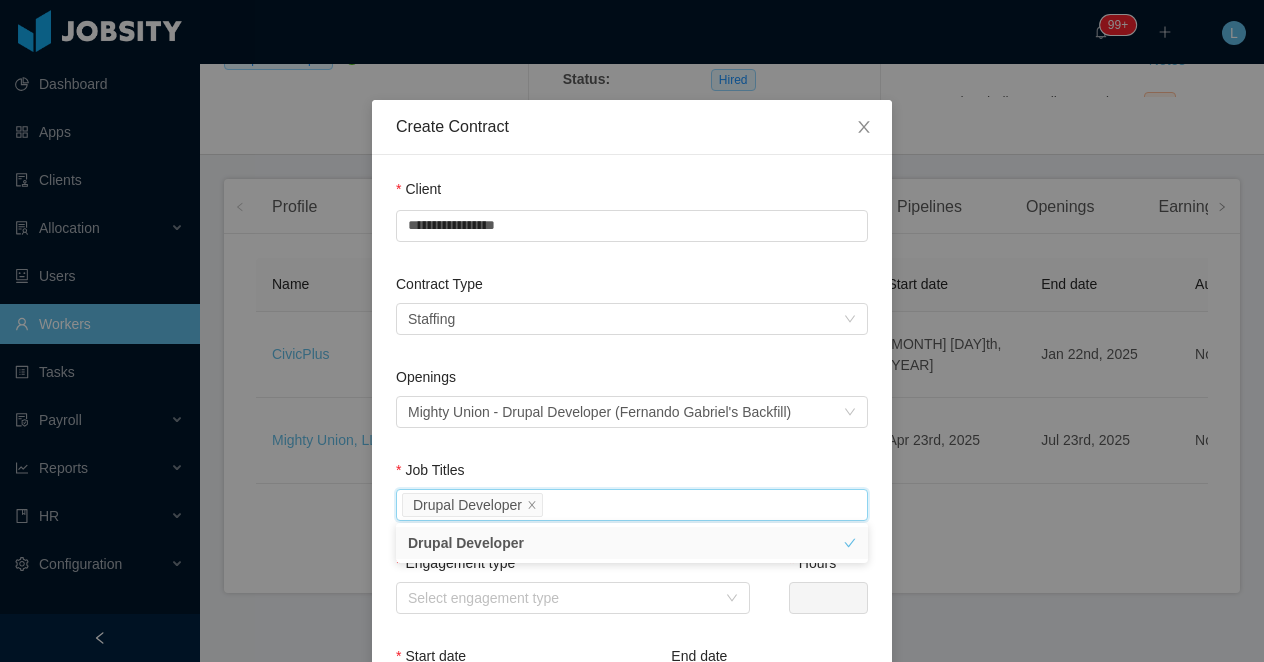 click on "Job Titles" at bounding box center (632, 474) 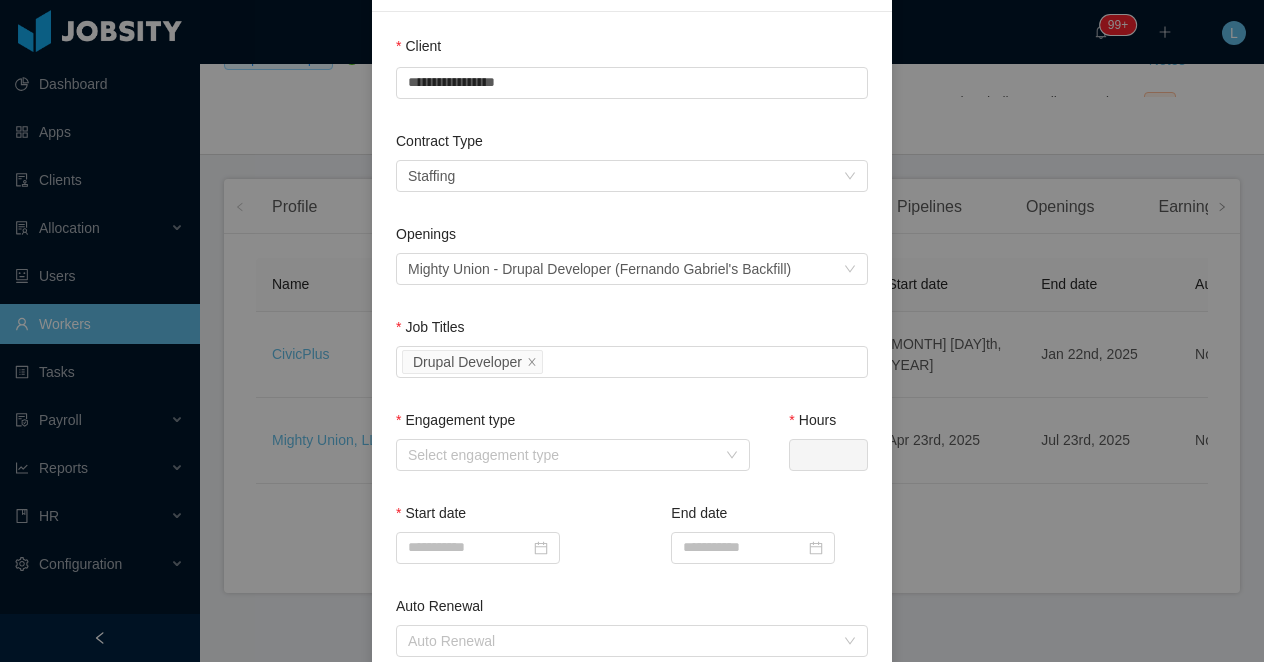 scroll, scrollTop: 166, scrollLeft: 0, axis: vertical 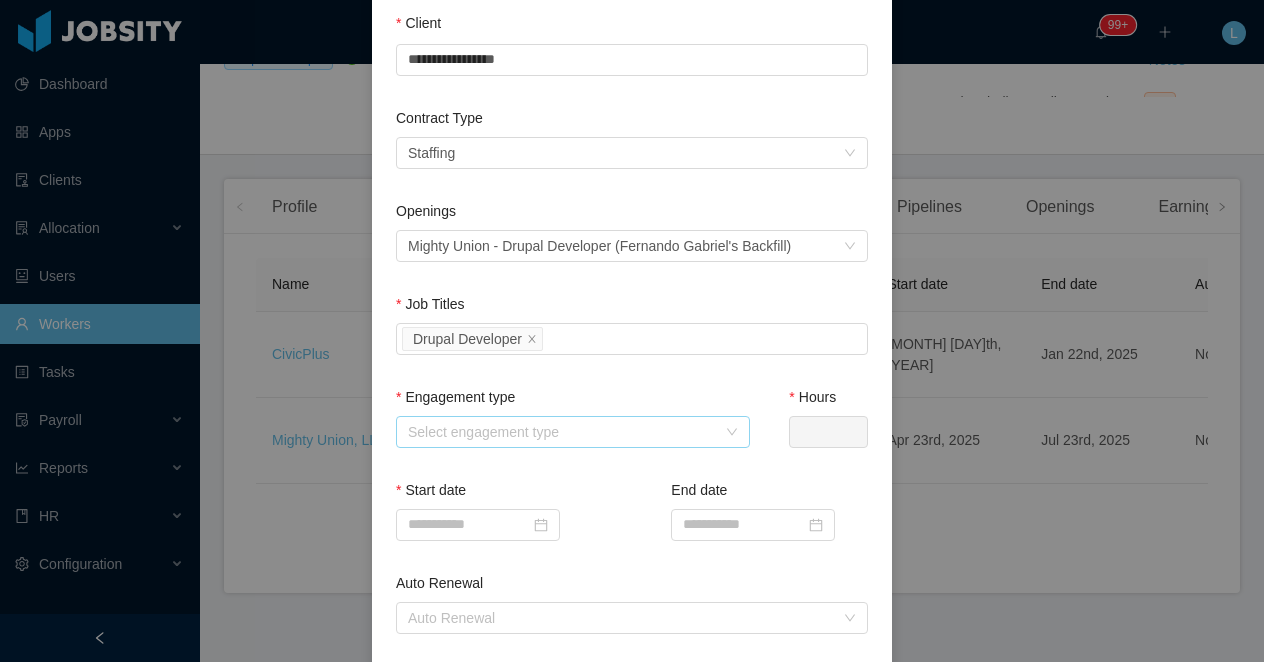 click on "Select engagement type" at bounding box center (562, 432) 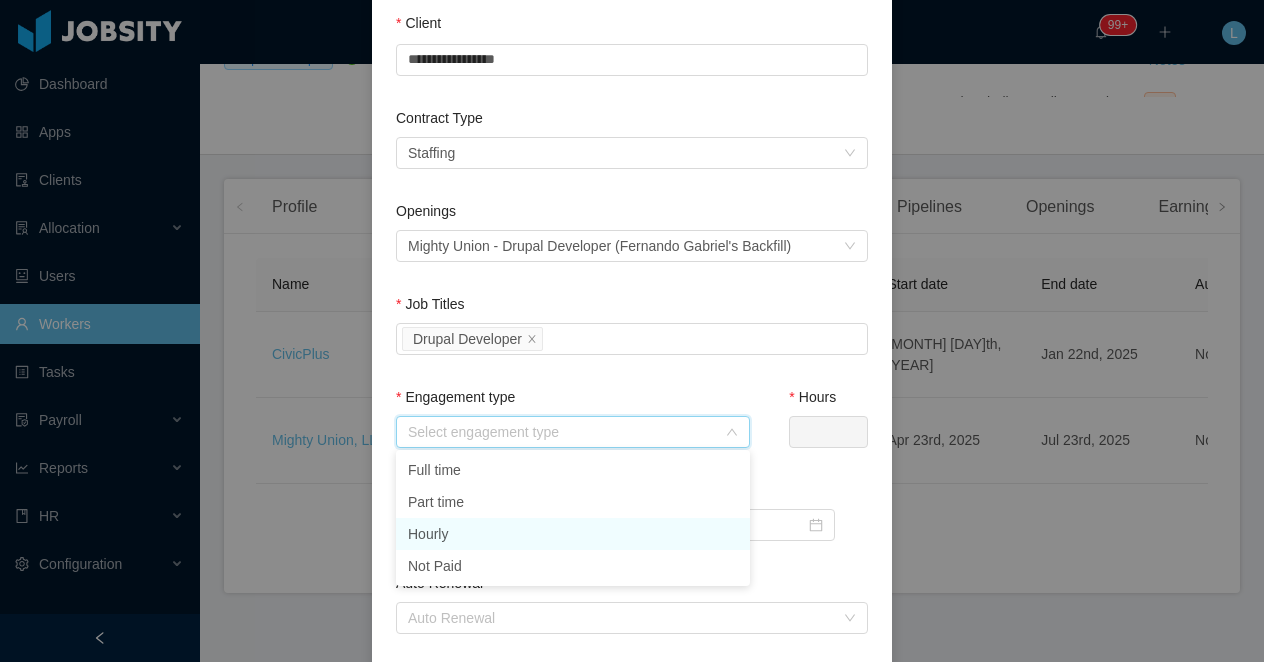 click on "Hourly" at bounding box center (573, 534) 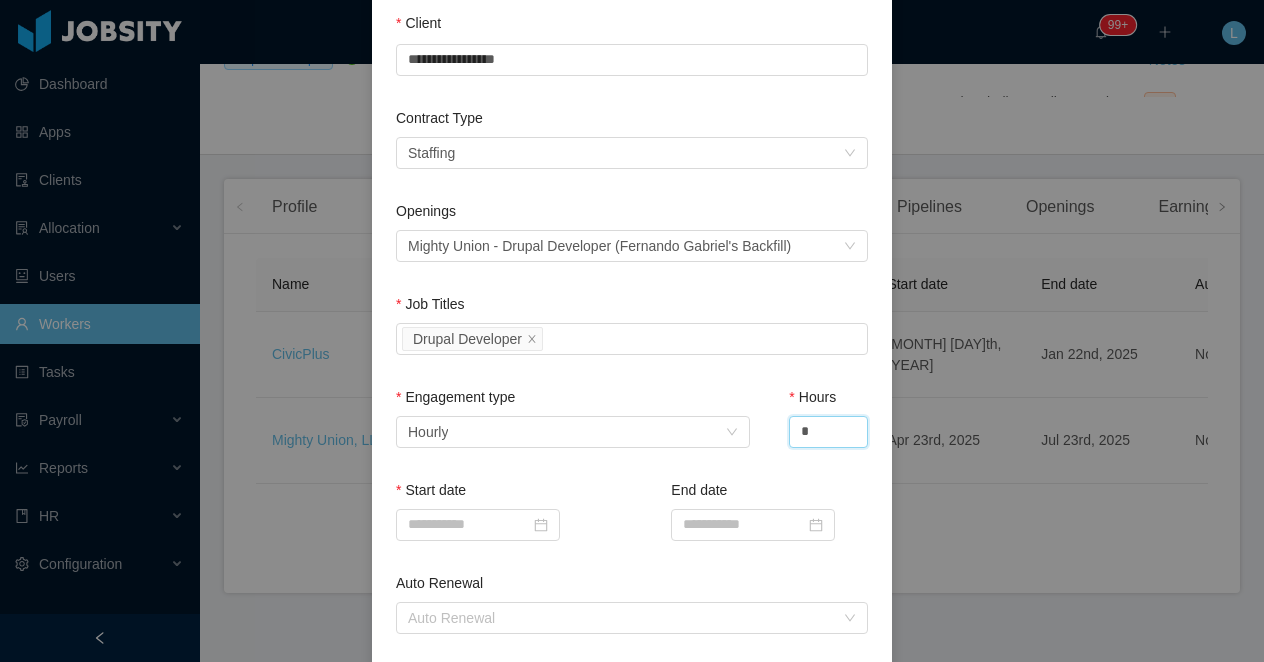 drag, startPoint x: 815, startPoint y: 437, endPoint x: 770, endPoint y: 437, distance: 45 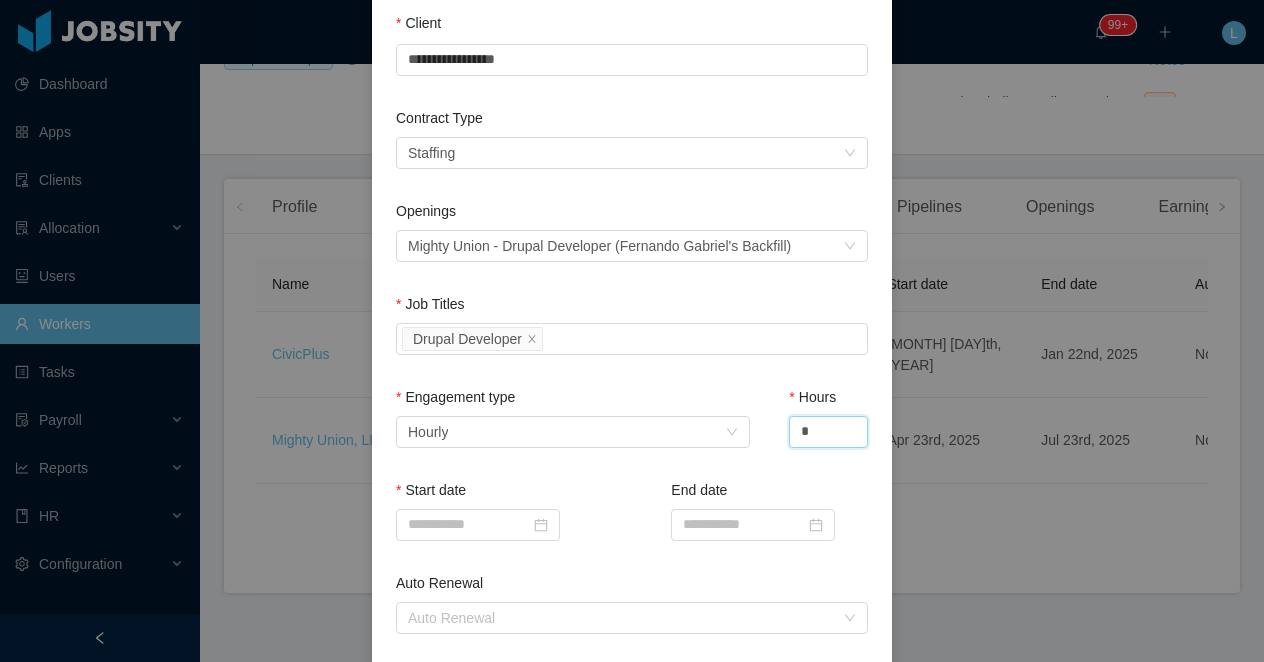 click on "Engagement type Select engagement type Hourly Hours *" at bounding box center (632, 433) 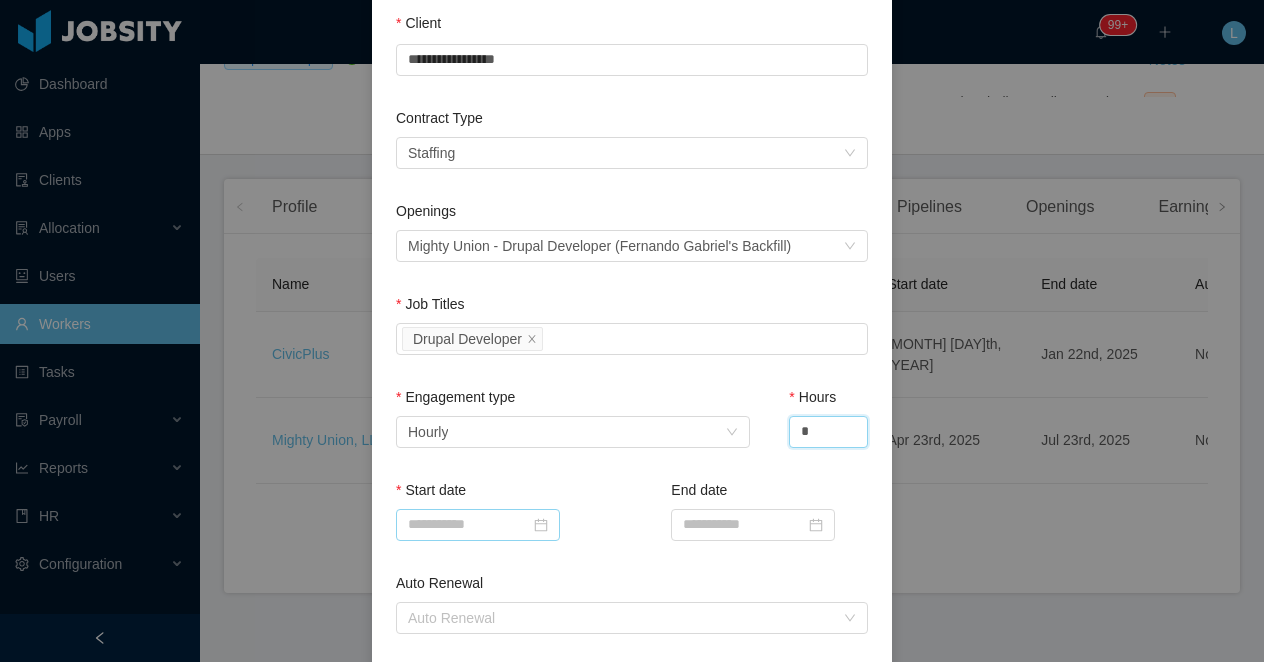 type on "*" 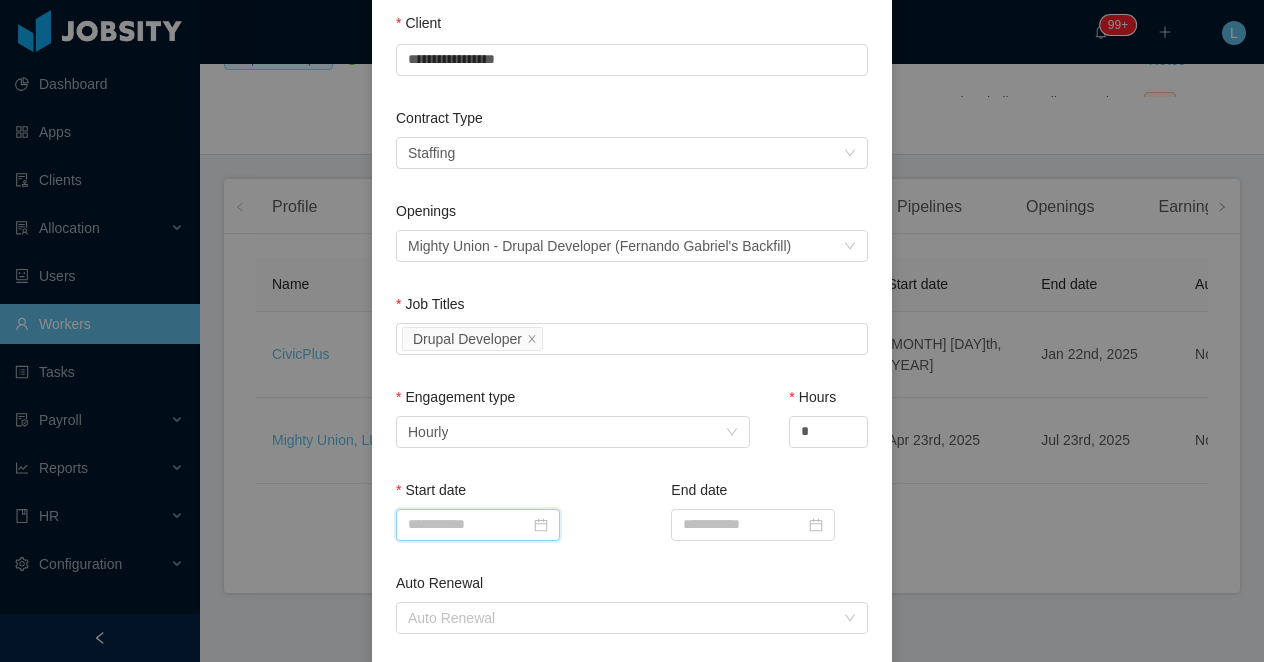 click at bounding box center (478, 525) 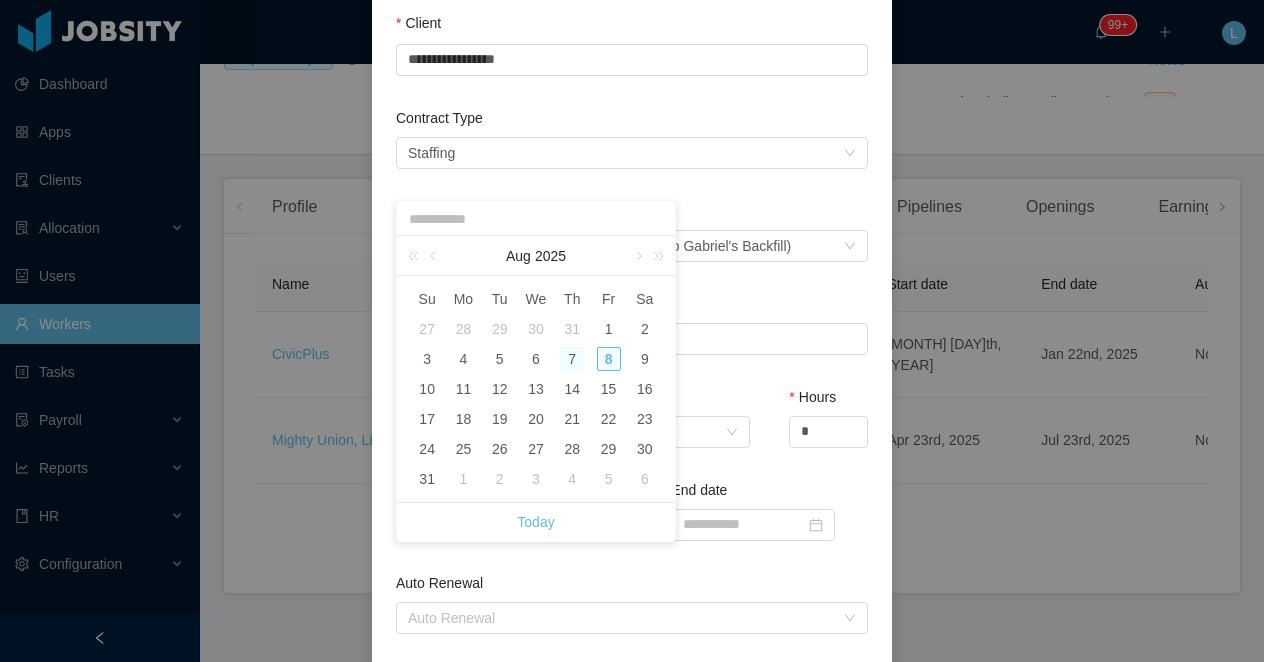 click on "7" at bounding box center [572, 359] 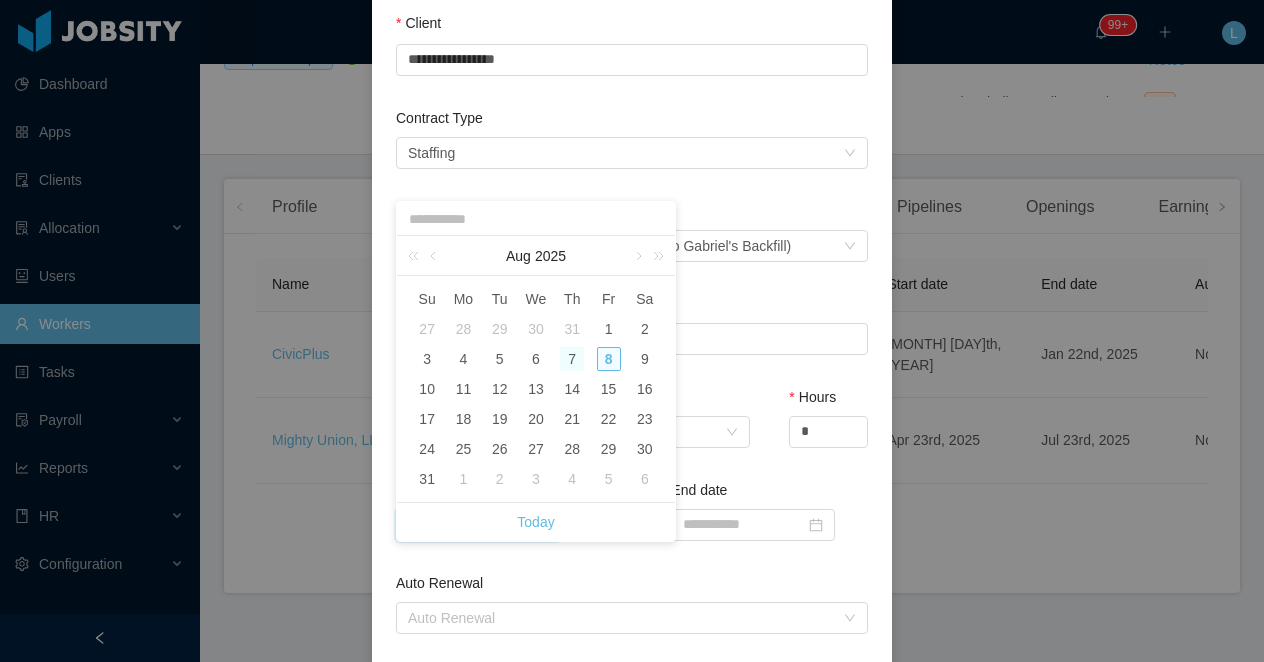 type on "**********" 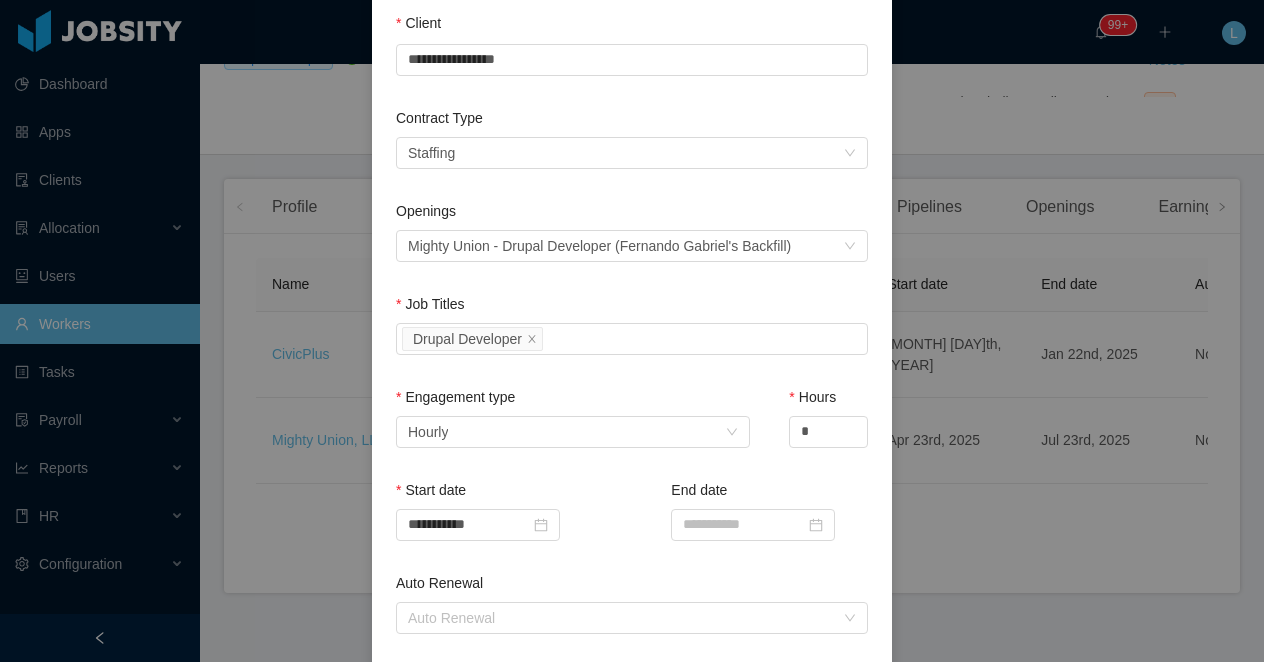 click on "Openings Select an opening Mighty Union - Drupal Developer ([FIRST] [LAST]'s Backfill)" at bounding box center [632, 247] 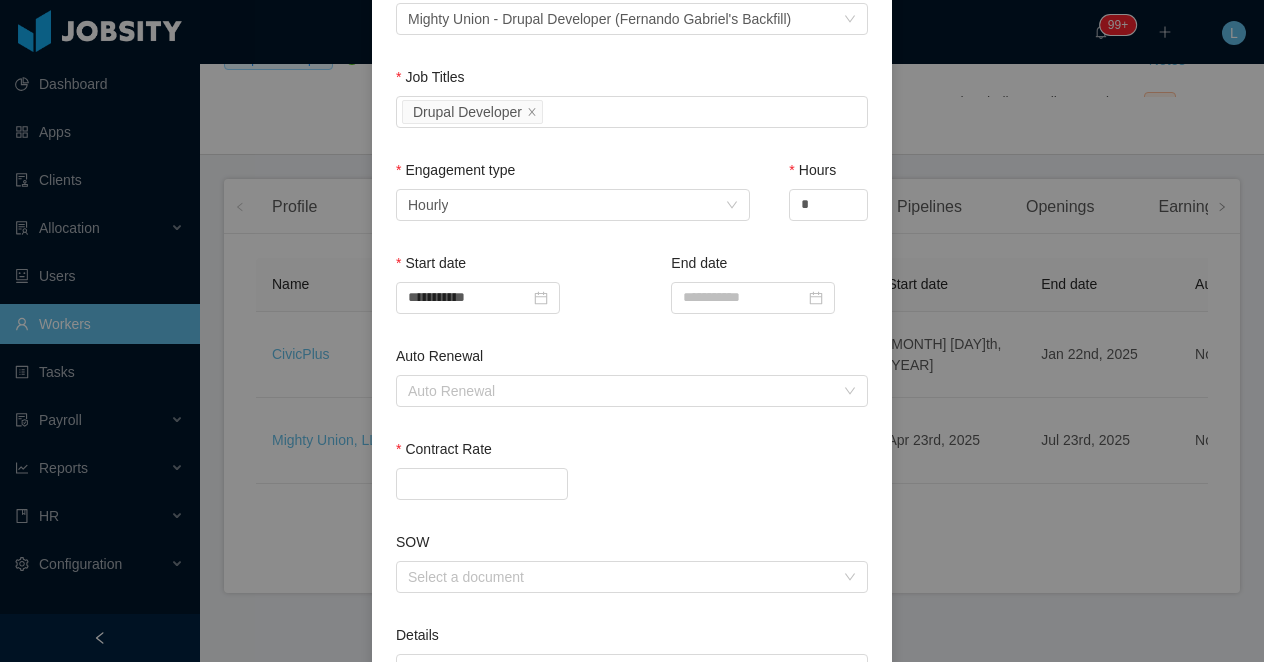 scroll, scrollTop: 396, scrollLeft: 0, axis: vertical 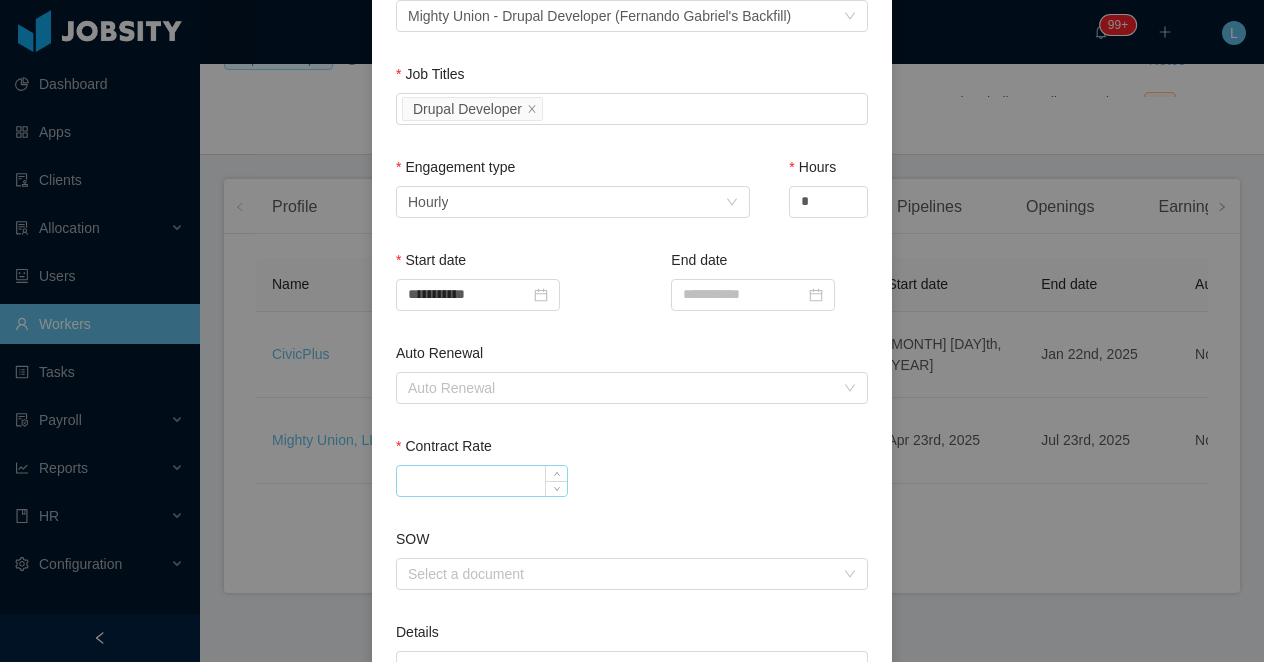 click on "Contract Rate" at bounding box center [482, 481] 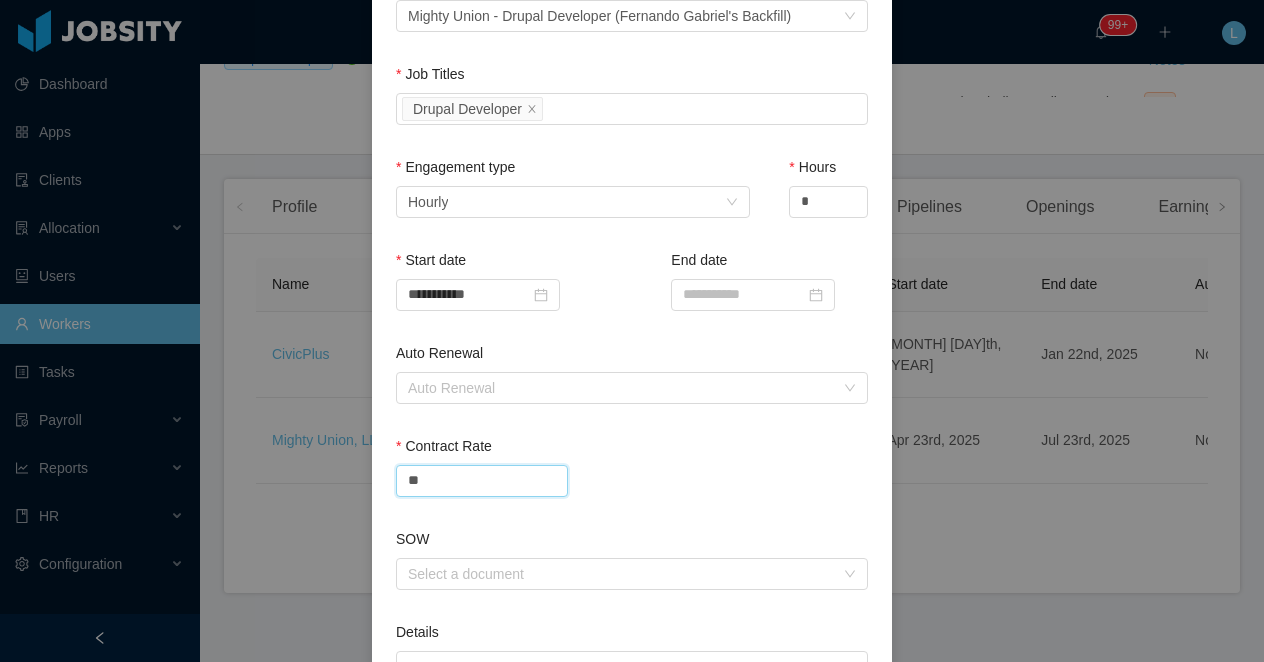 type on "*****" 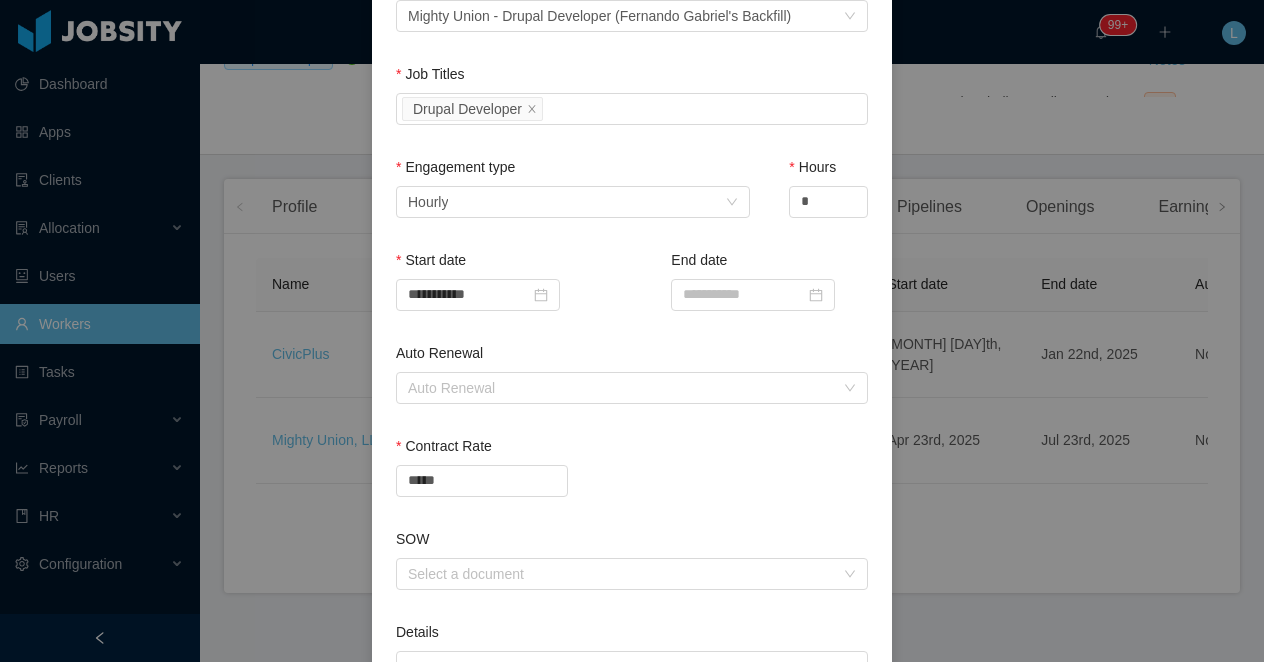 click on "*****" at bounding box center [632, 481] 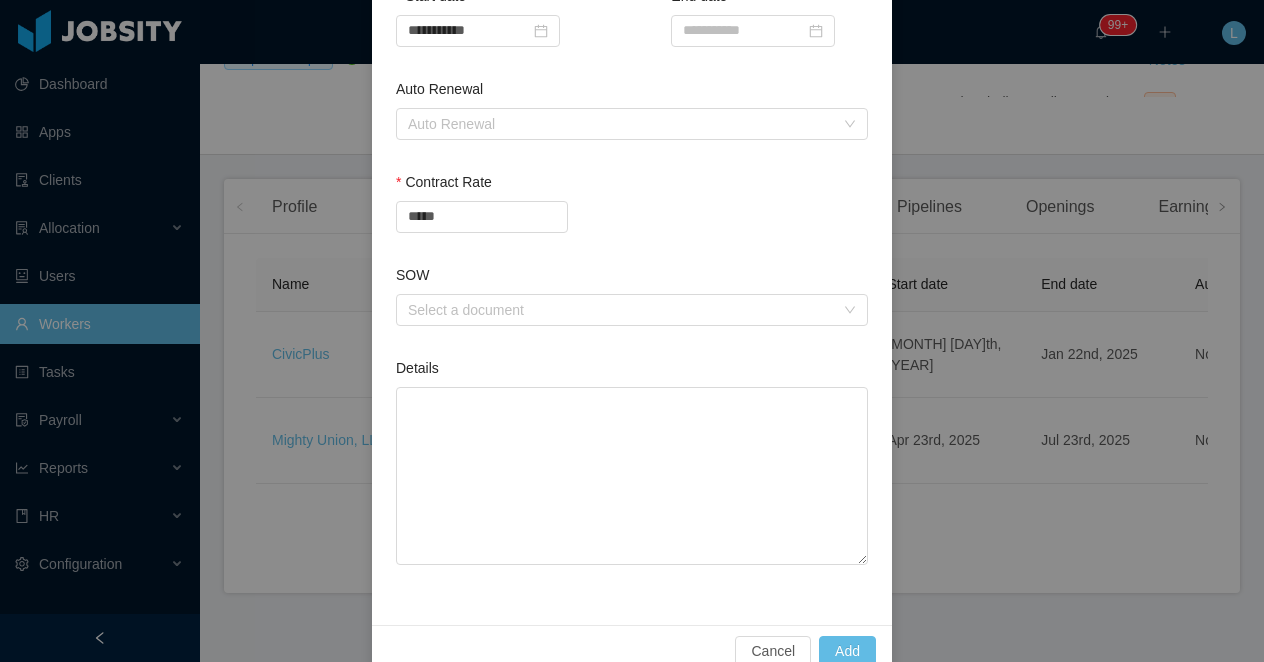 scroll, scrollTop: 698, scrollLeft: 0, axis: vertical 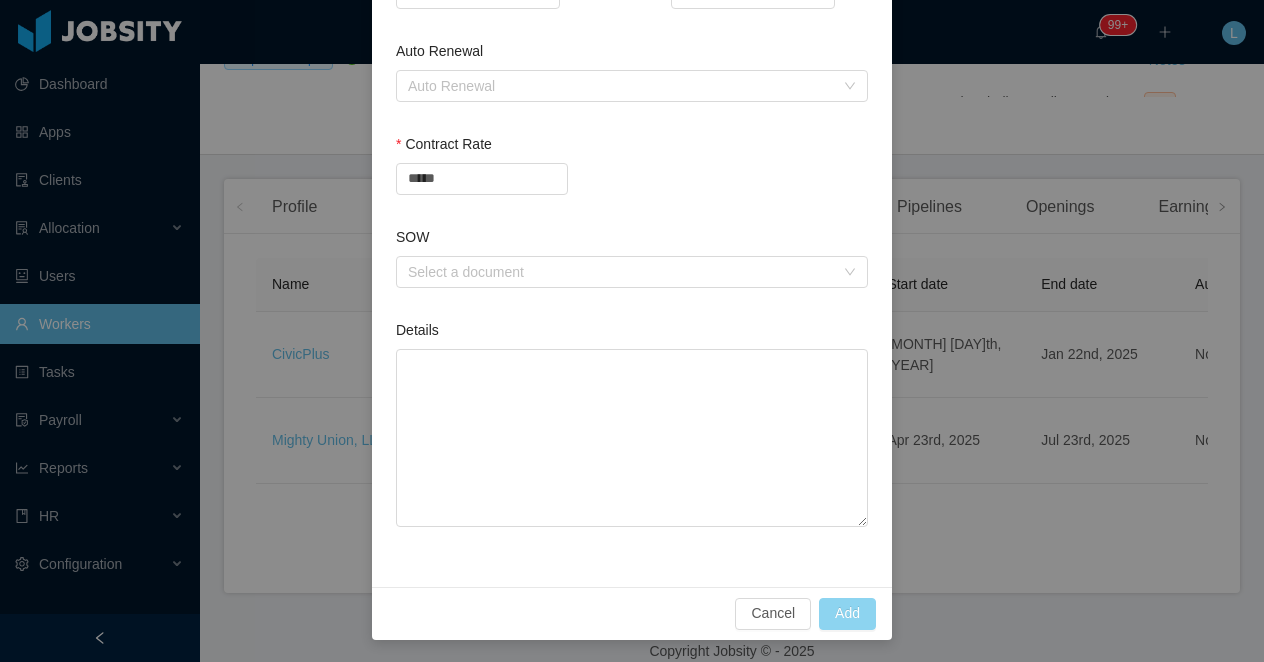 click on "Add" at bounding box center [847, 614] 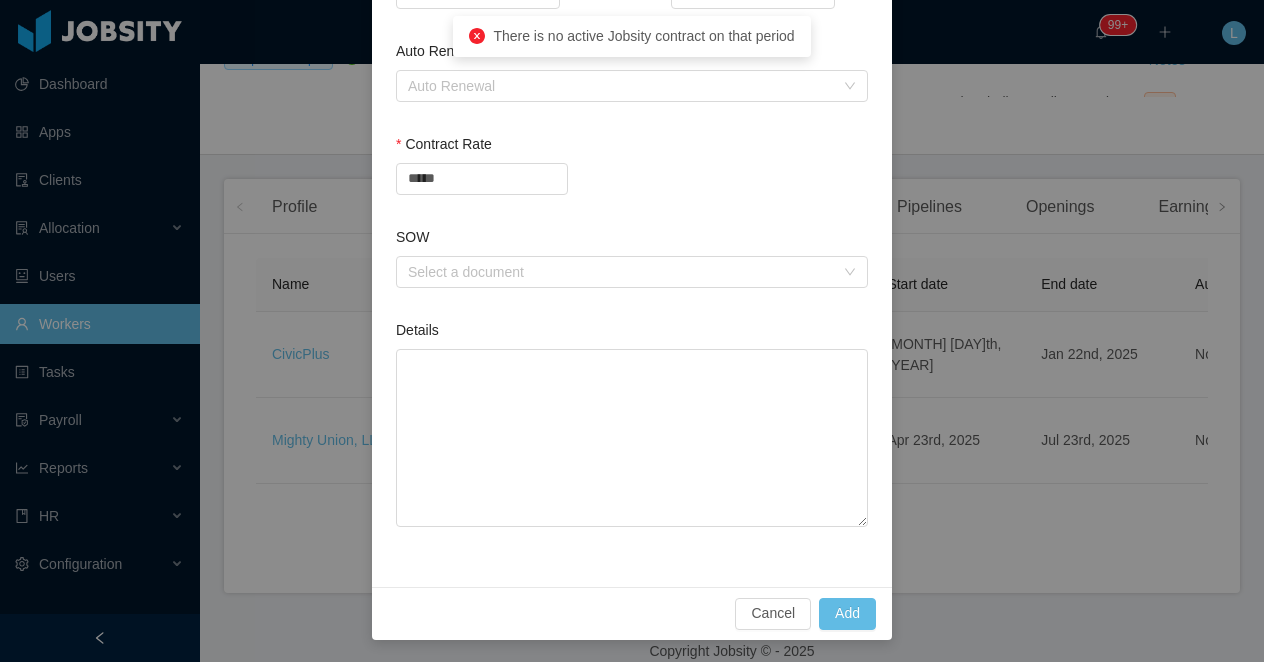 click on "There is no active Jobsity contract on that period" at bounding box center (643, 36) 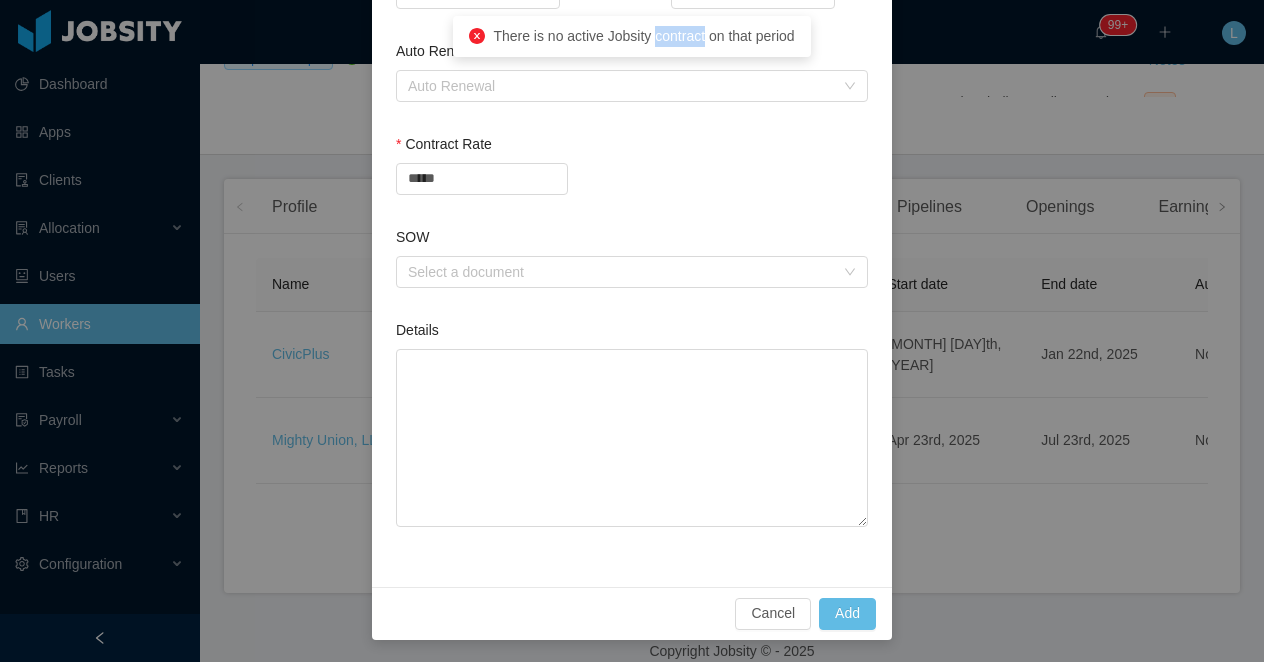 click on "There is no active Jobsity contract on that period" at bounding box center [643, 36] 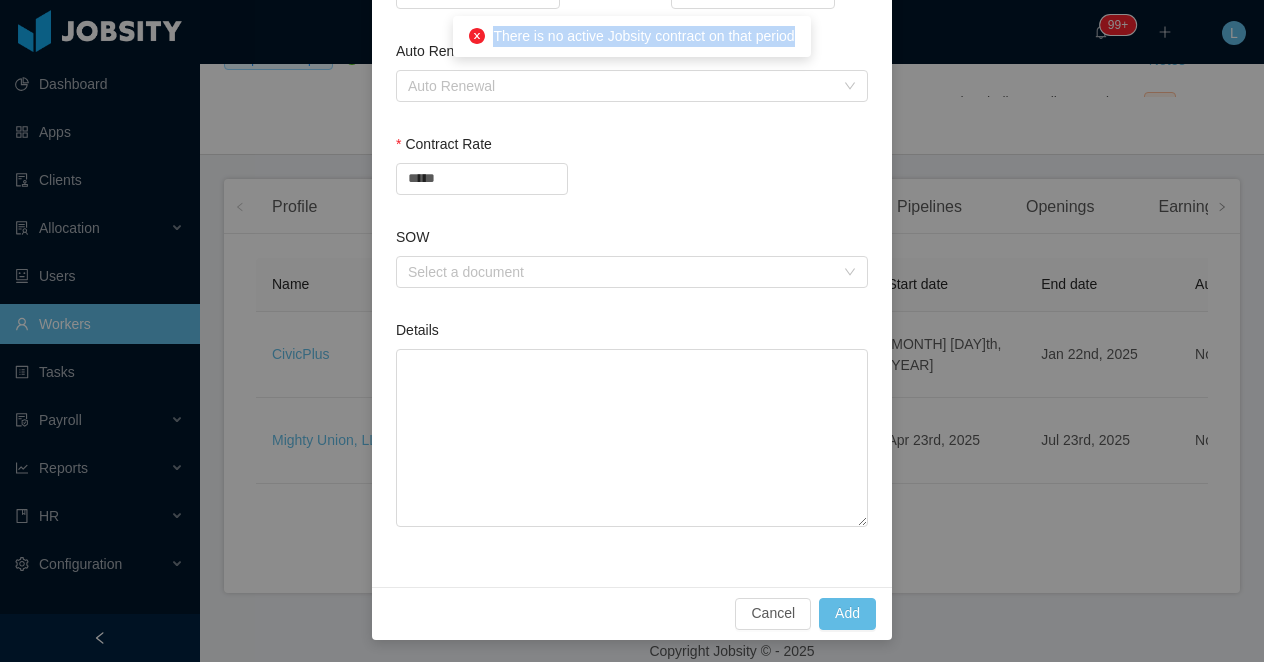 click on "There is no active Jobsity contract on that period" at bounding box center (643, 36) 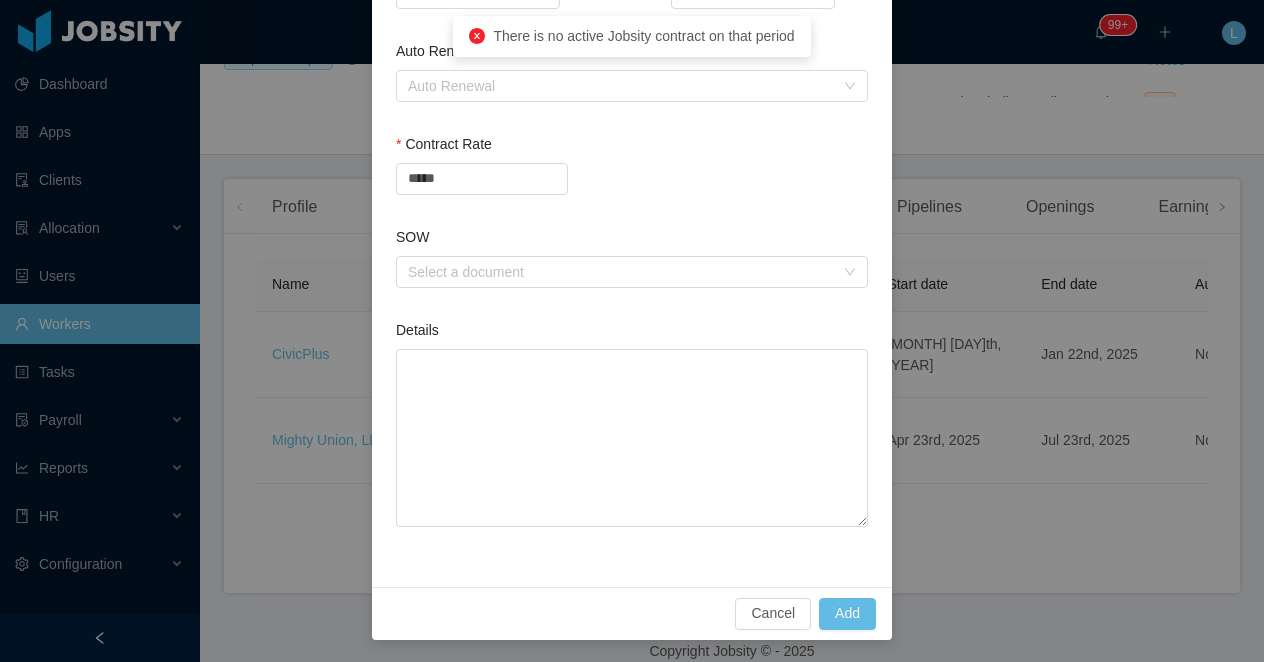click on "SOW" at bounding box center (632, 241) 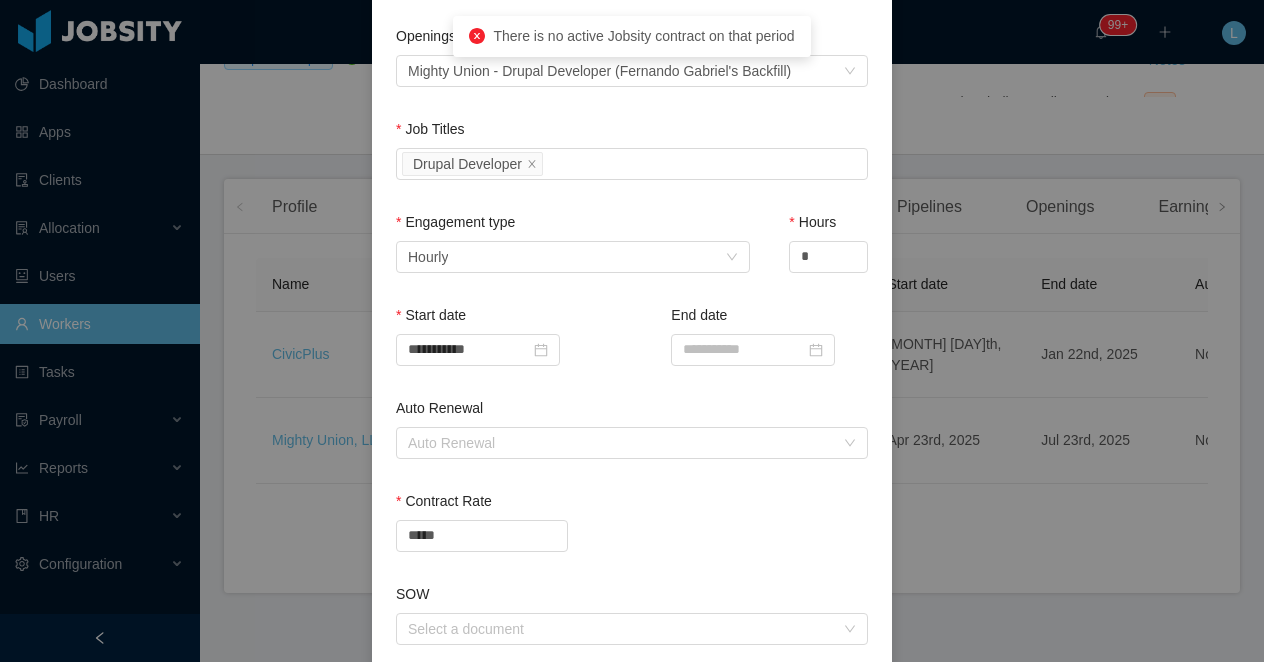 scroll, scrollTop: 325, scrollLeft: 0, axis: vertical 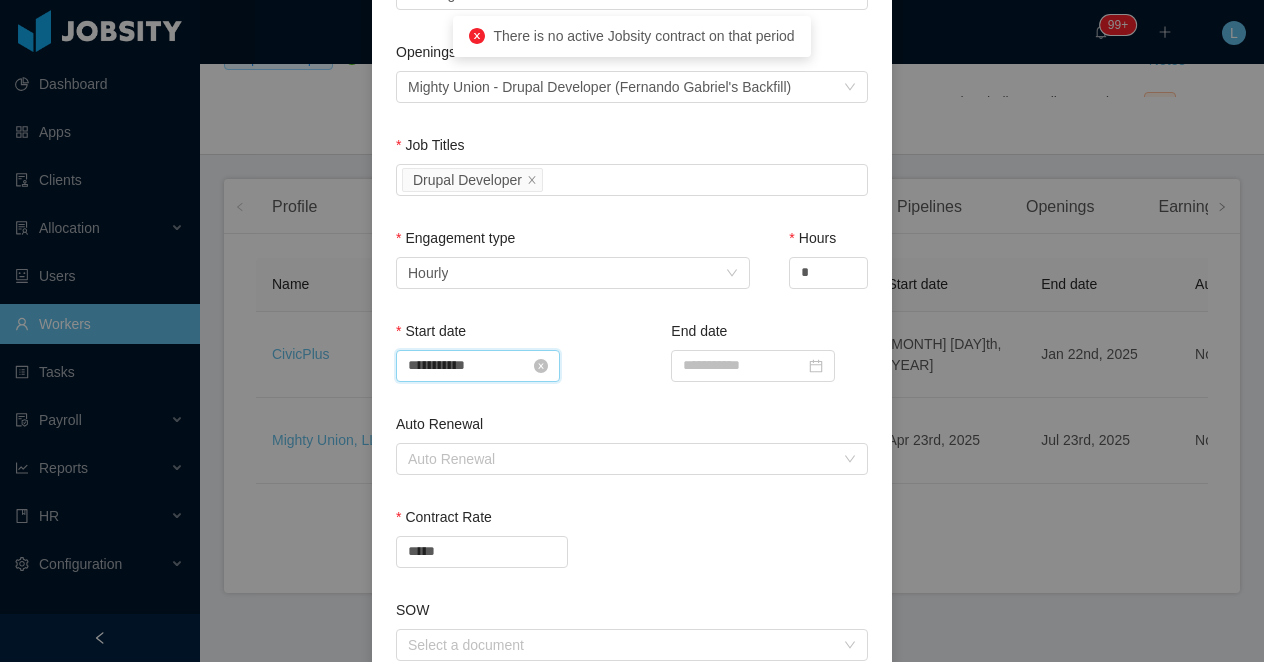 click on "**********" at bounding box center [478, 366] 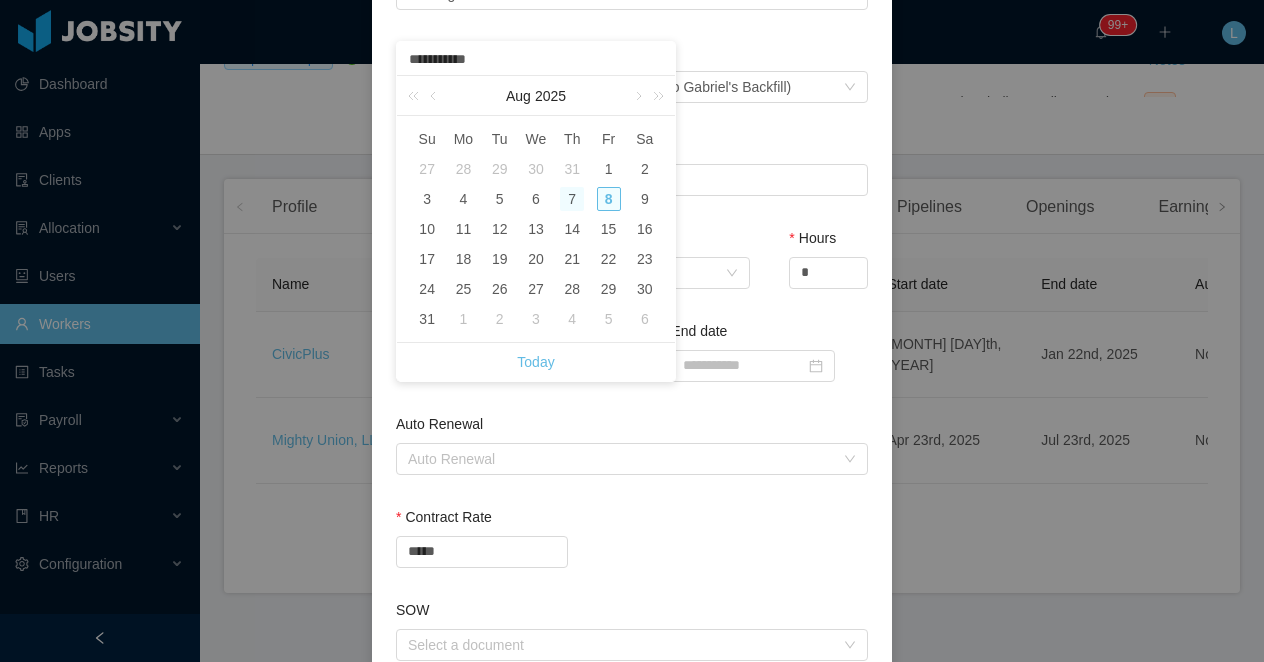 click on "8" at bounding box center [609, 199] 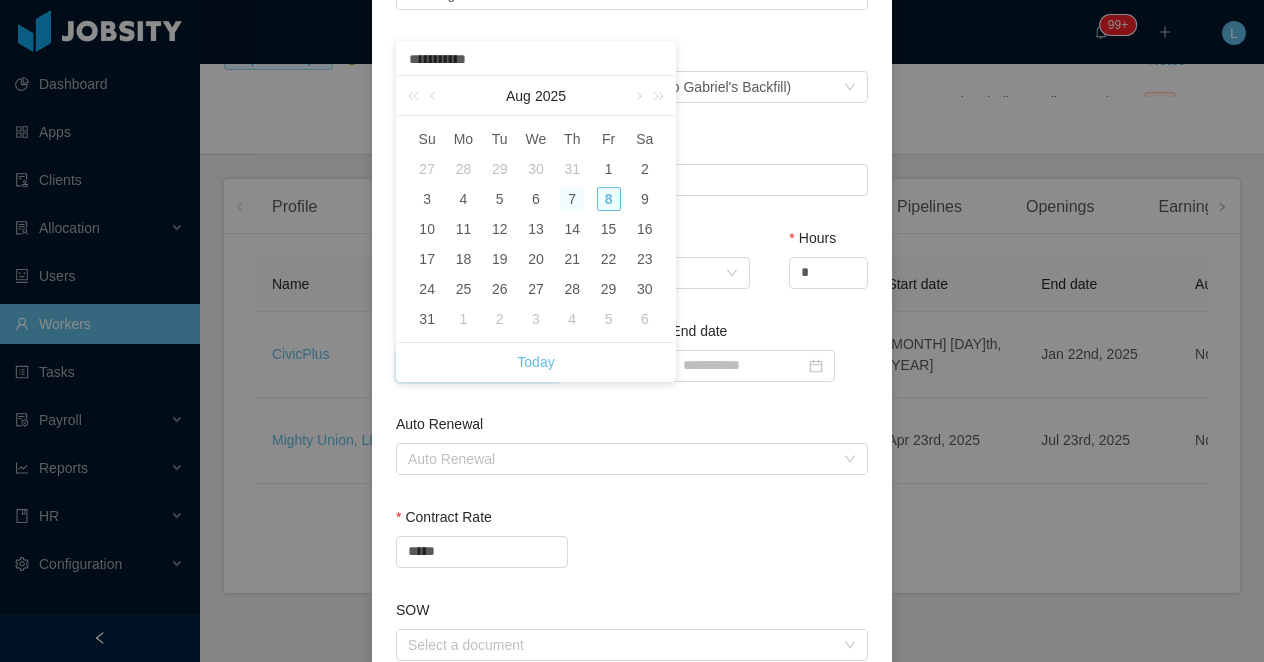 type on "**********" 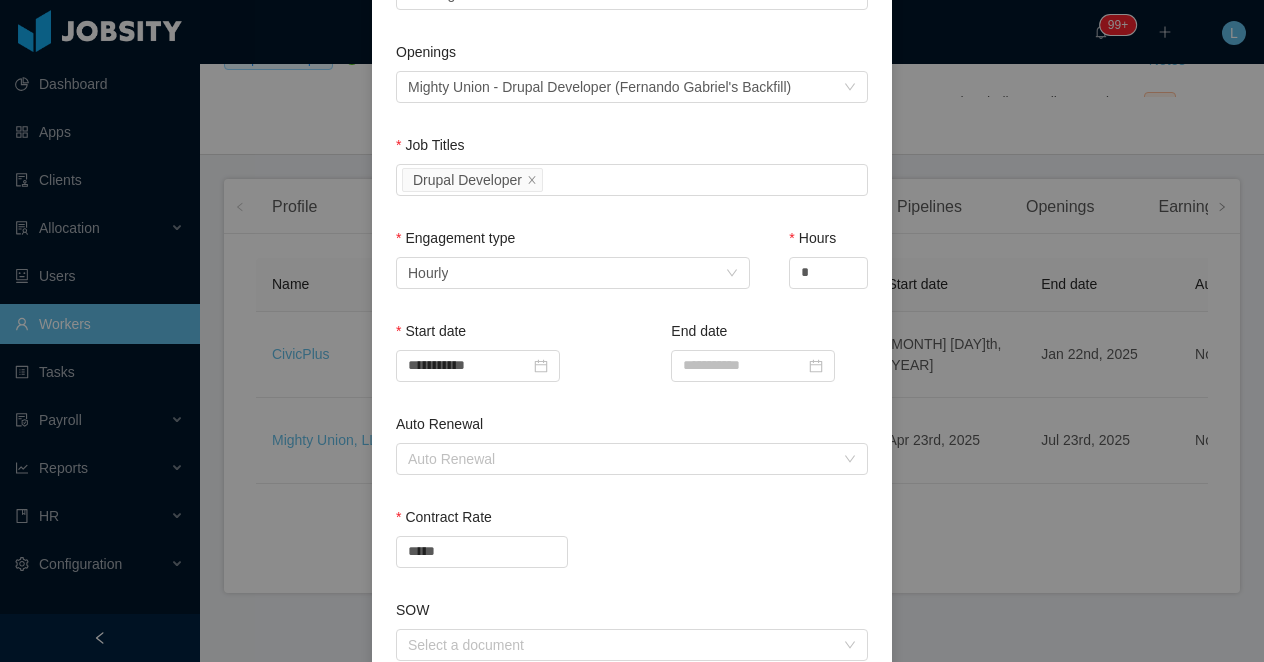 click on "Contract Rate *****" at bounding box center (632, 541) 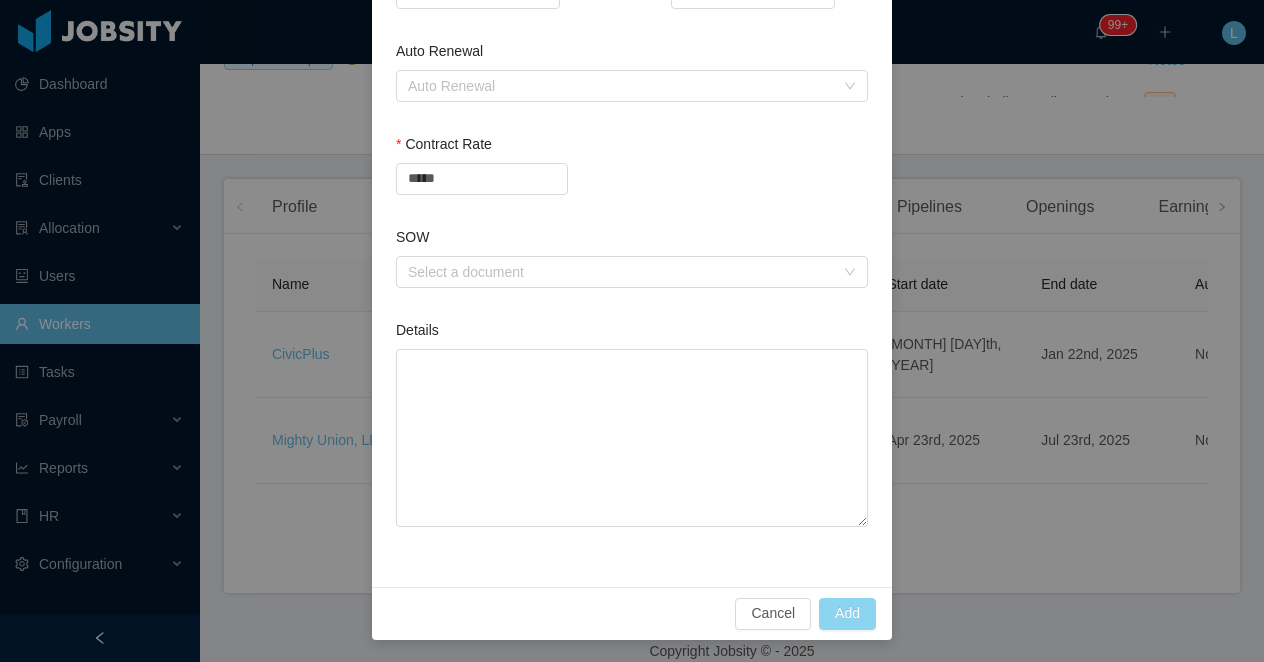click on "Add" at bounding box center (847, 614) 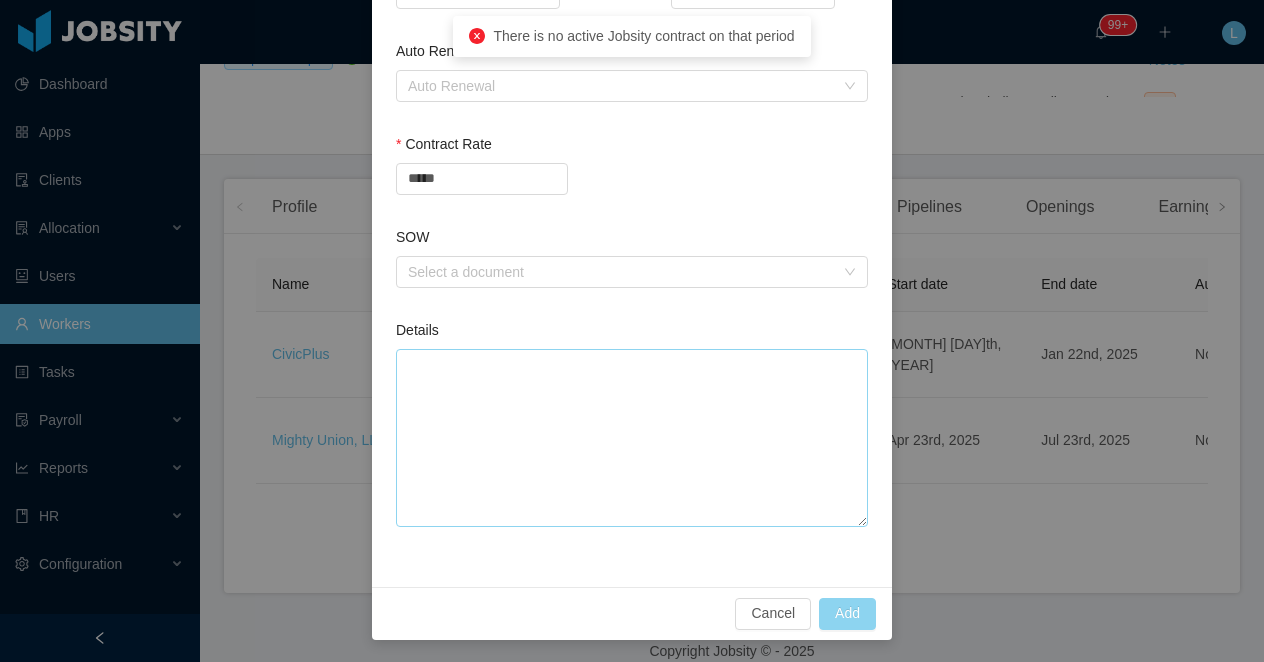 type 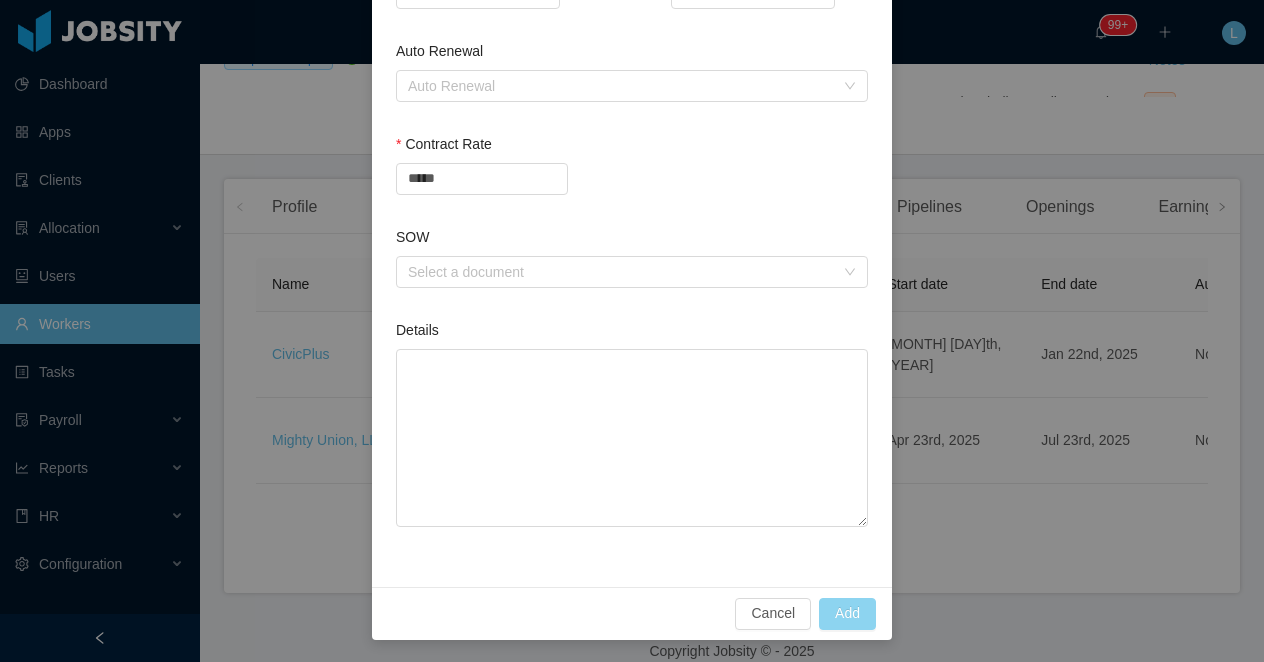 scroll, scrollTop: 0, scrollLeft: 0, axis: both 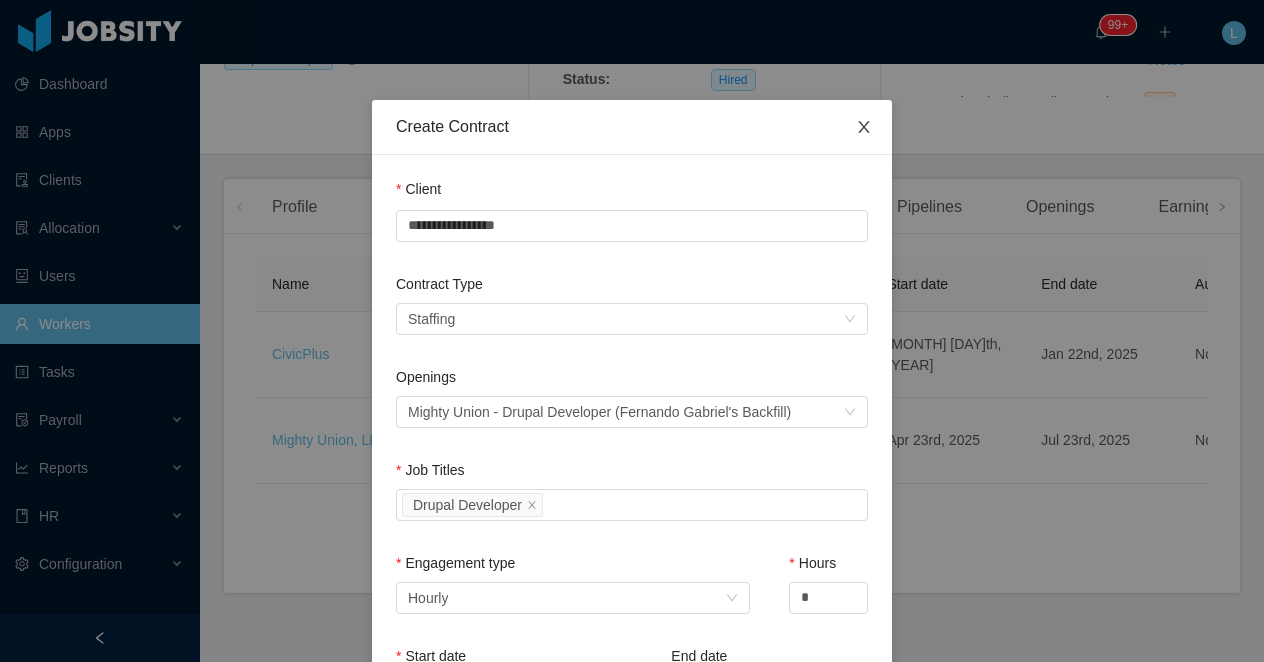 click 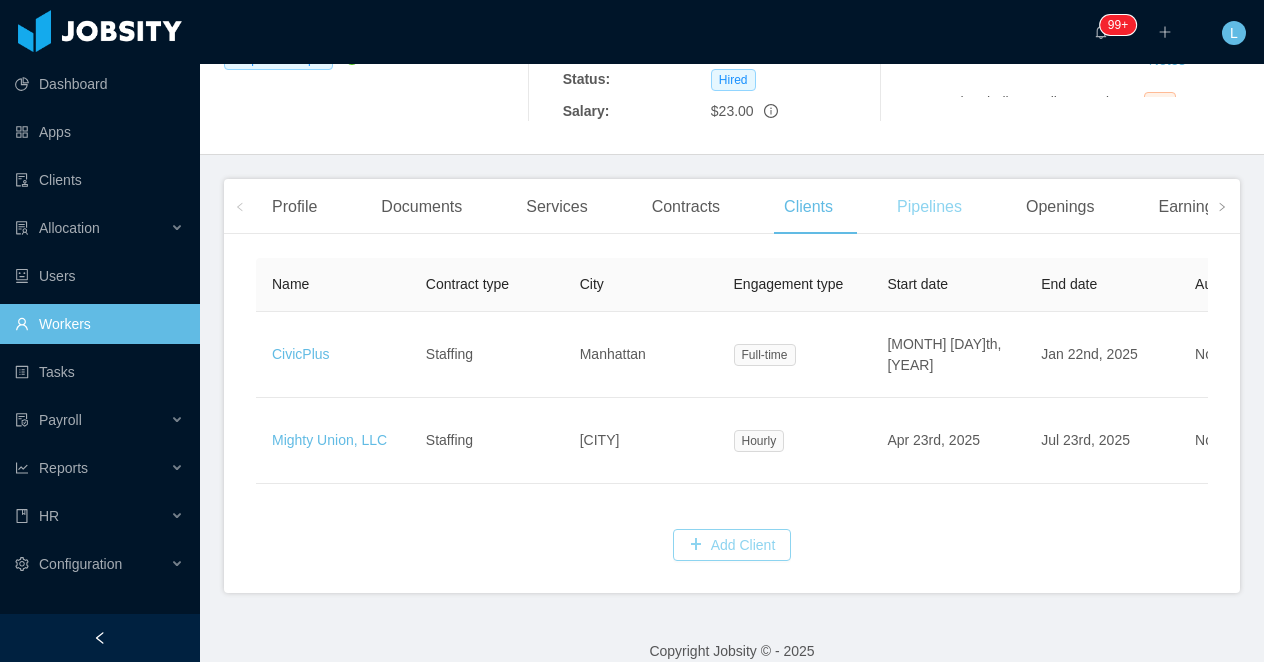 type 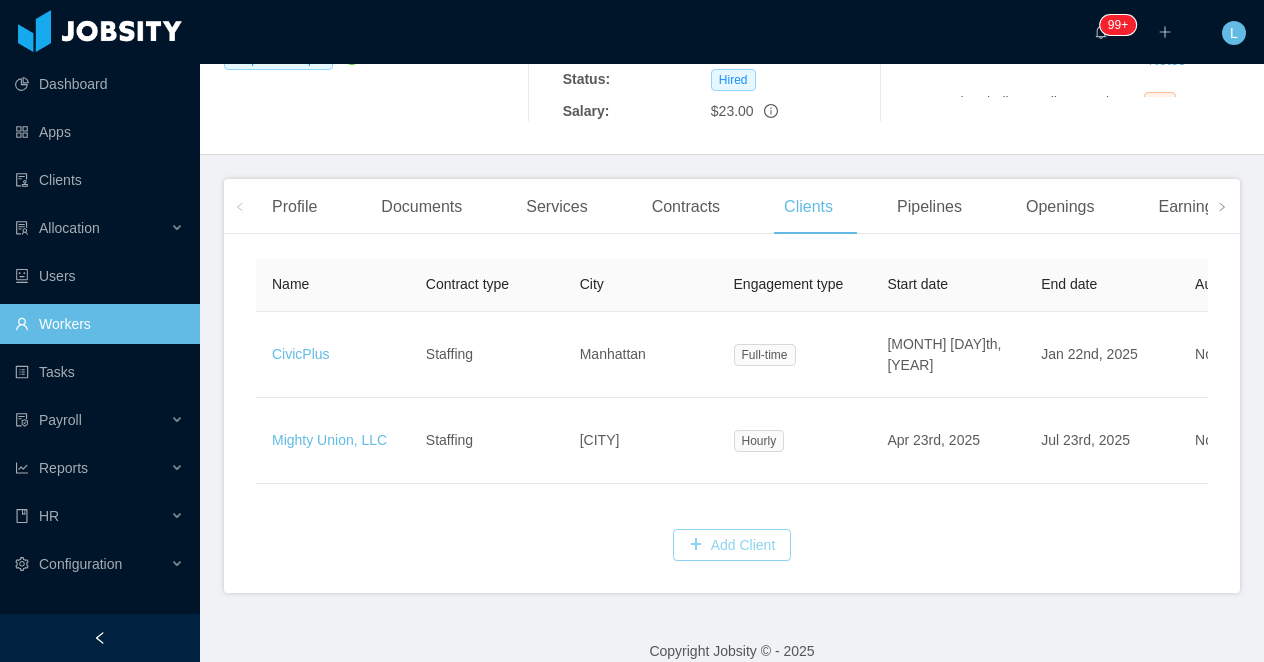 click on "Add Client" at bounding box center (732, 545) 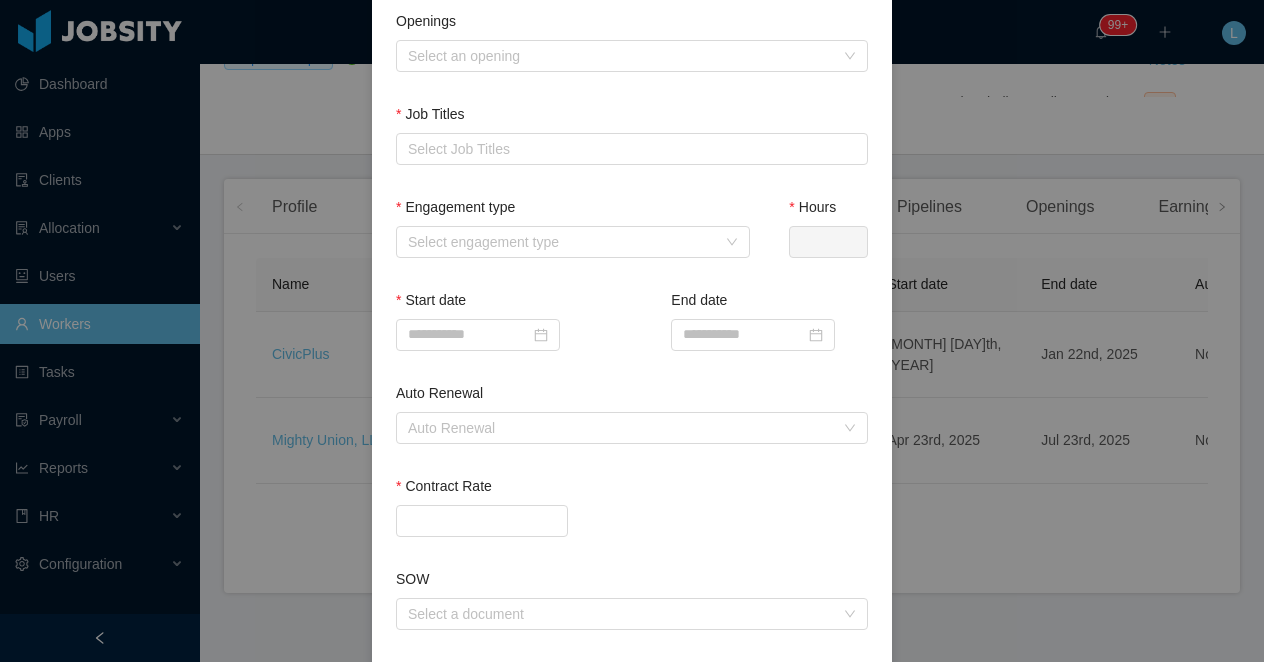 scroll, scrollTop: 698, scrollLeft: 0, axis: vertical 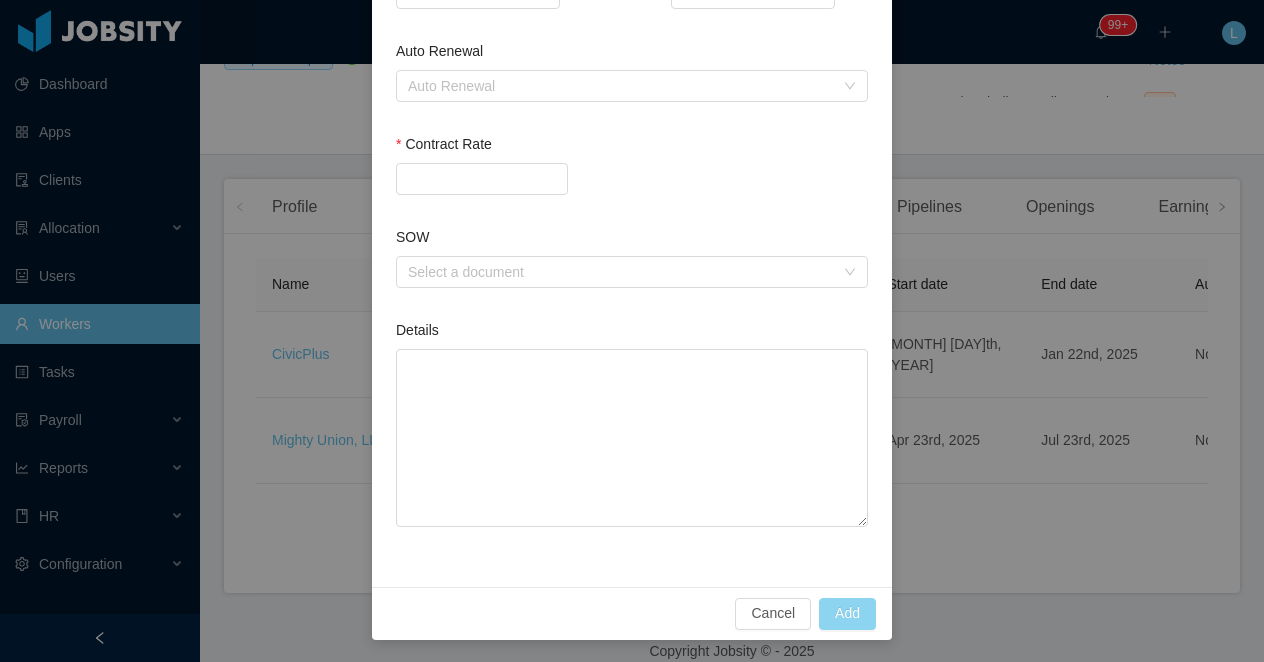click on "Add" at bounding box center (847, 614) 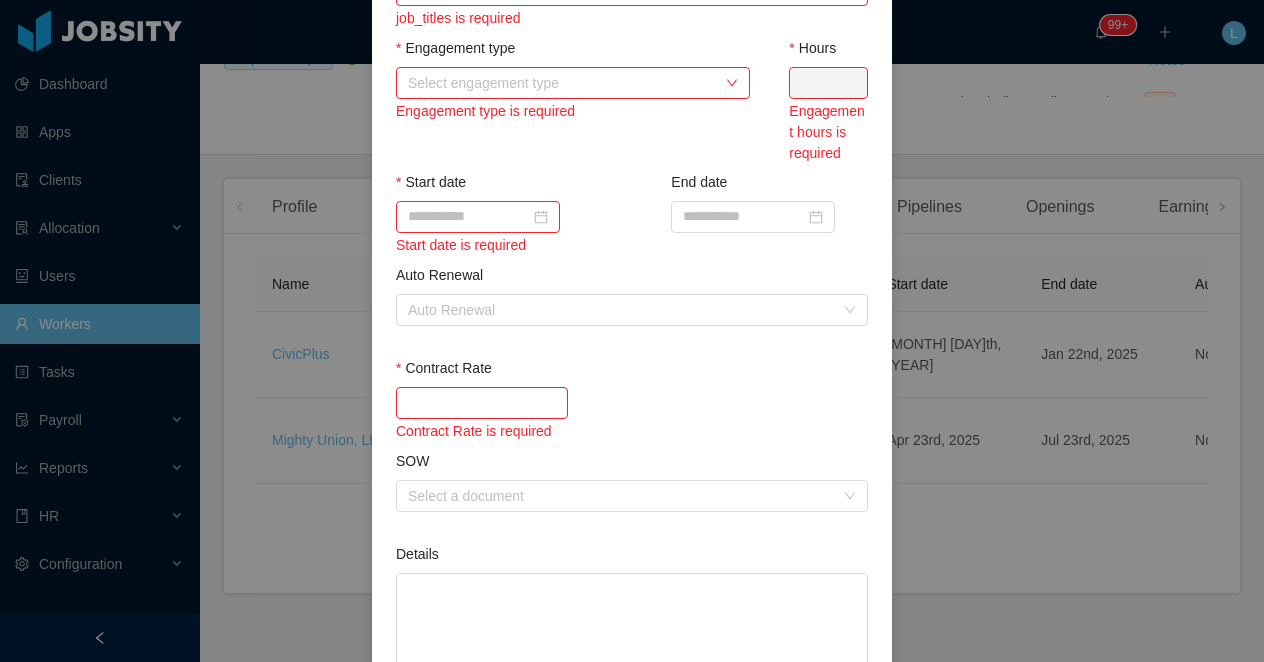 scroll, scrollTop: 0, scrollLeft: 0, axis: both 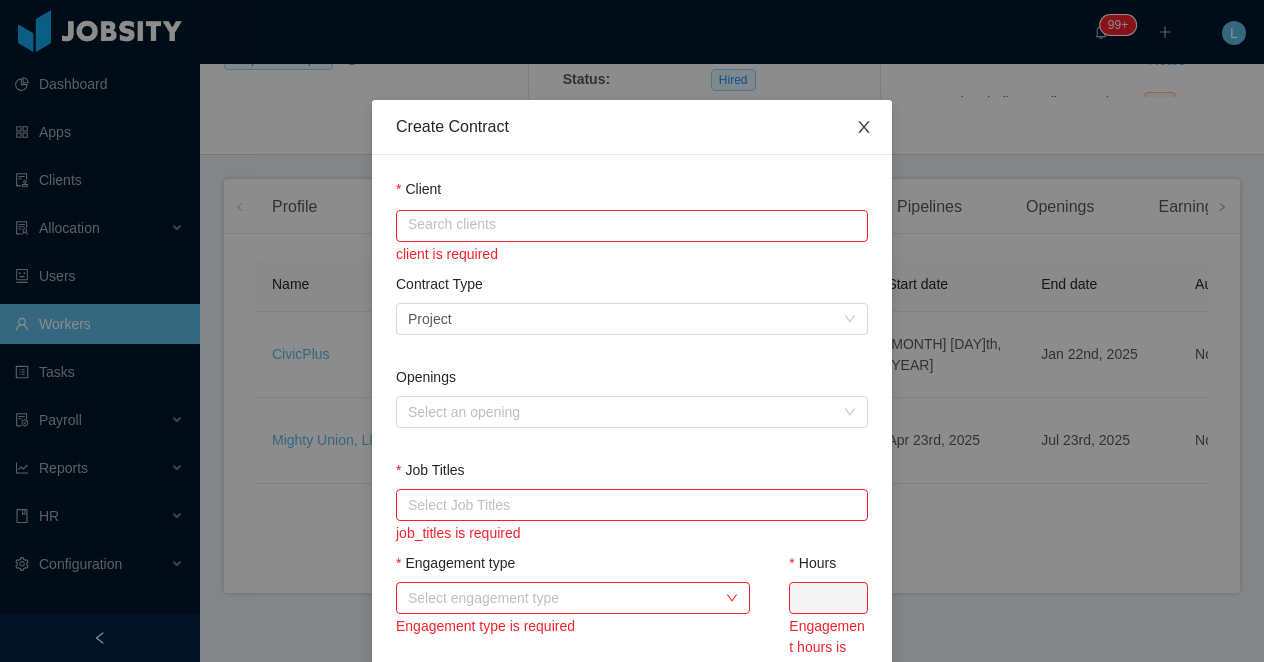 click at bounding box center (864, 128) 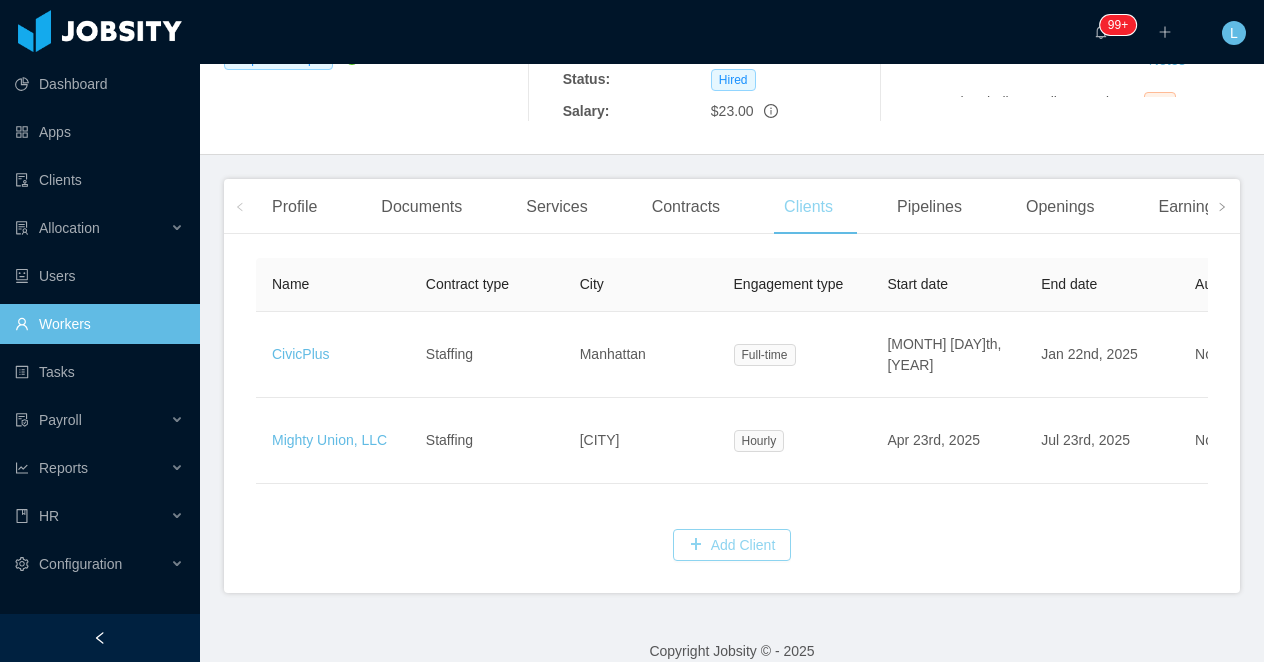 type 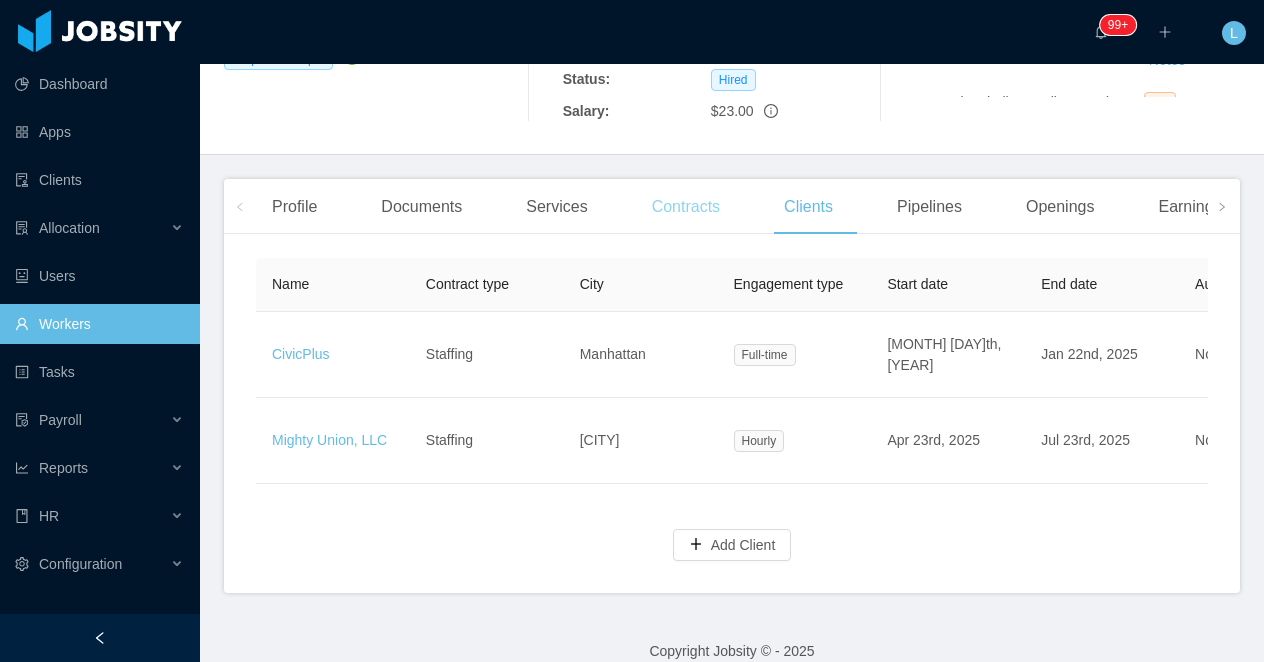 click on "Contracts" at bounding box center (686, 207) 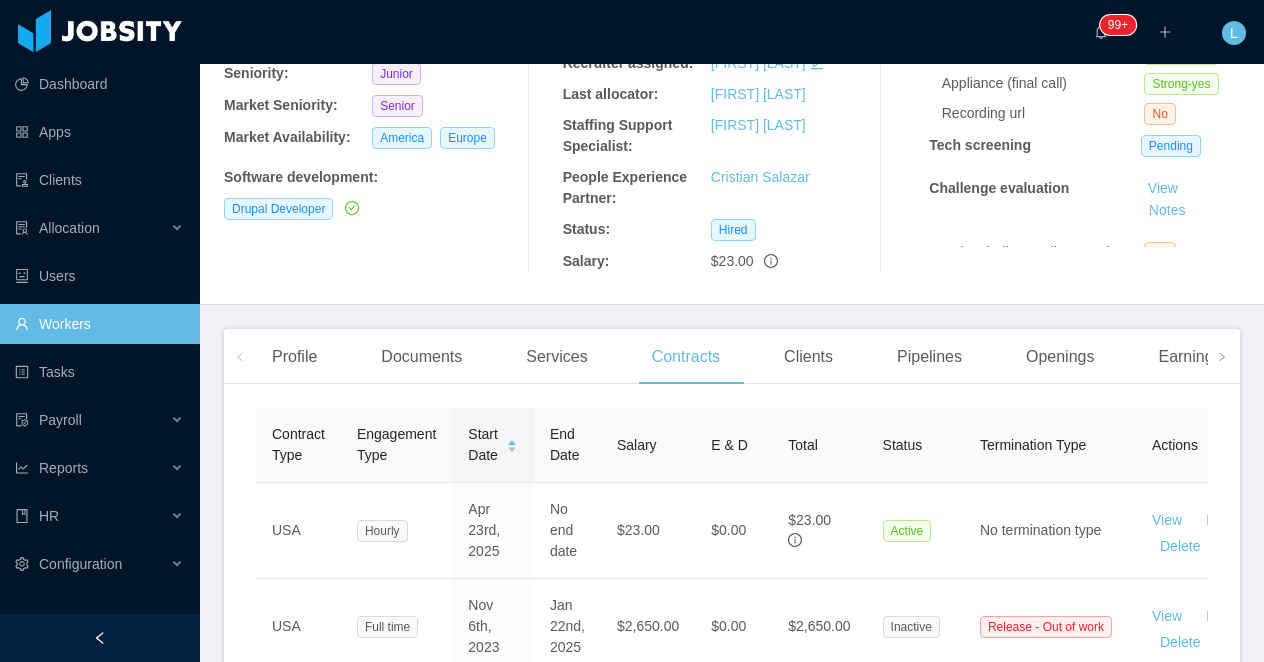 scroll, scrollTop: 434, scrollLeft: 0, axis: vertical 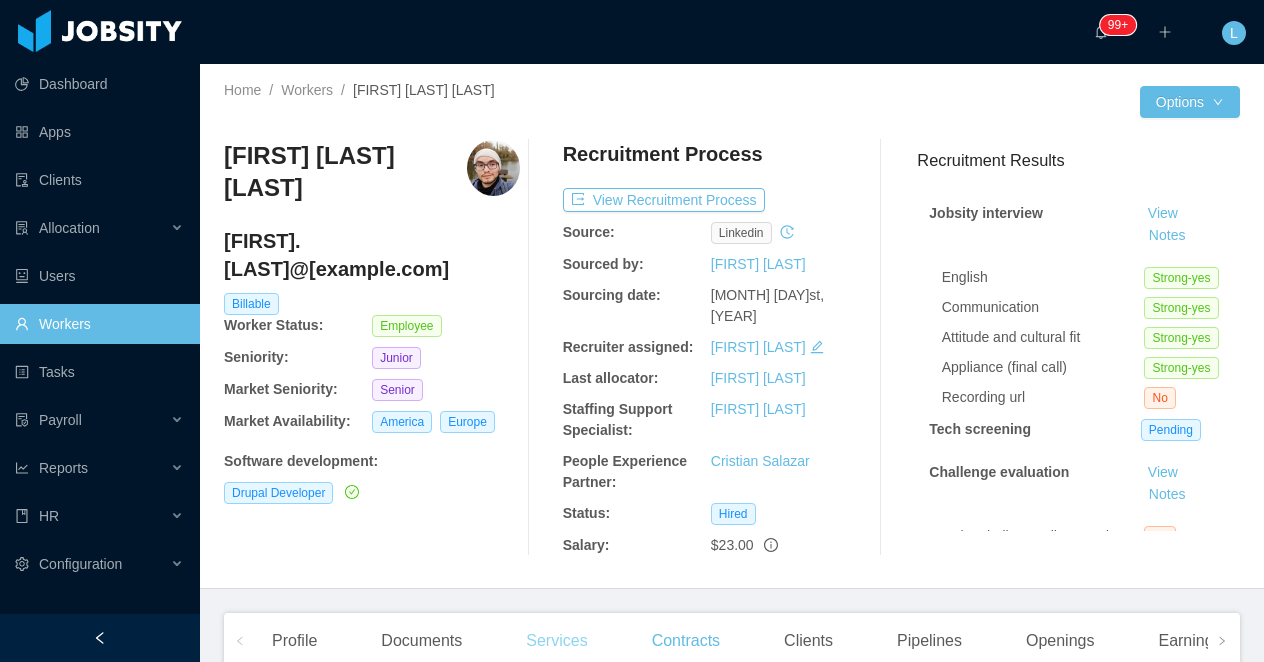 click on "Services" at bounding box center (556, 641) 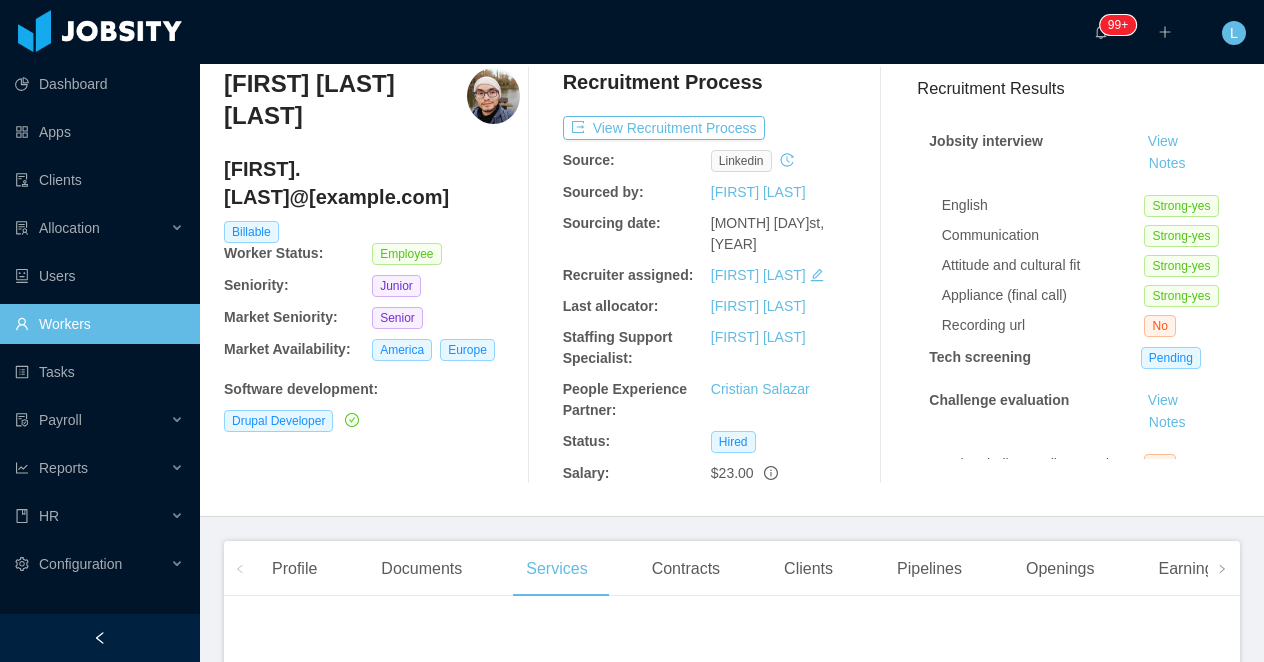 scroll, scrollTop: 0, scrollLeft: 0, axis: both 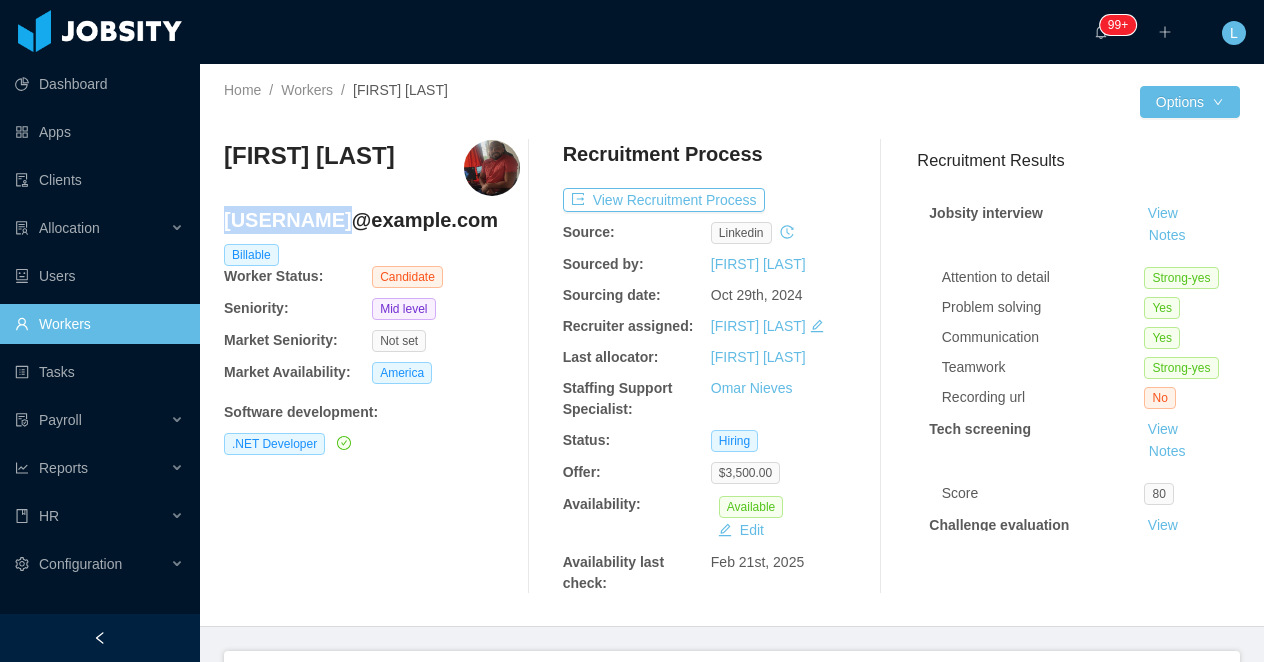 drag, startPoint x: 317, startPoint y: 221, endPoint x: 225, endPoint y: 215, distance: 92.19544 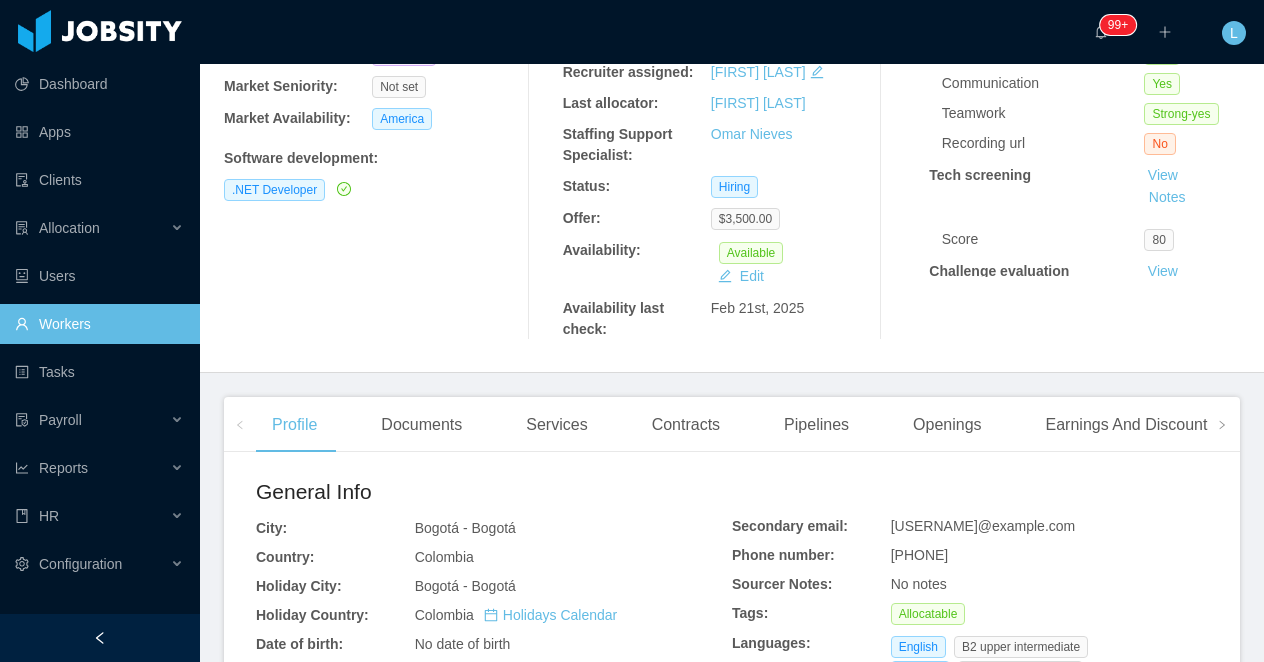 scroll, scrollTop: 330, scrollLeft: 0, axis: vertical 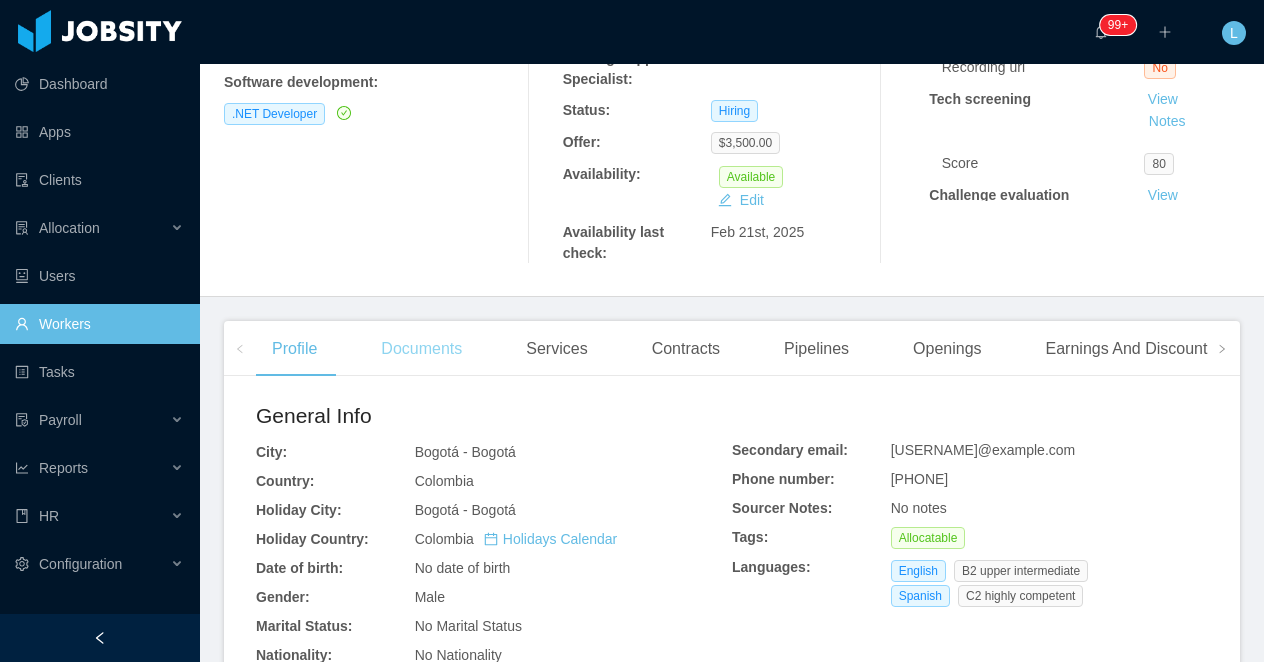 click on "Documents" at bounding box center (421, 349) 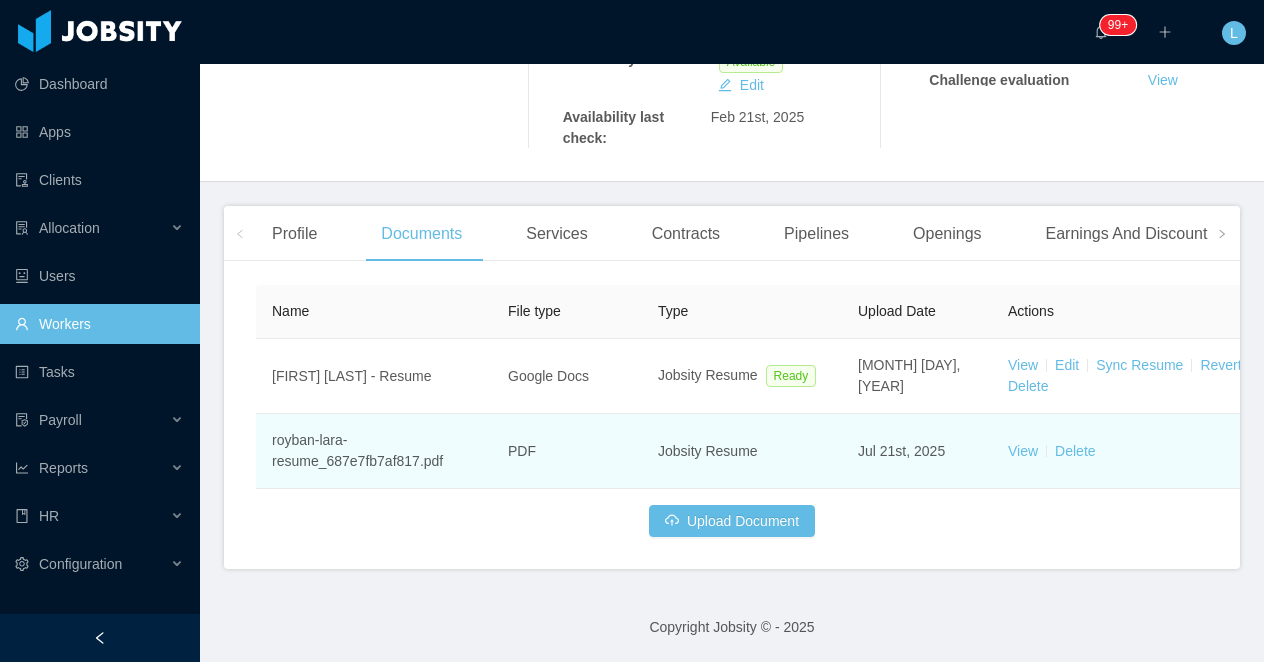 scroll, scrollTop: 467, scrollLeft: 0, axis: vertical 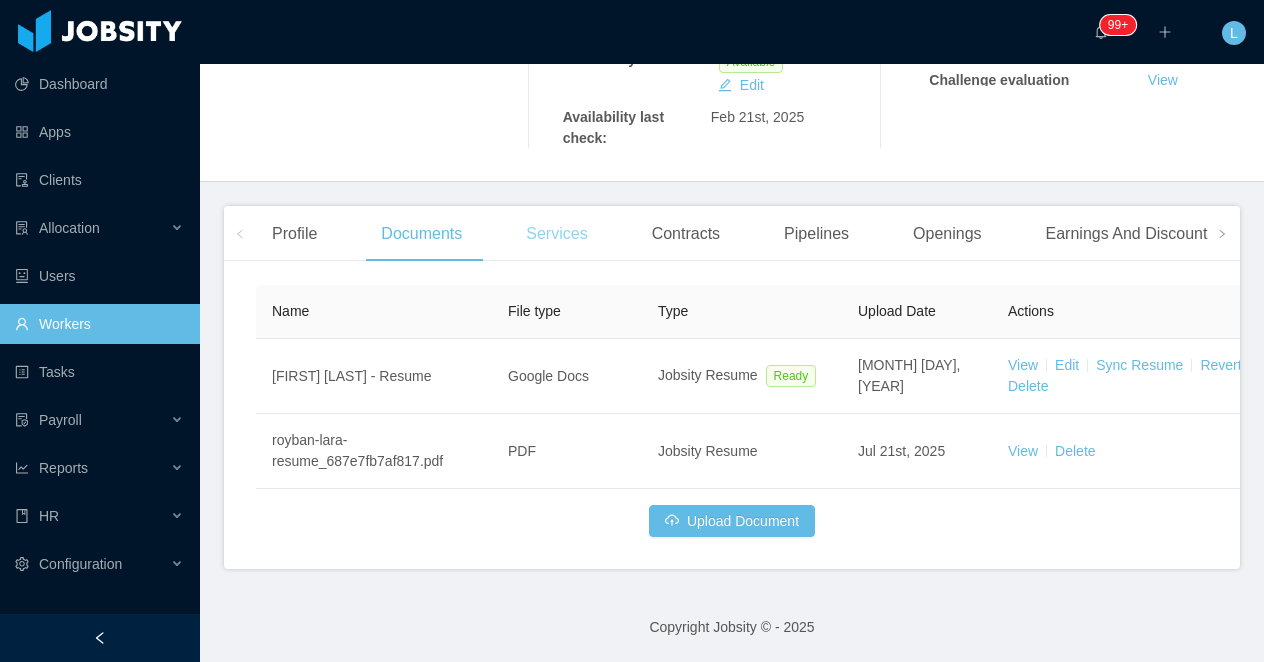 click on "Services" at bounding box center (556, 234) 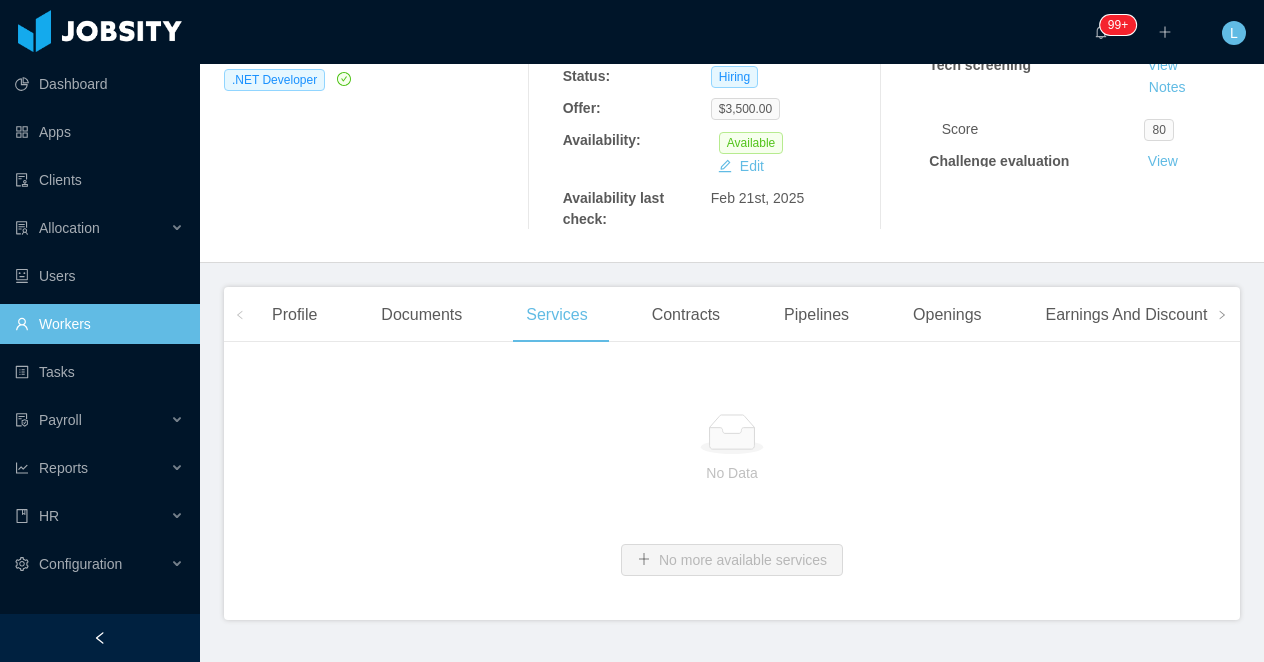 scroll, scrollTop: 436, scrollLeft: 0, axis: vertical 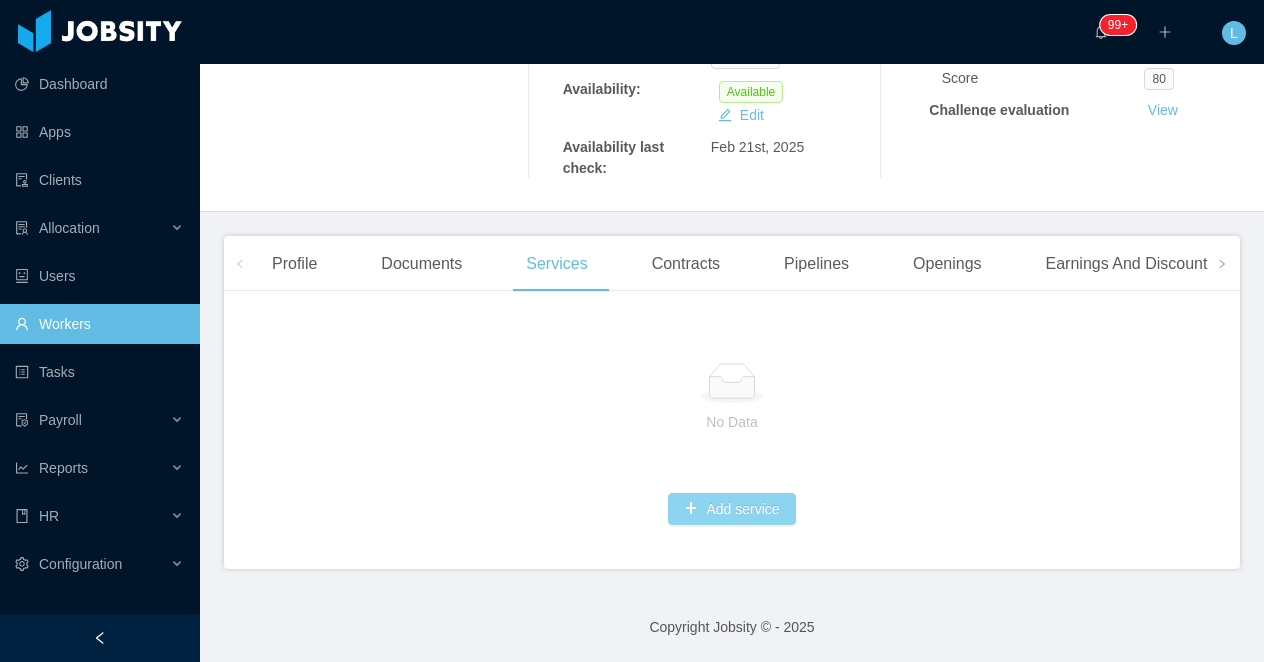 click on "Add service" at bounding box center (731, 509) 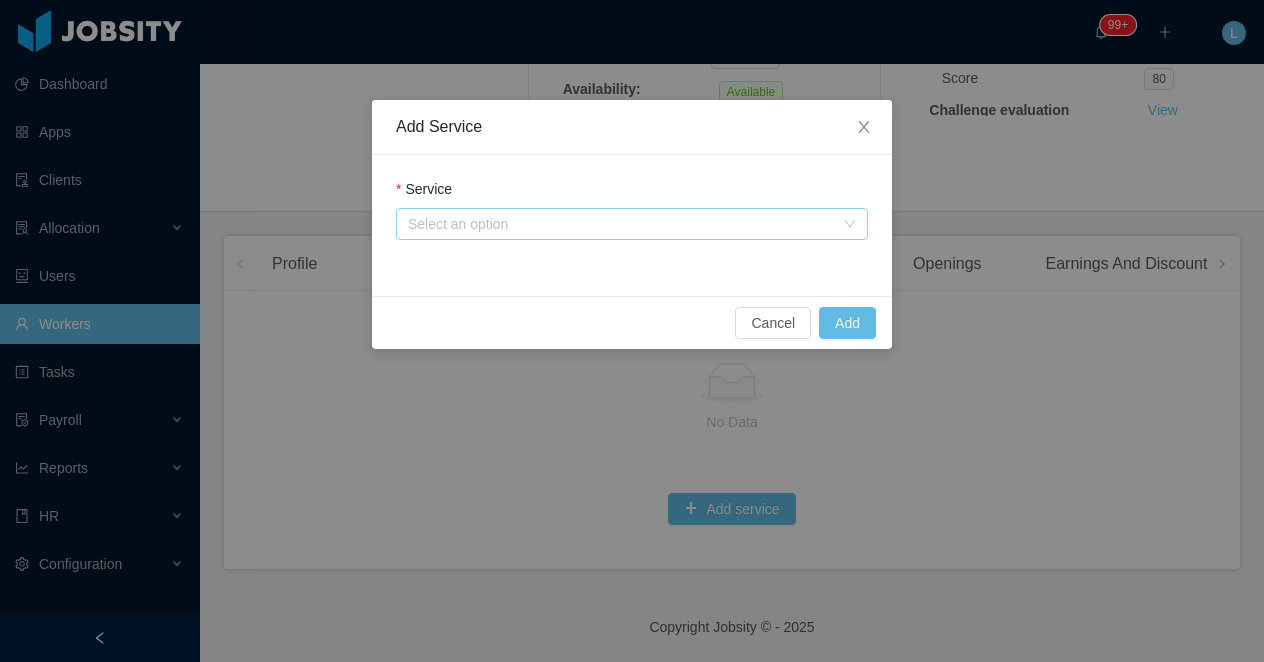 click on "Select an option" at bounding box center (621, 224) 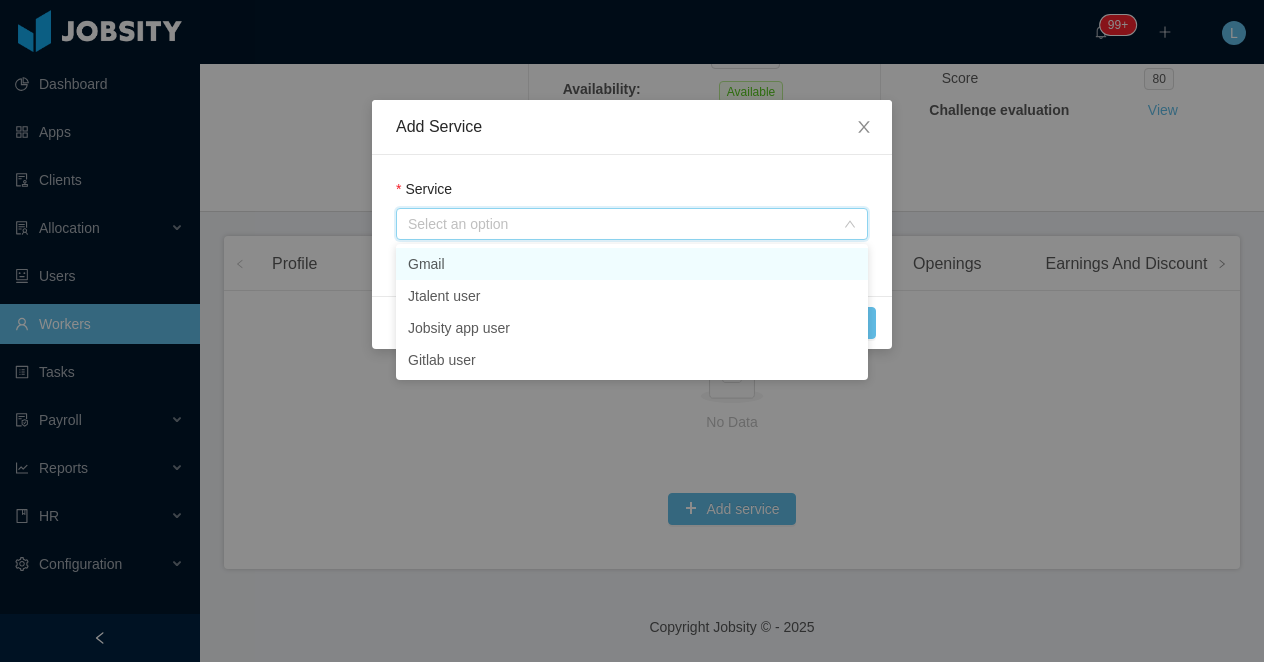 click on "Gmail" at bounding box center (632, 264) 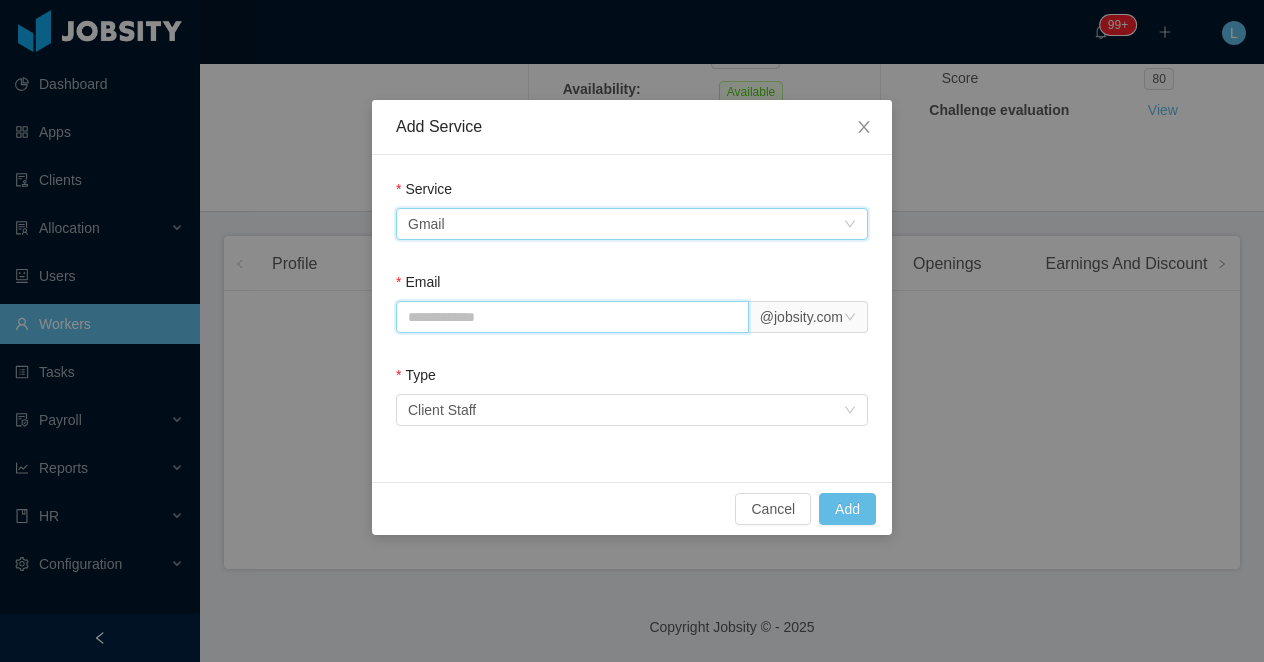 click on "Email" at bounding box center (572, 317) 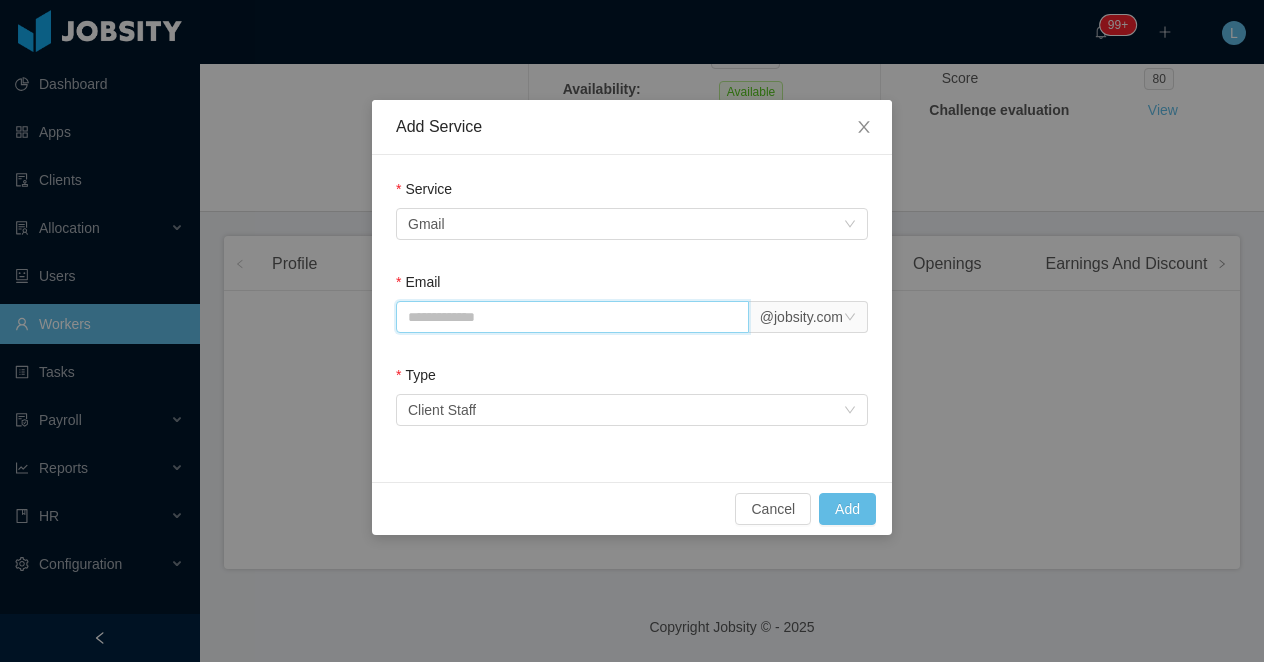 paste on "**********" 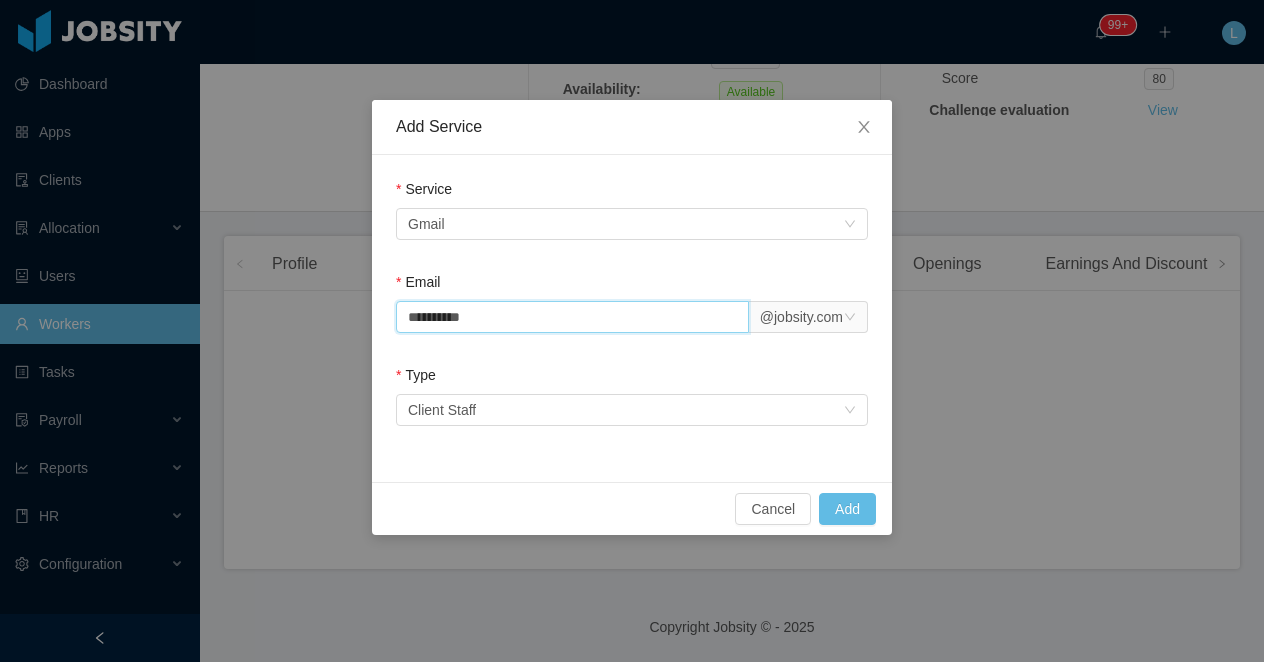 click on "**********" at bounding box center (572, 317) 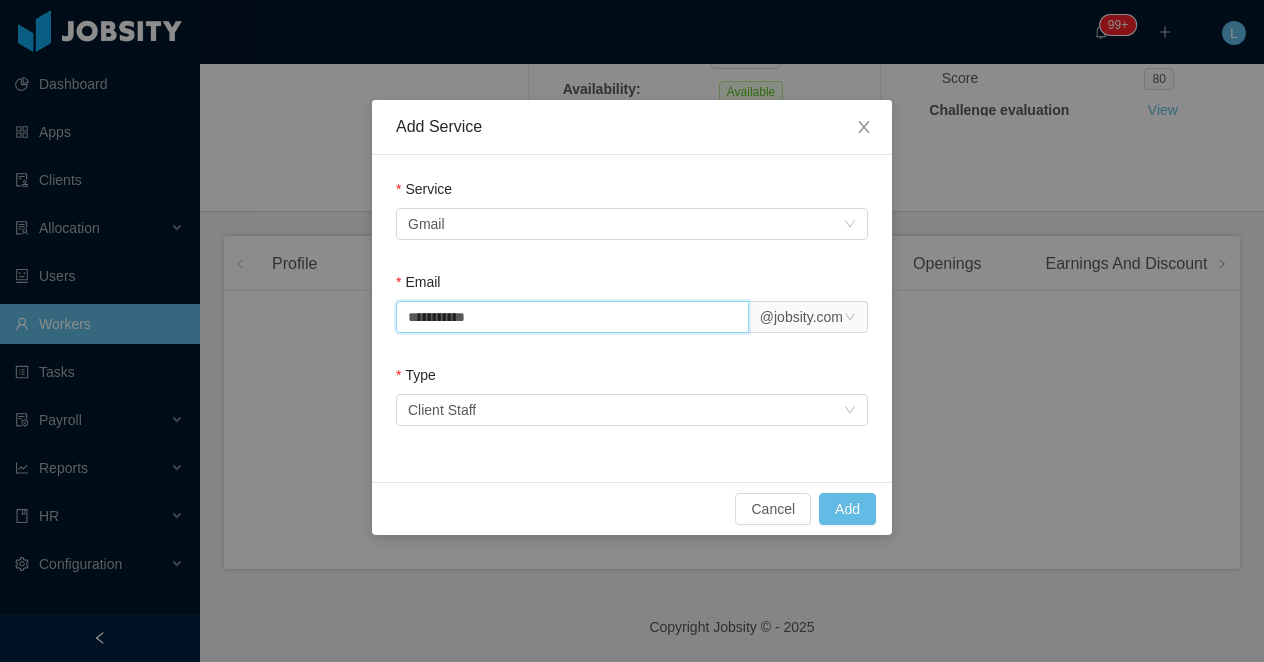 type on "**********" 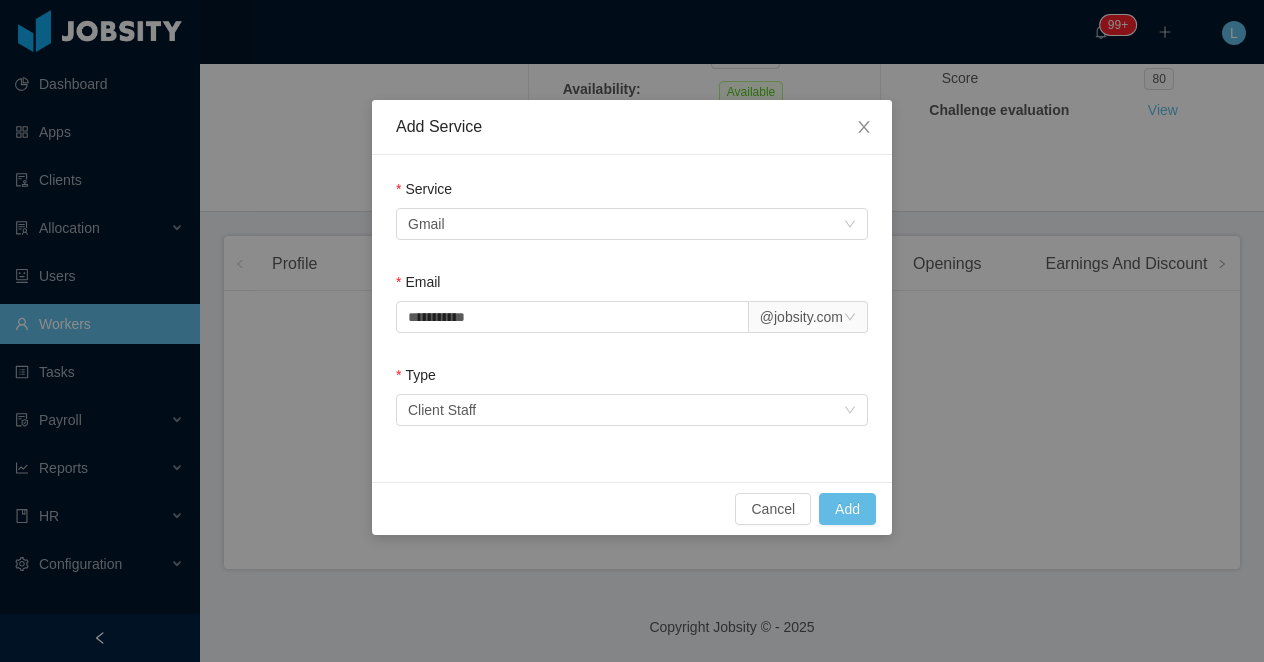 click on "Email" at bounding box center (632, 286) 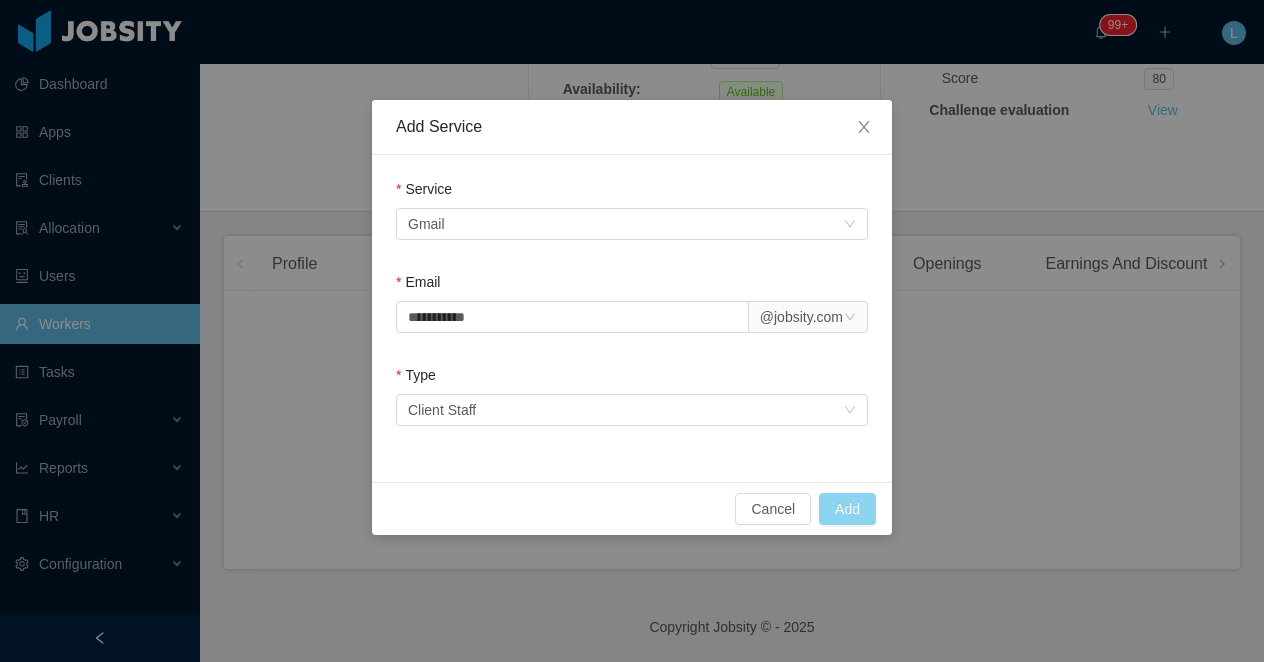 click on "Add" at bounding box center [847, 509] 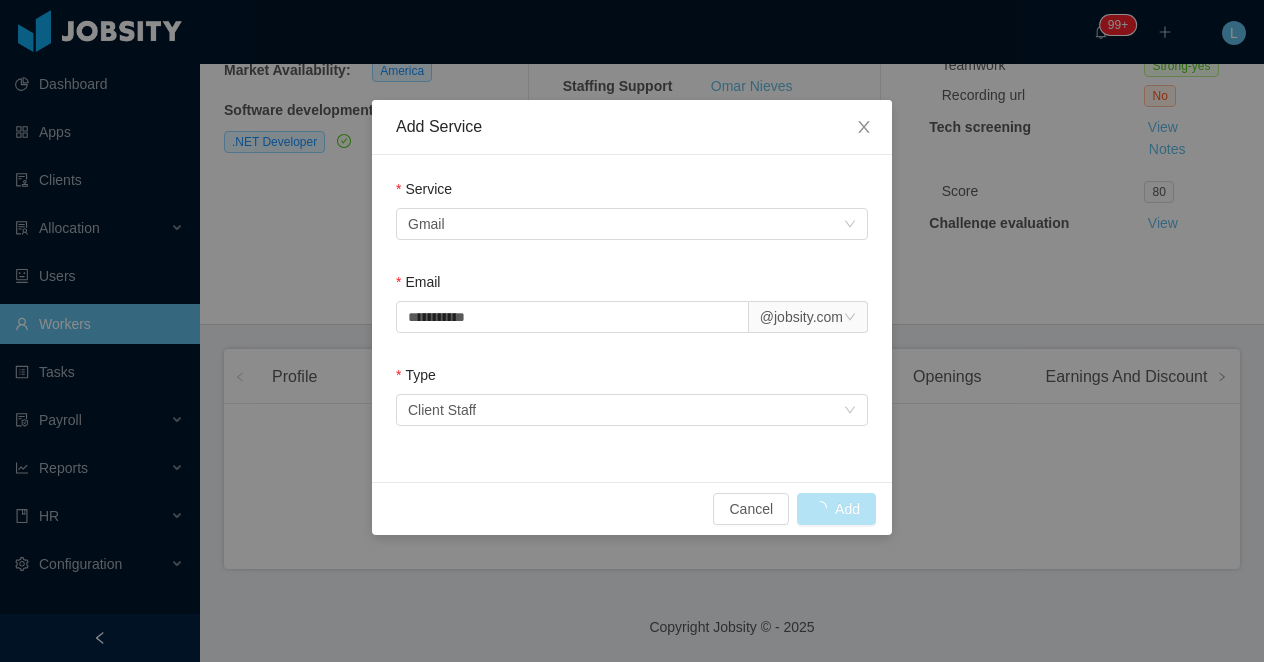 scroll, scrollTop: 436, scrollLeft: 0, axis: vertical 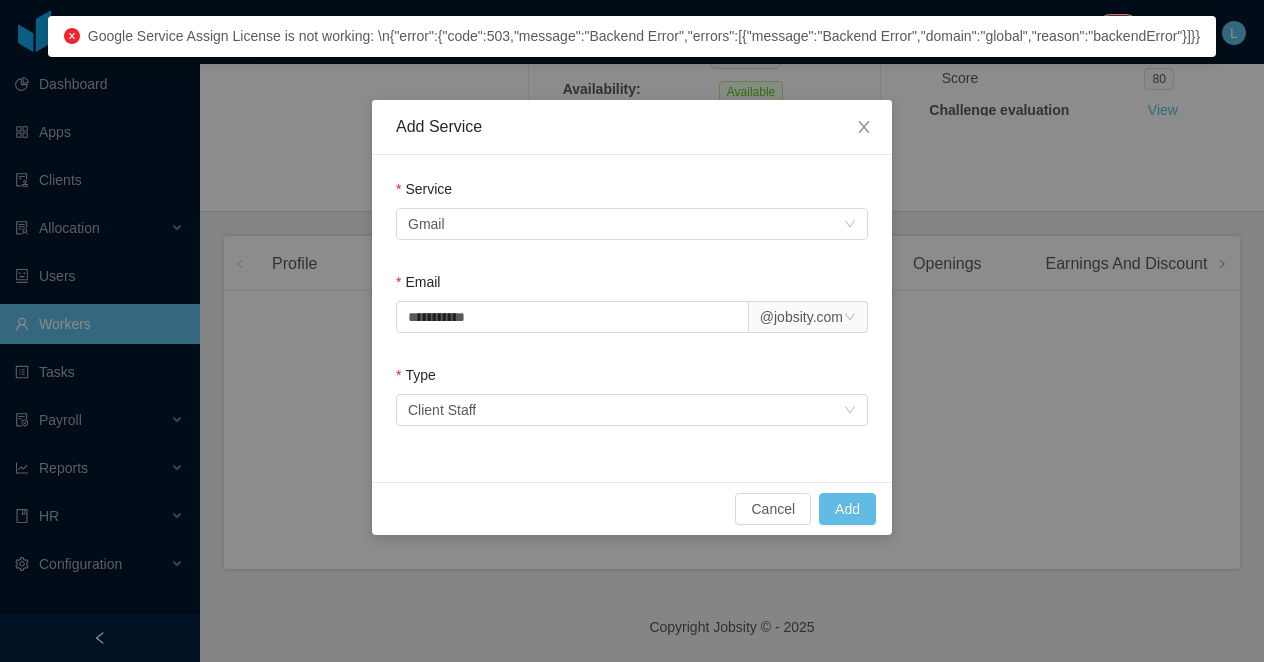click on "Google Service Assign License is not working: \n{"error":{"code":503,"message":"Backend Error","errors":[{"message":"Backend Error","domain":"global","reason":"backendError"}]}}" at bounding box center [644, 36] 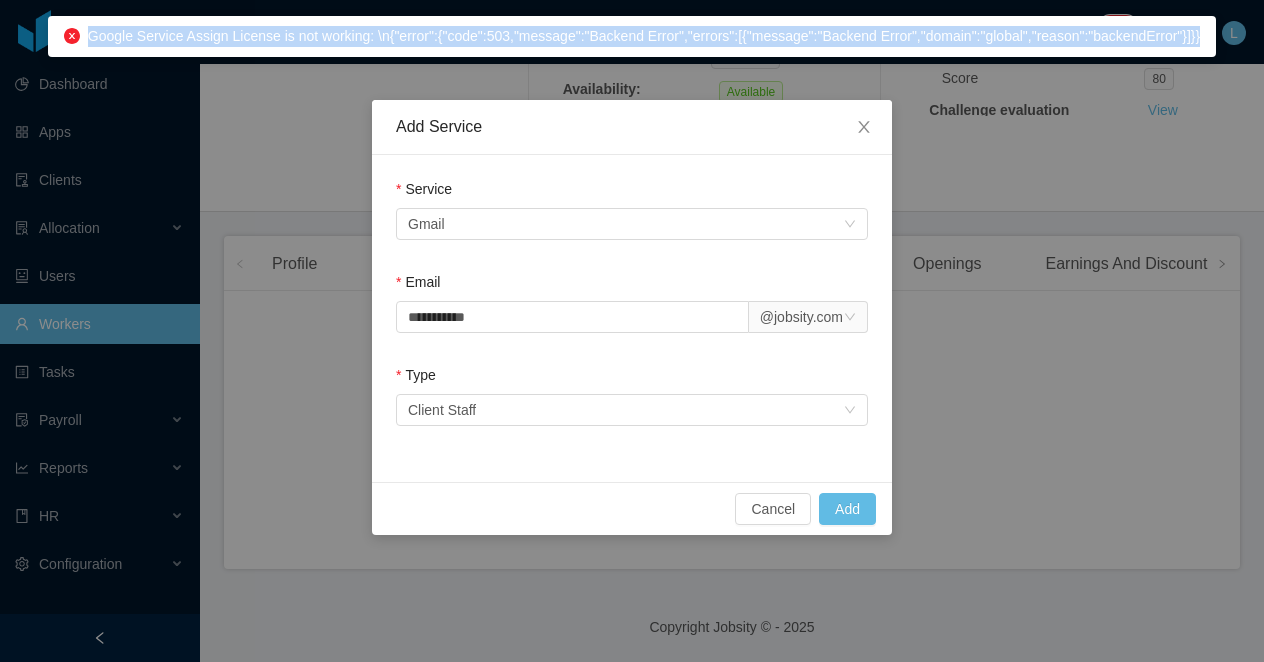 click on "Google Service Assign License is not working: \n{"error":{"code":503,"message":"Backend Error","errors":[{"message":"Backend Error","domain":"global","reason":"backendError"}]}}" at bounding box center (644, 36) 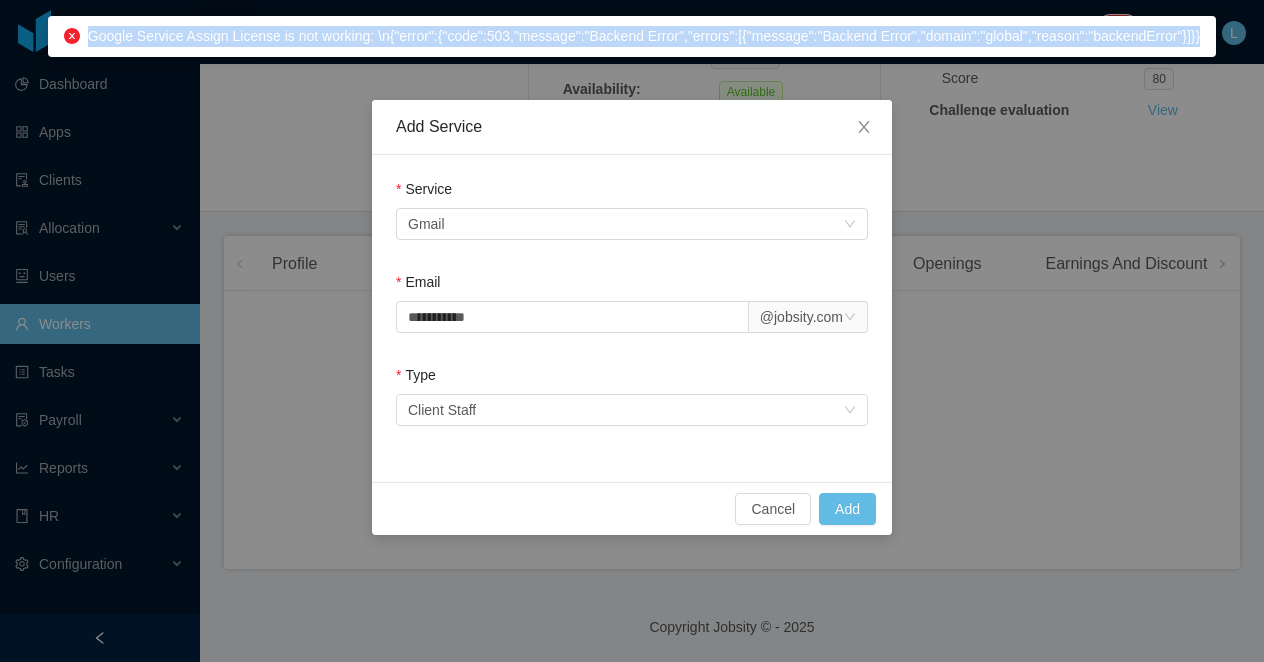 copy on "Google Service Assign License is not working: \n{"error":{"code":503,"message":"Backend Error","errors":[{"message":"Backend Error","domain":"global","reason":"backendError"}]}}" 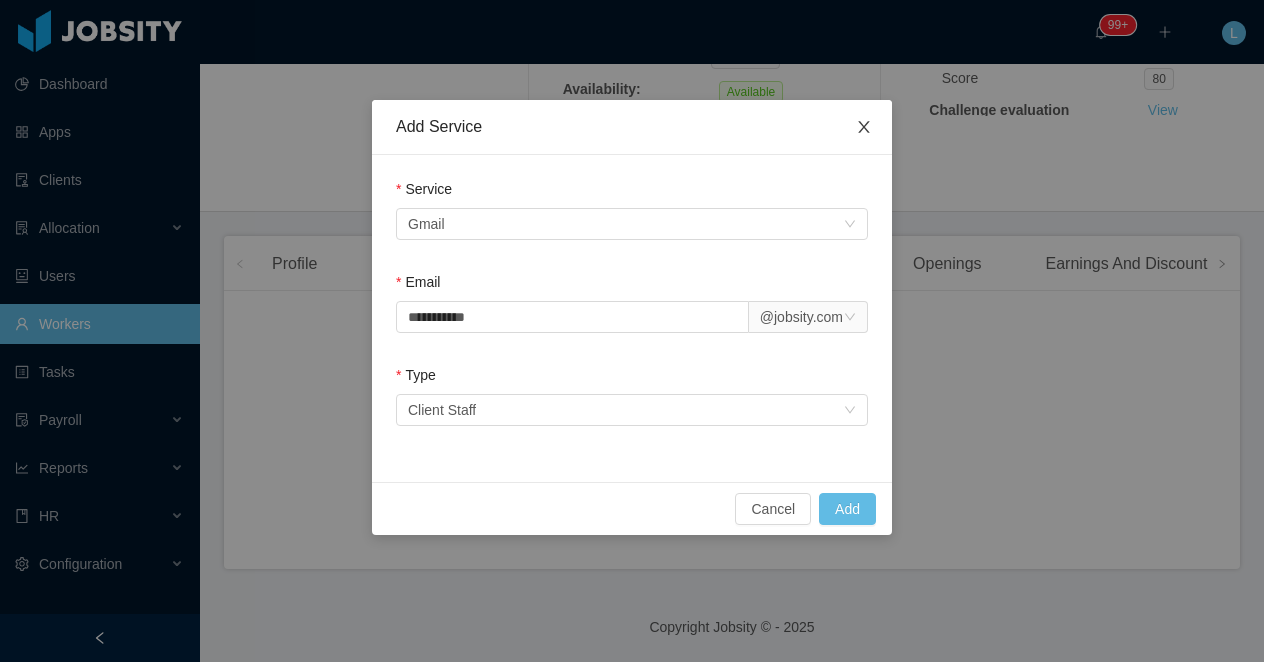click 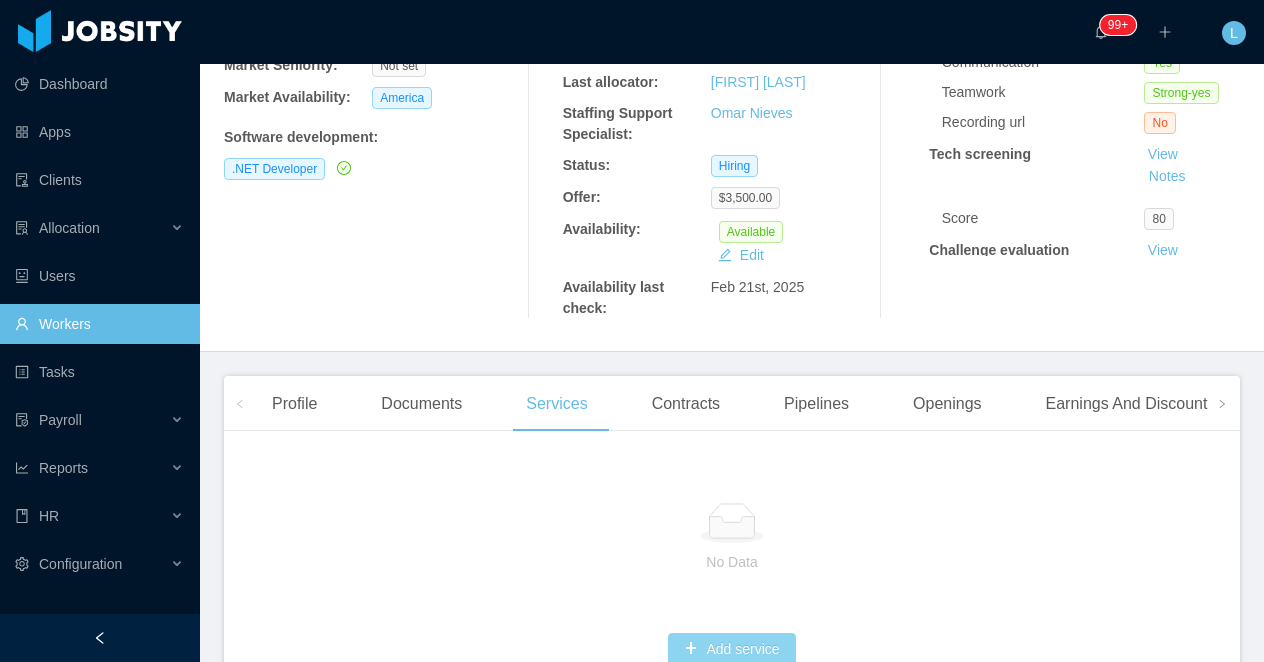 scroll, scrollTop: 436, scrollLeft: 0, axis: vertical 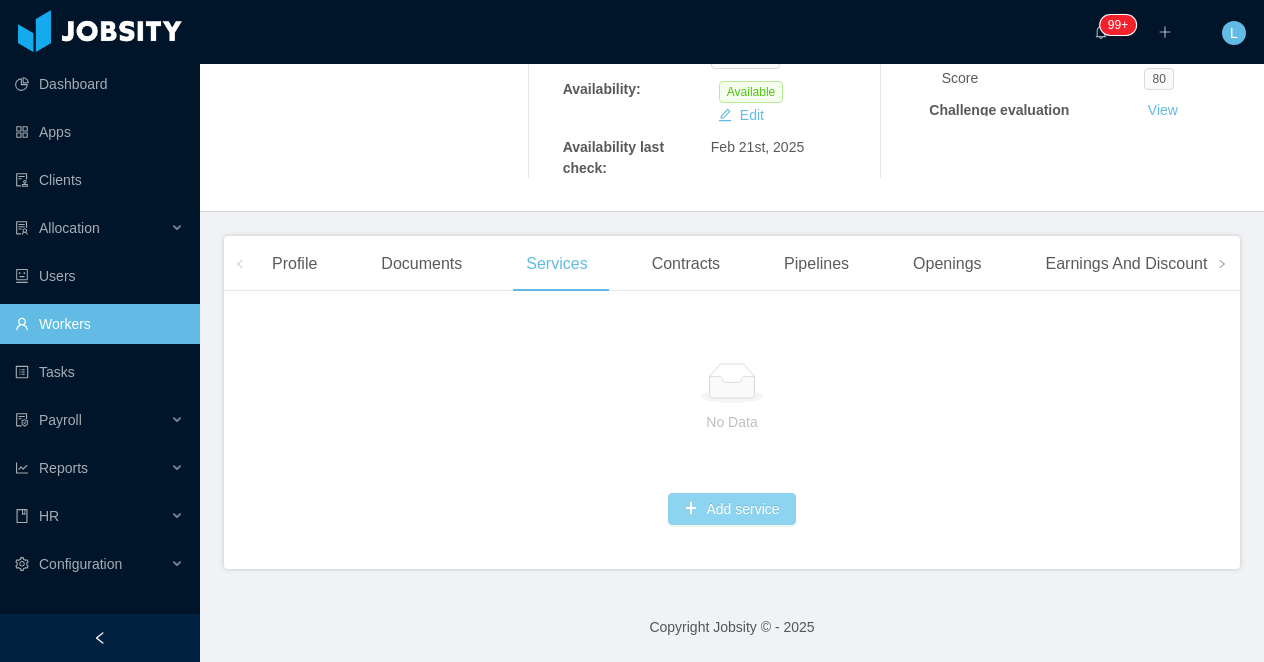 type 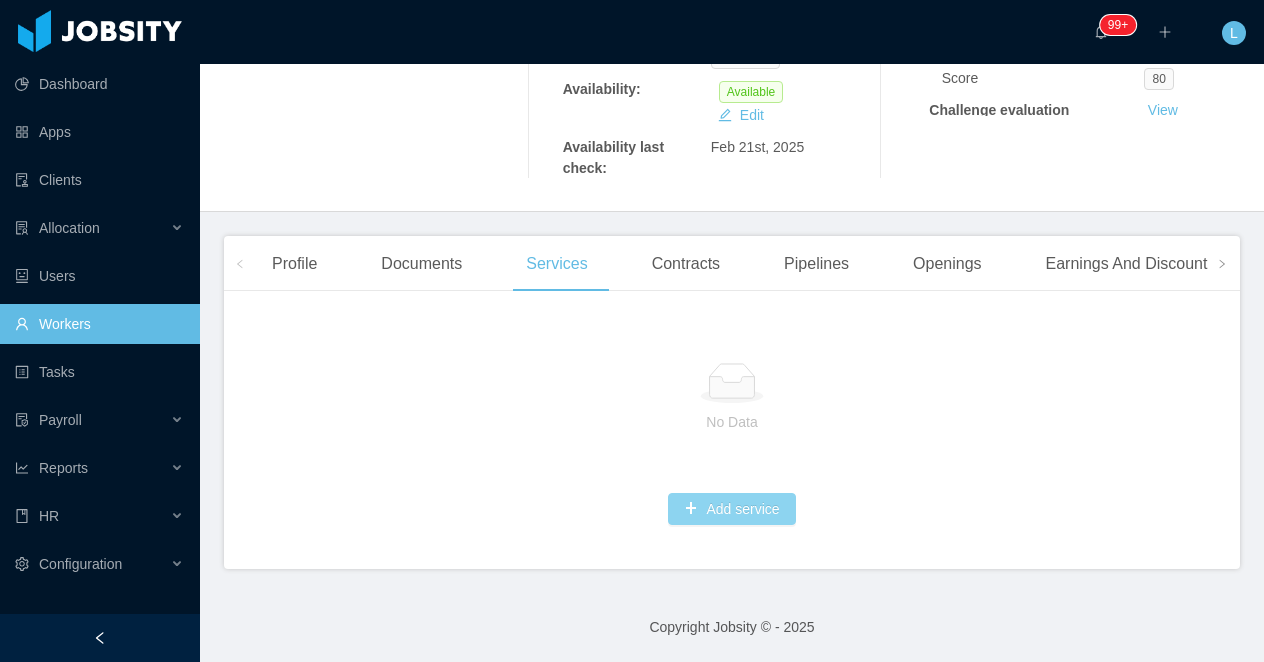 click on "Add service" at bounding box center (731, 509) 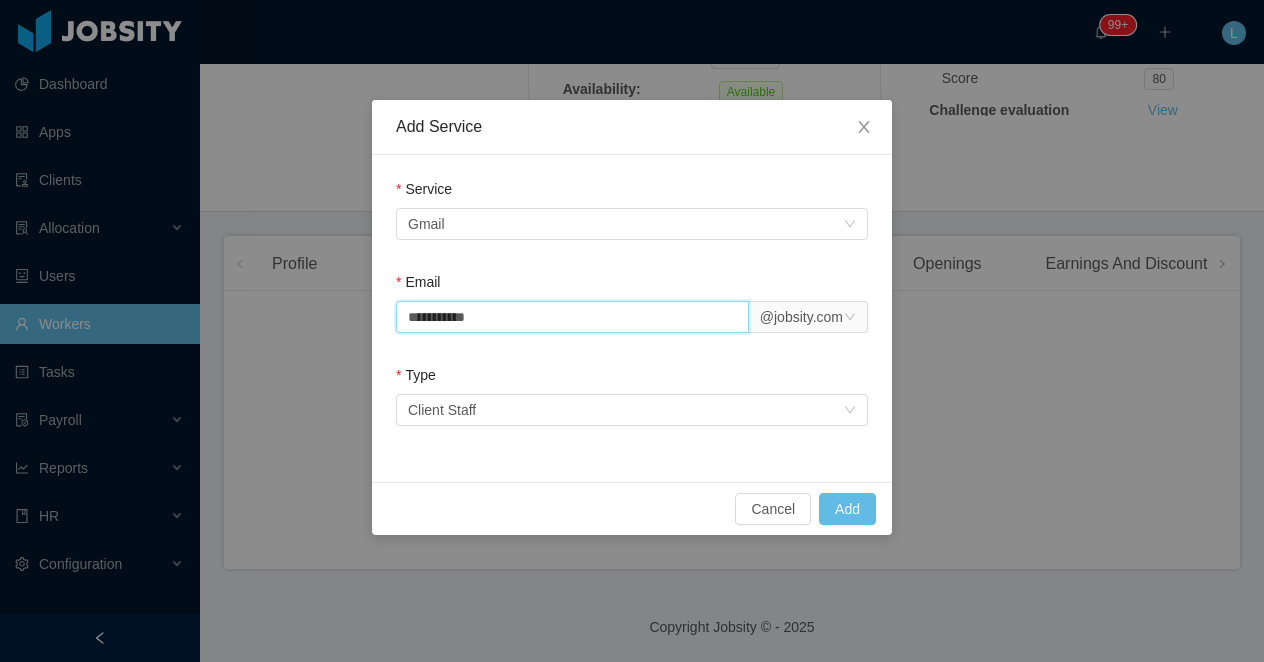click on "**********" at bounding box center (572, 317) 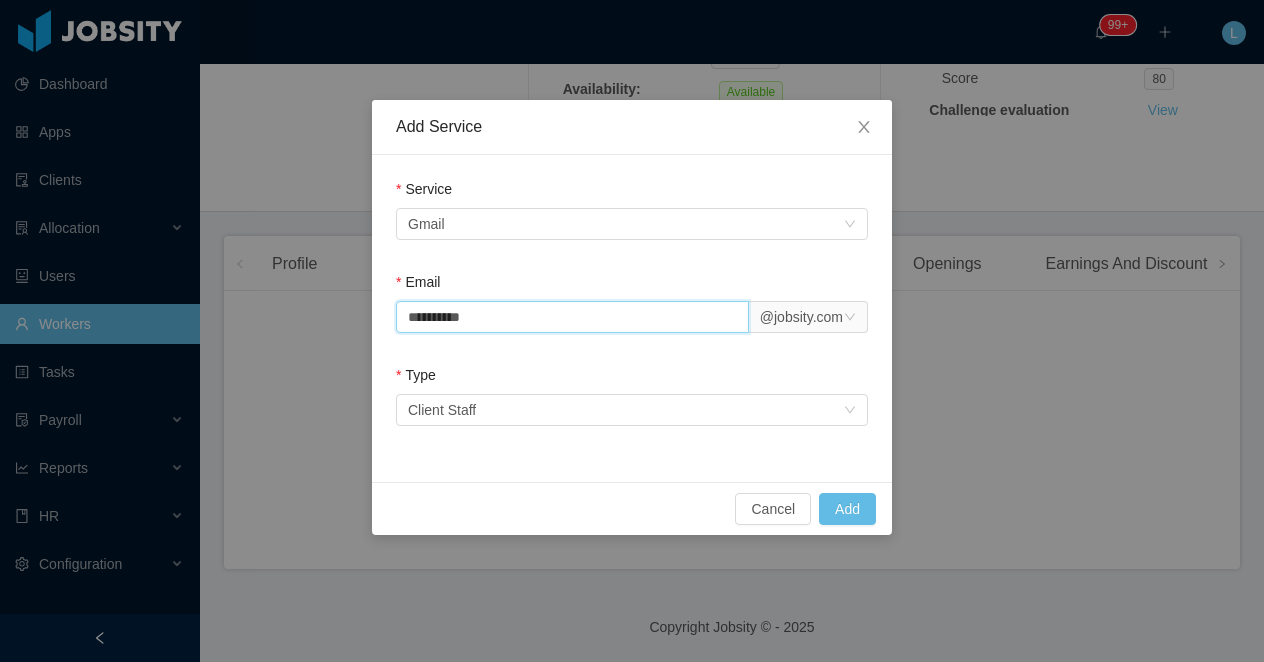 type on "**********" 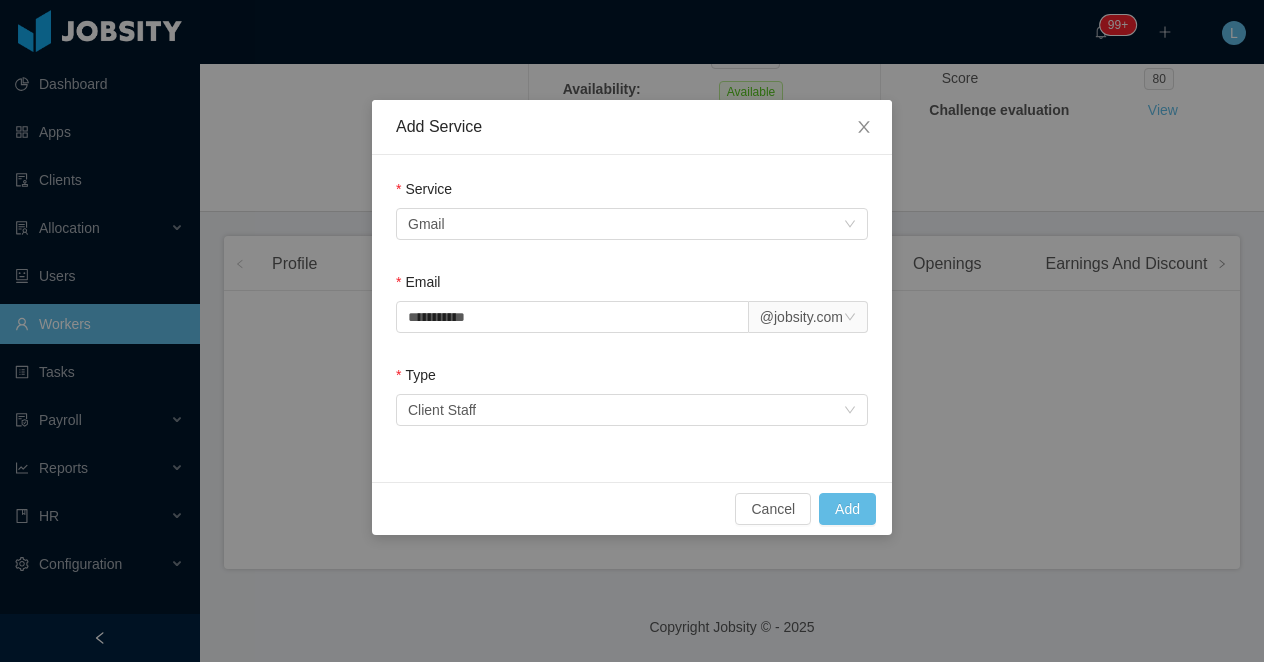 click on "**********" at bounding box center (632, 306) 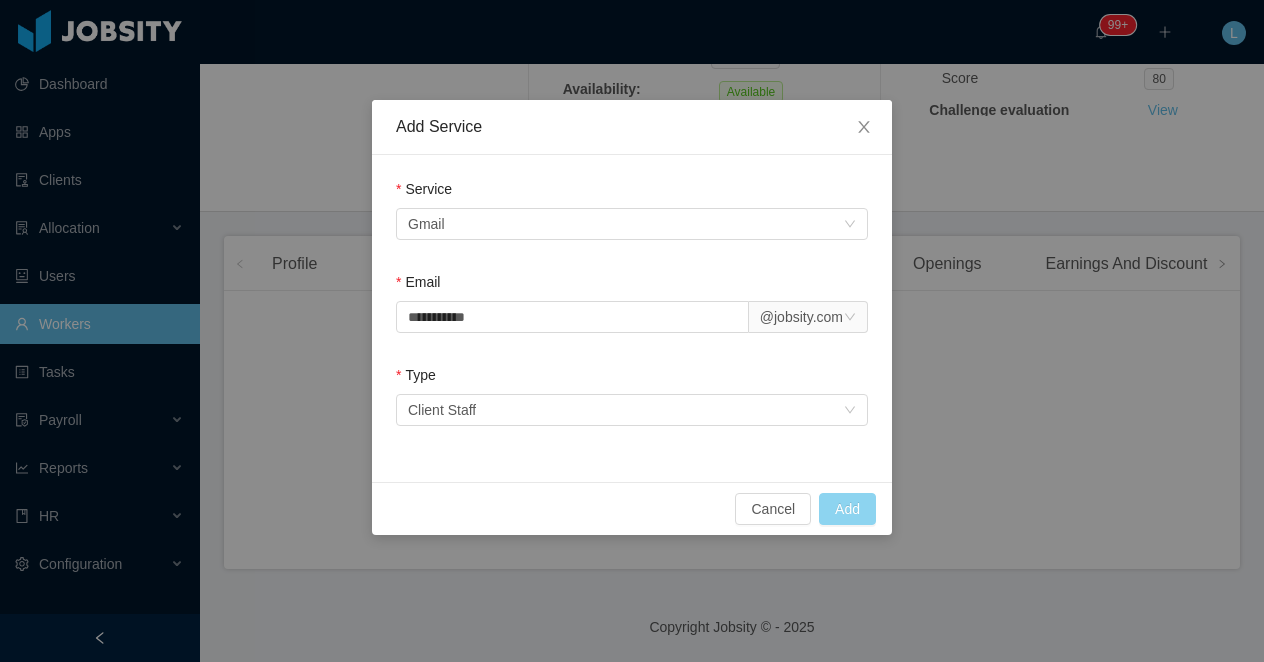 click on "Add" at bounding box center (847, 509) 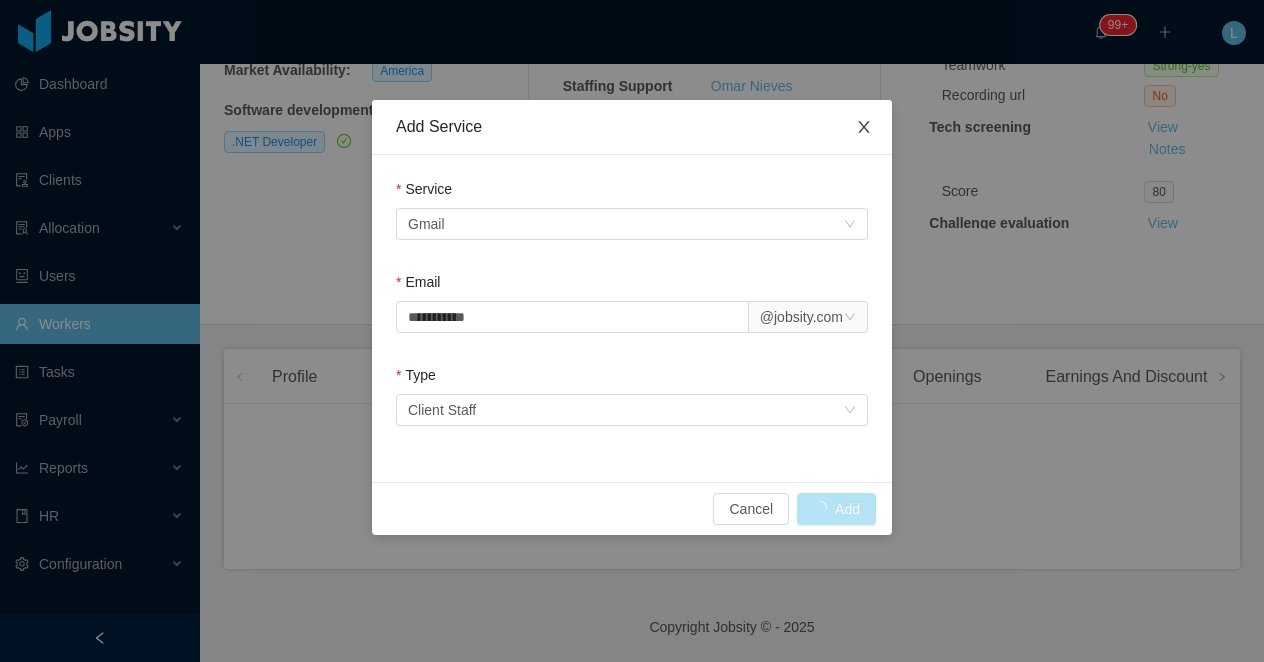 scroll, scrollTop: 436, scrollLeft: 0, axis: vertical 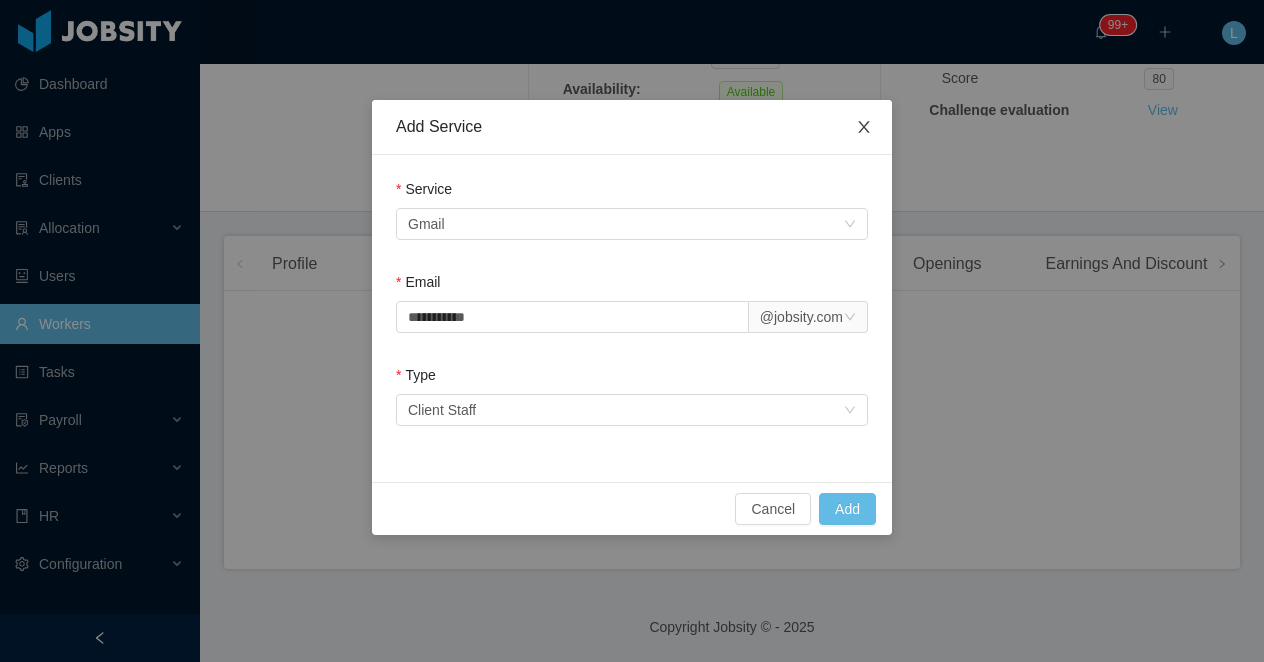 click 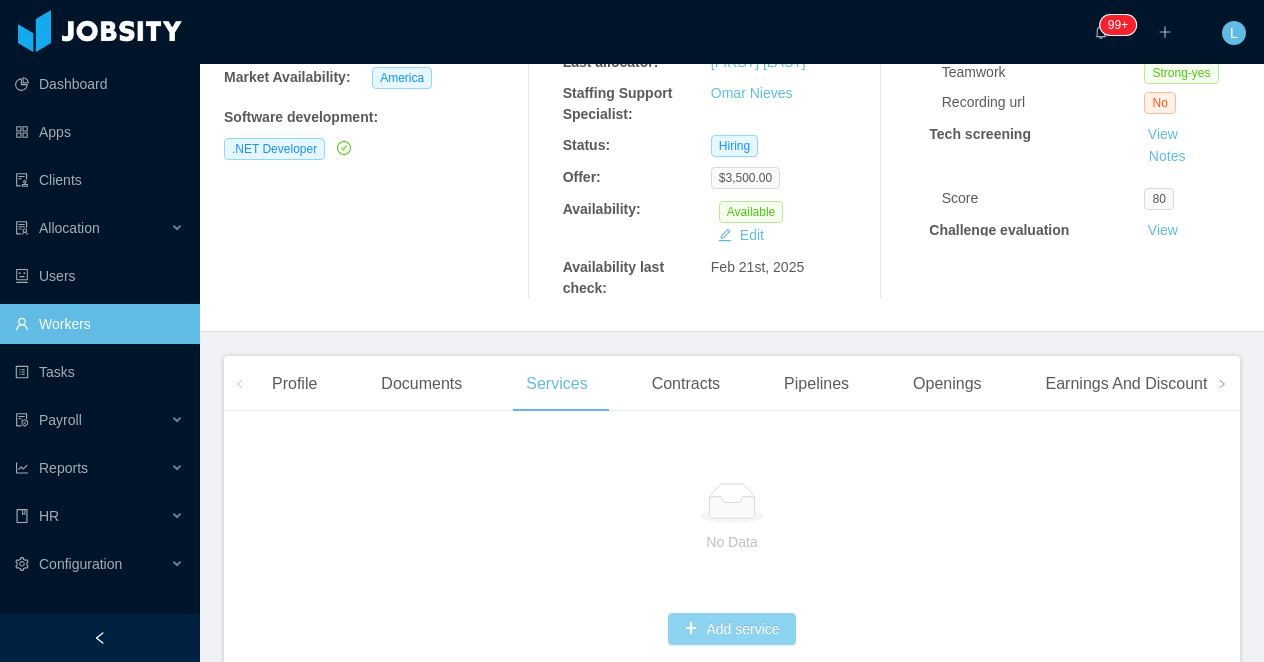 scroll, scrollTop: 0, scrollLeft: 0, axis: both 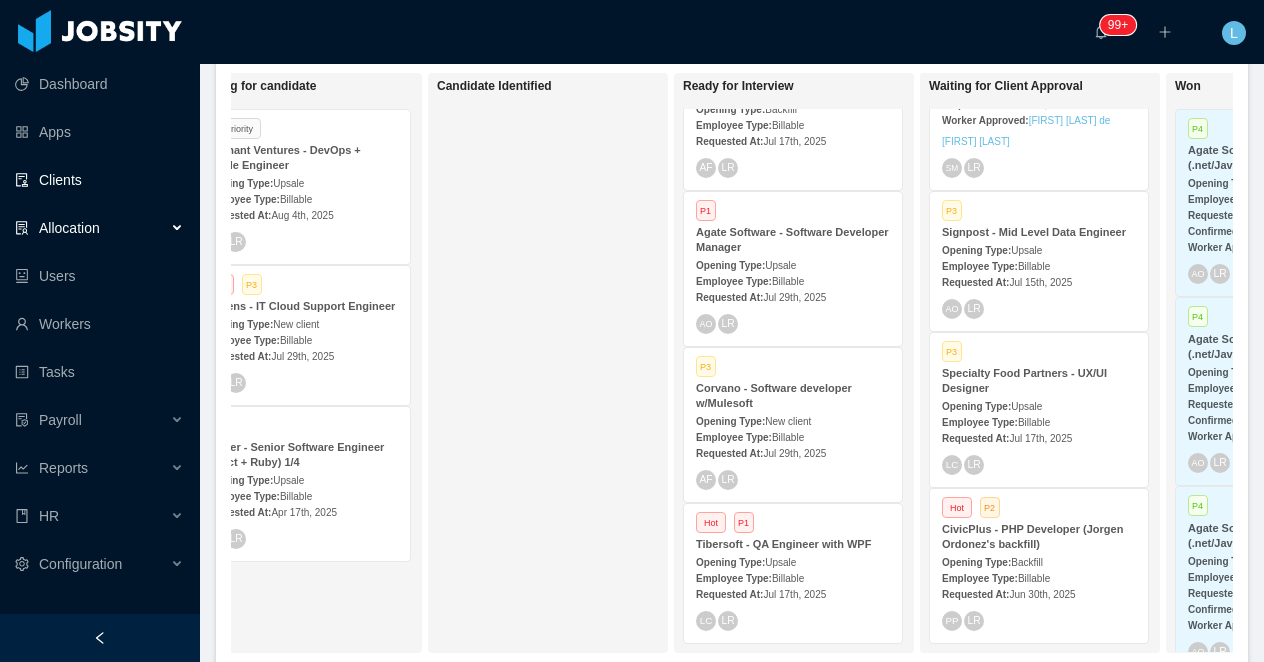 click on "Clients" at bounding box center (99, 180) 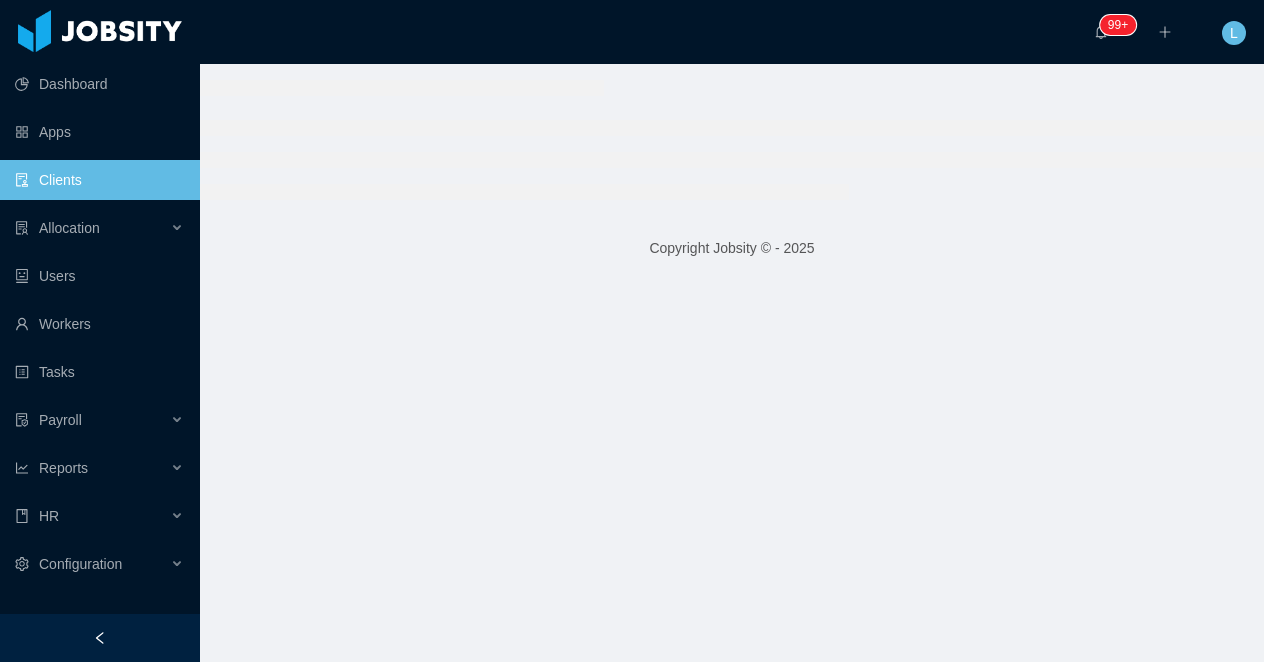 scroll, scrollTop: 0, scrollLeft: 0, axis: both 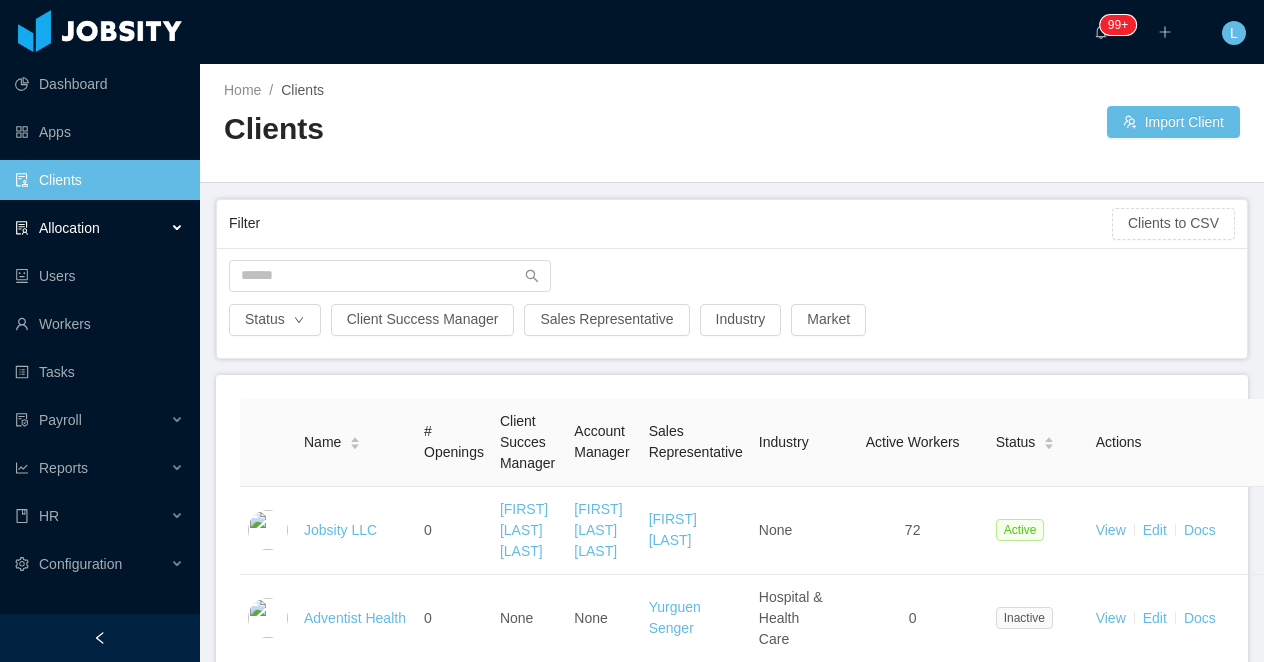 click on "Allocation" at bounding box center [69, 228] 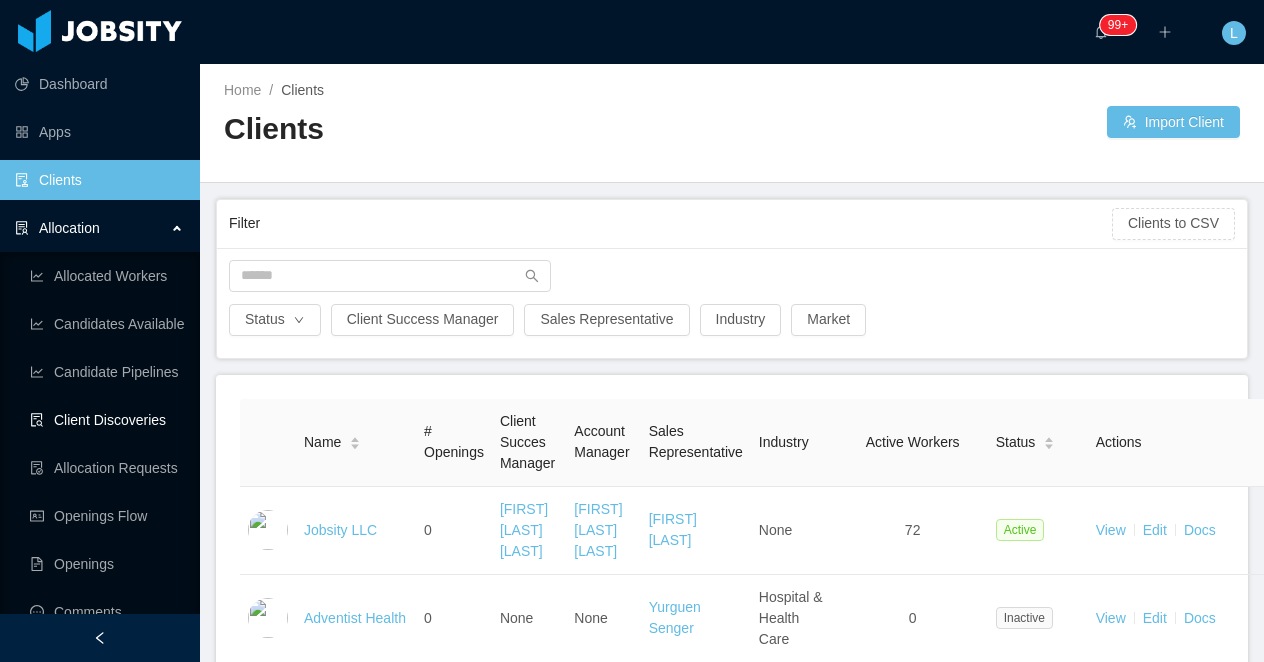 click on "Client Discoveries" at bounding box center (107, 420) 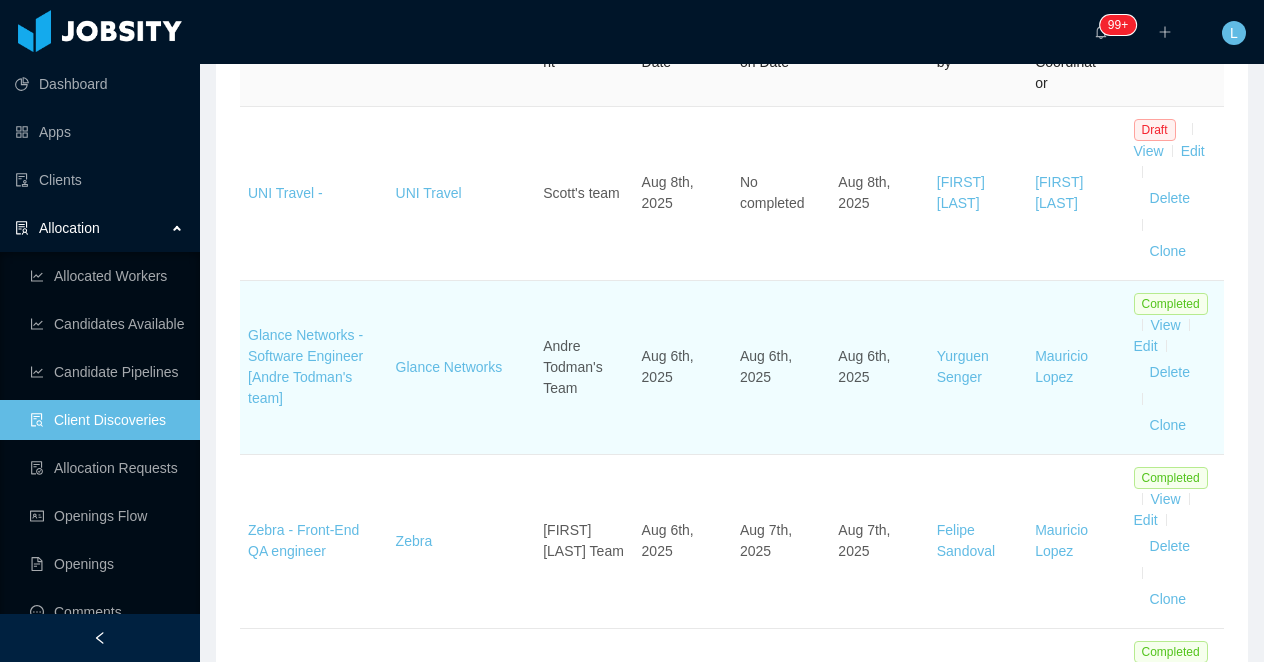 scroll, scrollTop: 369, scrollLeft: 0, axis: vertical 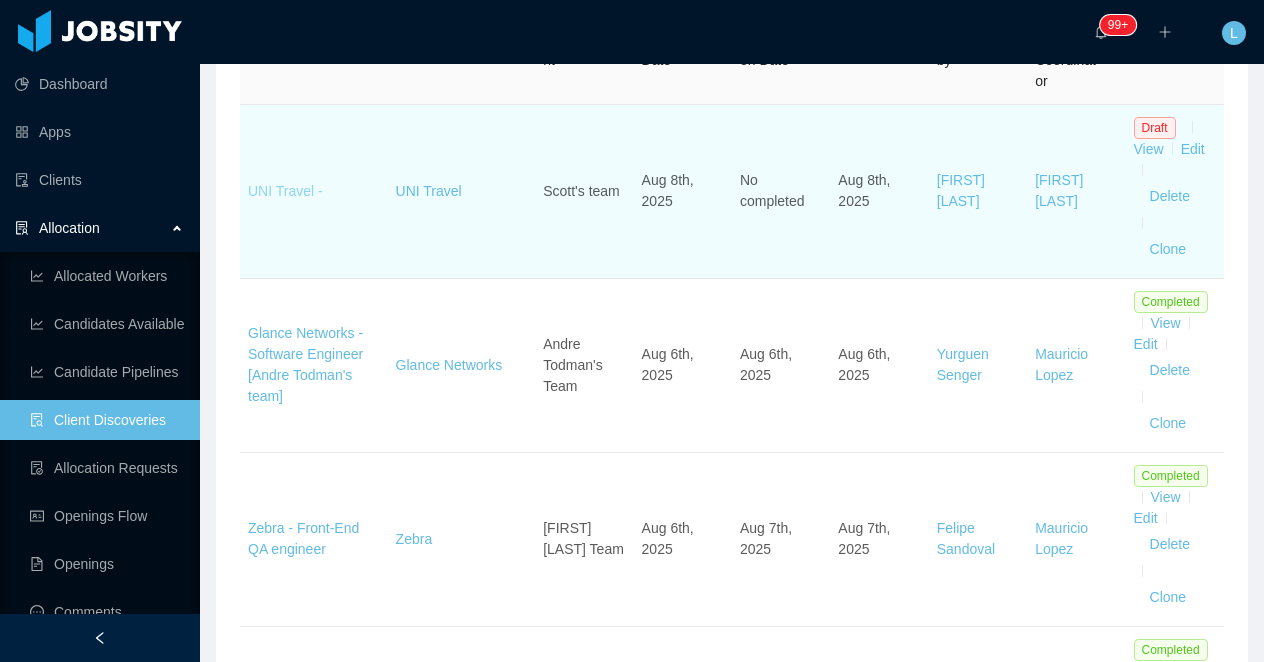 click on "UNI Travel -" at bounding box center [285, 191] 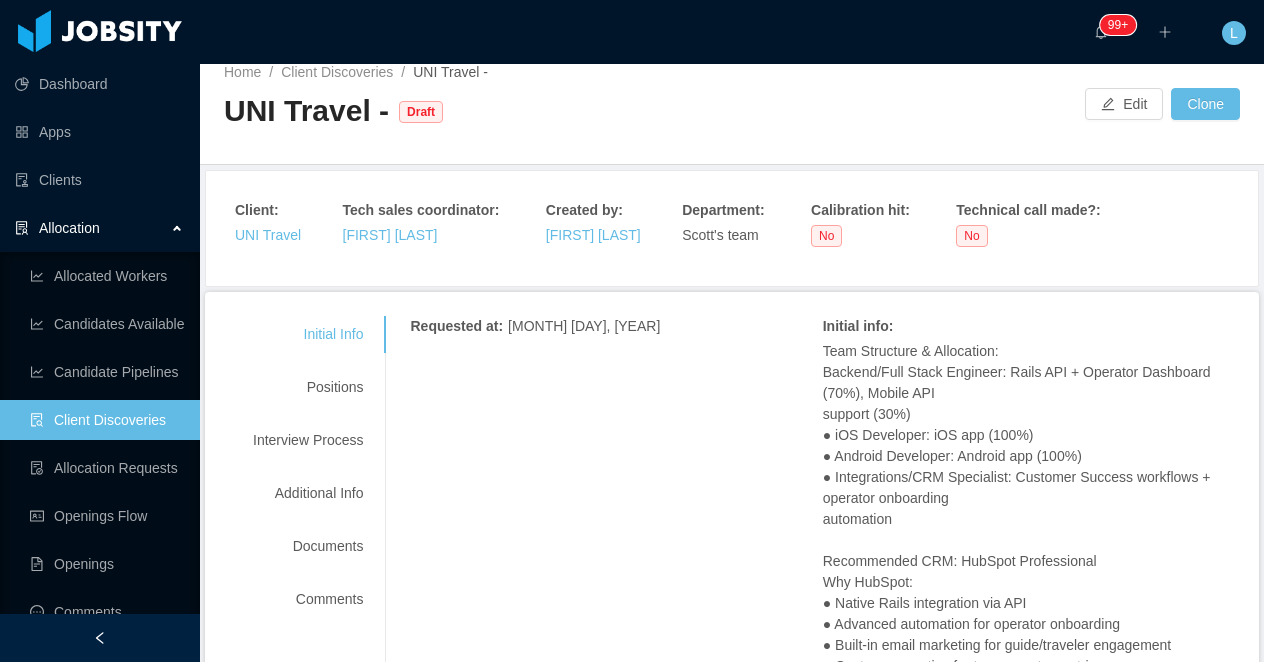 scroll, scrollTop: 0, scrollLeft: 0, axis: both 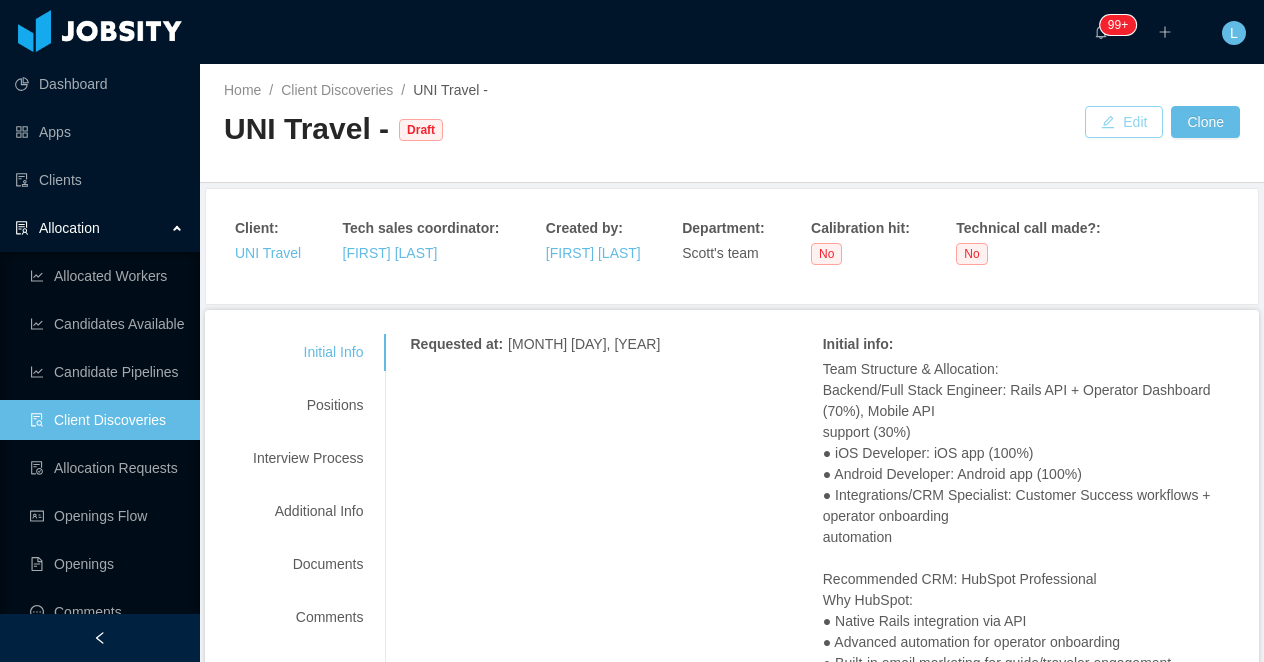 click on "Edit" at bounding box center [1124, 122] 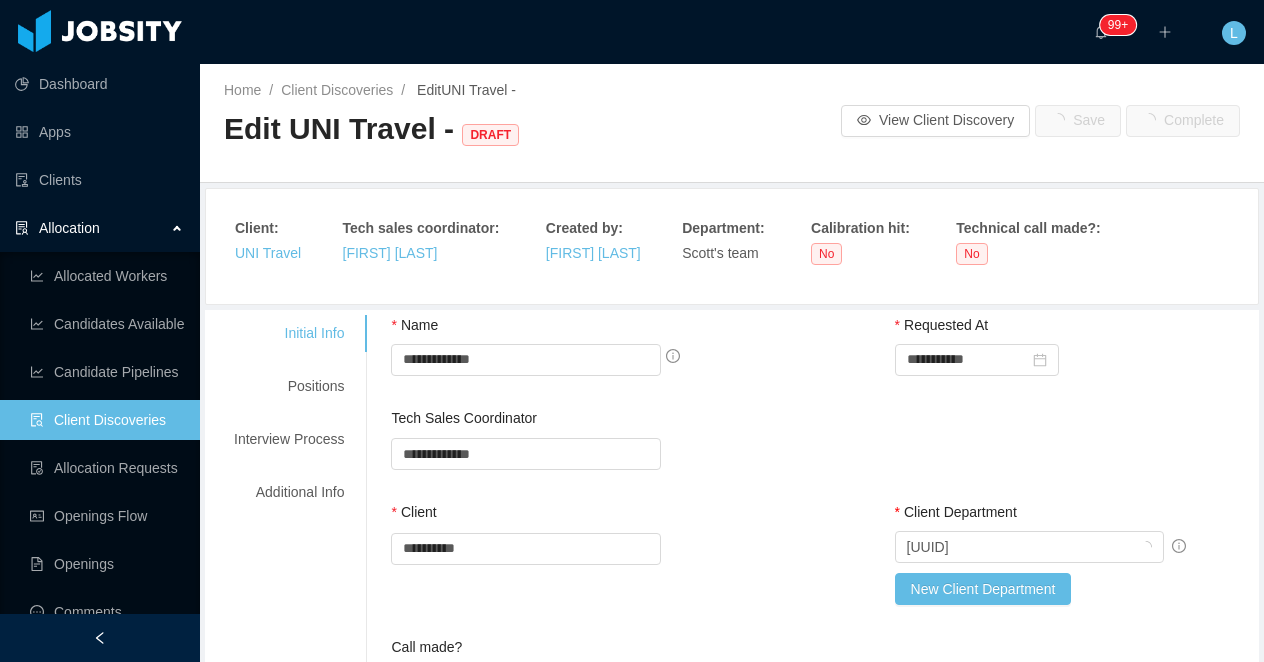 type 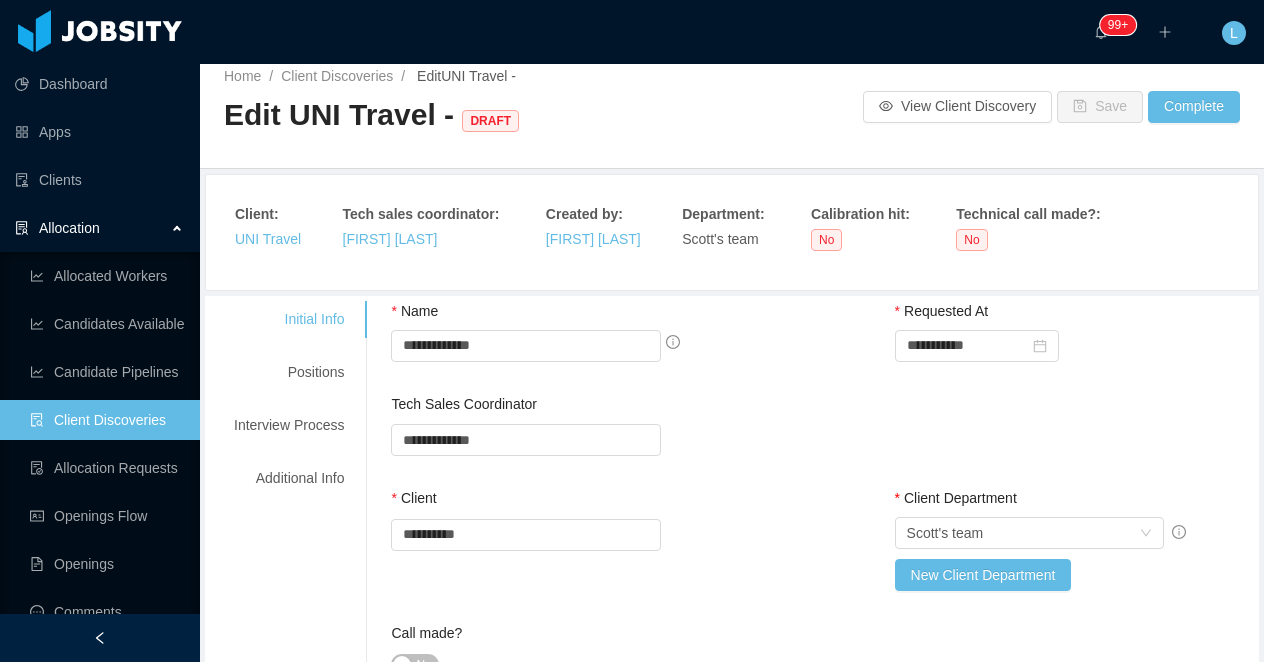 scroll, scrollTop: 22, scrollLeft: 0, axis: vertical 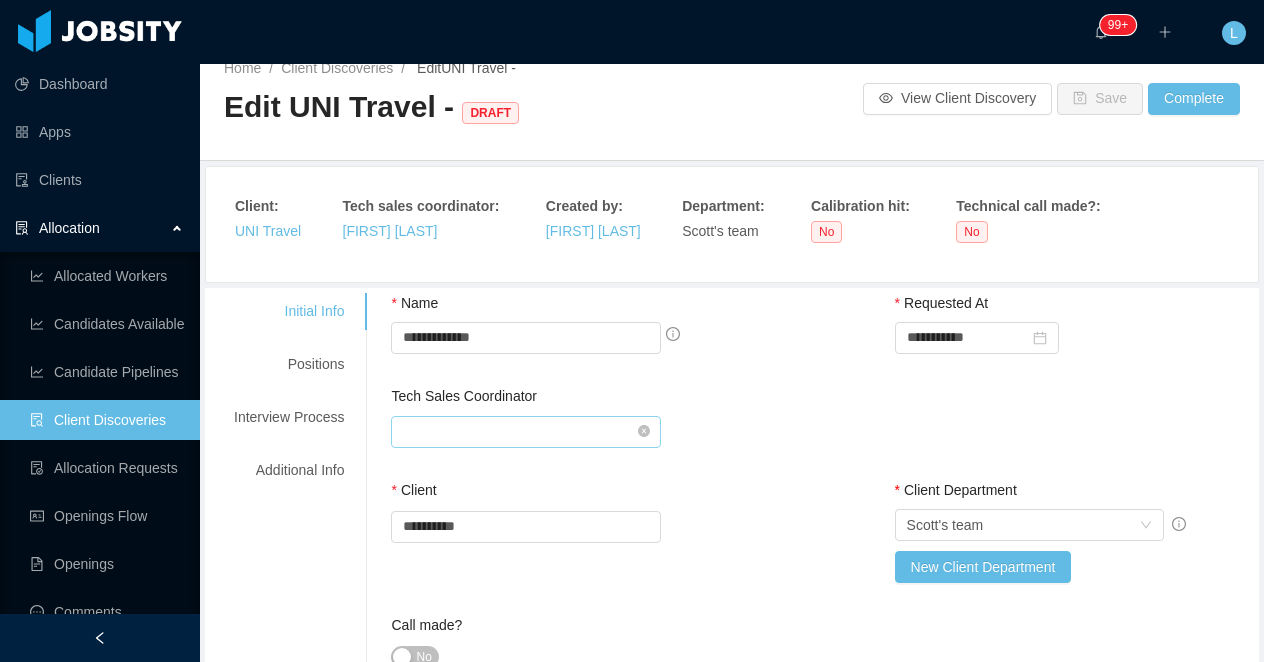 click at bounding box center [526, 432] 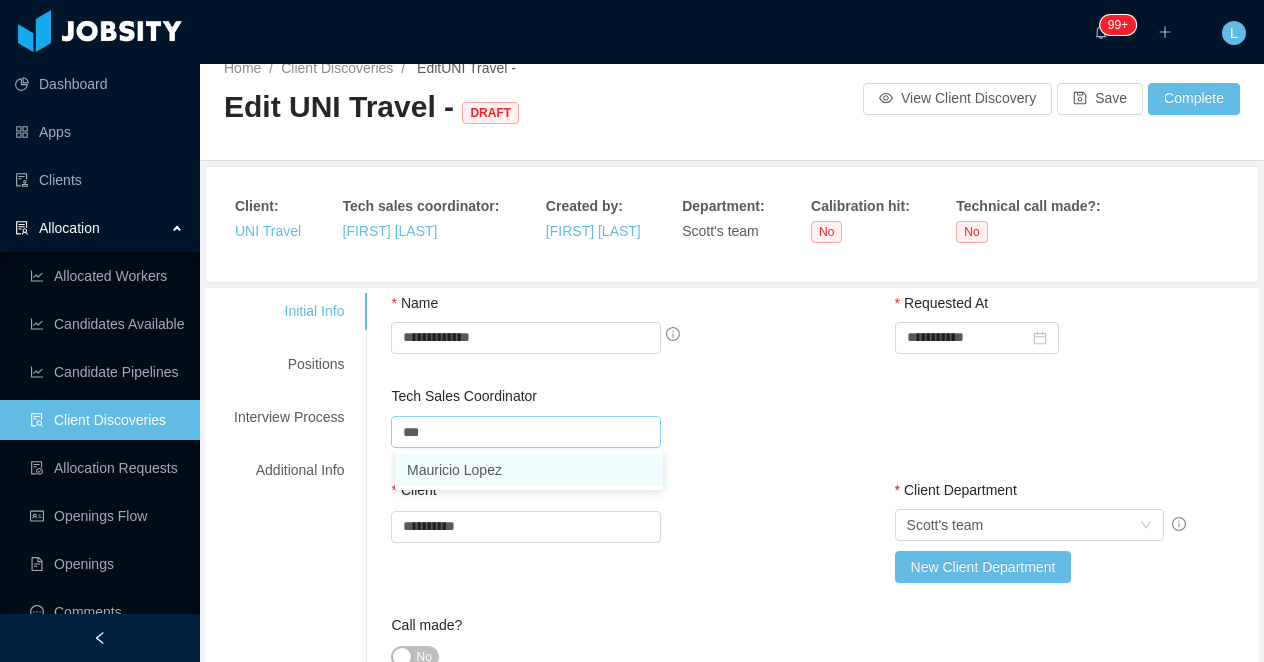 click on "Mauricio Lopez" at bounding box center (529, 470) 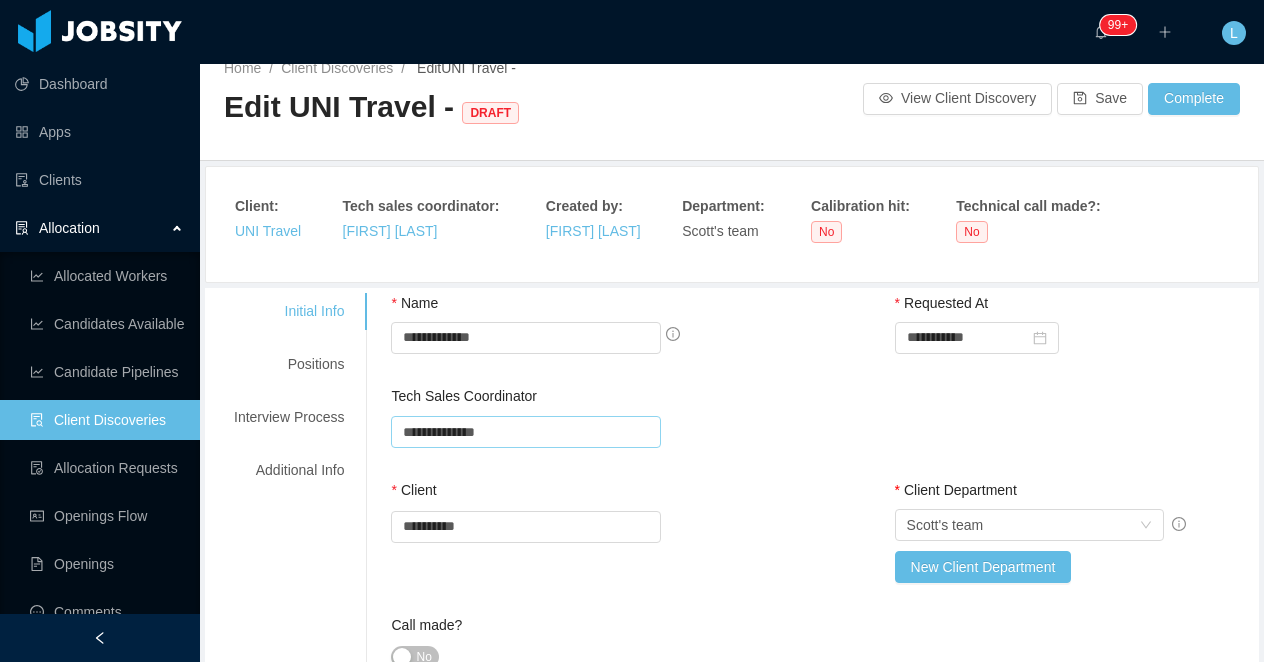 type on "**********" 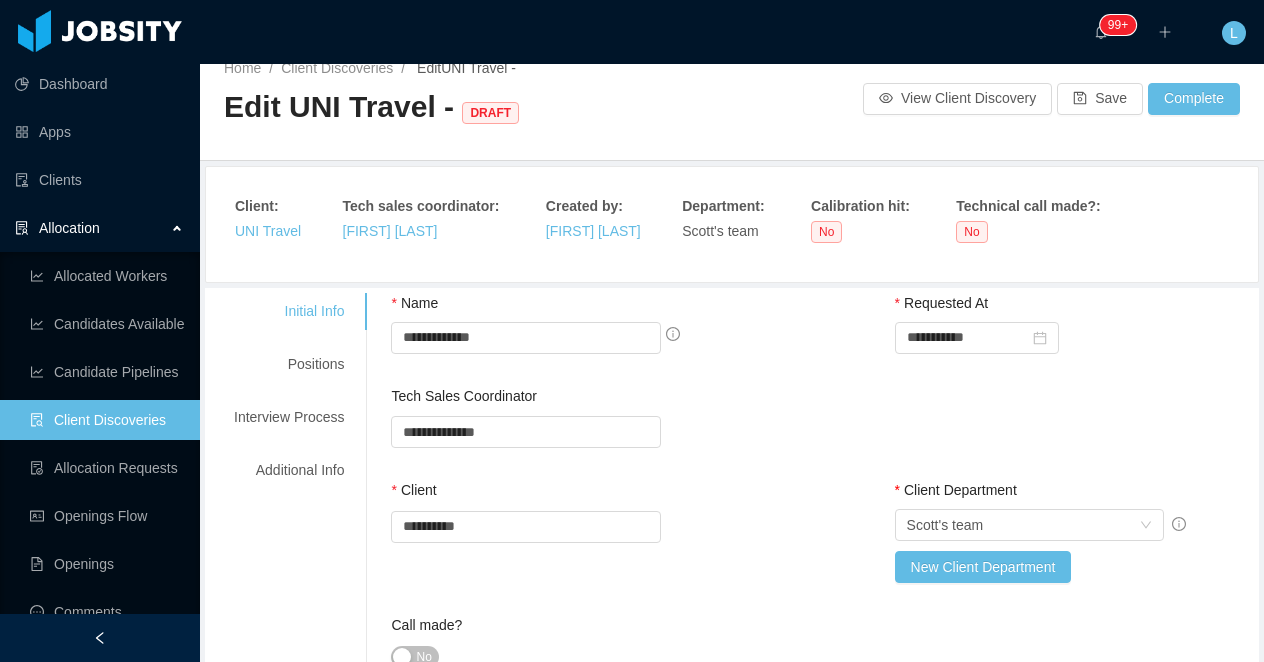 click on "No" at bounding box center (414, 657) 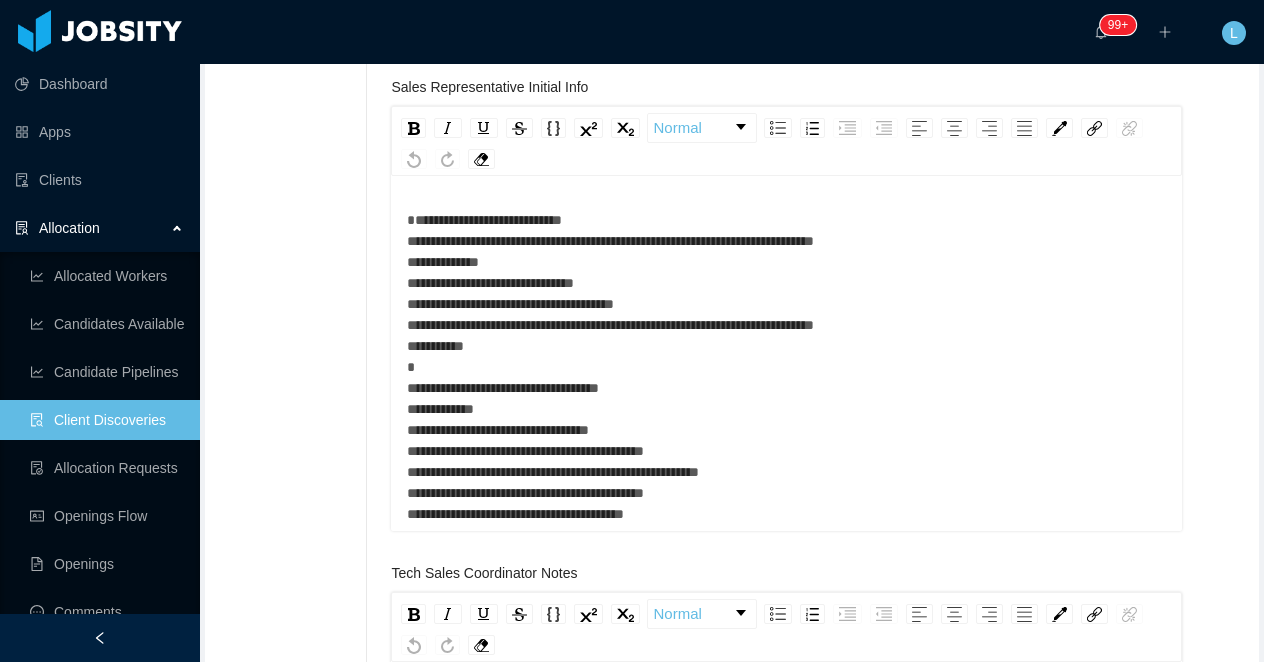 scroll, scrollTop: 651, scrollLeft: 0, axis: vertical 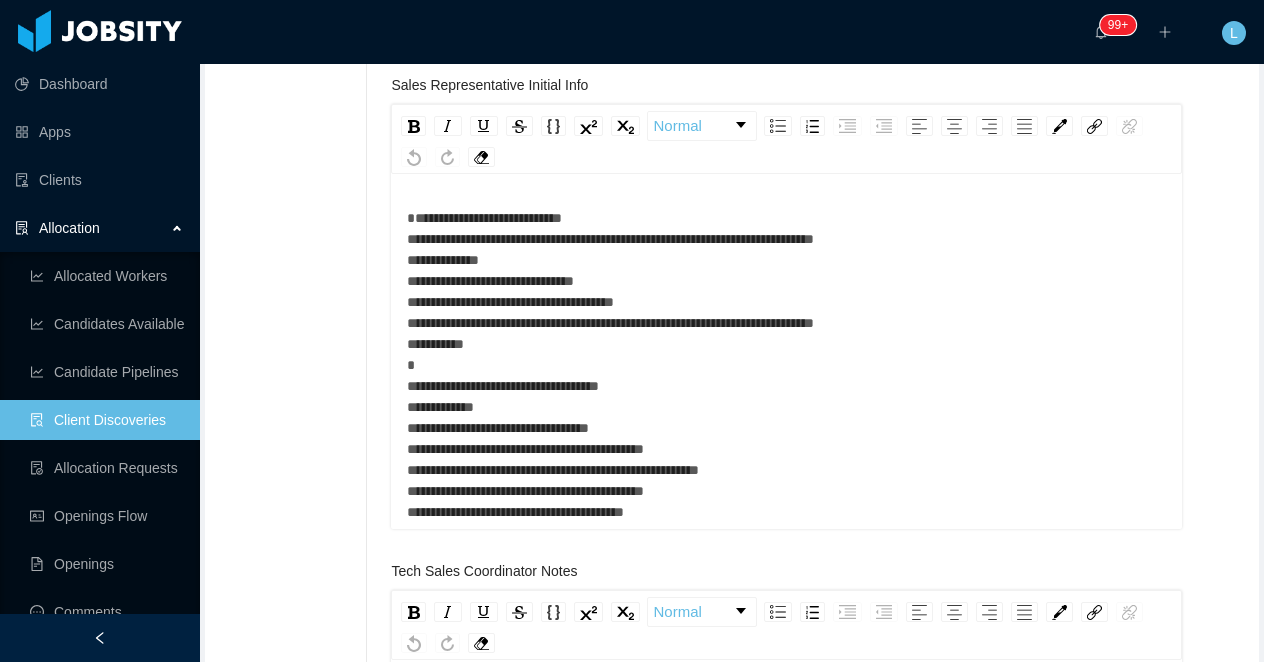 click at bounding box center (100, 638) 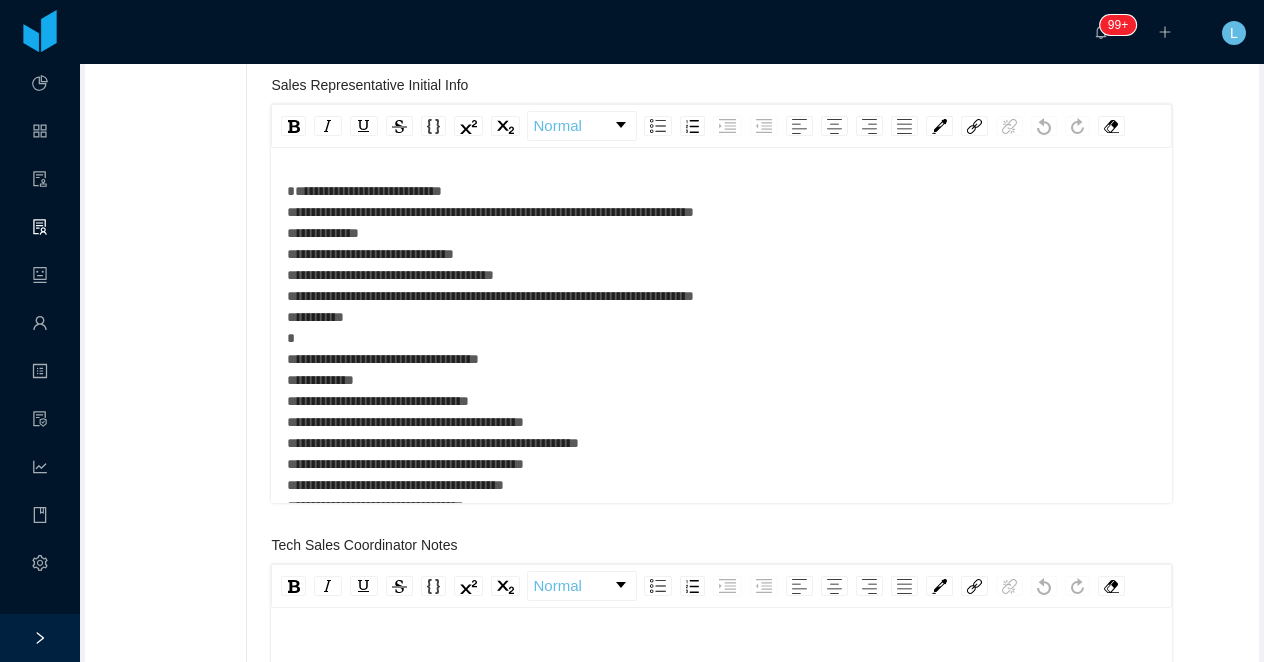 scroll, scrollTop: 0, scrollLeft: 0, axis: both 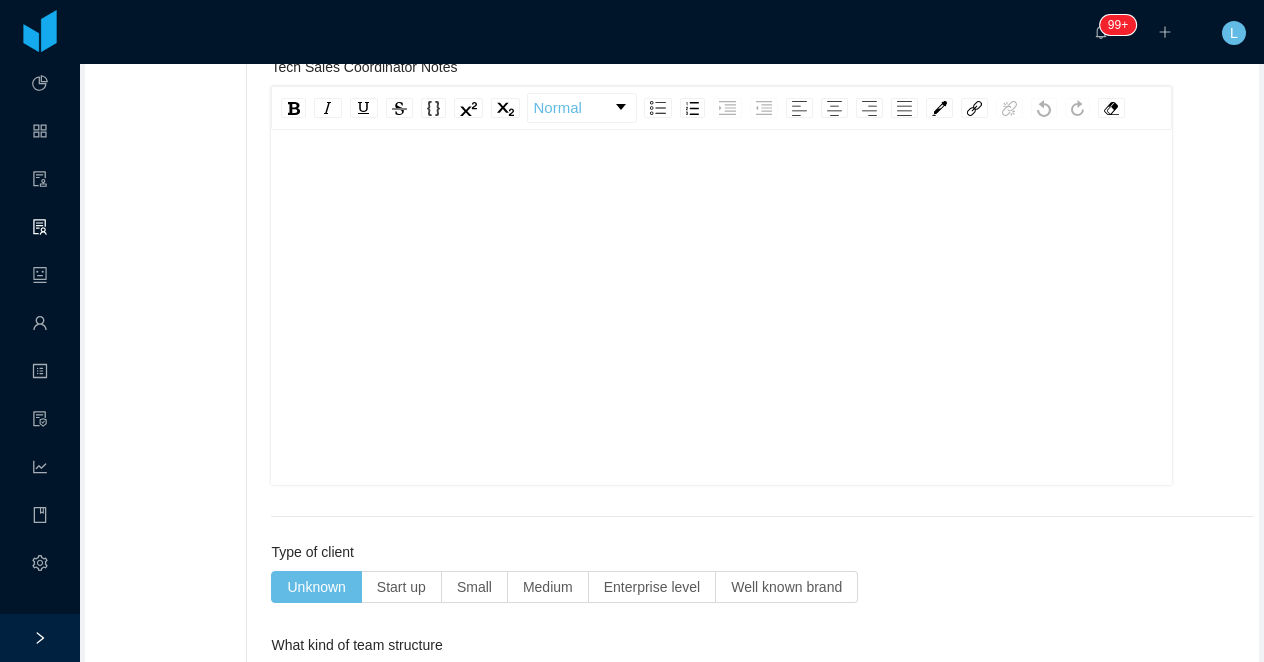 click at bounding box center [722, 339] 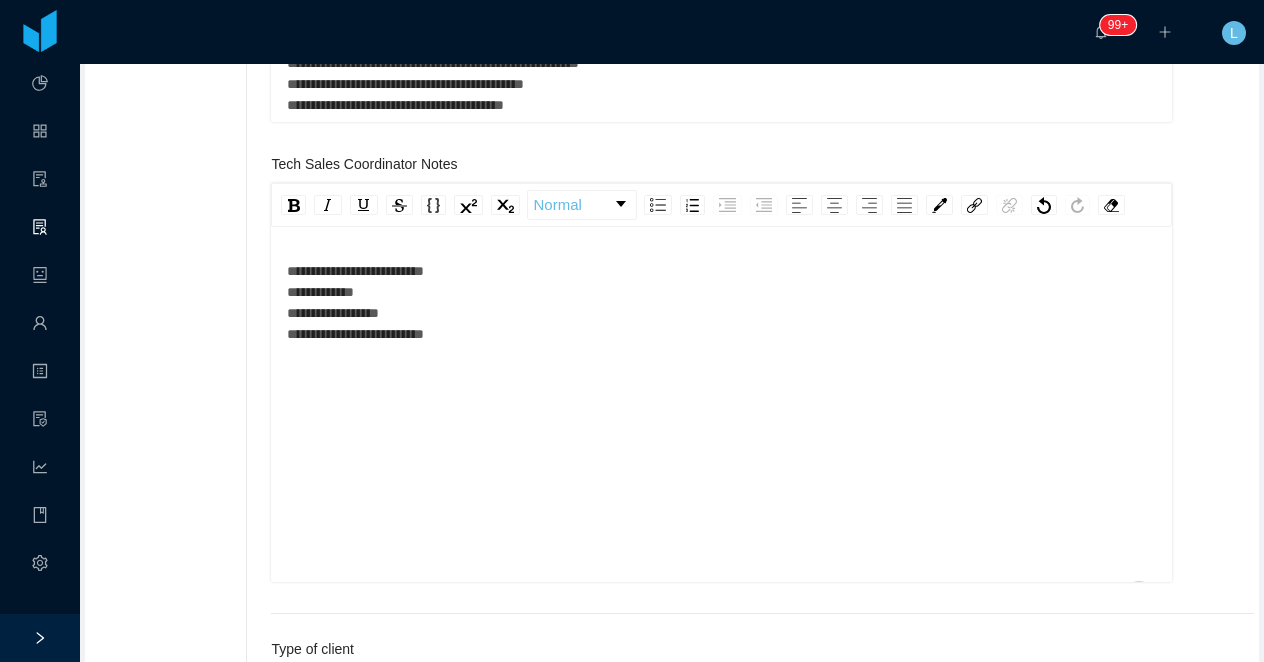 scroll, scrollTop: 1031, scrollLeft: 0, axis: vertical 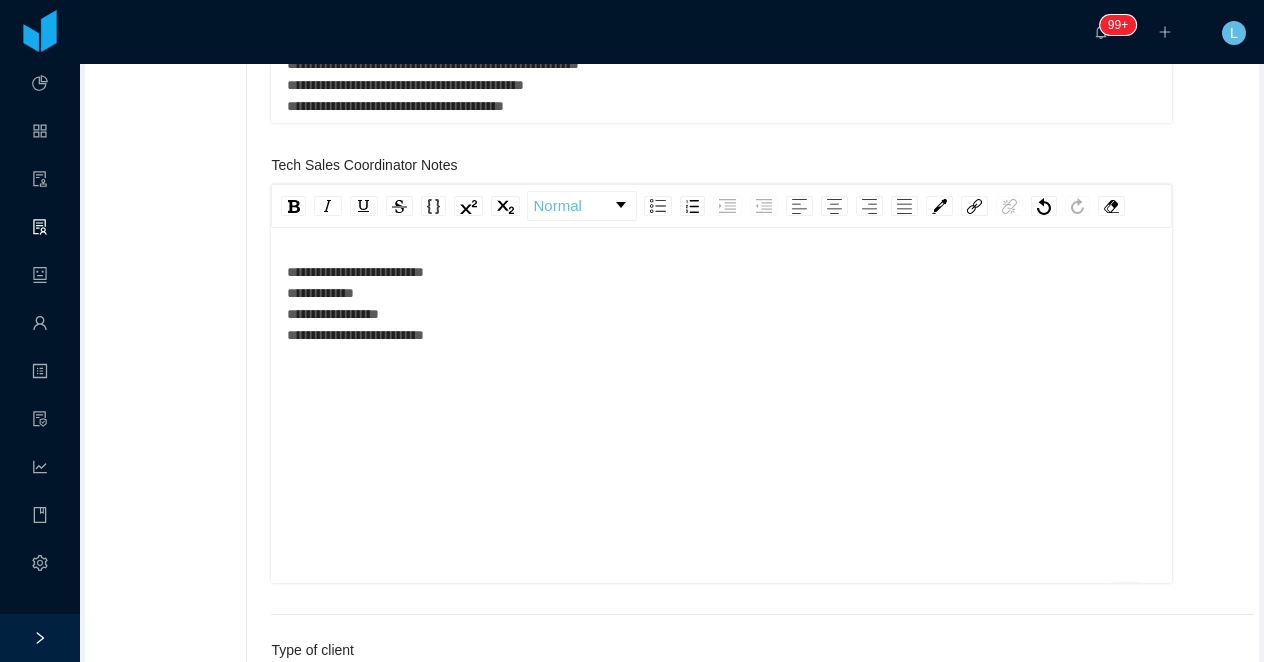 click on "**********" at bounding box center (355, 303) 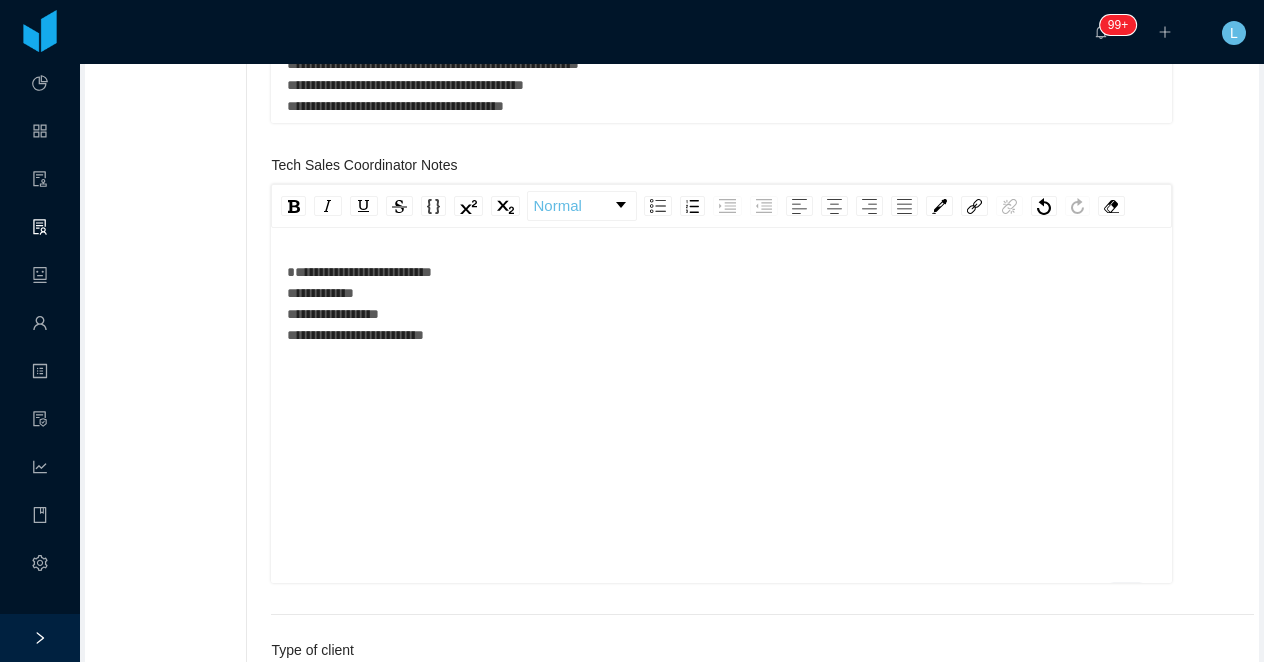 click on "**********" at bounding box center [721, 408] 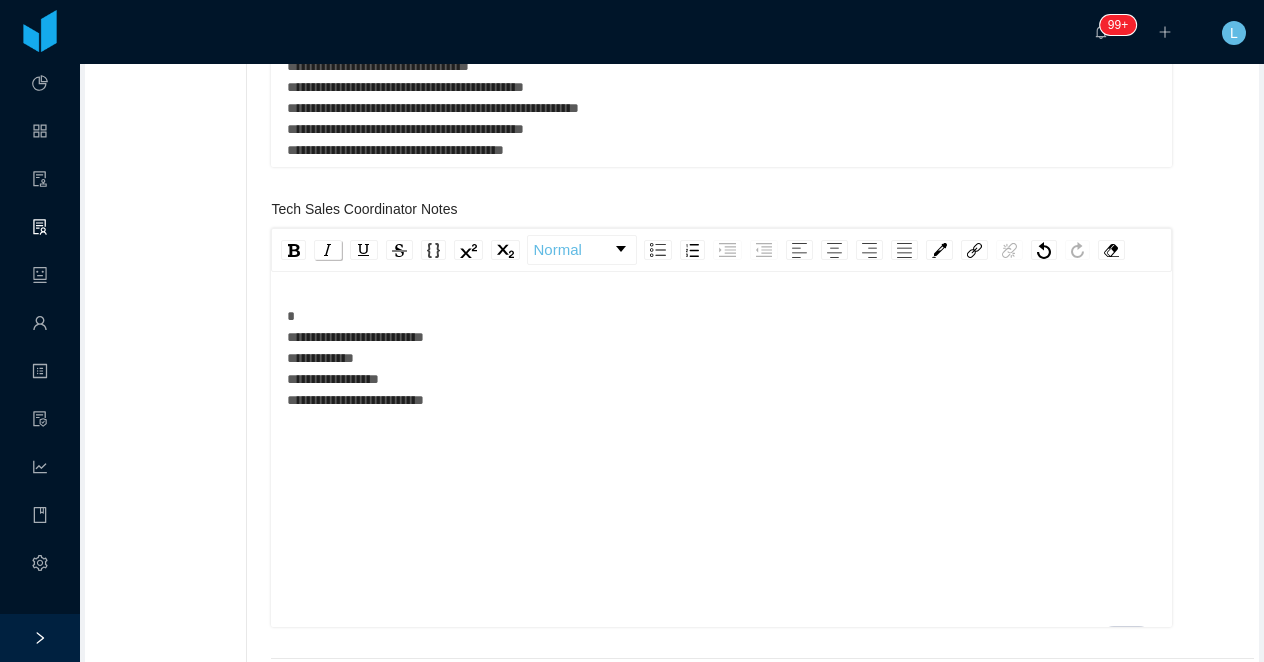 type 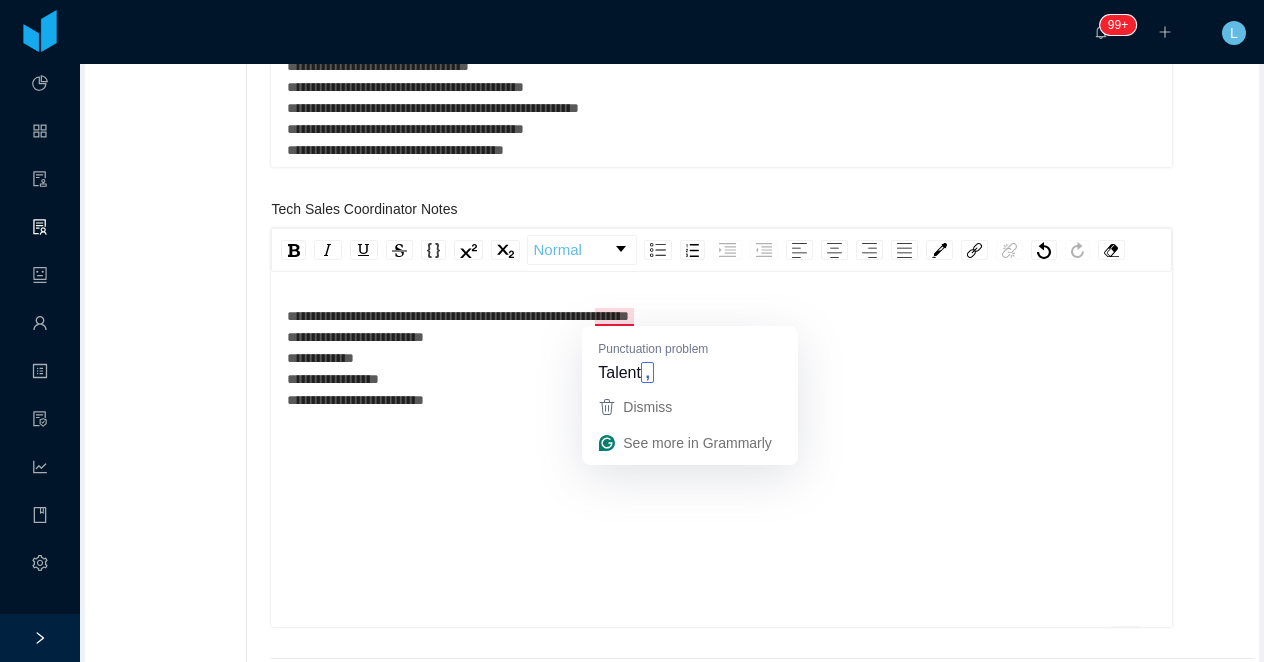 click on "**********" at bounding box center [458, 358] 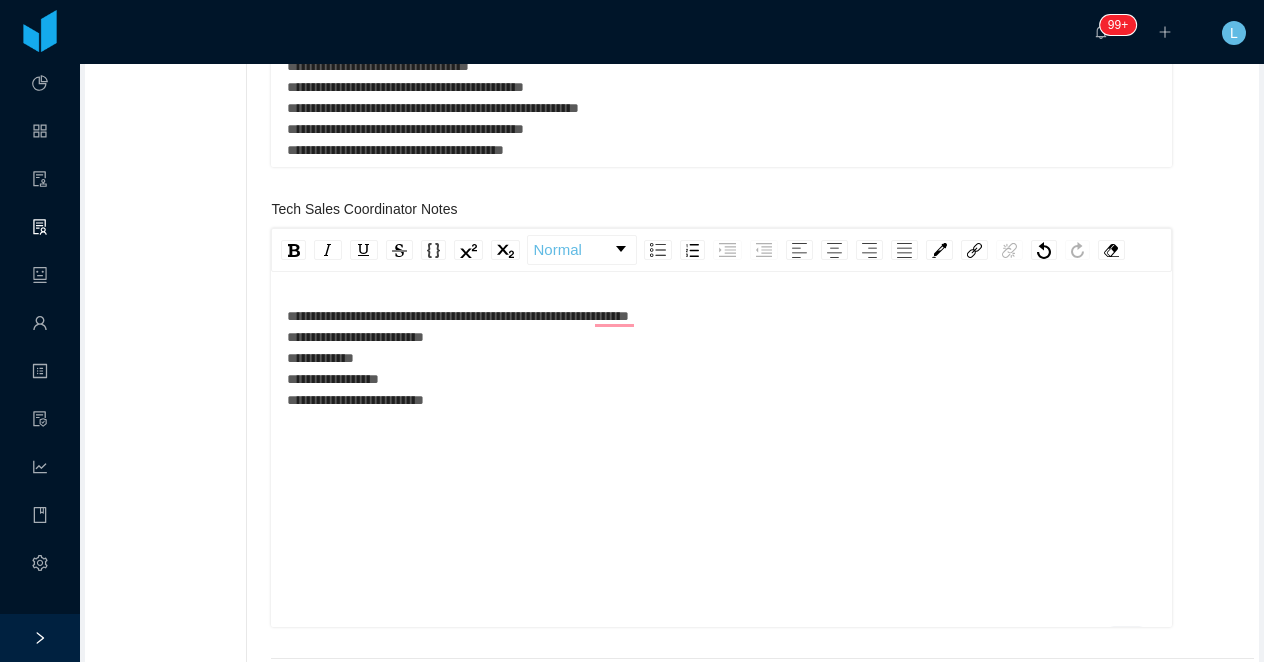 click on "**********" at bounding box center [722, 358] 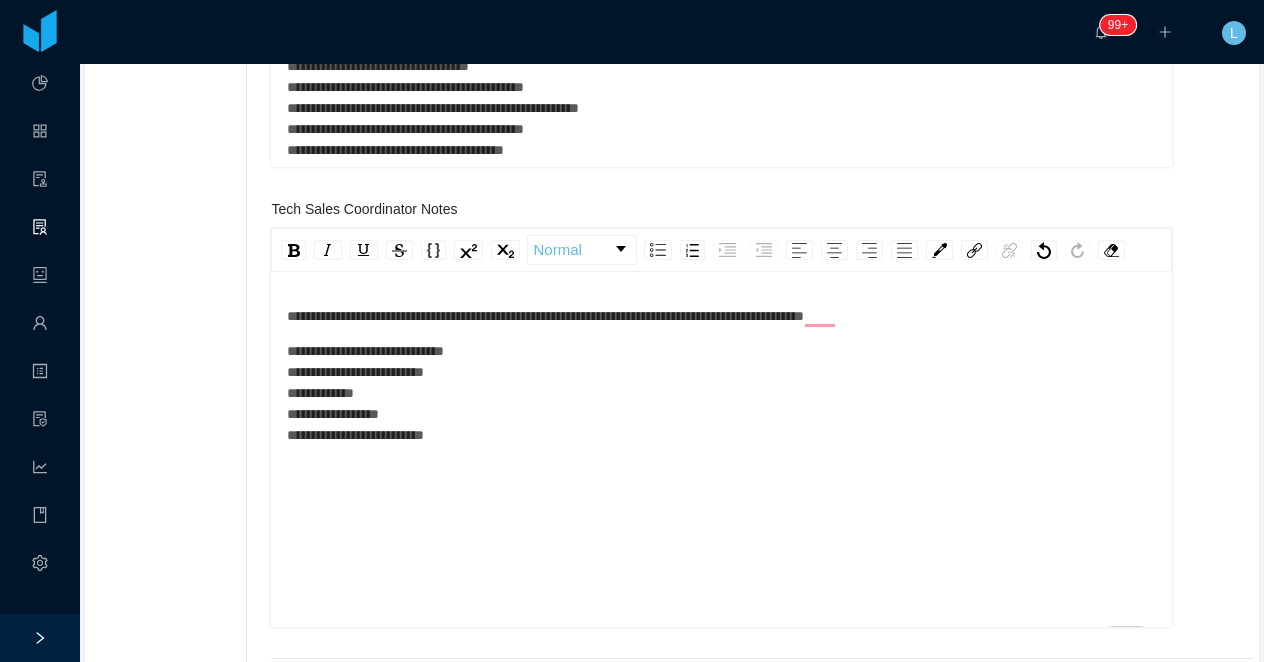 click on "**********" at bounding box center (545, 316) 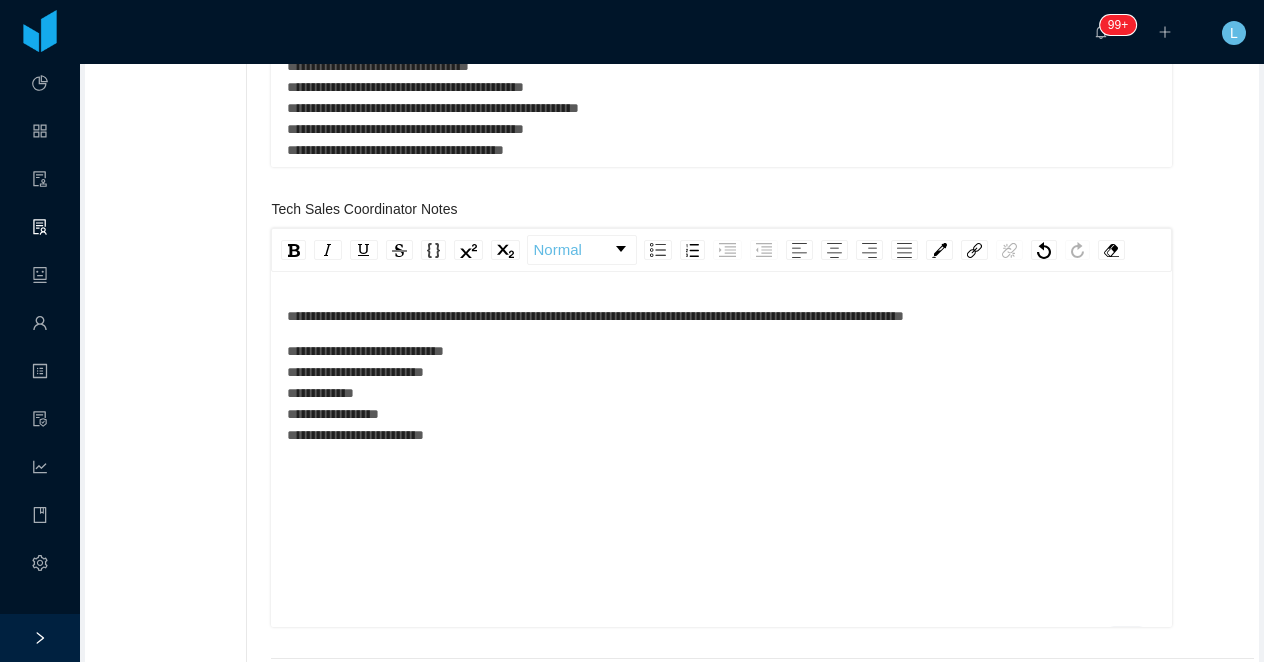 click on "**********" at bounding box center (722, 393) 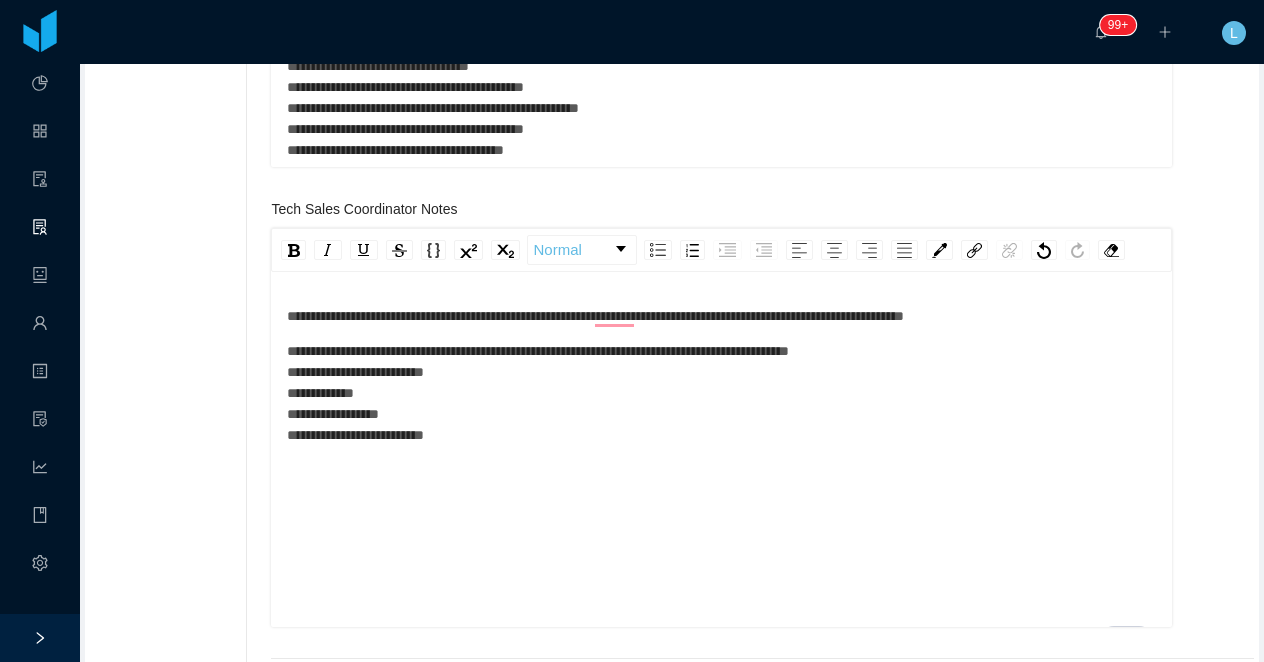 click on "**********" at bounding box center [595, 316] 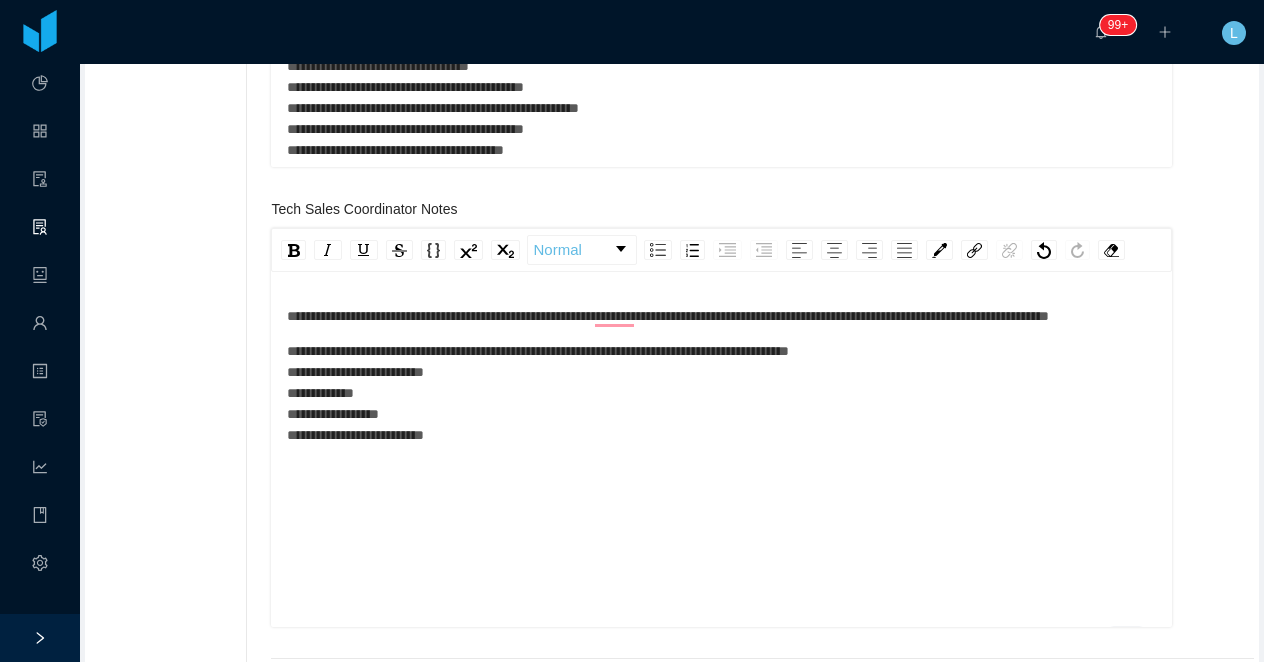 click on "**********" at bounding box center [722, 376] 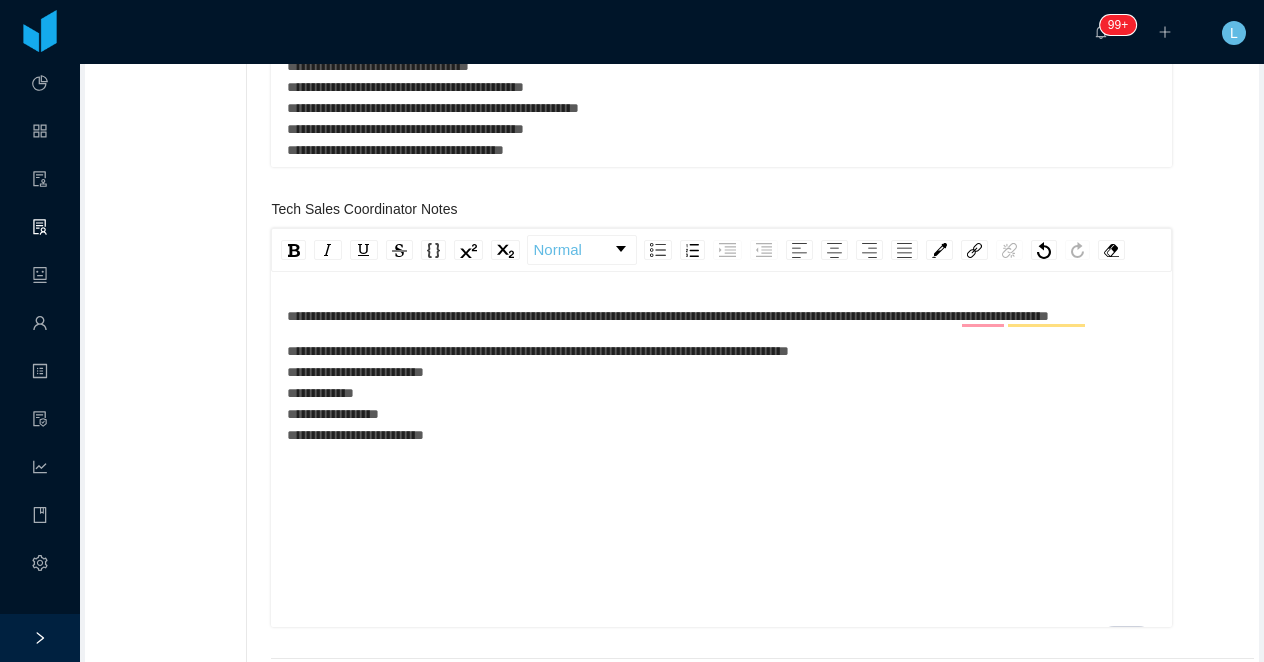 click on "**********" at bounding box center (722, 393) 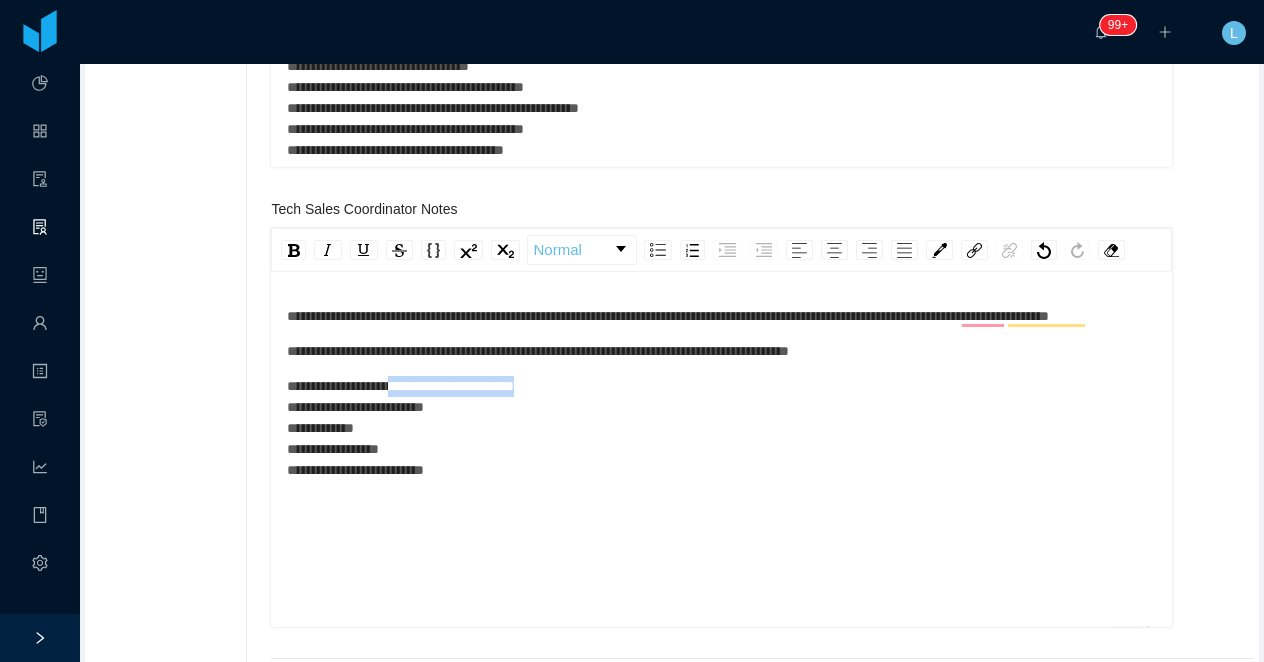 drag, startPoint x: 627, startPoint y: 405, endPoint x: 414, endPoint y: 411, distance: 213.08449 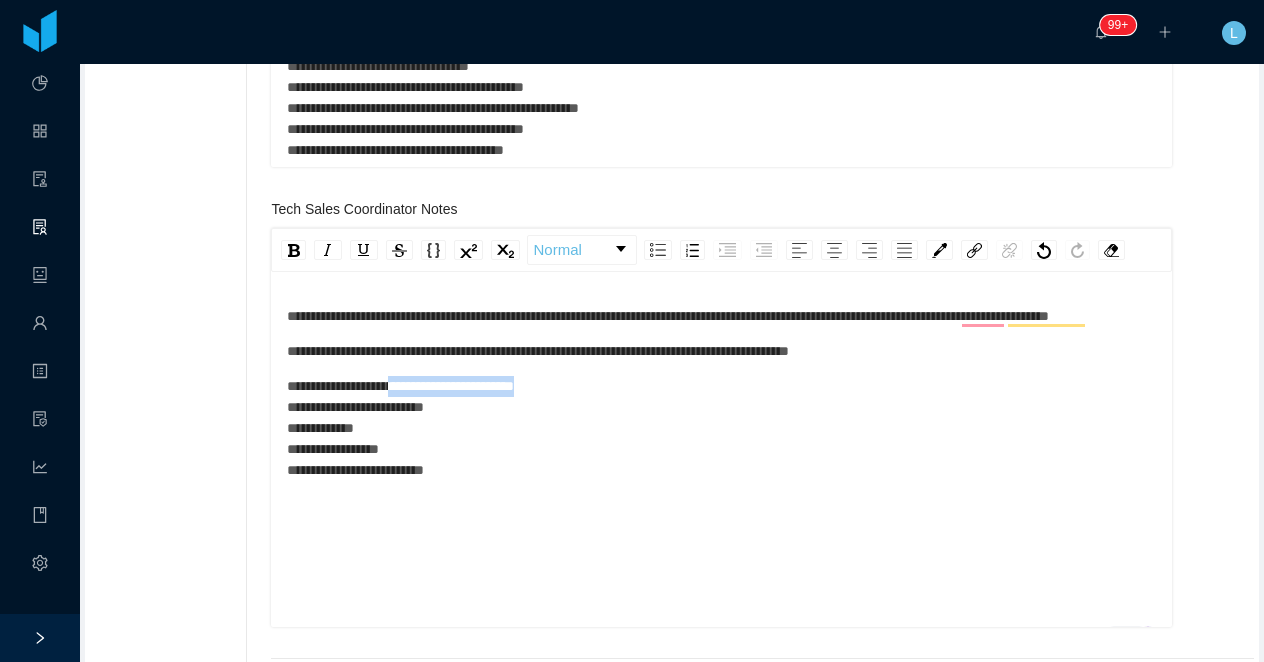 click on "**********" at bounding box center [722, 428] 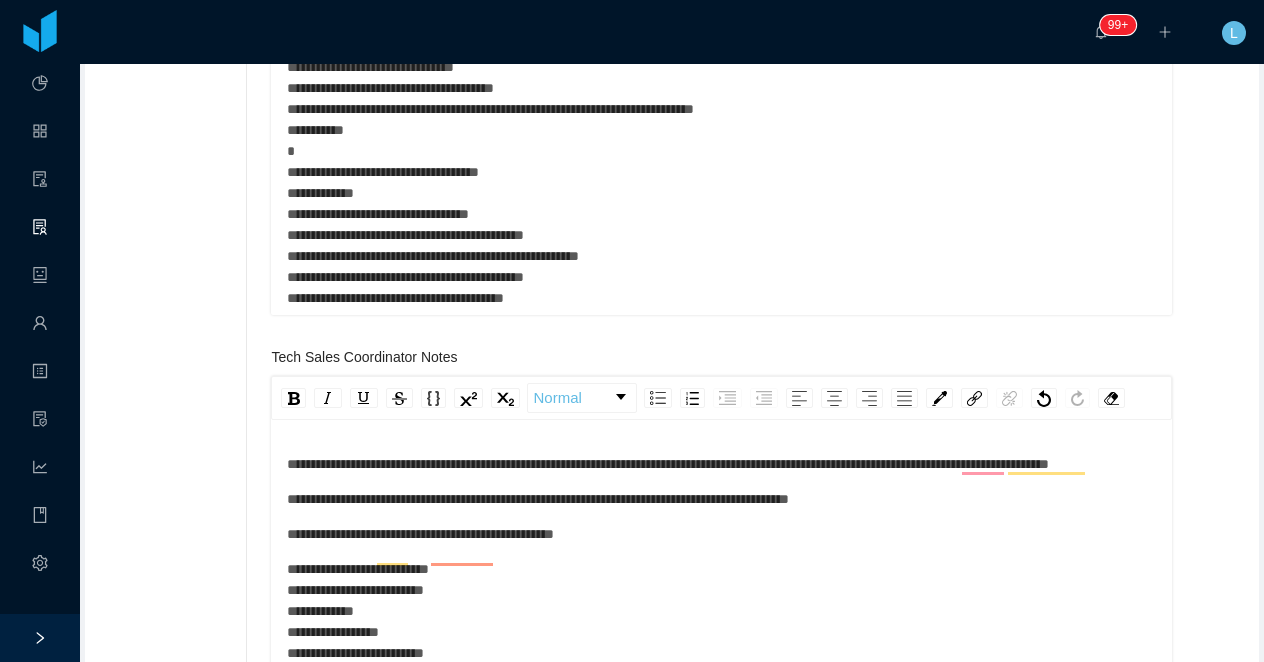 scroll, scrollTop: 818, scrollLeft: 0, axis: vertical 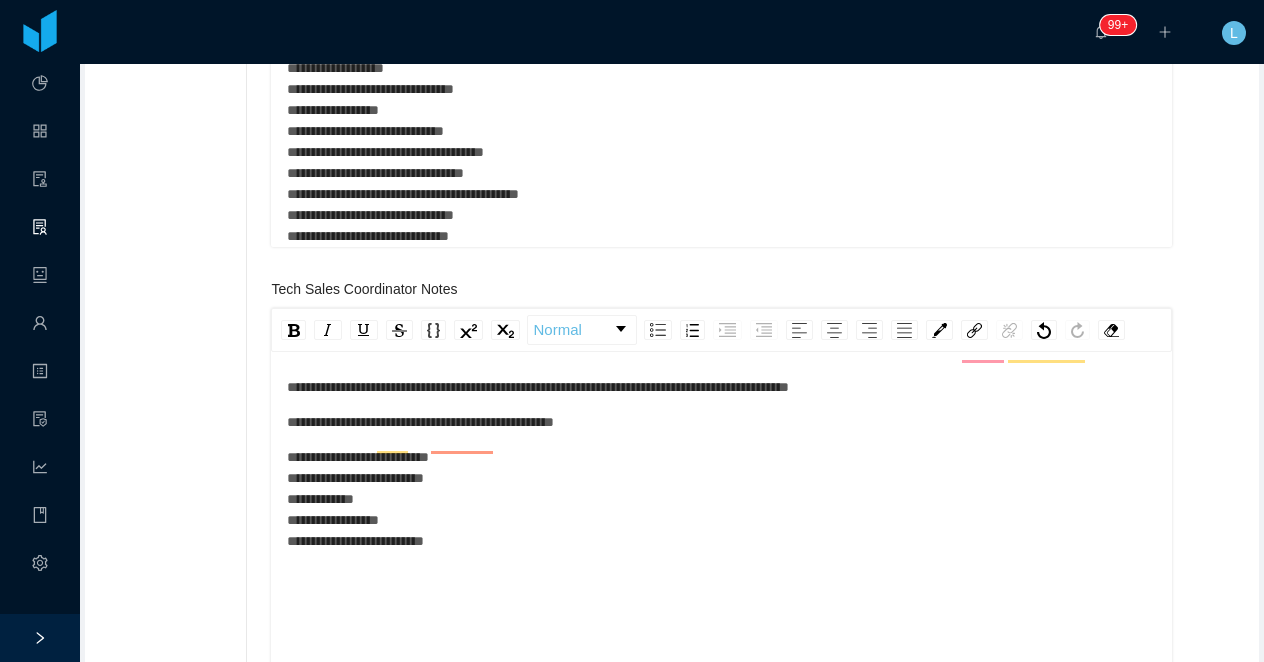 click on "**********" at bounding box center (722, 499) 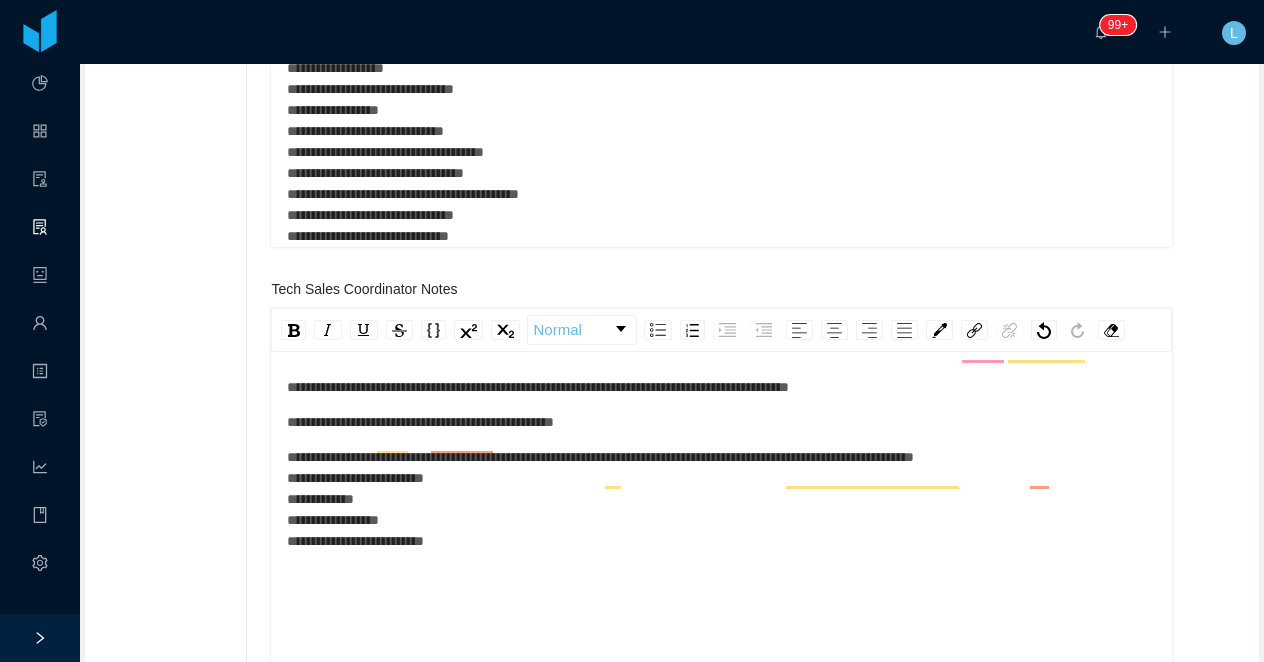 click on "**********" at bounding box center (722, 422) 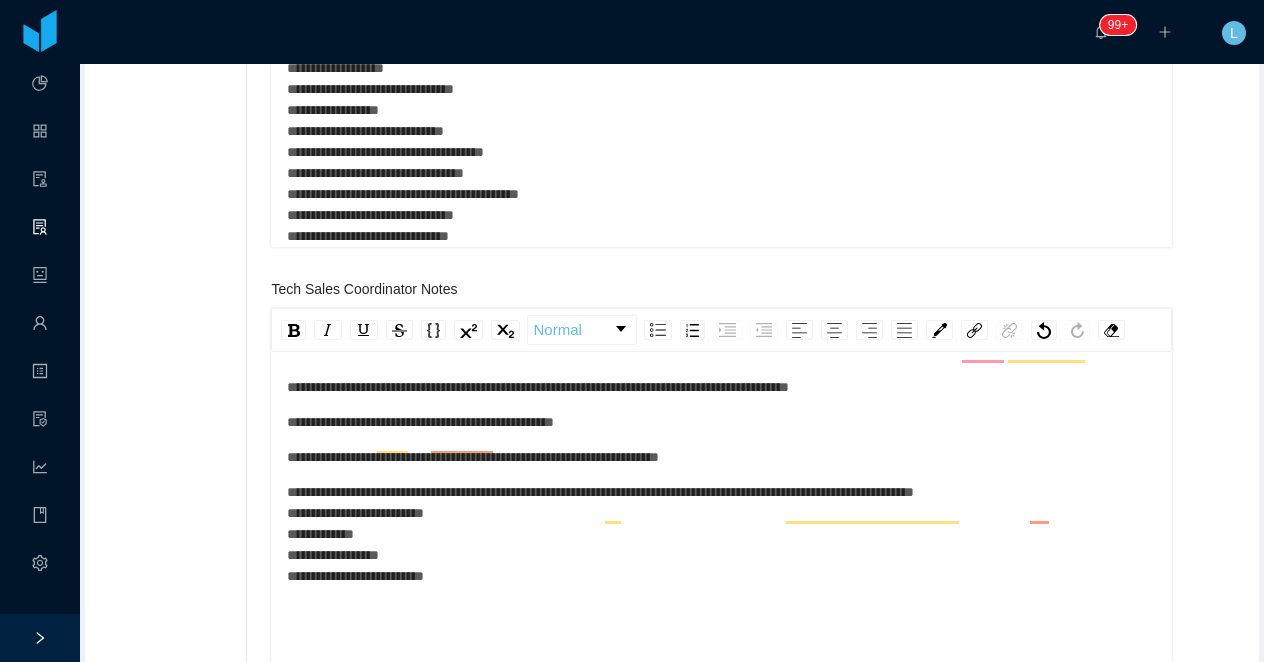 scroll, scrollTop: 0, scrollLeft: 0, axis: both 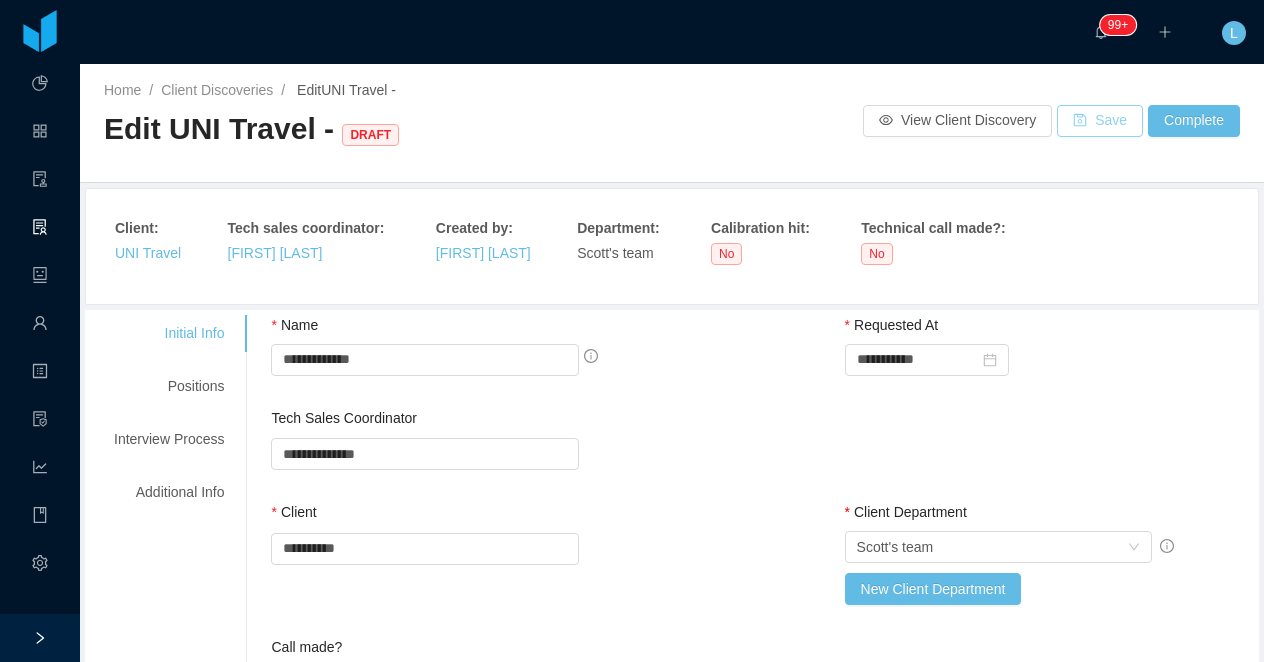 click on "Save" at bounding box center (1100, 121) 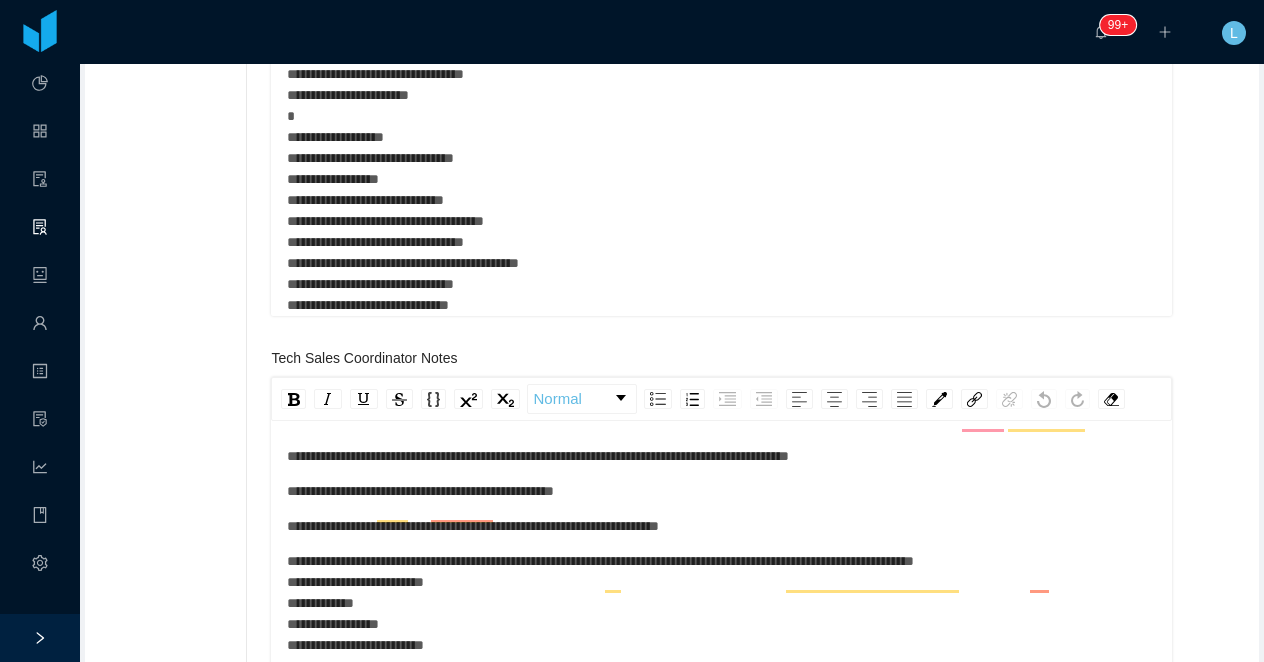 scroll, scrollTop: 841, scrollLeft: 0, axis: vertical 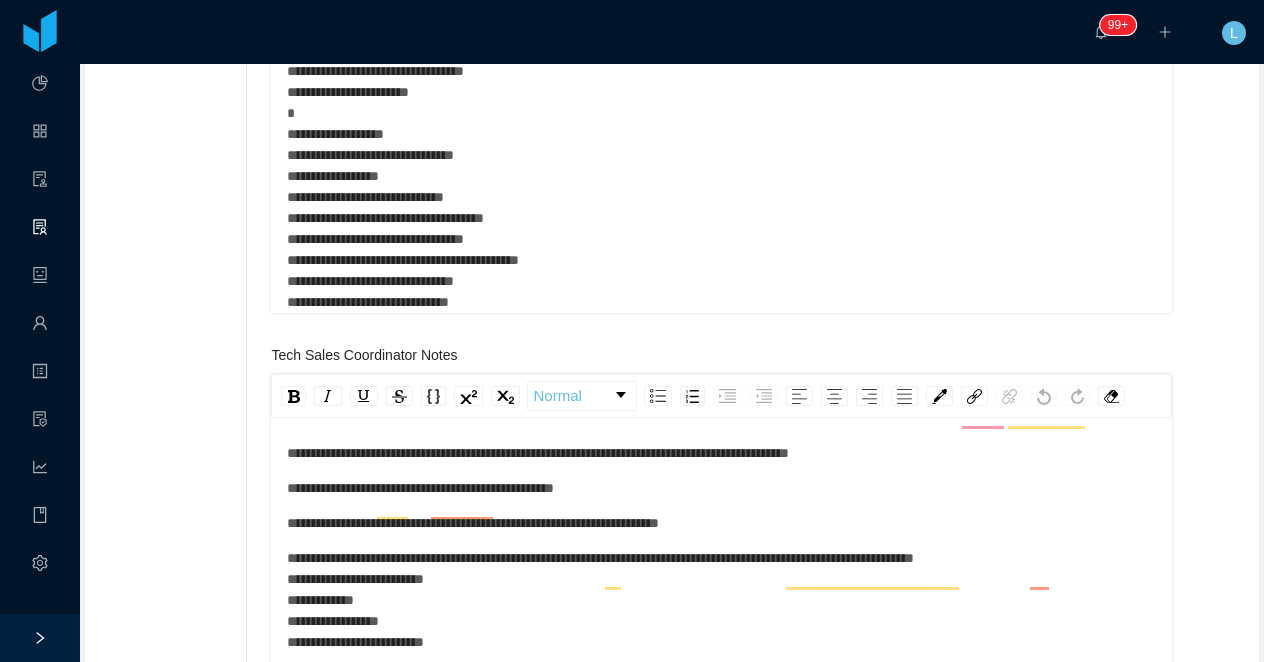 click on "**********" at bounding box center (420, 488) 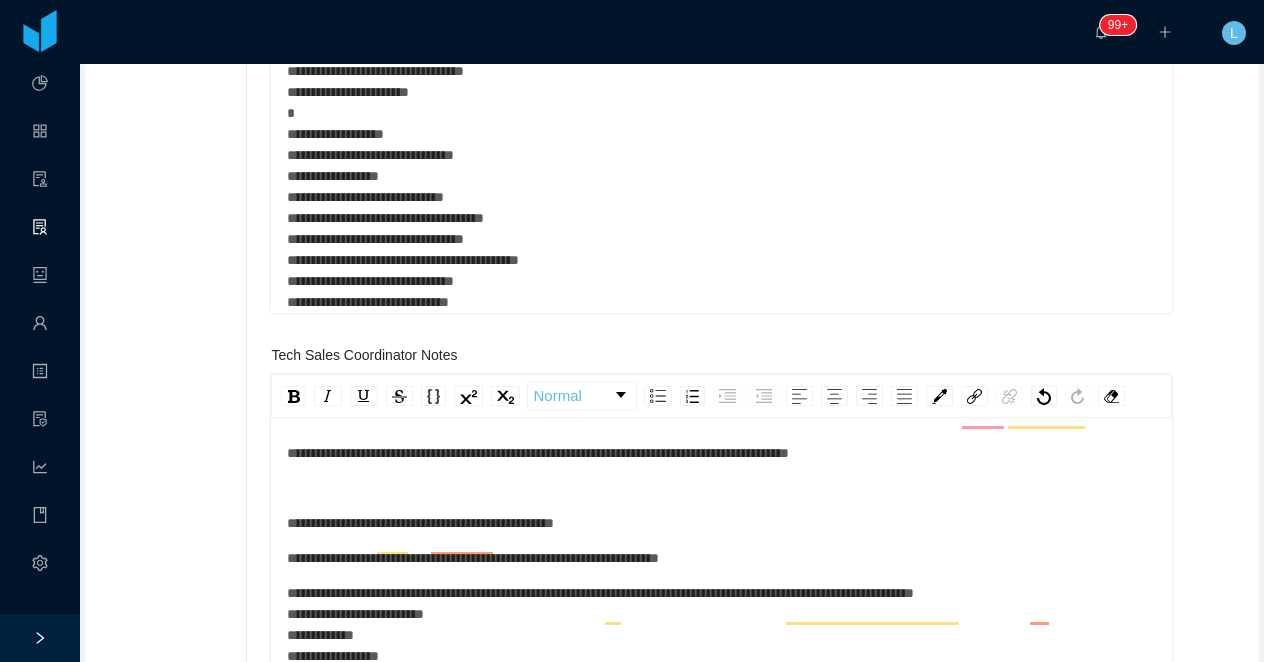click at bounding box center (722, 488) 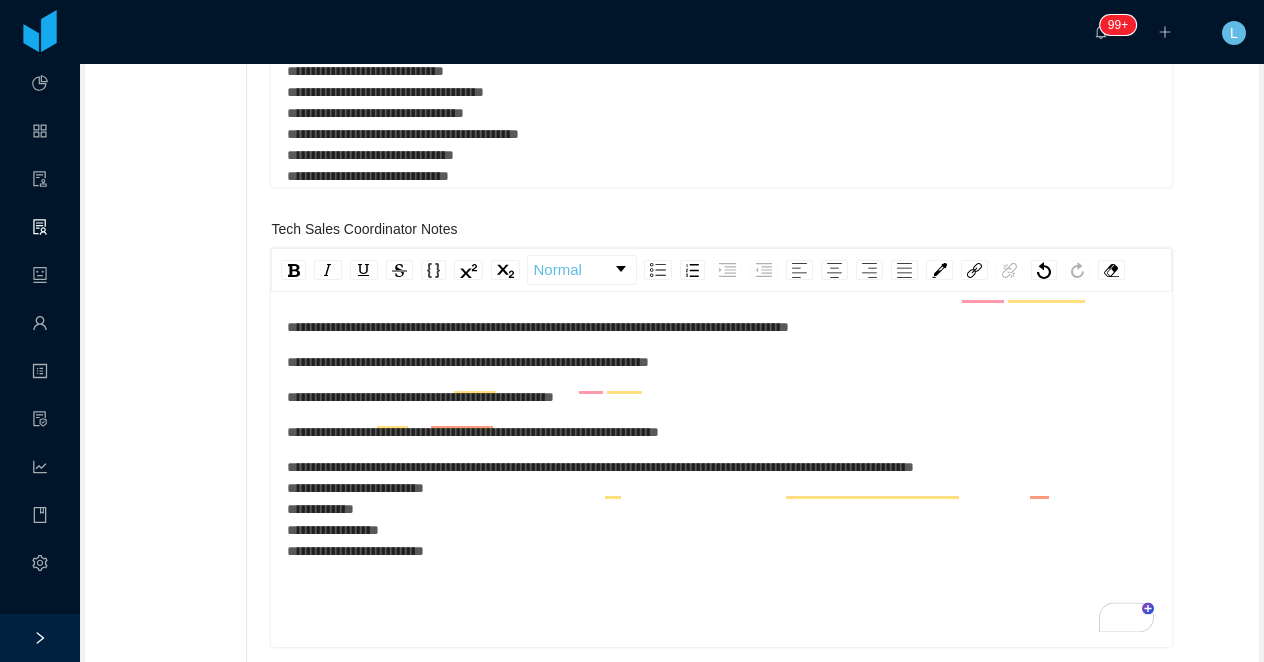 scroll, scrollTop: 994, scrollLeft: 0, axis: vertical 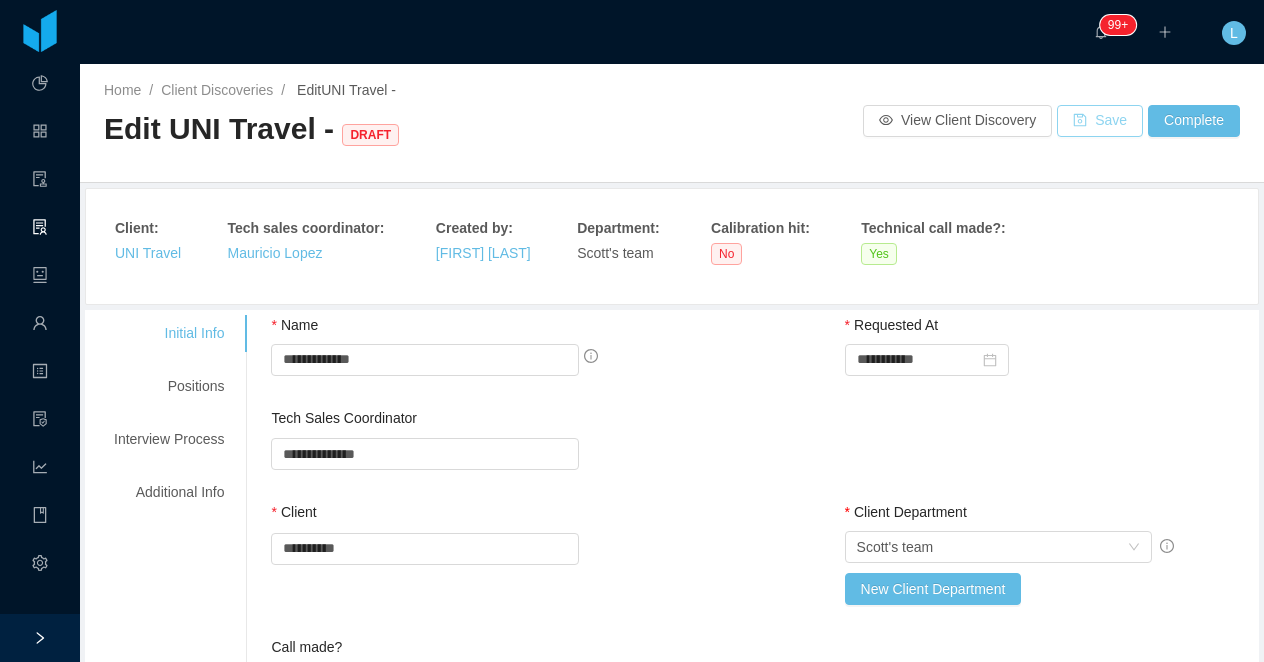 click on "Save" at bounding box center (1100, 121) 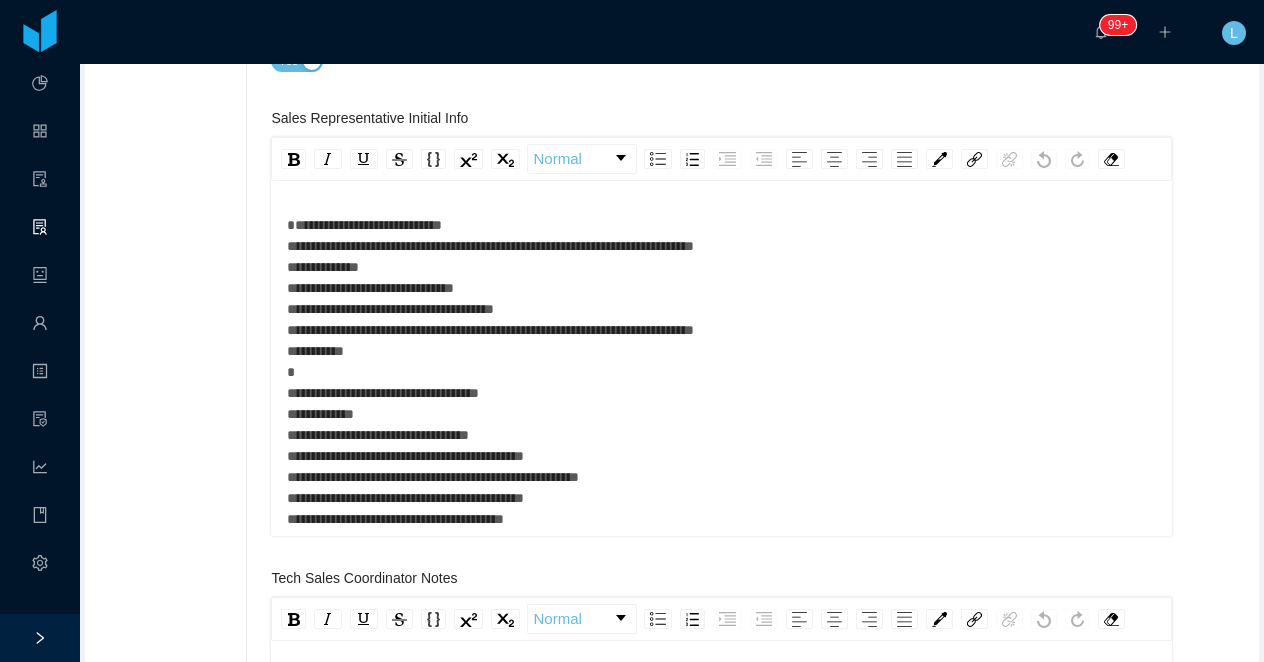 scroll, scrollTop: 637, scrollLeft: 0, axis: vertical 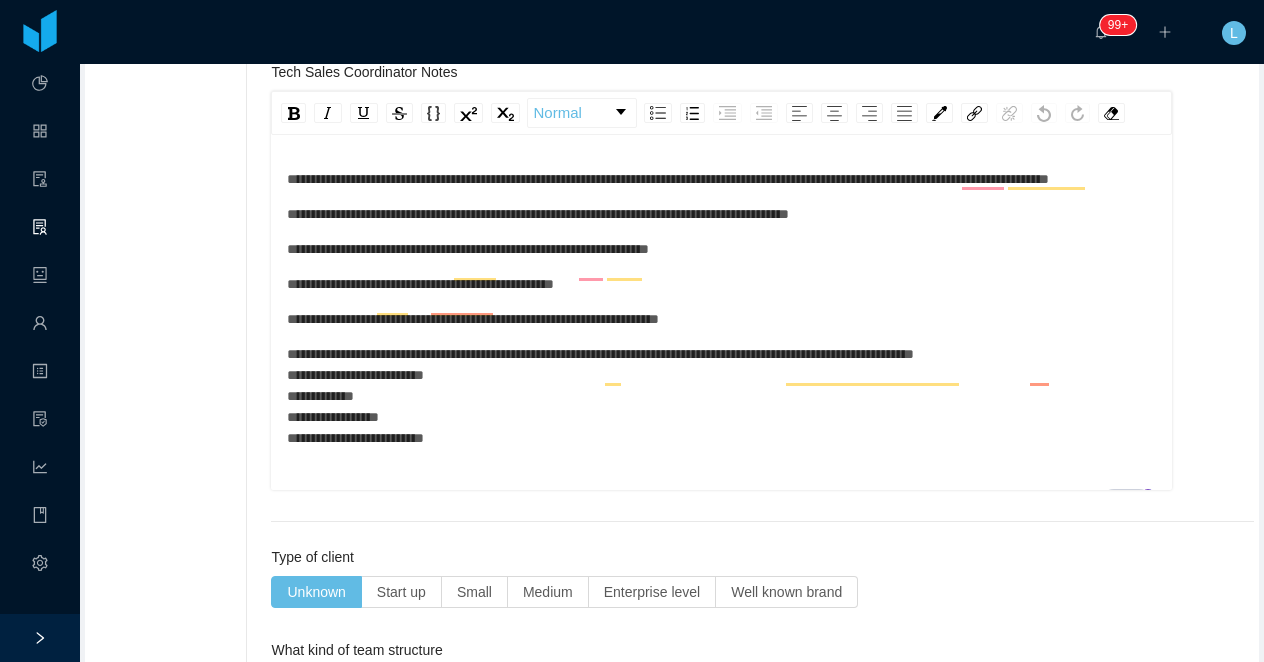 click on "**********" at bounding box center (600, 396) 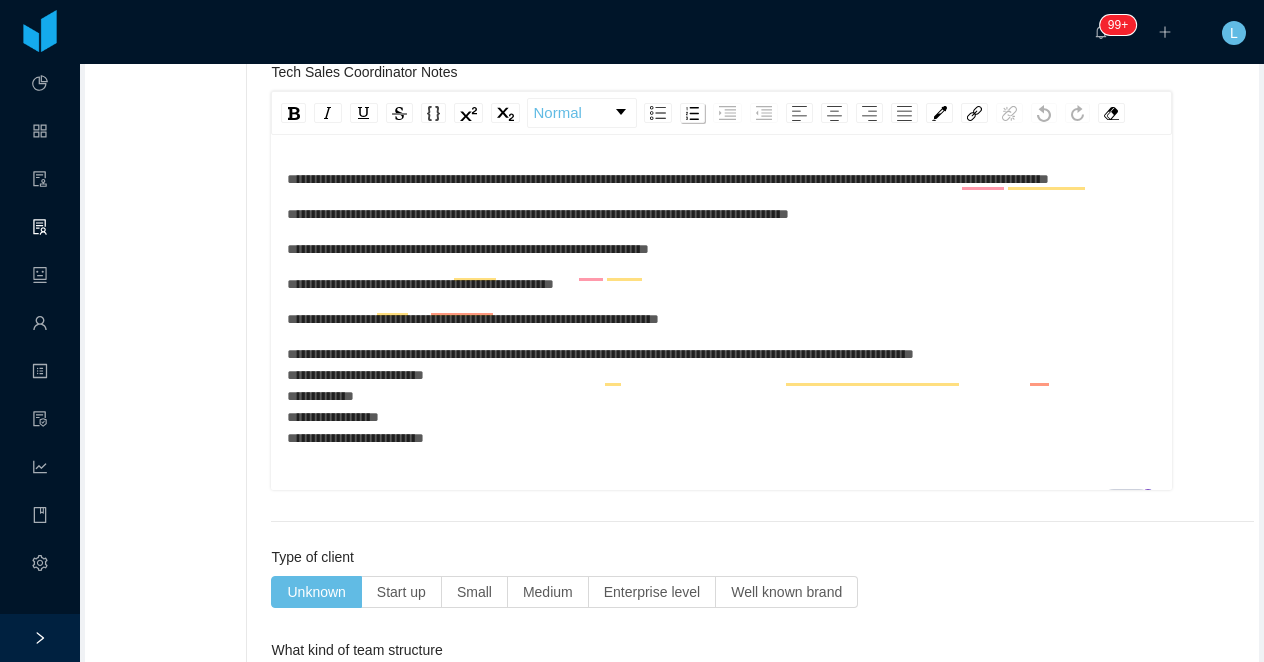 click at bounding box center [692, 113] 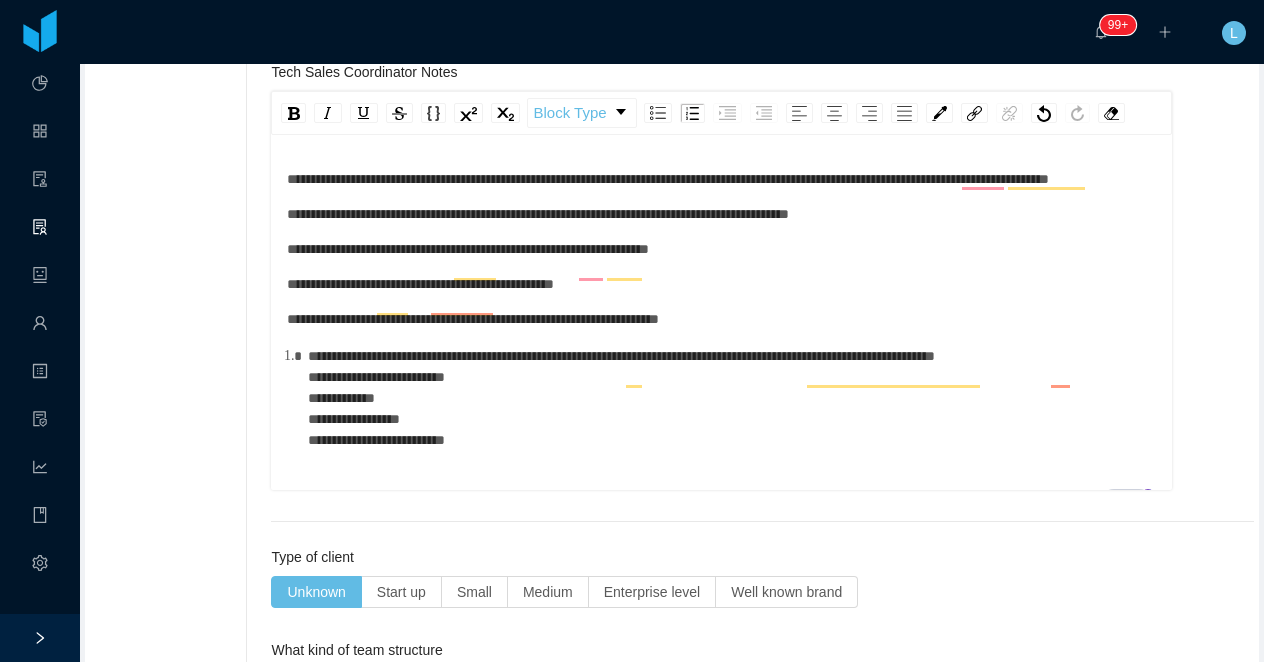 click on "**********" at bounding box center [621, 398] 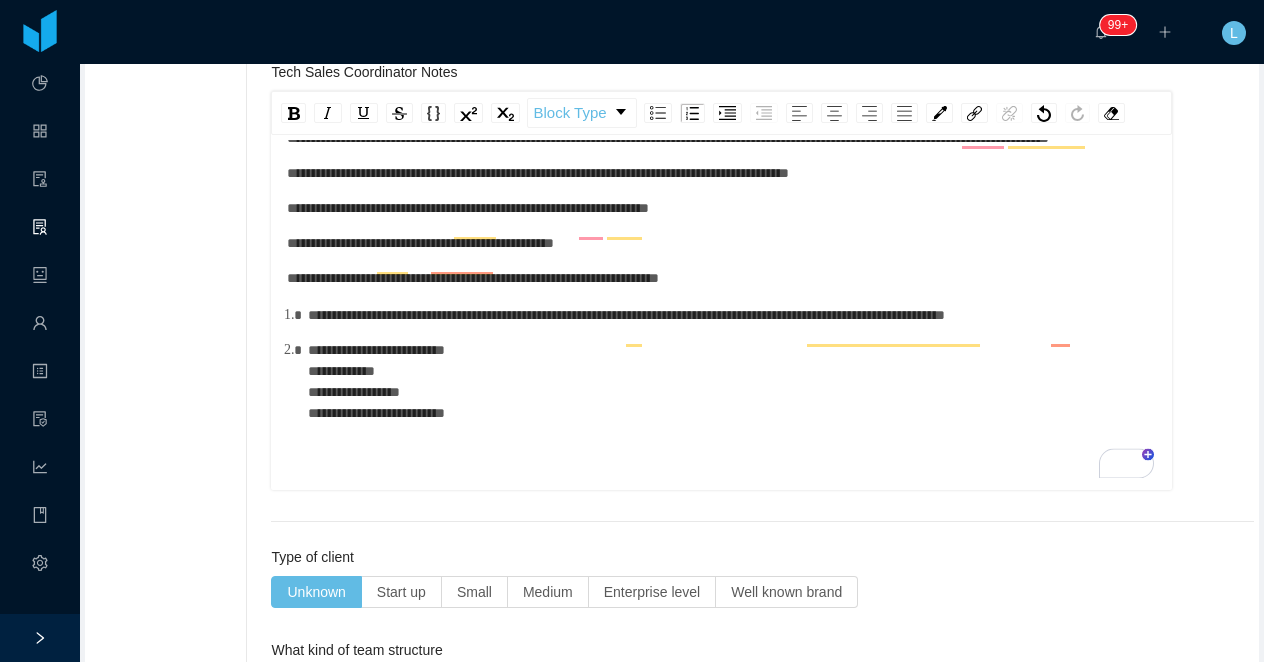 scroll, scrollTop: 44, scrollLeft: 0, axis: vertical 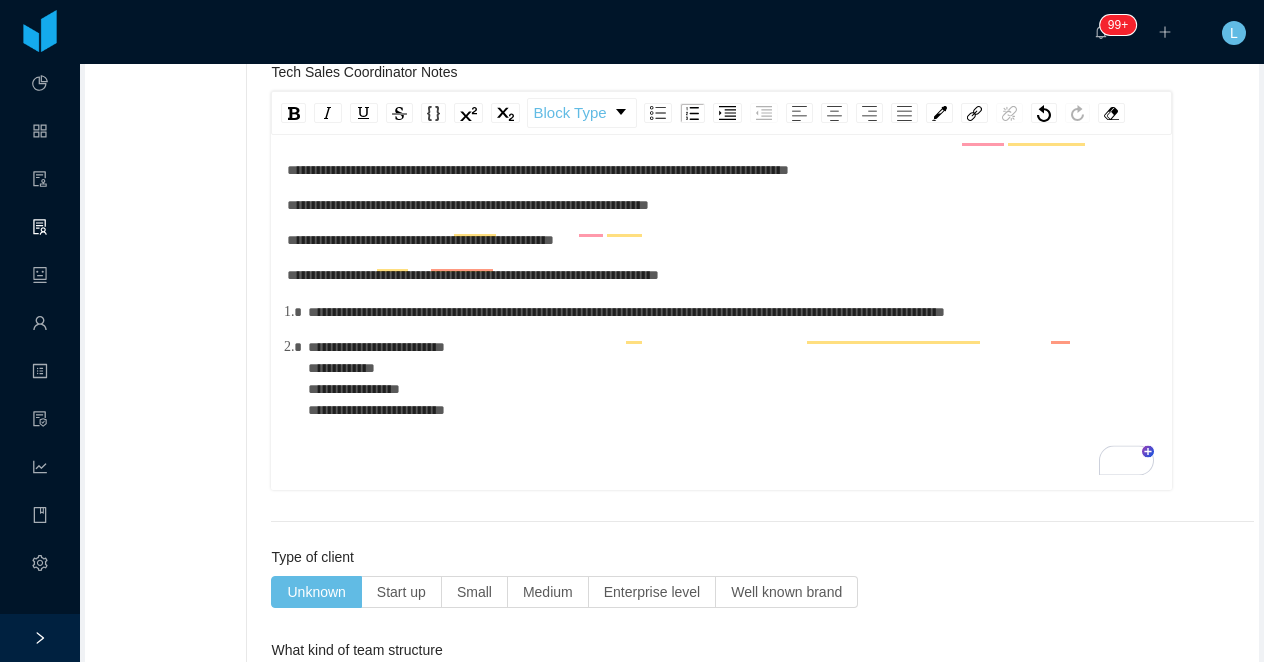 click on "**********" at bounding box center [732, 379] 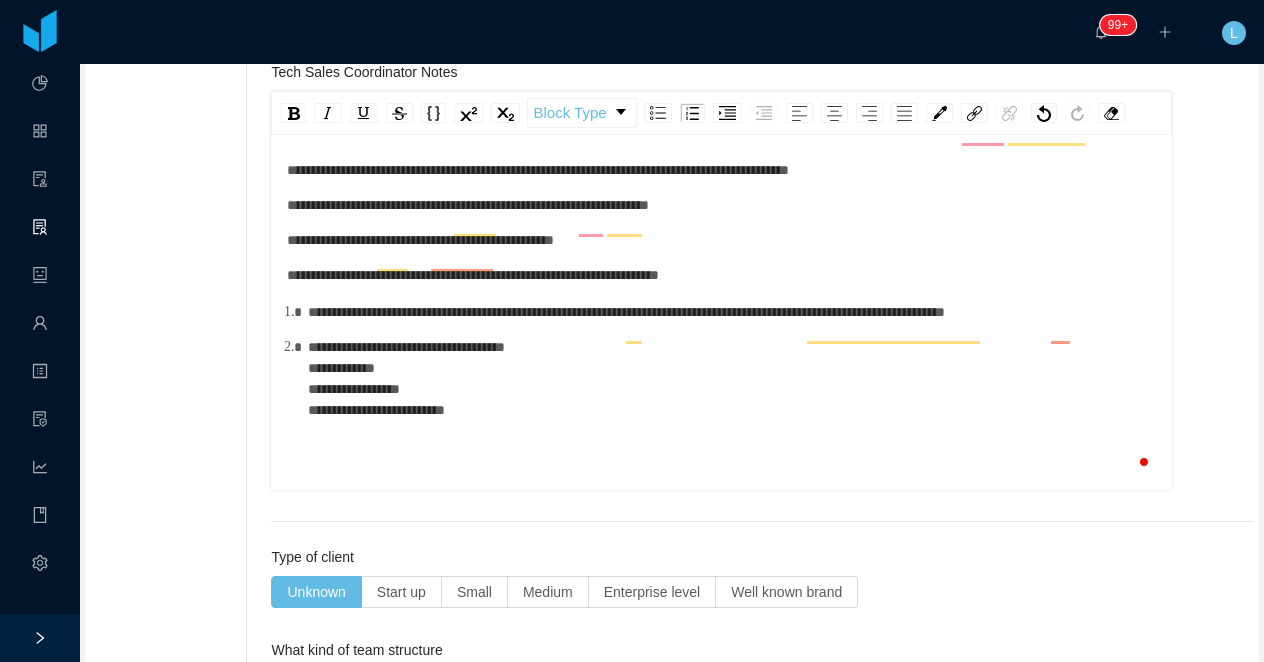click on "**********" at bounding box center (732, 379) 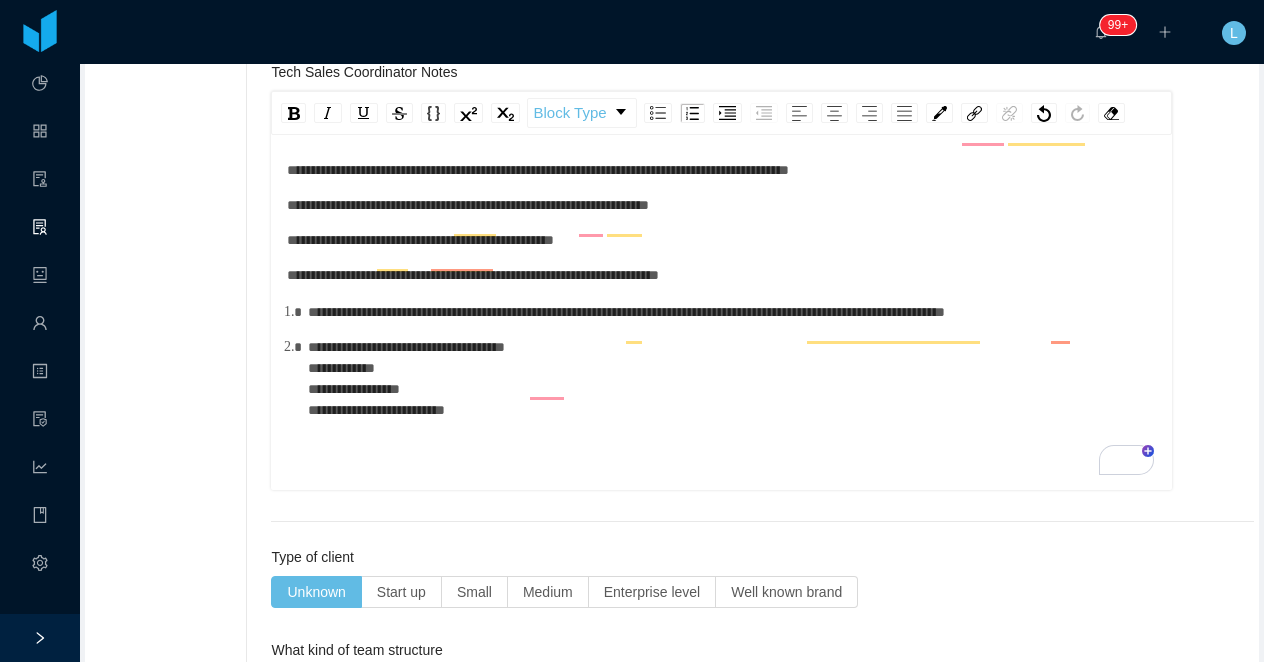 click on "**********" at bounding box center (732, 379) 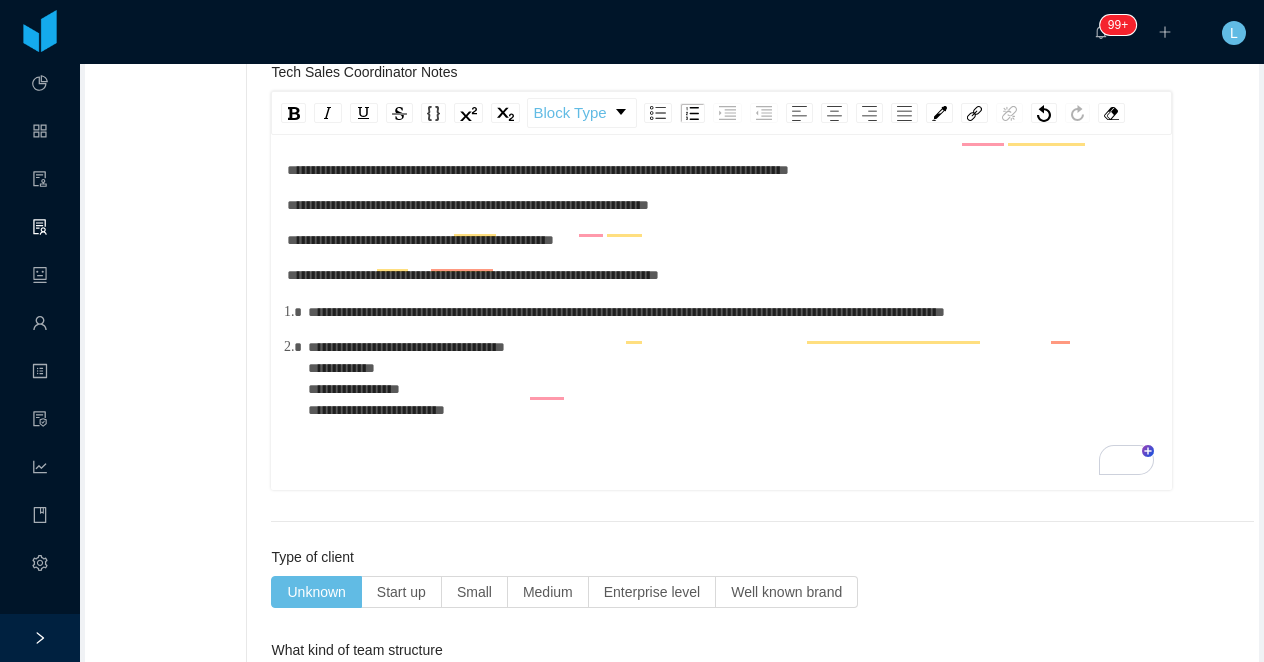 click on "**********" at bounding box center (732, 379) 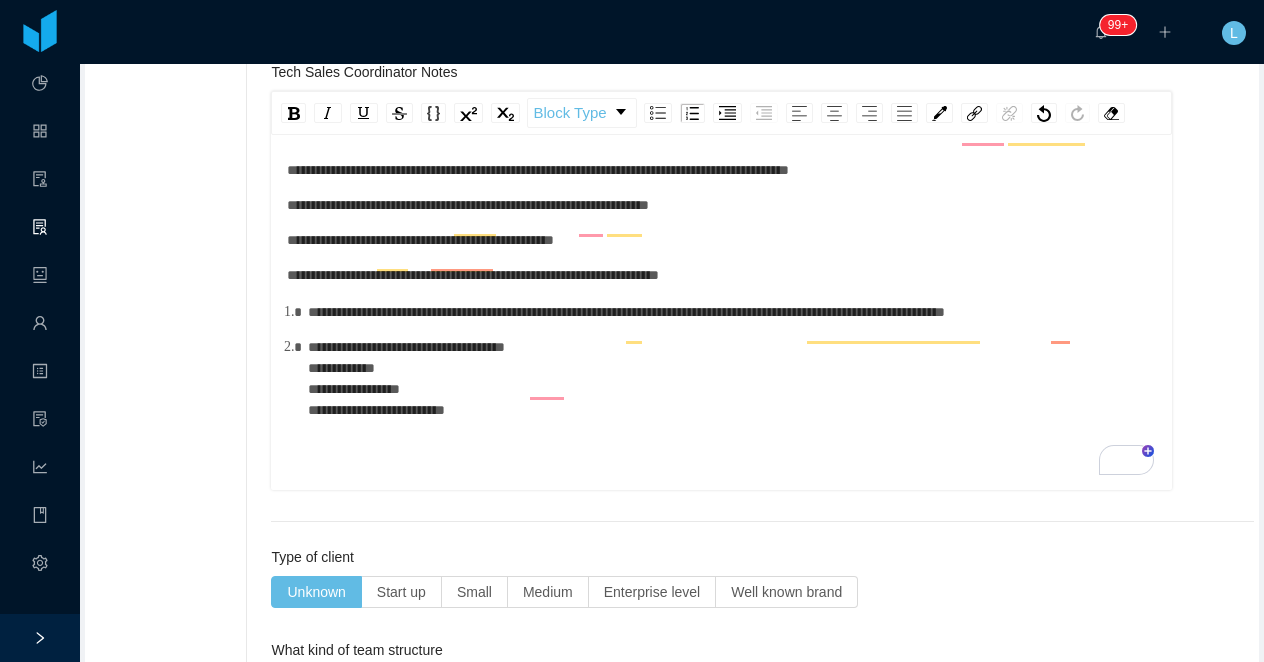 click on "**********" at bounding box center [732, 379] 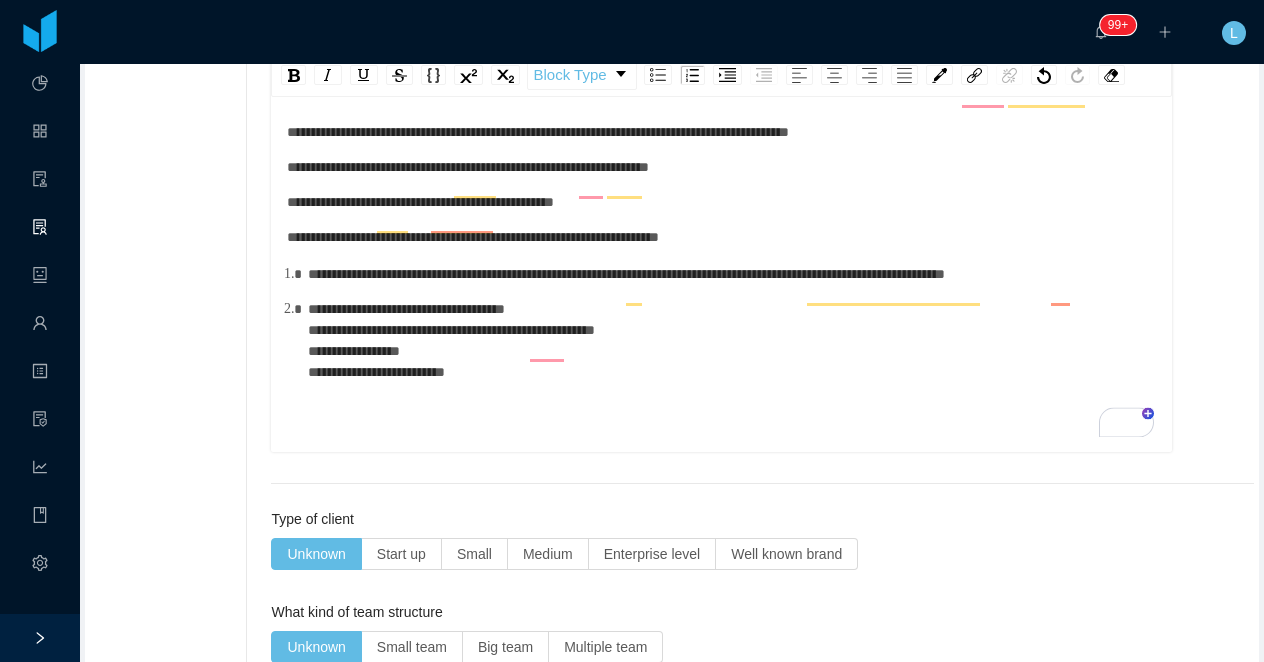 scroll, scrollTop: 1164, scrollLeft: 0, axis: vertical 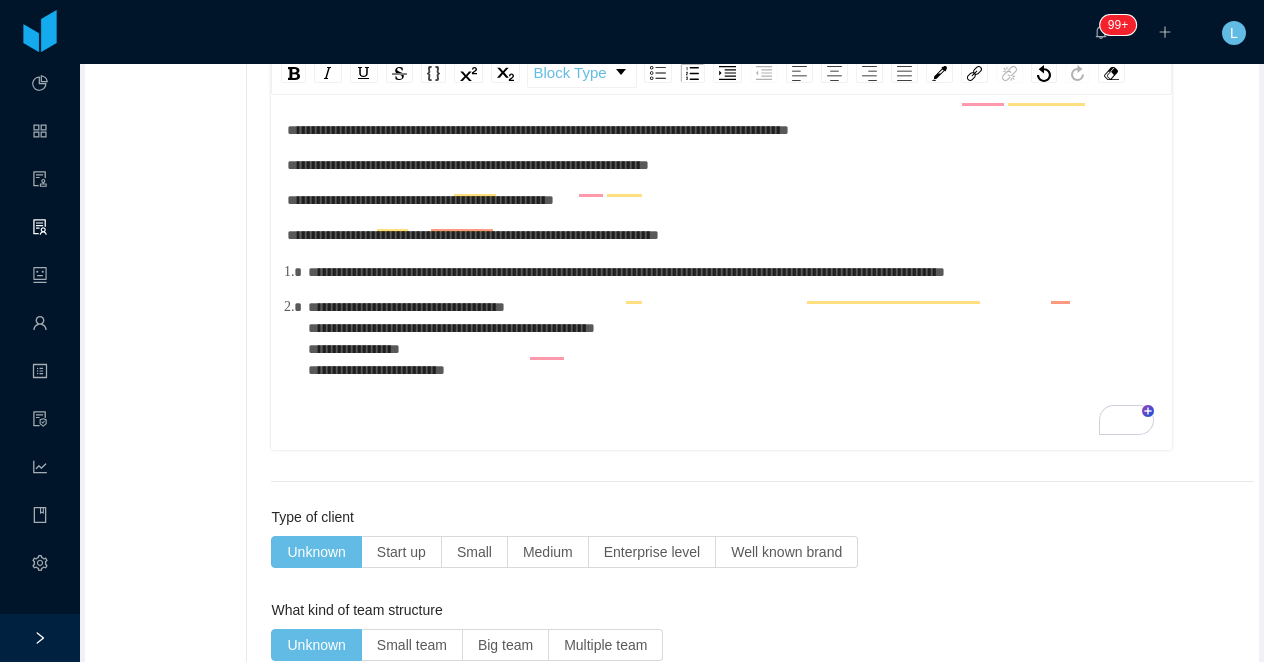 click on "**********" at bounding box center (722, 321) 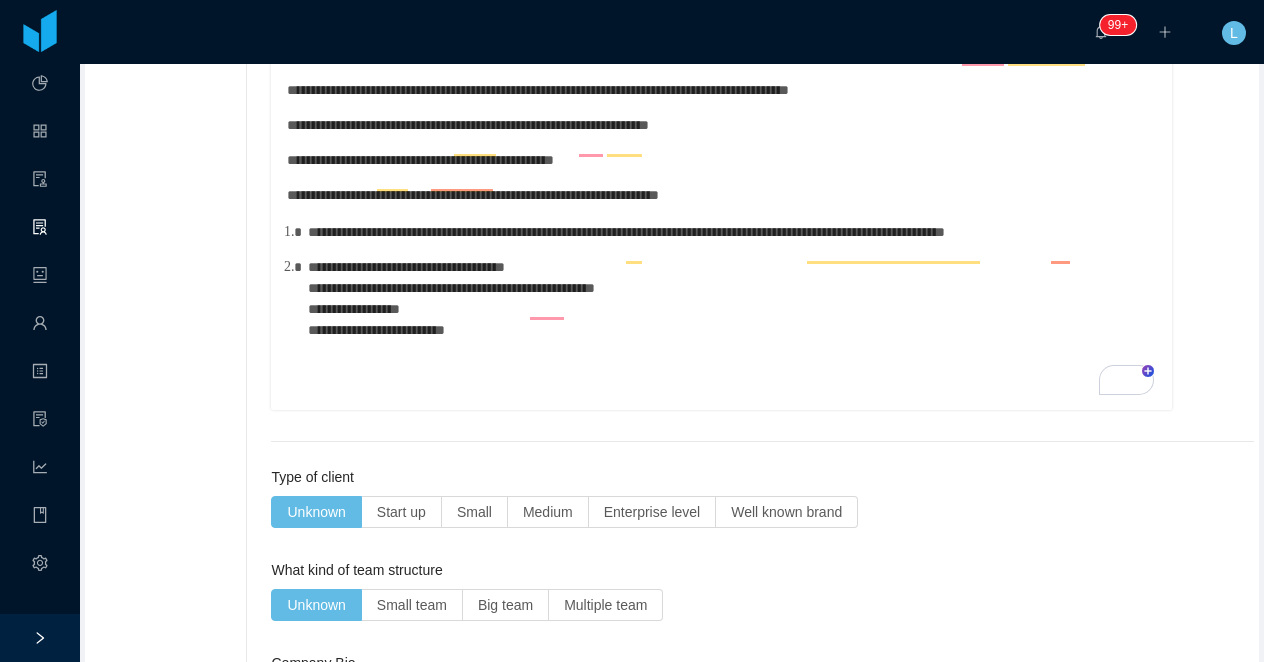 scroll, scrollTop: 1207, scrollLeft: 0, axis: vertical 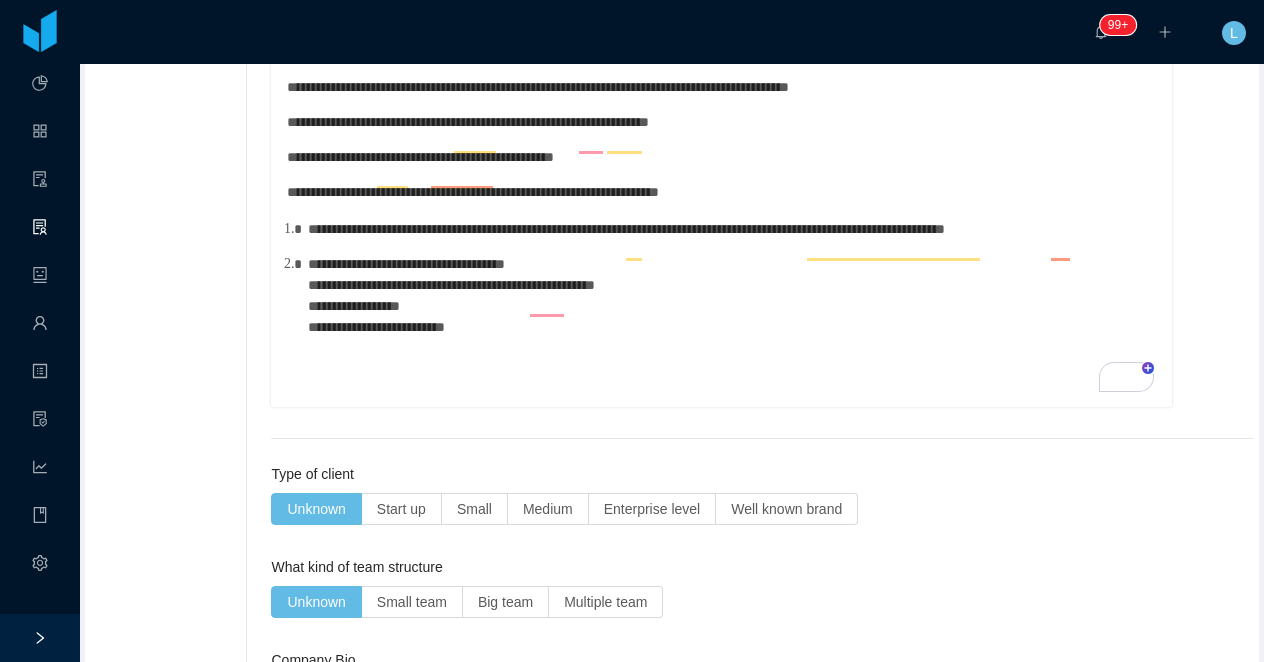 click on "**********" at bounding box center (732, 296) 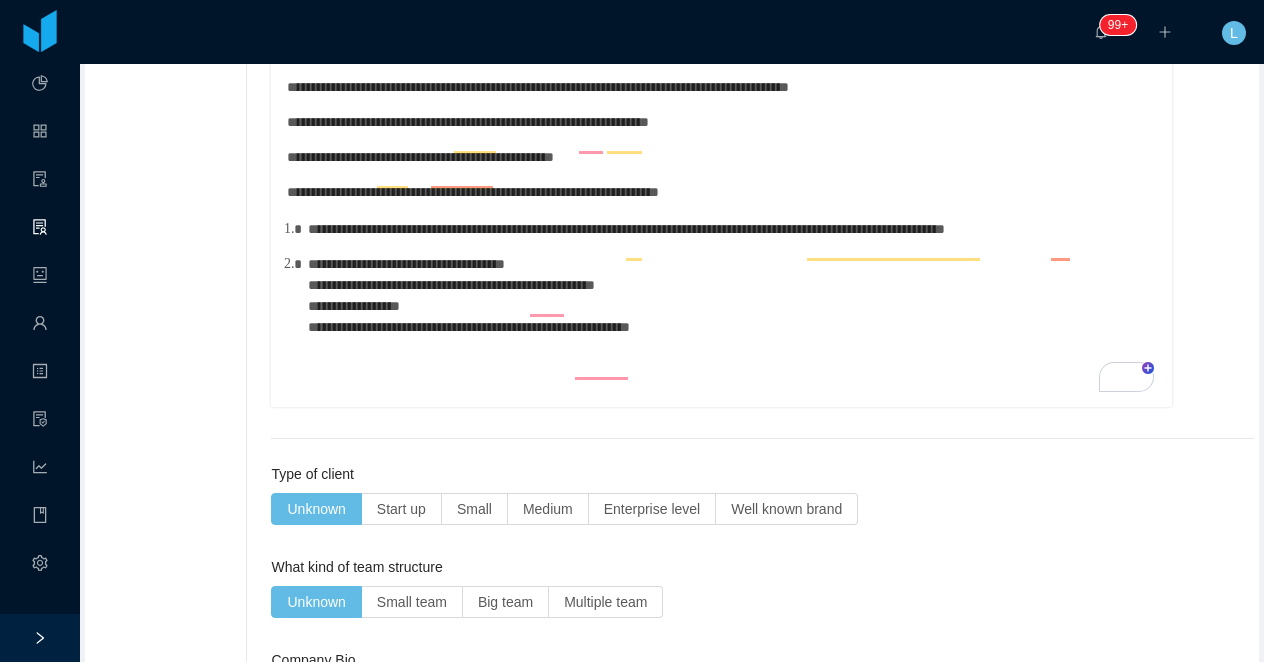 click on "**********" at bounding box center (732, 229) 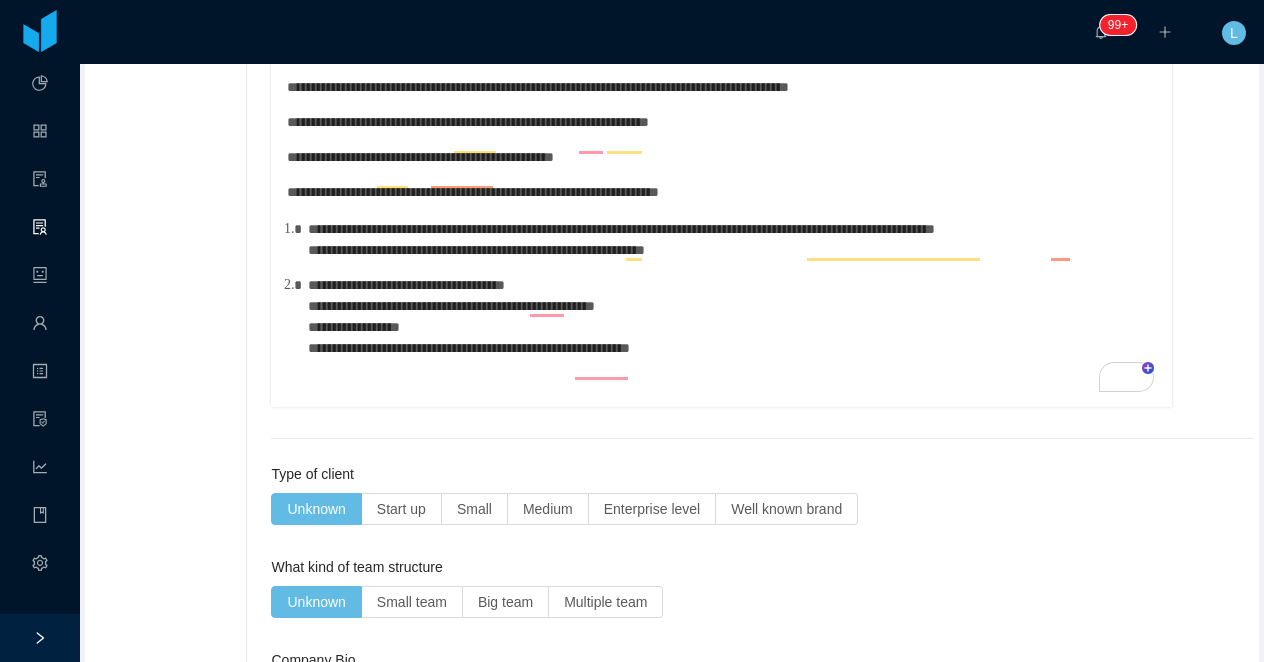 scroll, scrollTop: 0, scrollLeft: 0, axis: both 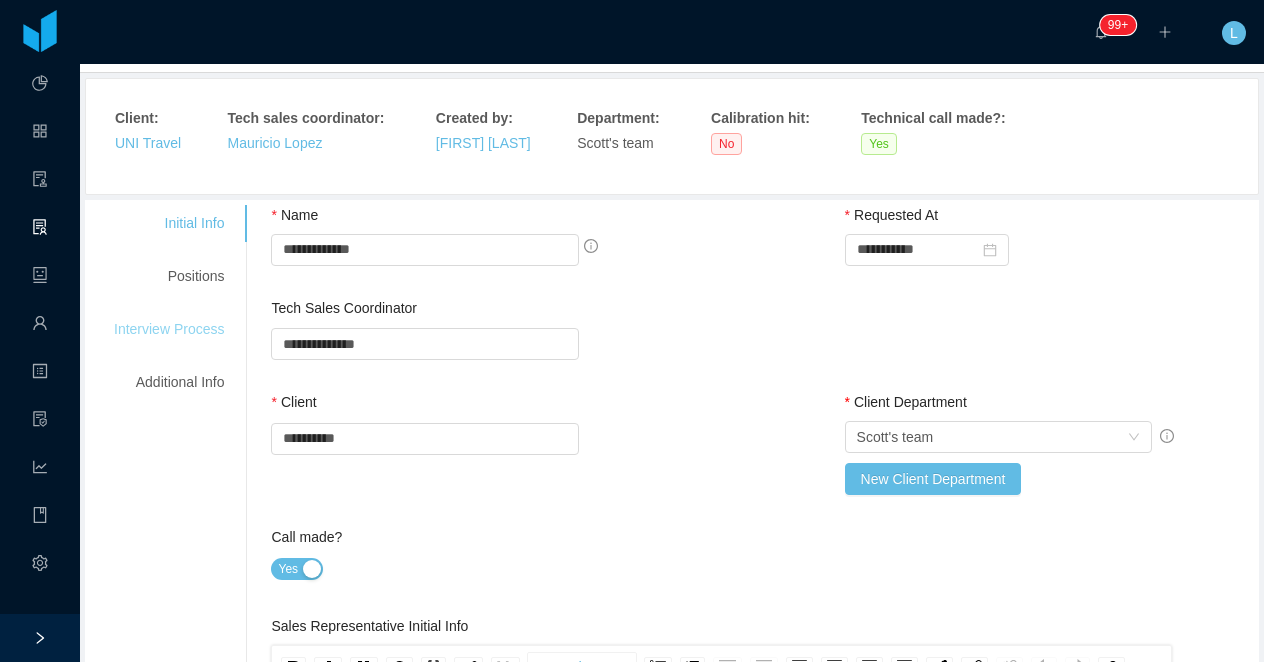 click on "Interview Process" at bounding box center [169, 329] 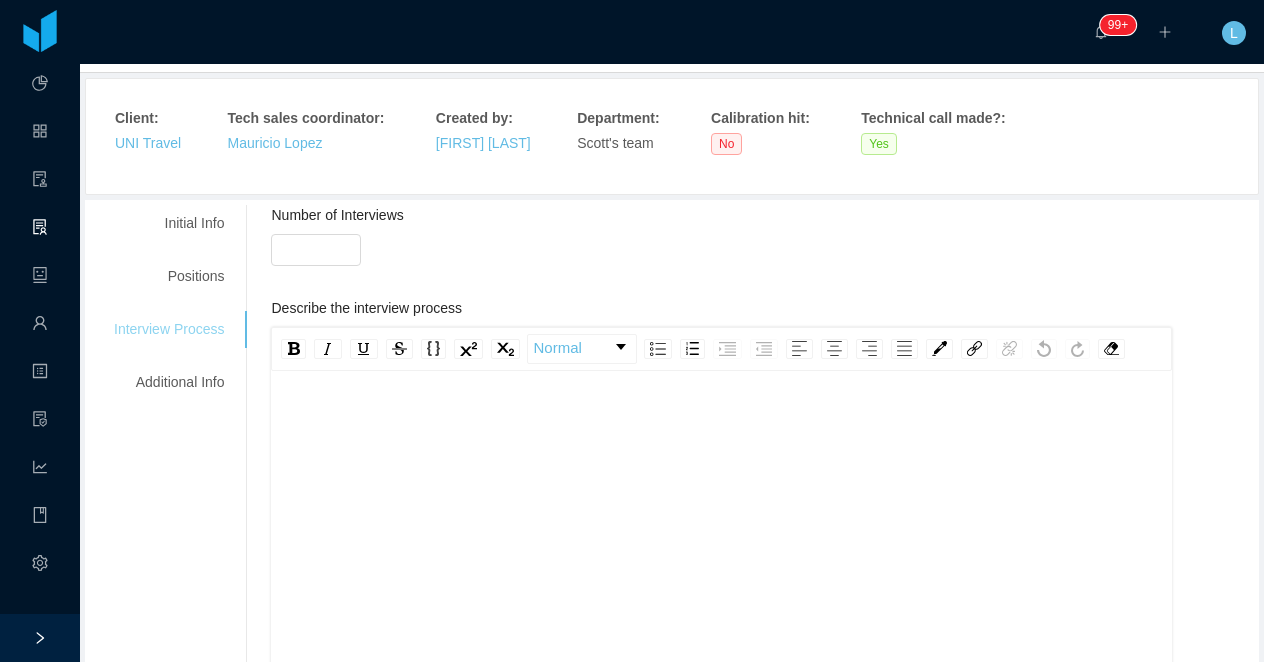 type 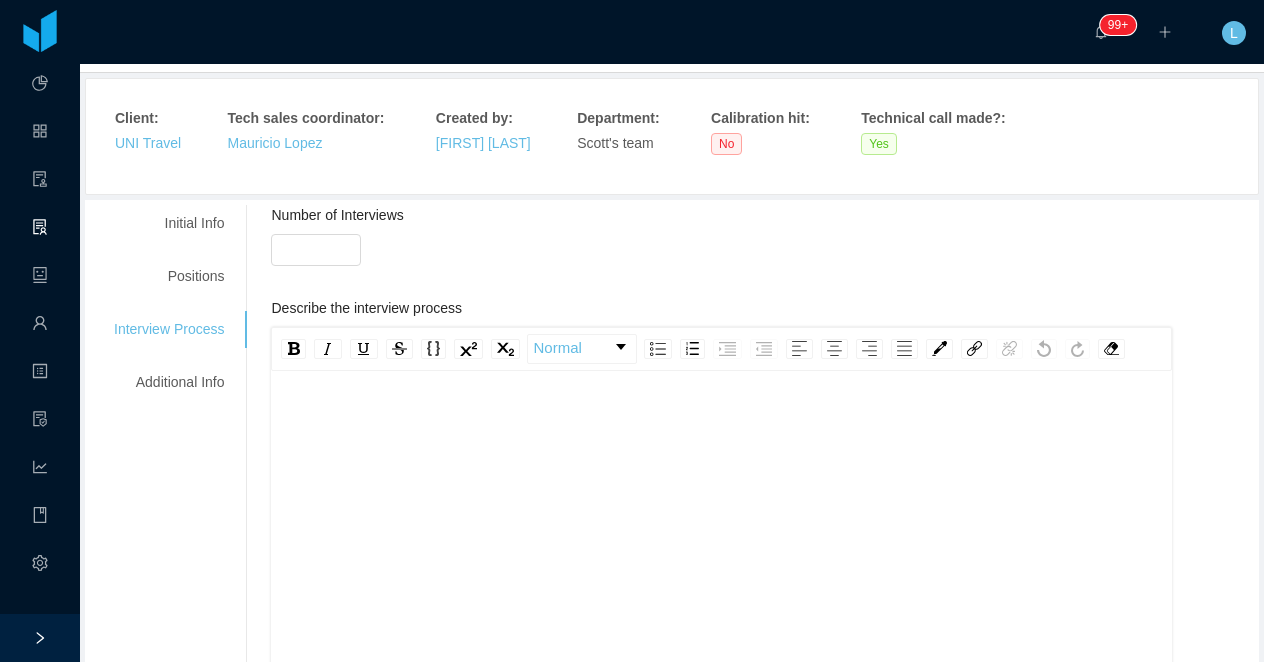 click at bounding box center [722, 580] 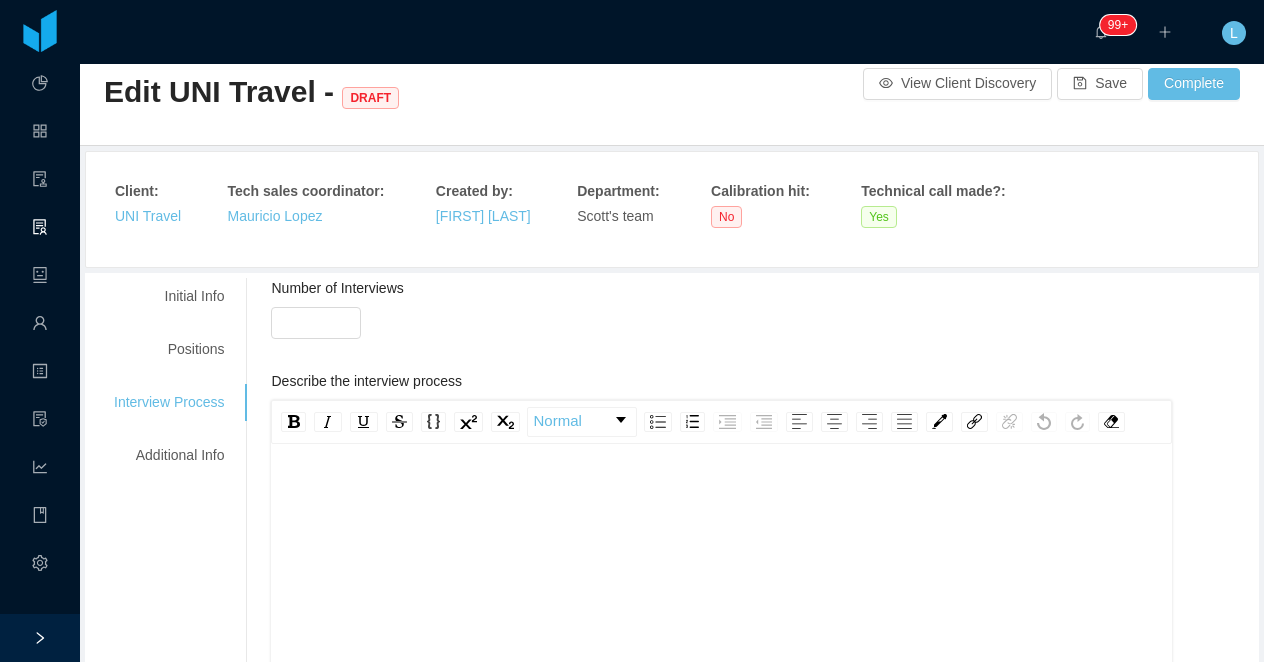 scroll, scrollTop: 0, scrollLeft: 0, axis: both 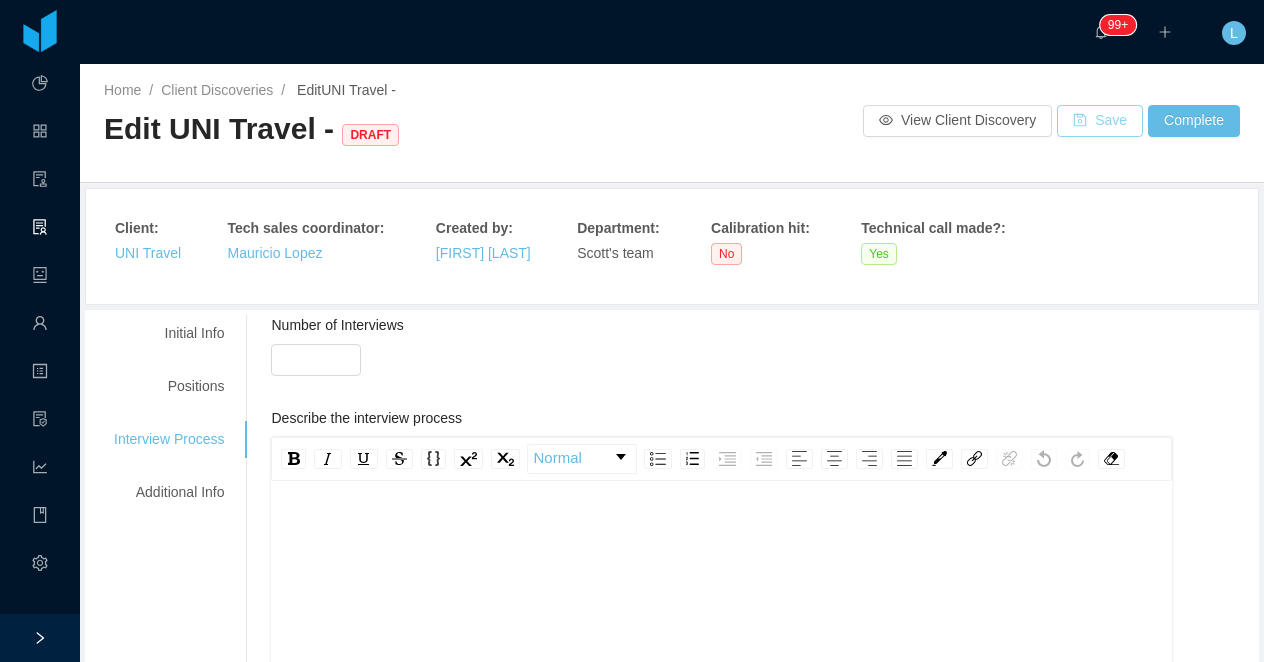 click on "Save" at bounding box center [1100, 121] 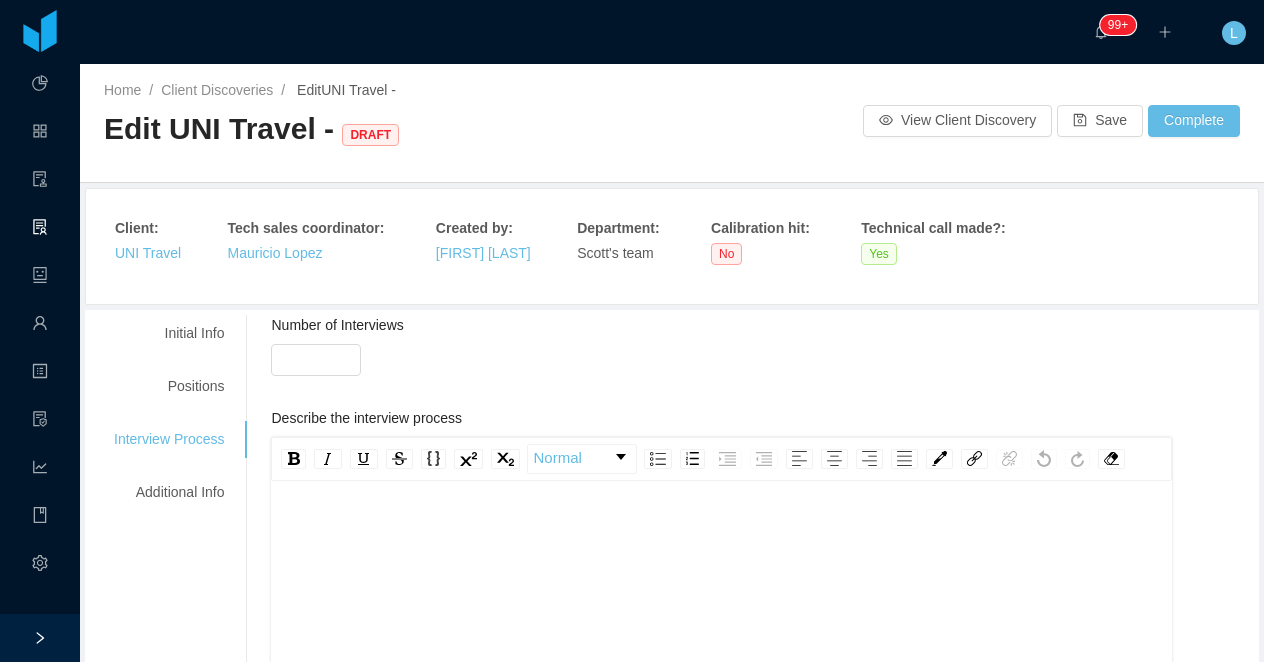 click at bounding box center [722, 525] 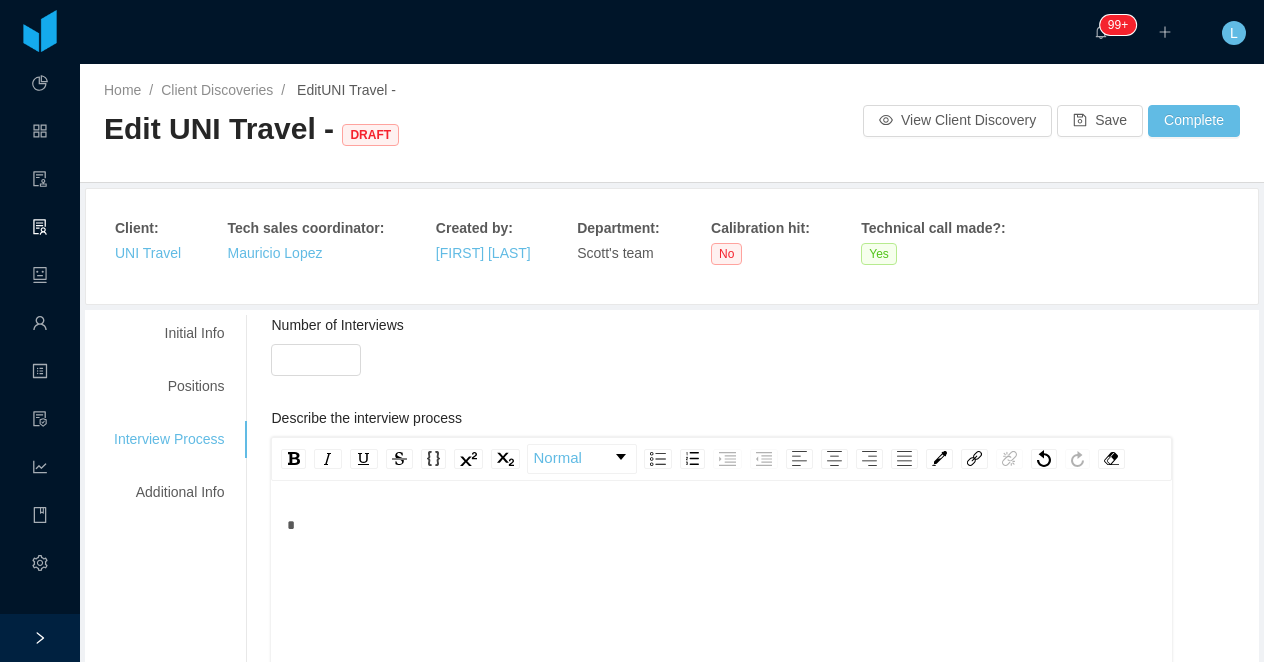 type 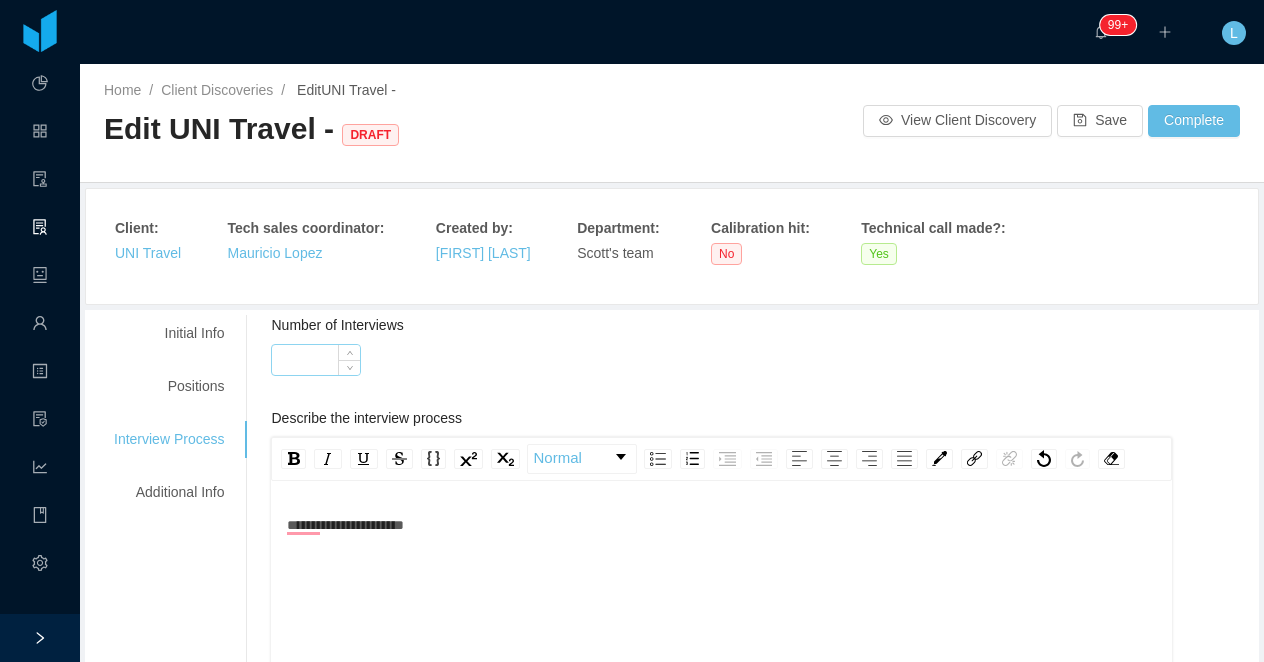 click on "Number of Interviews" at bounding box center (316, 360) 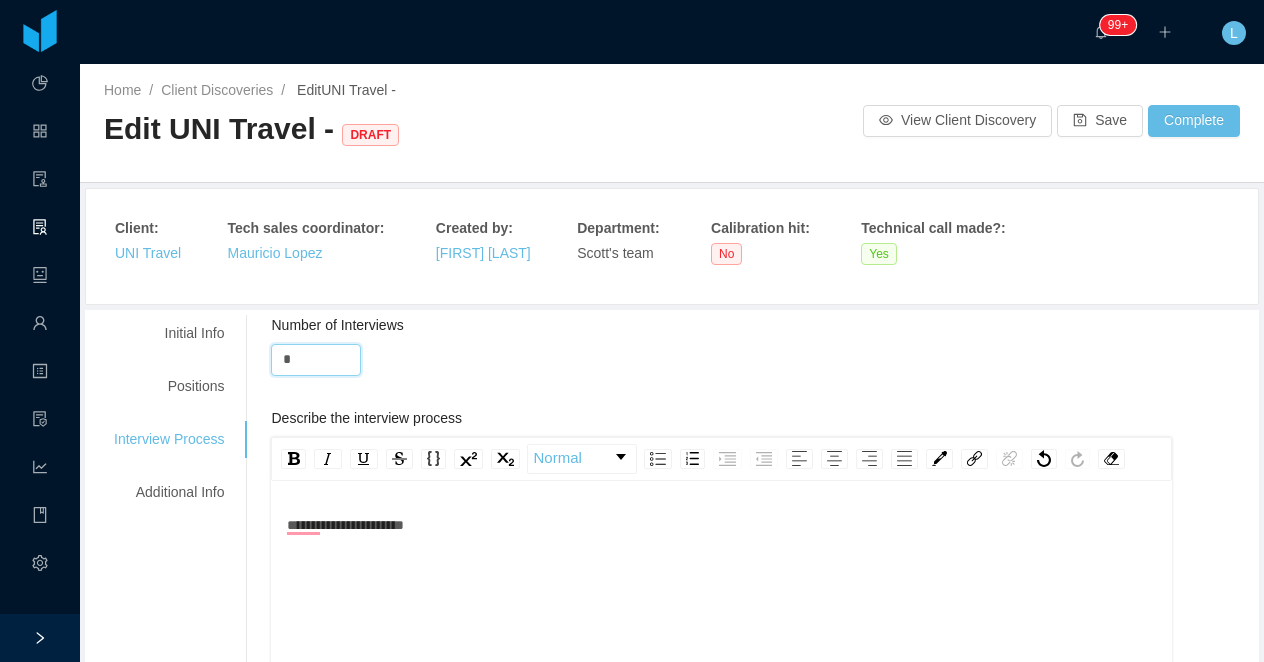 type on "*" 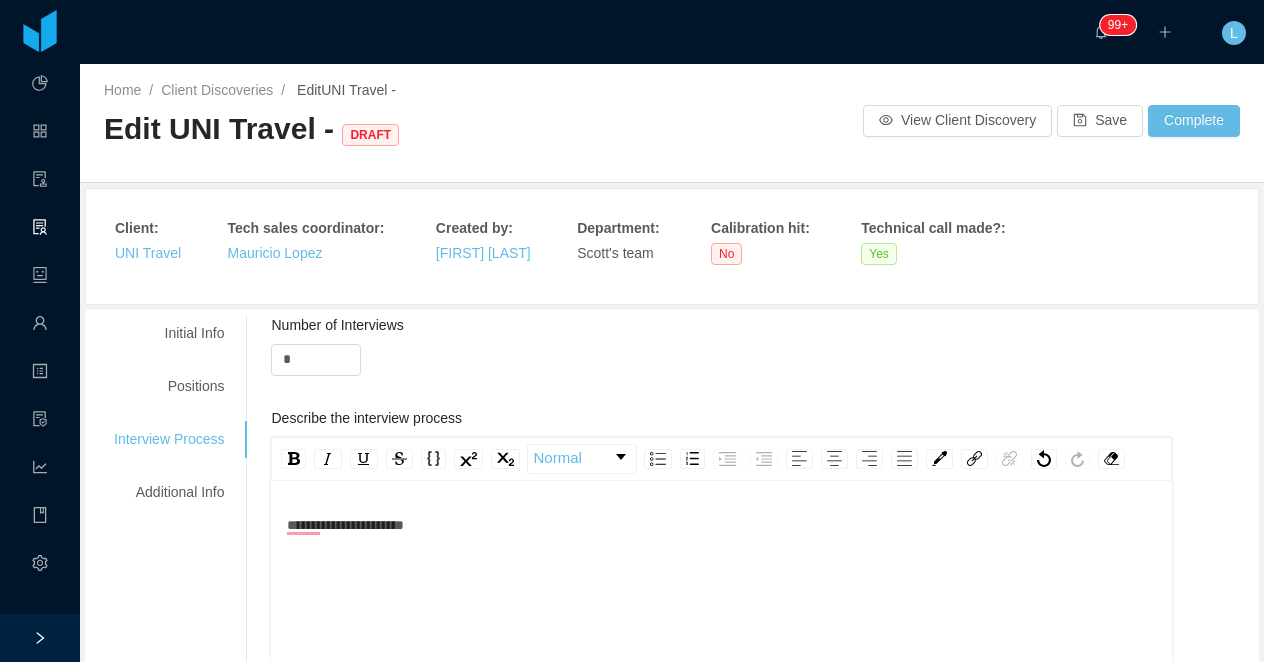 click on "**********" at bounding box center (722, 525) 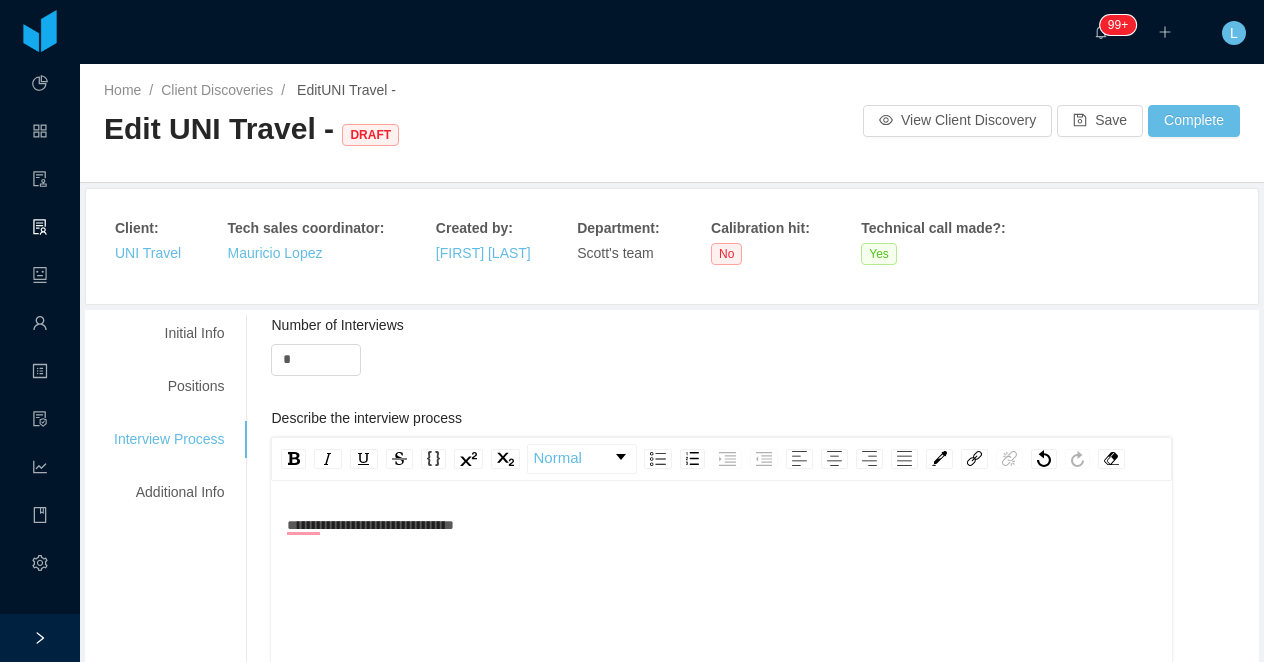click on "**********" at bounding box center [722, 525] 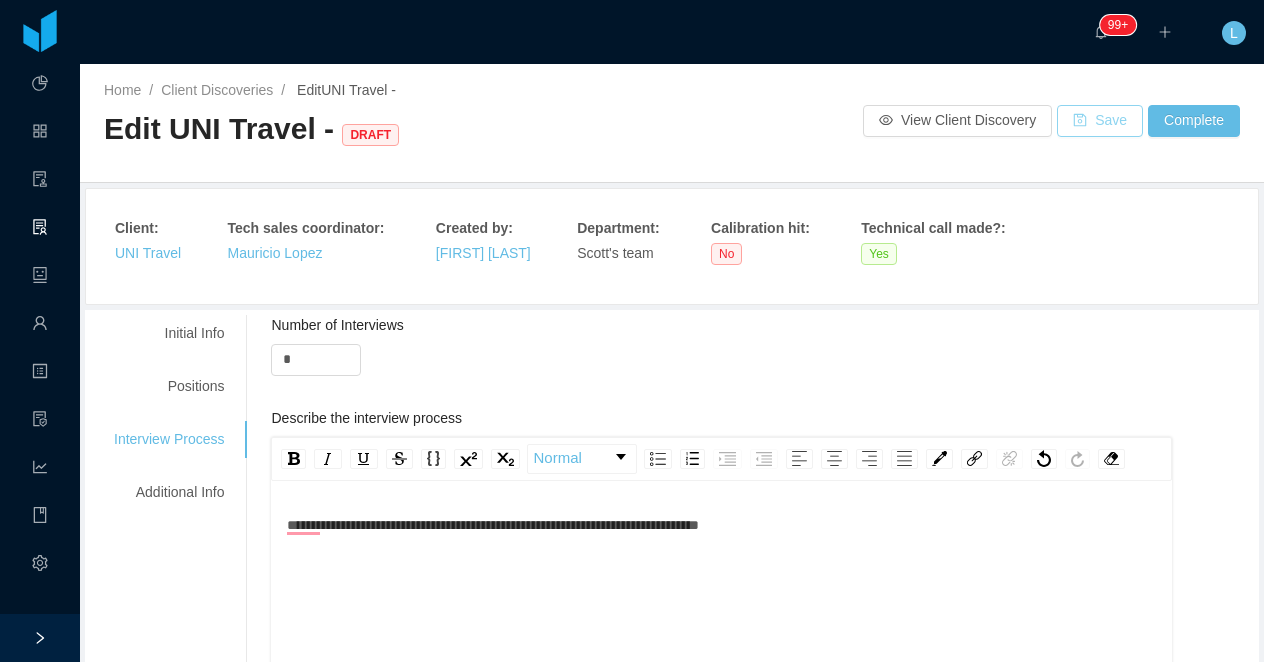 click on "Save" at bounding box center (1100, 121) 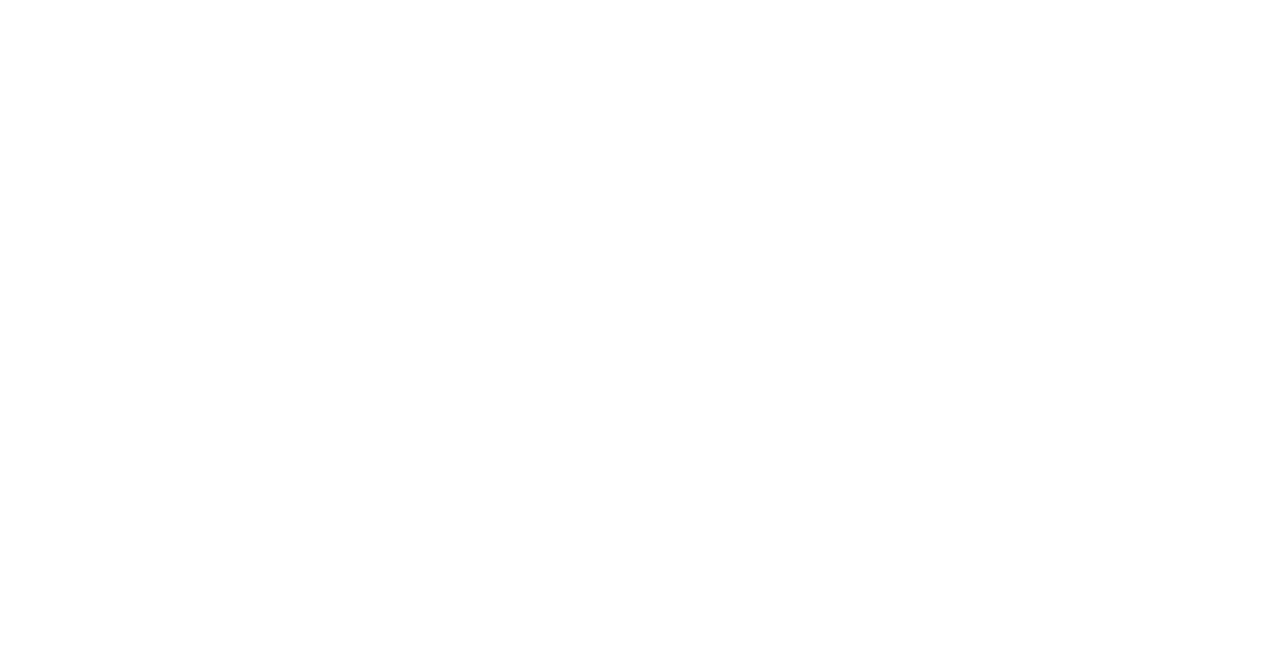 scroll, scrollTop: 0, scrollLeft: 0, axis: both 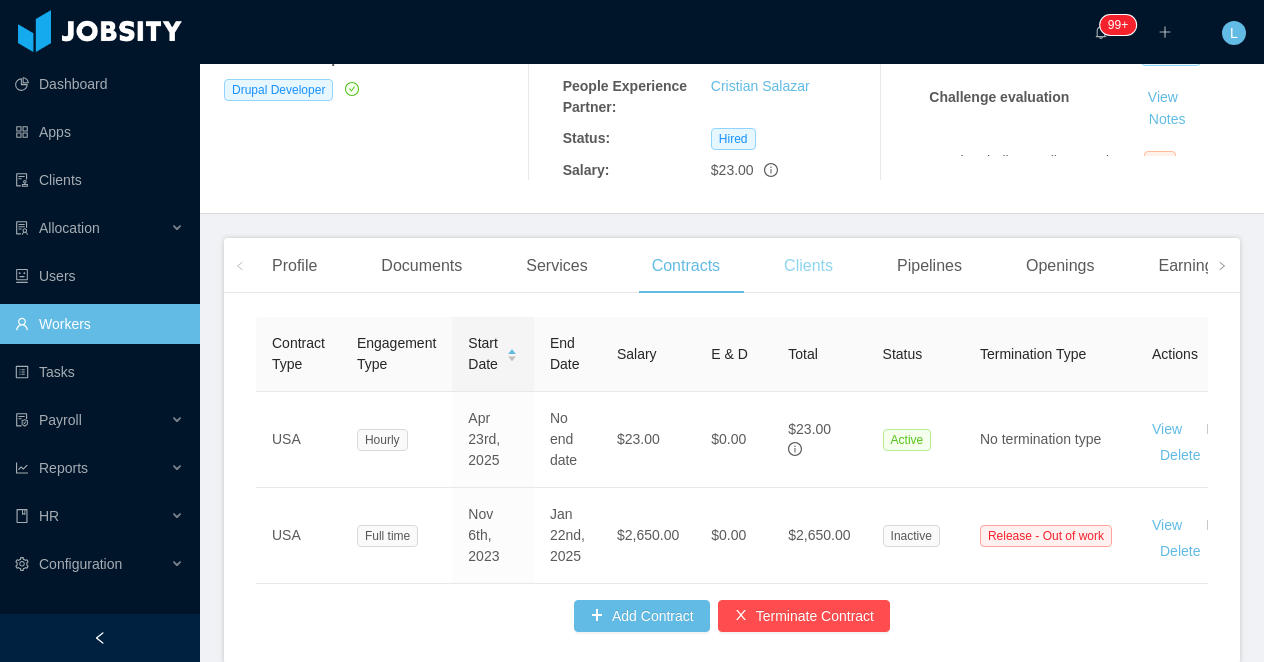 click on "Clients" at bounding box center [808, 266] 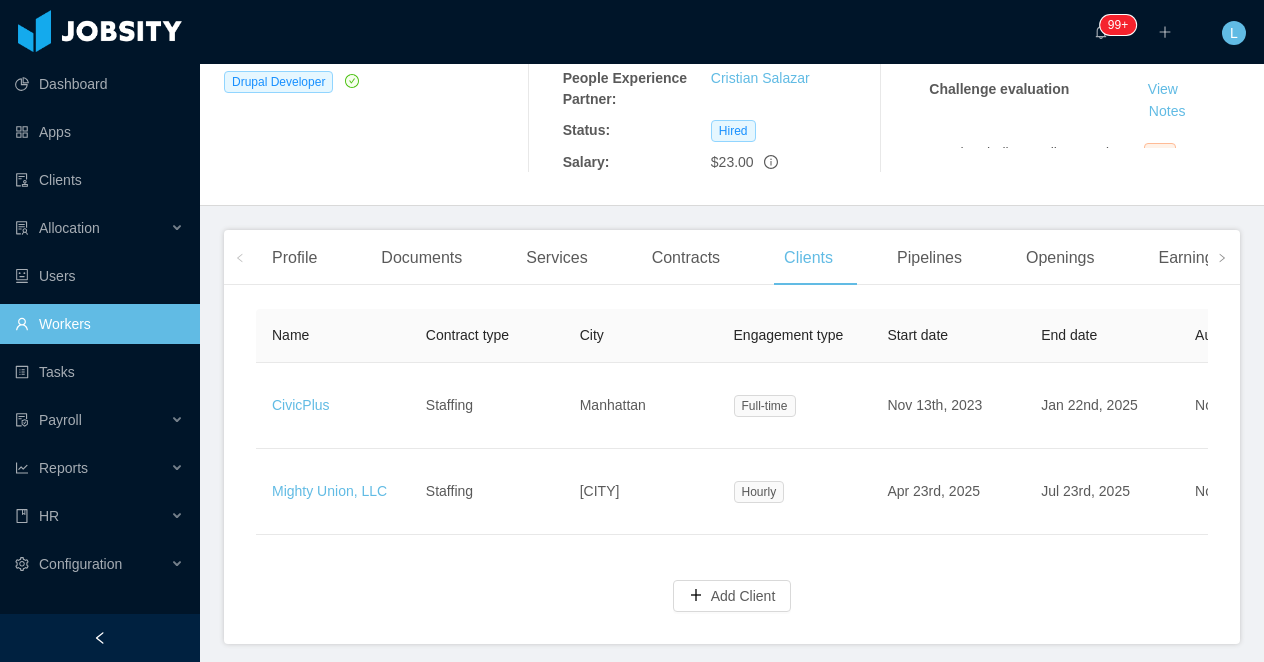 scroll, scrollTop: 437, scrollLeft: 0, axis: vertical 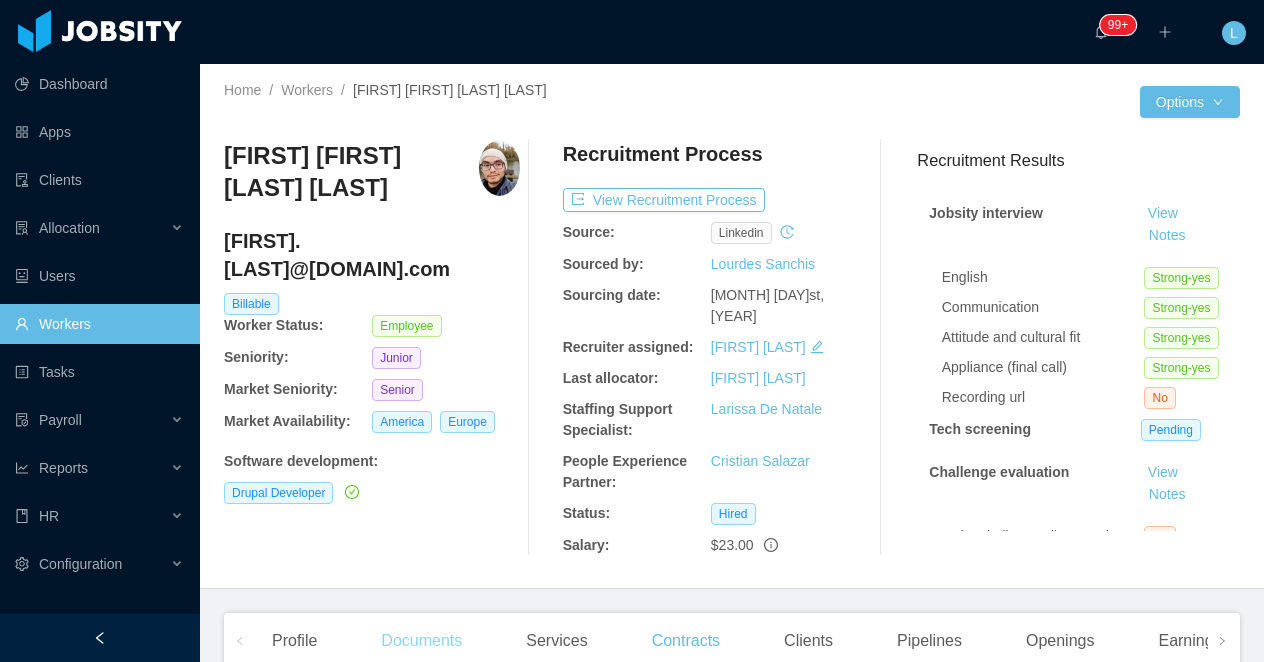click on "Documents" at bounding box center [421, 641] 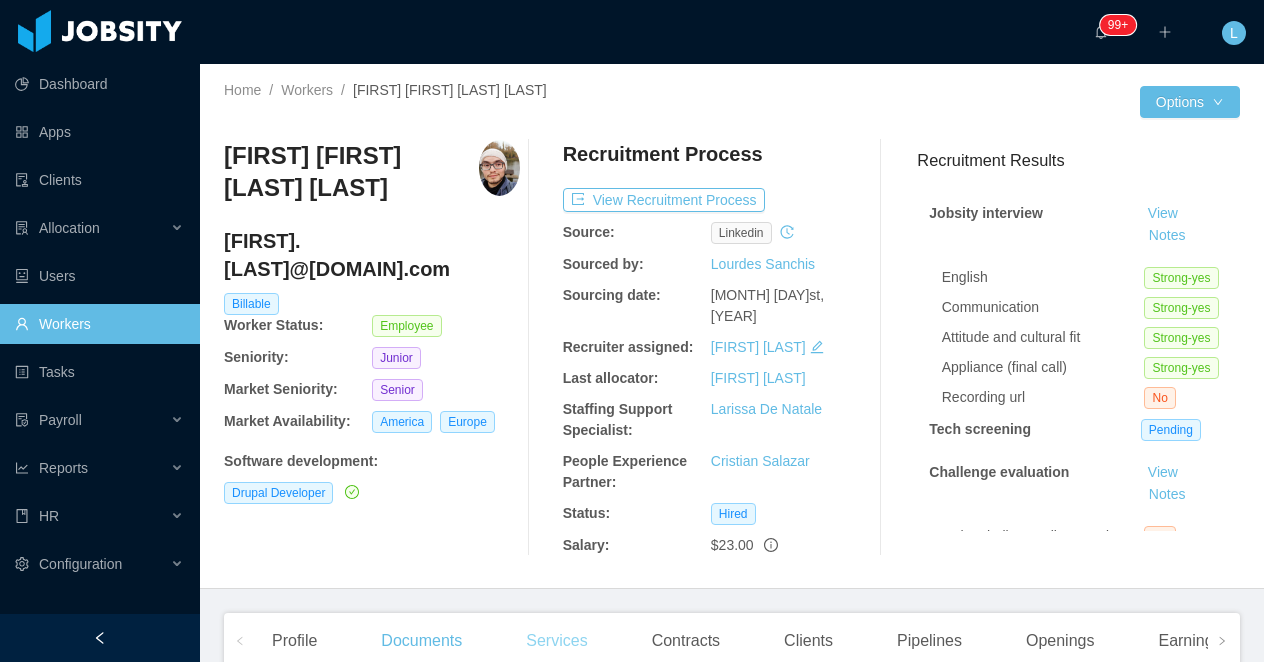 click on "Services" at bounding box center [556, 641] 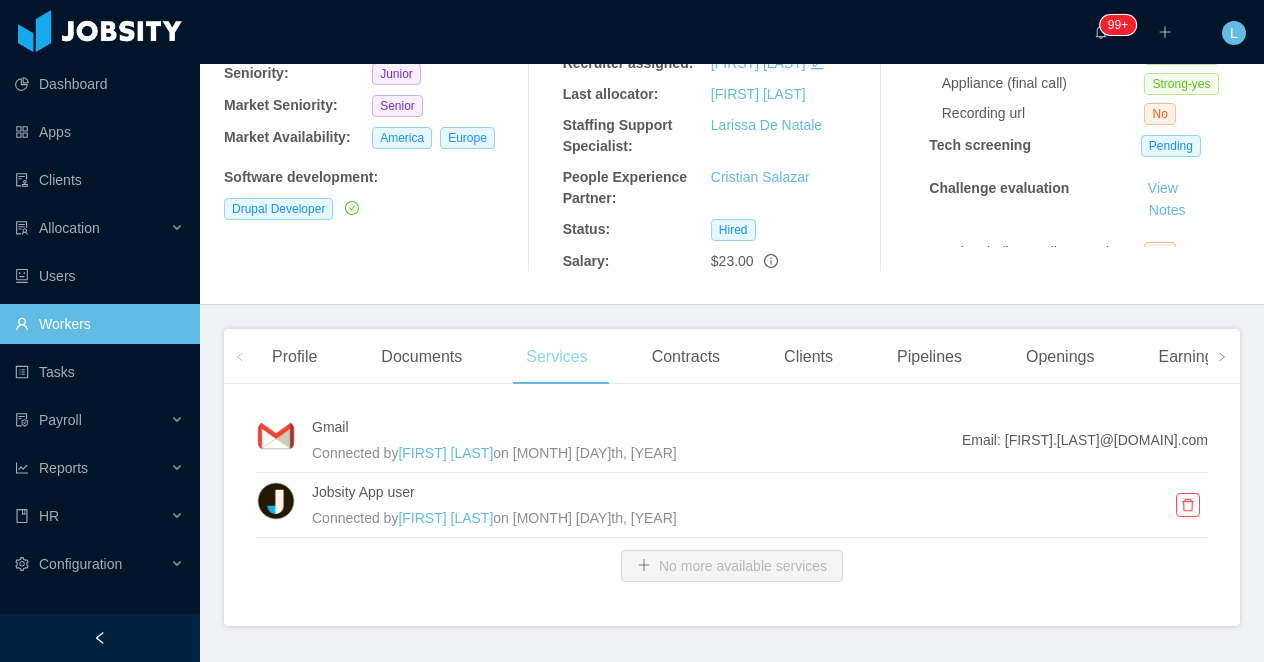 scroll, scrollTop: 320, scrollLeft: 0, axis: vertical 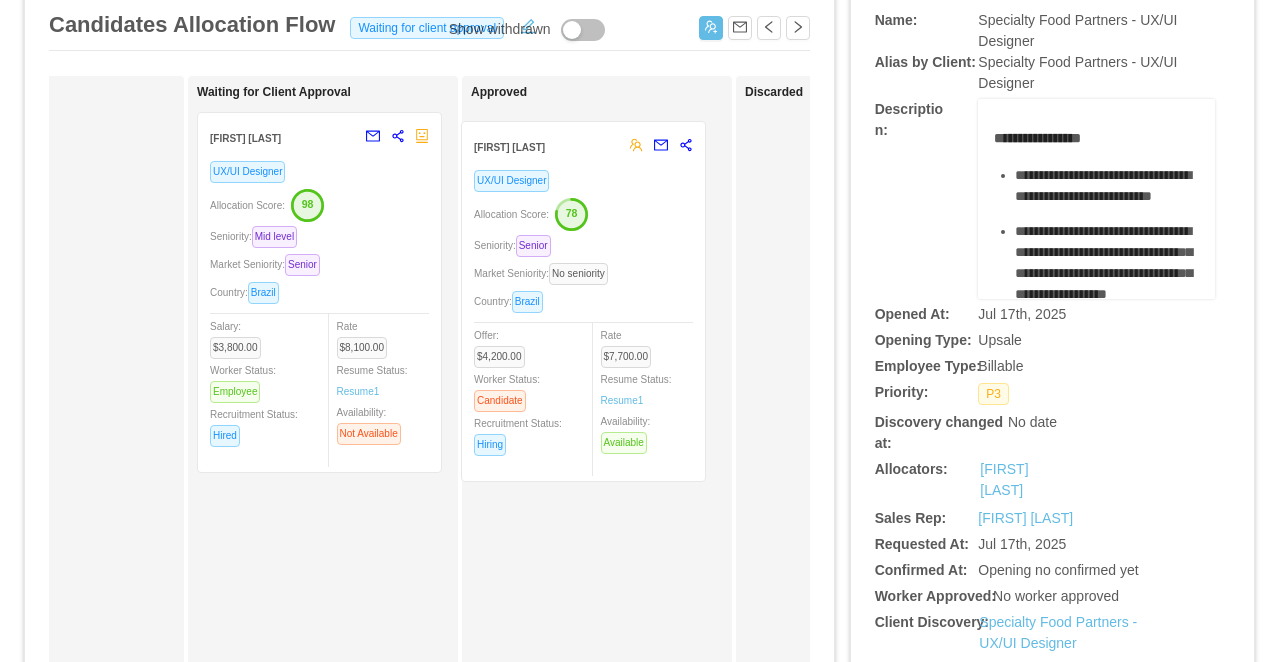 drag, startPoint x: 402, startPoint y: 209, endPoint x: 666, endPoint y: 218, distance: 264.15335 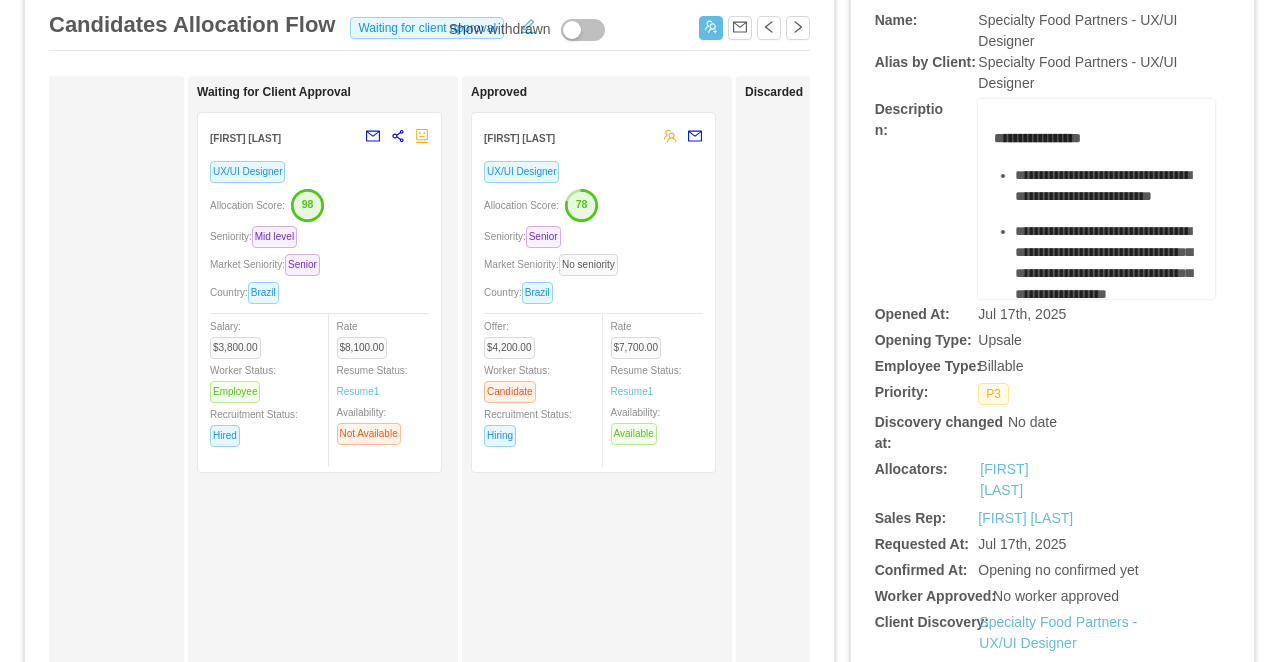 scroll, scrollTop: 0, scrollLeft: 0, axis: both 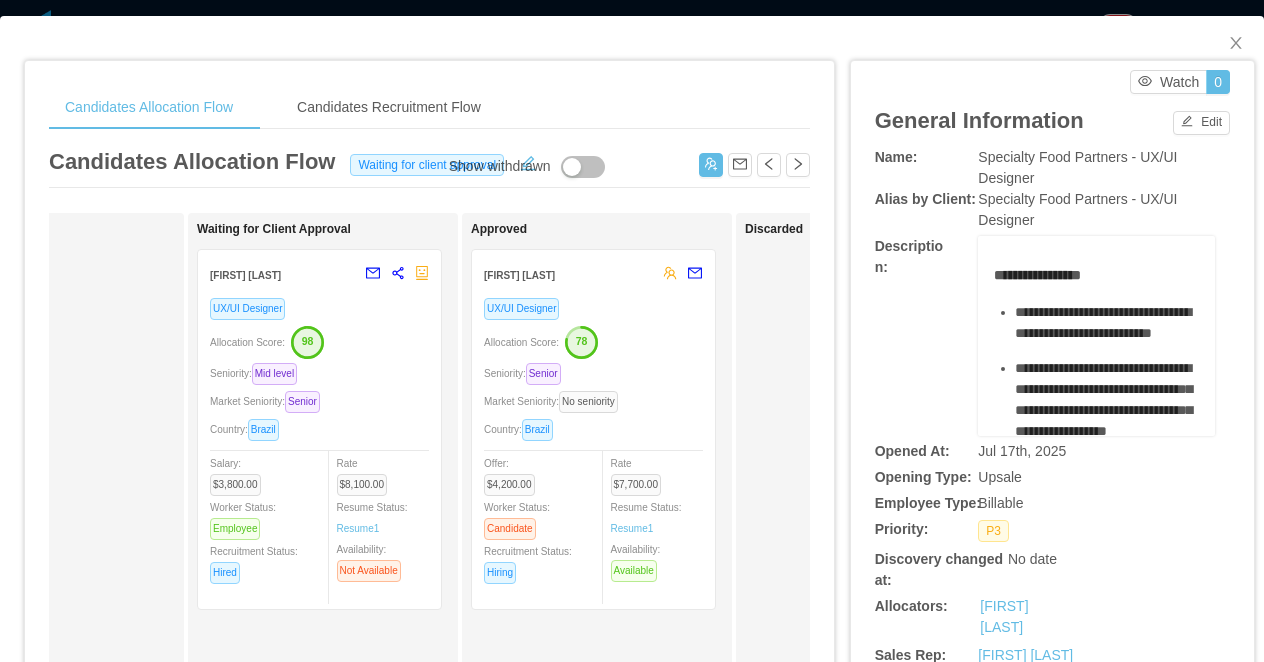 click on "Candidates Allocation Flow Candidates Recruitment Flow  Candidates Allocation Flow   Waiting for client approval   Show withdrawn Applied [FIRST] [LAST] UX/UI Designer Seniority:   Mid level Market Seniority:   No seniority Country:   Brazil Offer:  $[PRICE] Worker Status:   Candidate Recruitment Status:   Hiring Rate $[PRICE] Resume Status:   No Resume Availability:     Check Availability [FIRST] [LAST] UX/UI Designer Seniority:   Mid level Market Seniority:   No seniority Country:   Brazil Offer:  $[PRICE] Worker Status:   Candidate Recruitment Status:   Hiring Rate $[PRICE] Resume Status:   Resume  1 Availability:     Available Candidate Identified Ready for Interview Waiting for Client Approval [FIRST] [LAST] UX/UI Designer Allocation Score:   98 Seniority:   Mid level Market Seniority:   Senior Country:   Brazil Salary:  $[PRICE] Worker Status:   Employee Recruitment Status:   Hired Rate $[PRICE] Resume Status:   Resume  1 Availability:     Not Available Approved [FIRST] [LAST] 78 Senior 1" at bounding box center (632, 331) 